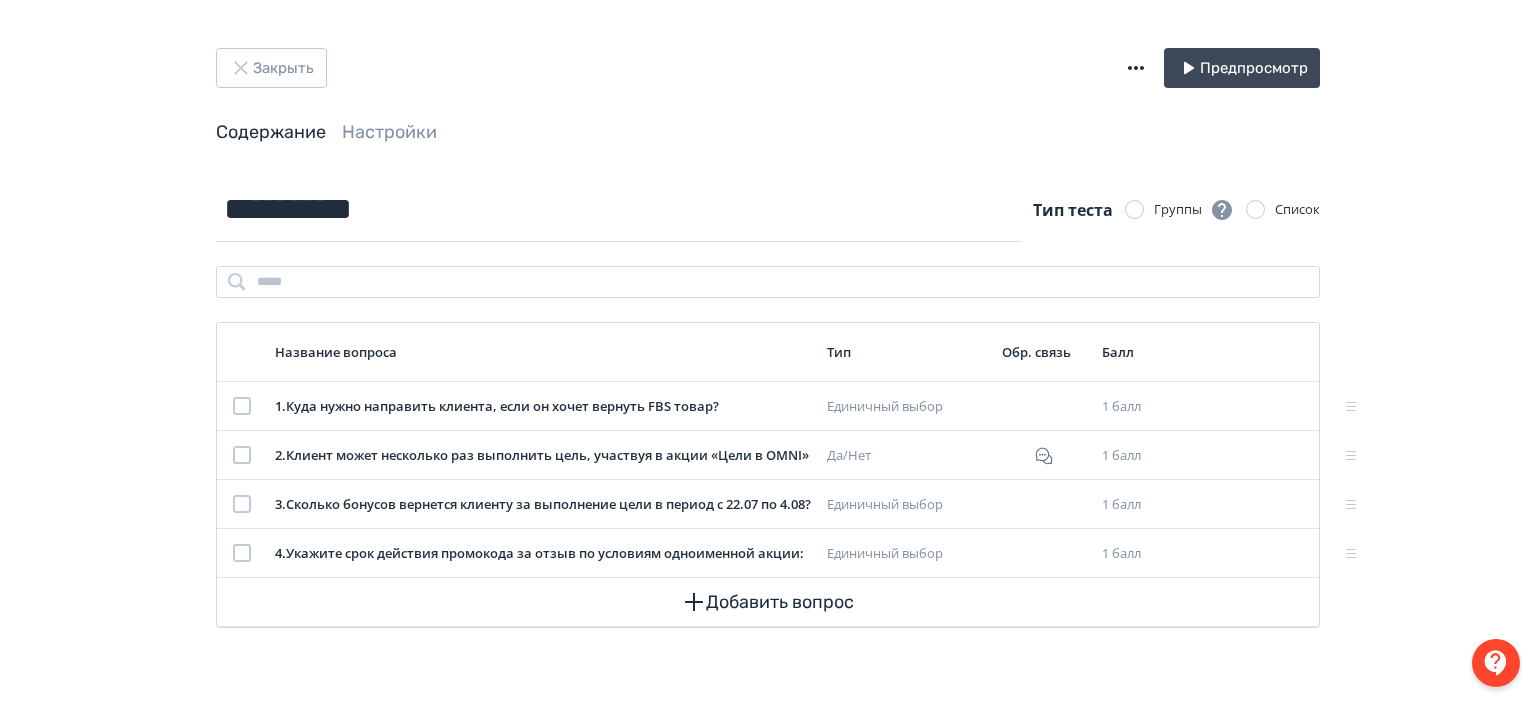 scroll, scrollTop: 0, scrollLeft: 0, axis: both 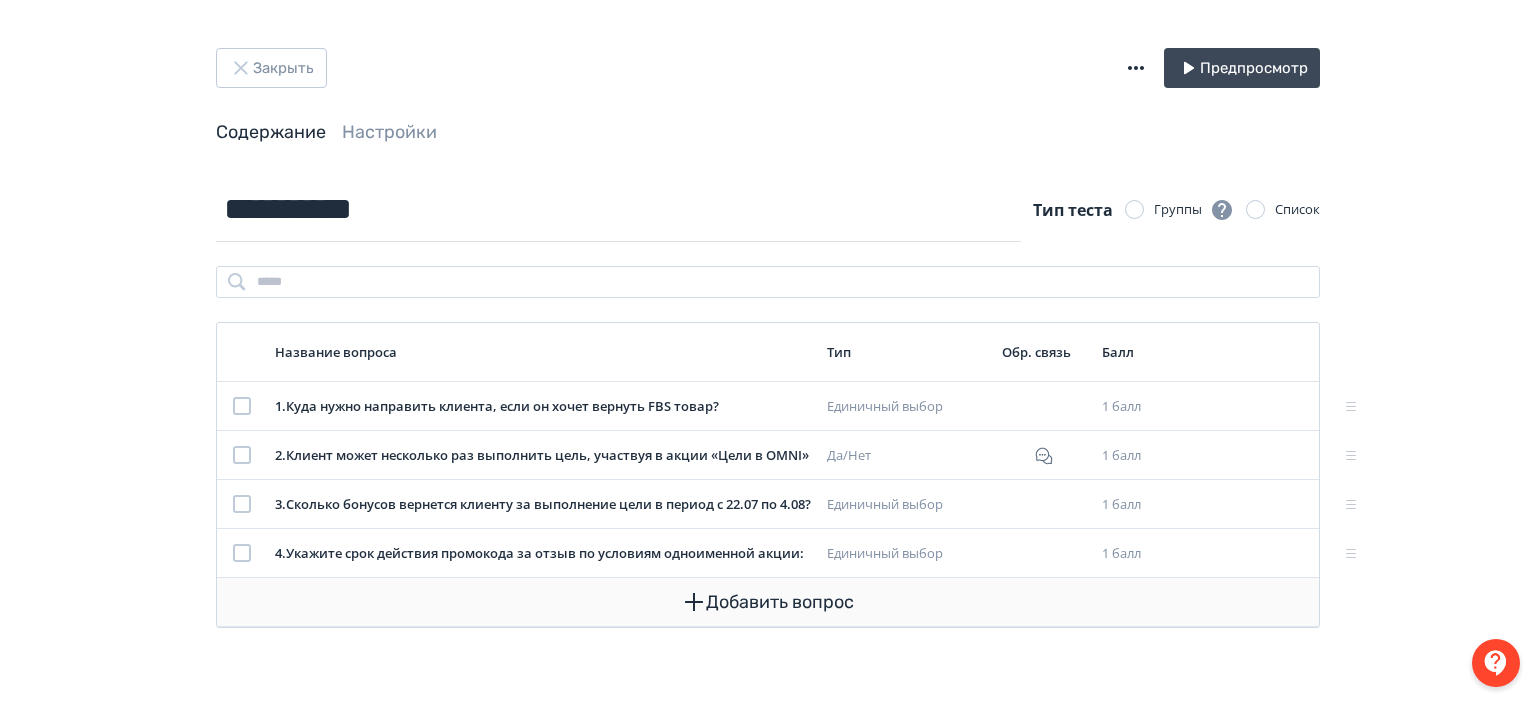 click on "Добавить вопрос" at bounding box center (768, 602) 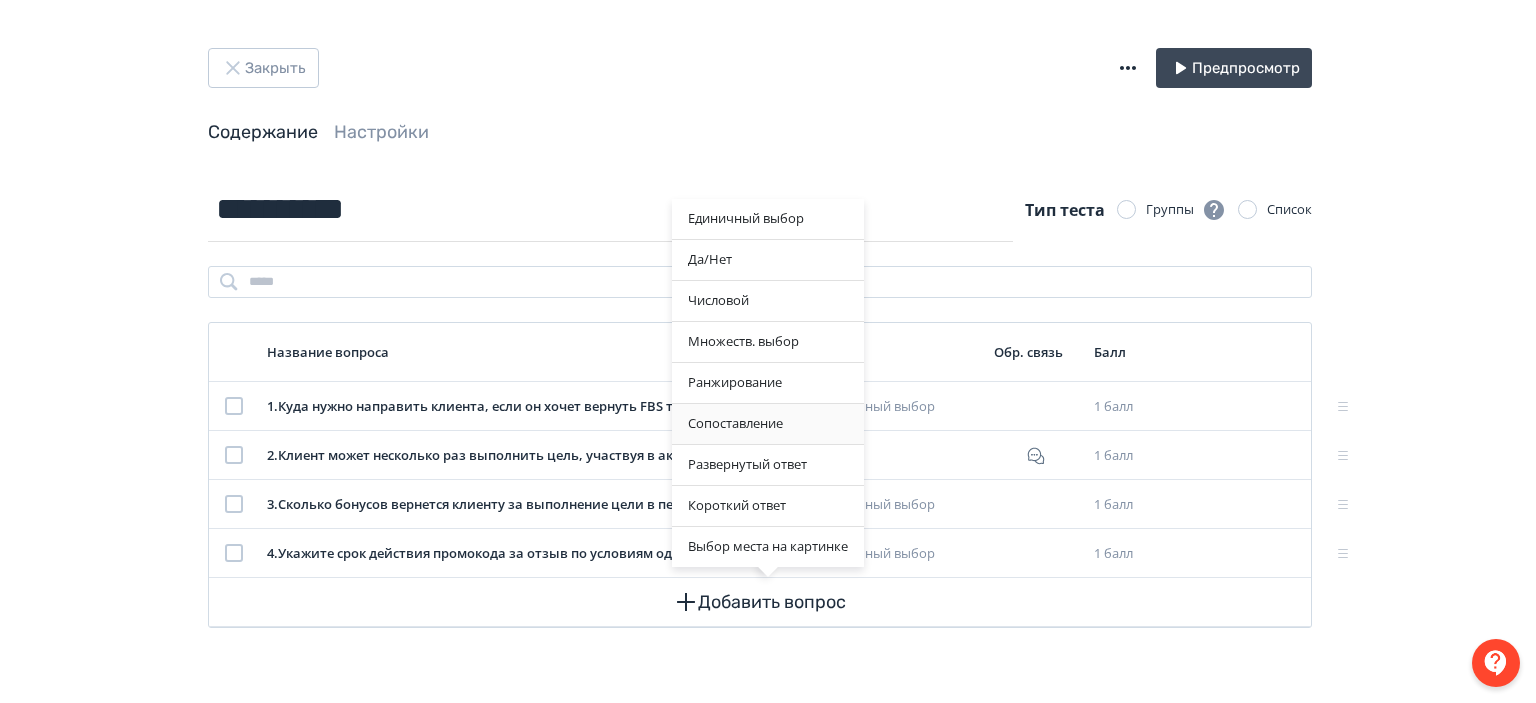 click on "Сопоставление" at bounding box center [768, 424] 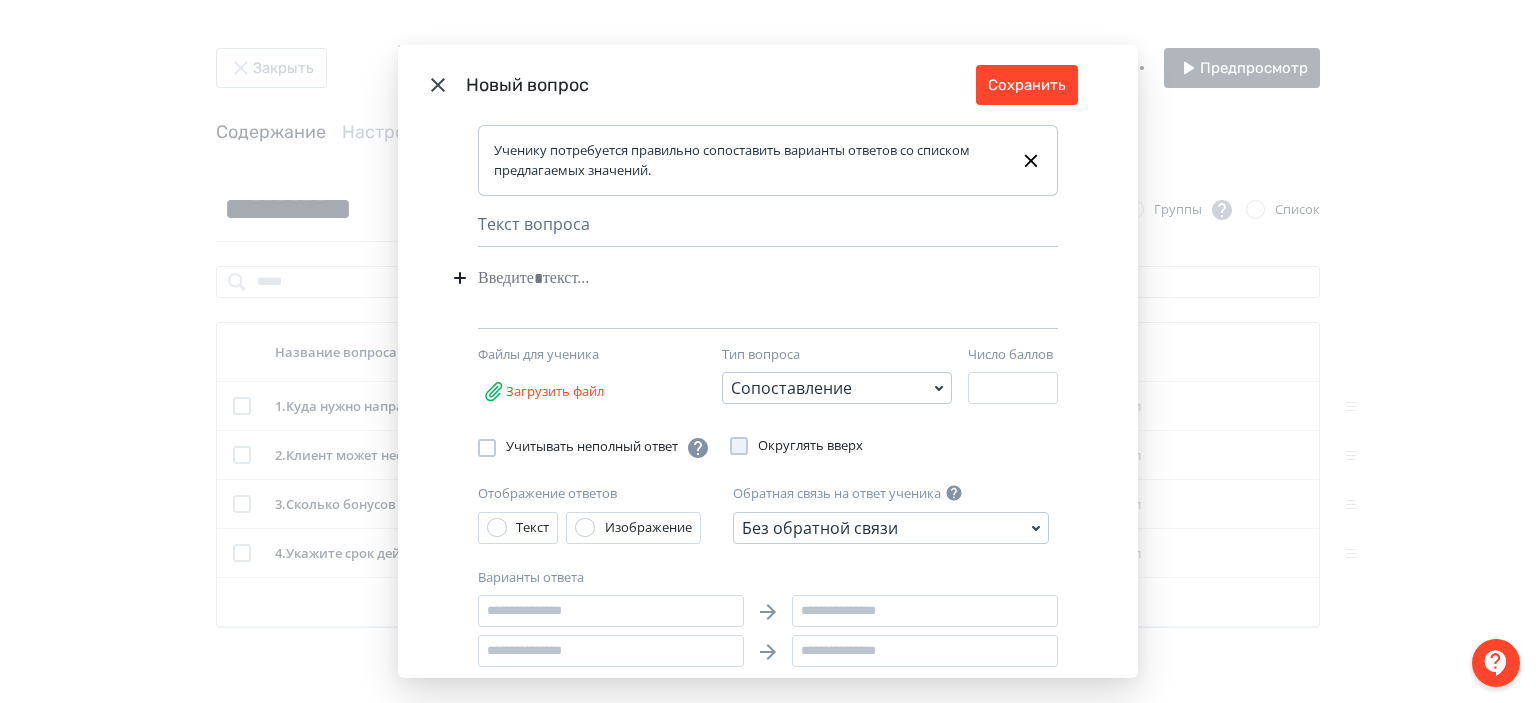 click at bounding box center [737, 278] 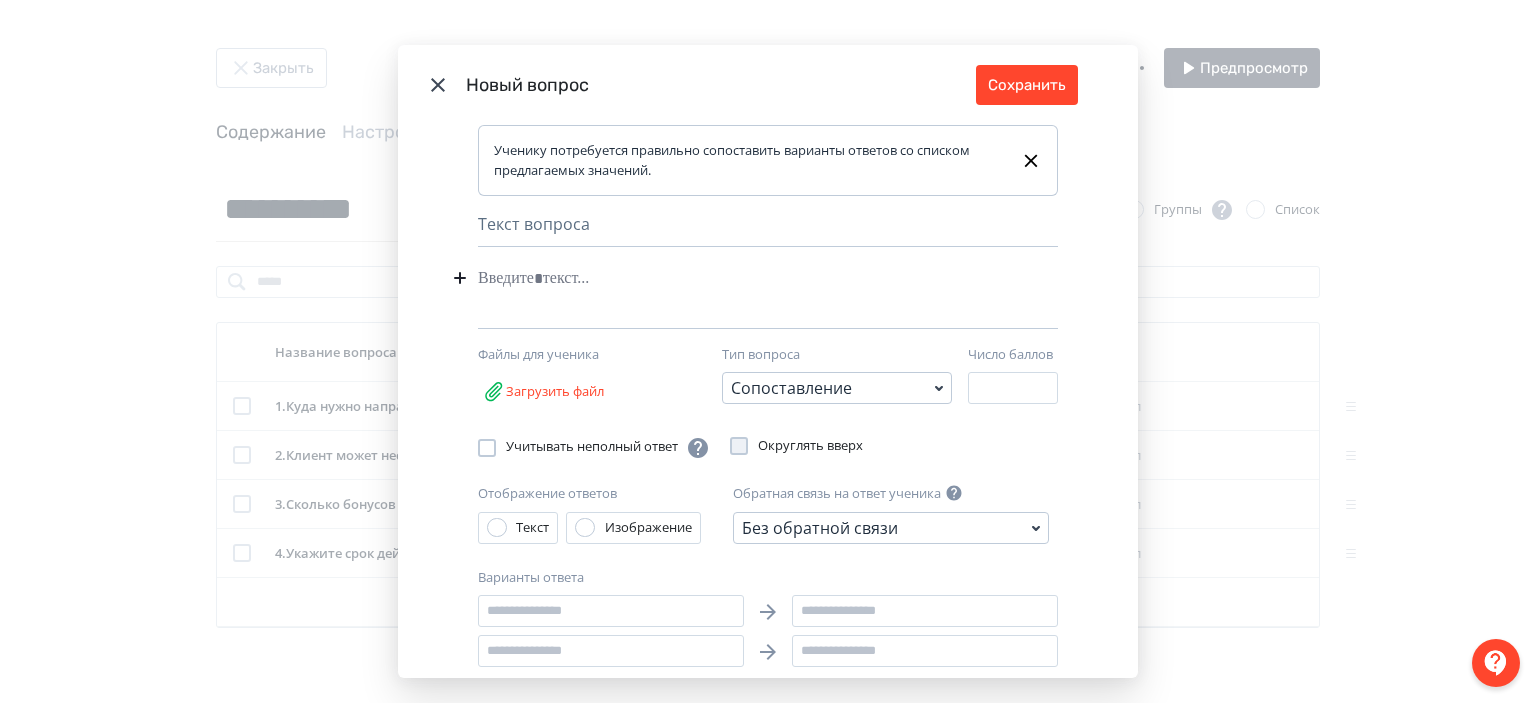 type 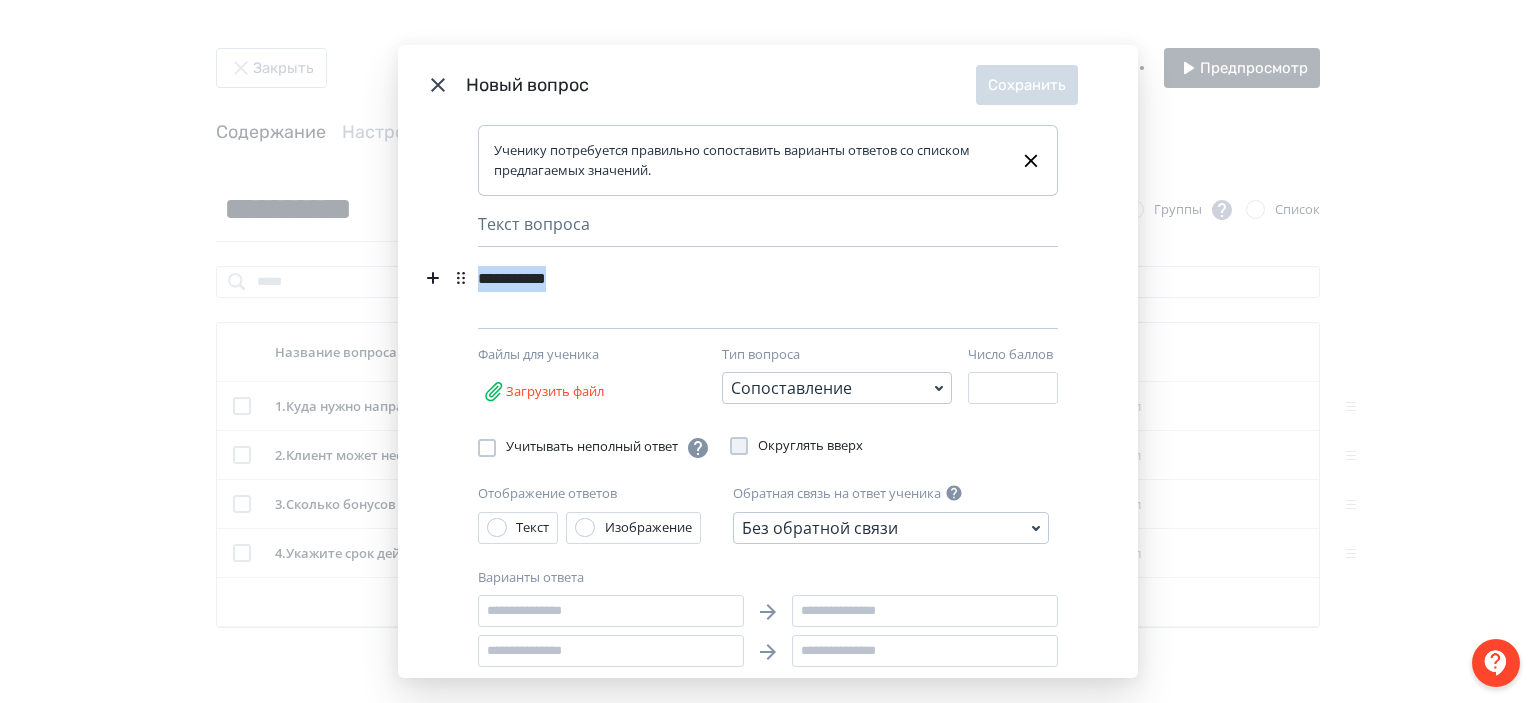 drag, startPoint x: 583, startPoint y: 279, endPoint x: 445, endPoint y: 279, distance: 138 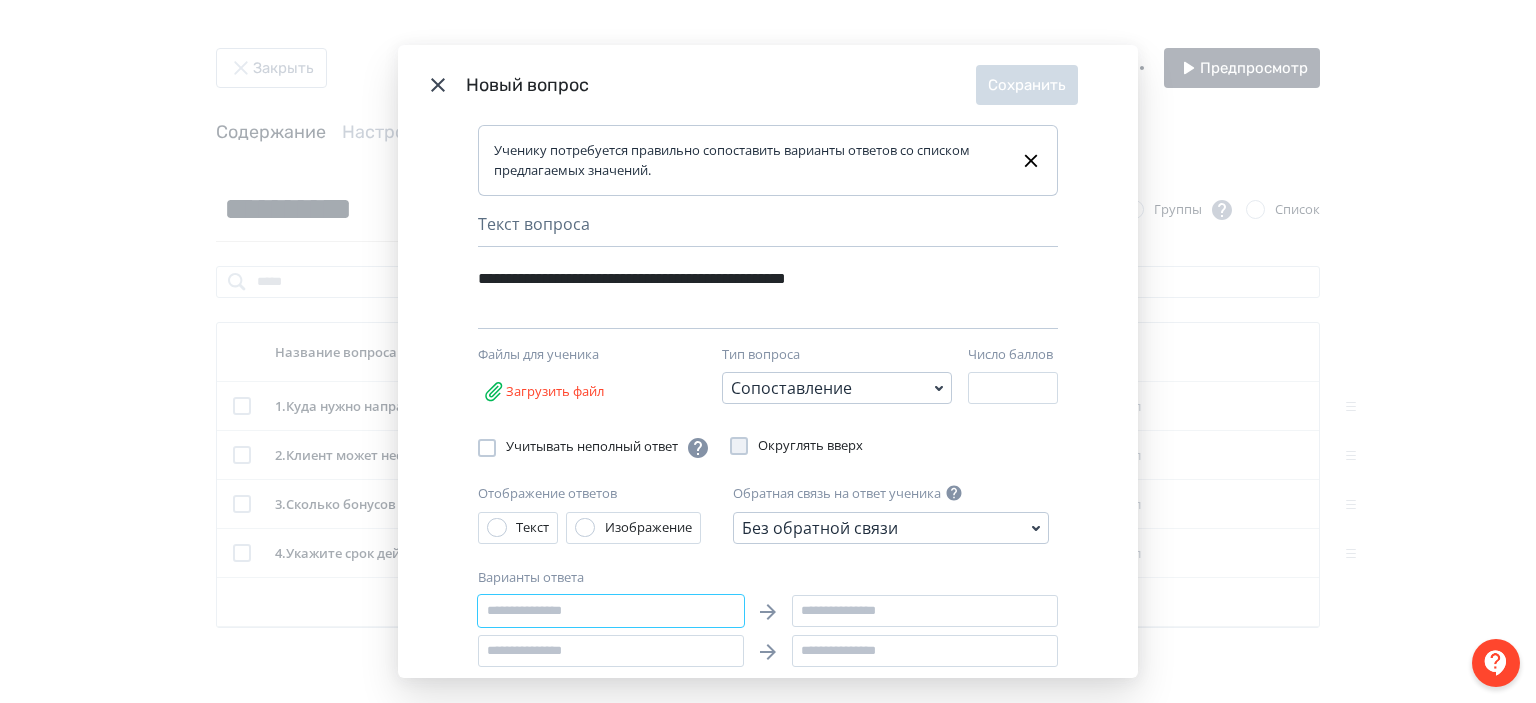 click at bounding box center [611, 611] 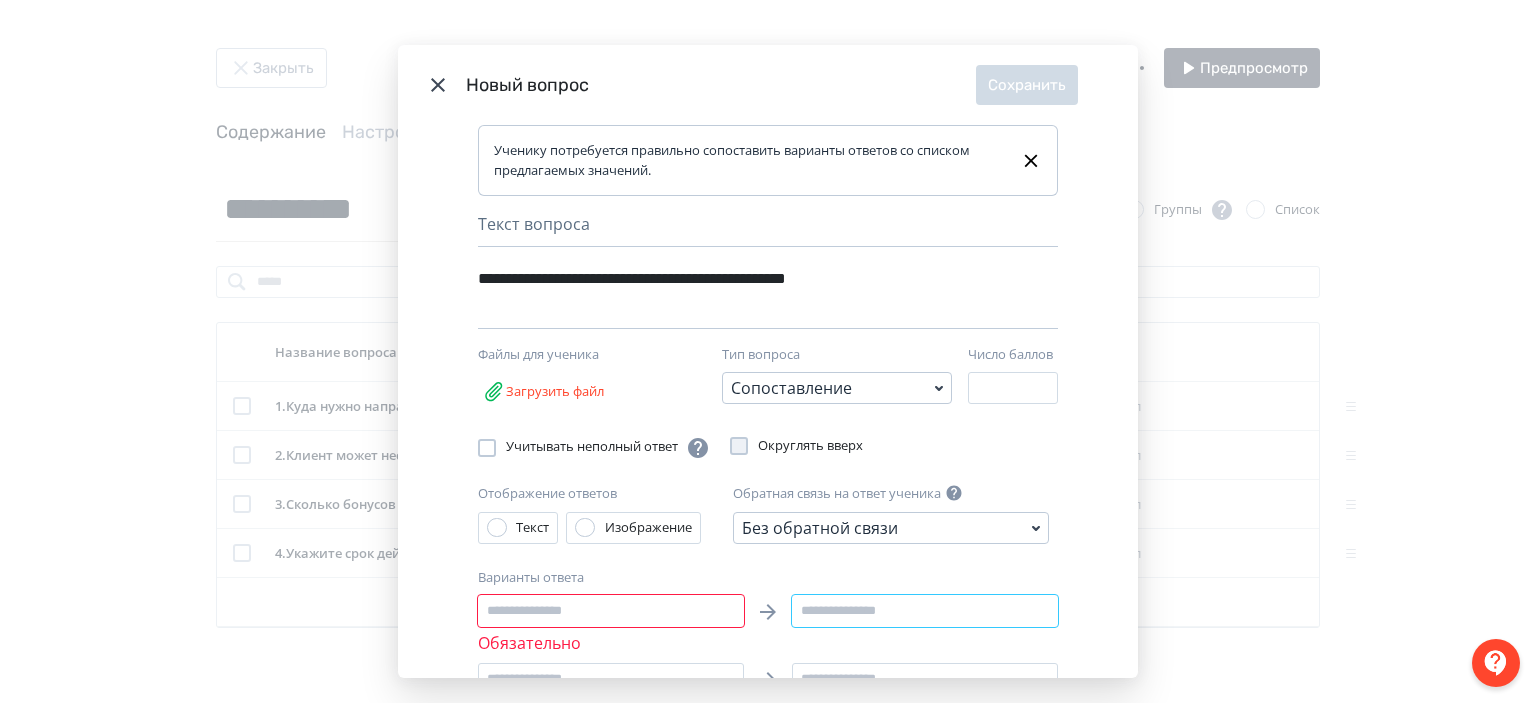click at bounding box center (925, 611) 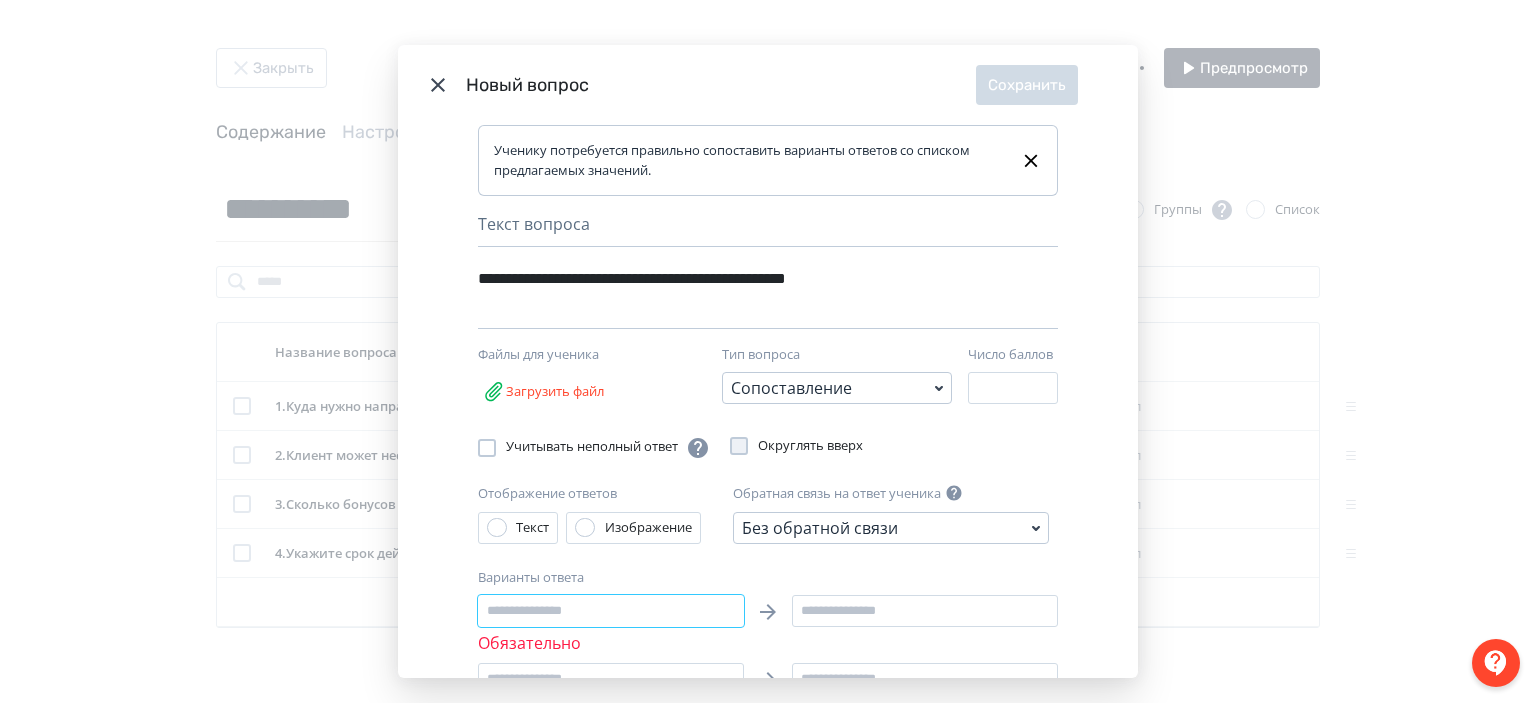 click at bounding box center [611, 611] 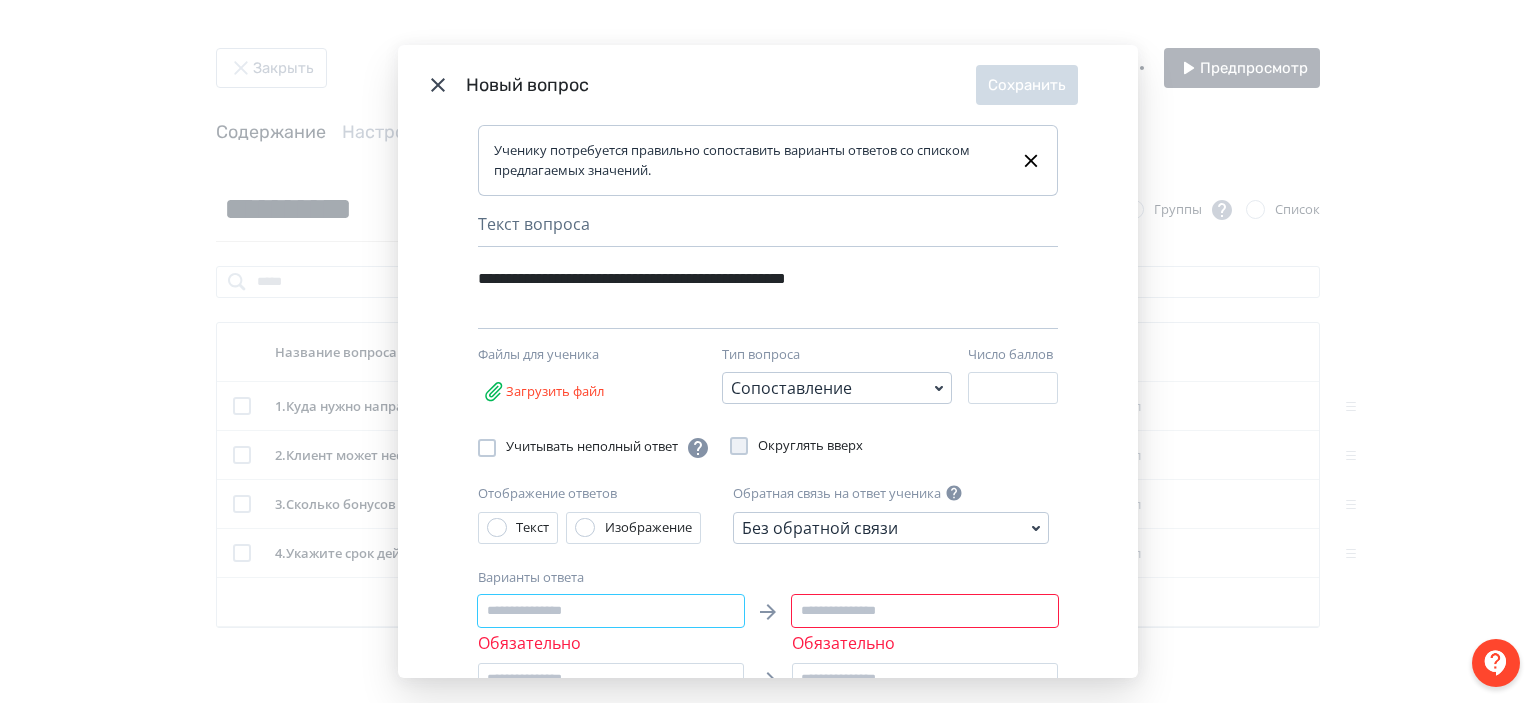 paste on "**********" 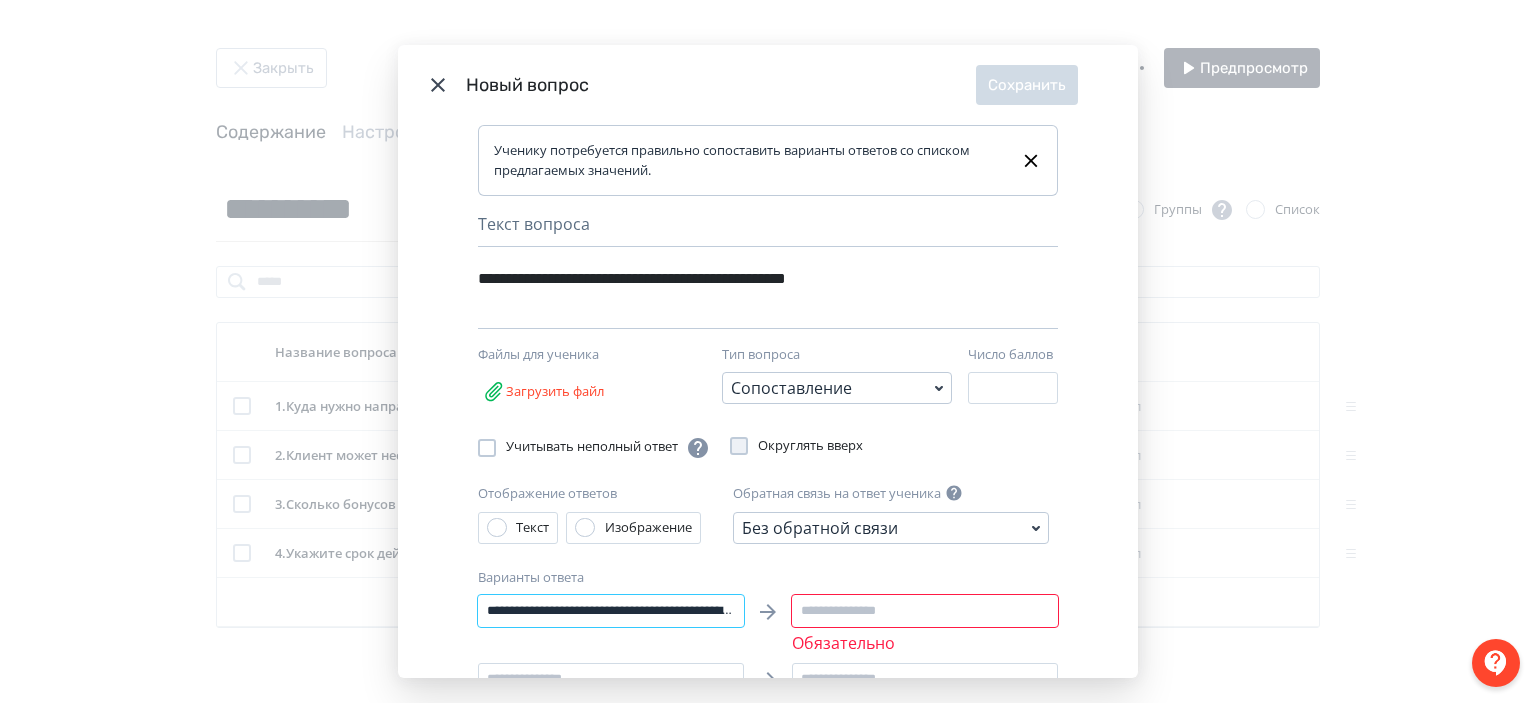 scroll, scrollTop: 0, scrollLeft: 1429, axis: horizontal 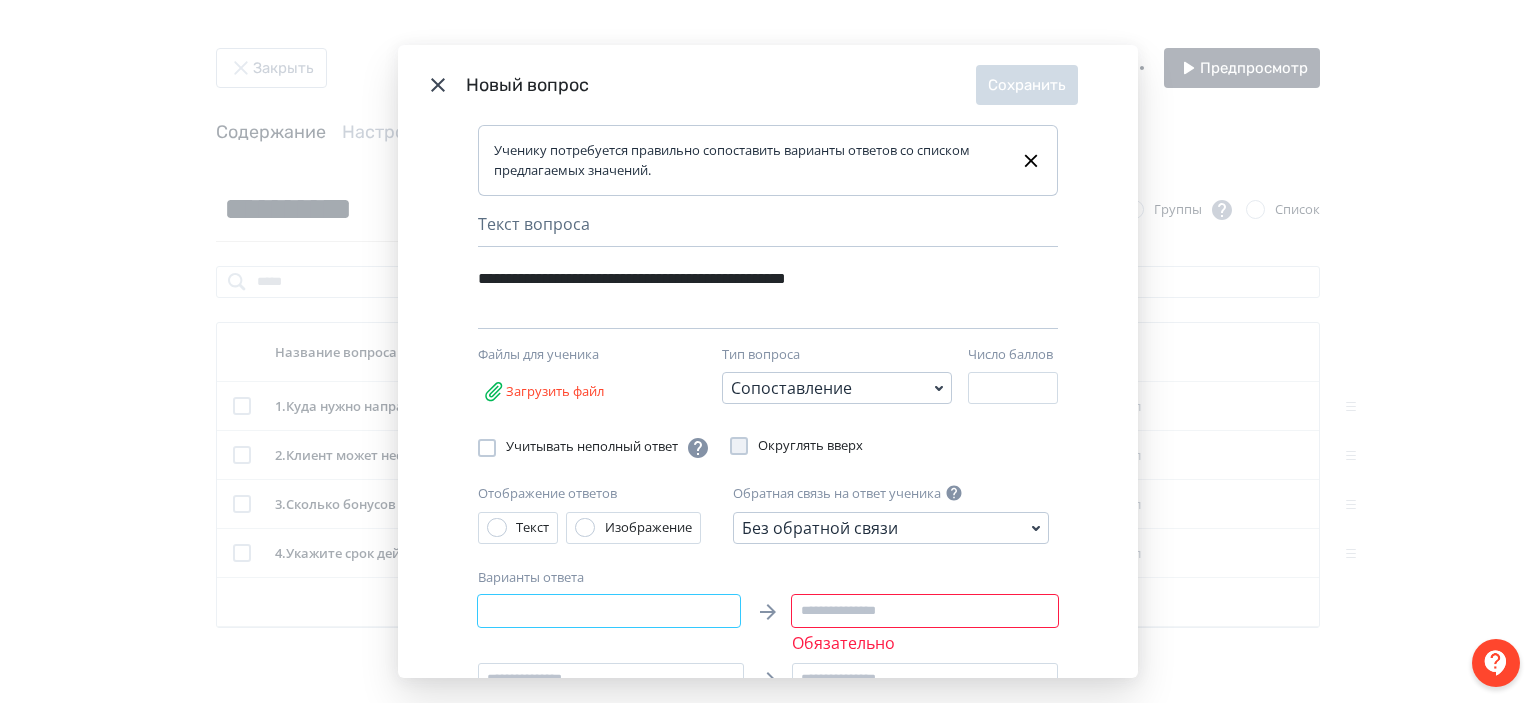 type on "**********" 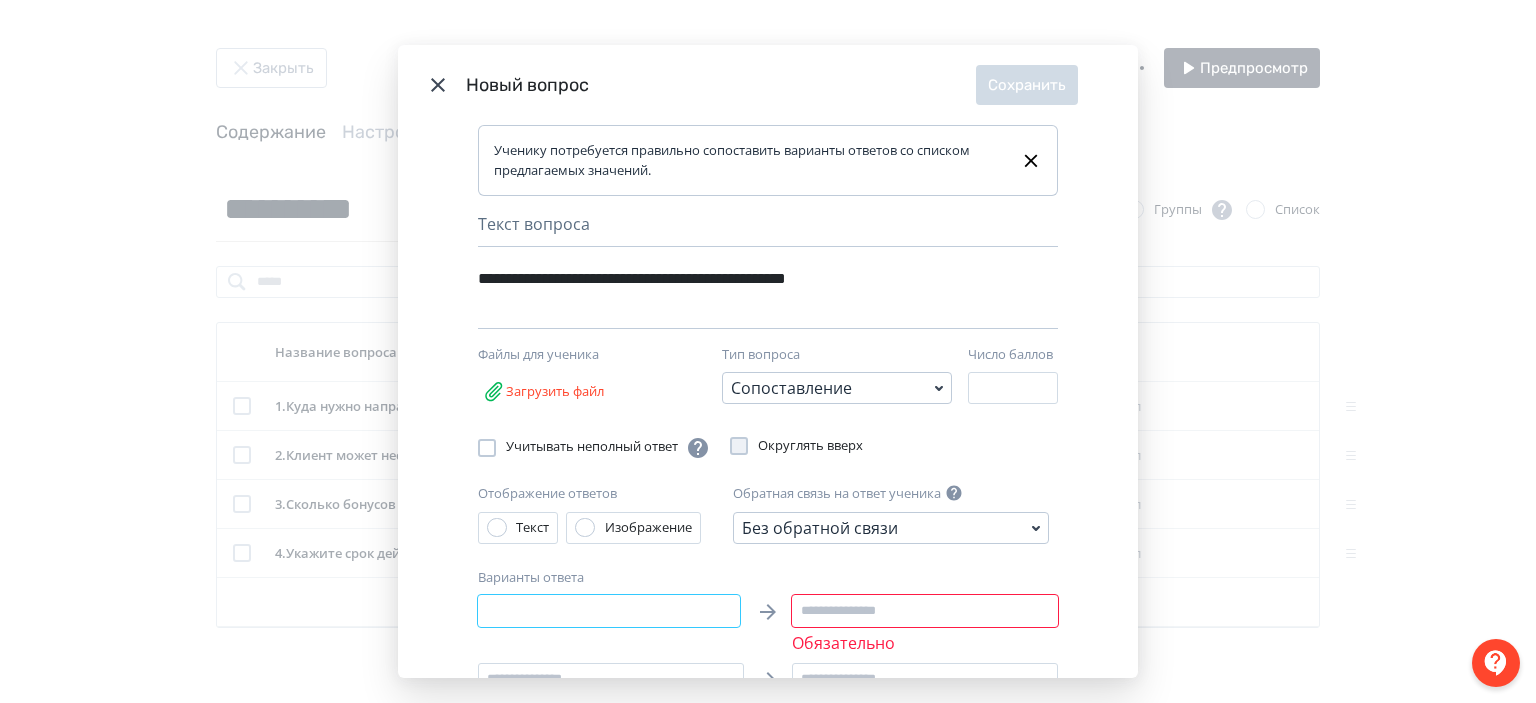 scroll, scrollTop: 0, scrollLeft: 0, axis: both 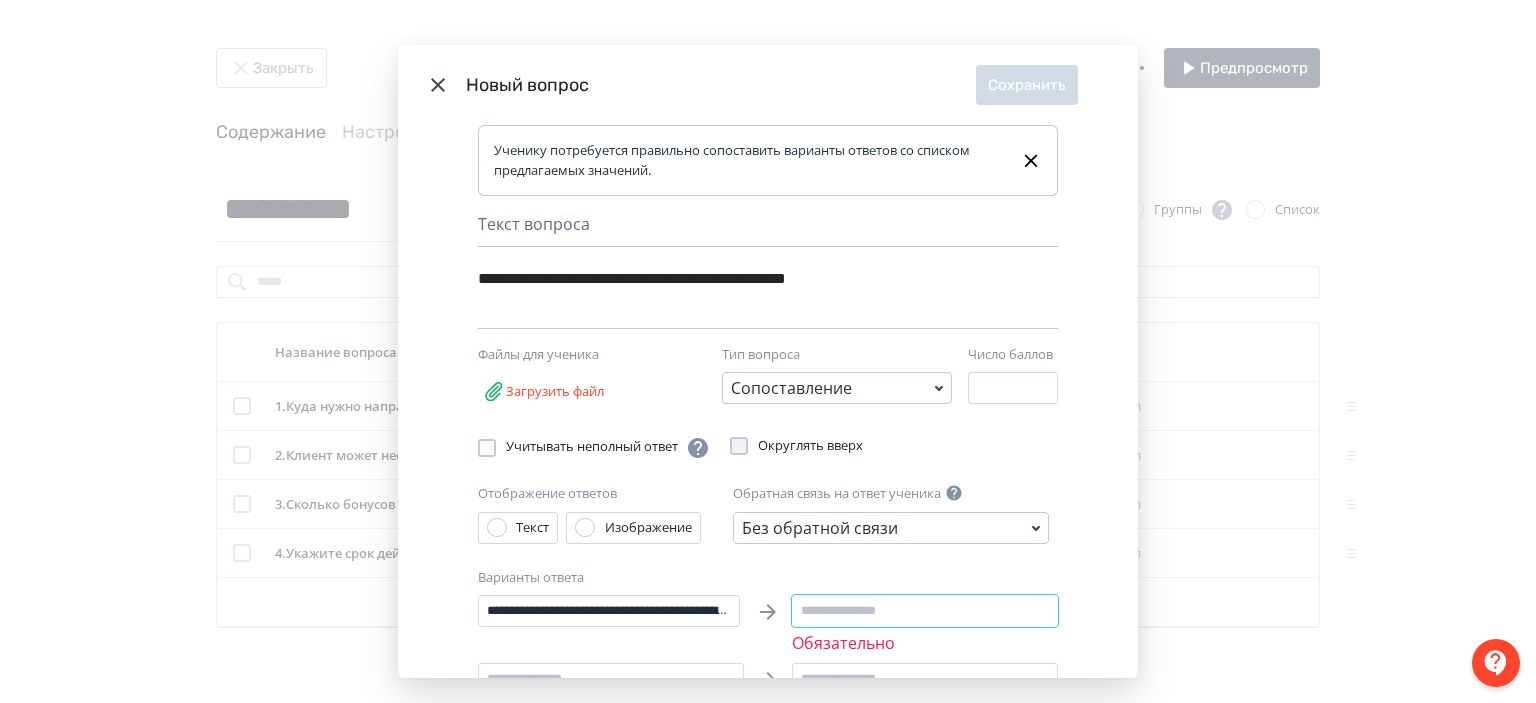 click at bounding box center (925, 611) 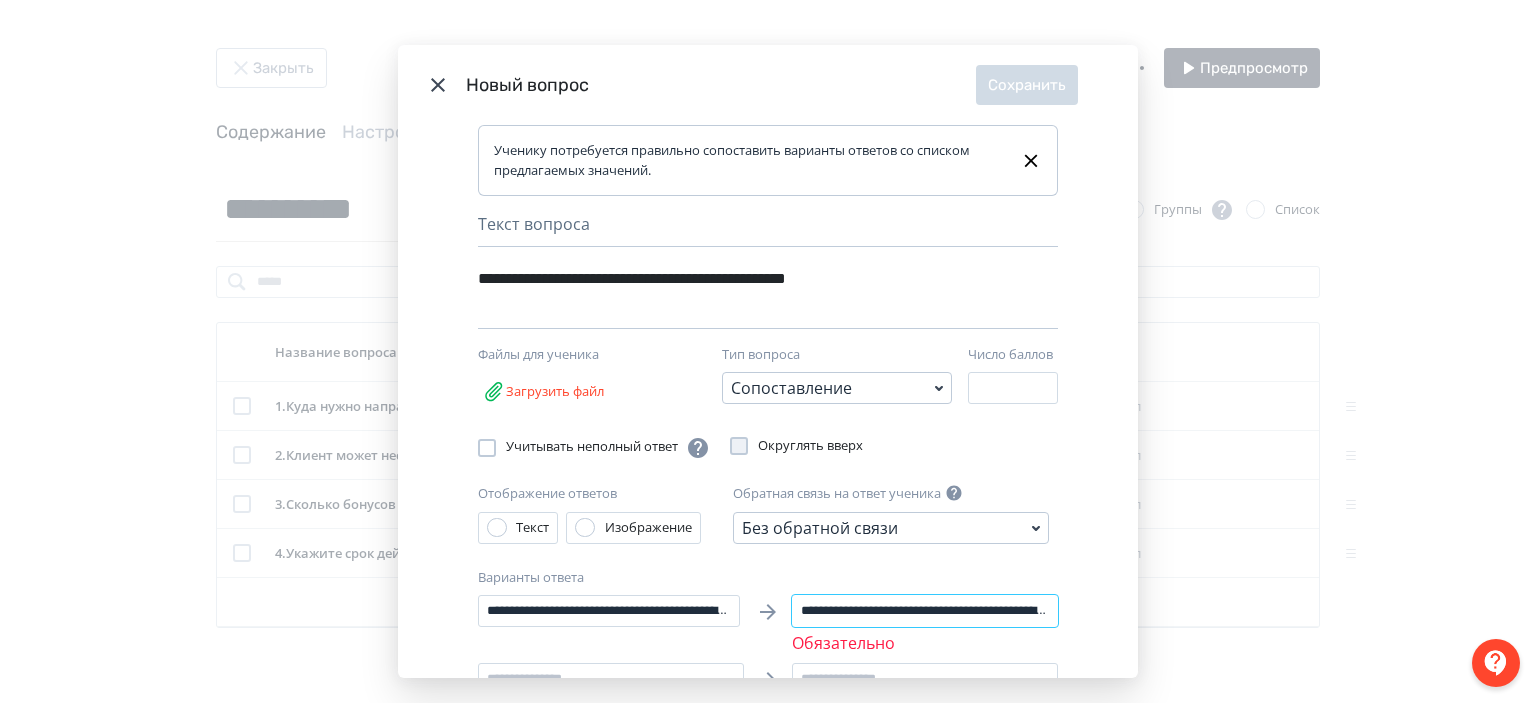 scroll, scrollTop: 0, scrollLeft: 117, axis: horizontal 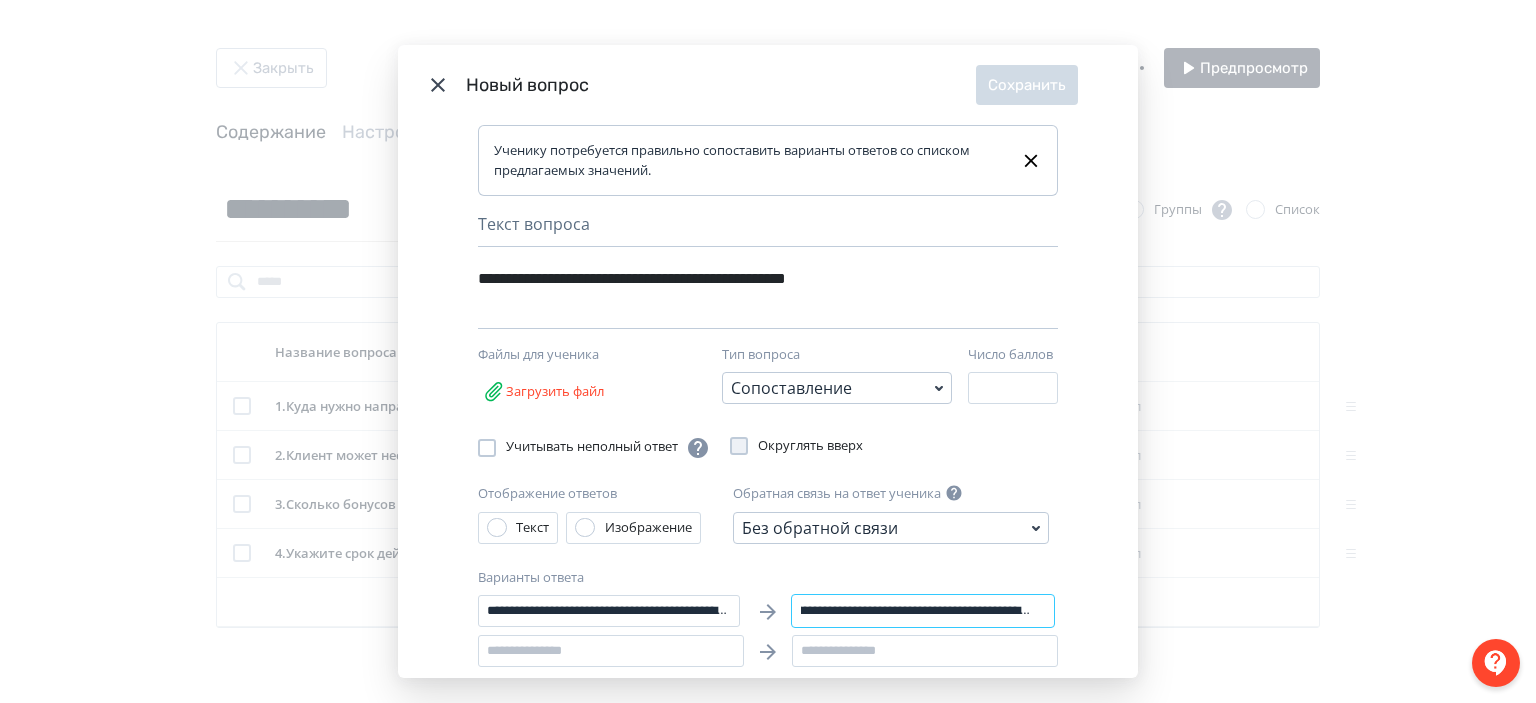 type on "**********" 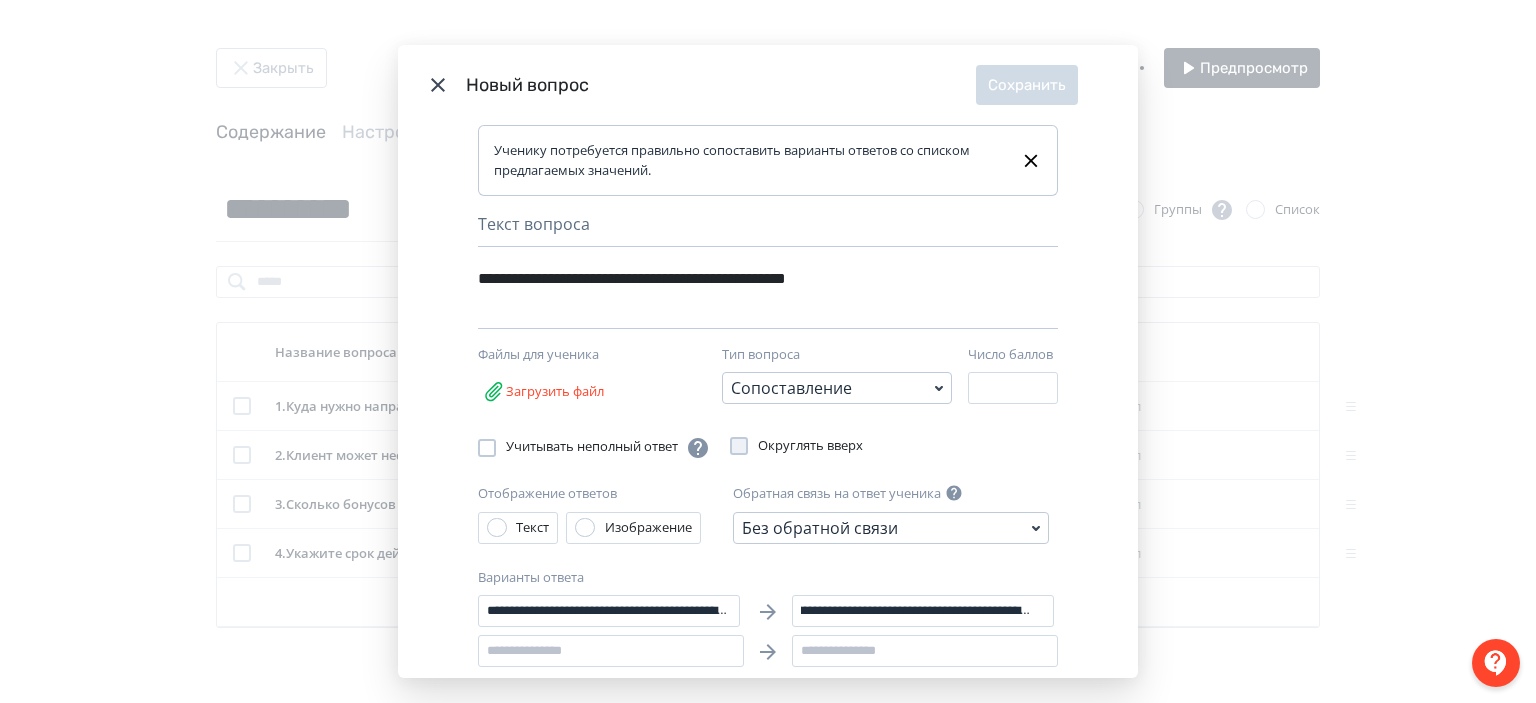 scroll, scrollTop: 0, scrollLeft: 0, axis: both 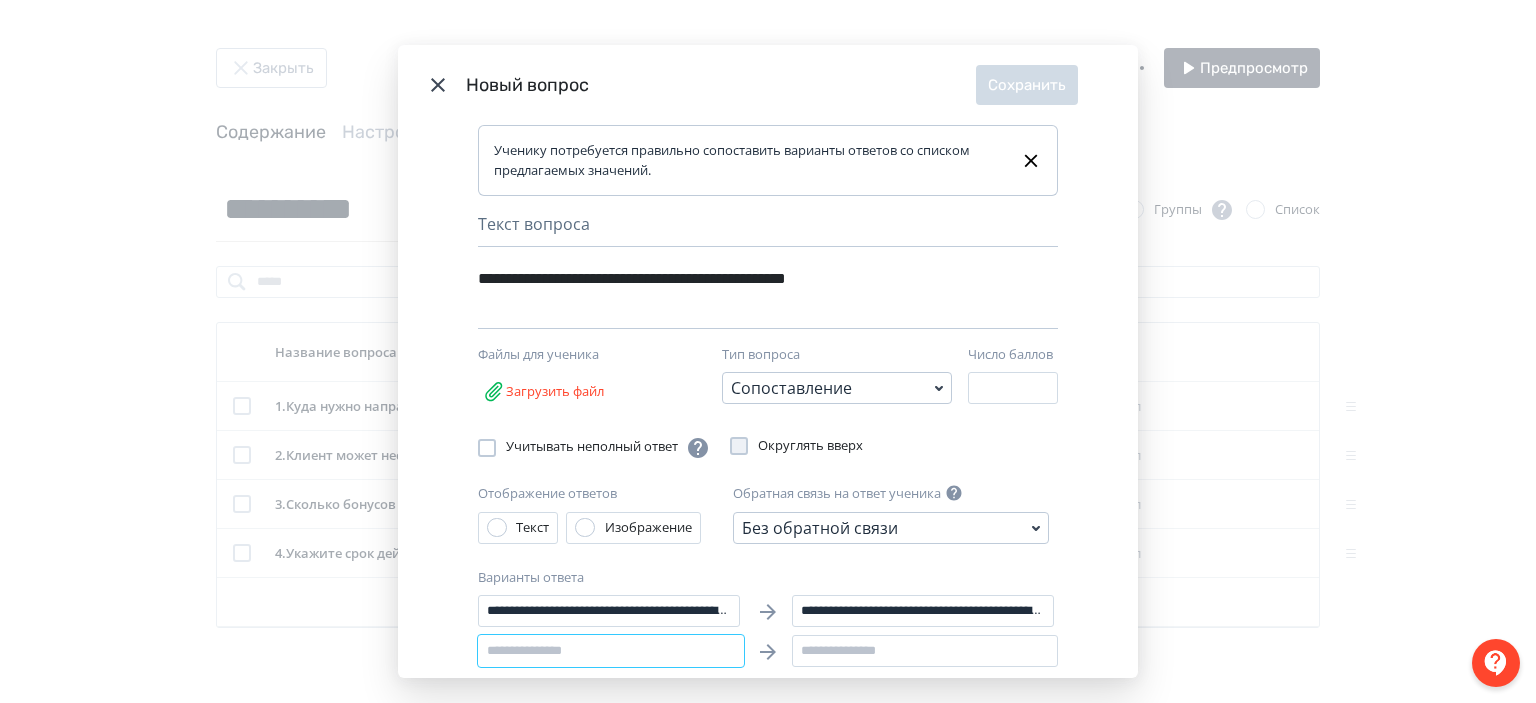 click at bounding box center (611, 651) 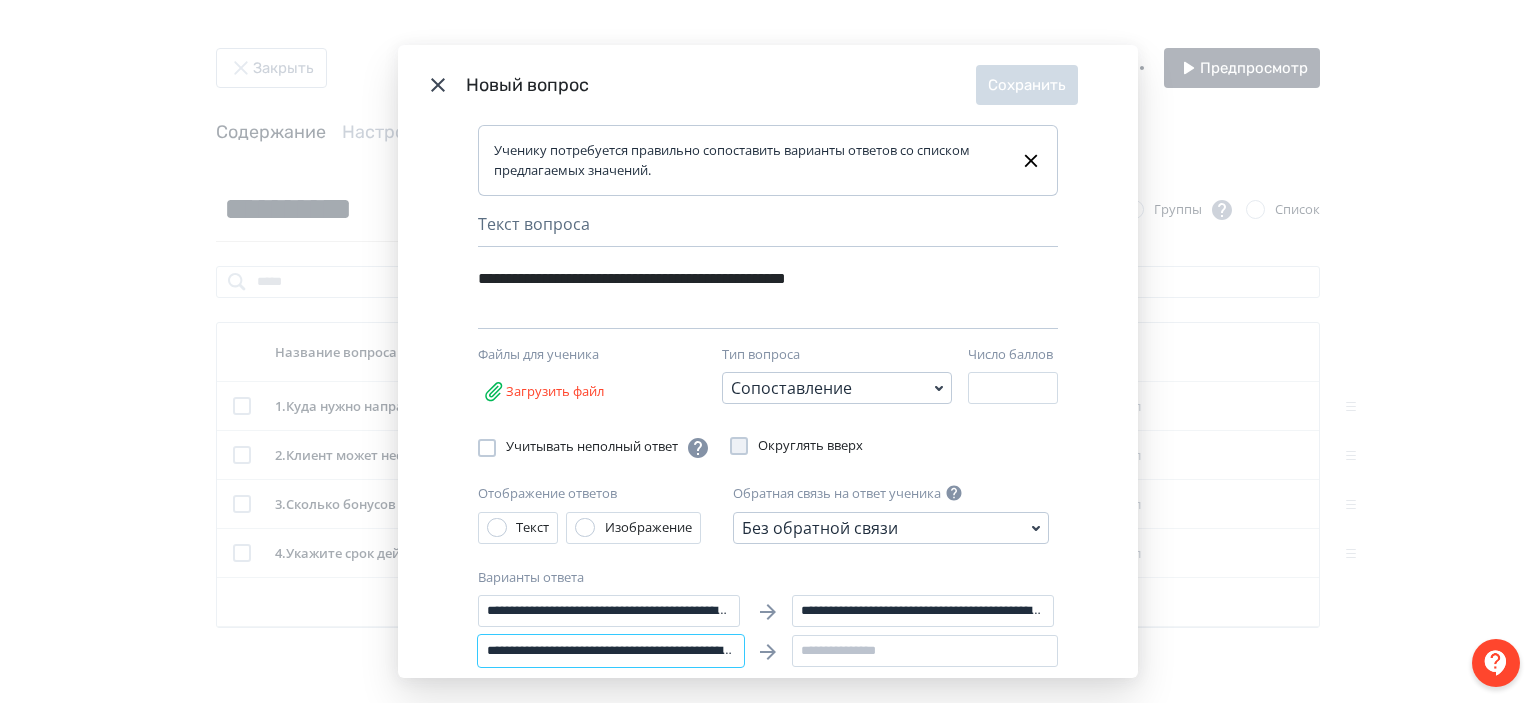 scroll, scrollTop: 0, scrollLeft: 1245, axis: horizontal 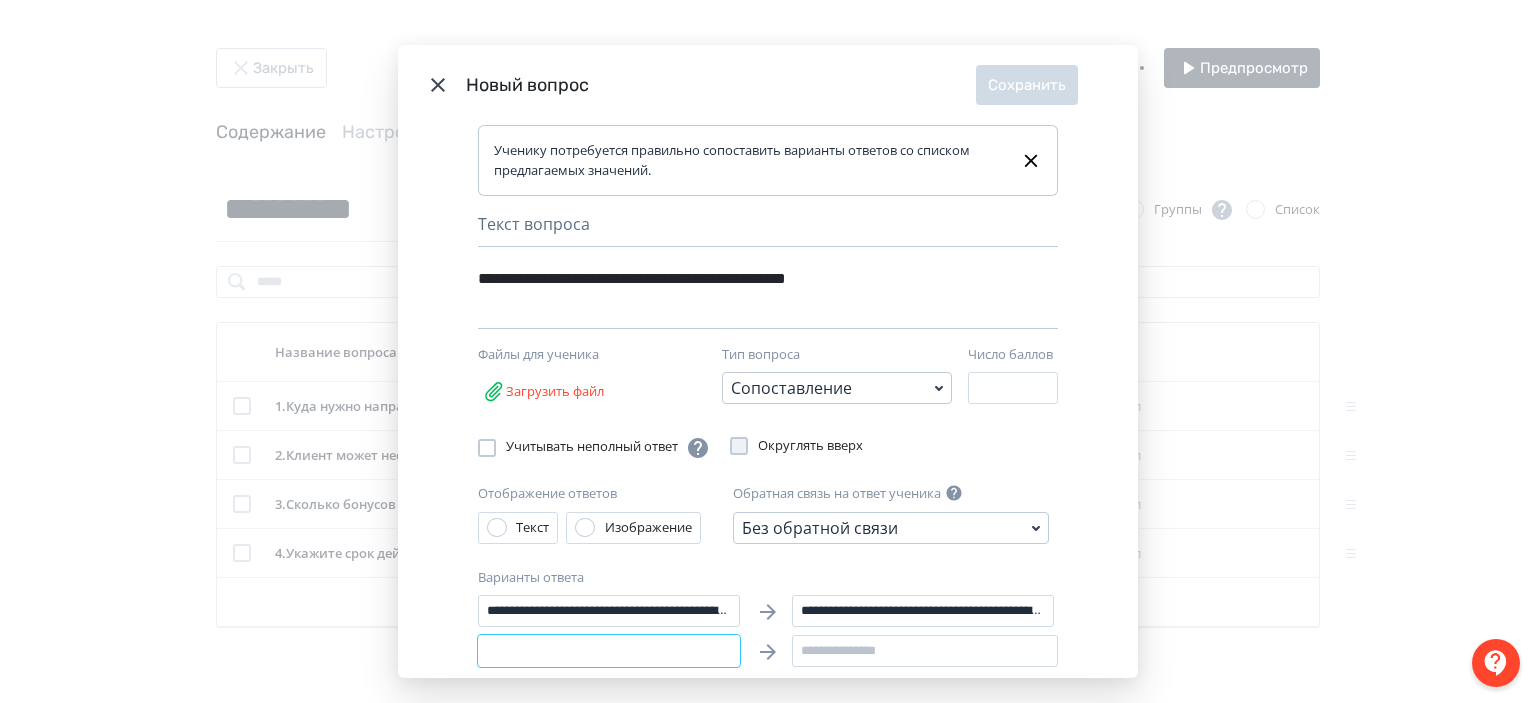 type on "**********" 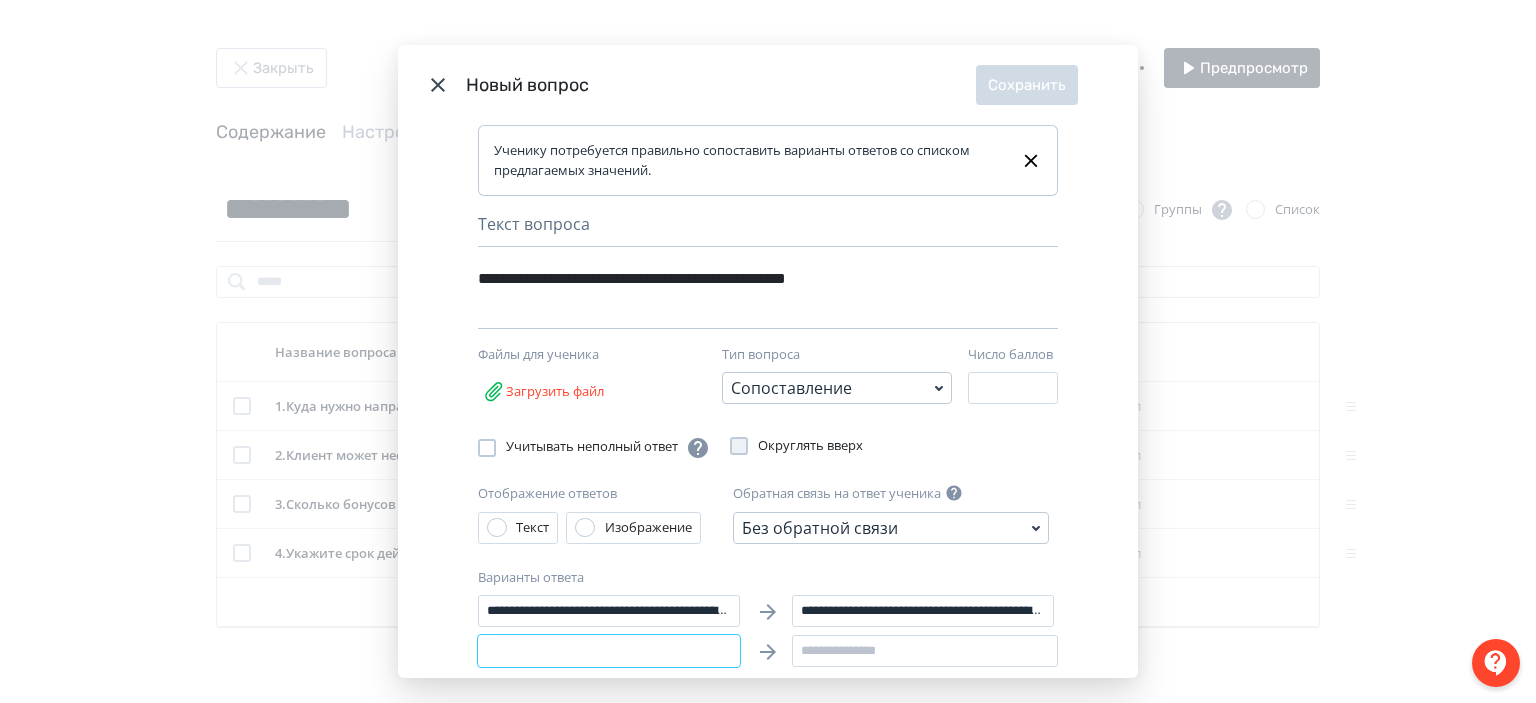 scroll, scrollTop: 0, scrollLeft: 0, axis: both 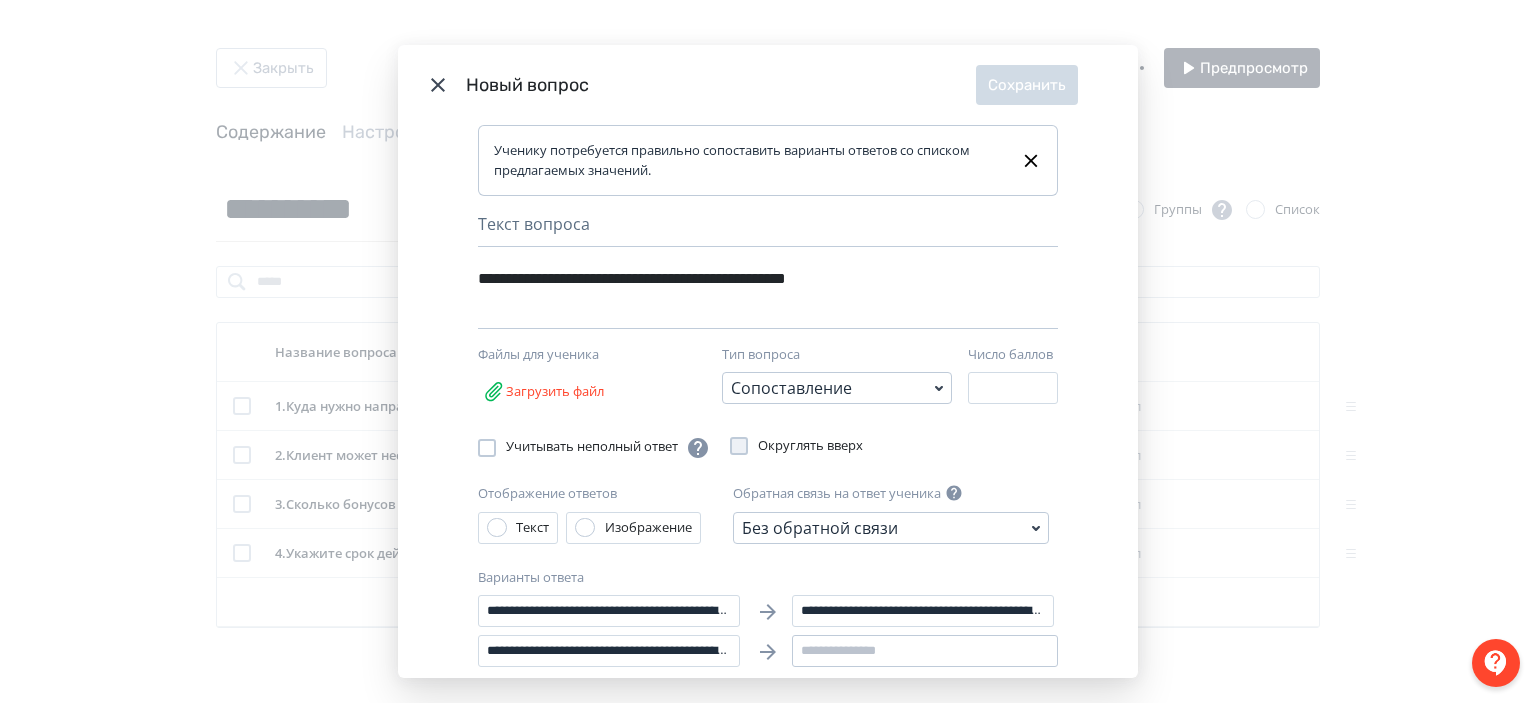click on "**********" at bounding box center [768, 661] 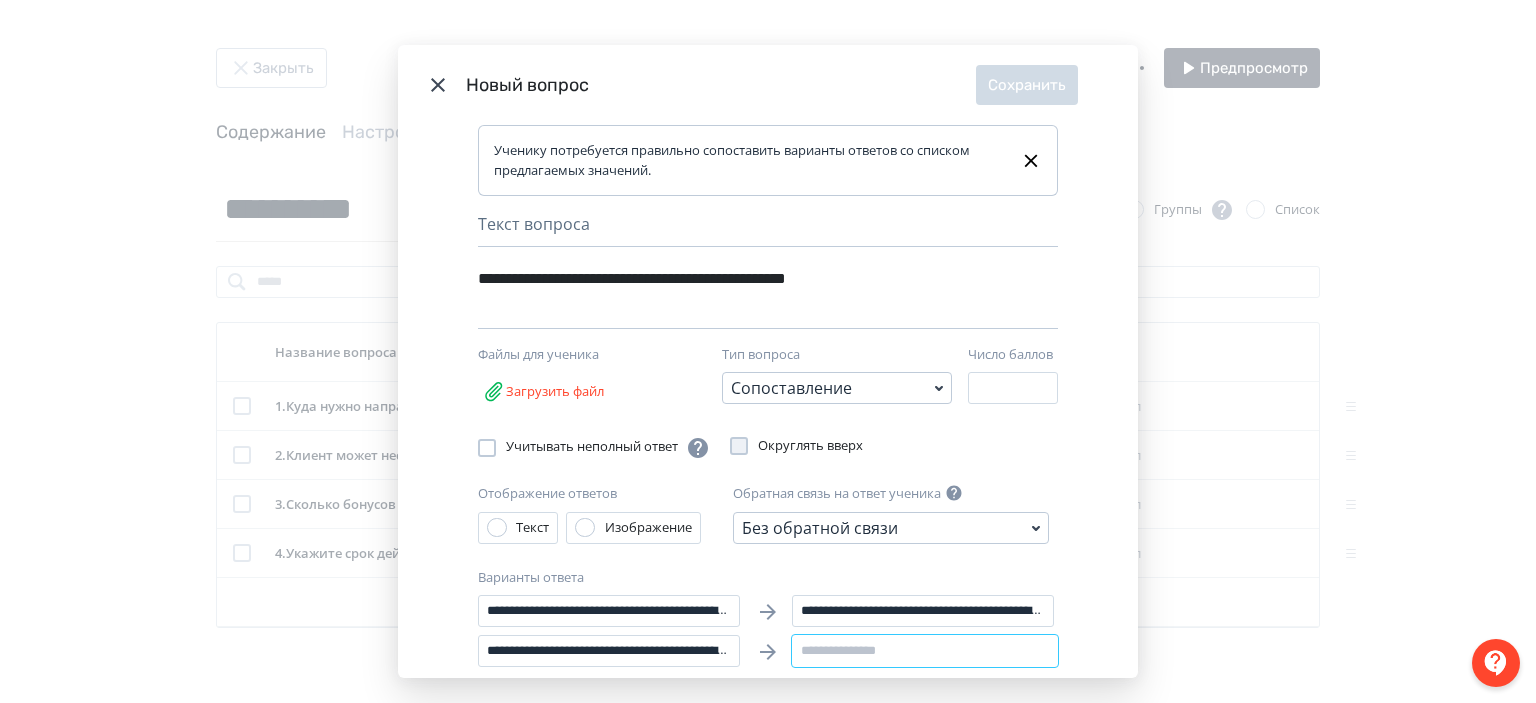 click at bounding box center [925, 651] 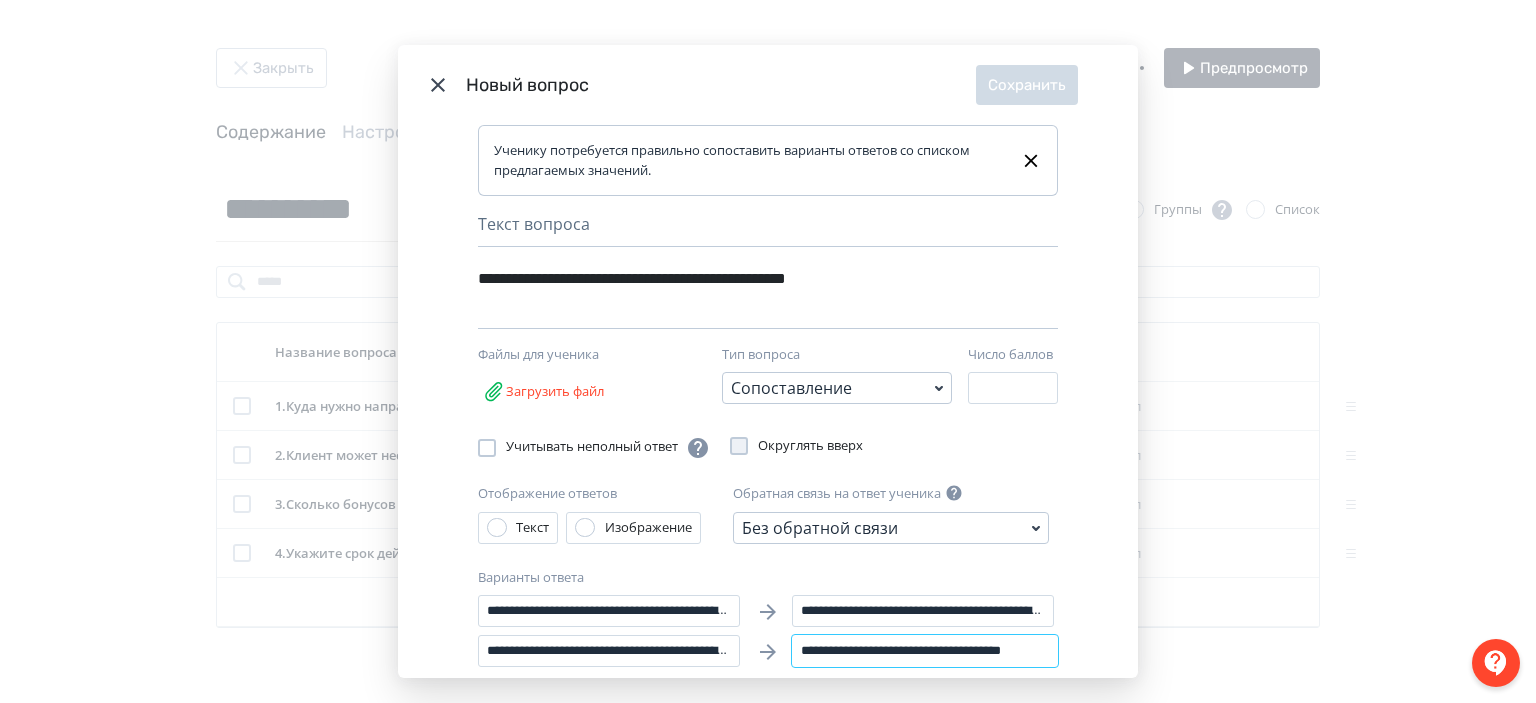 scroll, scrollTop: 0, scrollLeft: 35, axis: horizontal 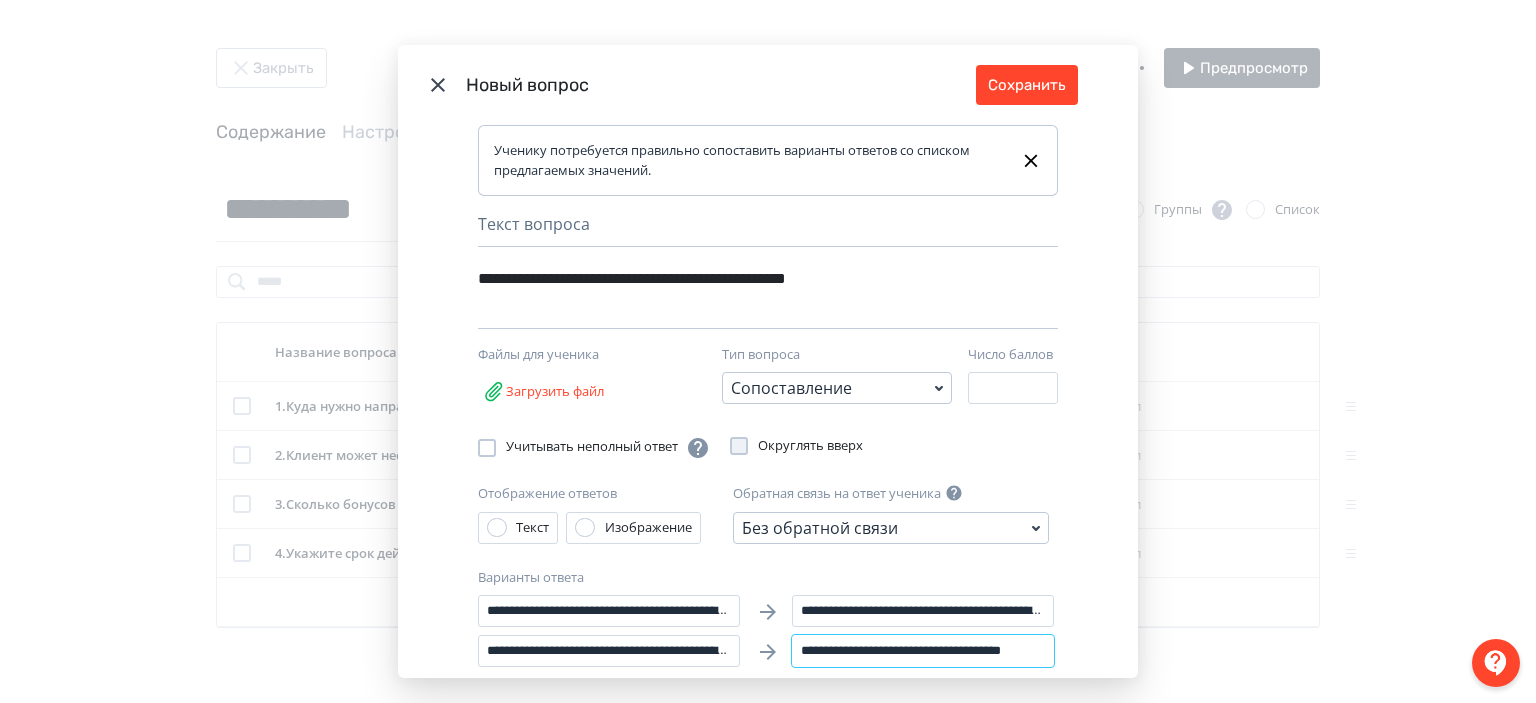 type on "**********" 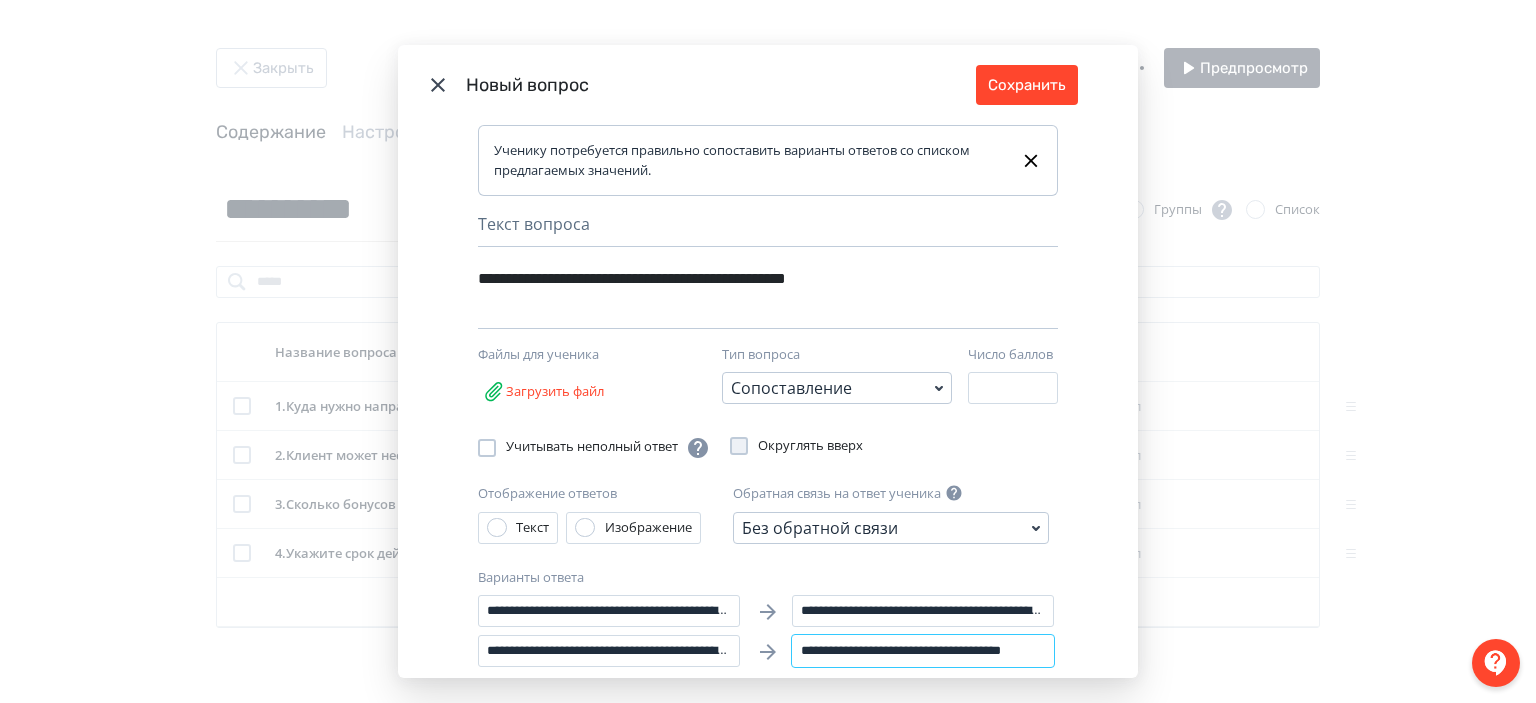 scroll, scrollTop: 0, scrollLeft: 0, axis: both 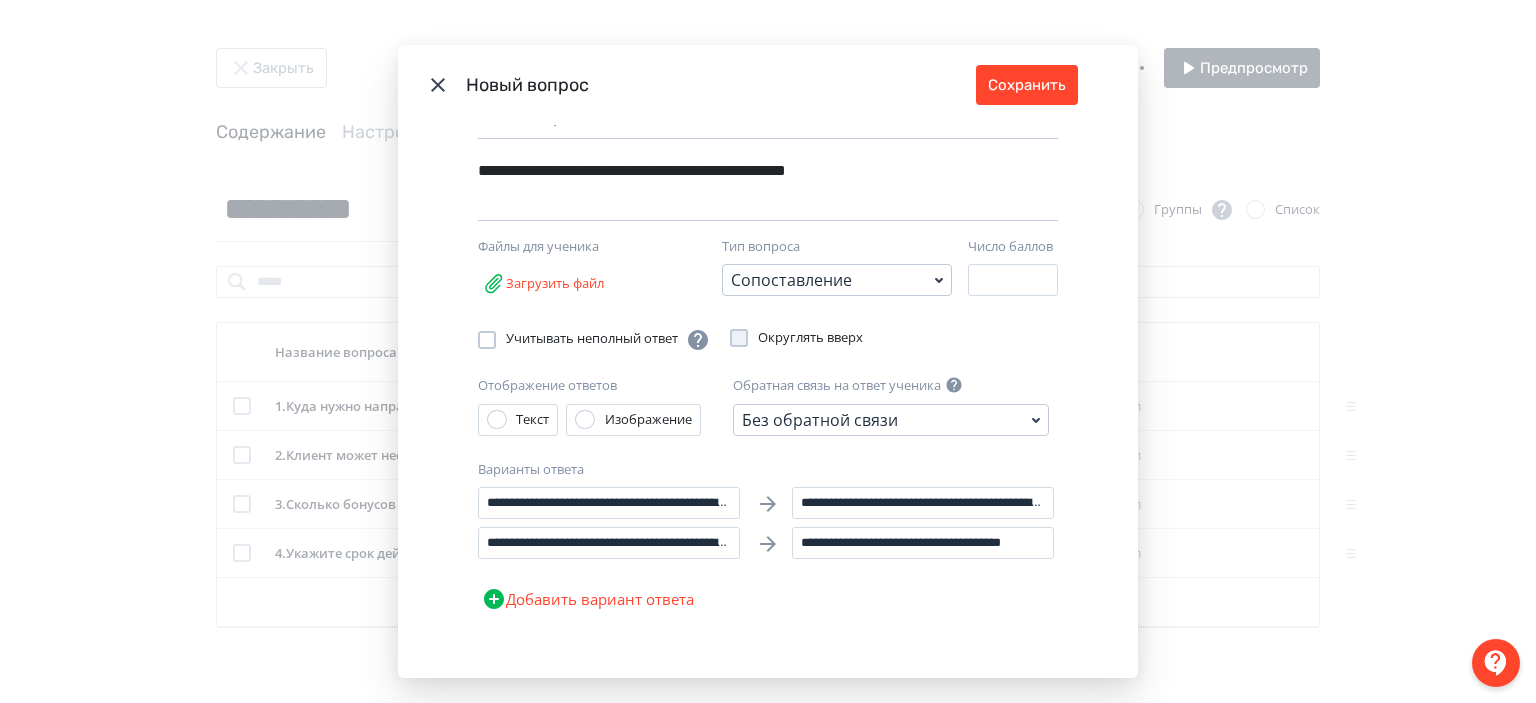 click on "Добавить вариант ответа" at bounding box center [588, 599] 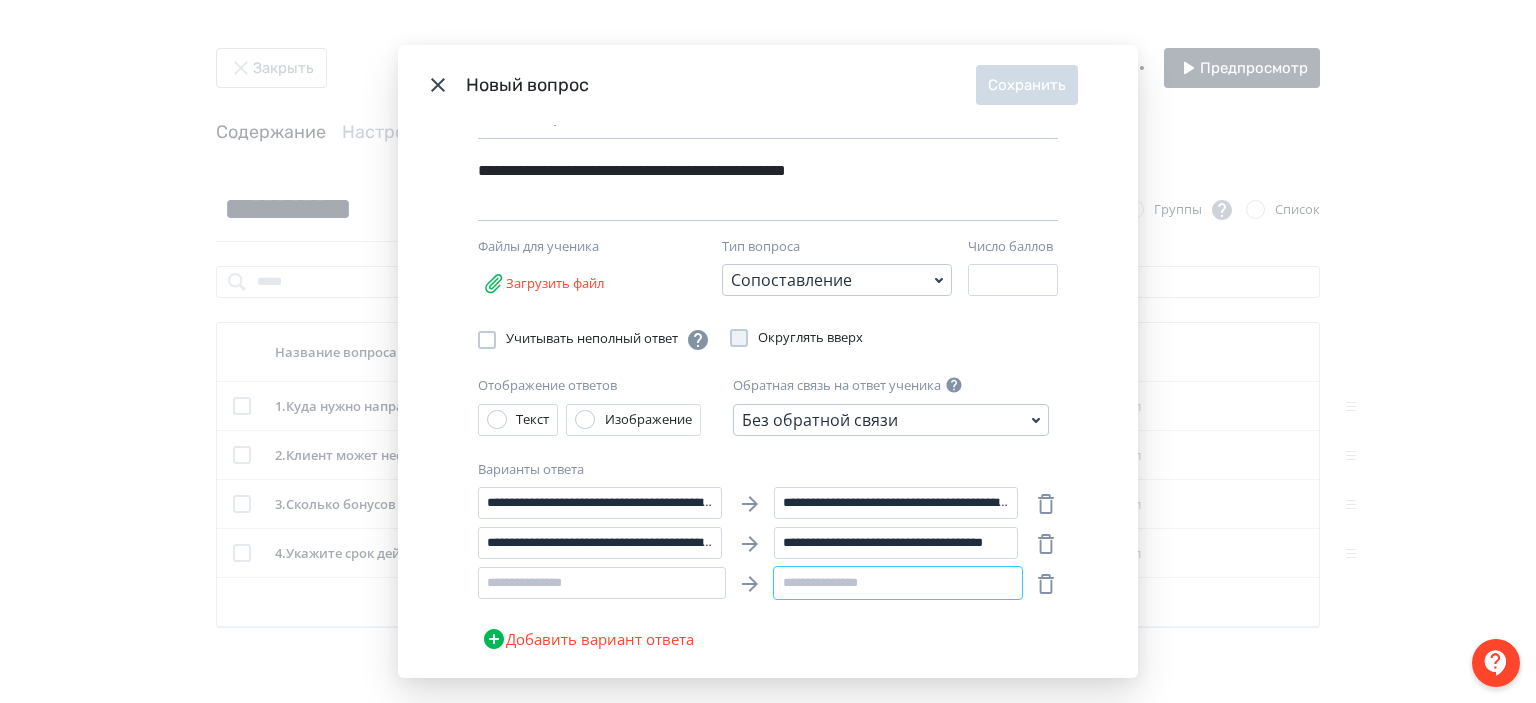 click at bounding box center (898, 583) 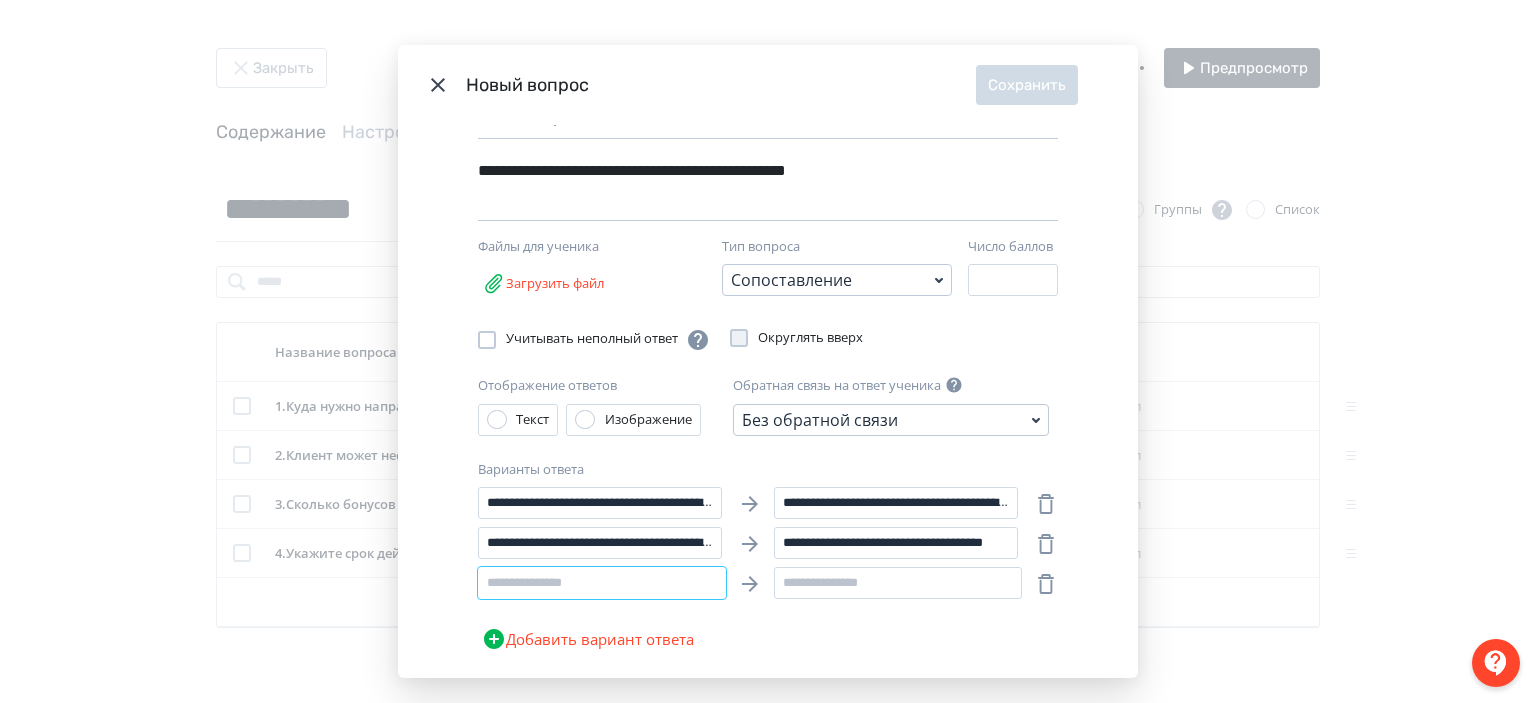 click at bounding box center [602, 583] 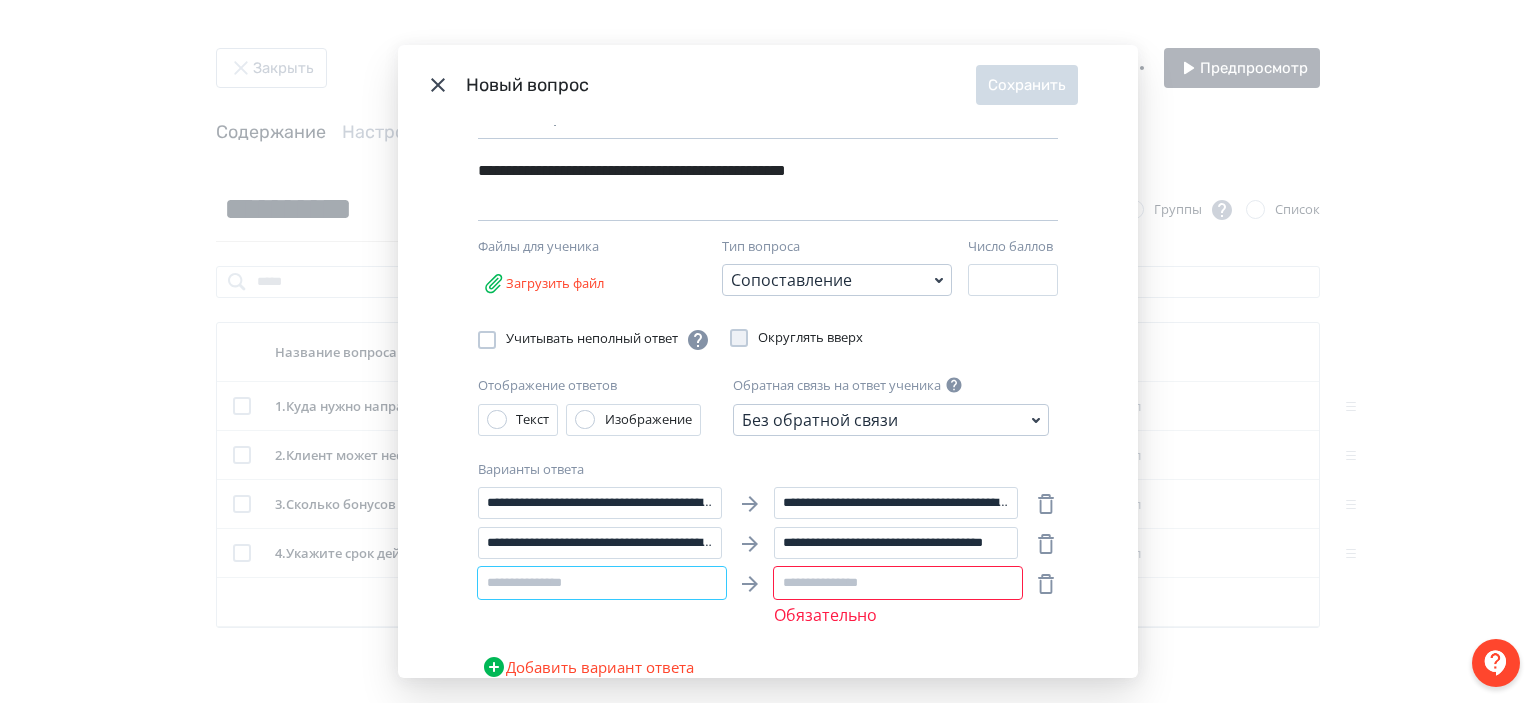 paste on "**********" 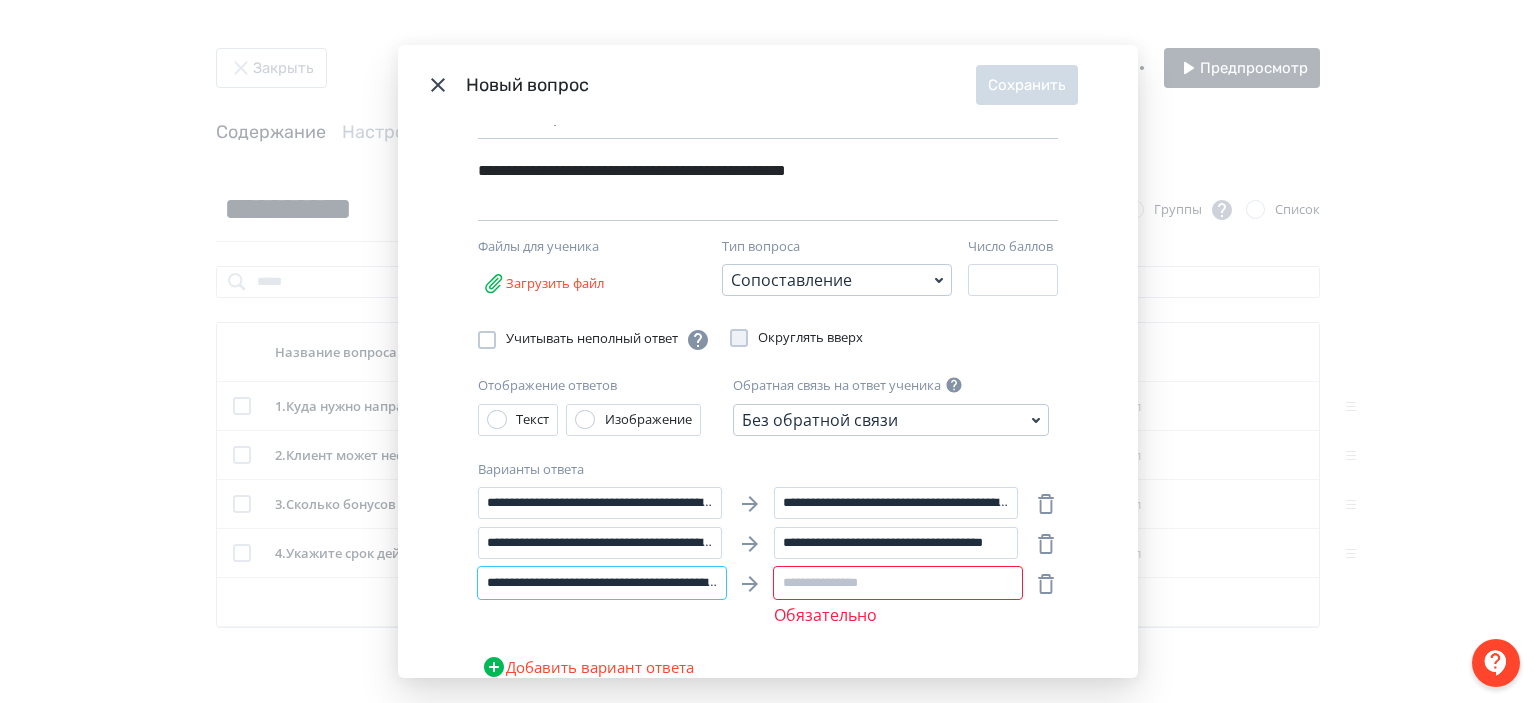 scroll, scrollTop: 0, scrollLeft: 1435, axis: horizontal 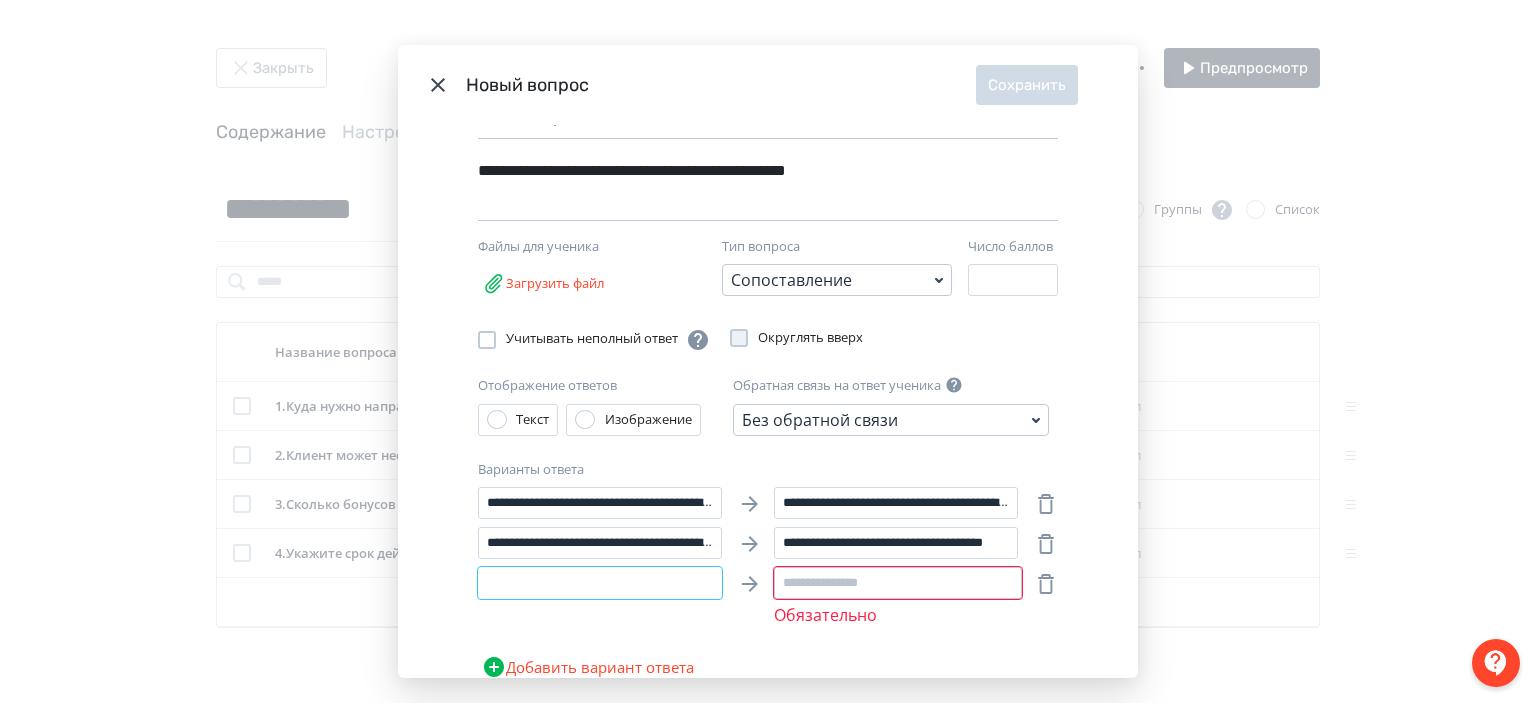 type on "**********" 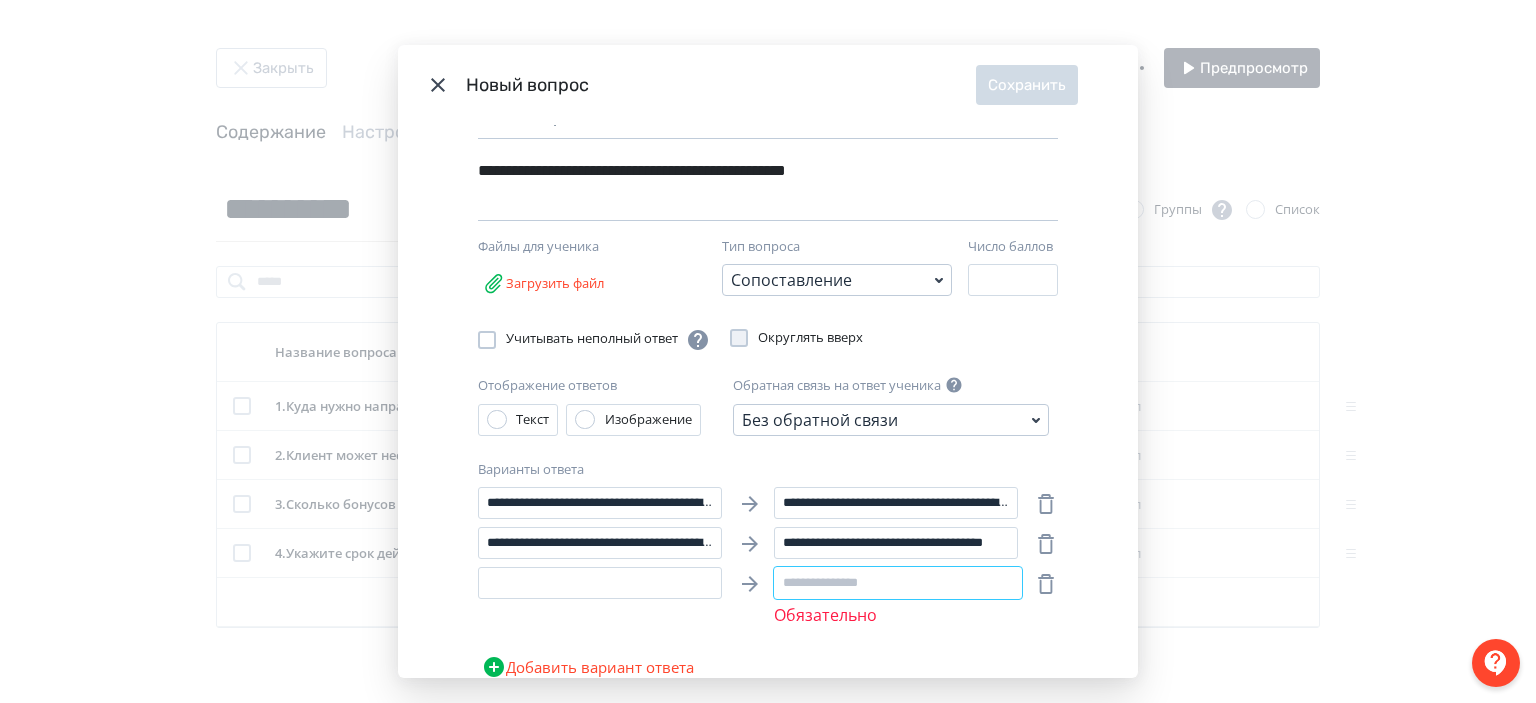 click at bounding box center (898, 583) 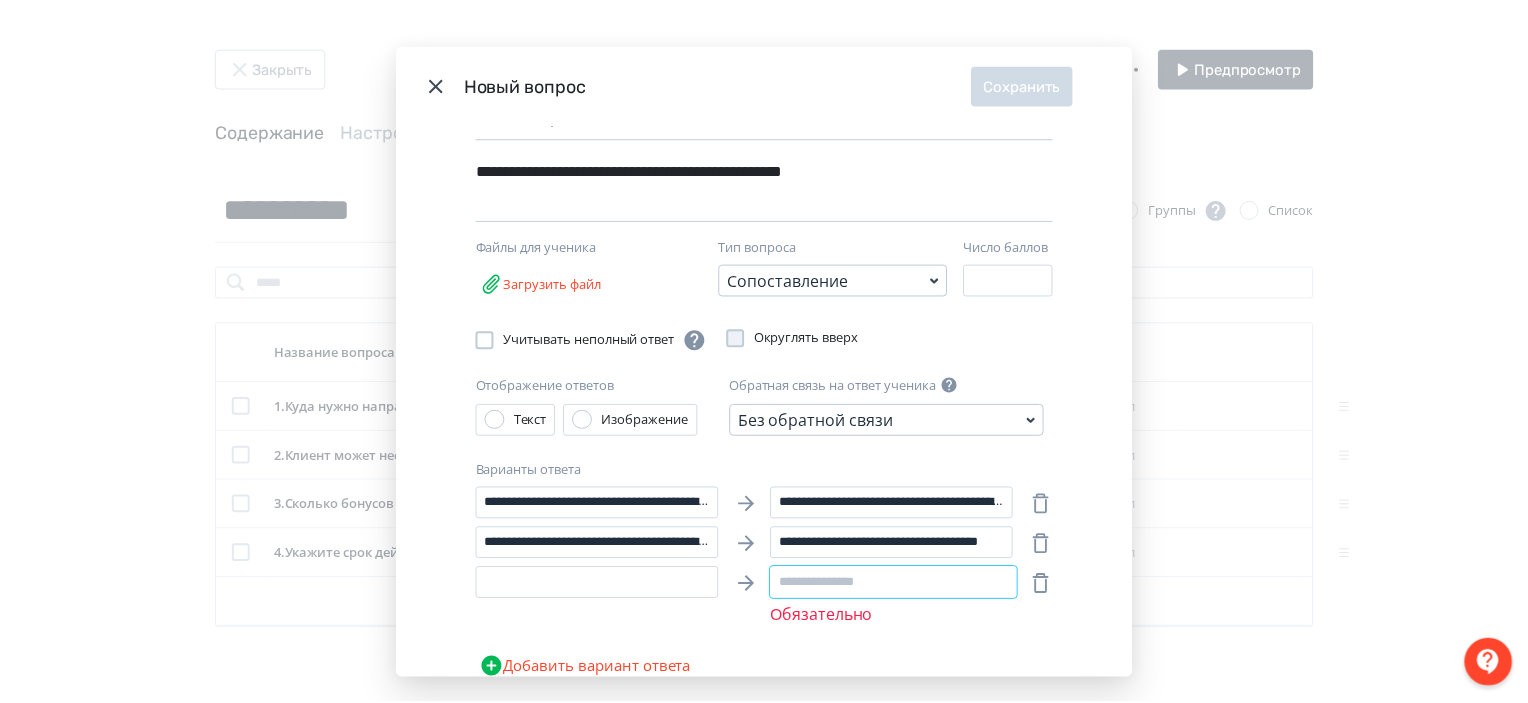 scroll, scrollTop: 0, scrollLeft: 0, axis: both 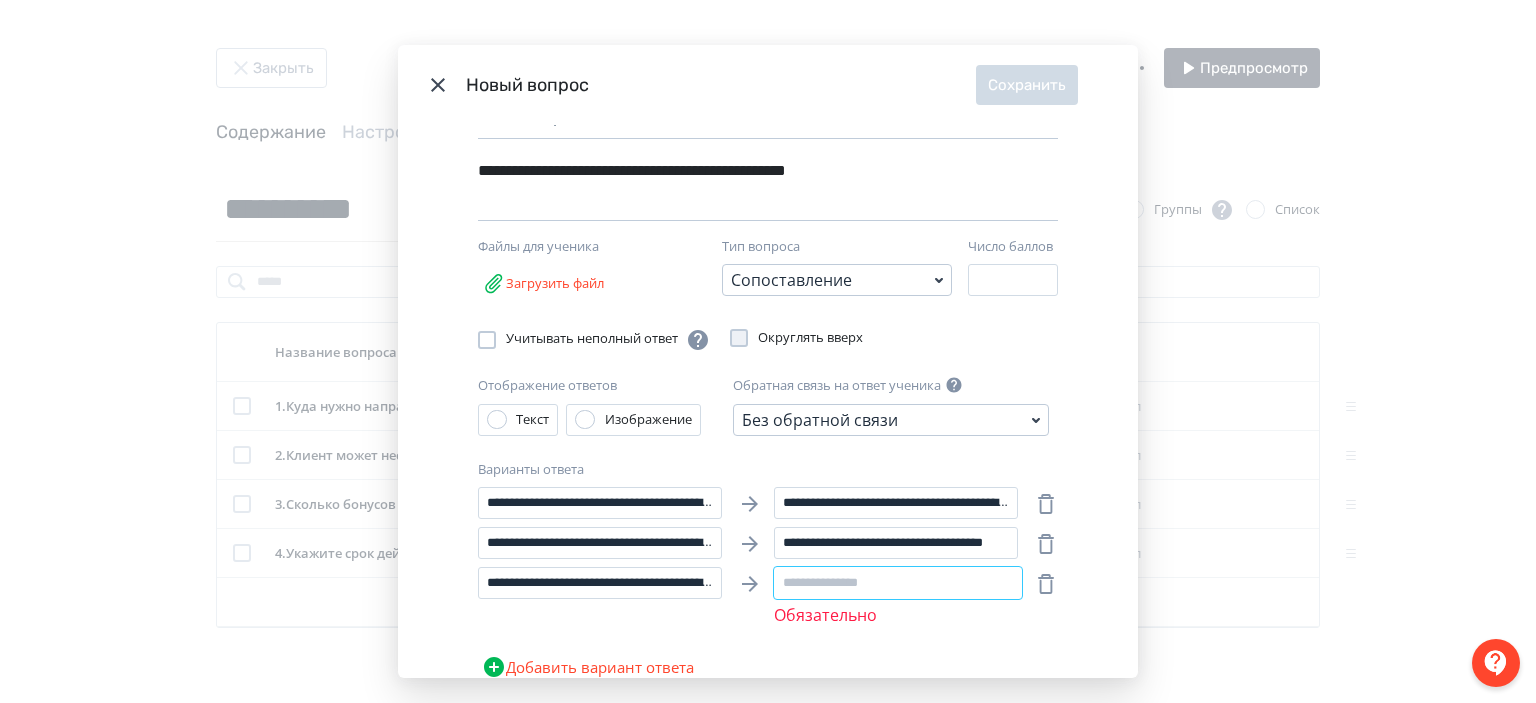 paste on "**********" 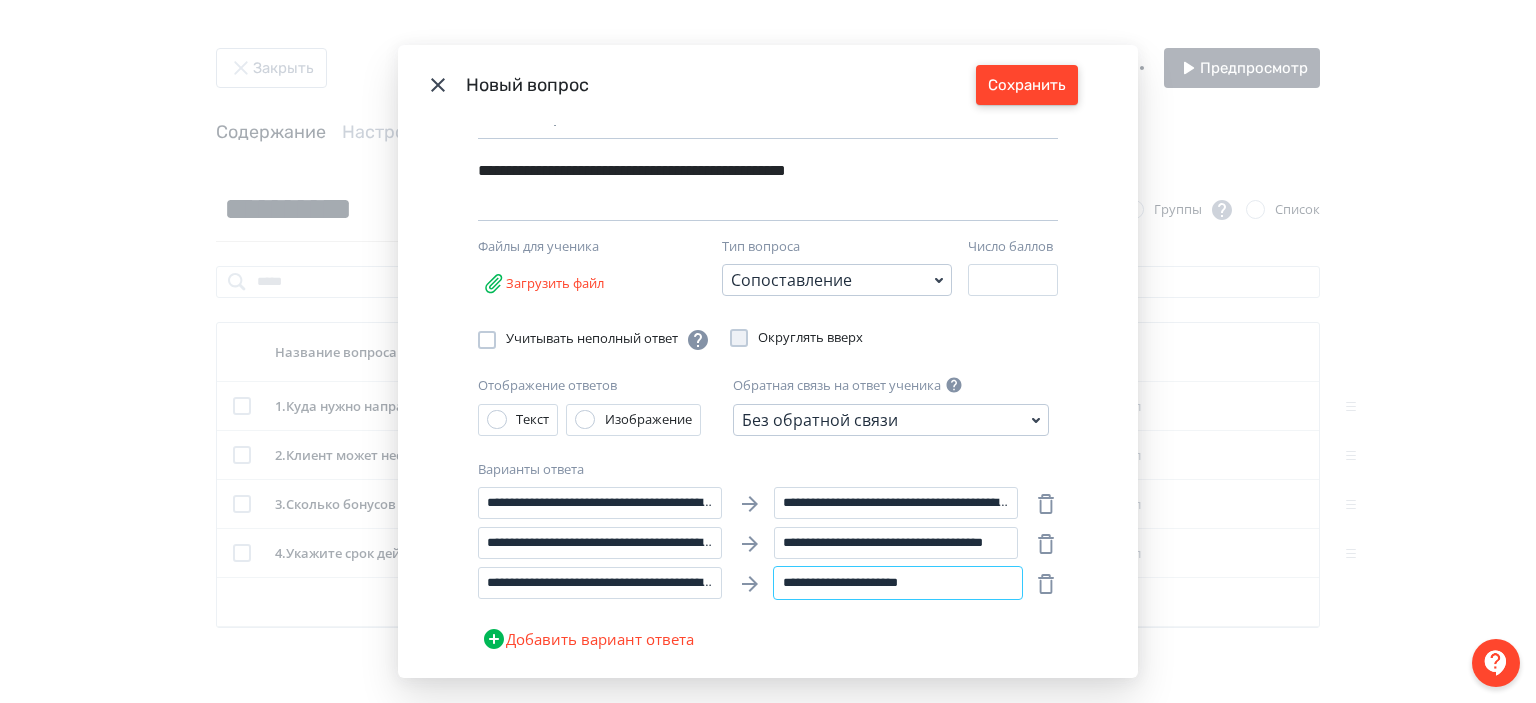 type on "**********" 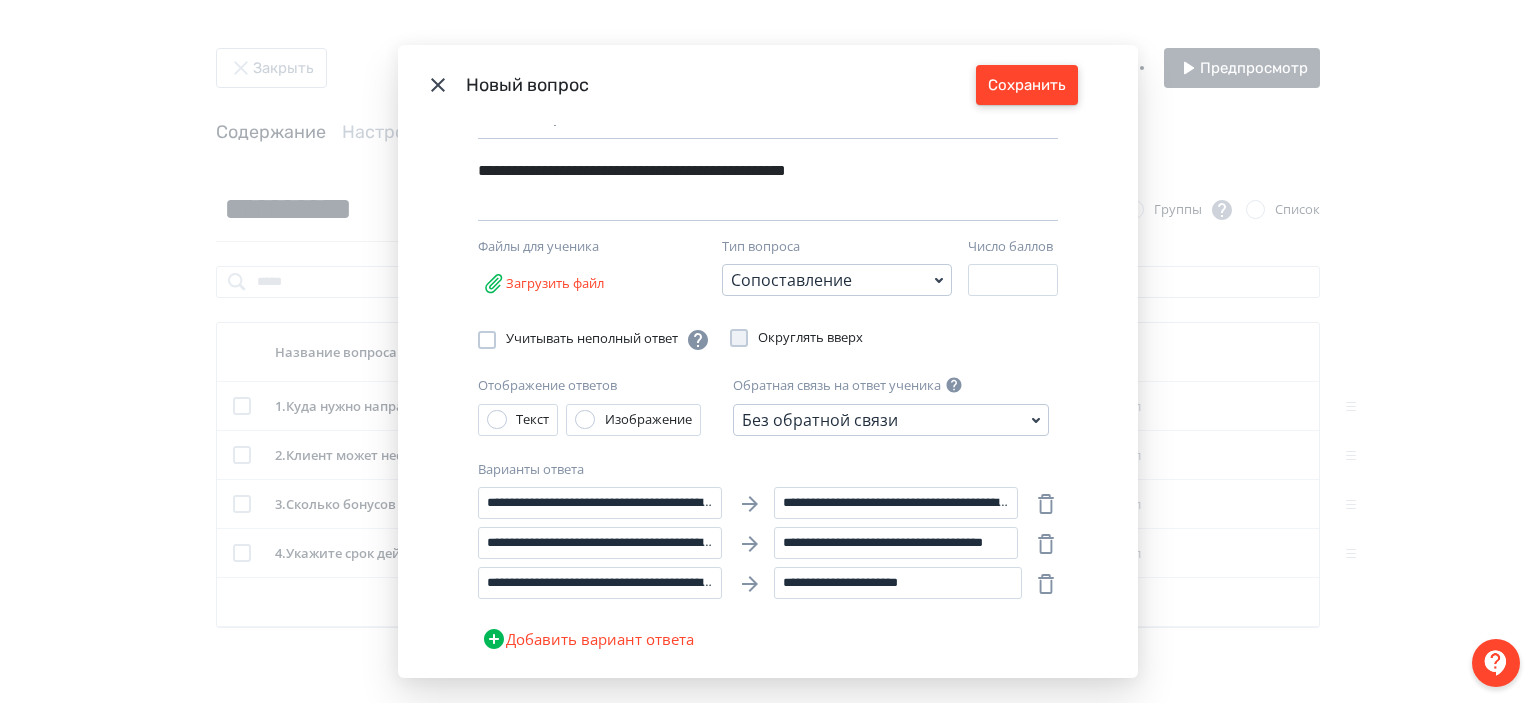 click on "Сохранить" at bounding box center [1027, 85] 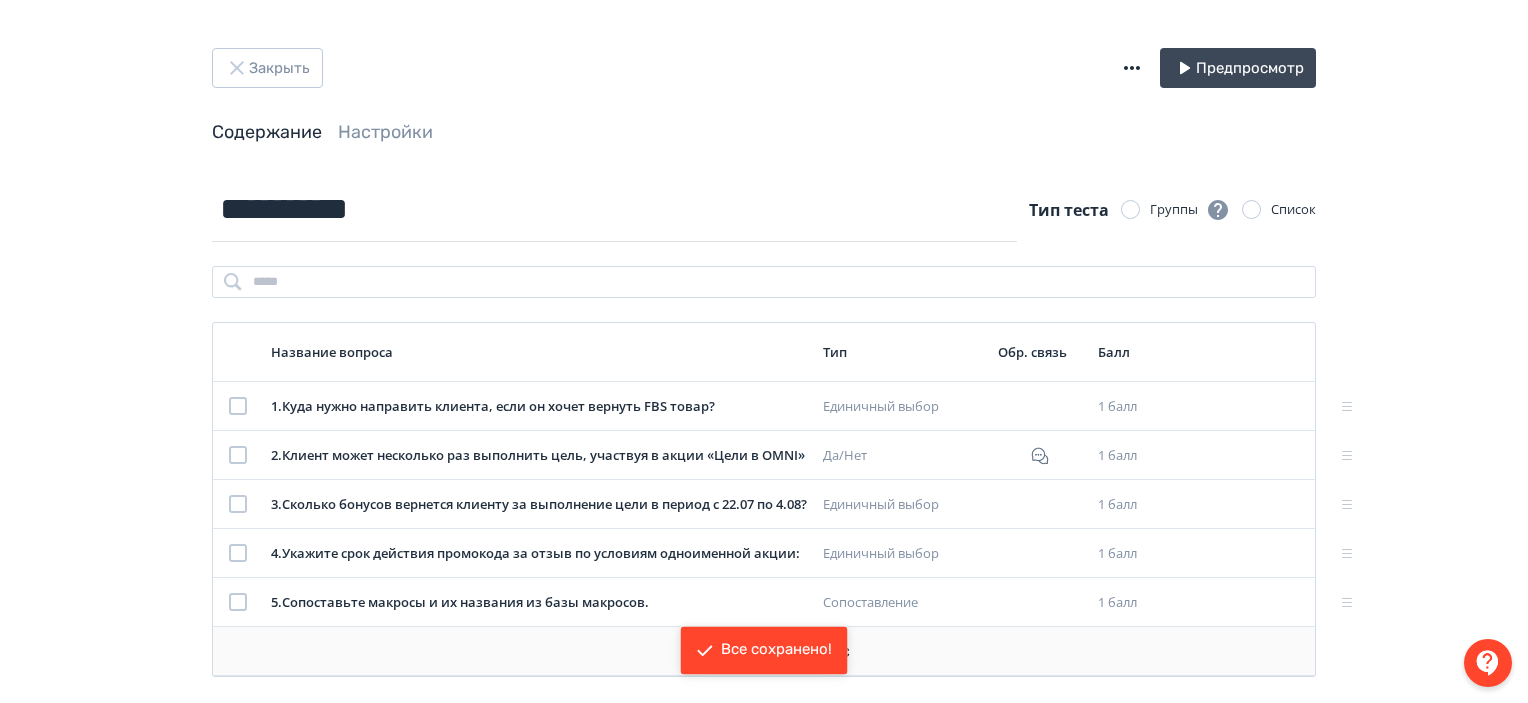click on "Добавить вопрос" at bounding box center [764, 651] 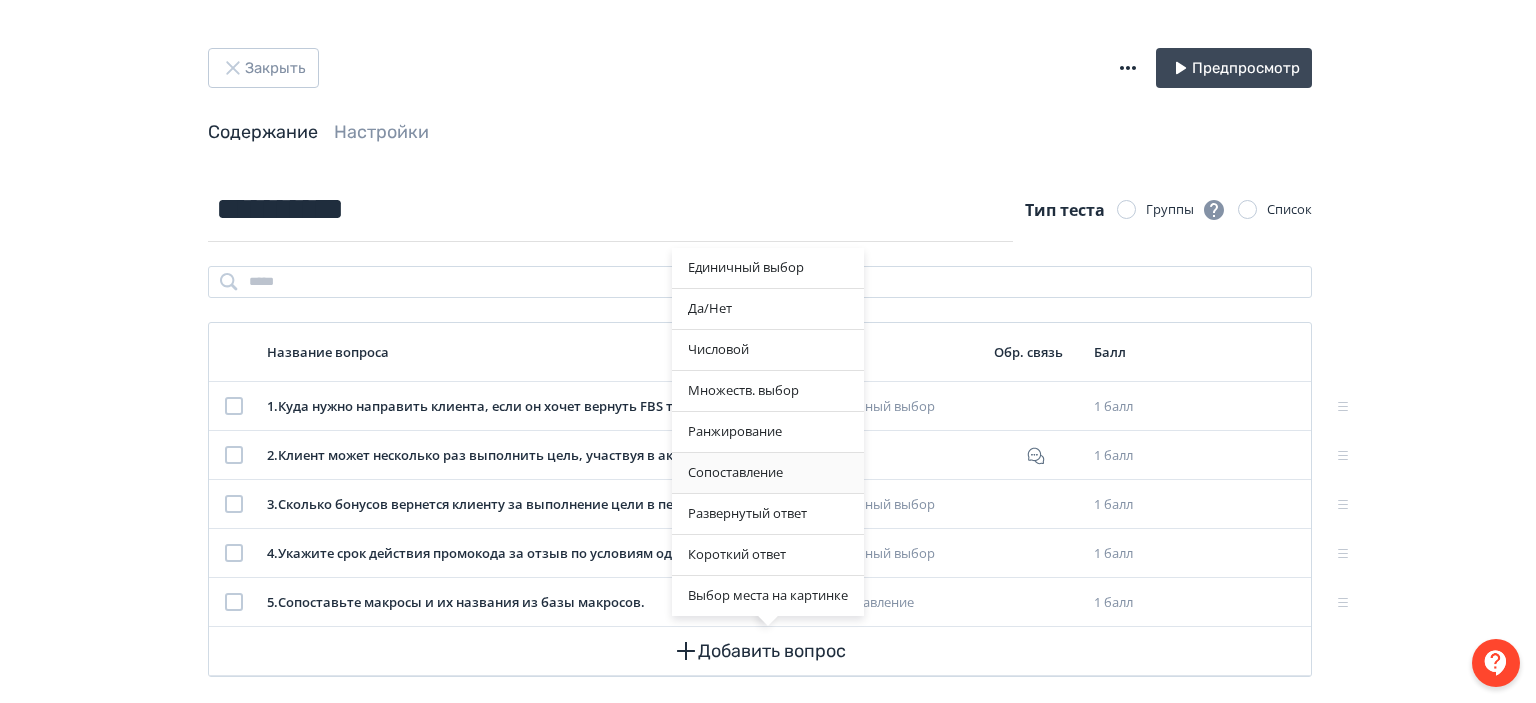click on "Сопоставление" at bounding box center (768, 473) 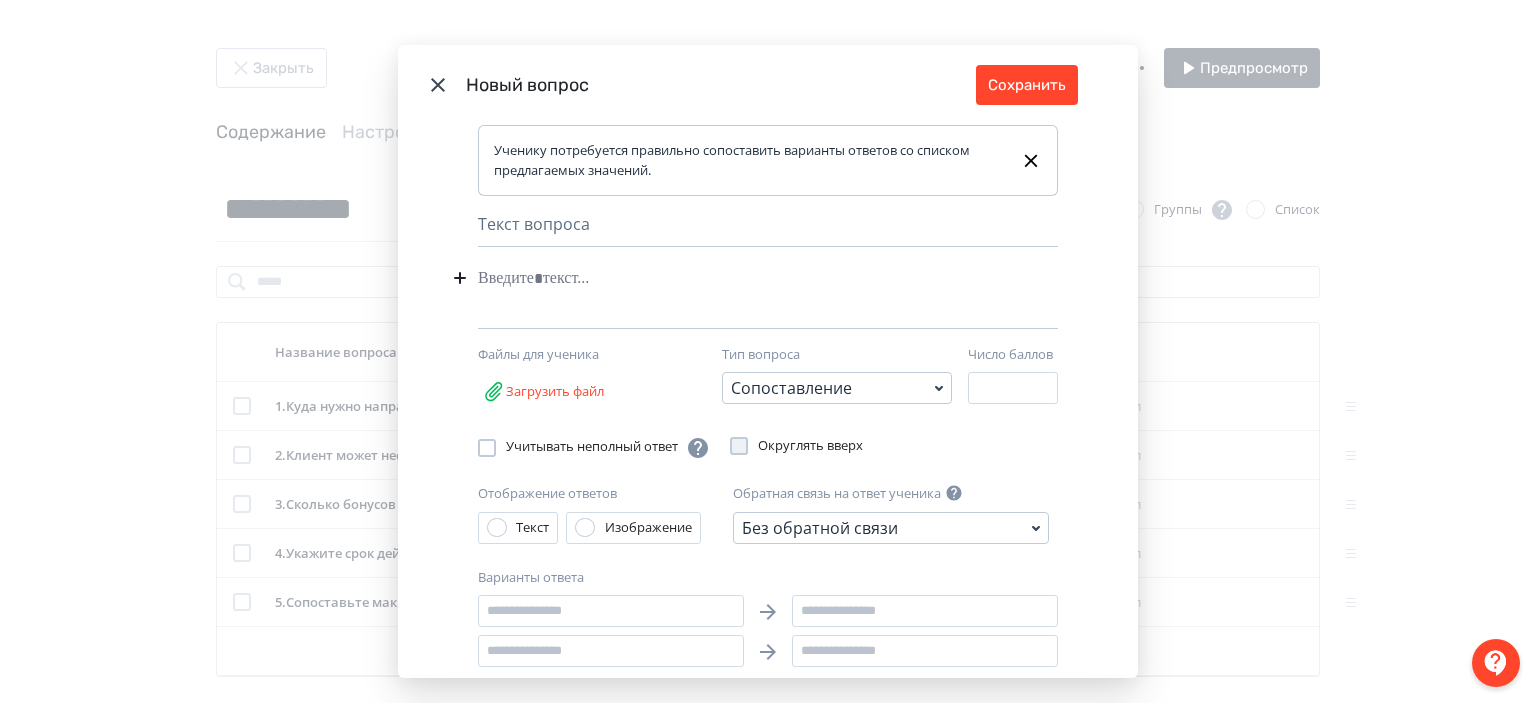 click on "Ученику потребуется правильно сопоставить варианты ответов со списком предлагаемых значений. Текст вопроса Nothing found Text Heading List Code Image Quote iFrame Ctrl + ⇧ + I Math Ctrl + ⇧ + M Файлы для ученика Загрузить файл Тип вопроса Сопоставление Число баллов * Учитывать неполный ответ Округлять вверх Отображение ответов Текст Изображение Обратная связь на ответ ученика Без обратной связи Варианты ответа Добавить вариант ответа" at bounding box center [768, 401] 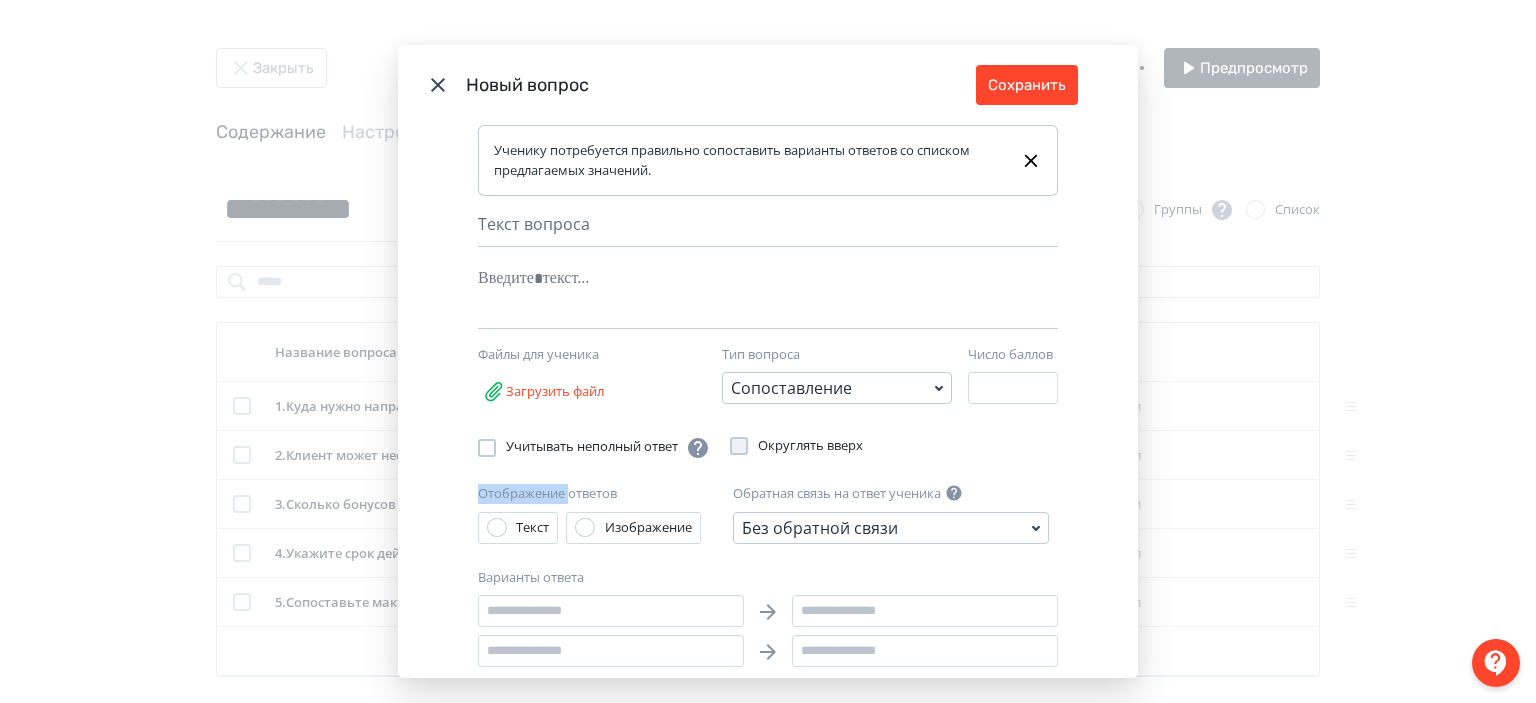 click on "Ученику потребуется правильно сопоставить варианты ответов со списком предлагаемых значений. Текст вопроса Nothing found Text Heading List Code Image Quote iFrame Ctrl + ⇧ + I Math Ctrl + ⇧ + M Файлы для ученика Загрузить файл Тип вопроса Сопоставление Число баллов * Учитывать неполный ответ Округлять вверх Отображение ответов Текст Изображение Обратная связь на ответ ученика Без обратной связи Варианты ответа Добавить вариант ответа" at bounding box center (768, 401) 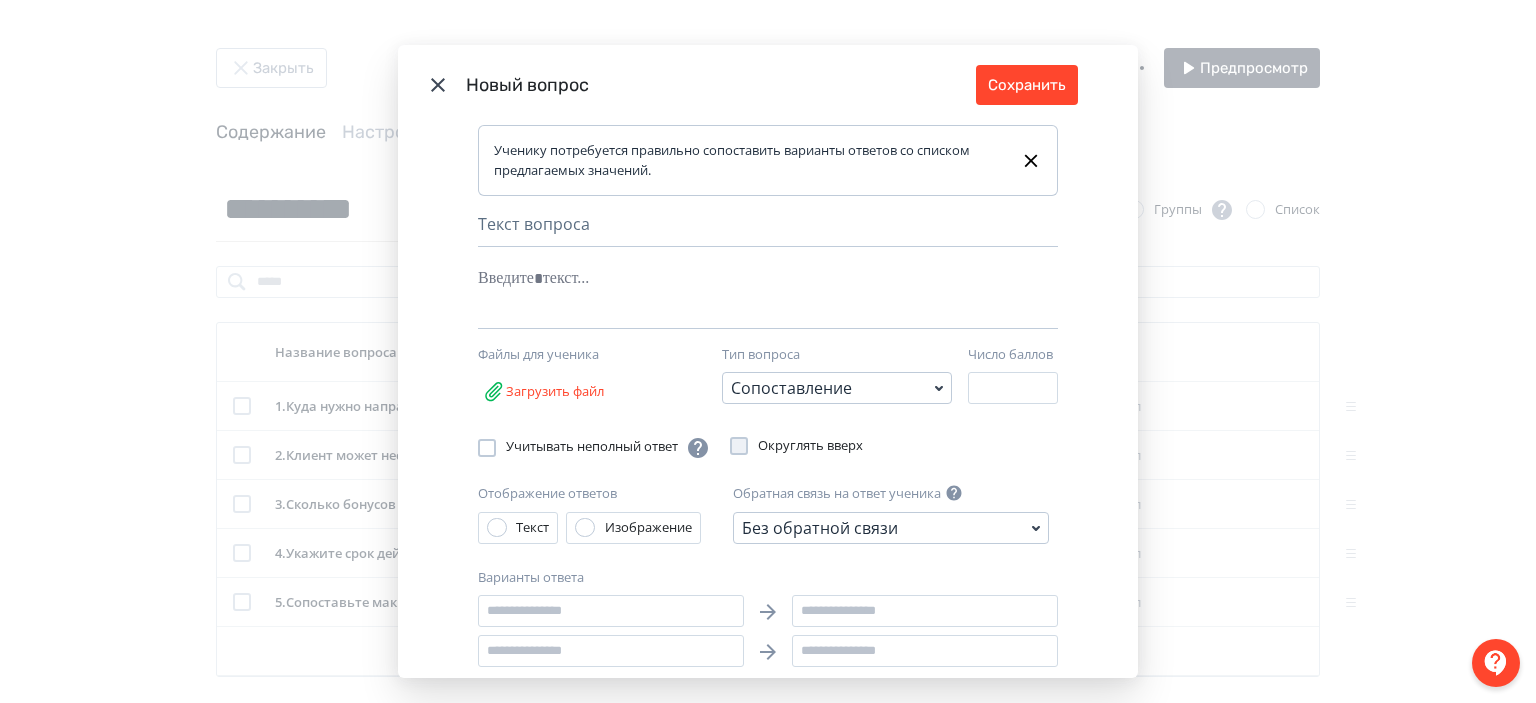click on "Сопоставление" at bounding box center [791, 388] 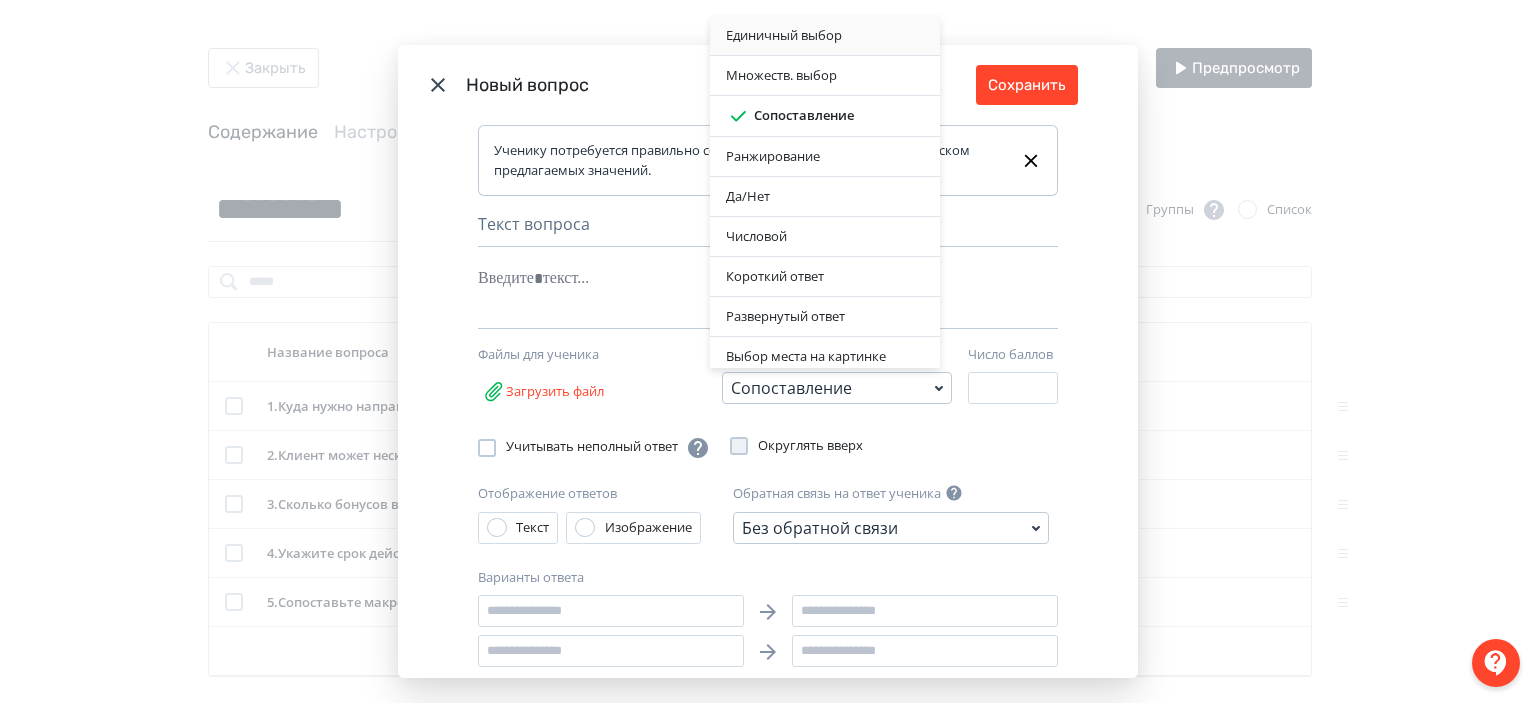 click on "Единичный выбор" at bounding box center (825, 36) 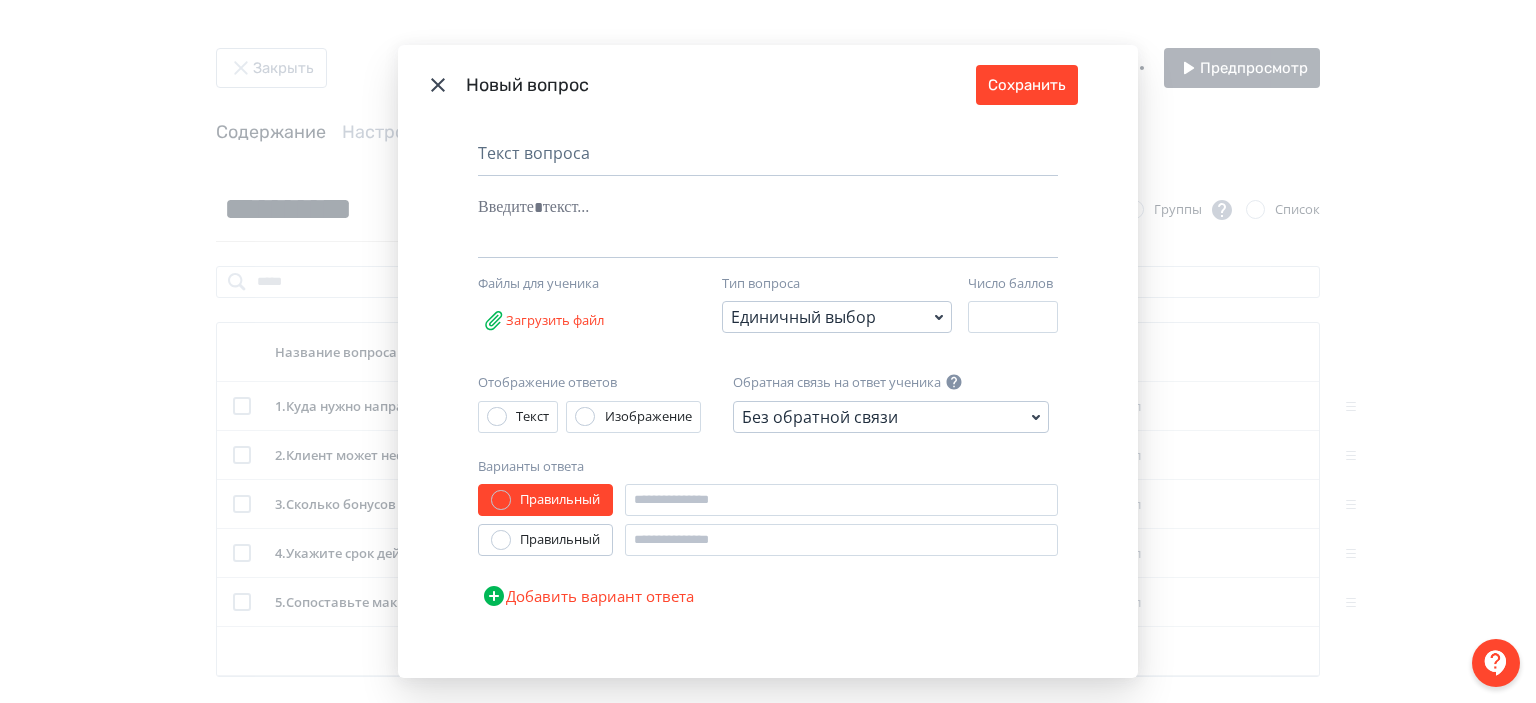 click on "Текст вопроса" at bounding box center (768, 158) 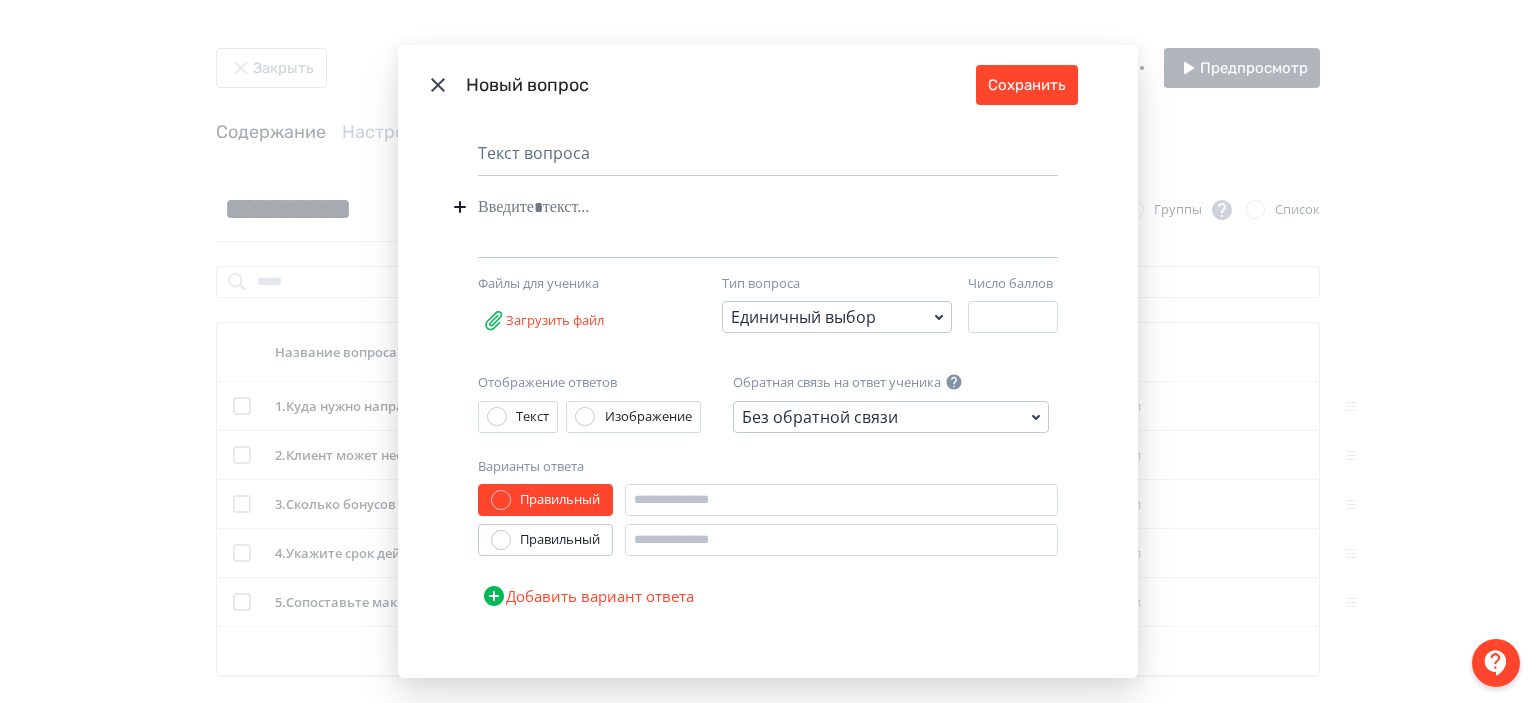 click at bounding box center (737, 207) 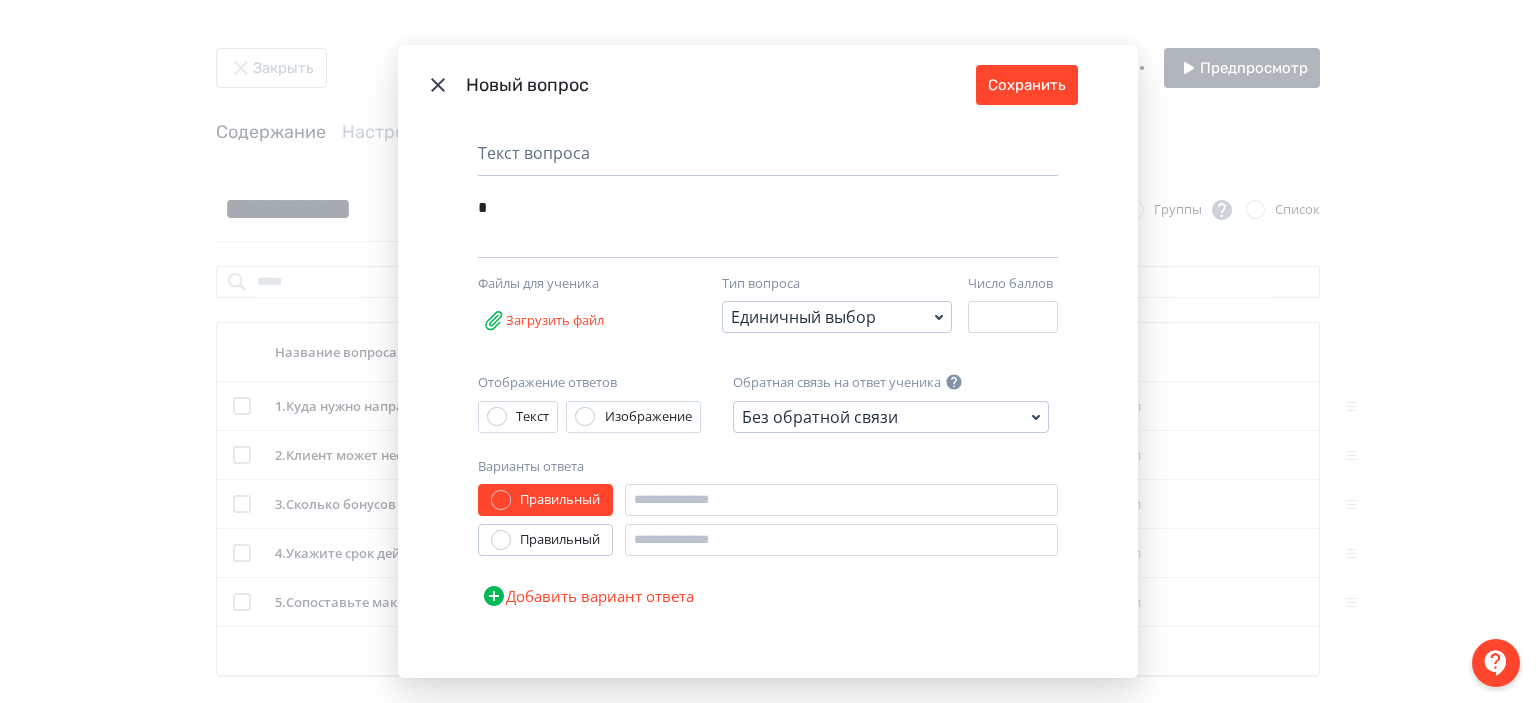 type 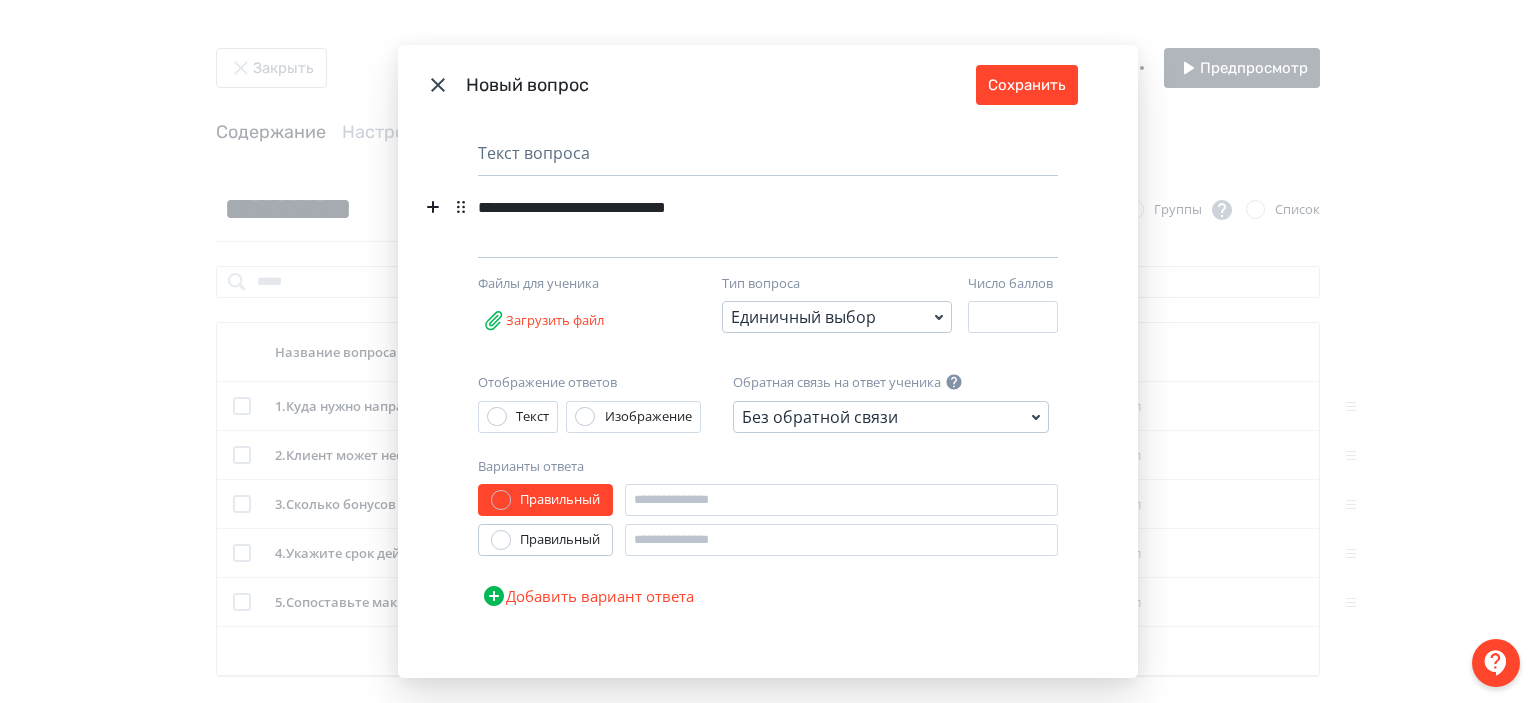 click on "**********" at bounding box center [733, 207] 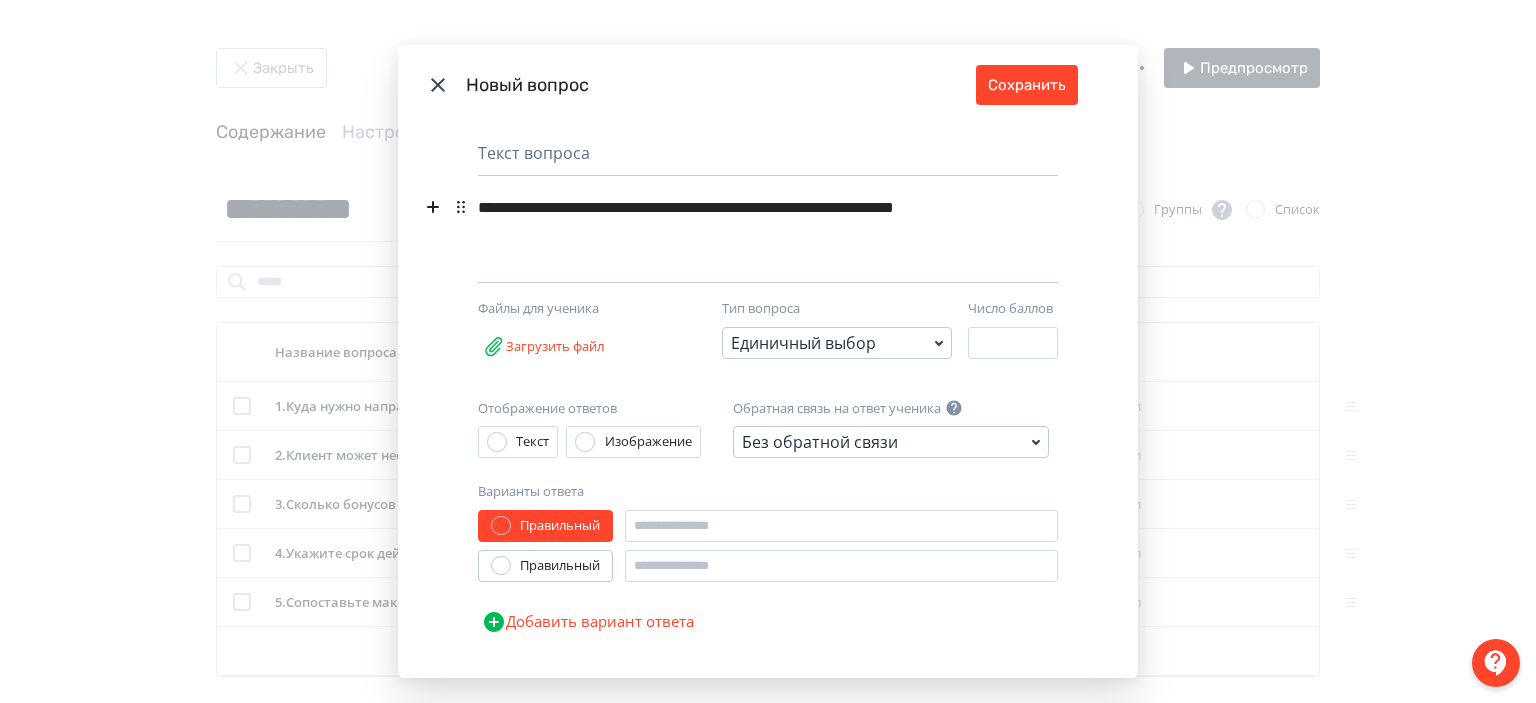 click on "**********" at bounding box center [733, 220] 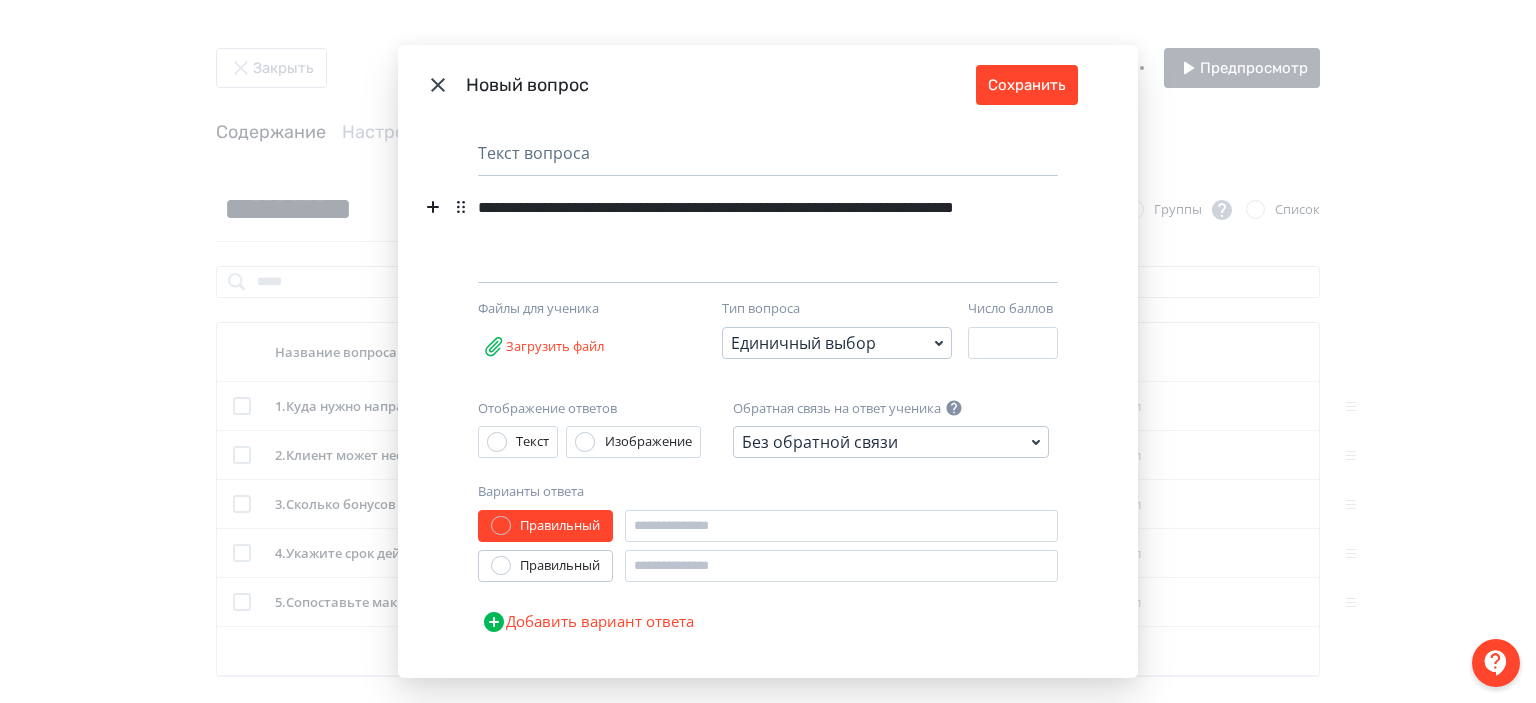 click on "**********" at bounding box center [733, 220] 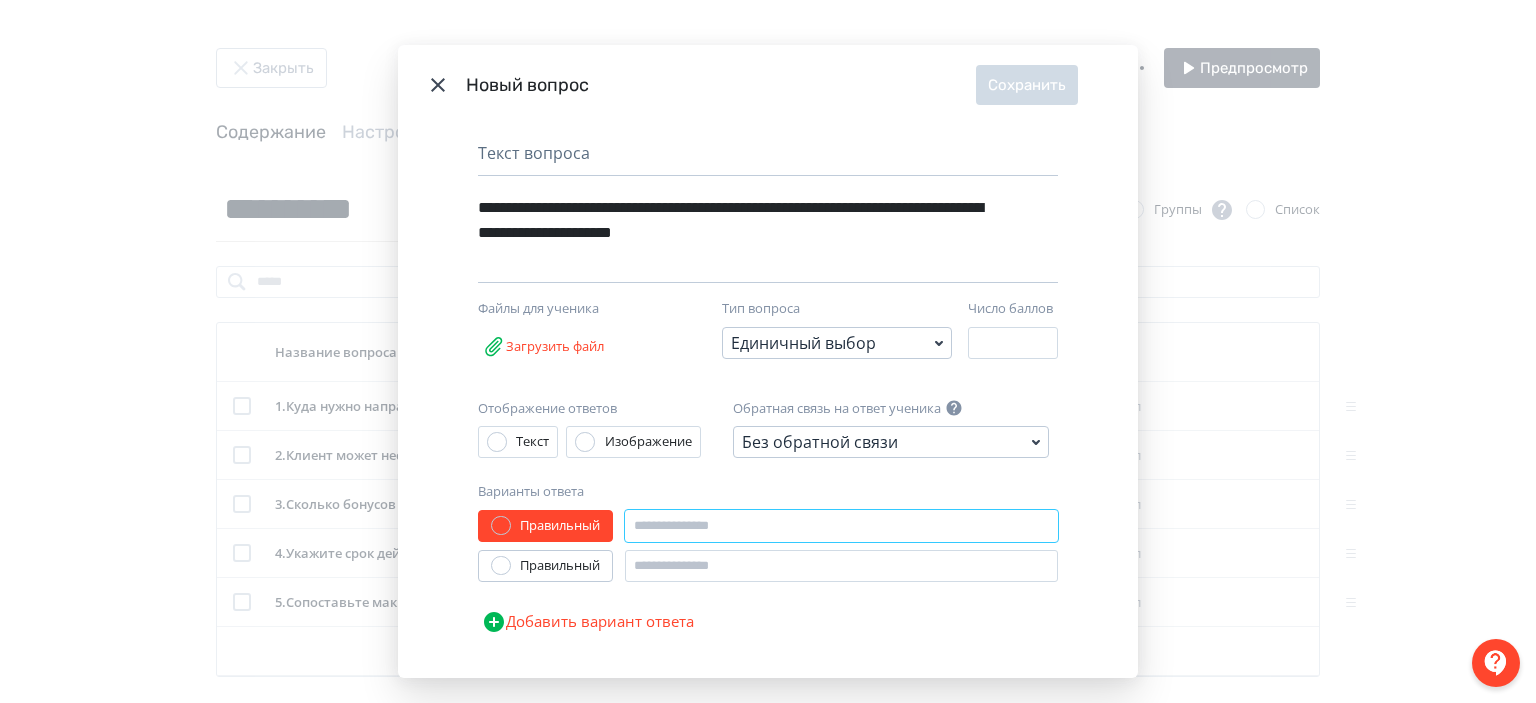 paste on "**********" 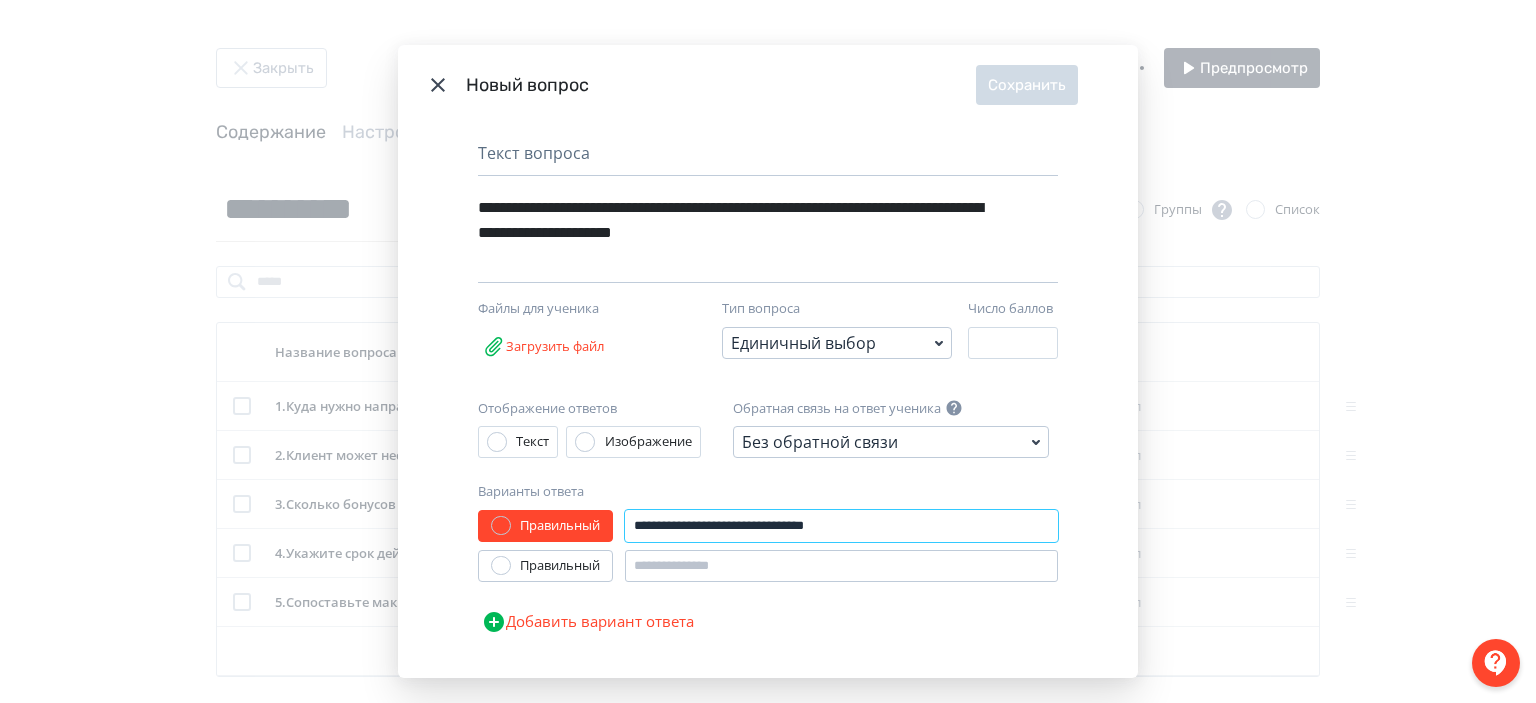type on "**********" 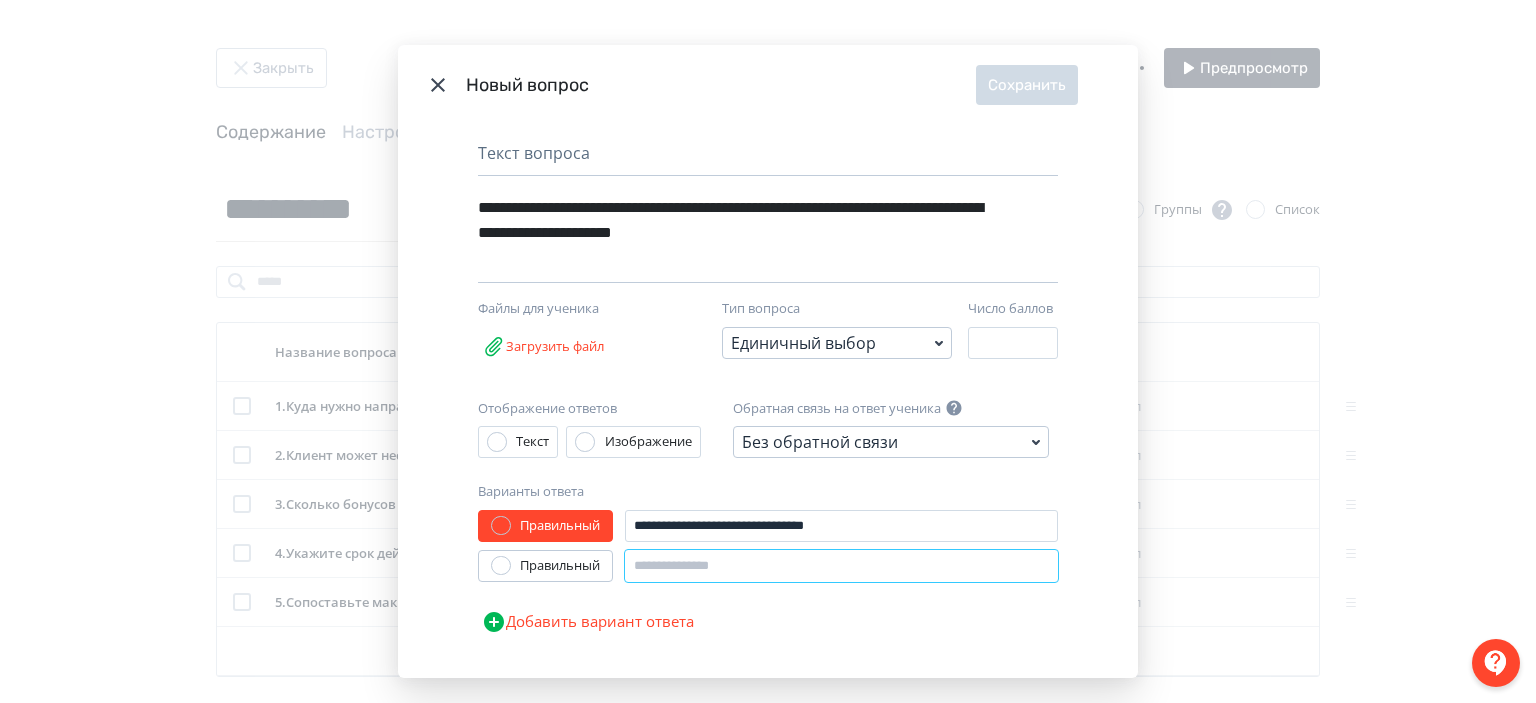 click at bounding box center (841, 566) 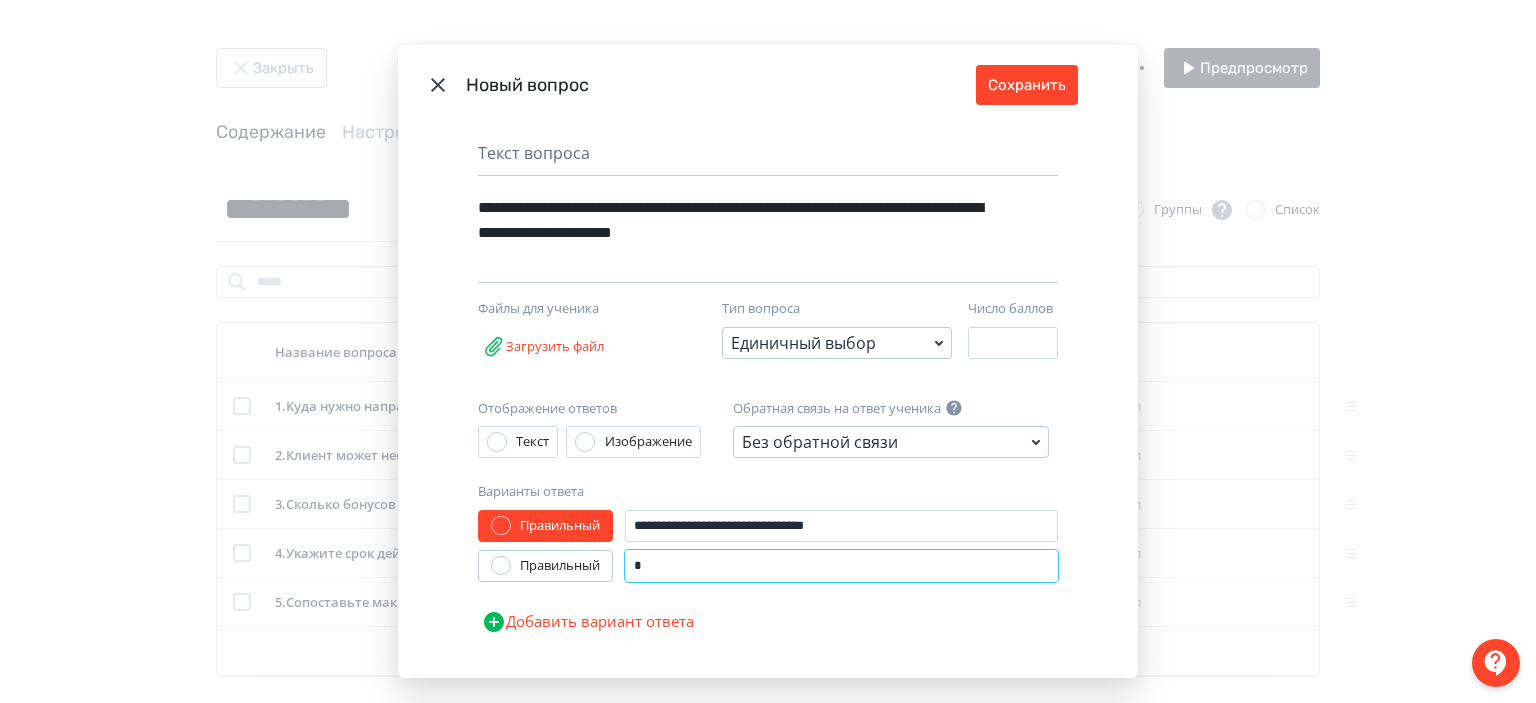 type on "*" 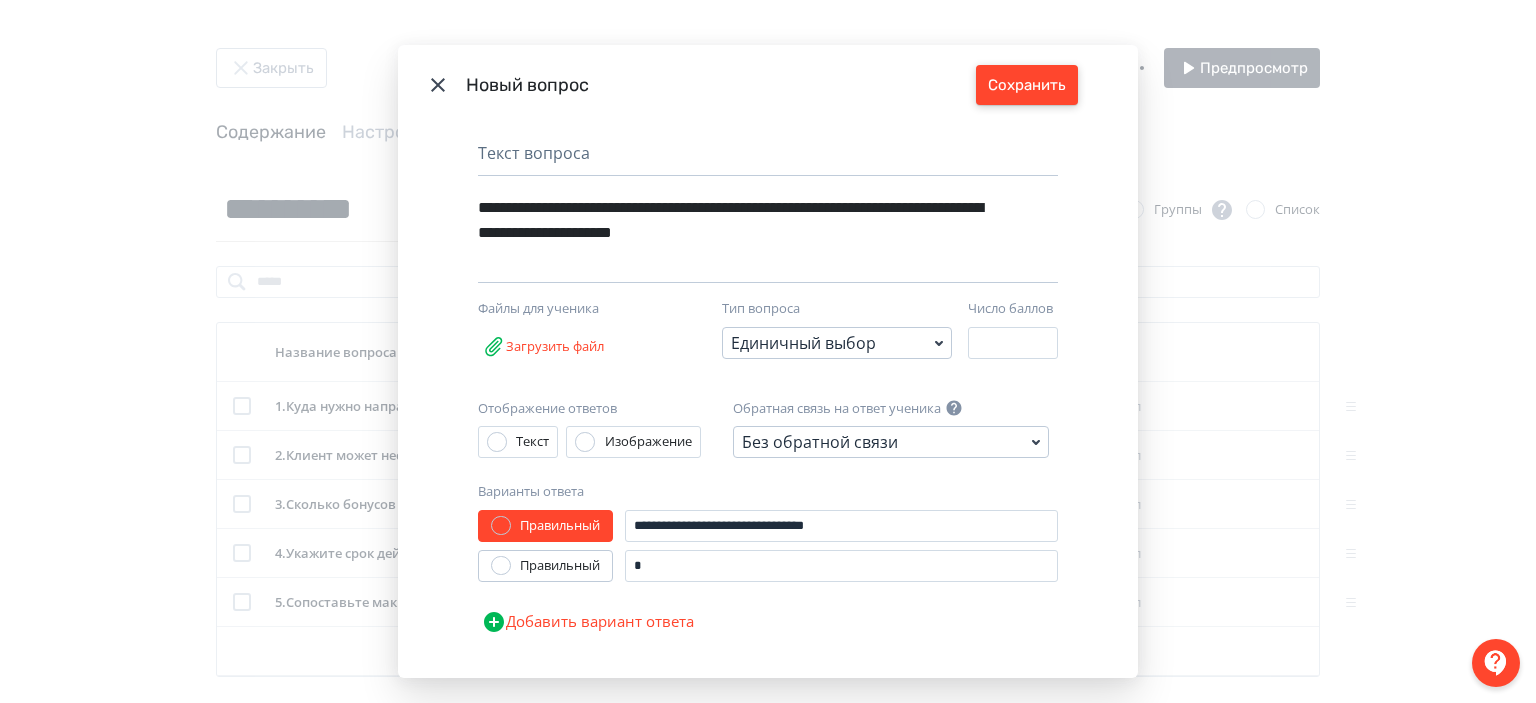 click on "Сохранить" at bounding box center [1027, 85] 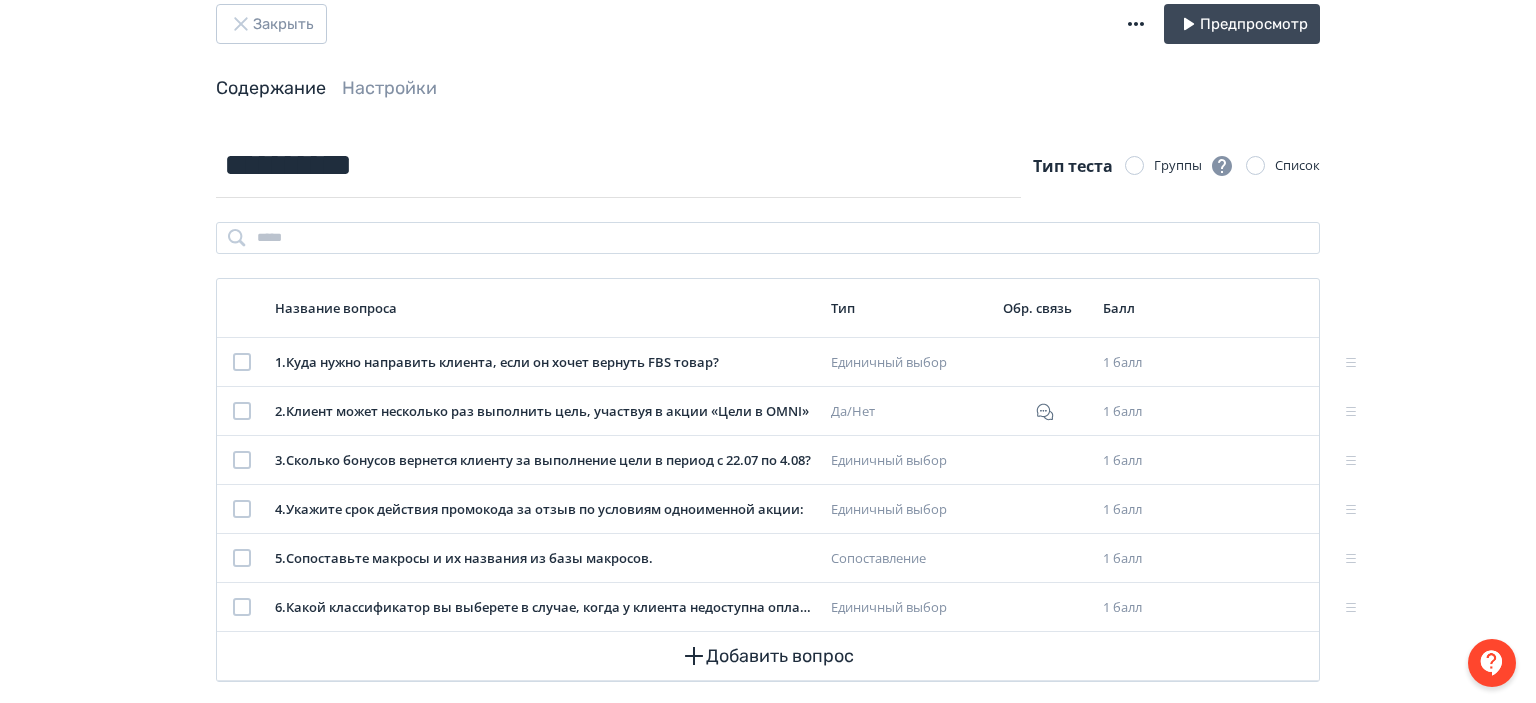 scroll, scrollTop: 68, scrollLeft: 0, axis: vertical 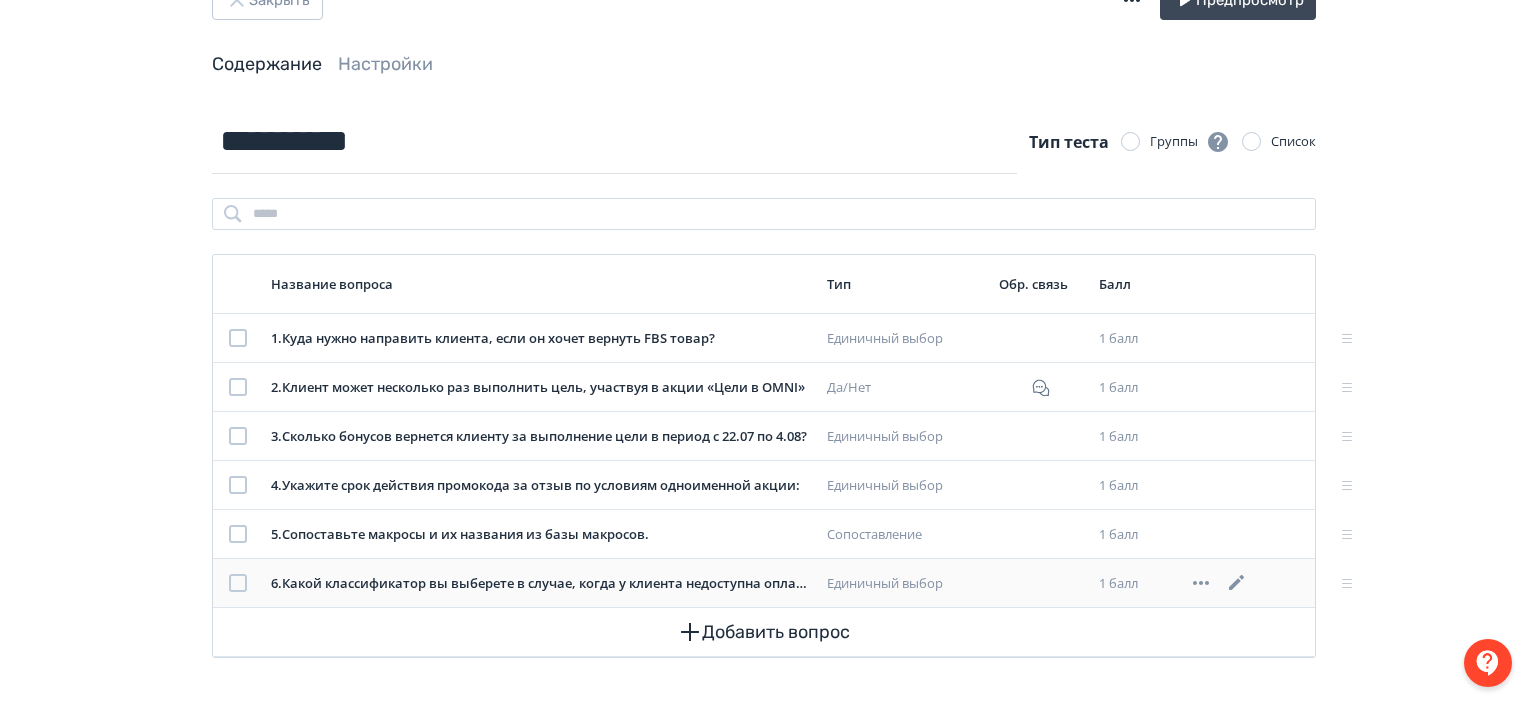 click 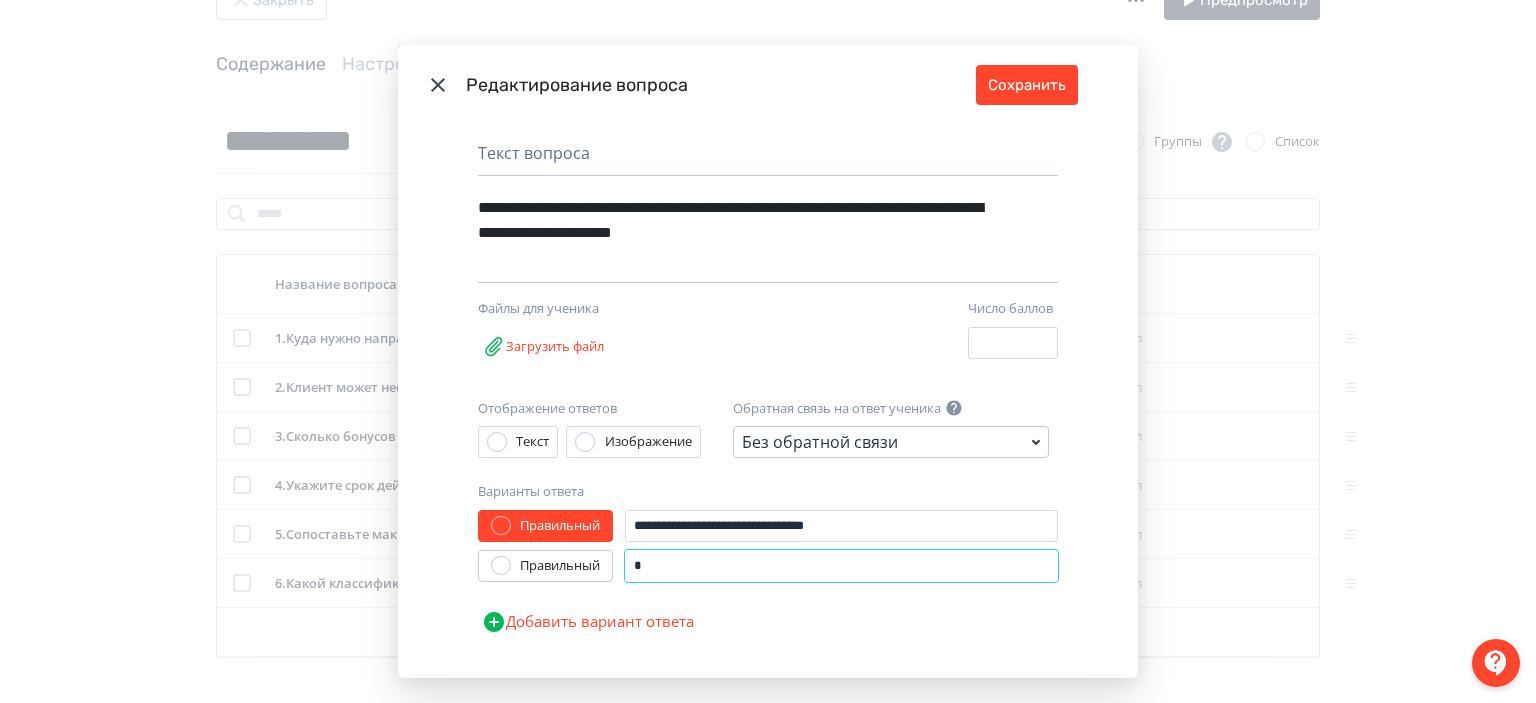 click on "*" at bounding box center [841, 566] 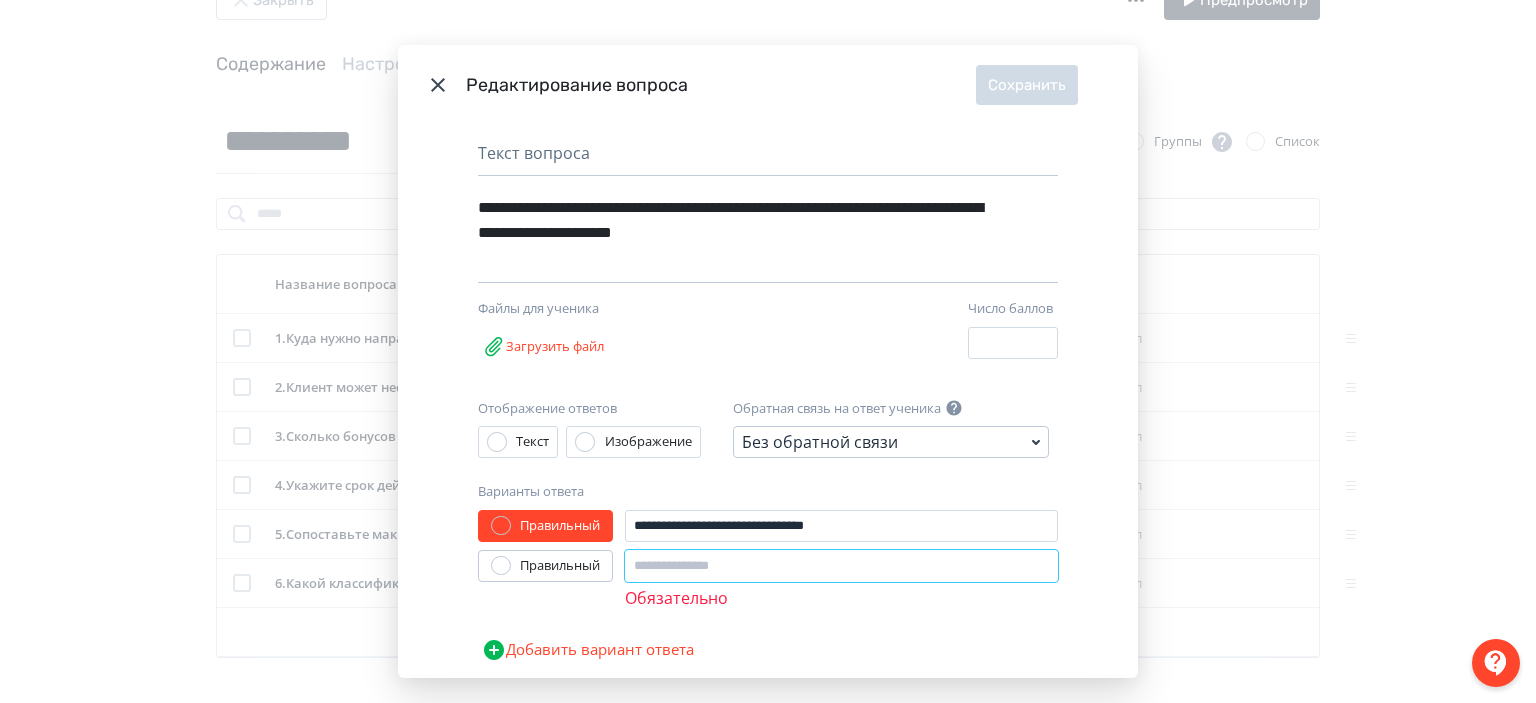 click at bounding box center [841, 566] 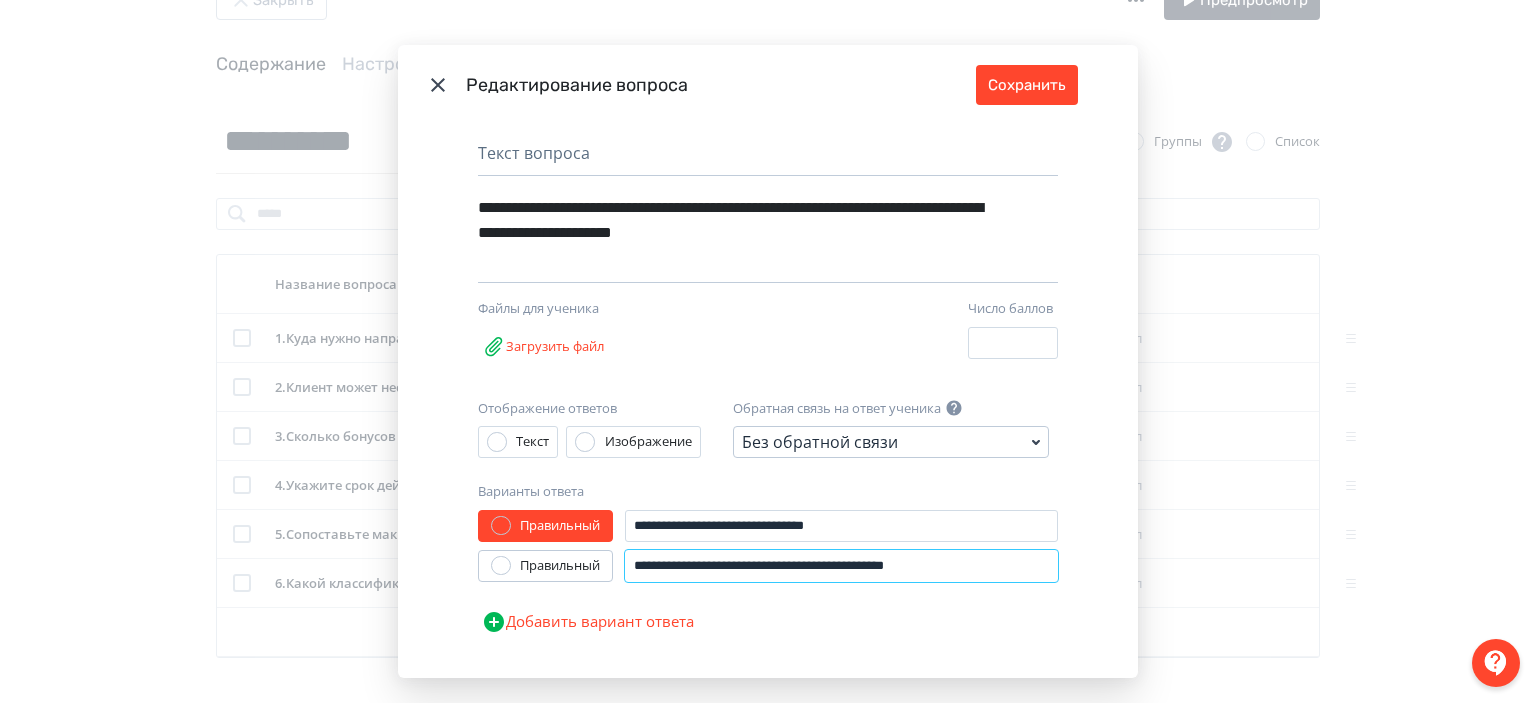 type on "**********" 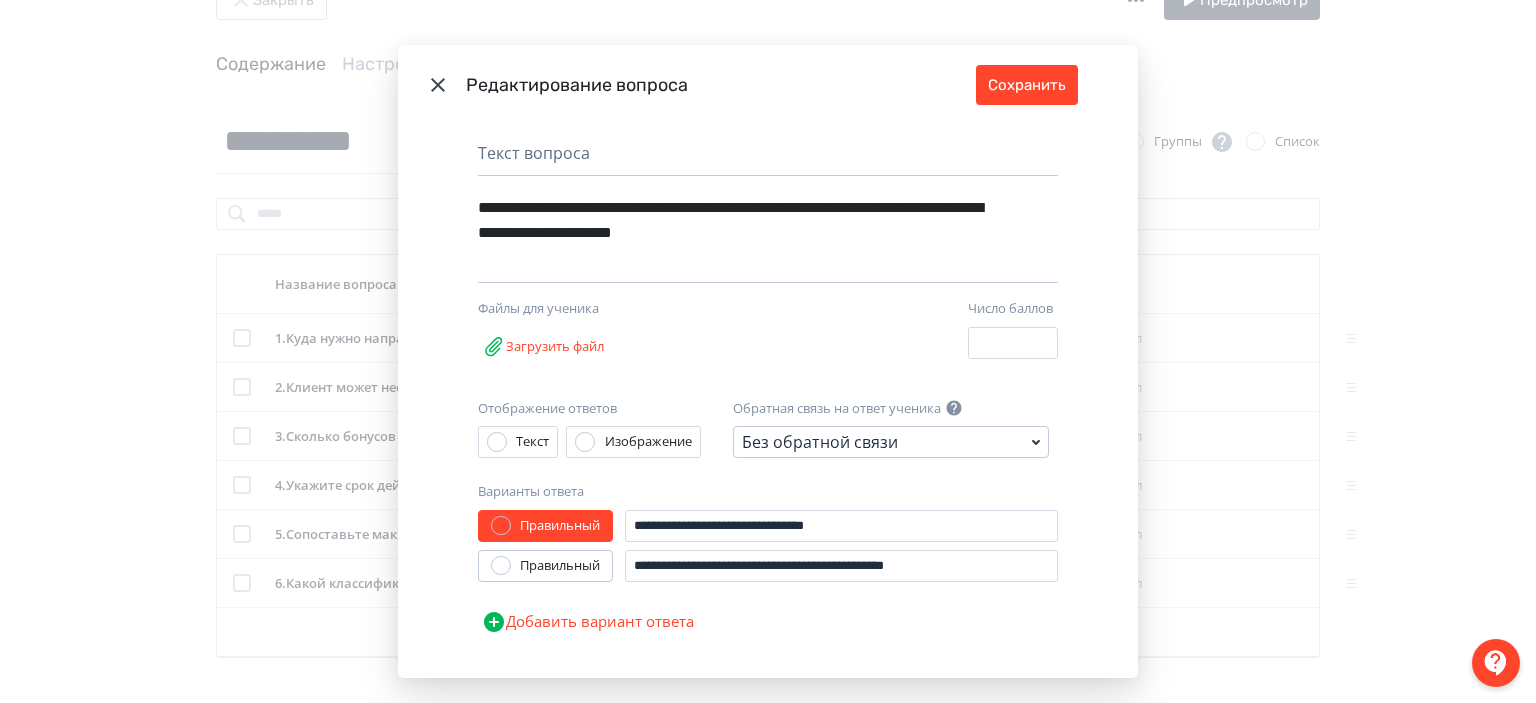 click on "Добавить вариант ответа" at bounding box center (588, 622) 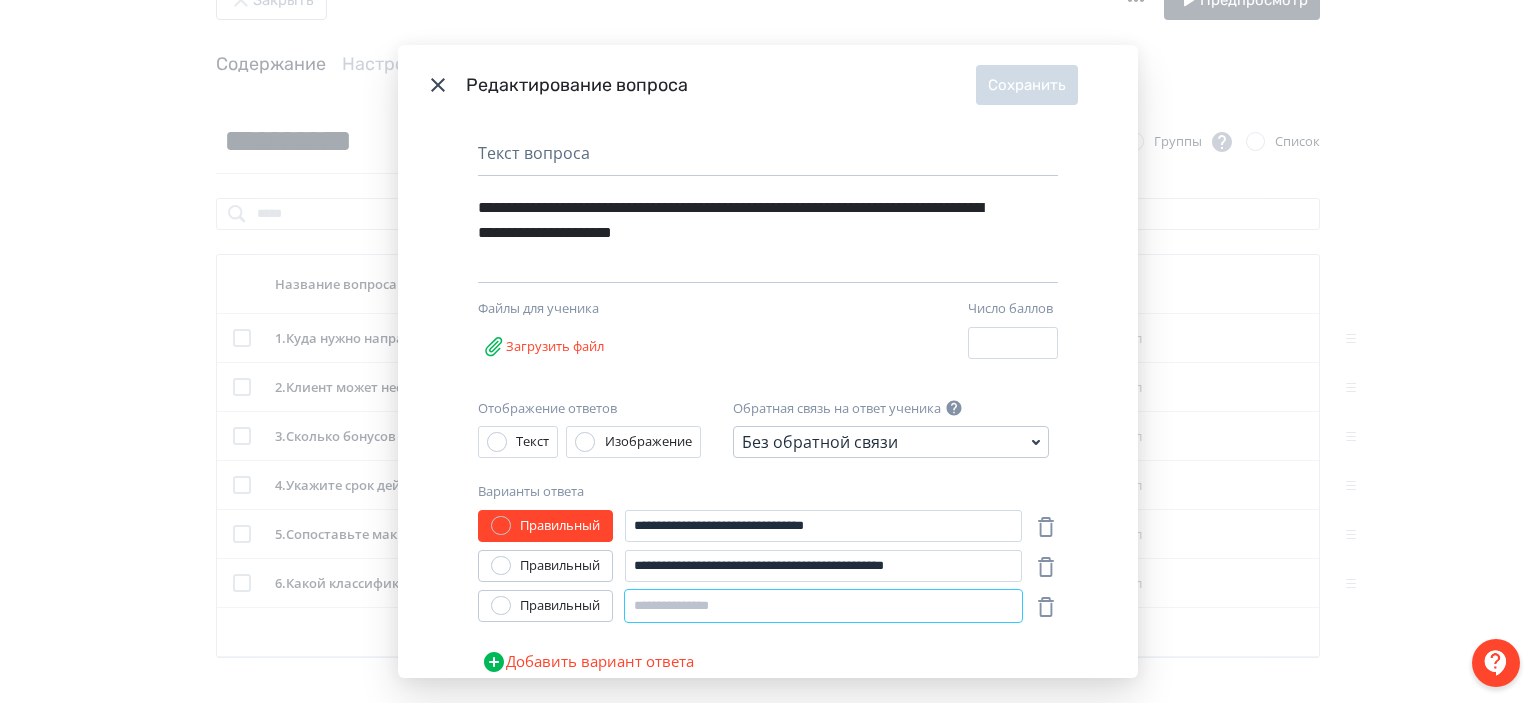 click at bounding box center [823, 606] 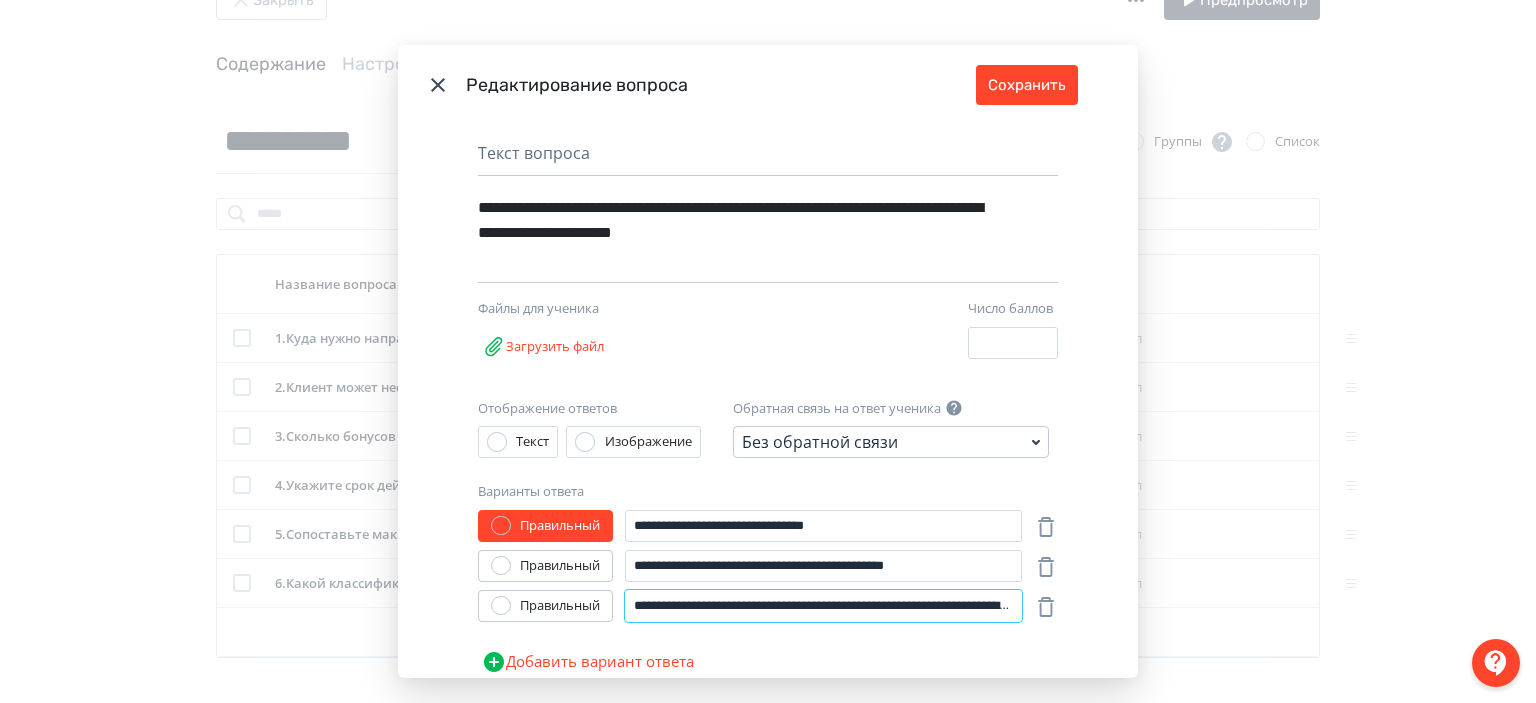 scroll, scrollTop: 0, scrollLeft: 207, axis: horizontal 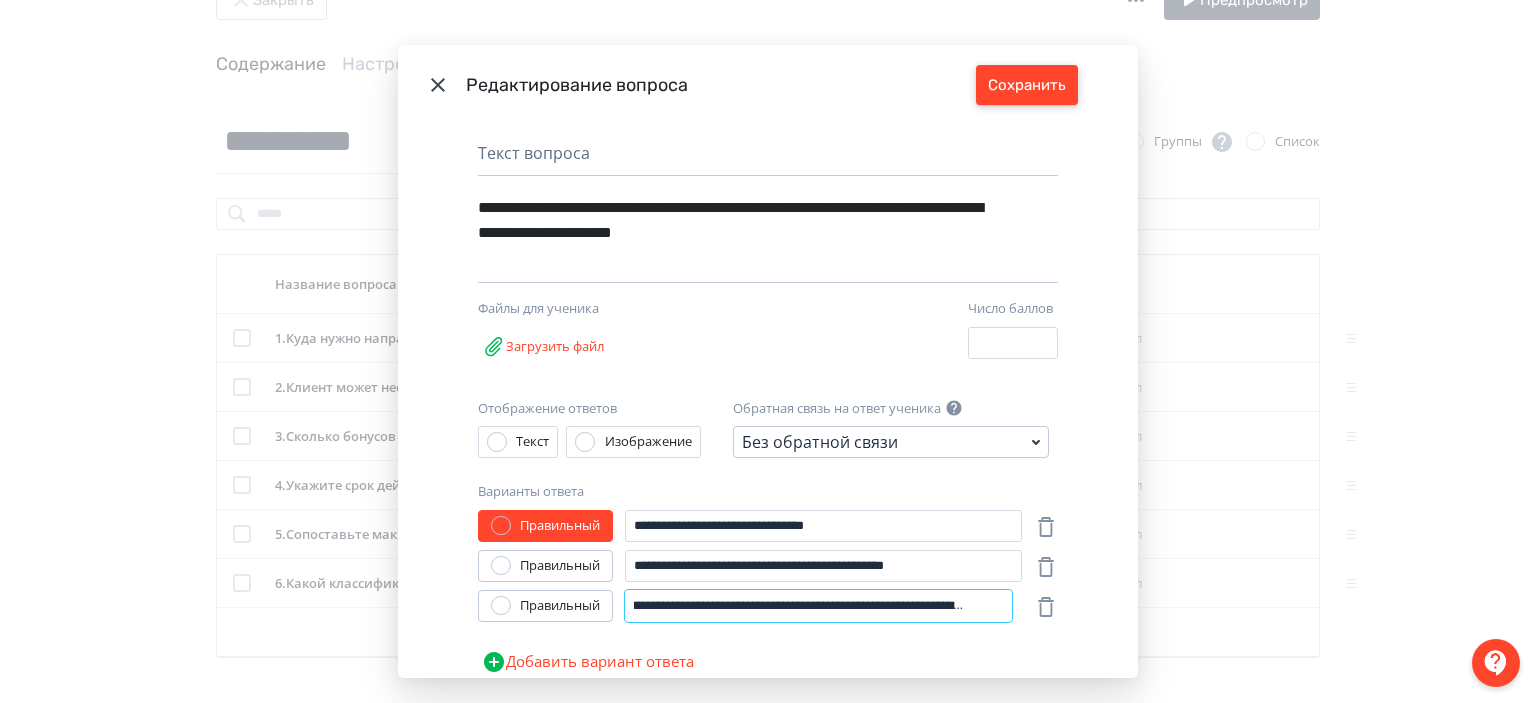 type on "**********" 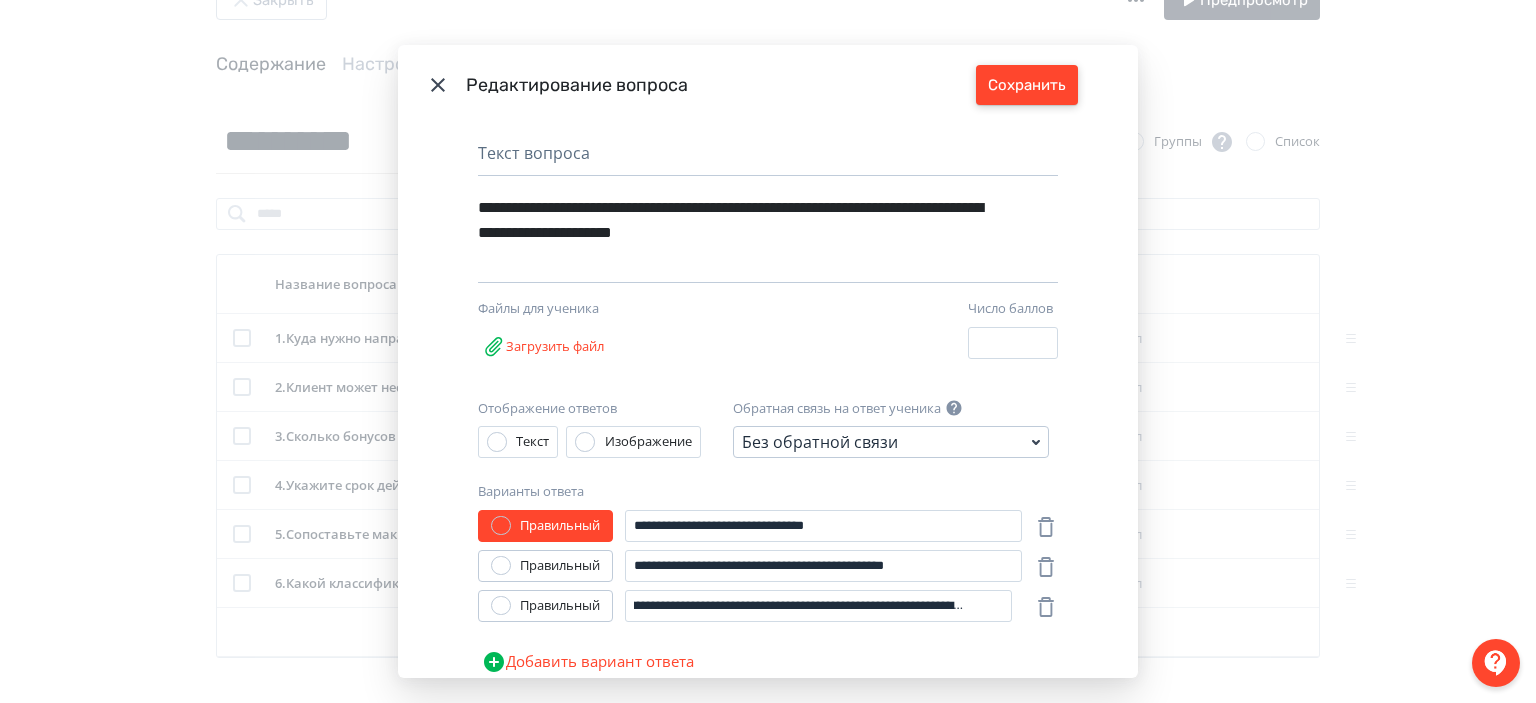 click on "Сохранить" at bounding box center [1027, 85] 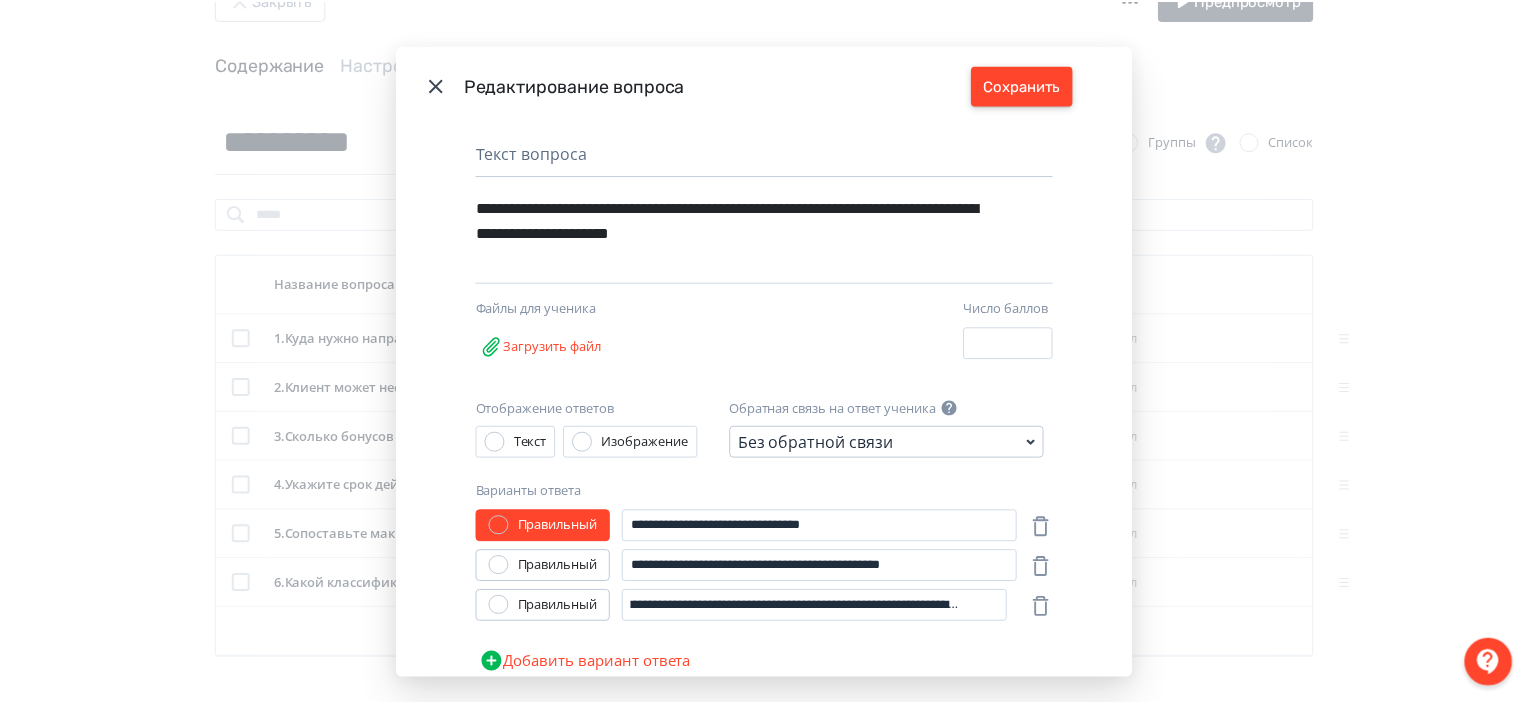 scroll, scrollTop: 0, scrollLeft: 0, axis: both 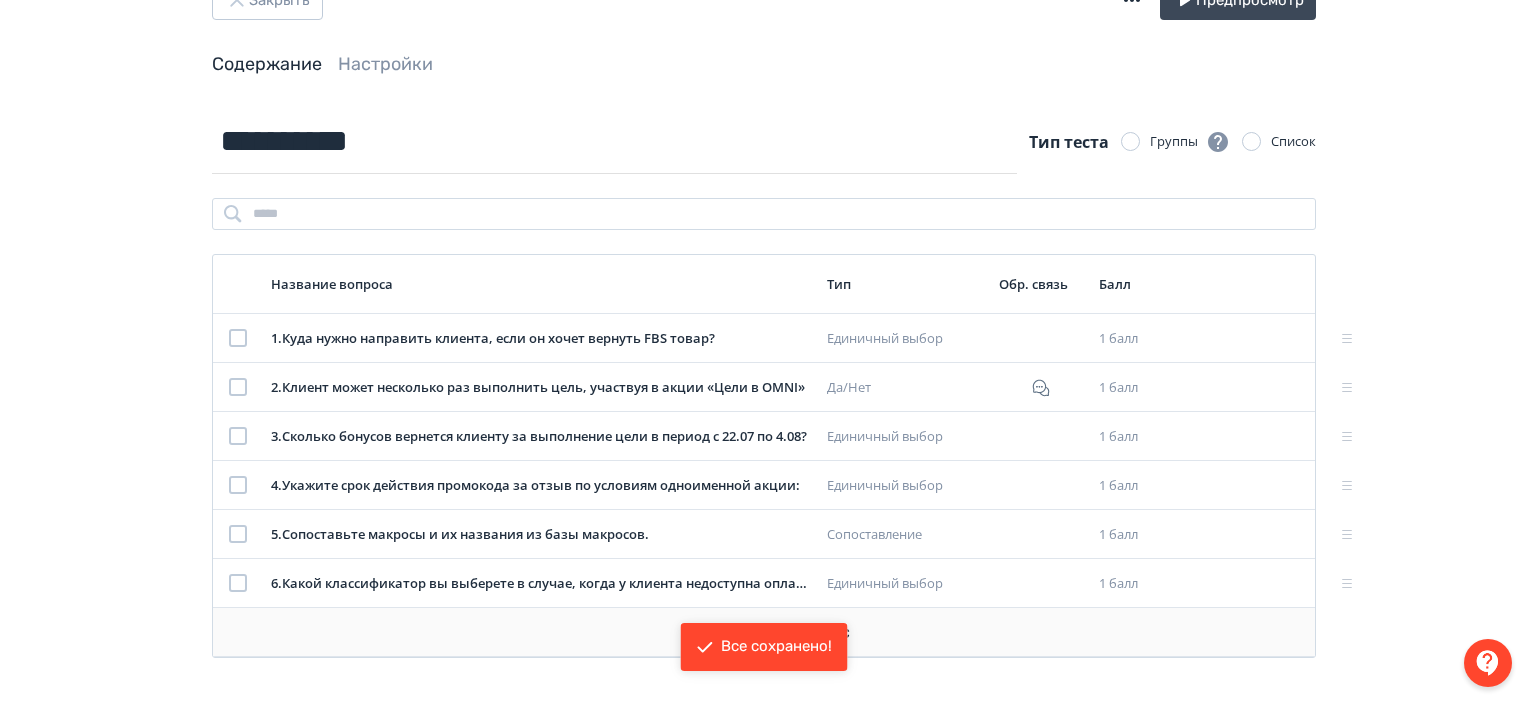 click on "Добавить вопрос" at bounding box center [764, 632] 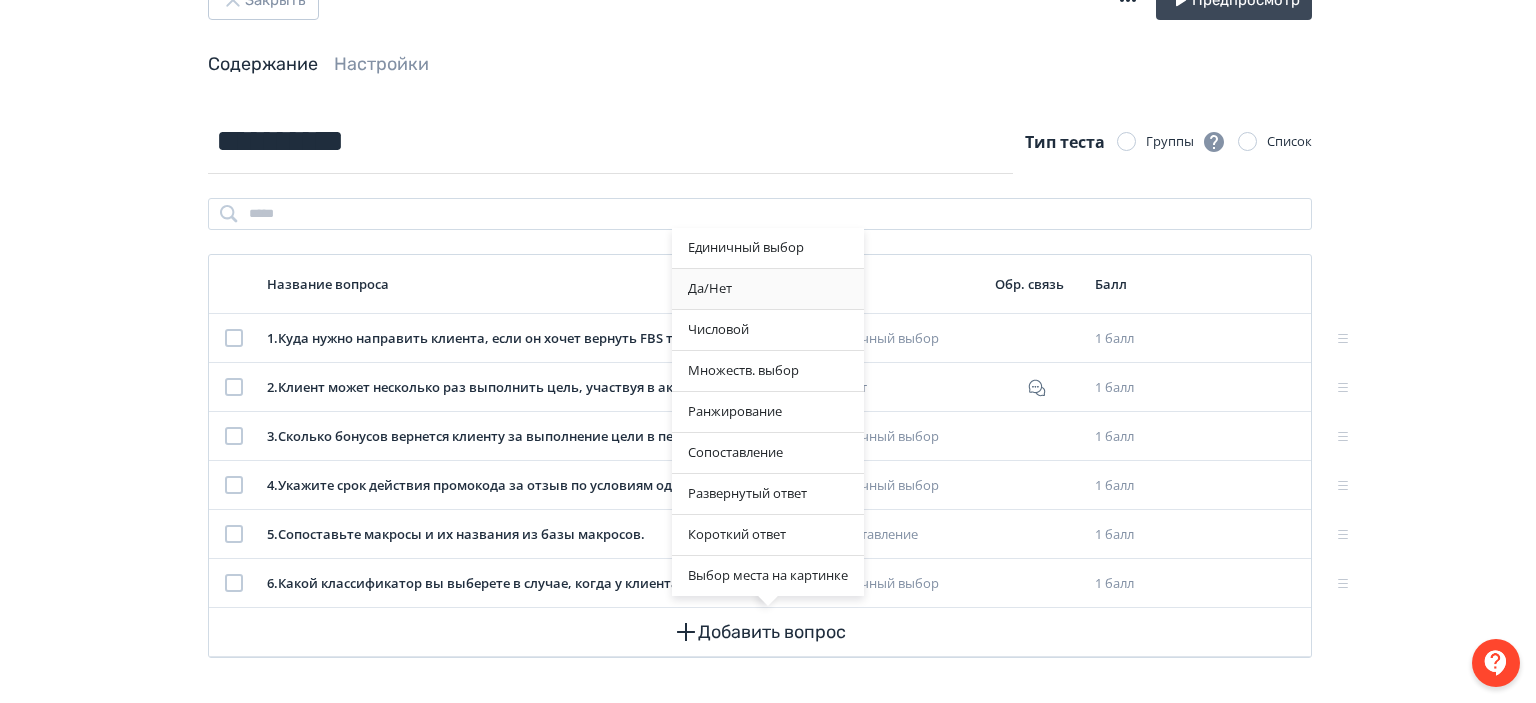 click on "Да/Нет" at bounding box center (768, 289) 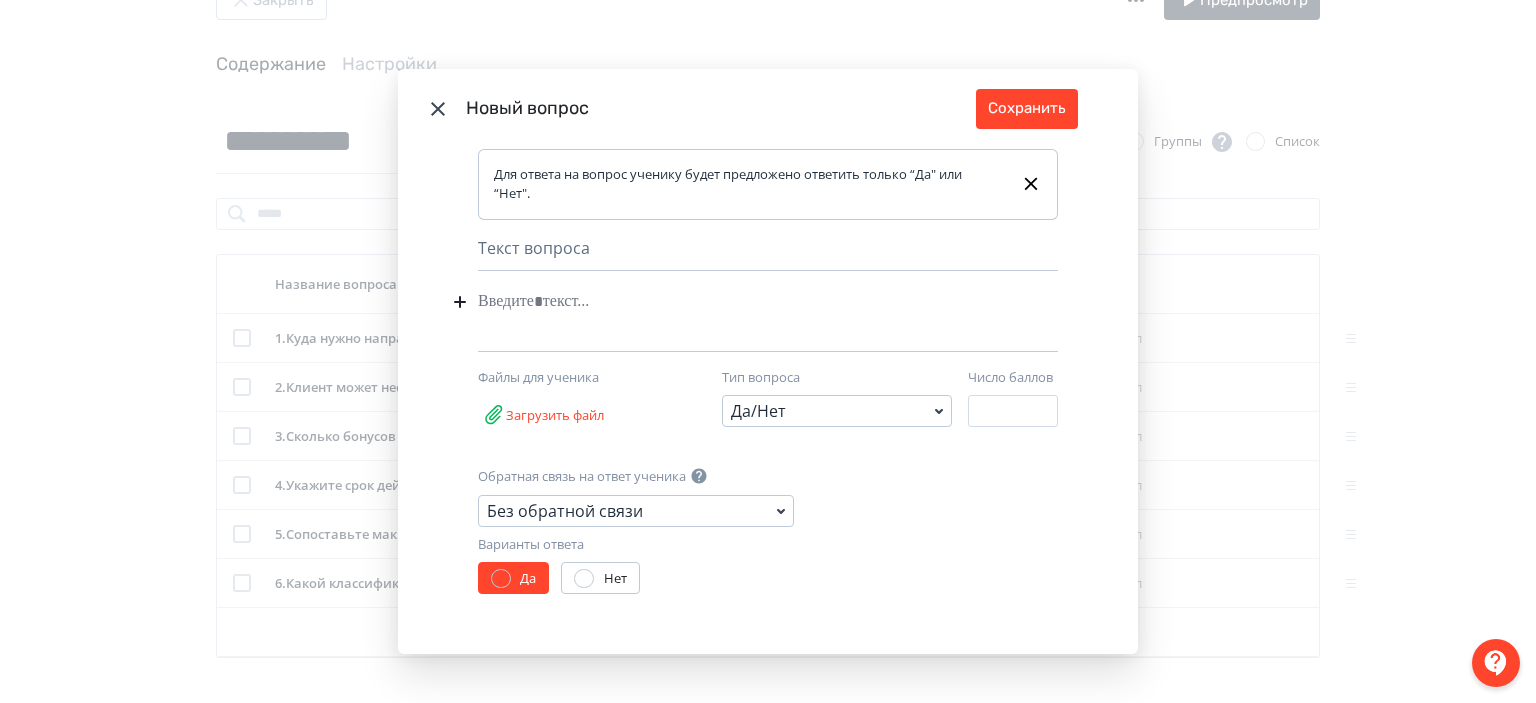 click 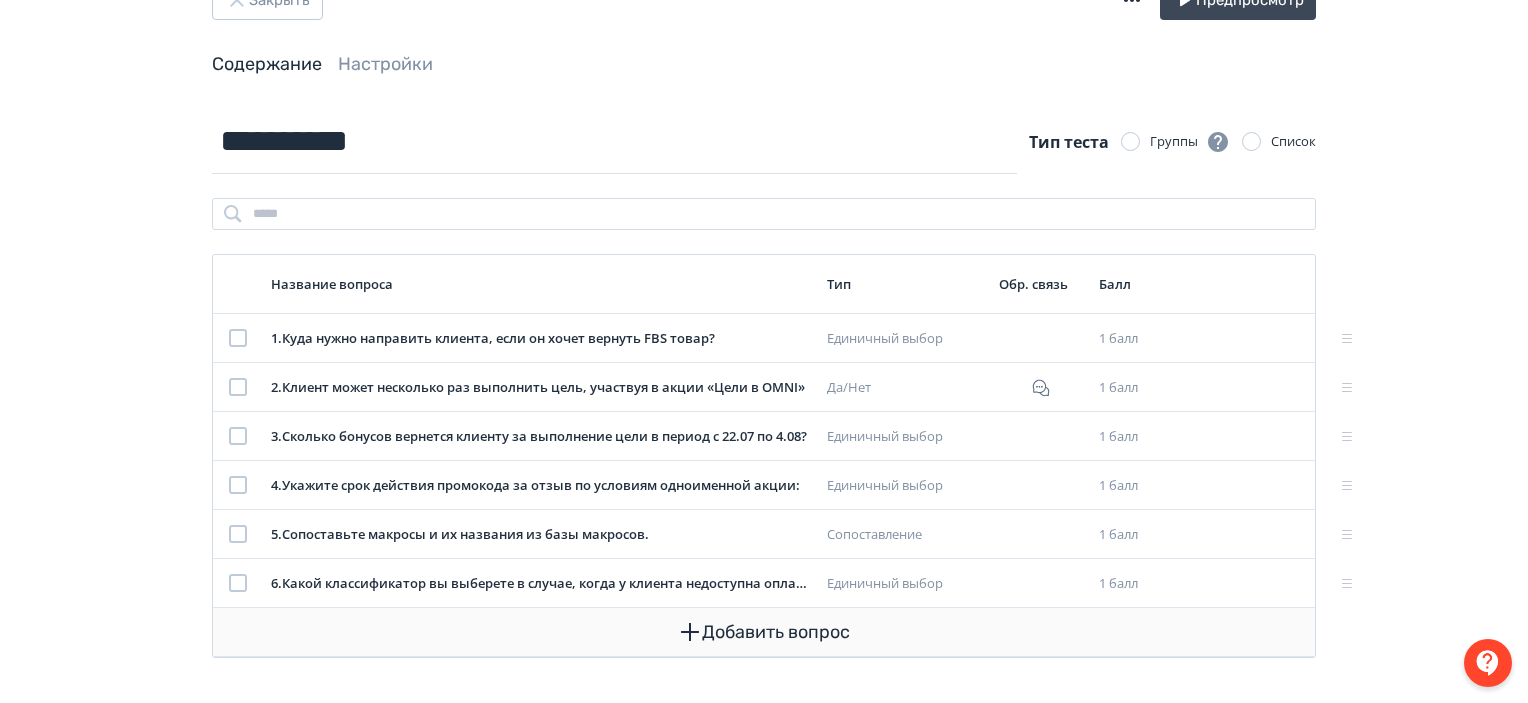 click on "Добавить вопрос" at bounding box center [764, 632] 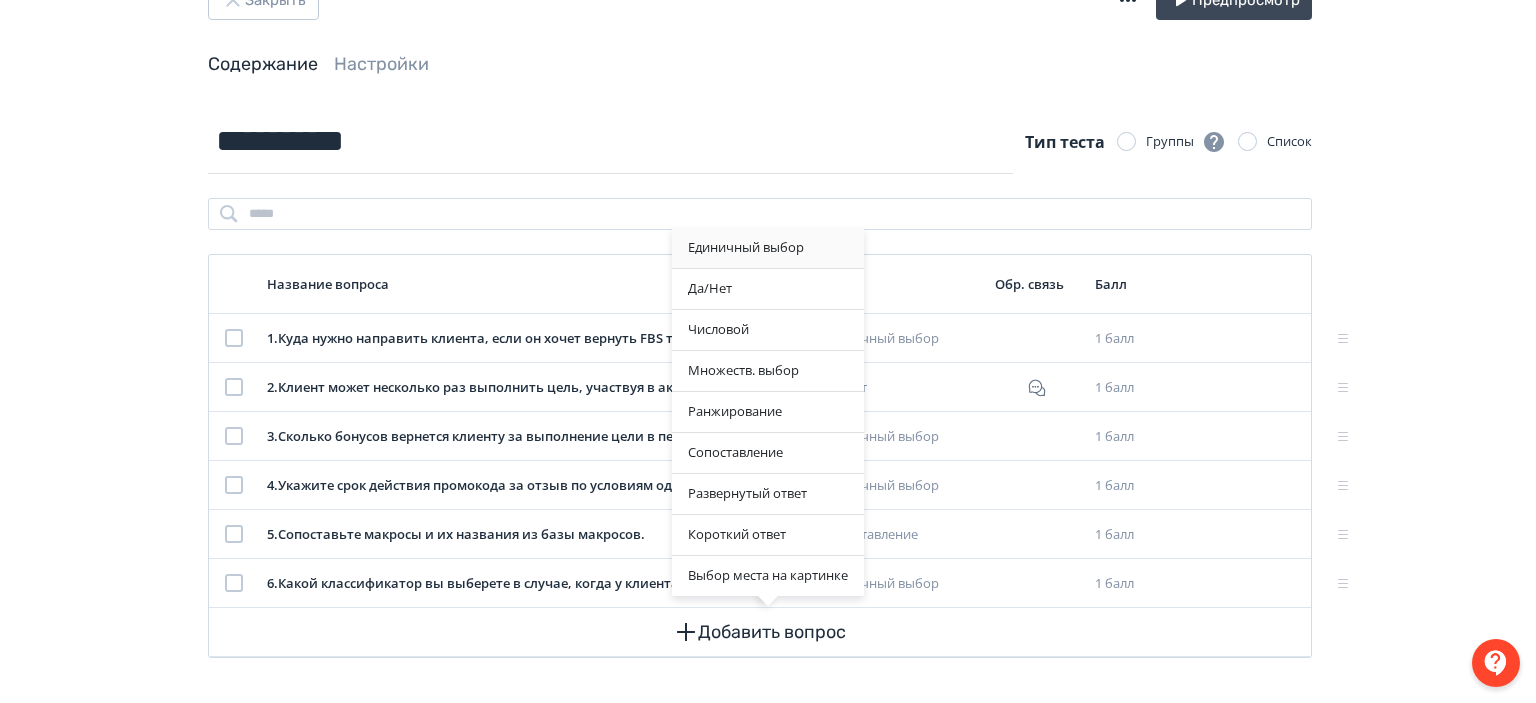 click on "Единичный выбор" at bounding box center (768, 248) 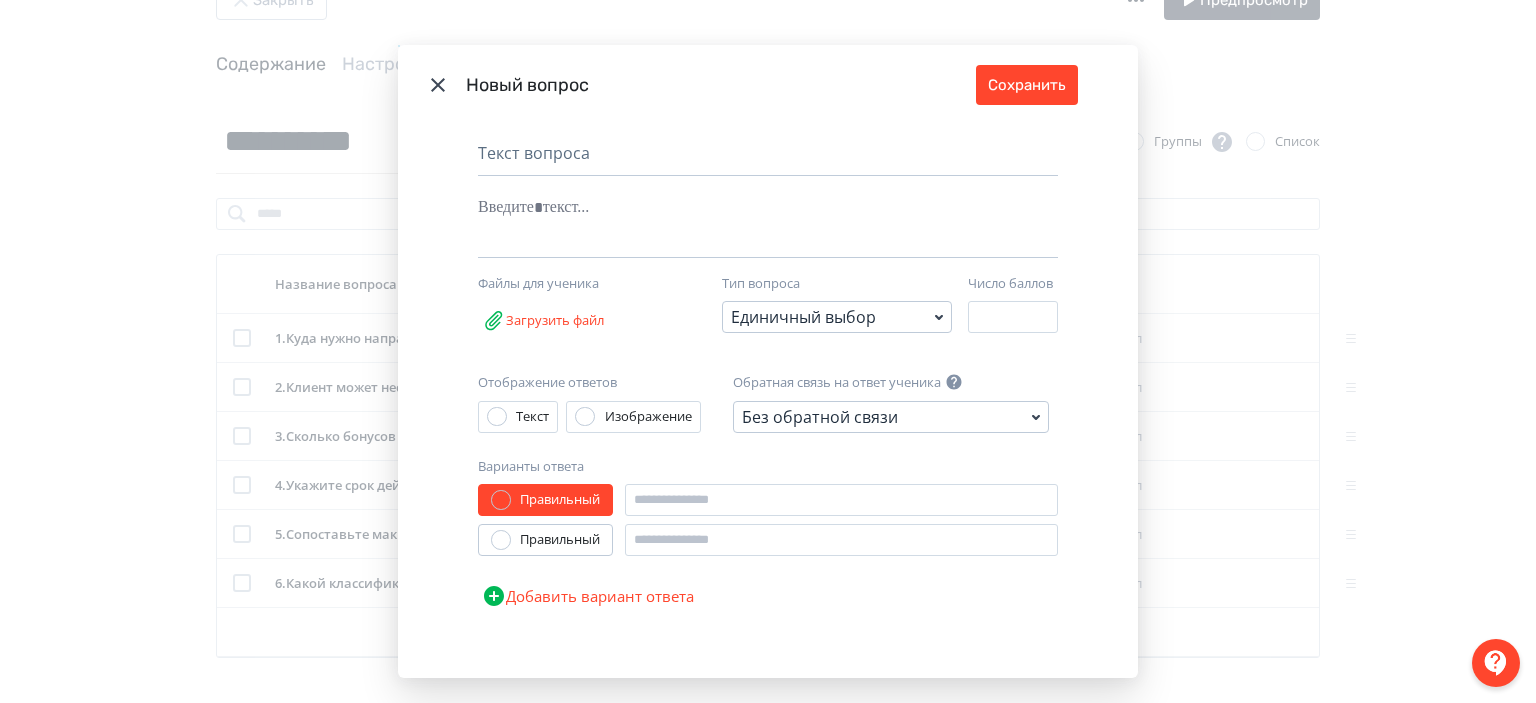 click at bounding box center [737, 222] 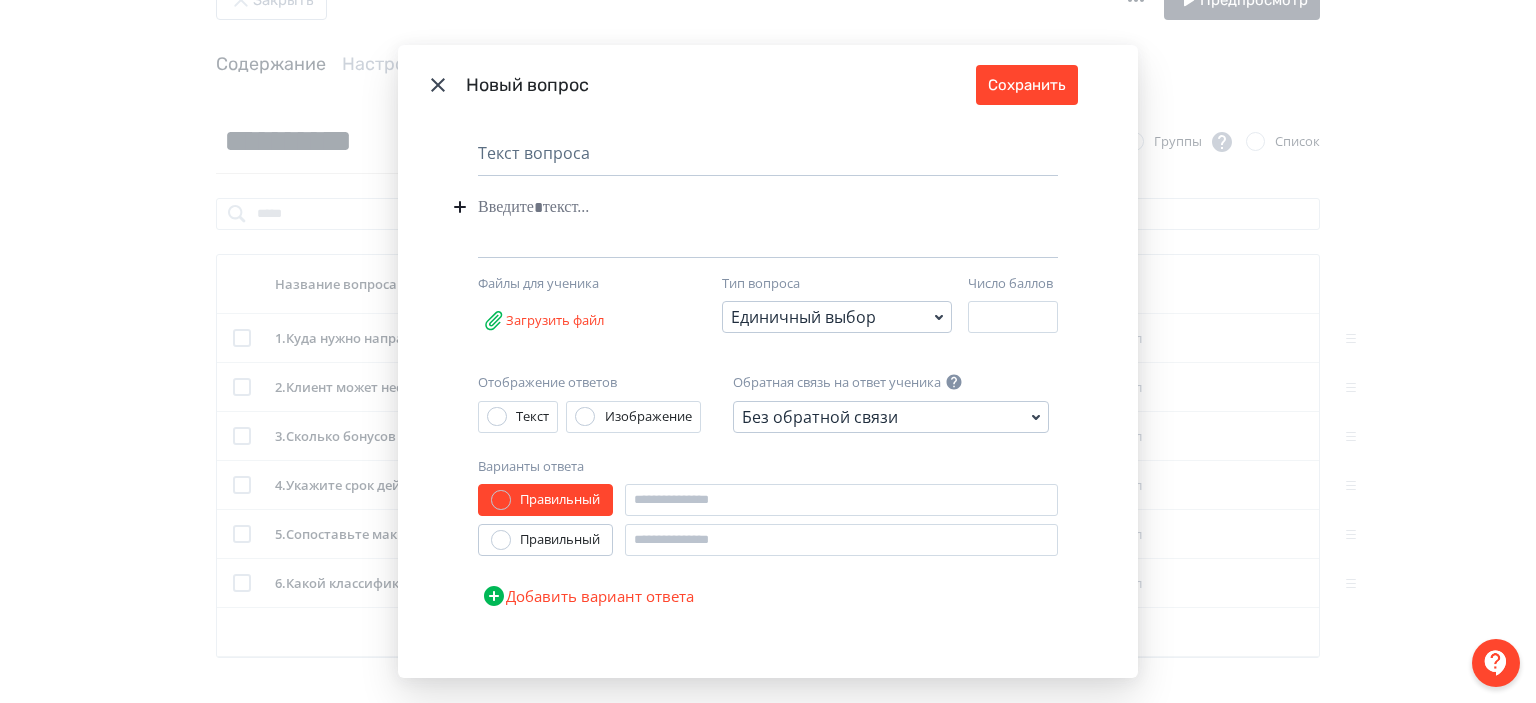 type 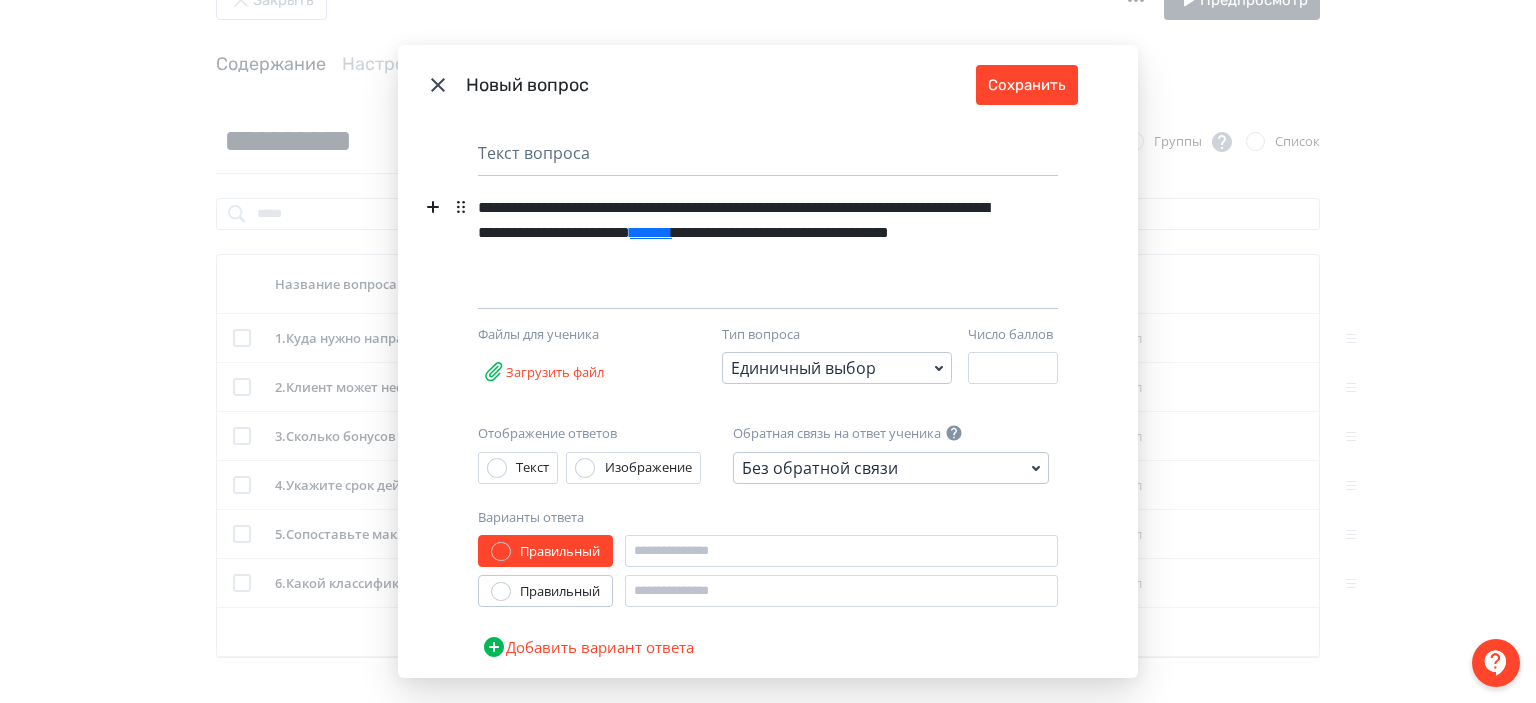 click on "**********" at bounding box center [733, 233] 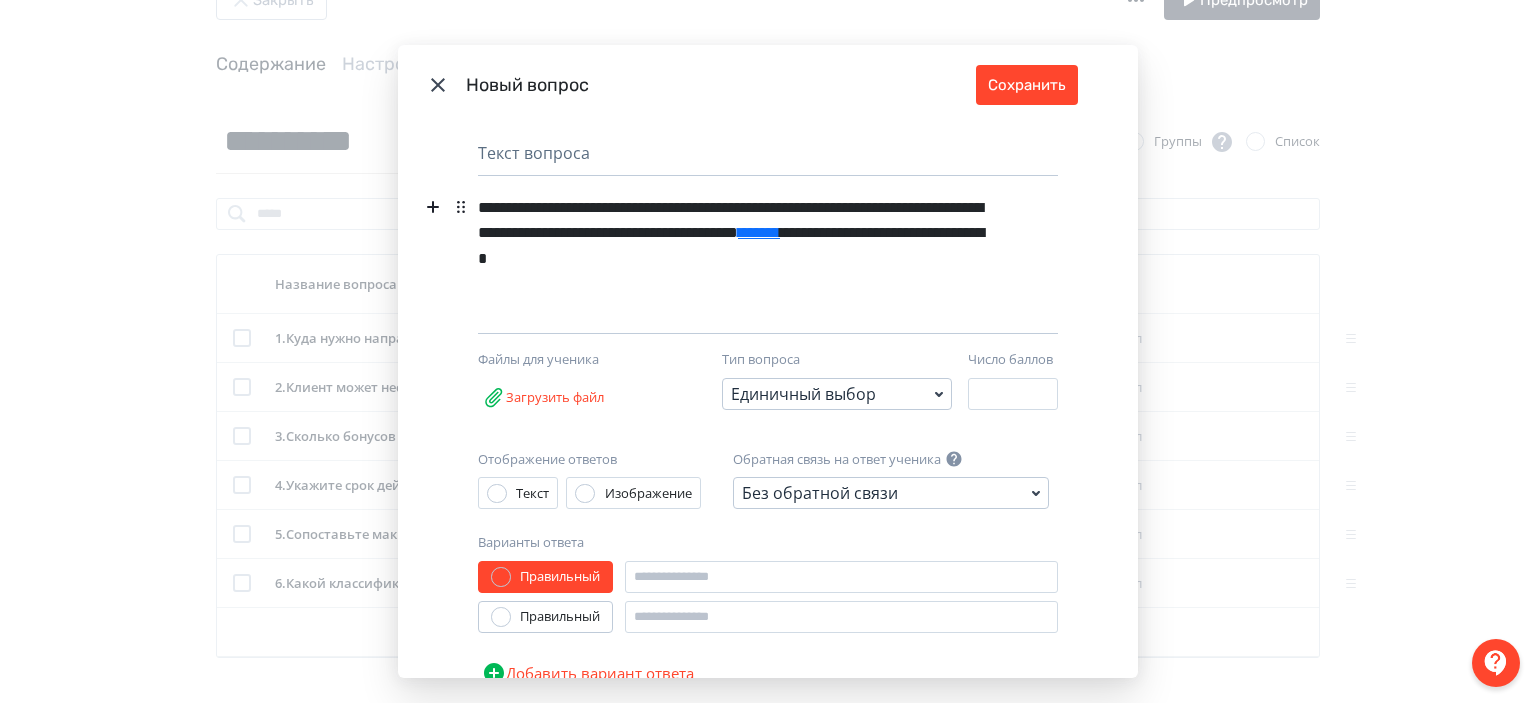 click on "**********" at bounding box center [733, 245] 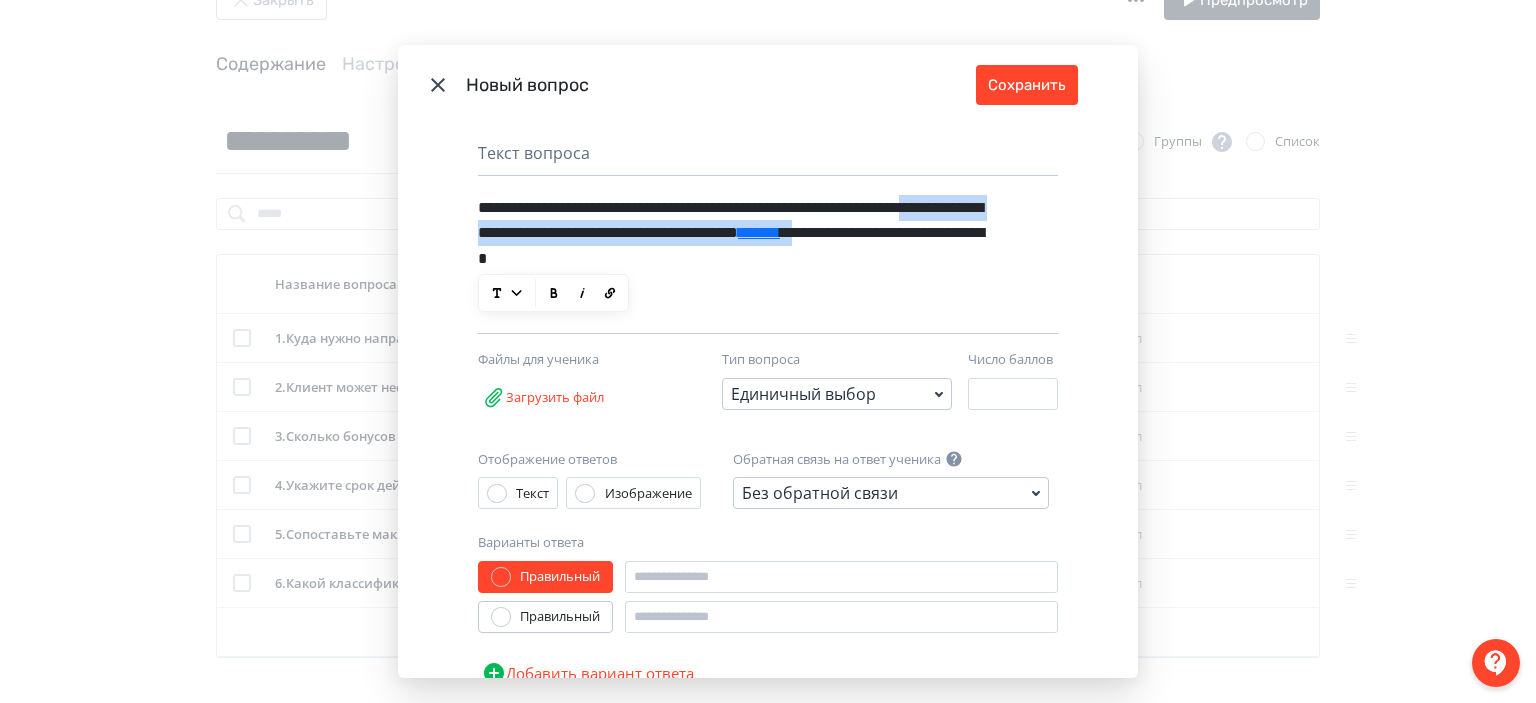 drag, startPoint x: 641, startPoint y: 237, endPoint x: 818, endPoint y: 258, distance: 178.24141 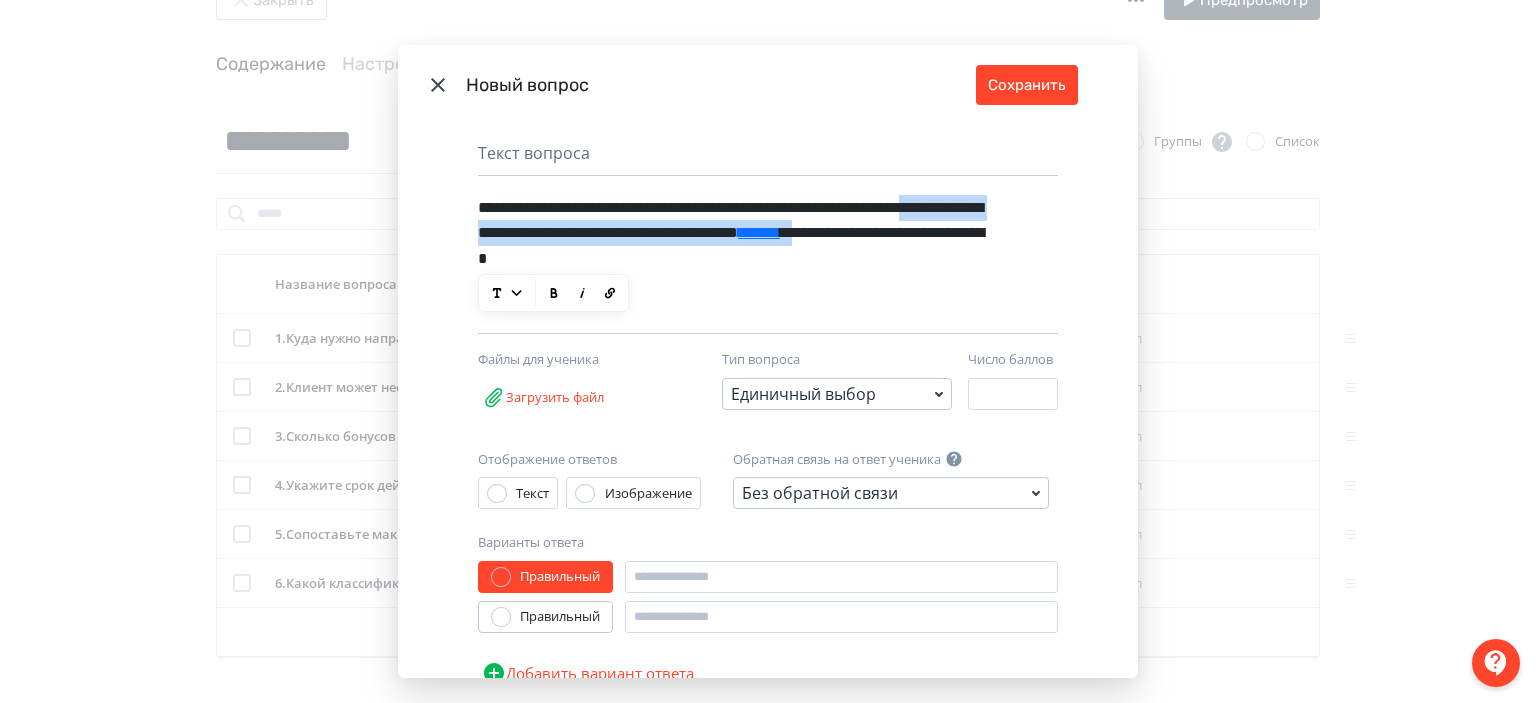 click on "**********" at bounding box center [733, 245] 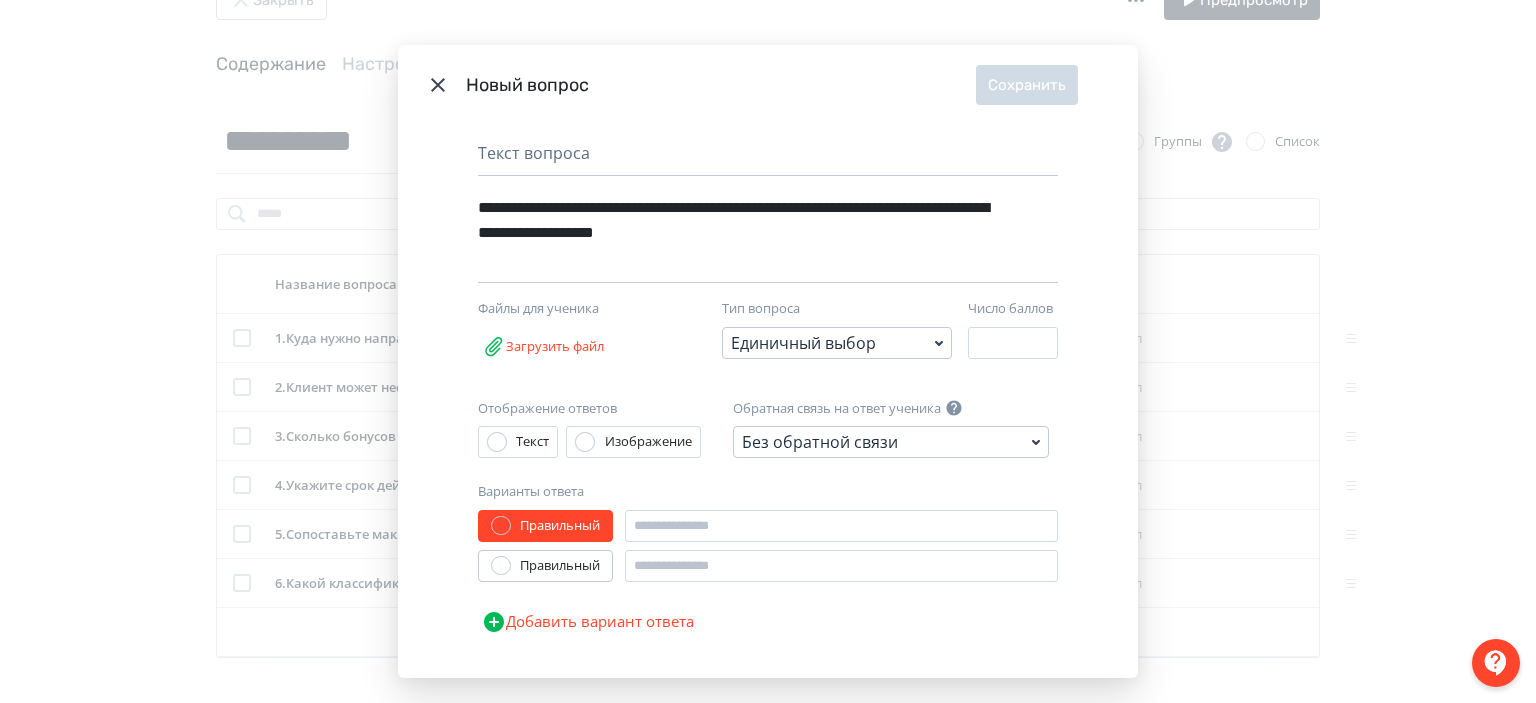 click on "**********" at bounding box center [733, 220] 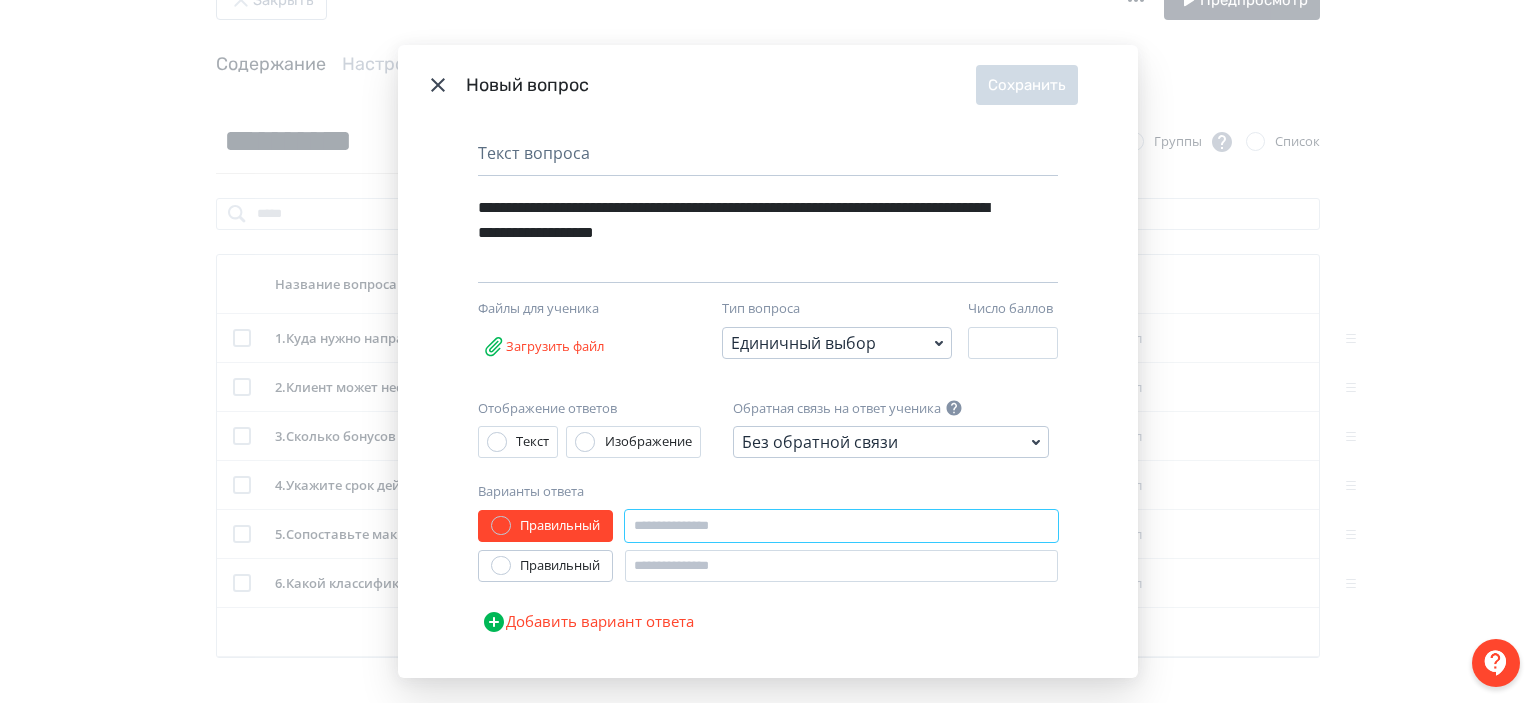 click at bounding box center (841, 526) 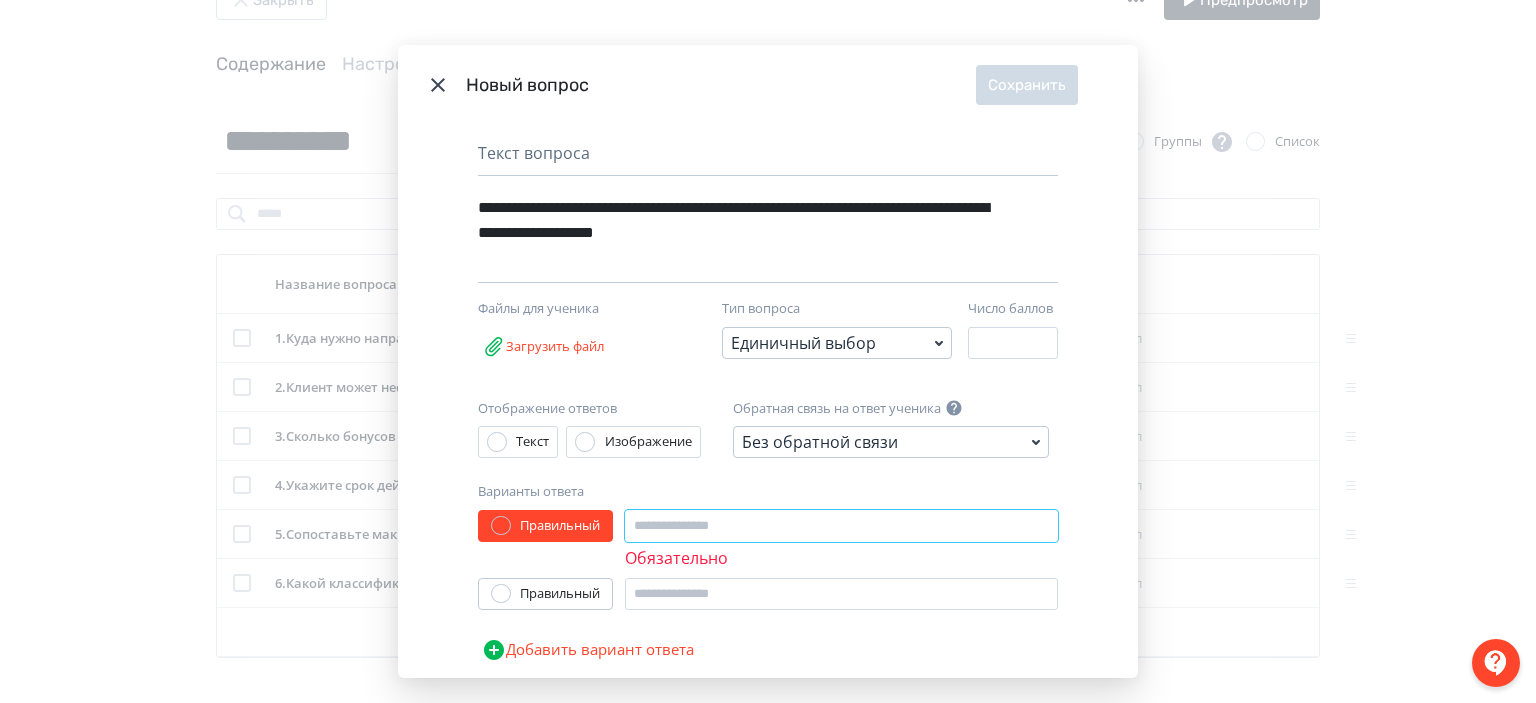 click at bounding box center (841, 526) 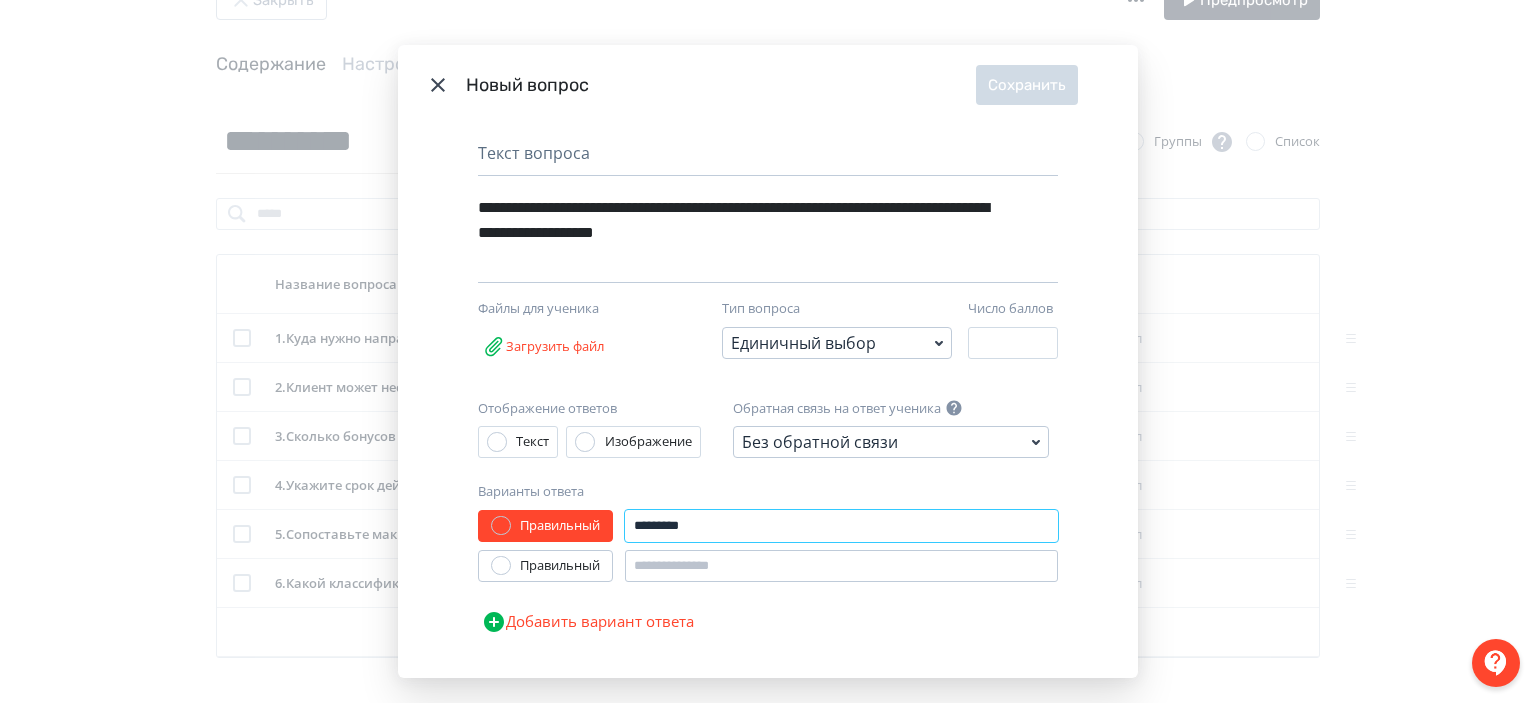 type on "*********" 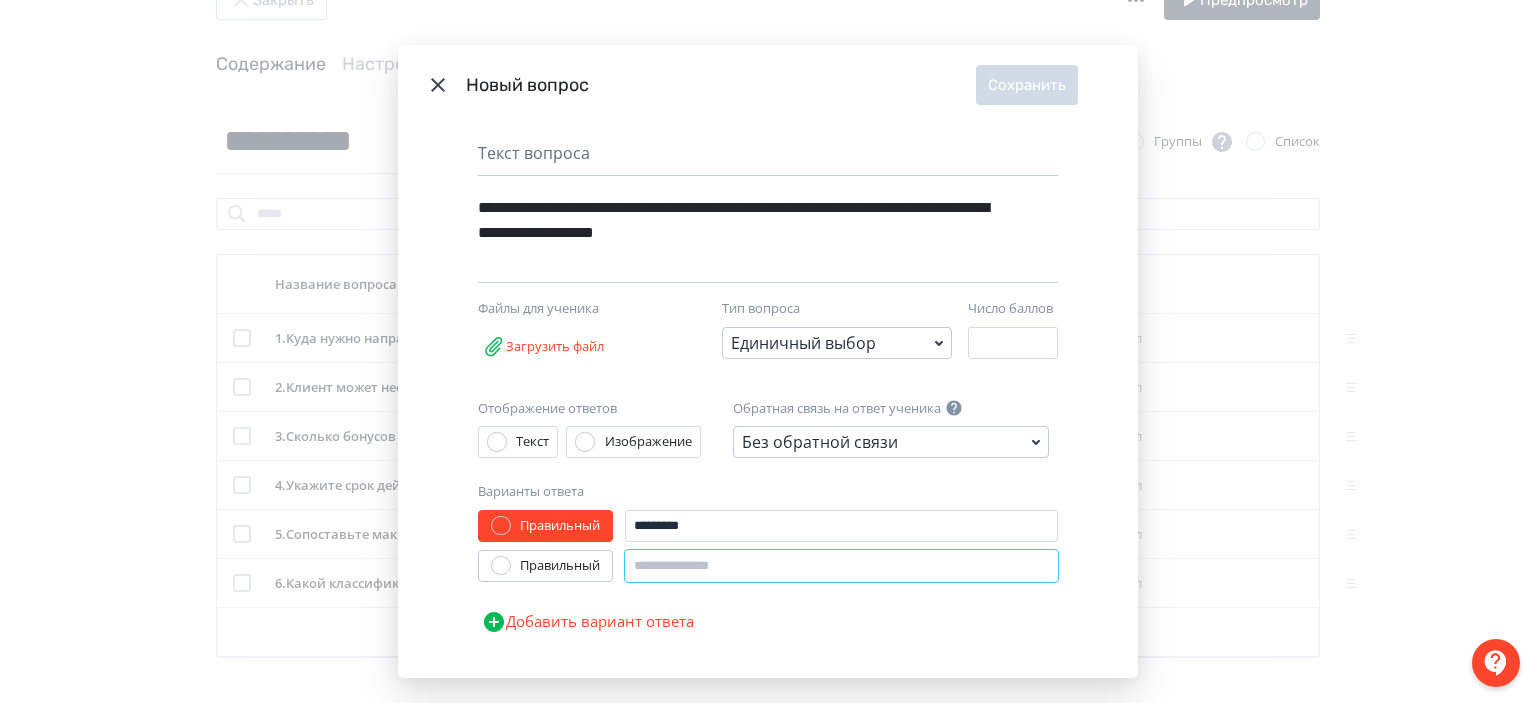 click at bounding box center (841, 566) 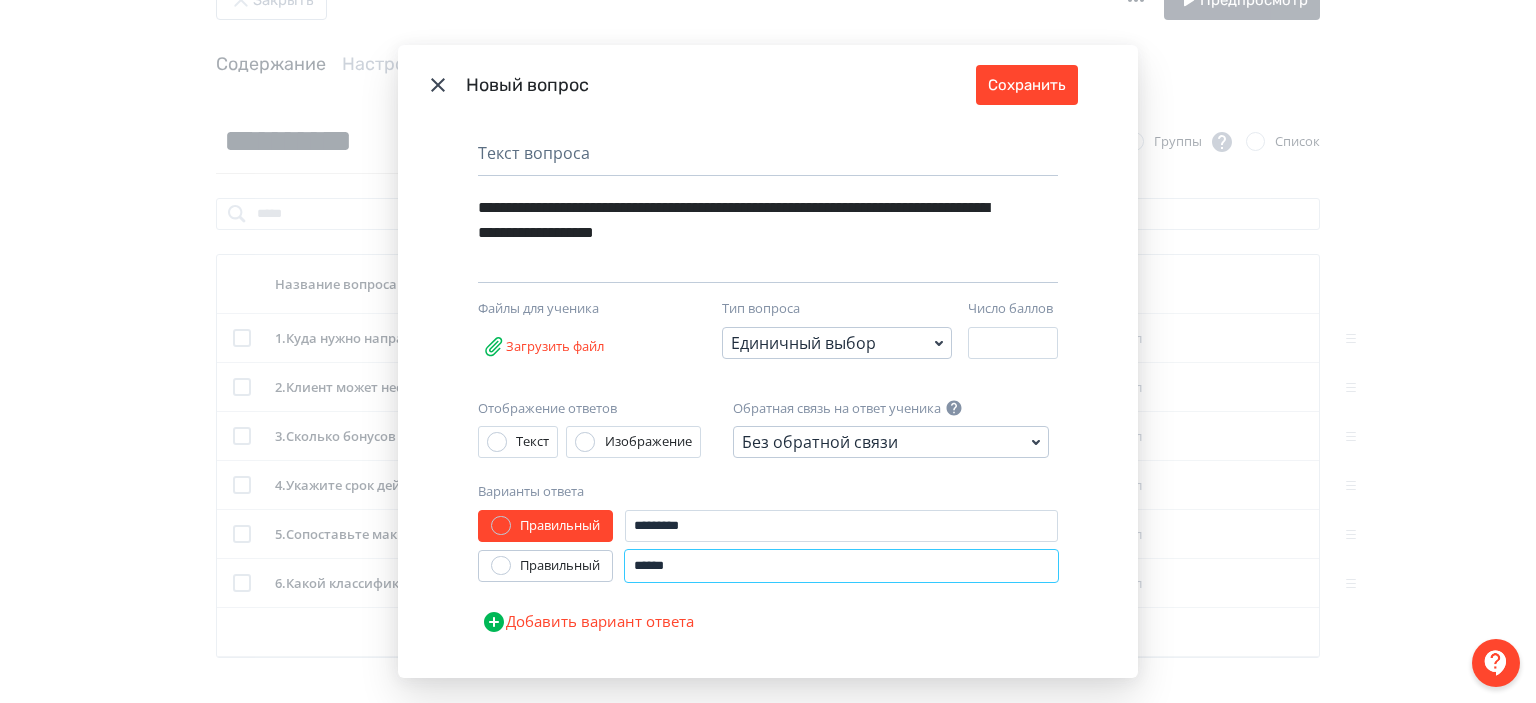 type on "******" 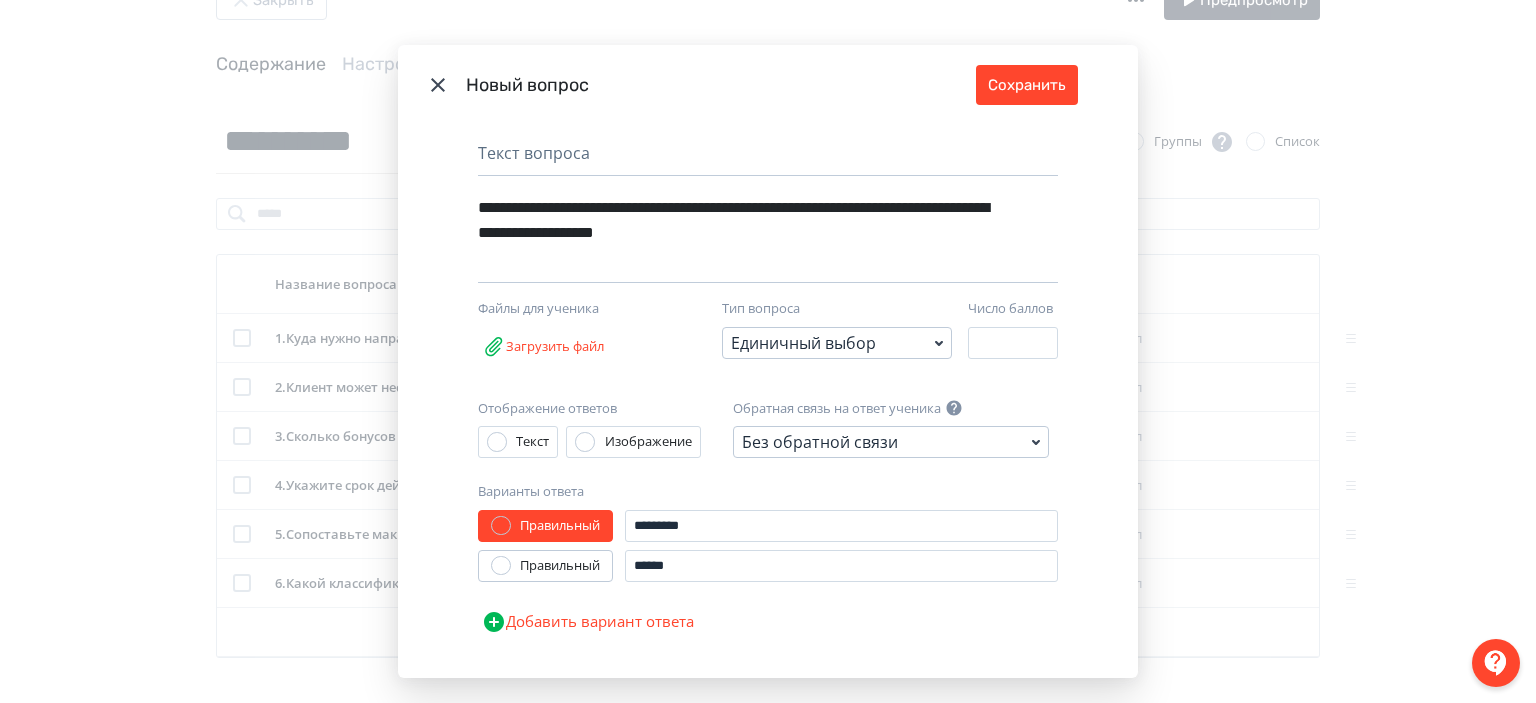 click on "Добавить вариант ответа" at bounding box center [588, 622] 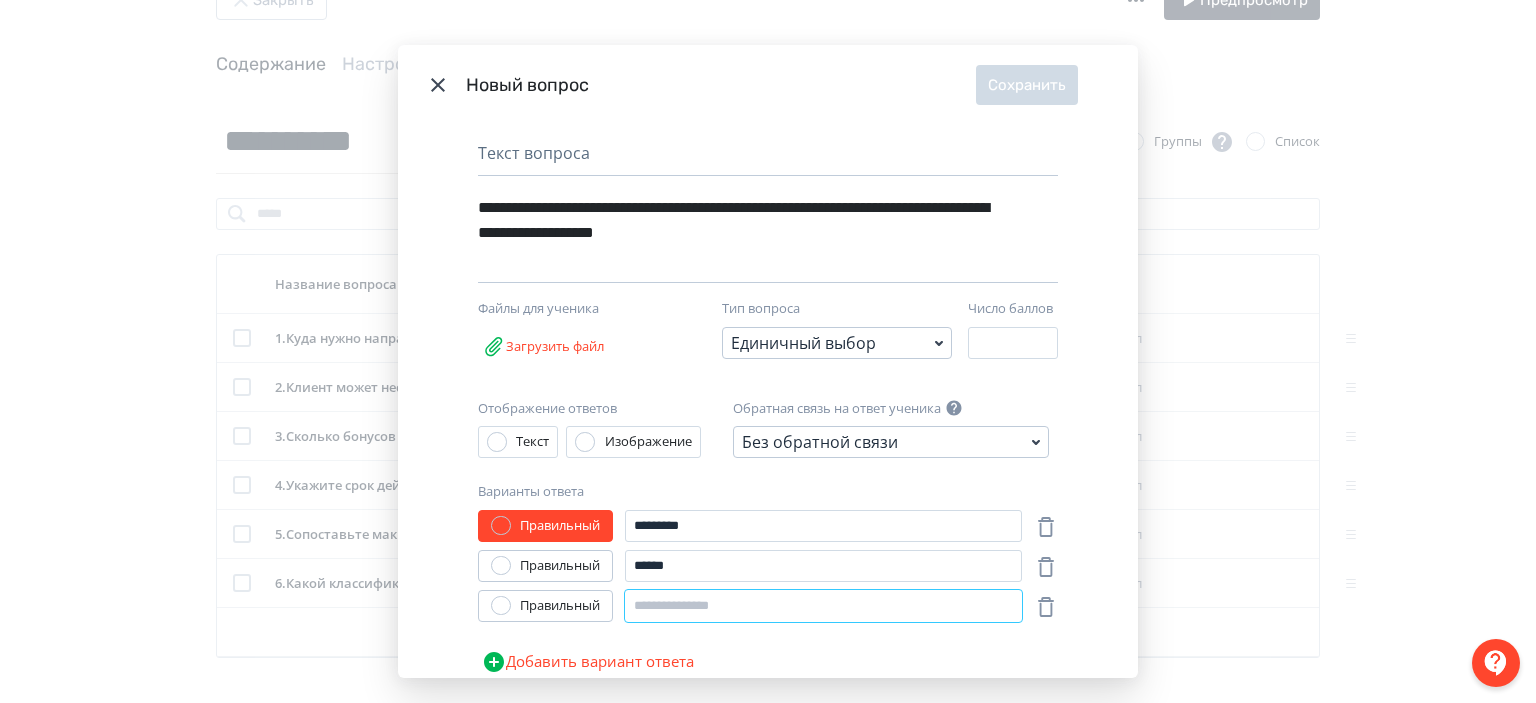 click at bounding box center [823, 606] 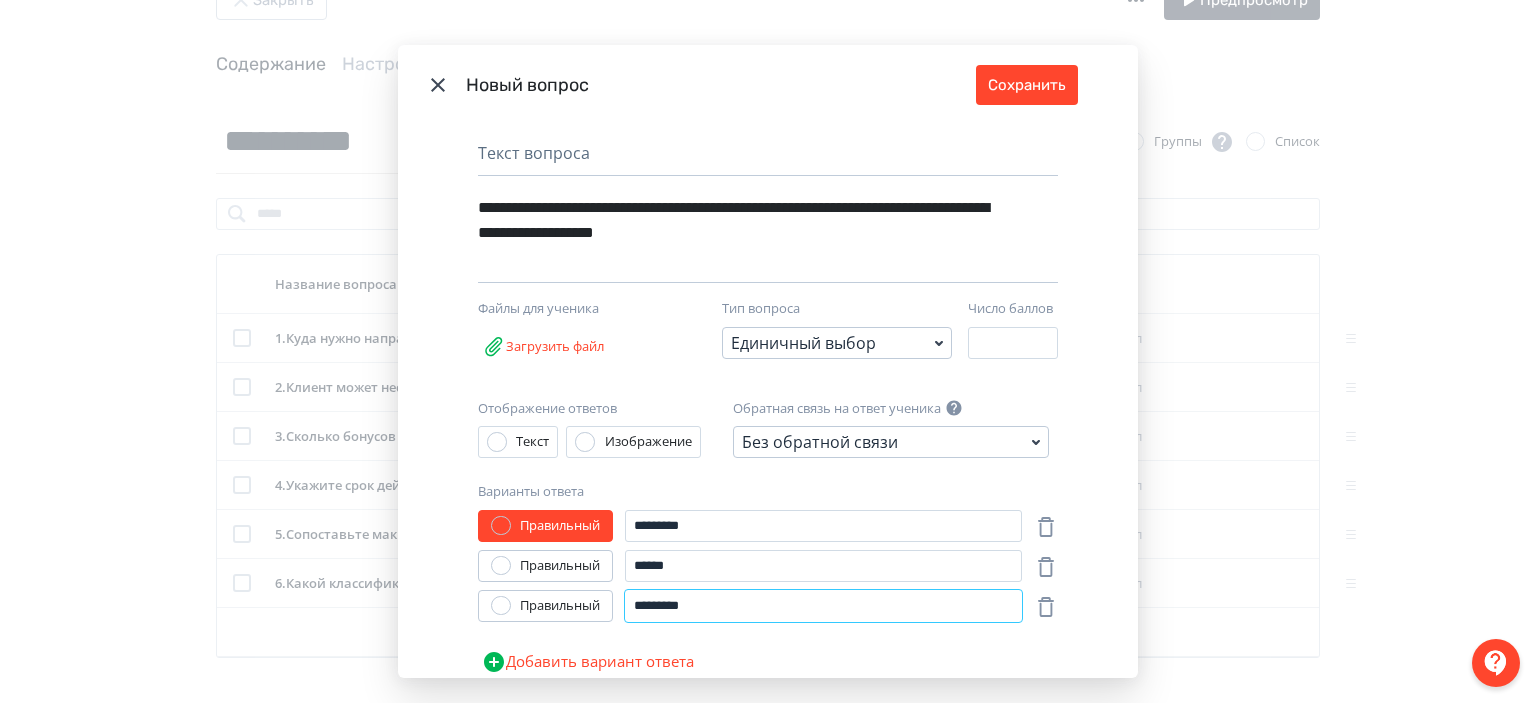 type on "*********" 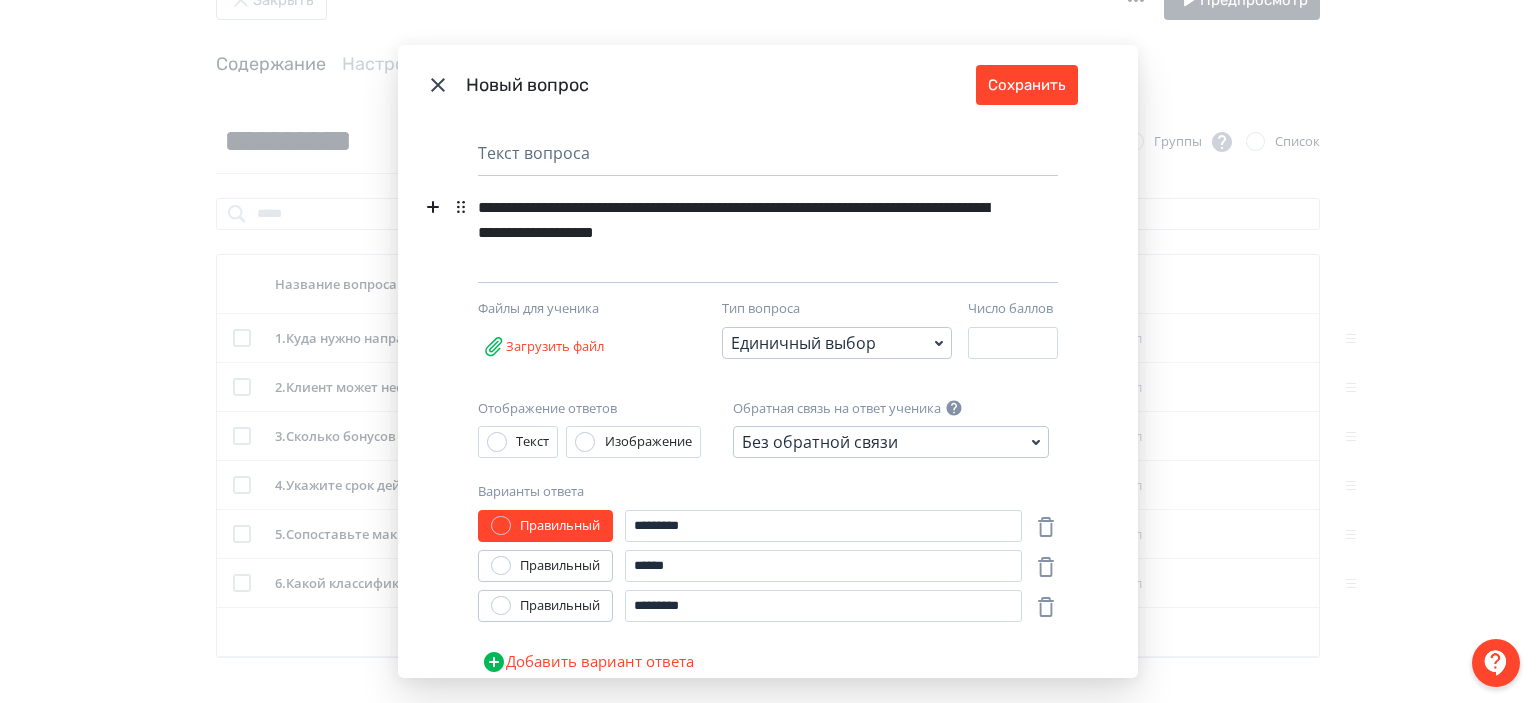 click on "**********" at bounding box center (733, 220) 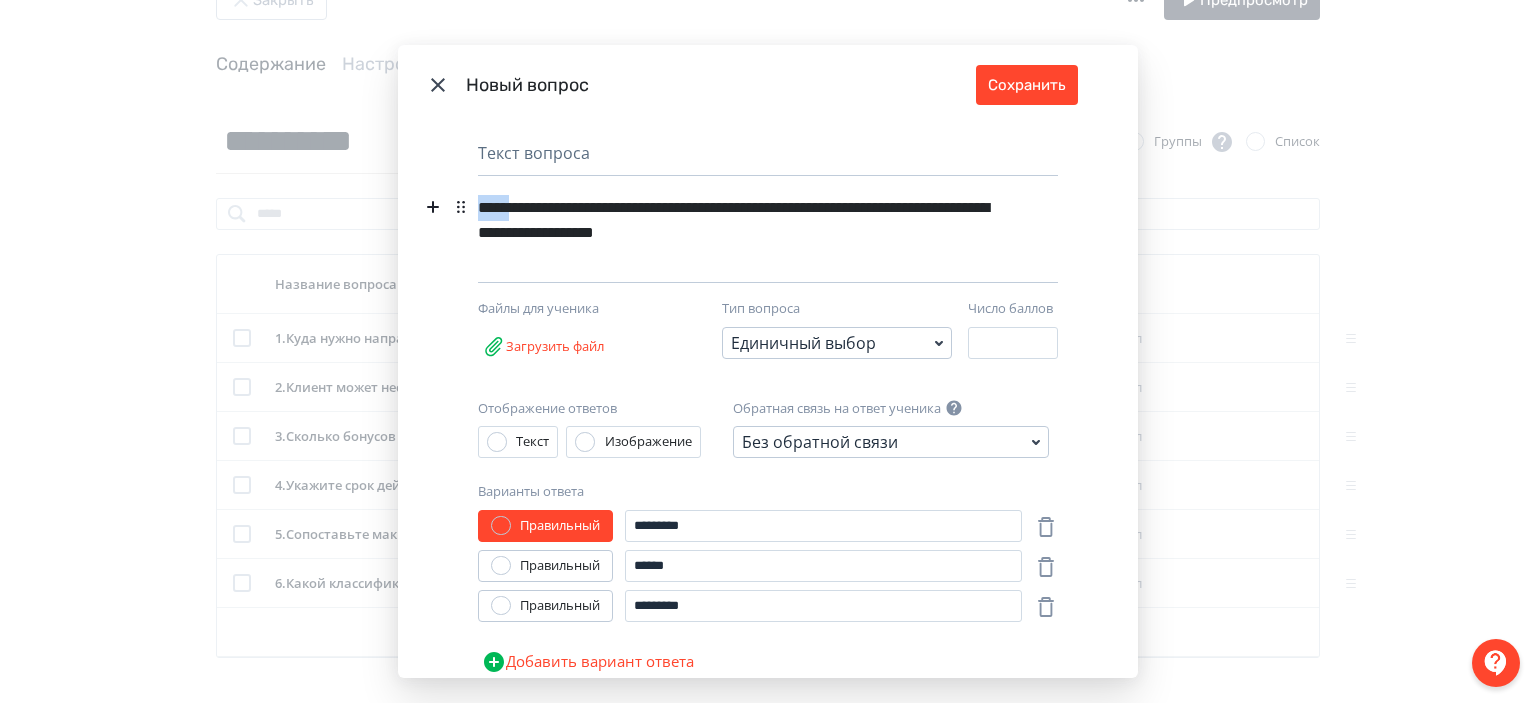 click on "**********" at bounding box center [733, 220] 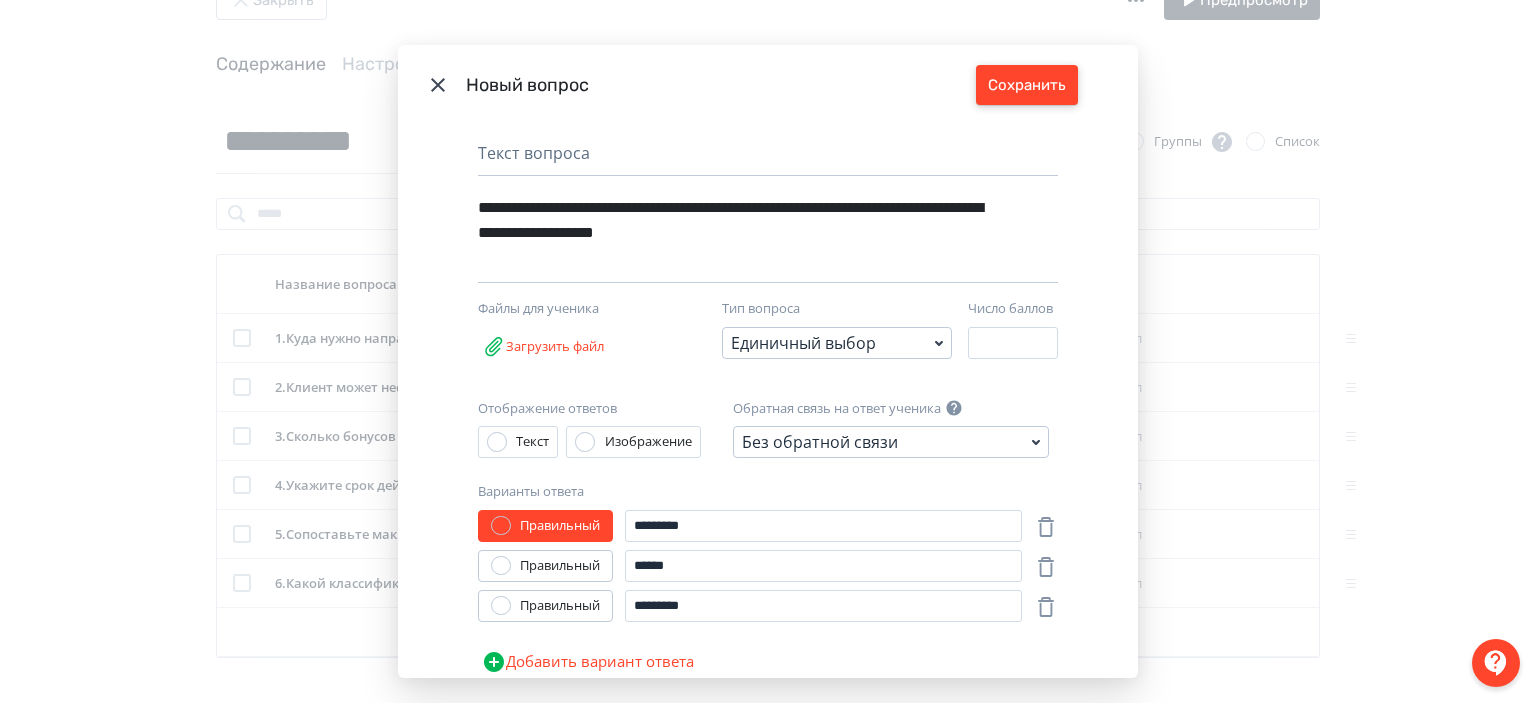 click on "Сохранить" at bounding box center (1027, 85) 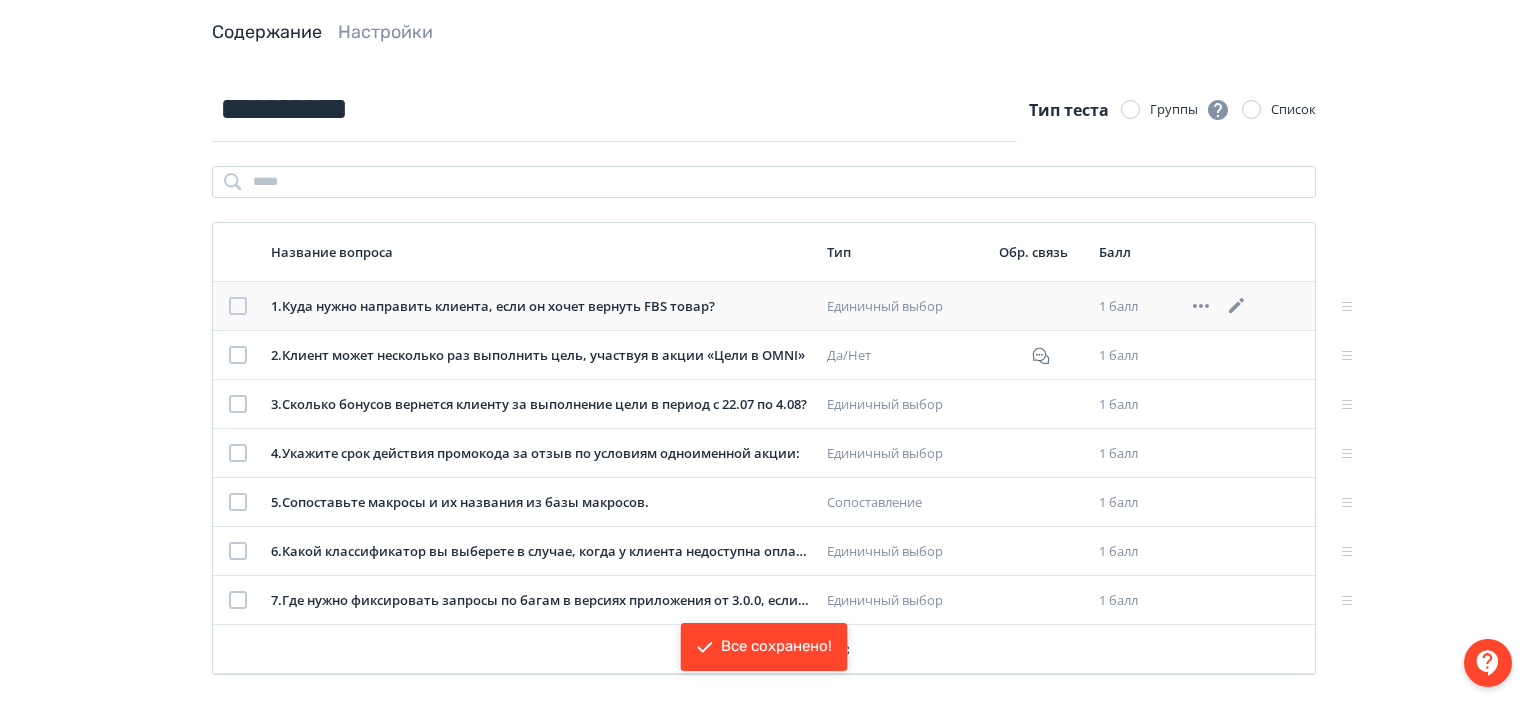 scroll, scrollTop: 117, scrollLeft: 0, axis: vertical 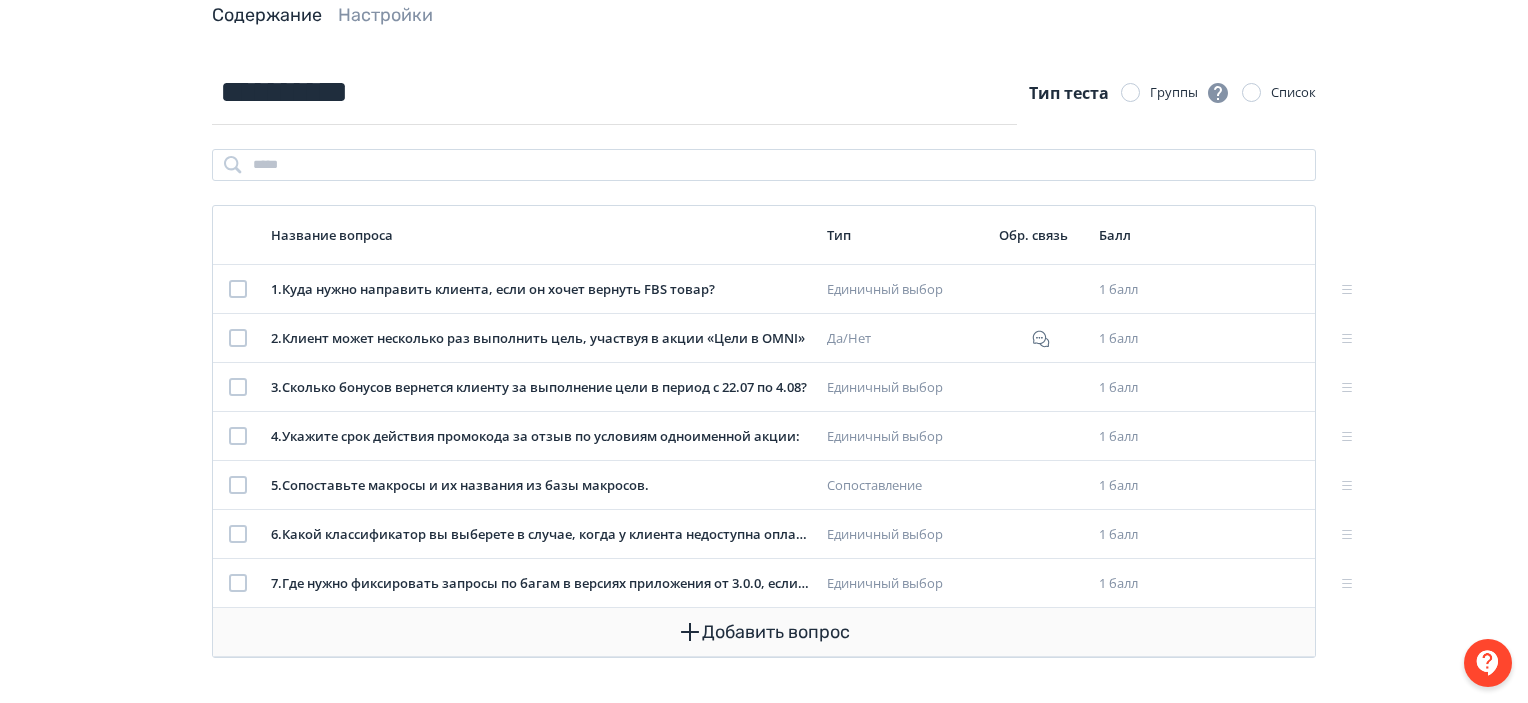 click on "Добавить вопрос" at bounding box center (764, 632) 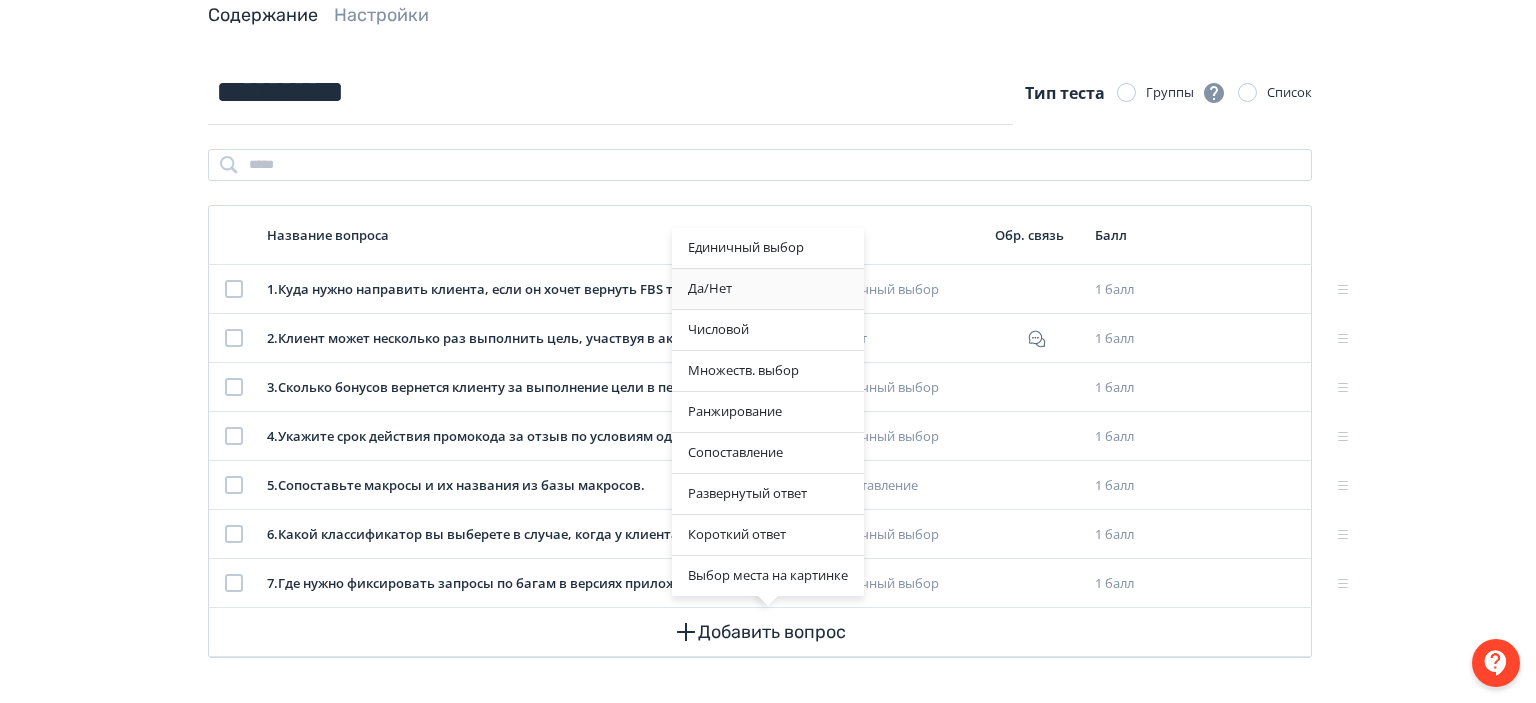 click on "Да/Нет" at bounding box center (768, 289) 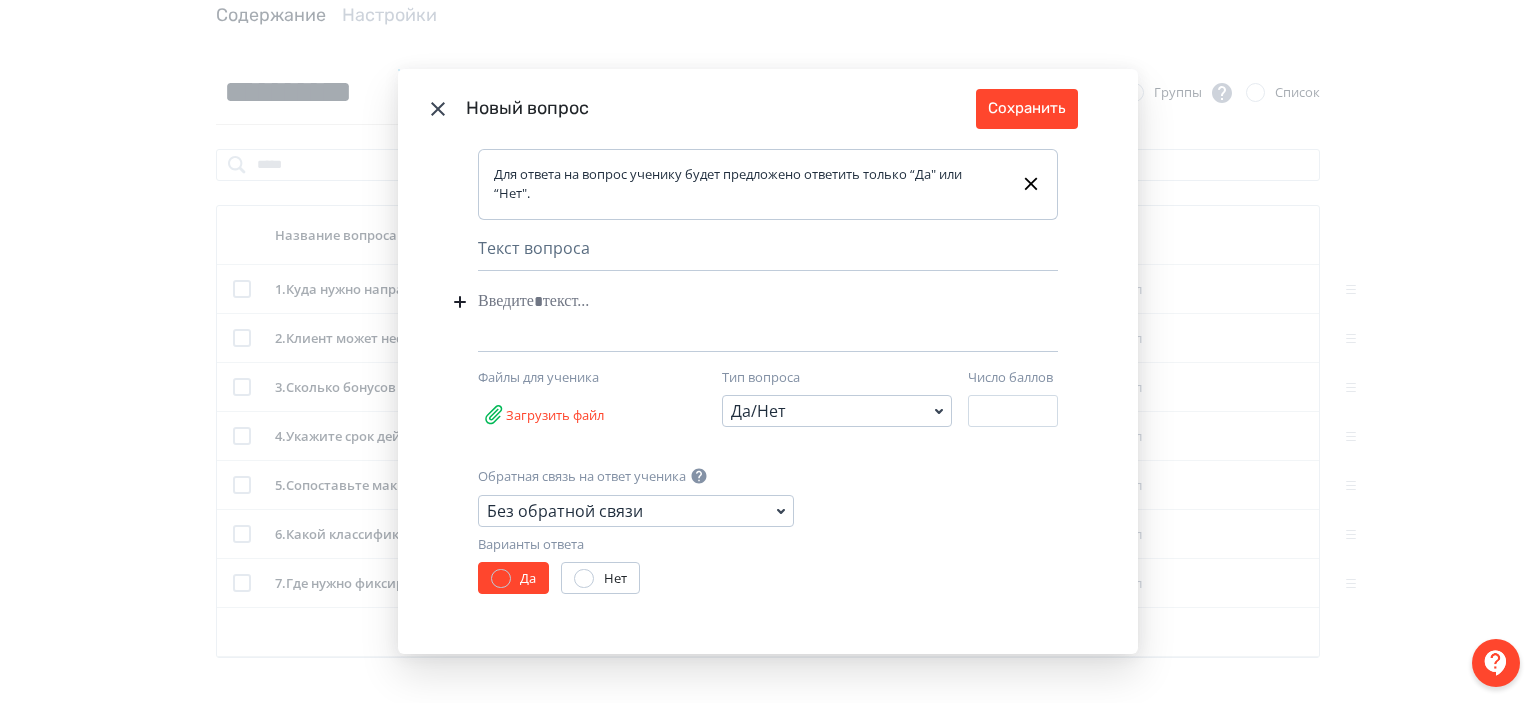 click at bounding box center [737, 302] 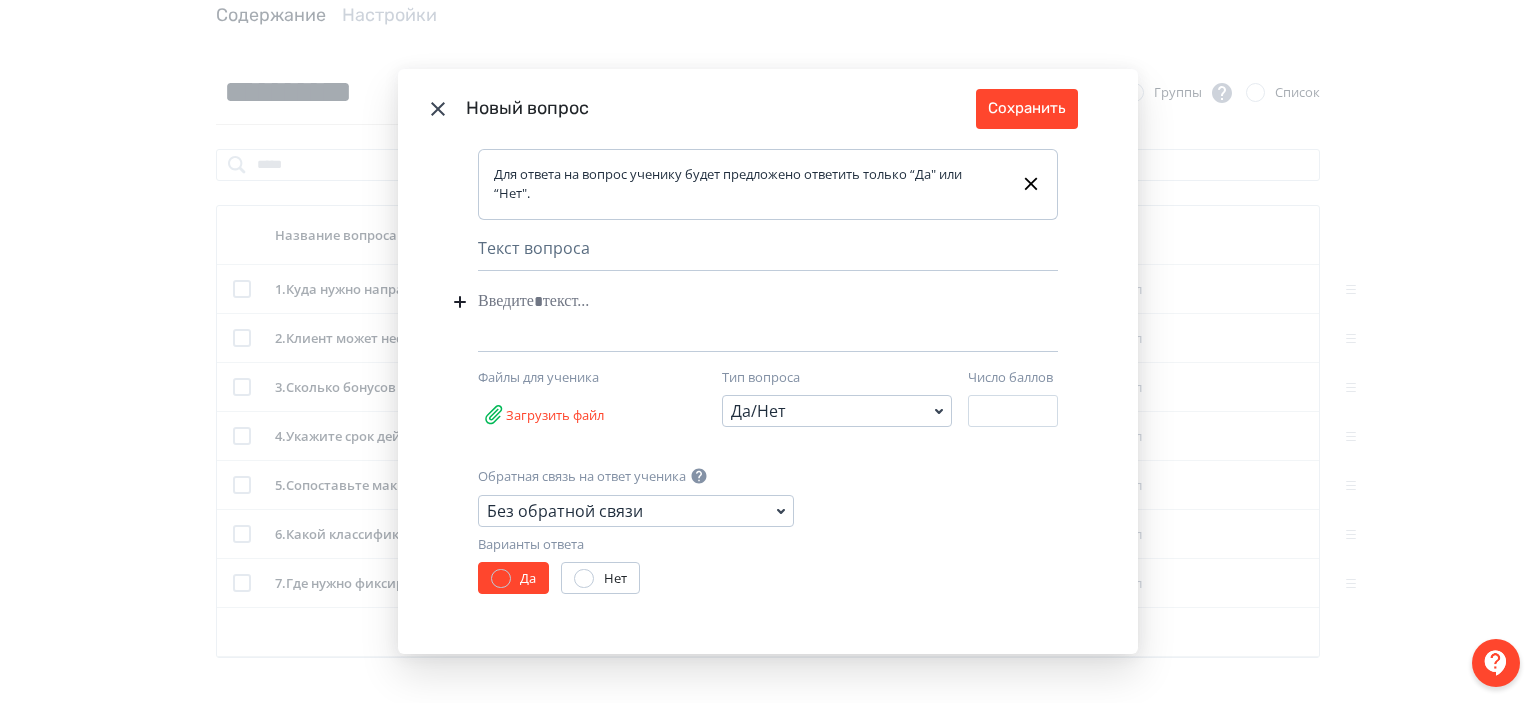 type 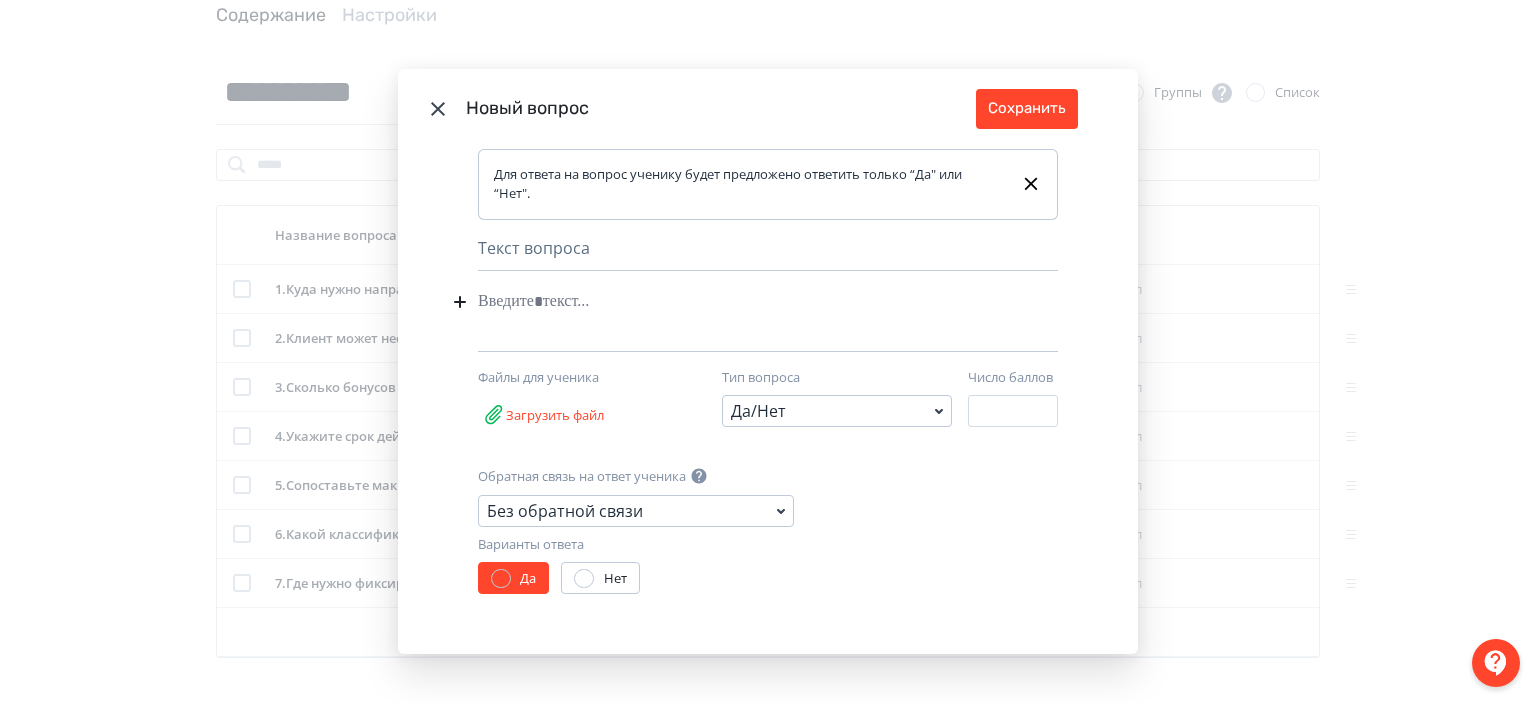 click at bounding box center [737, 302] 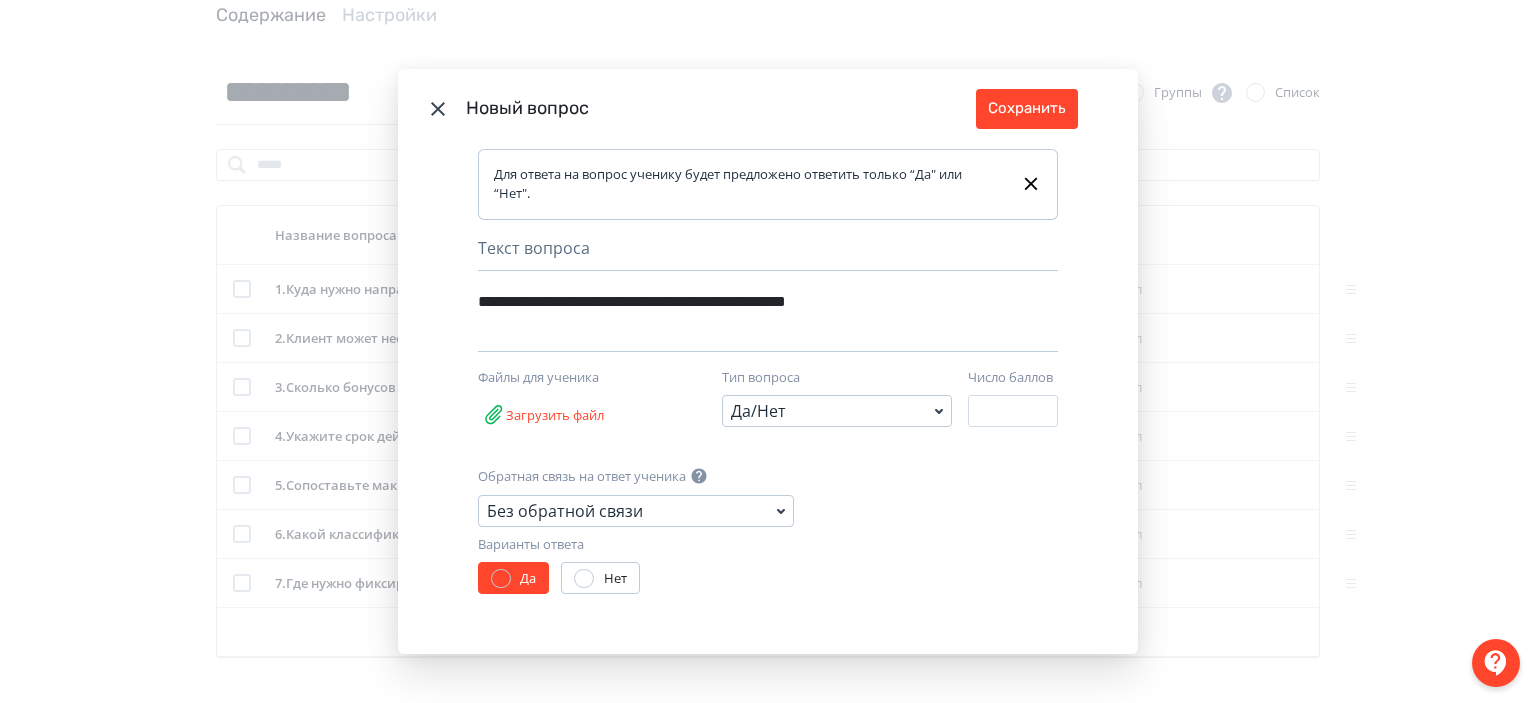 click on "**********" at bounding box center (737, 302) 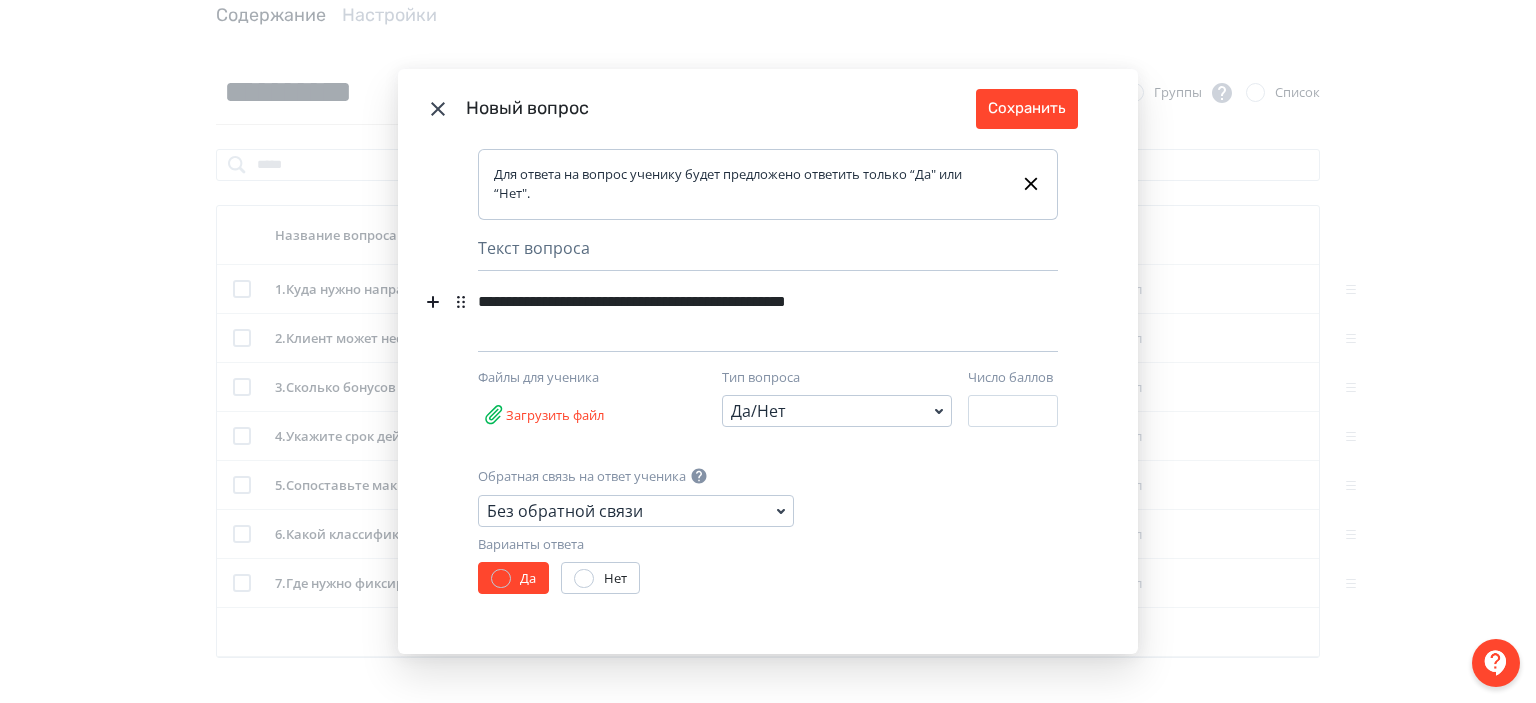 click on "**********" at bounding box center [737, 302] 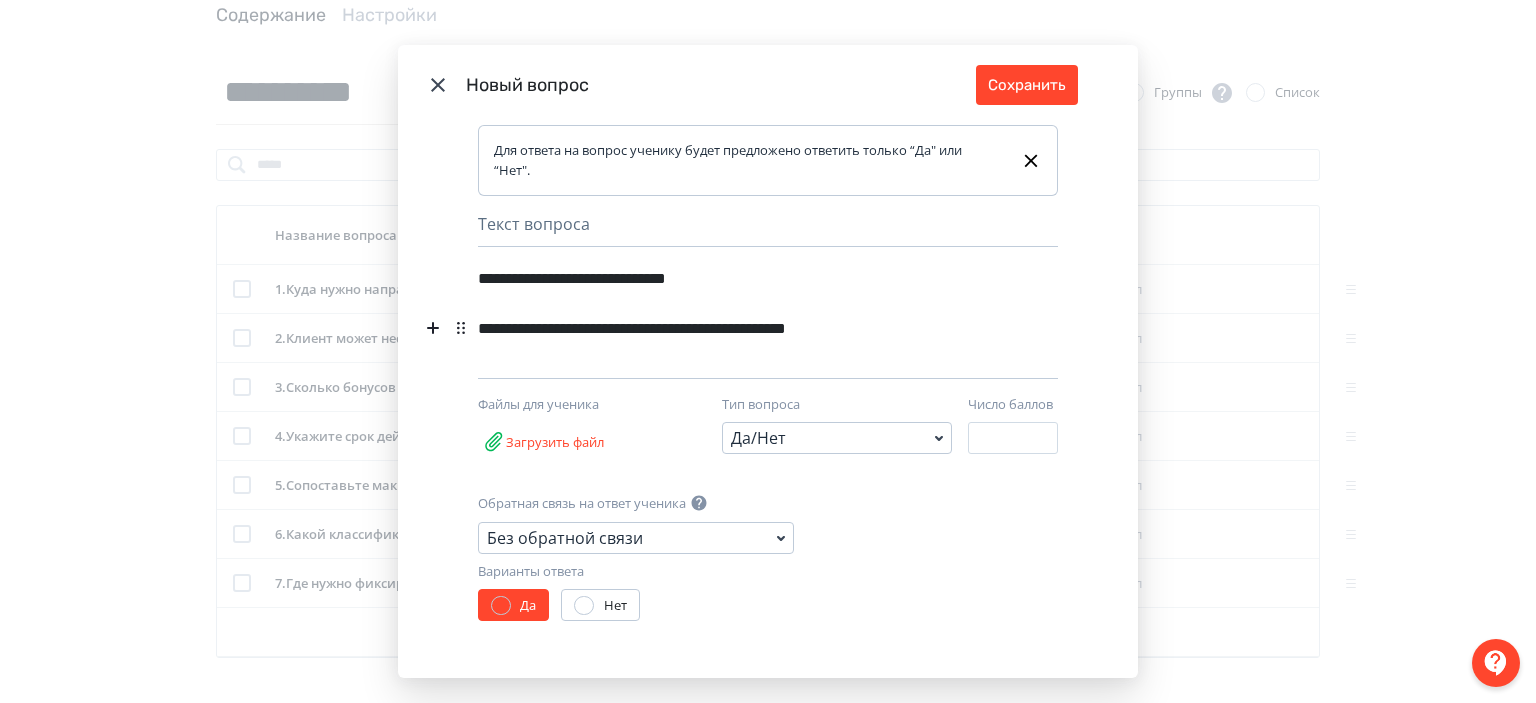 click on "**********" at bounding box center (733, 329) 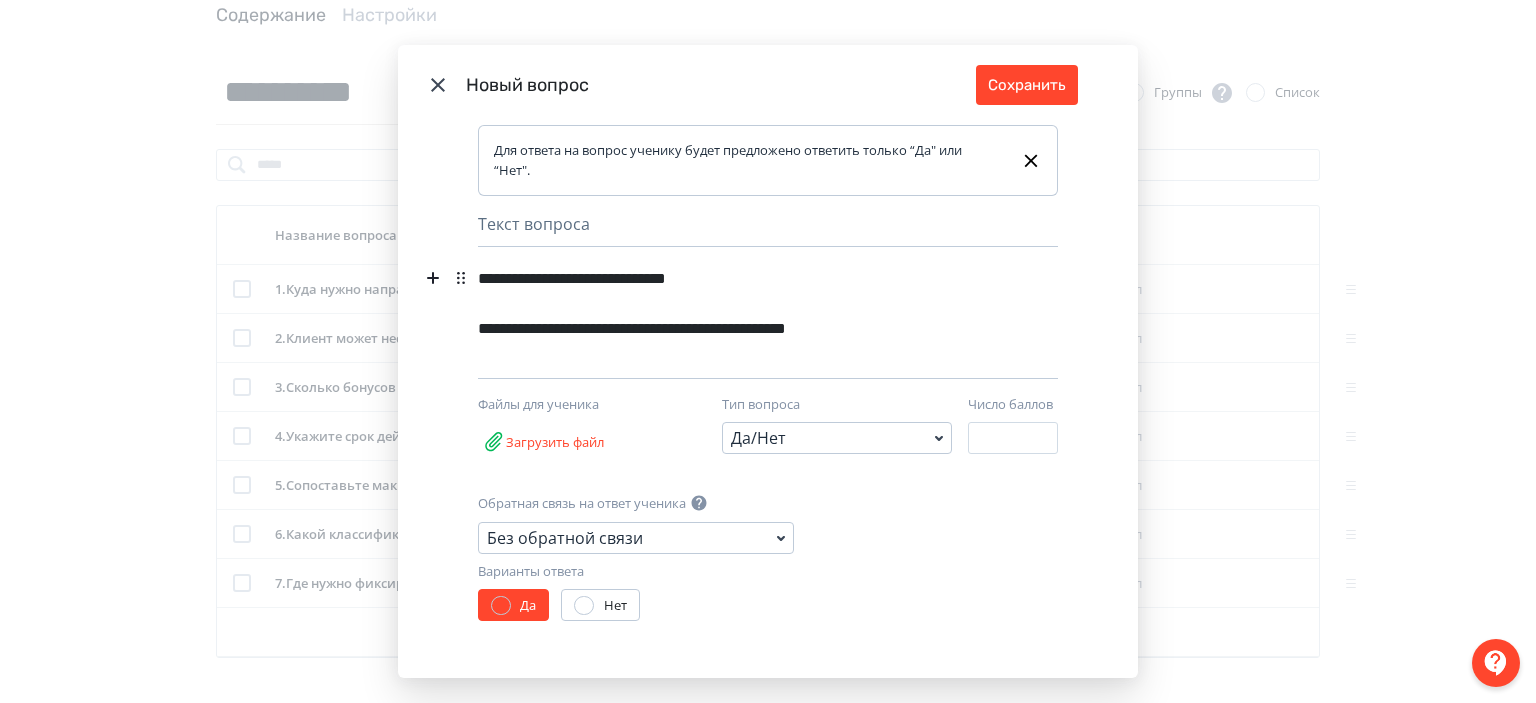click on "**********" at bounding box center [733, 278] 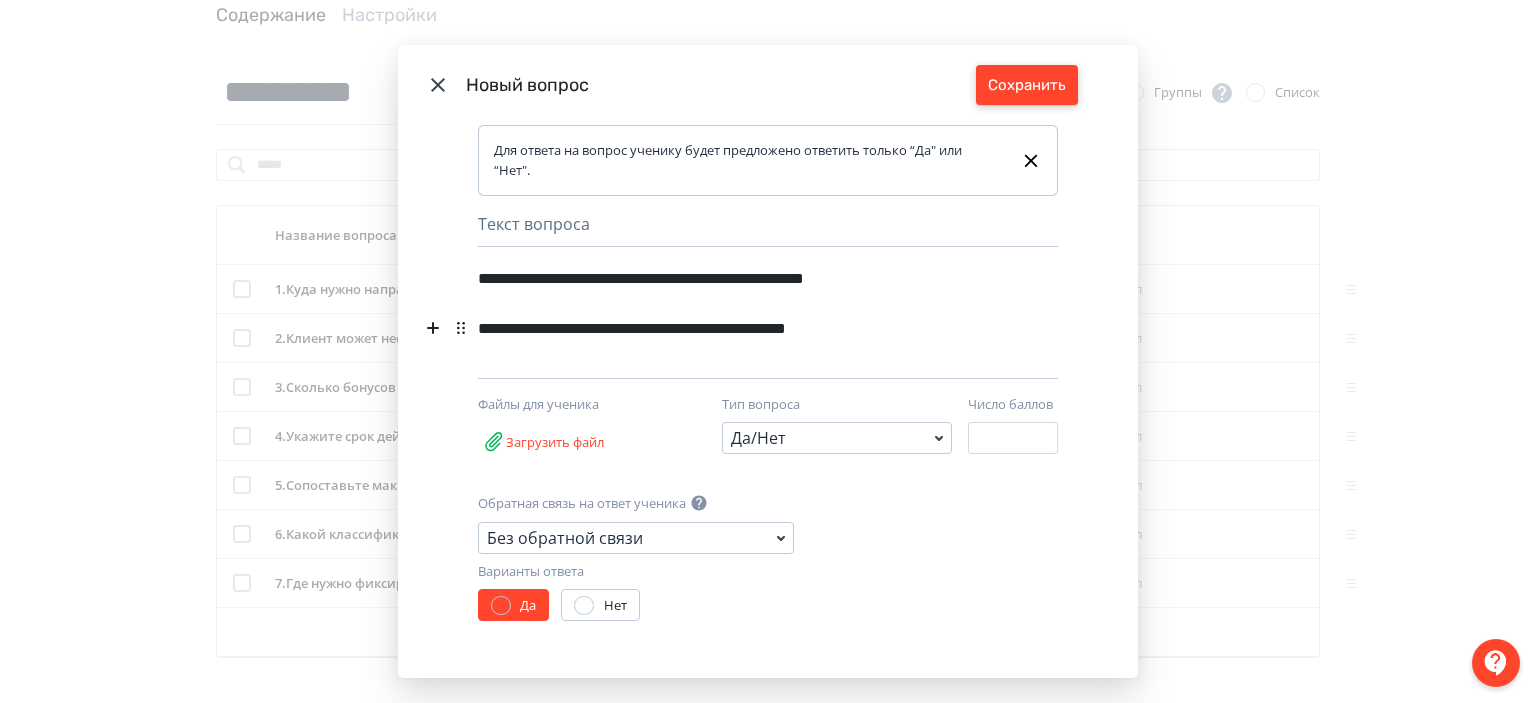 click on "Сохранить" at bounding box center [1027, 85] 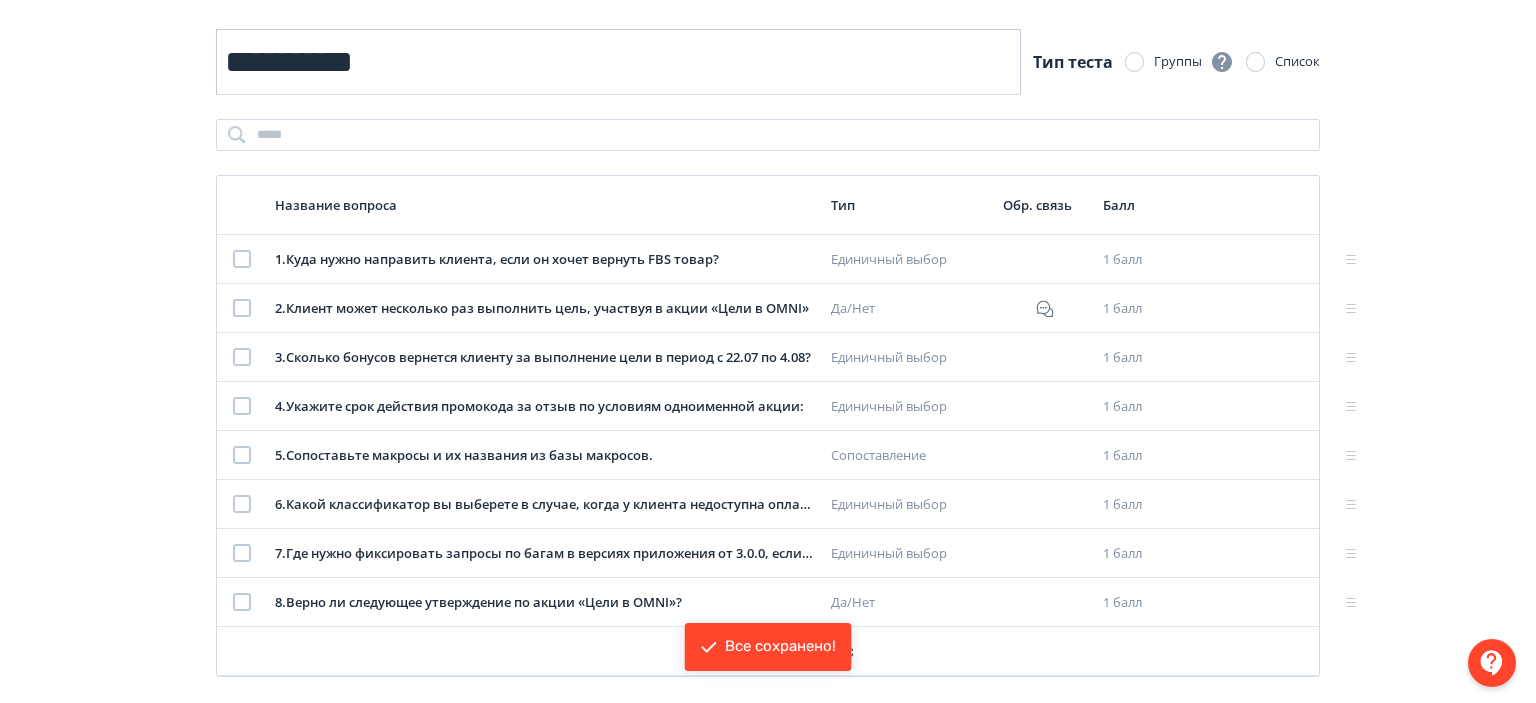 scroll, scrollTop: 166, scrollLeft: 0, axis: vertical 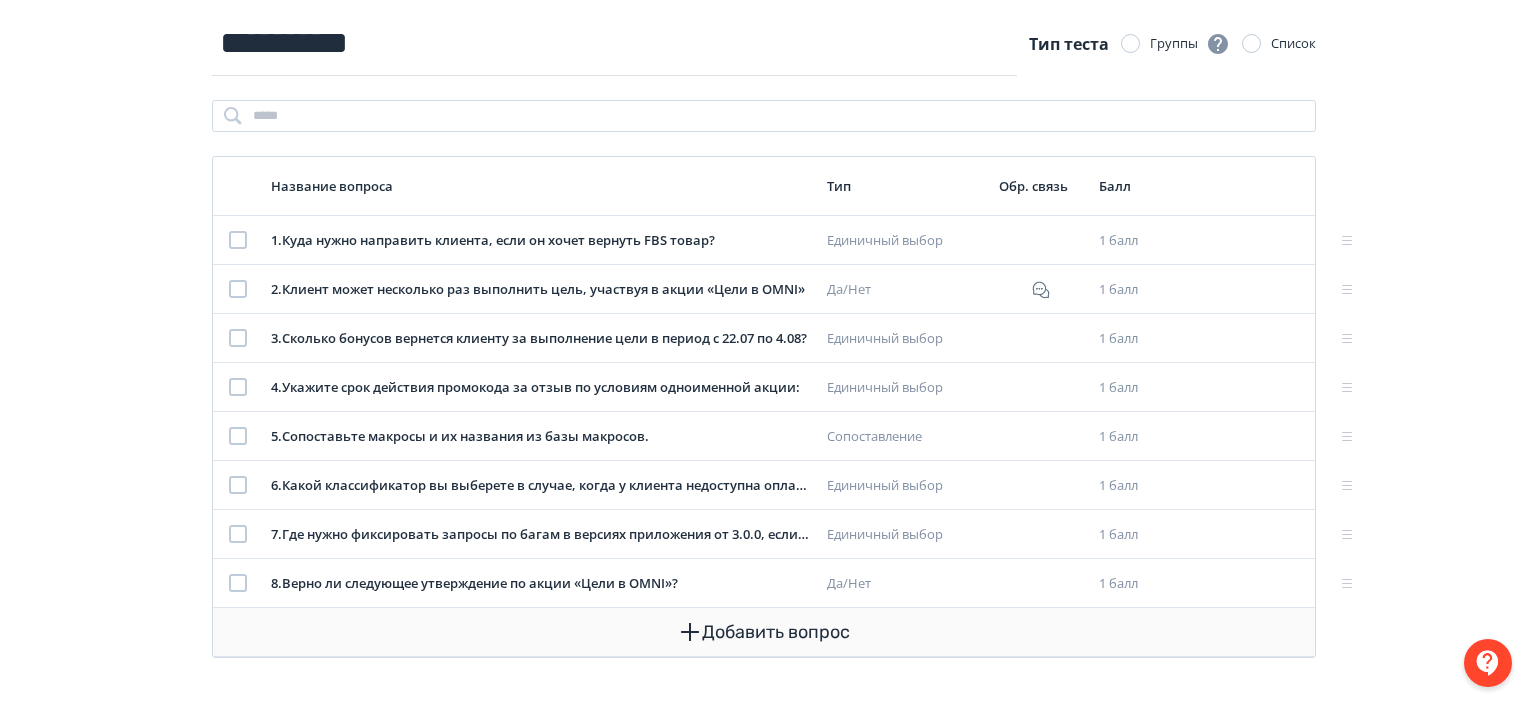 click on "Добавить вопрос" at bounding box center (764, 632) 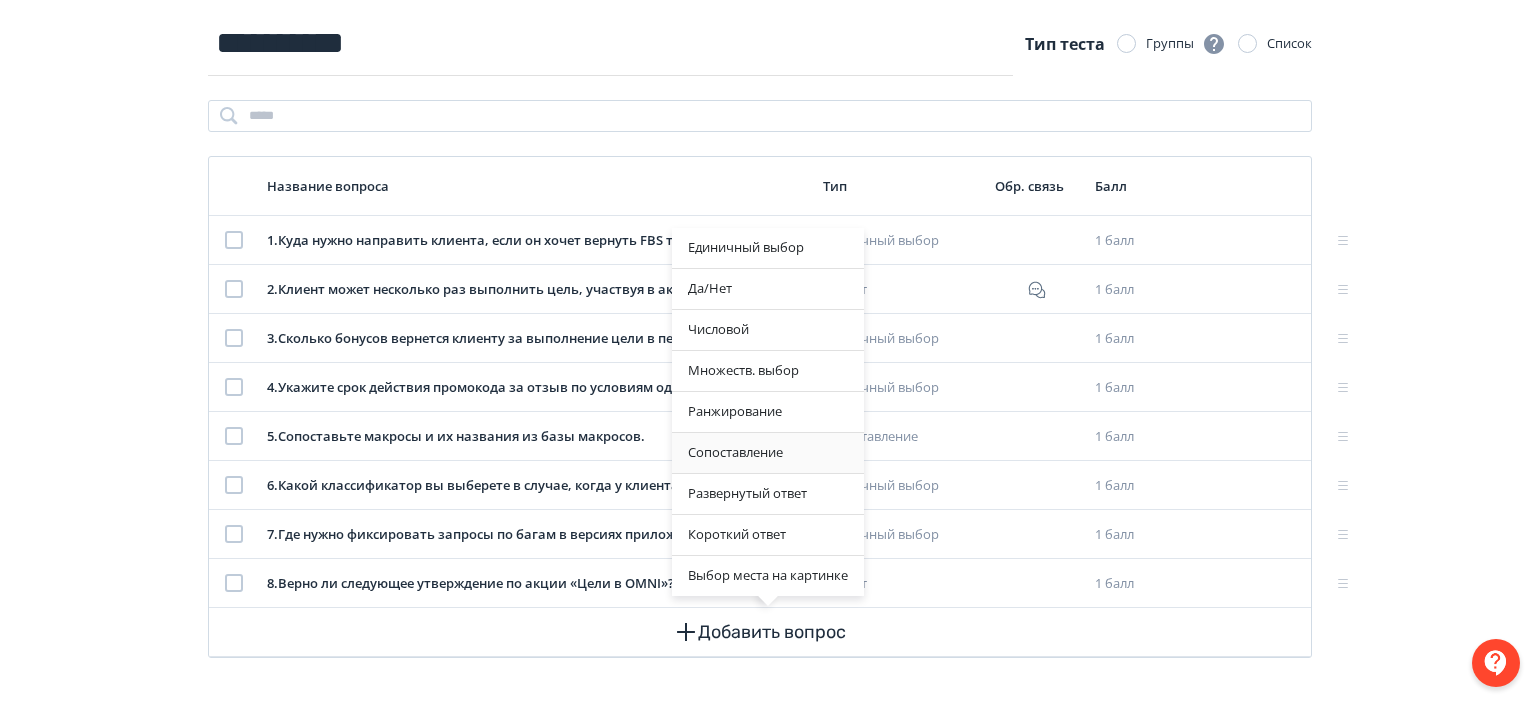 click on "Сопоставление" at bounding box center [768, 453] 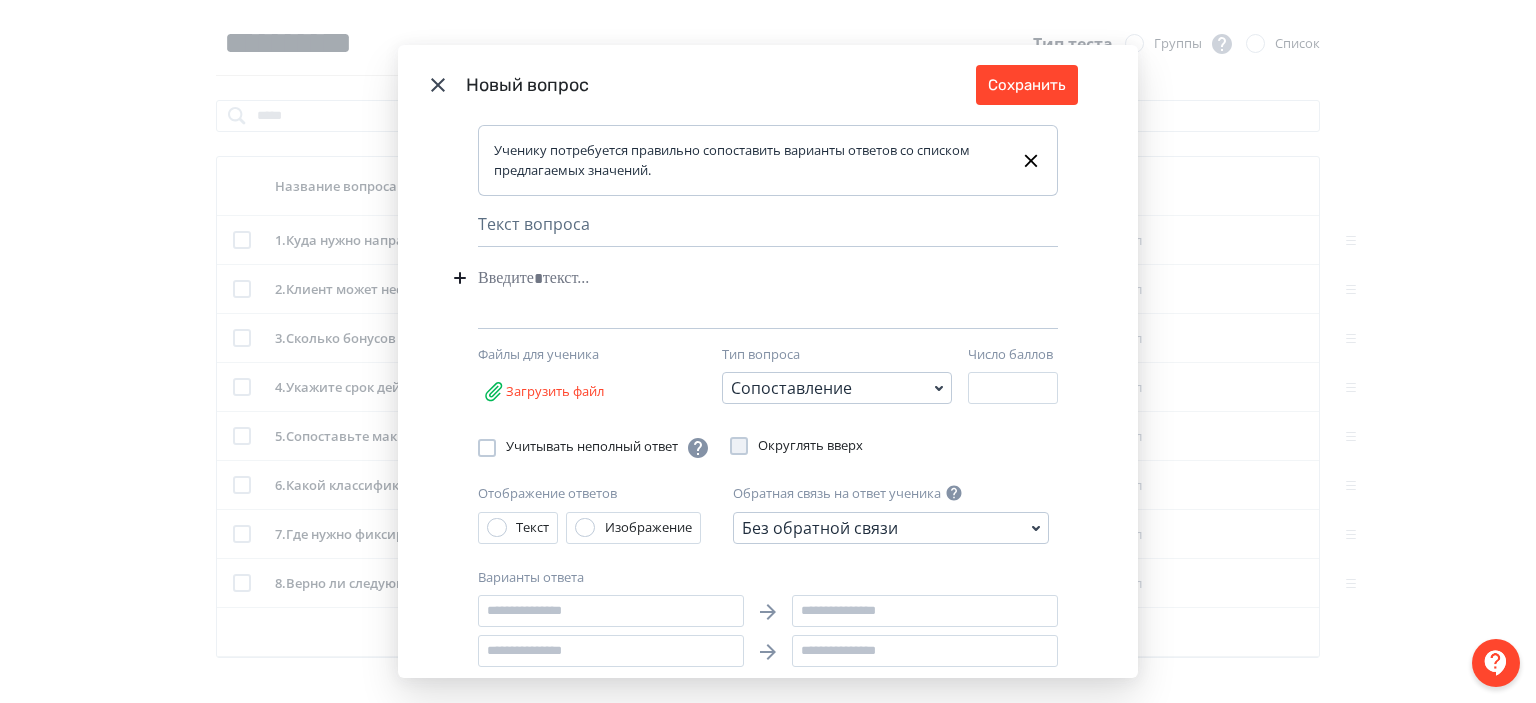 click at bounding box center (737, 293) 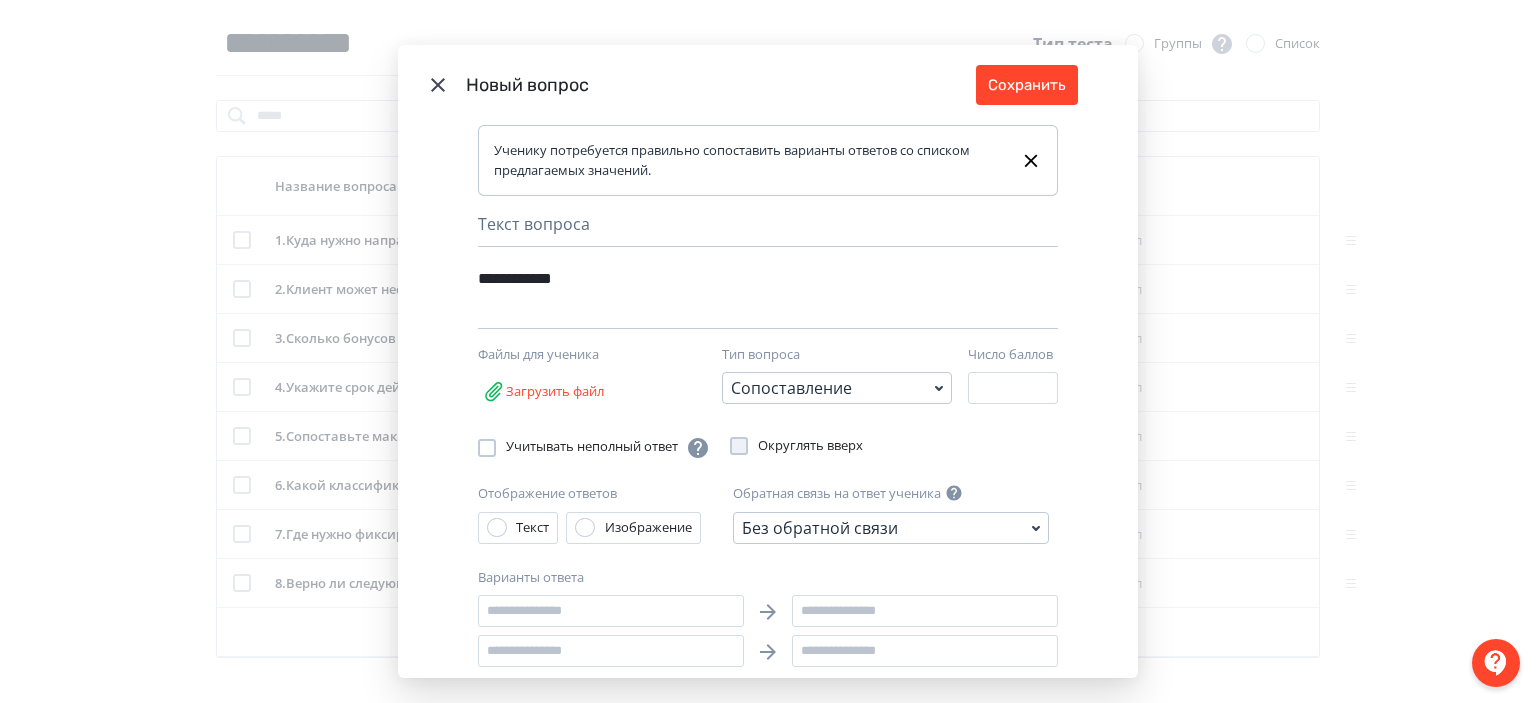 click on "**********" at bounding box center [733, 278] 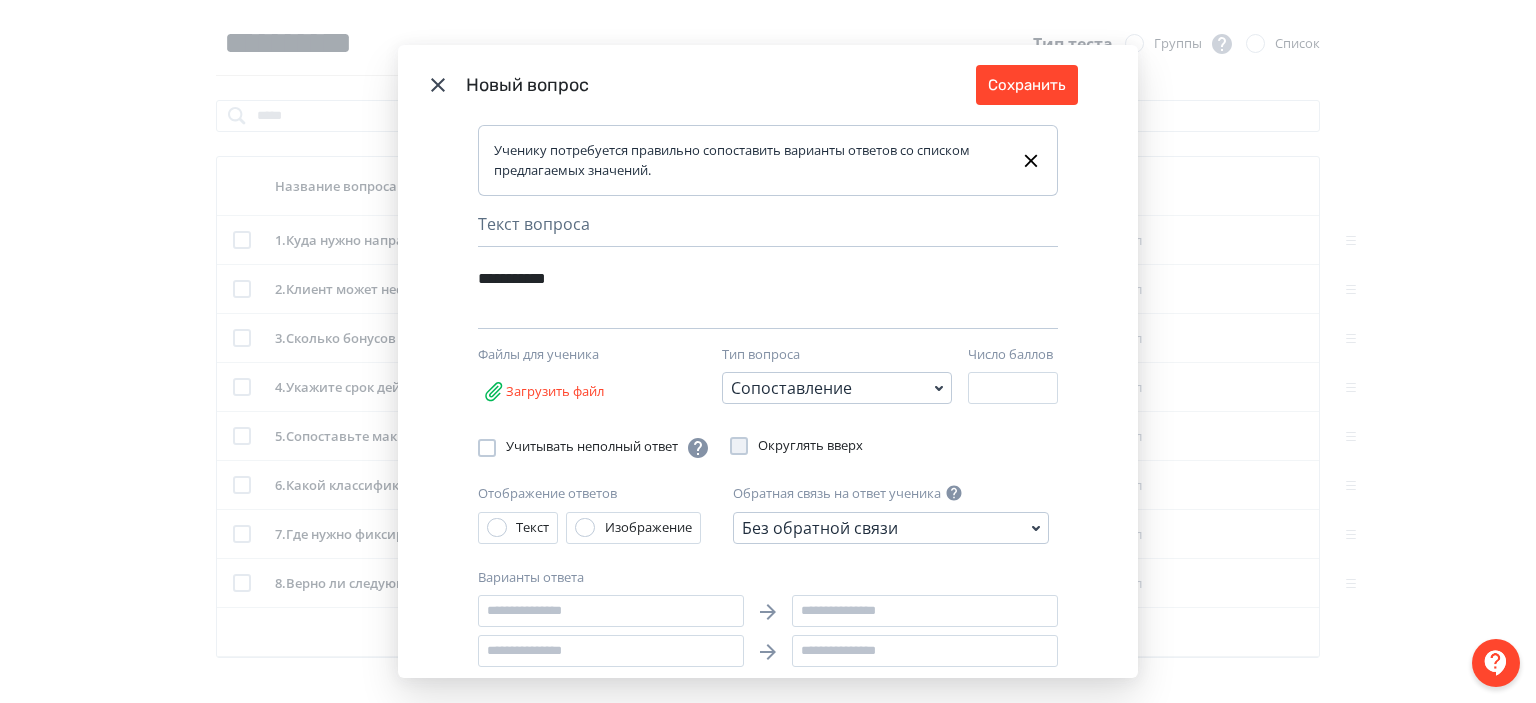click on "**********" at bounding box center [733, 278] 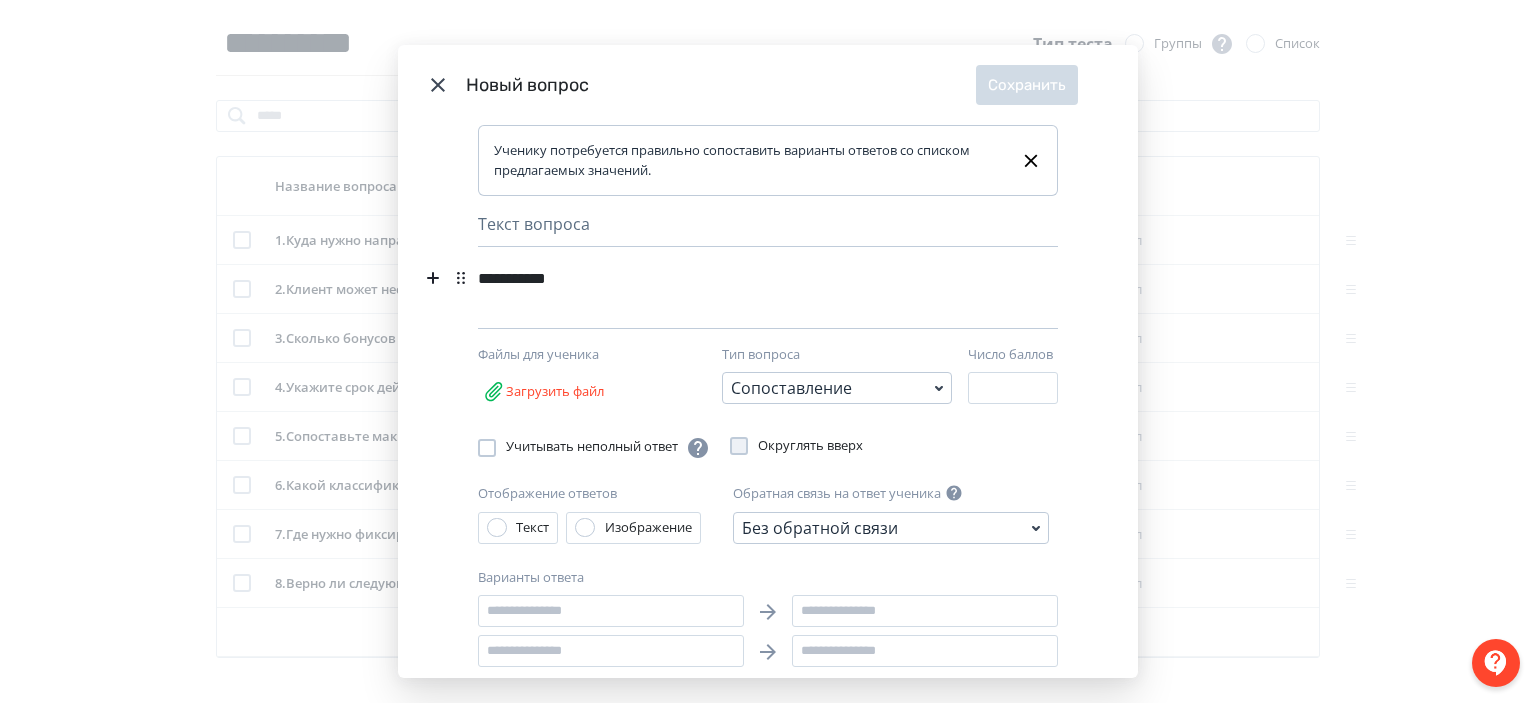 click on "**********" at bounding box center [733, 278] 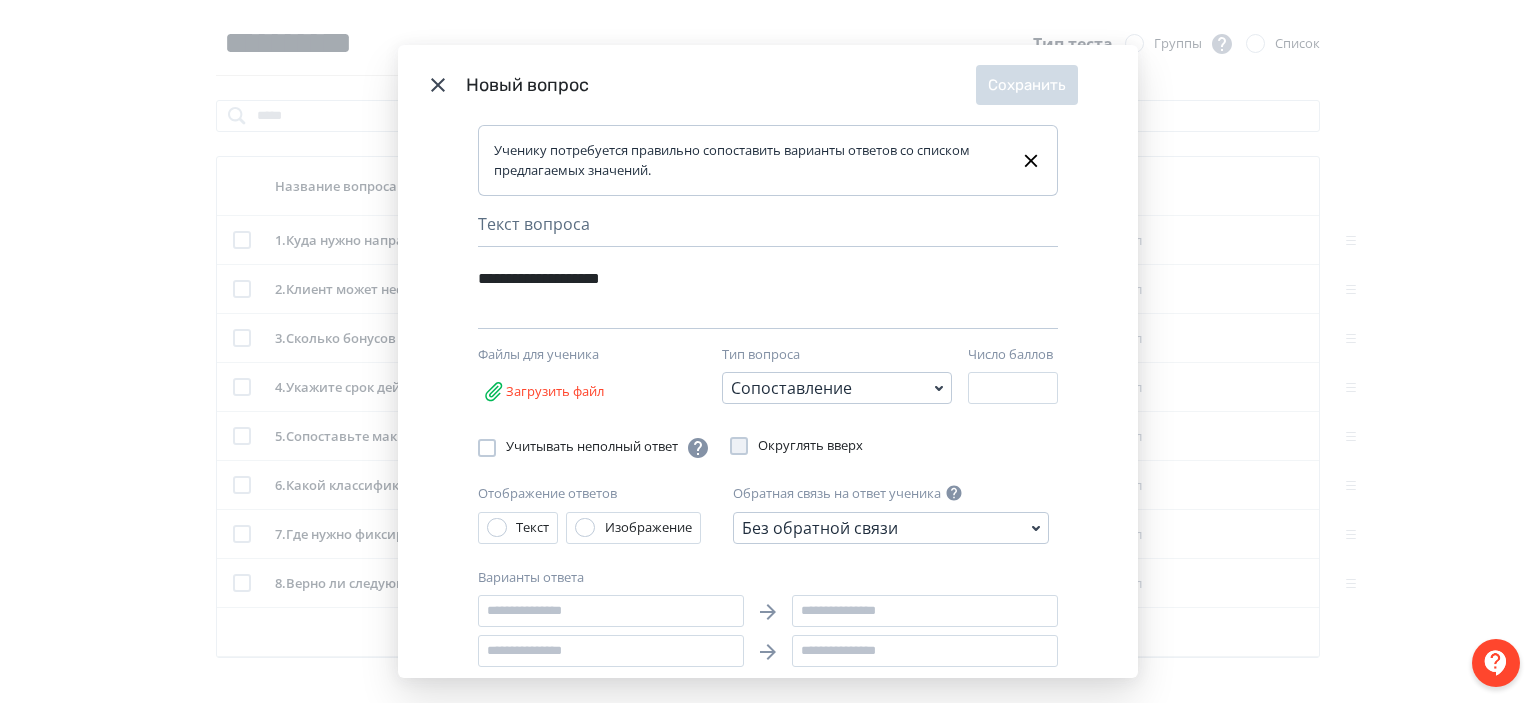 click on "**********" at bounding box center [733, 278] 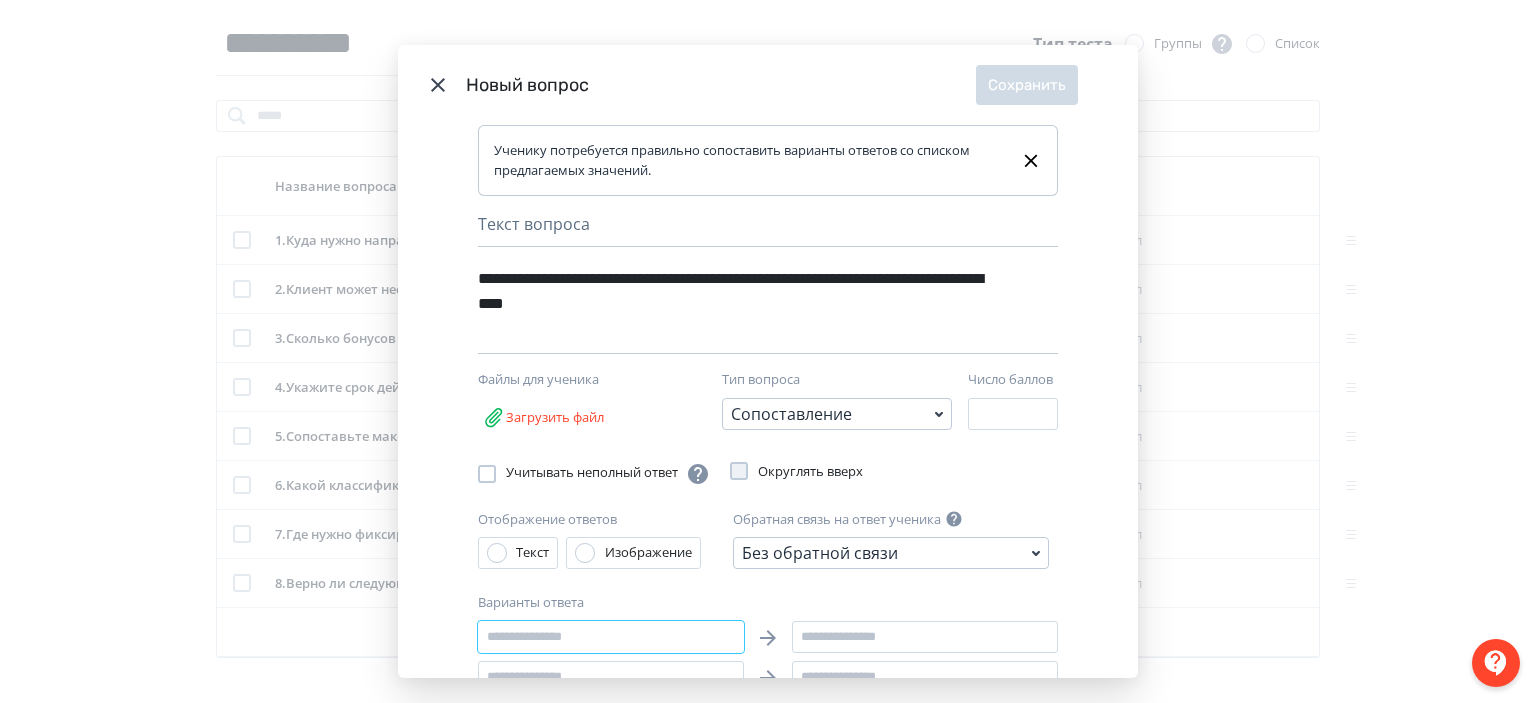 click at bounding box center [611, 637] 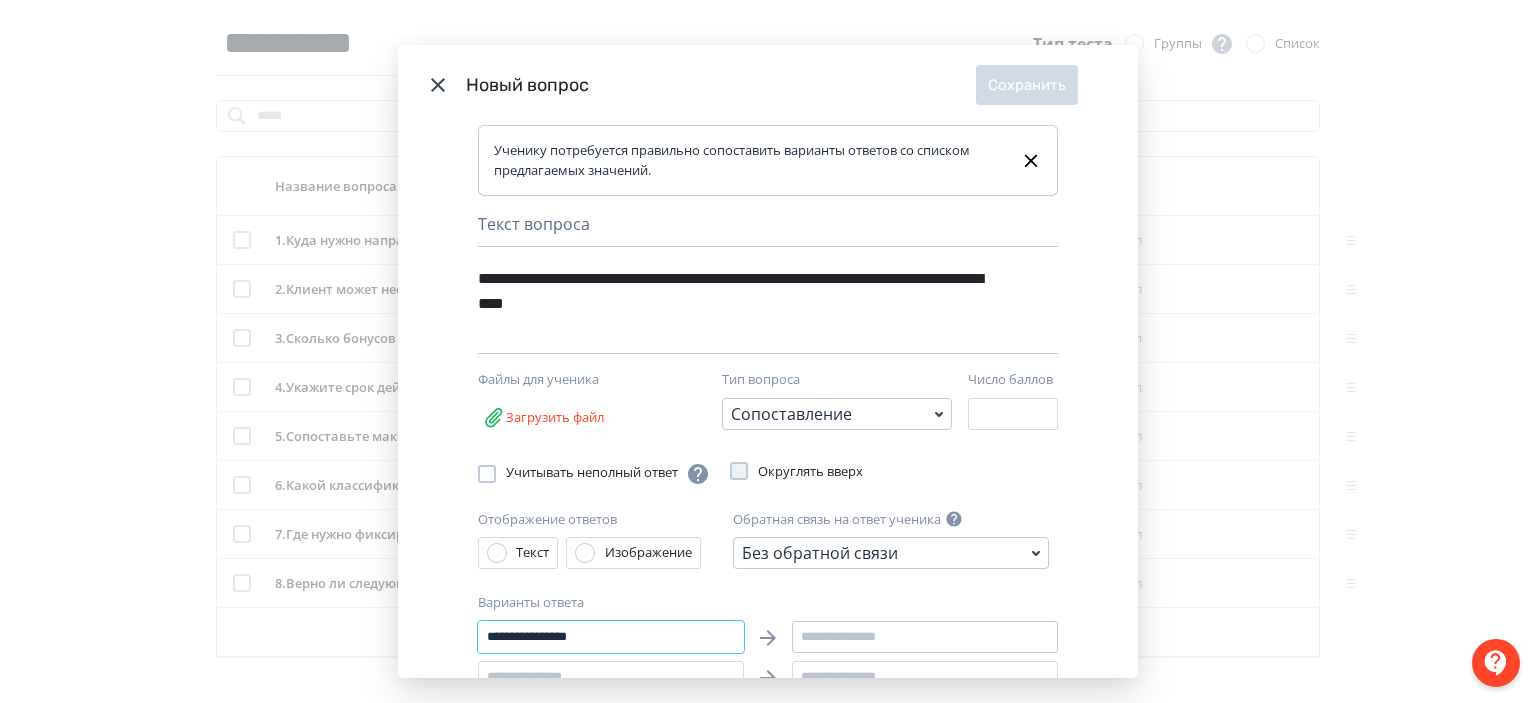 type on "**********" 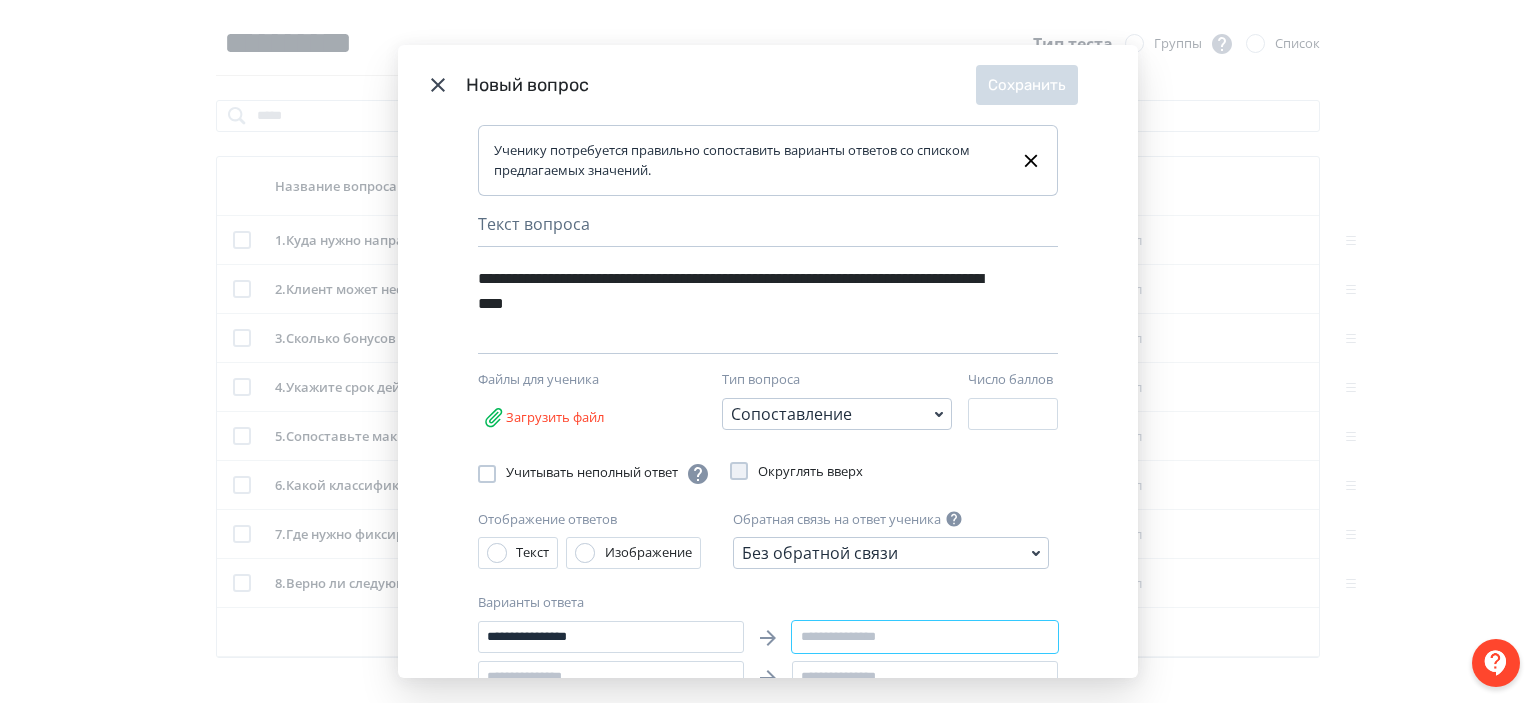 click at bounding box center (925, 637) 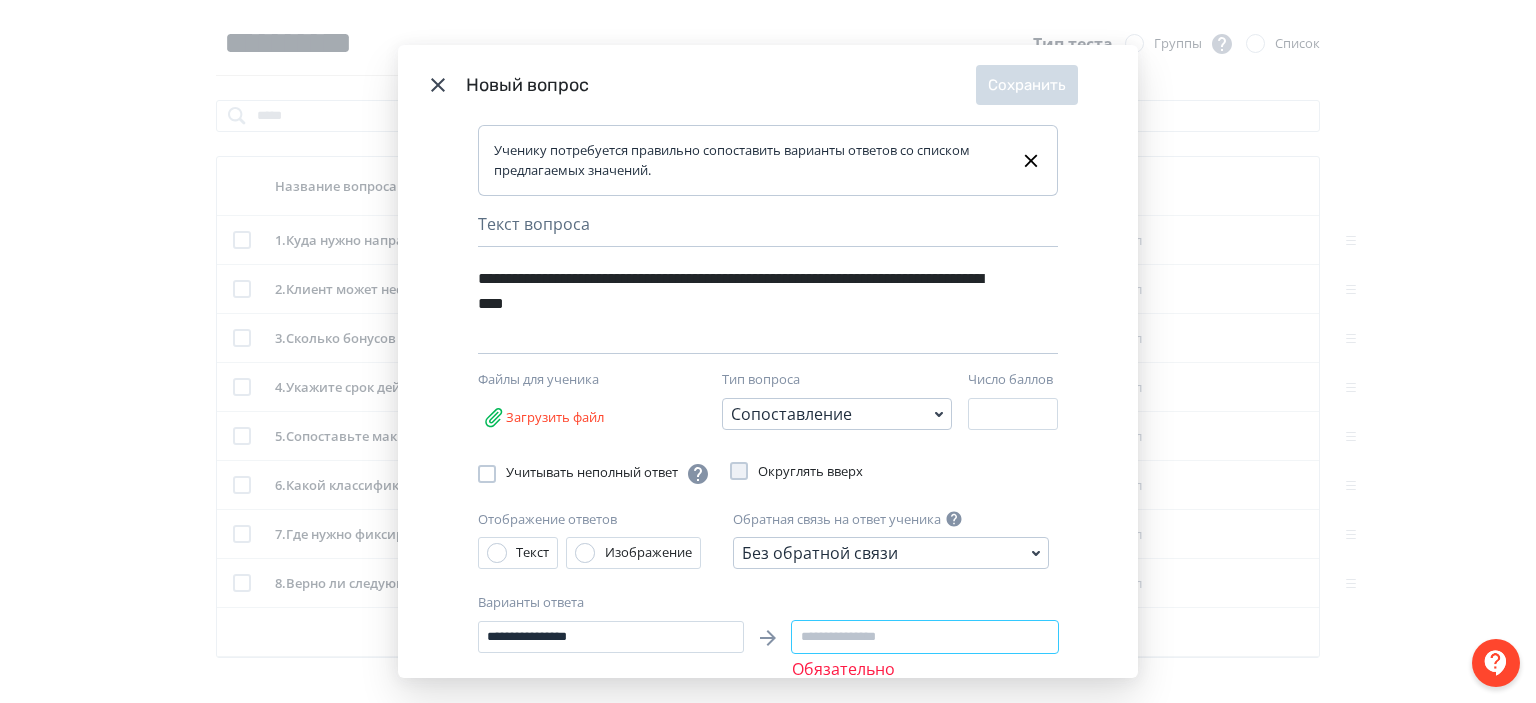 paste on "**********" 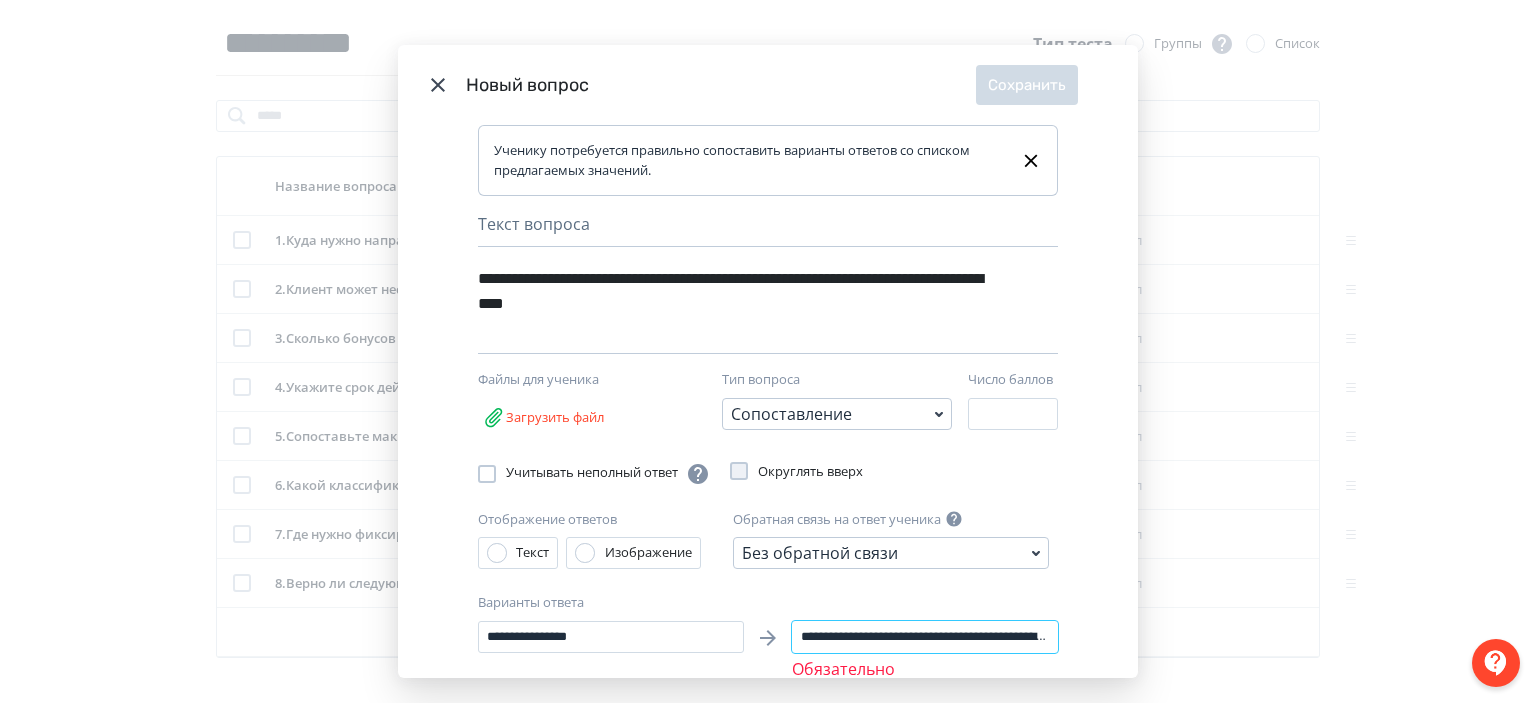 scroll, scrollTop: 0, scrollLeft: 120, axis: horizontal 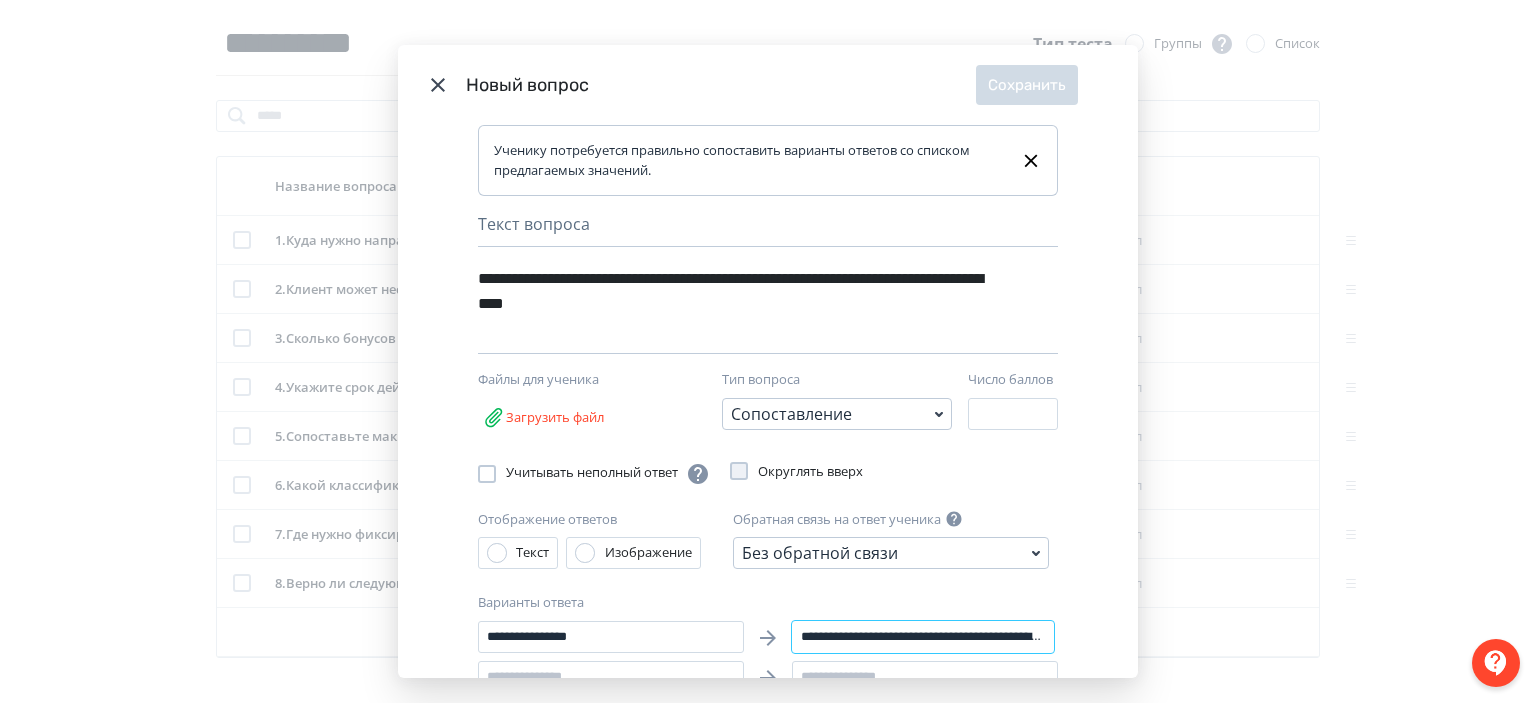 drag, startPoint x: 842, startPoint y: 632, endPoint x: 788, endPoint y: 633, distance: 54.00926 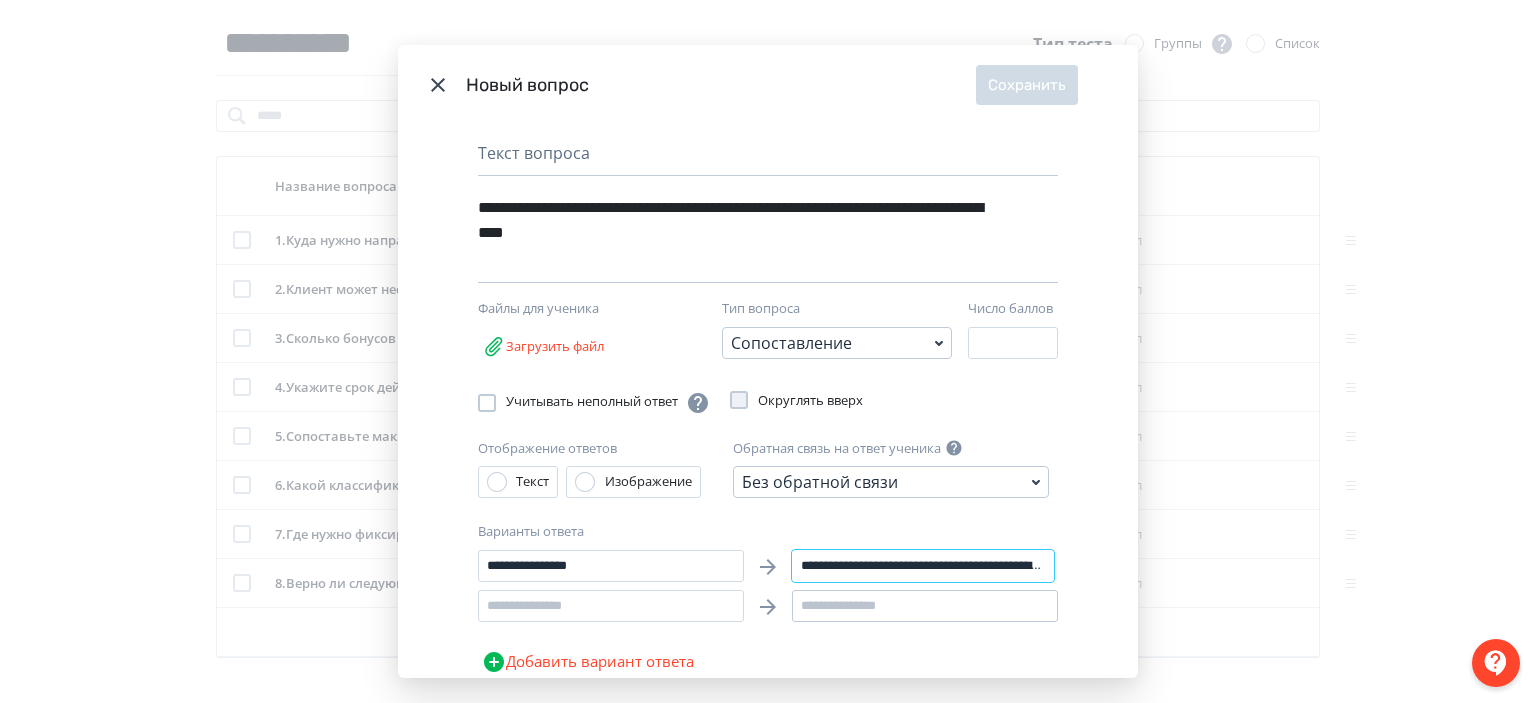 scroll, scrollTop: 100, scrollLeft: 0, axis: vertical 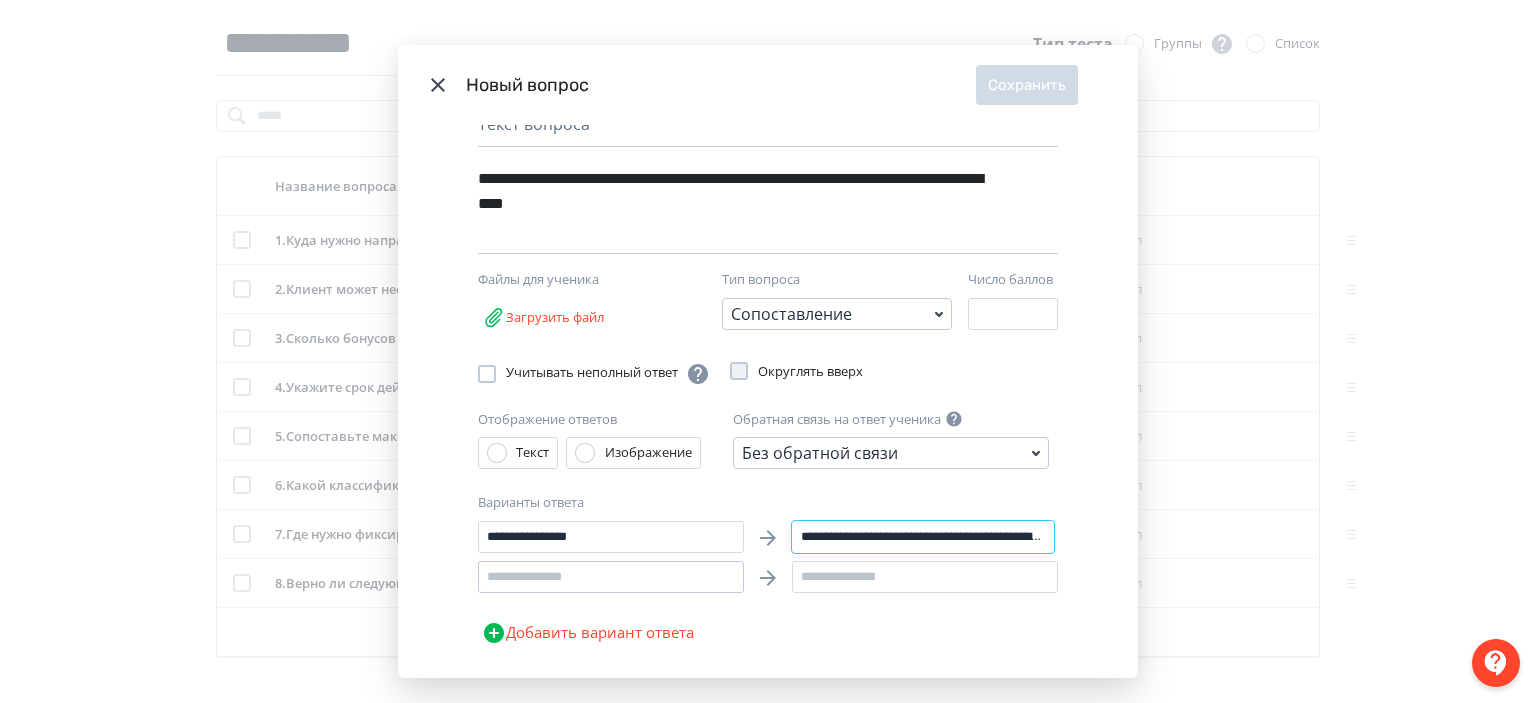 type on "**********" 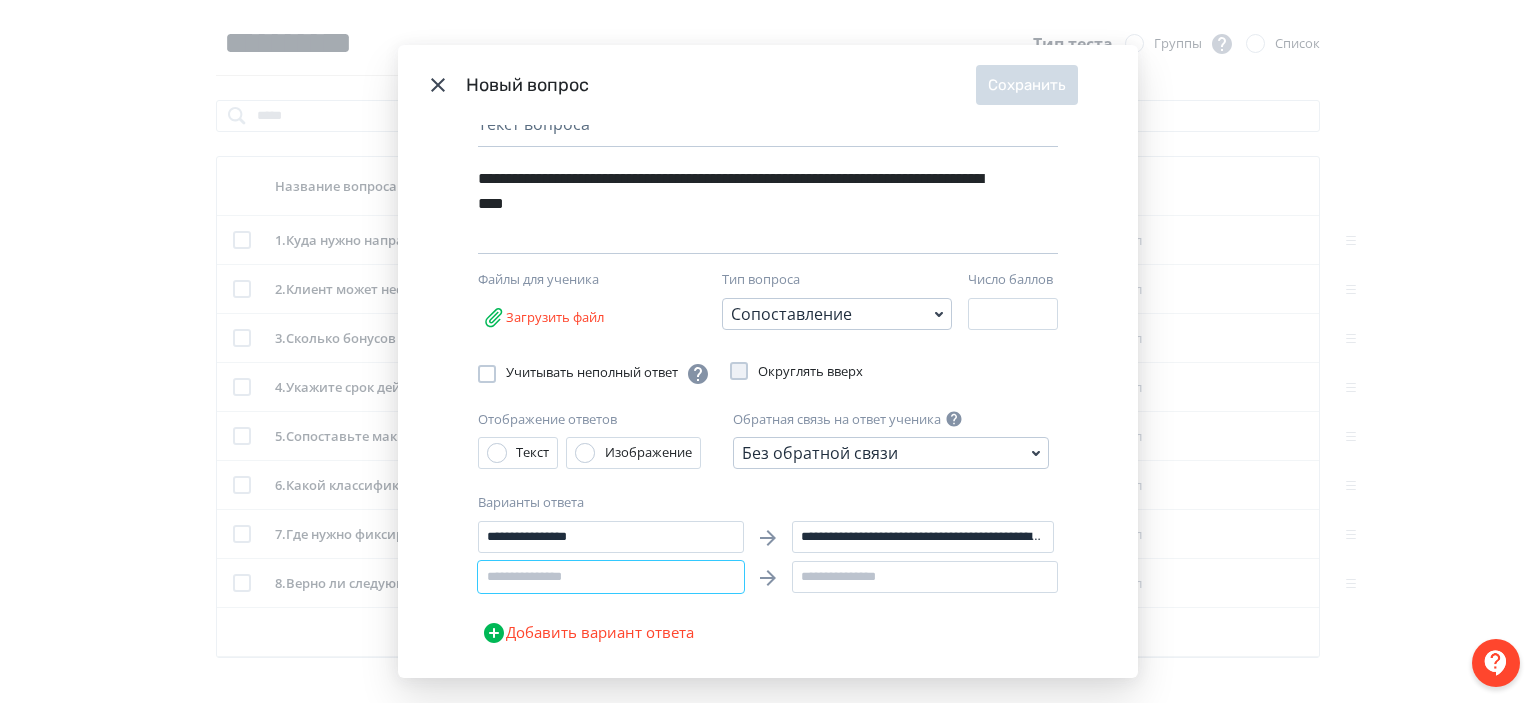 click at bounding box center [611, 577] 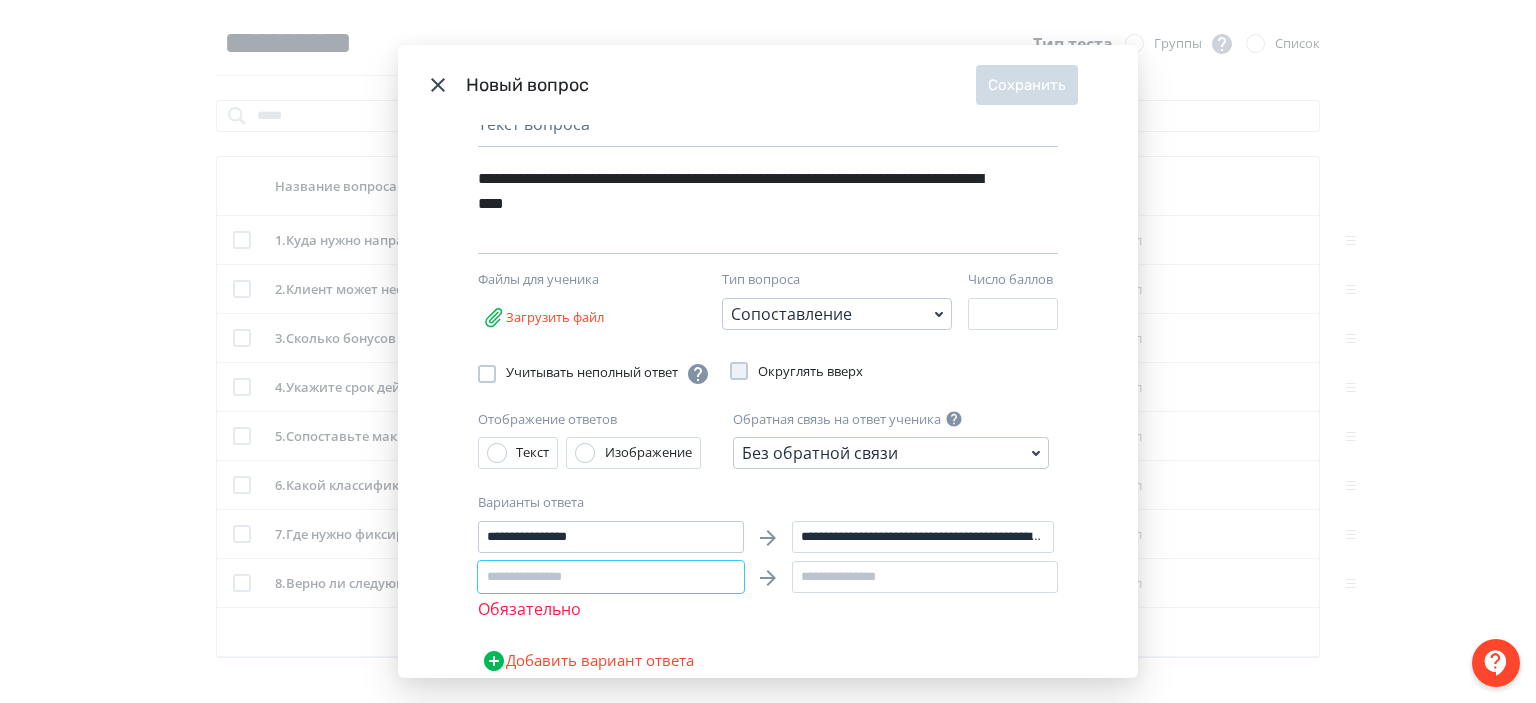 paste on "**********" 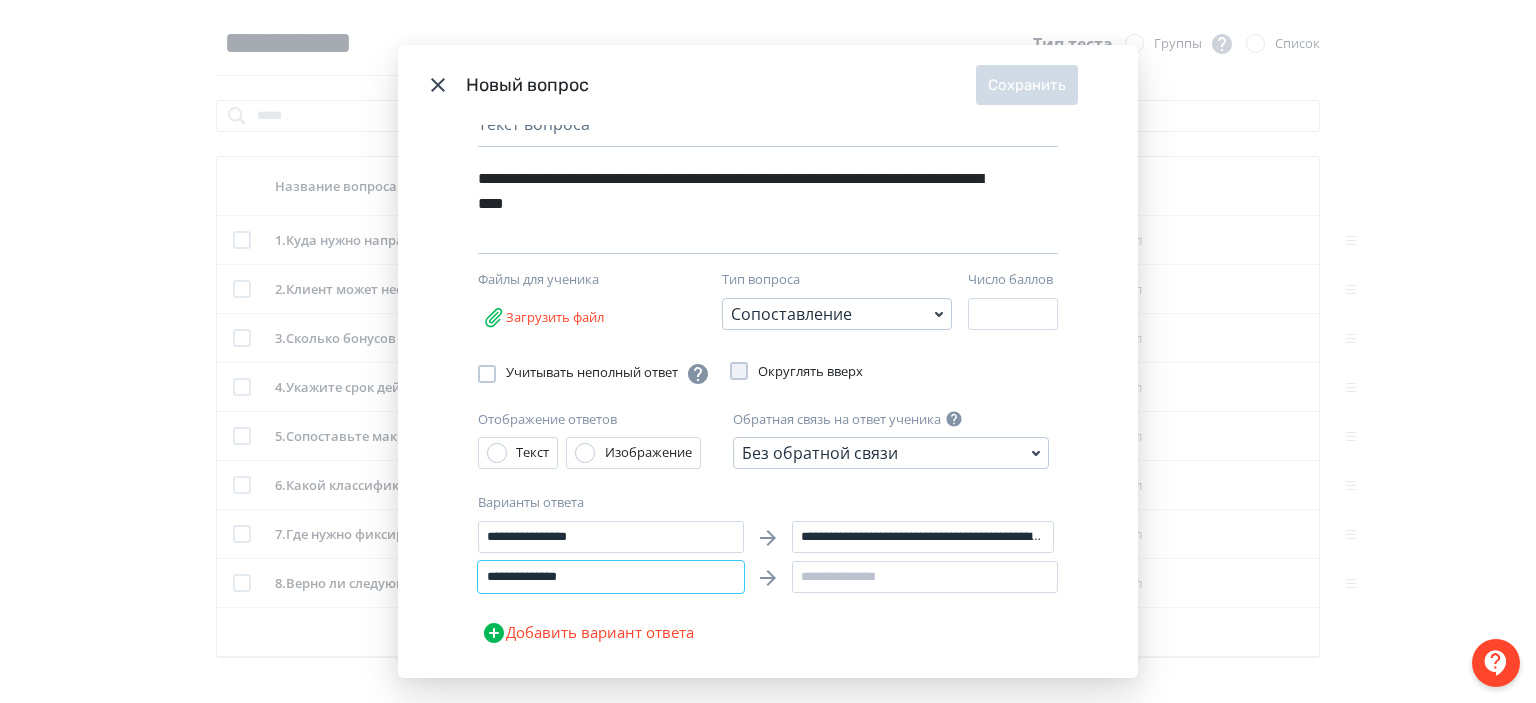 type on "**********" 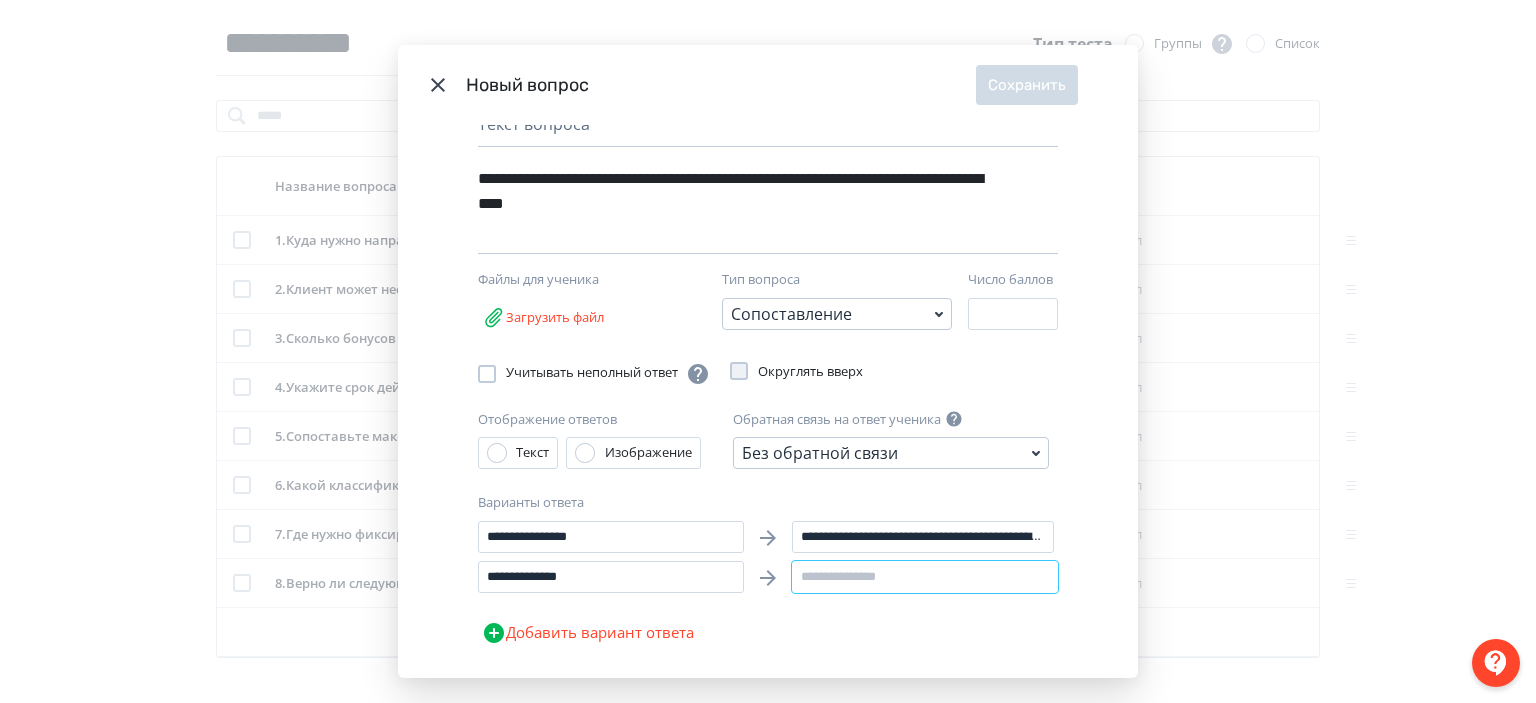 click at bounding box center [925, 577] 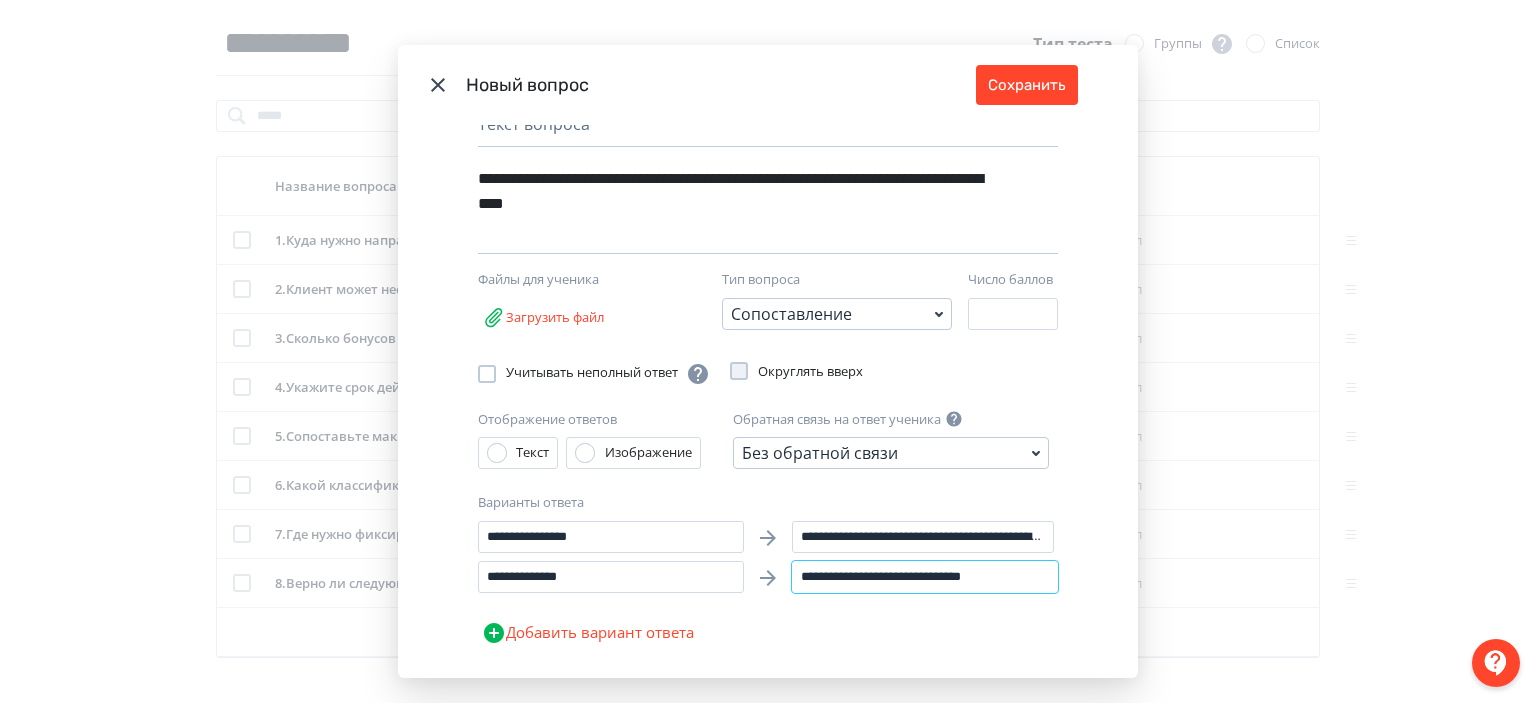 paste on "**********" 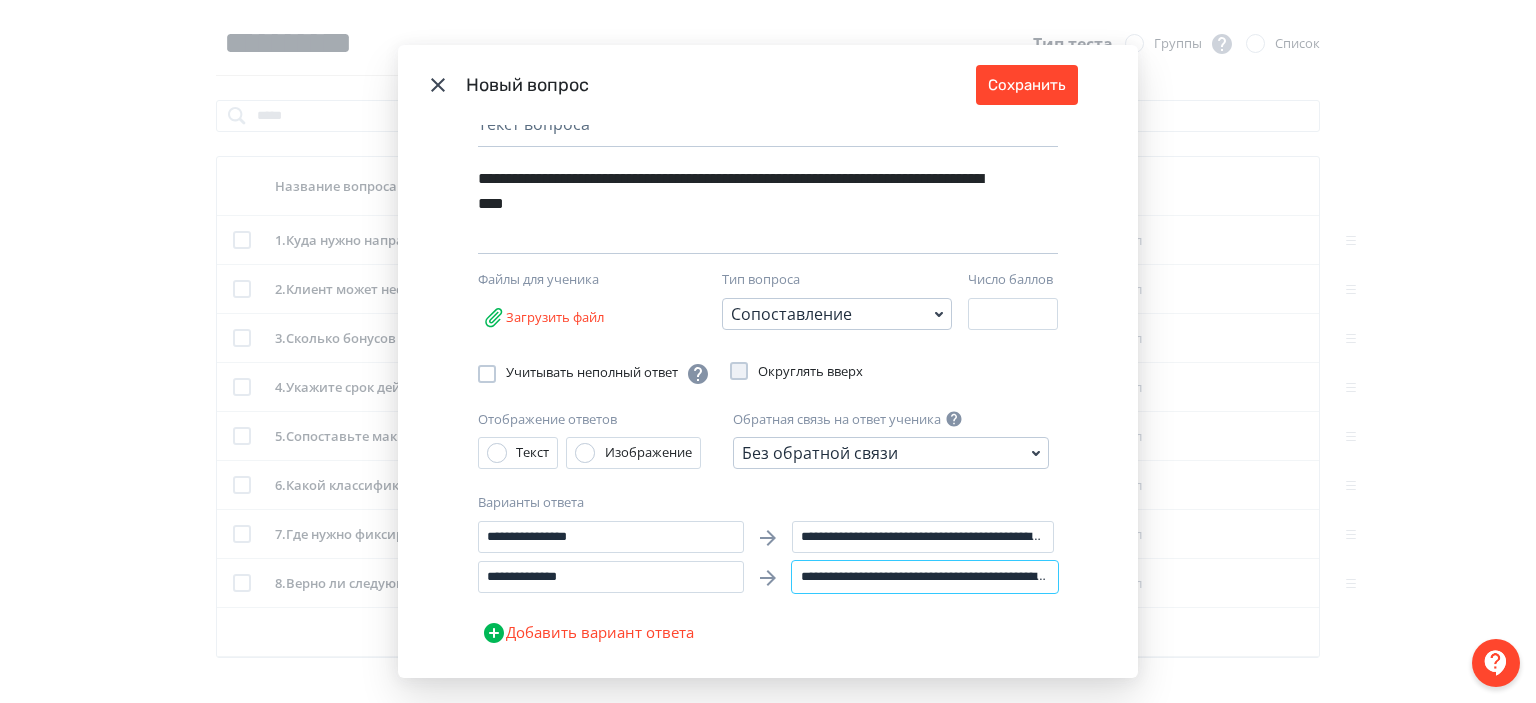 scroll, scrollTop: 0, scrollLeft: 621, axis: horizontal 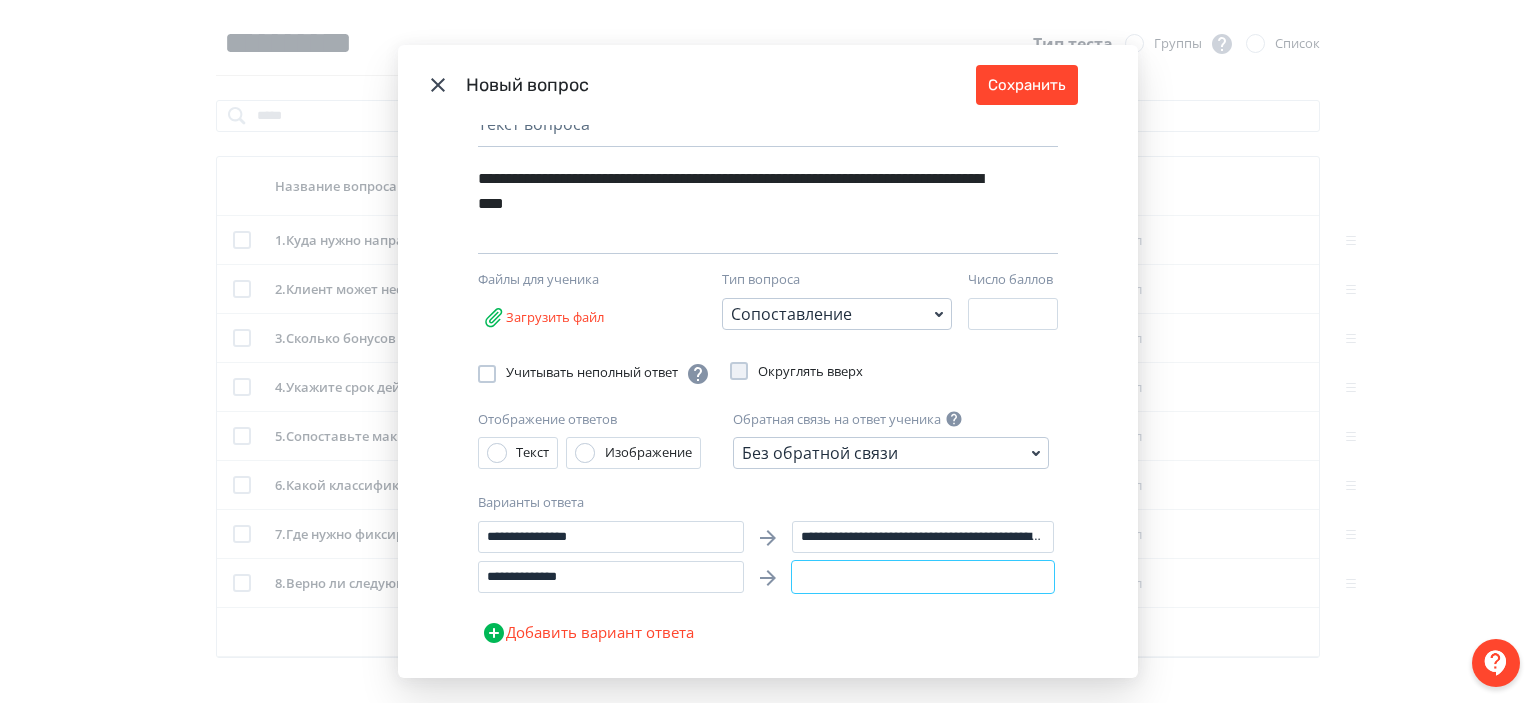 drag, startPoint x: 832, startPoint y: 575, endPoint x: 841, endPoint y: 584, distance: 12.727922 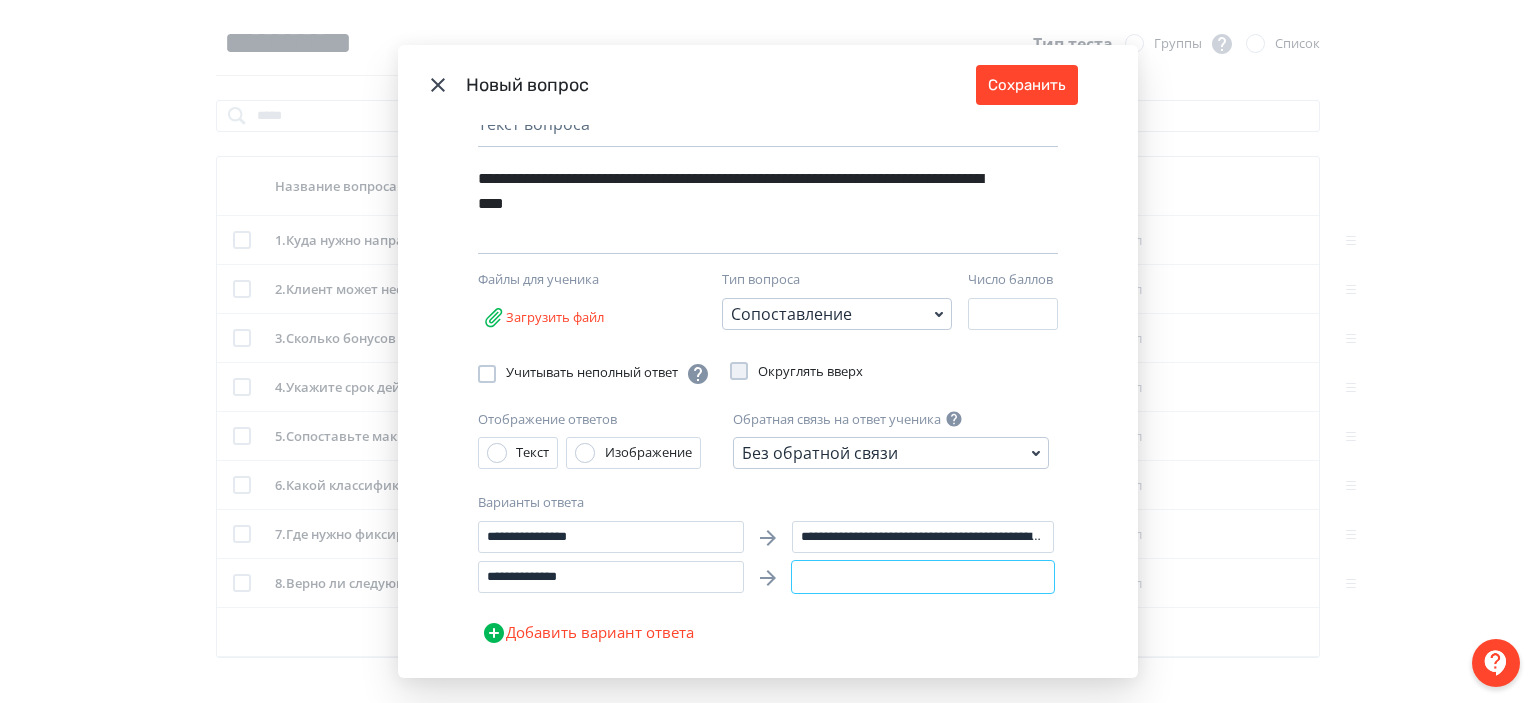 scroll, scrollTop: 0, scrollLeft: 600, axis: horizontal 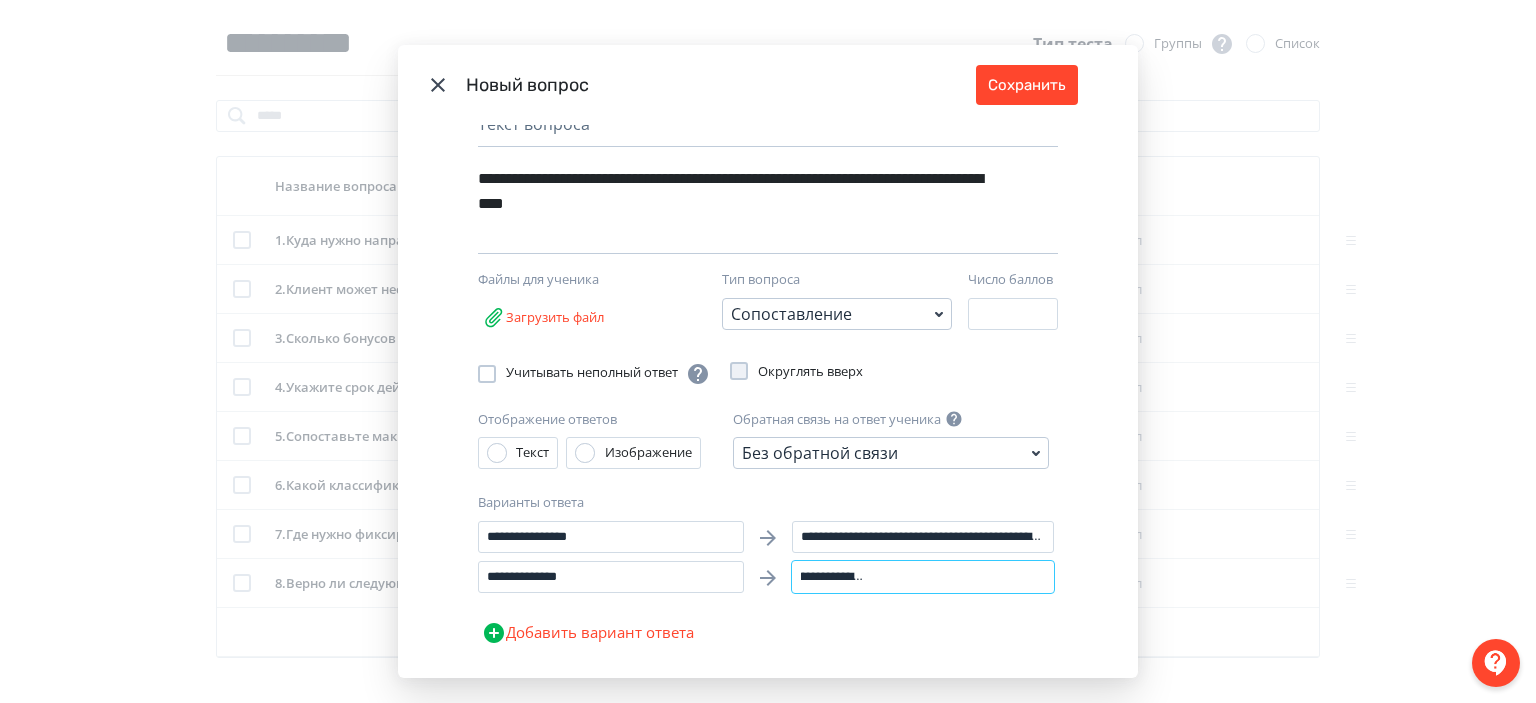 drag, startPoint x: 832, startPoint y: 583, endPoint x: 783, endPoint y: 585, distance: 49.0408 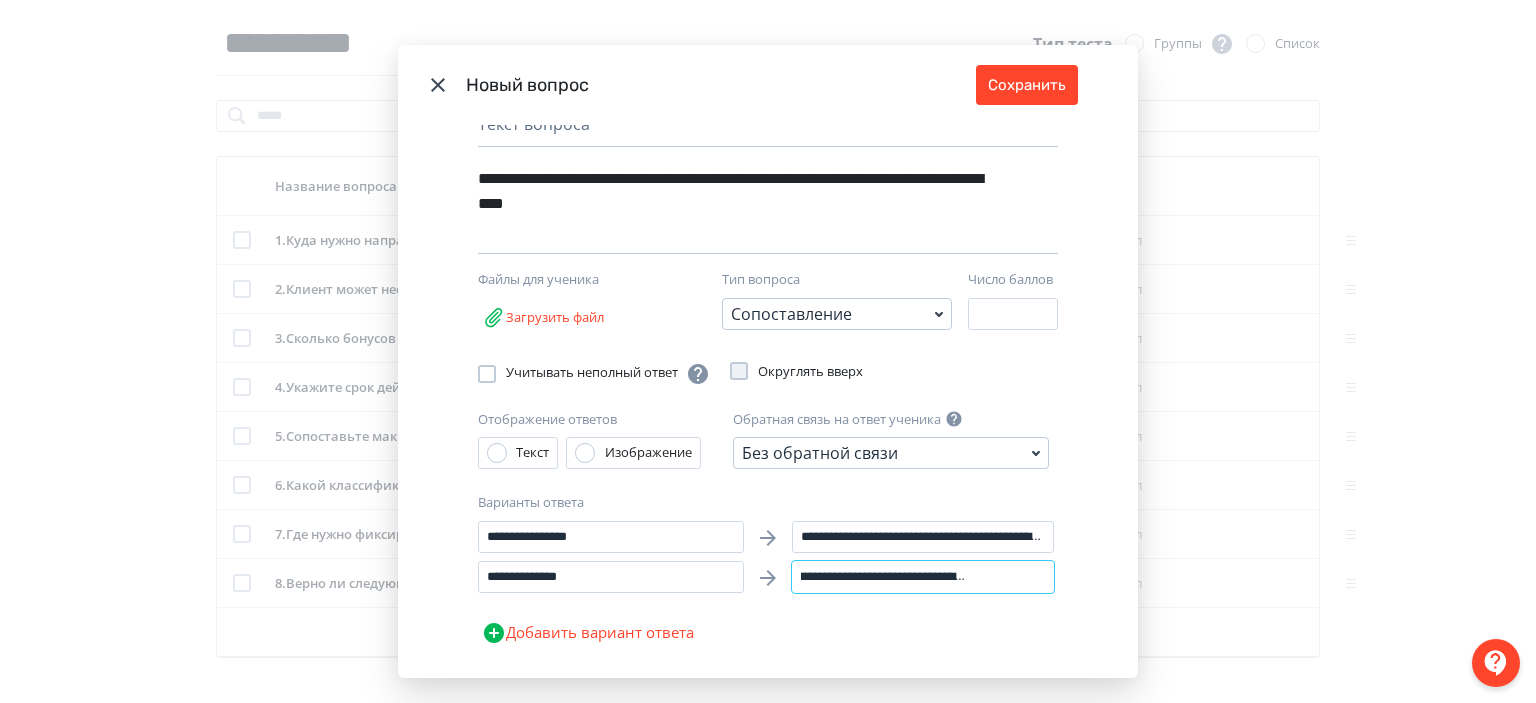 click on "**********" at bounding box center (923, 577) 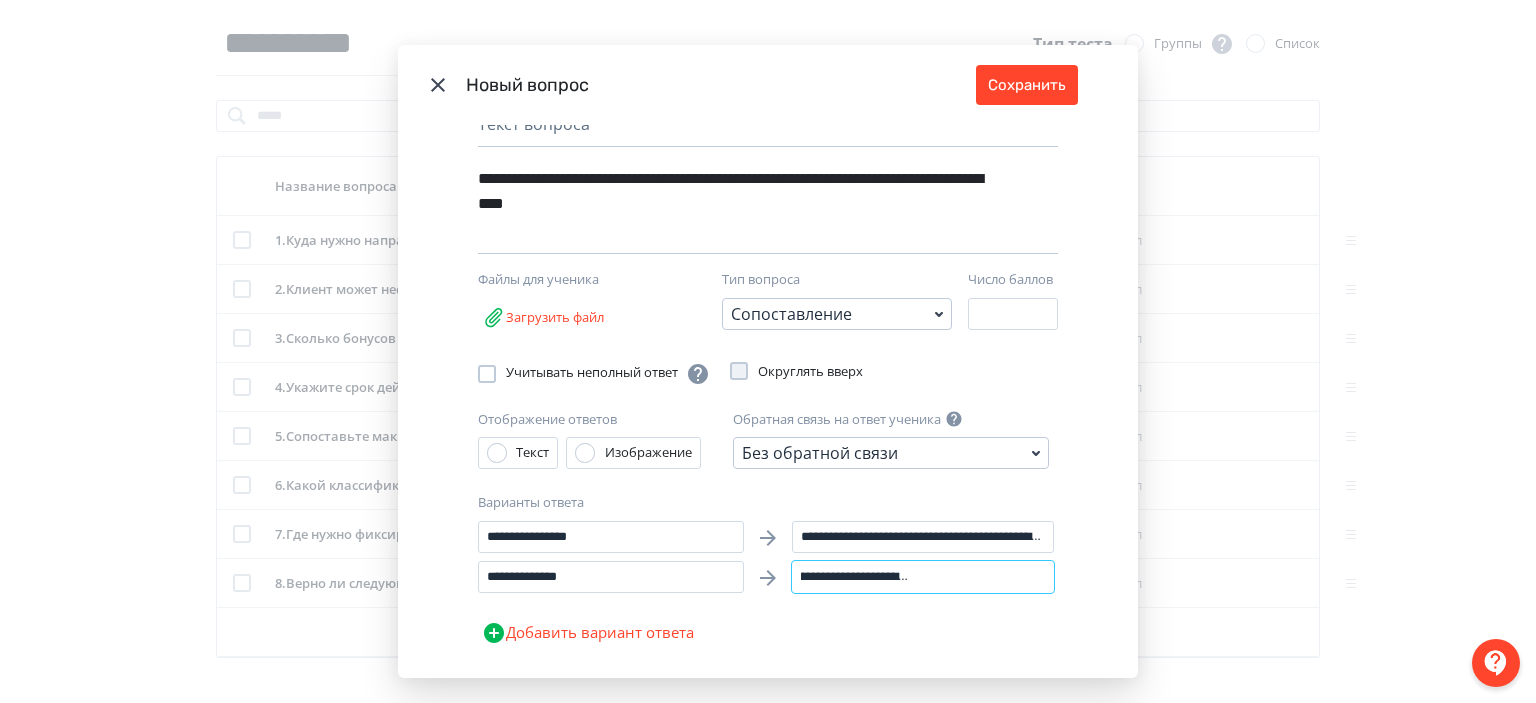 scroll, scrollTop: 0, scrollLeft: 181, axis: horizontal 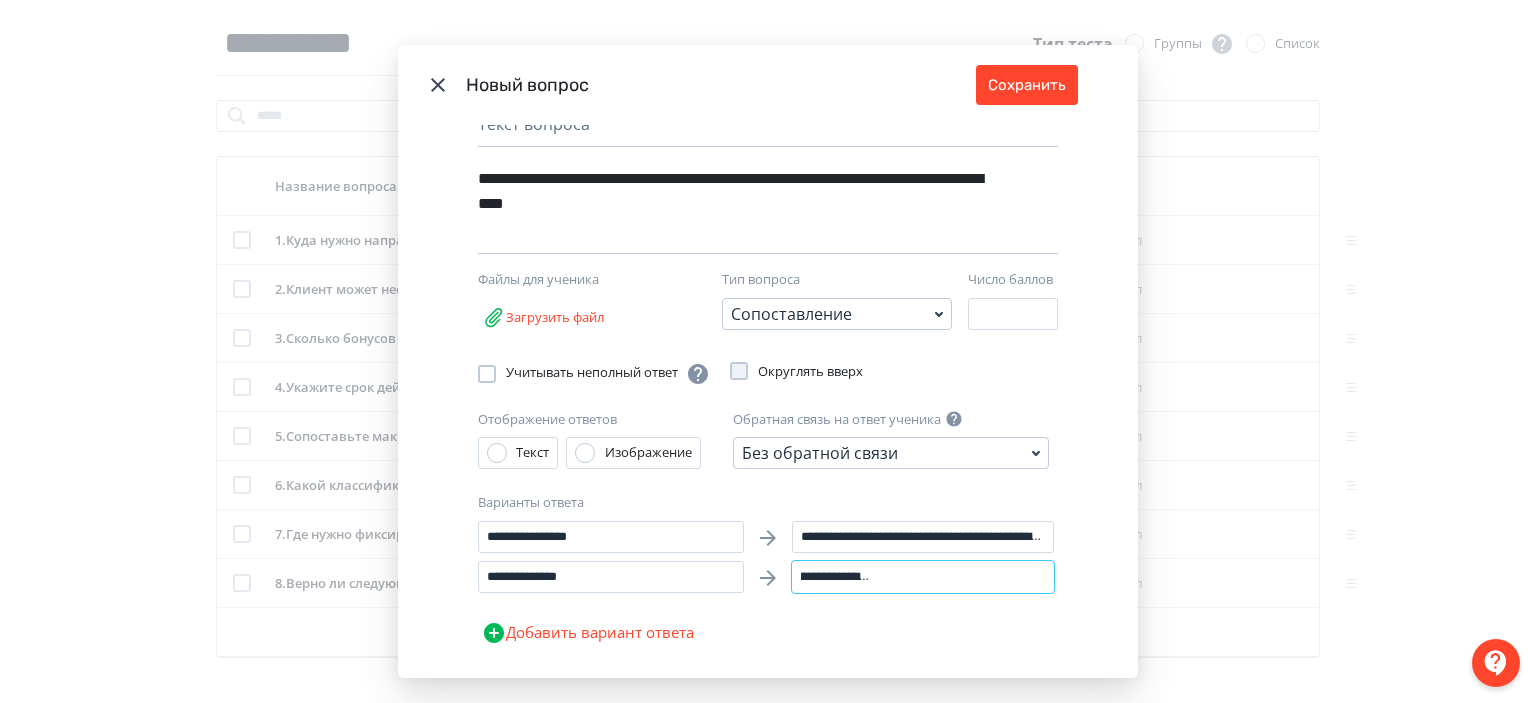 click on "**********" at bounding box center (923, 577) 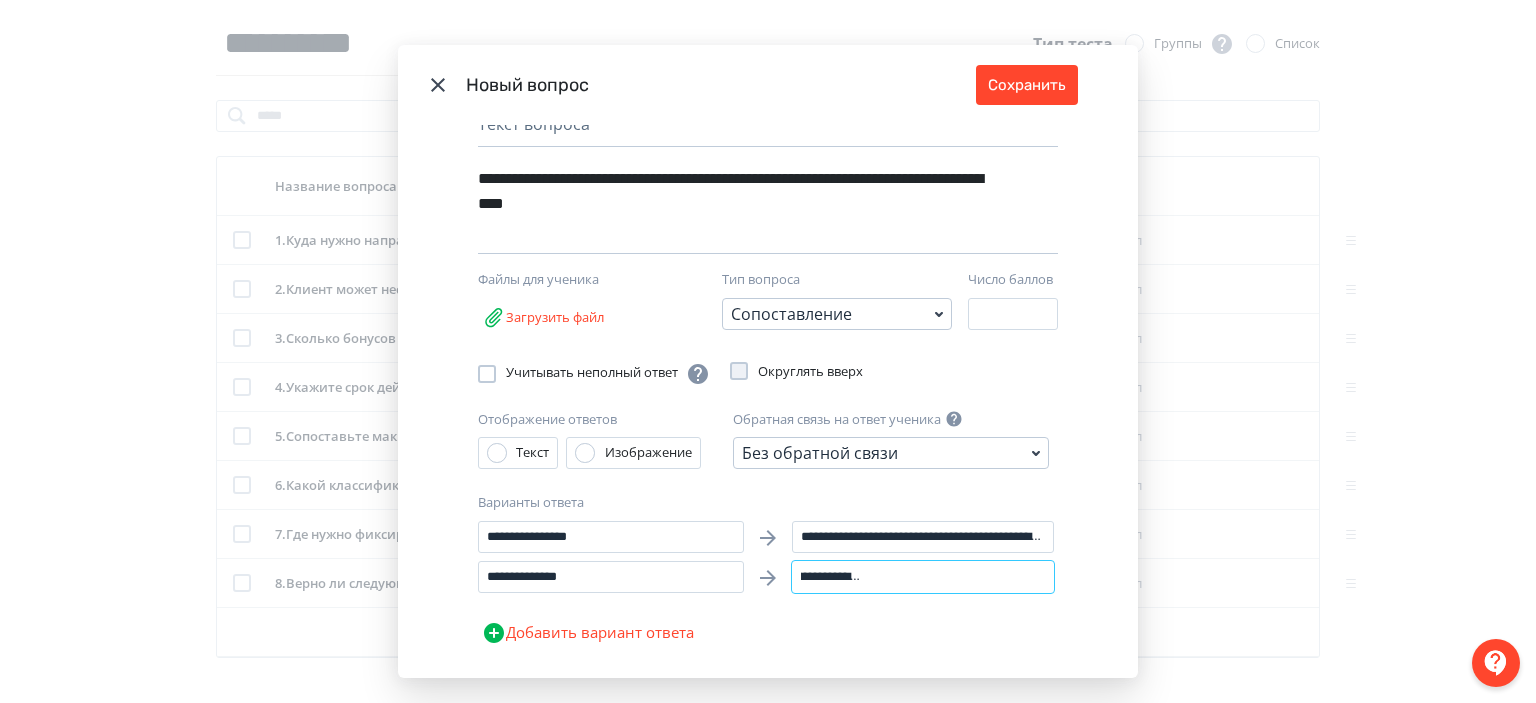 click on "**********" at bounding box center [923, 577] 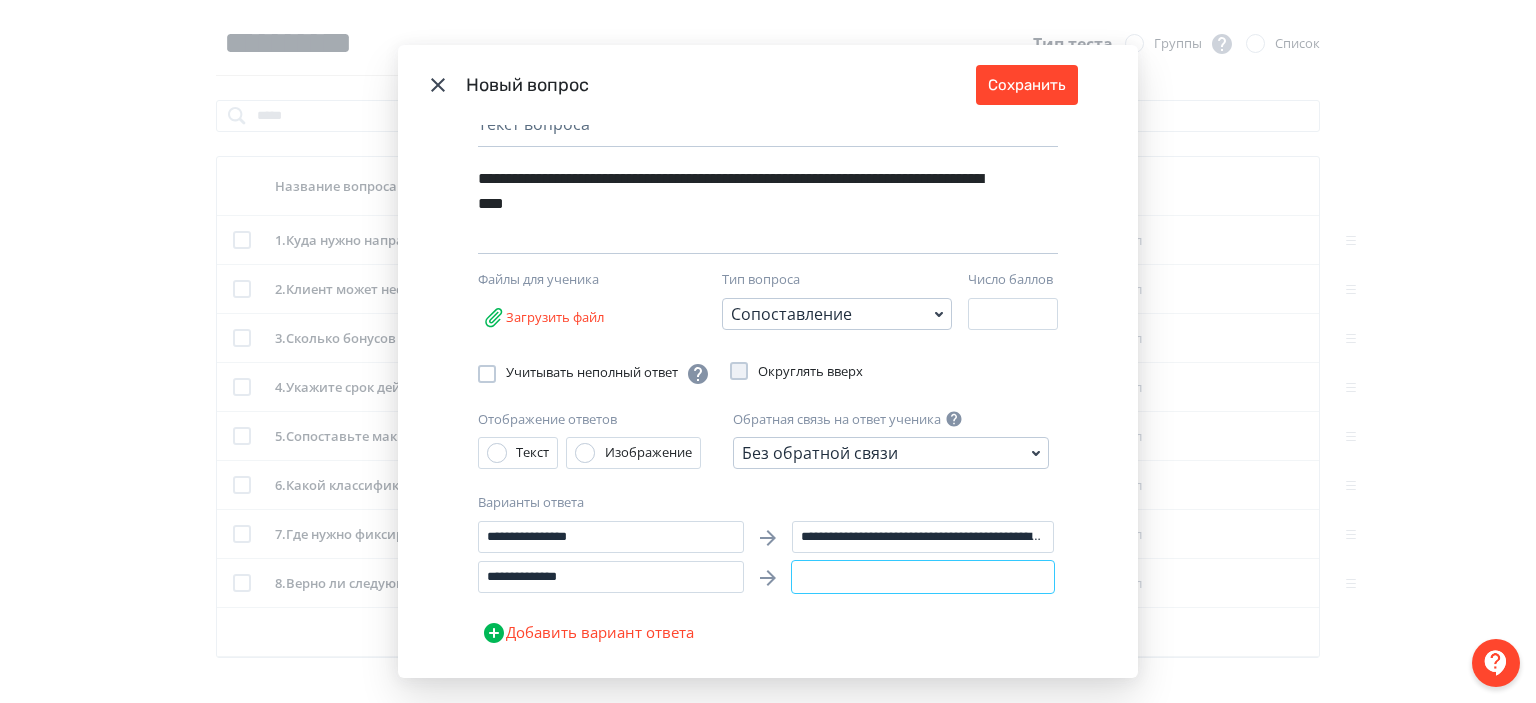 click on "**********" at bounding box center [923, 577] 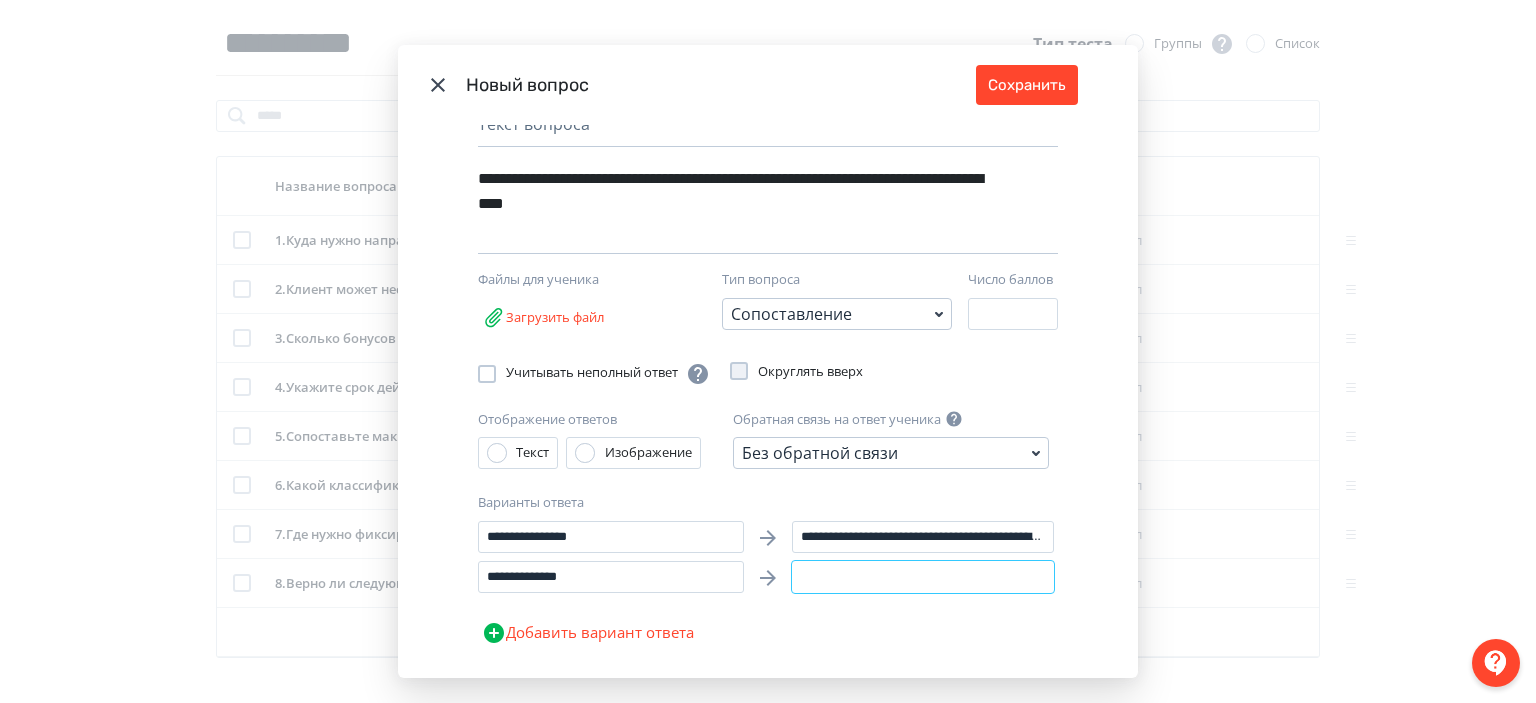 scroll, scrollTop: 0, scrollLeft: 304, axis: horizontal 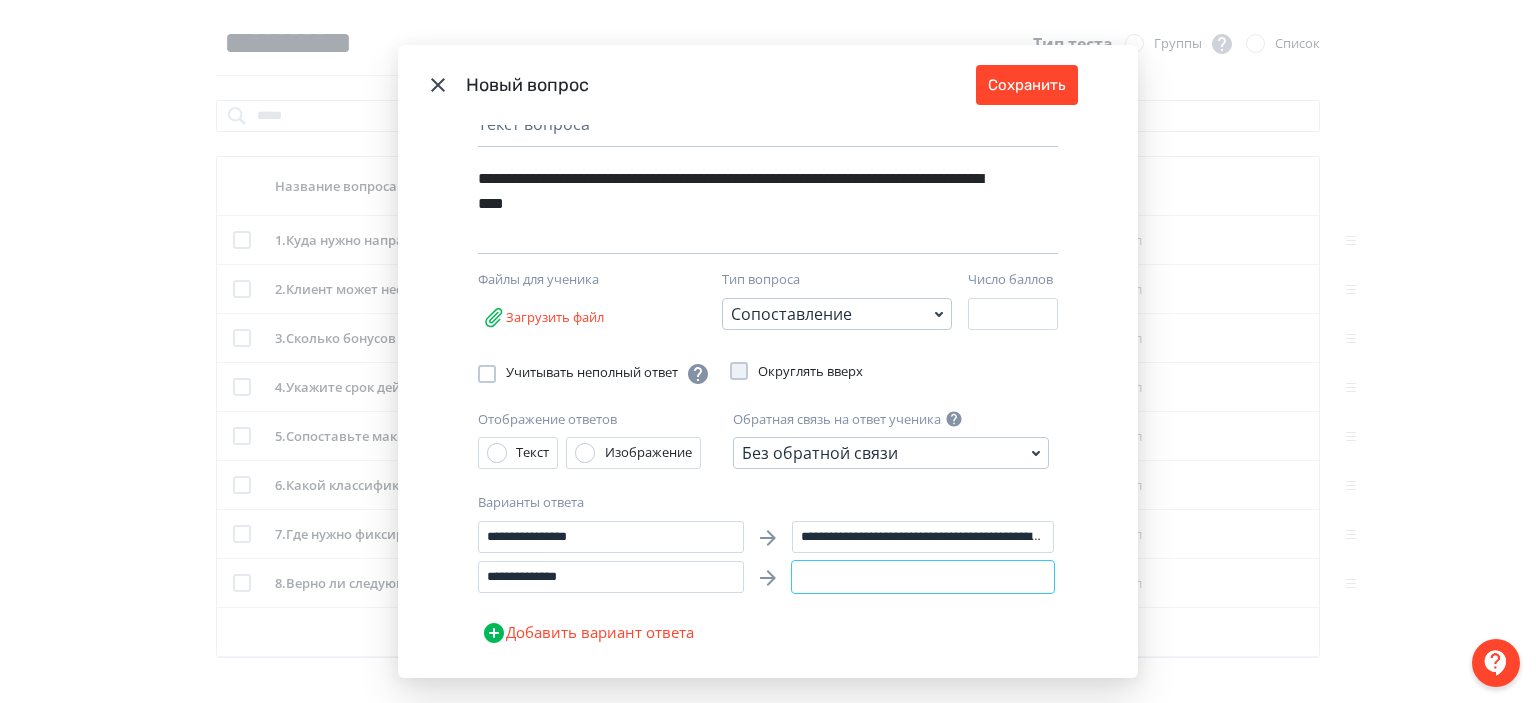 drag, startPoint x: 804, startPoint y: 584, endPoint x: 830, endPoint y: 587, distance: 26.172504 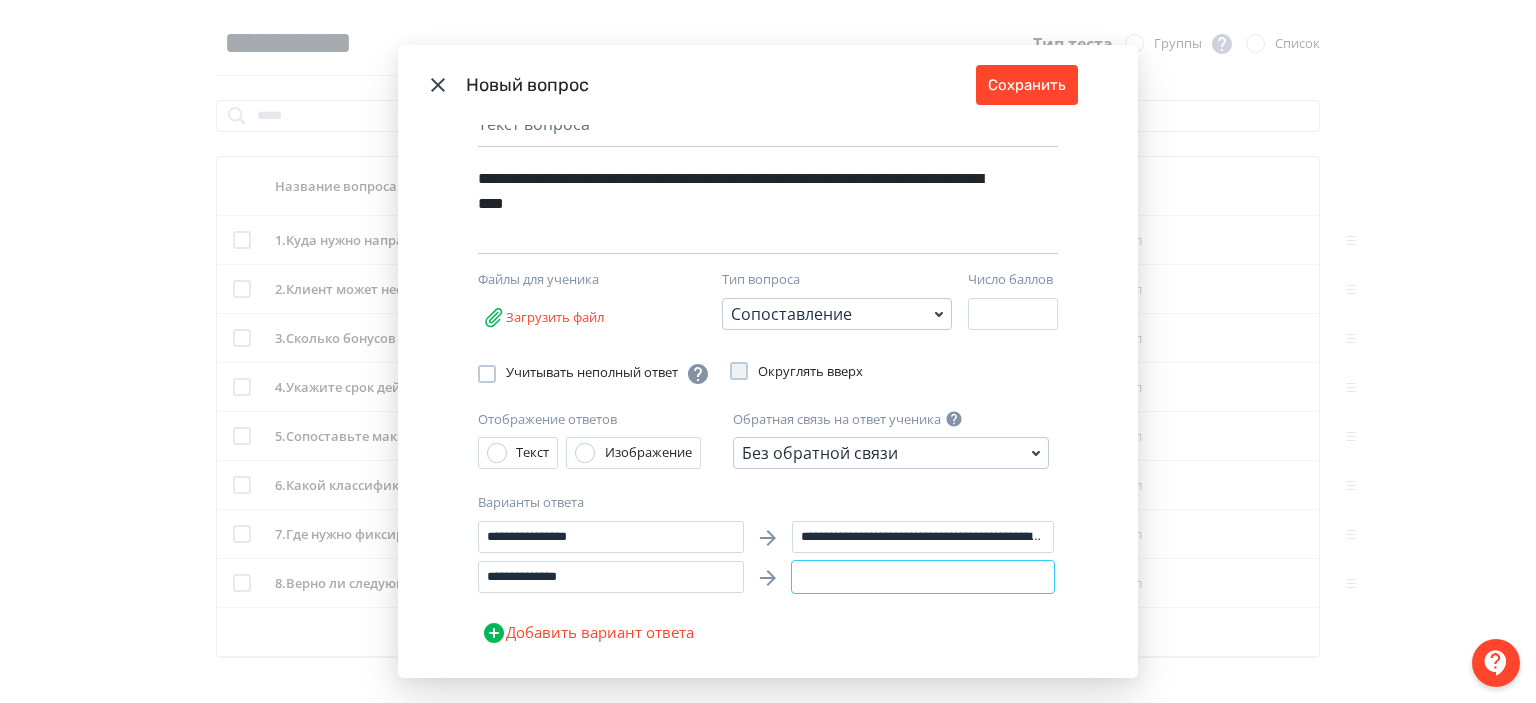 scroll, scrollTop: 0, scrollLeft: 408, axis: horizontal 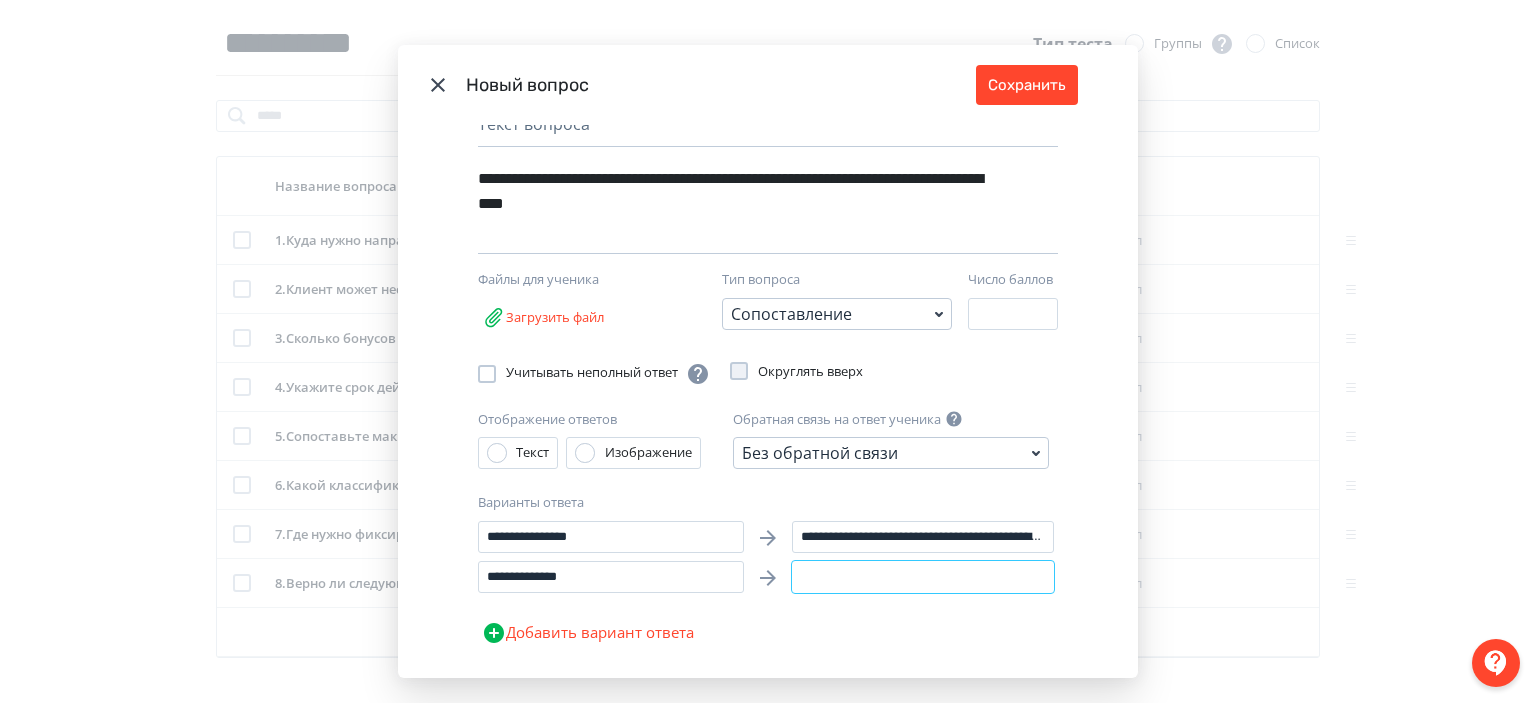 drag, startPoint x: 884, startPoint y: 576, endPoint x: 1025, endPoint y: 579, distance: 141.0319 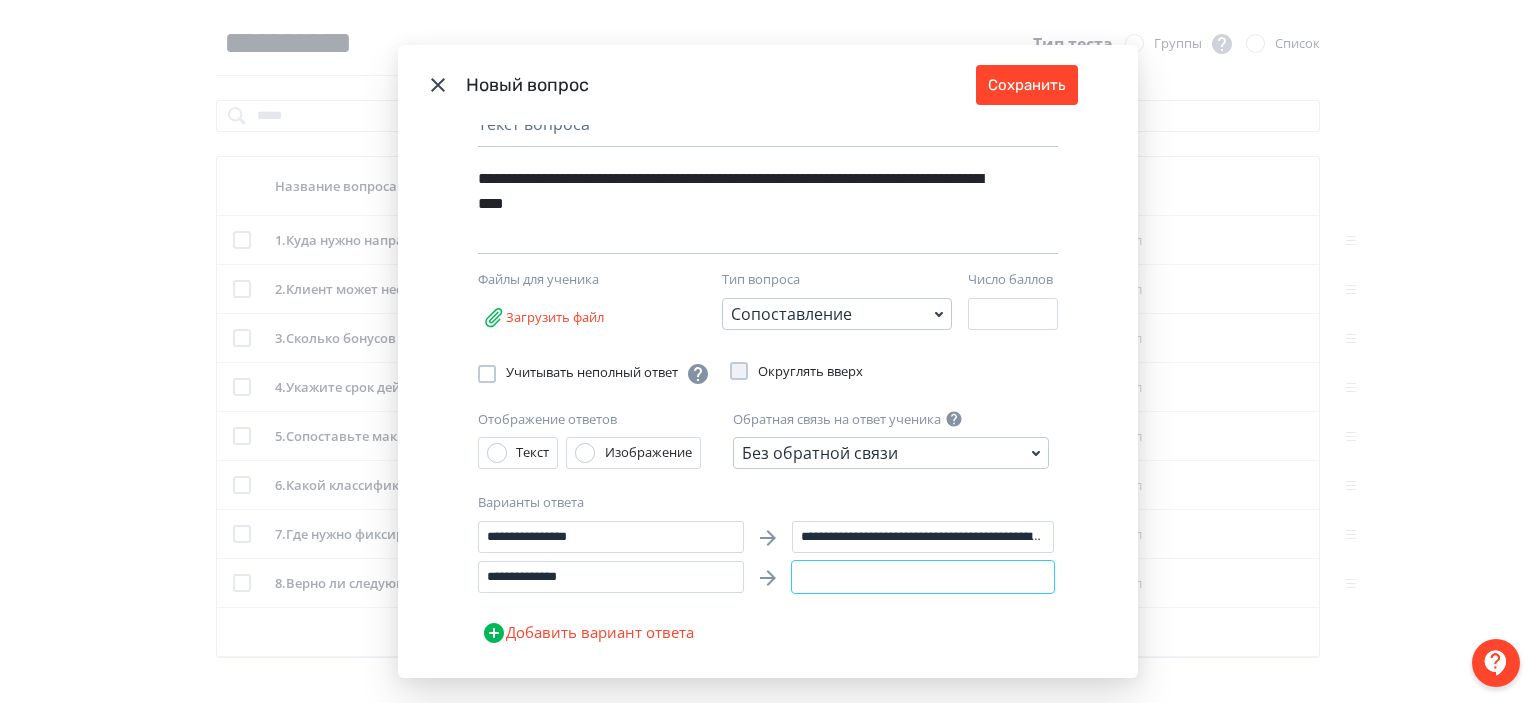 drag, startPoint x: 1024, startPoint y: 578, endPoint x: 820, endPoint y: 574, distance: 204.03922 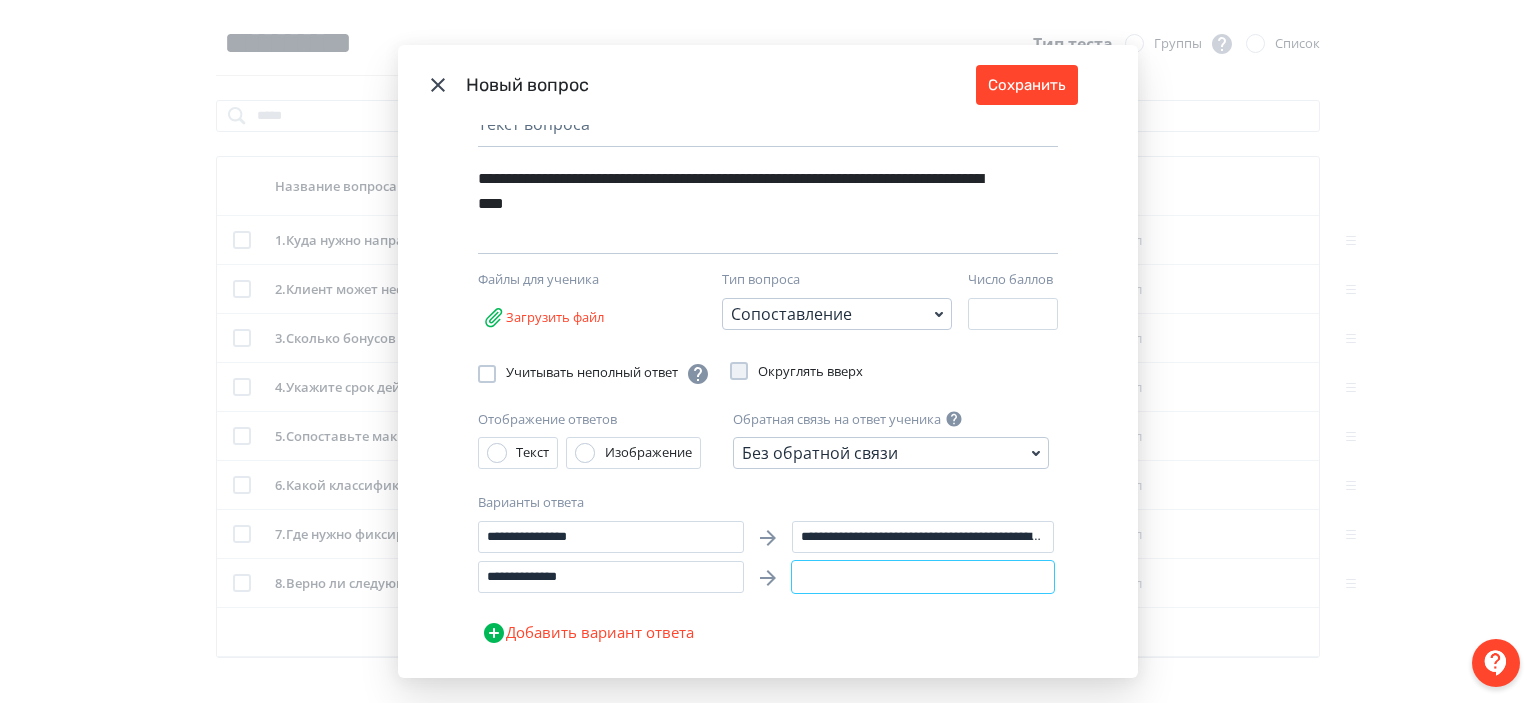 click on "**********" at bounding box center (923, 577) 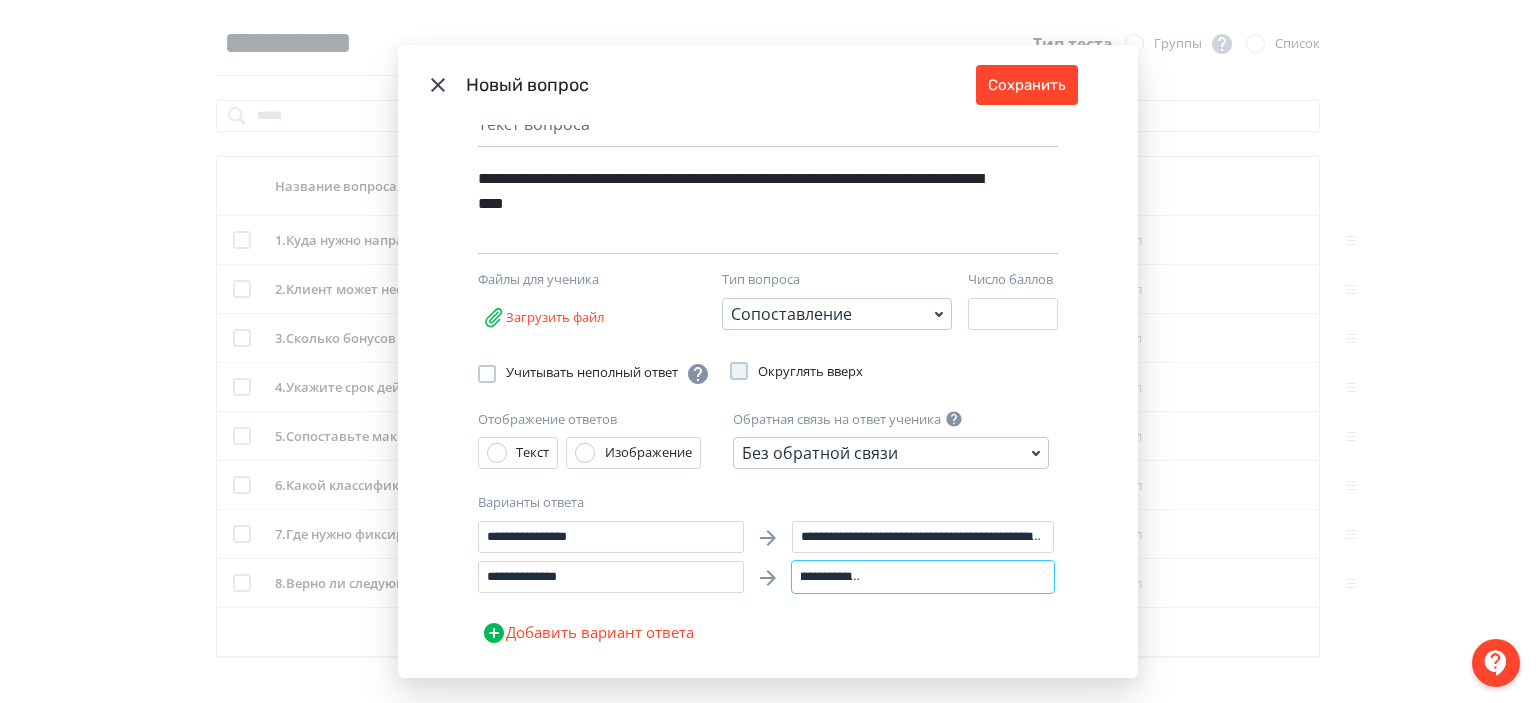 scroll, scrollTop: 0, scrollLeft: 355, axis: horizontal 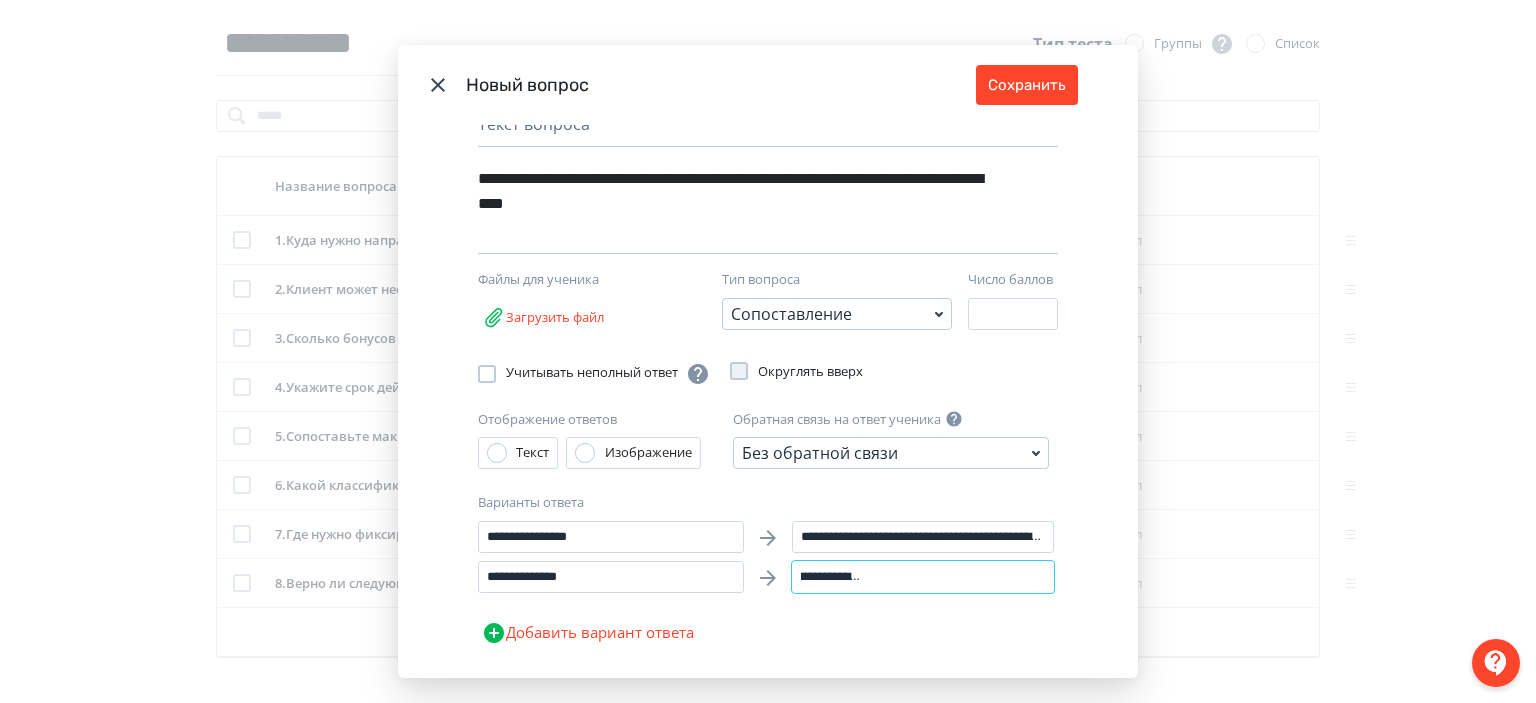 drag, startPoint x: 962, startPoint y: 581, endPoint x: 1058, endPoint y: 579, distance: 96.02083 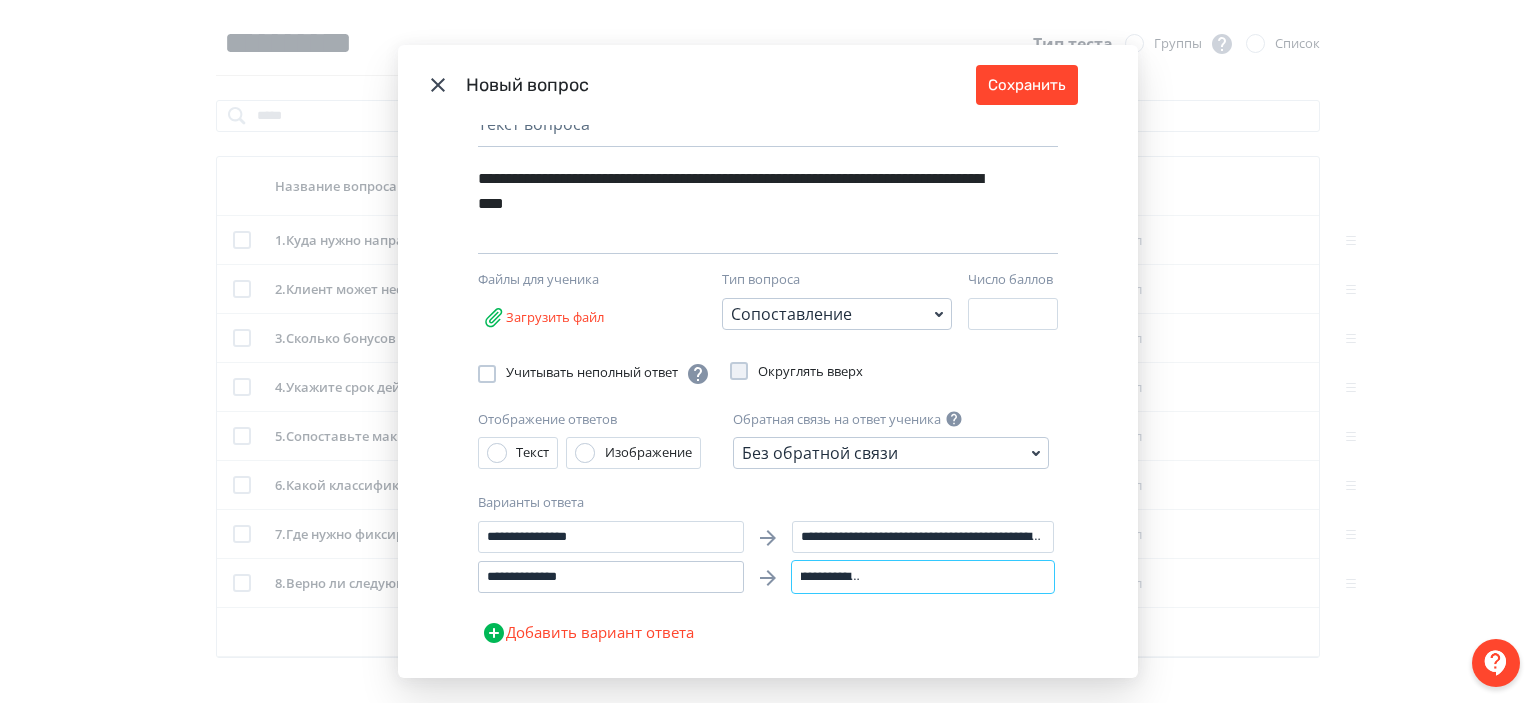 scroll, scrollTop: 0, scrollLeft: 0, axis: both 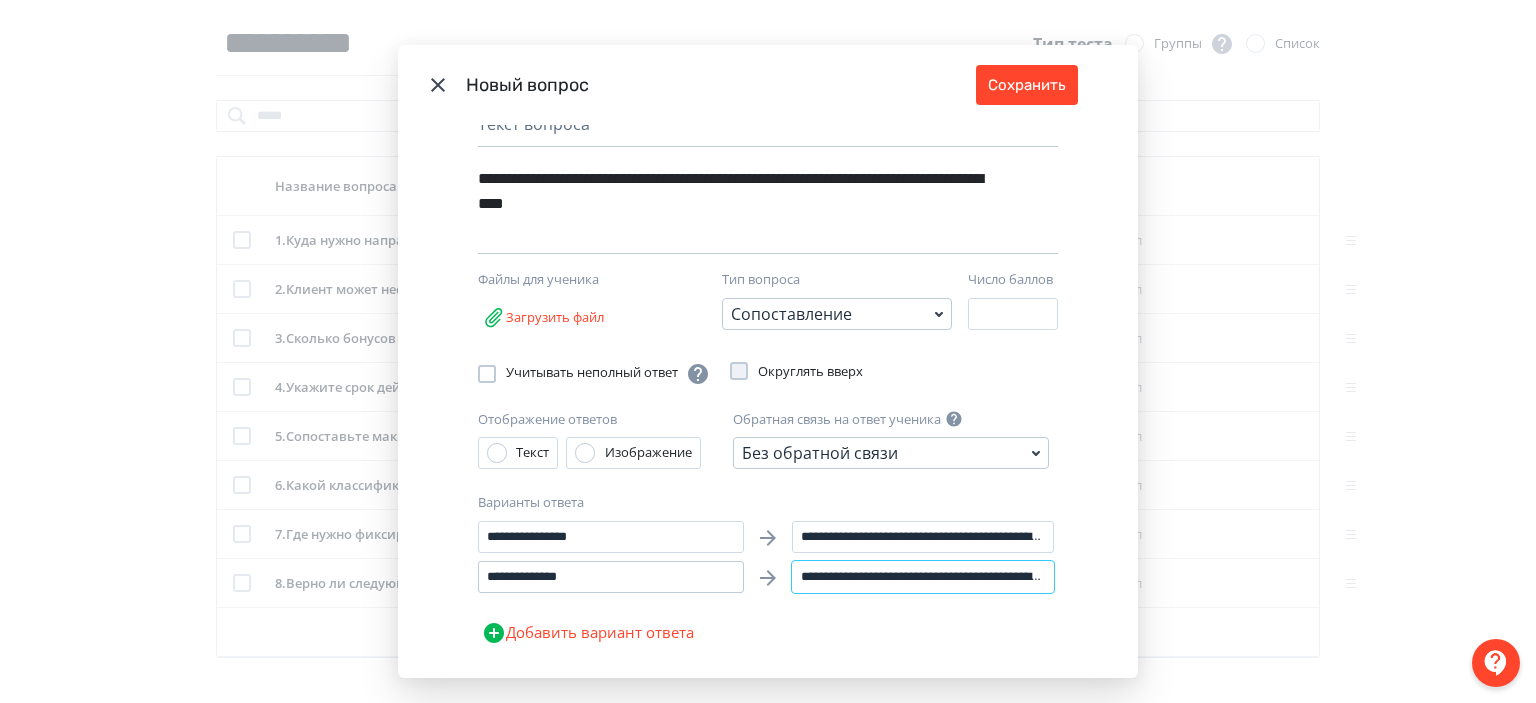 drag, startPoint x: 836, startPoint y: 579, endPoint x: 729, endPoint y: 578, distance: 107.00467 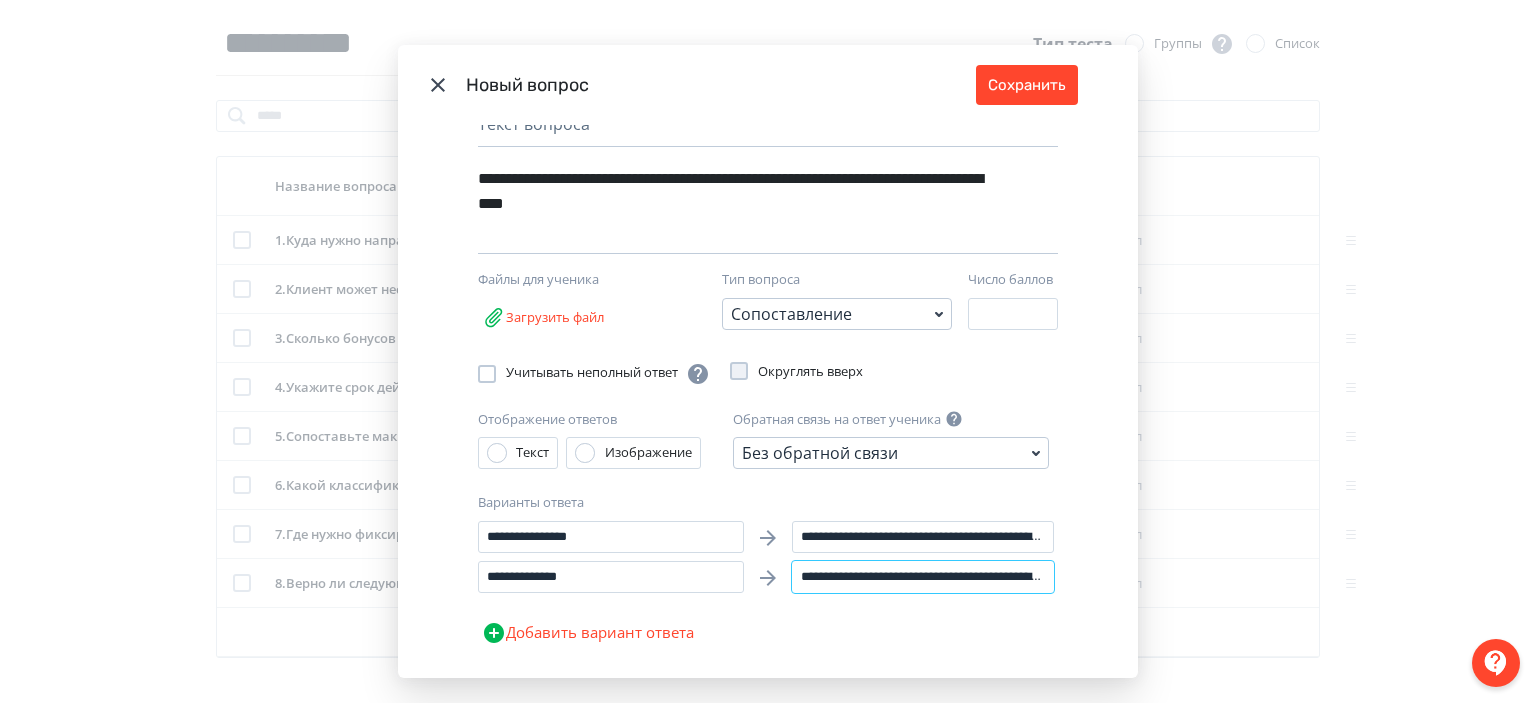 click on "**********" at bounding box center (923, 577) 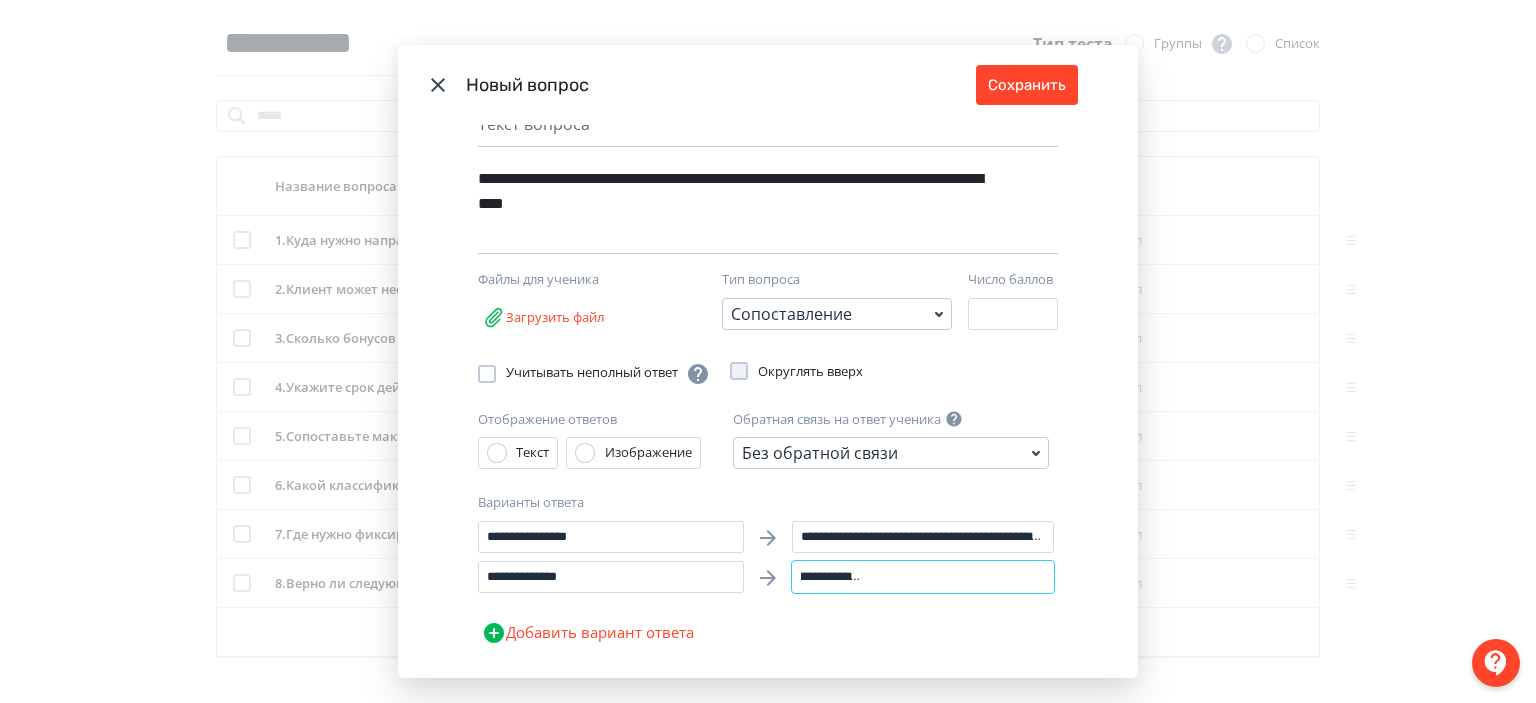 scroll, scrollTop: 0, scrollLeft: 355, axis: horizontal 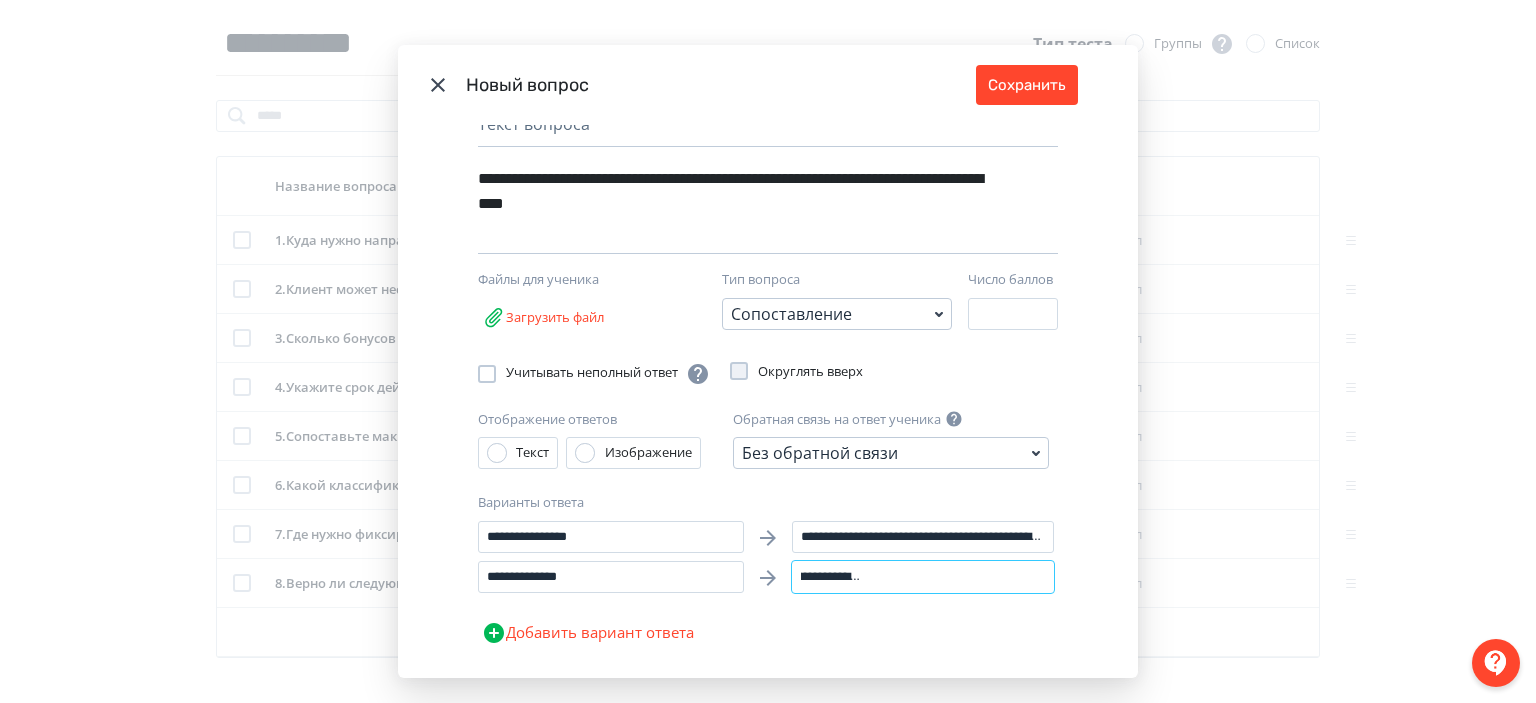drag, startPoint x: 951, startPoint y: 577, endPoint x: 1043, endPoint y: 573, distance: 92.086914 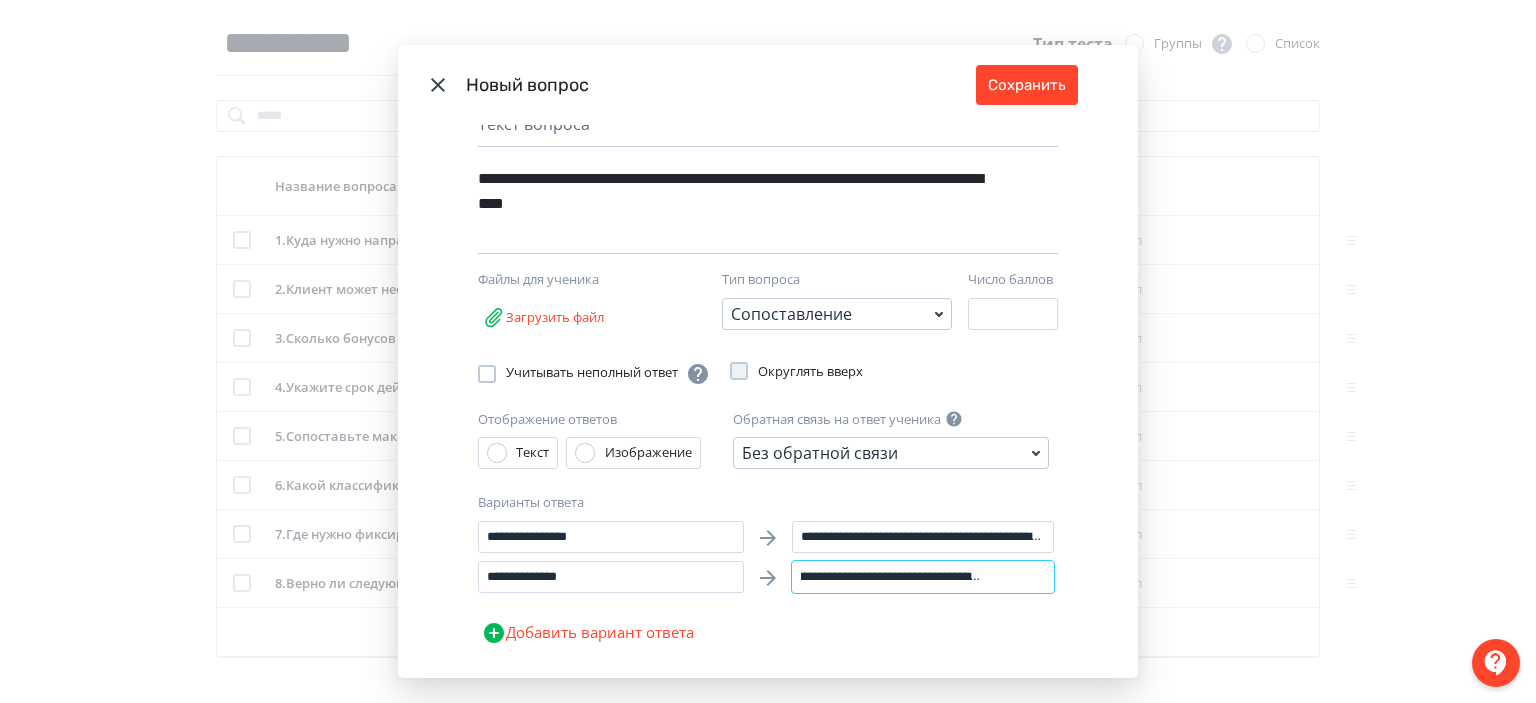 drag, startPoint x: 836, startPoint y: 578, endPoint x: 791, endPoint y: 578, distance: 45 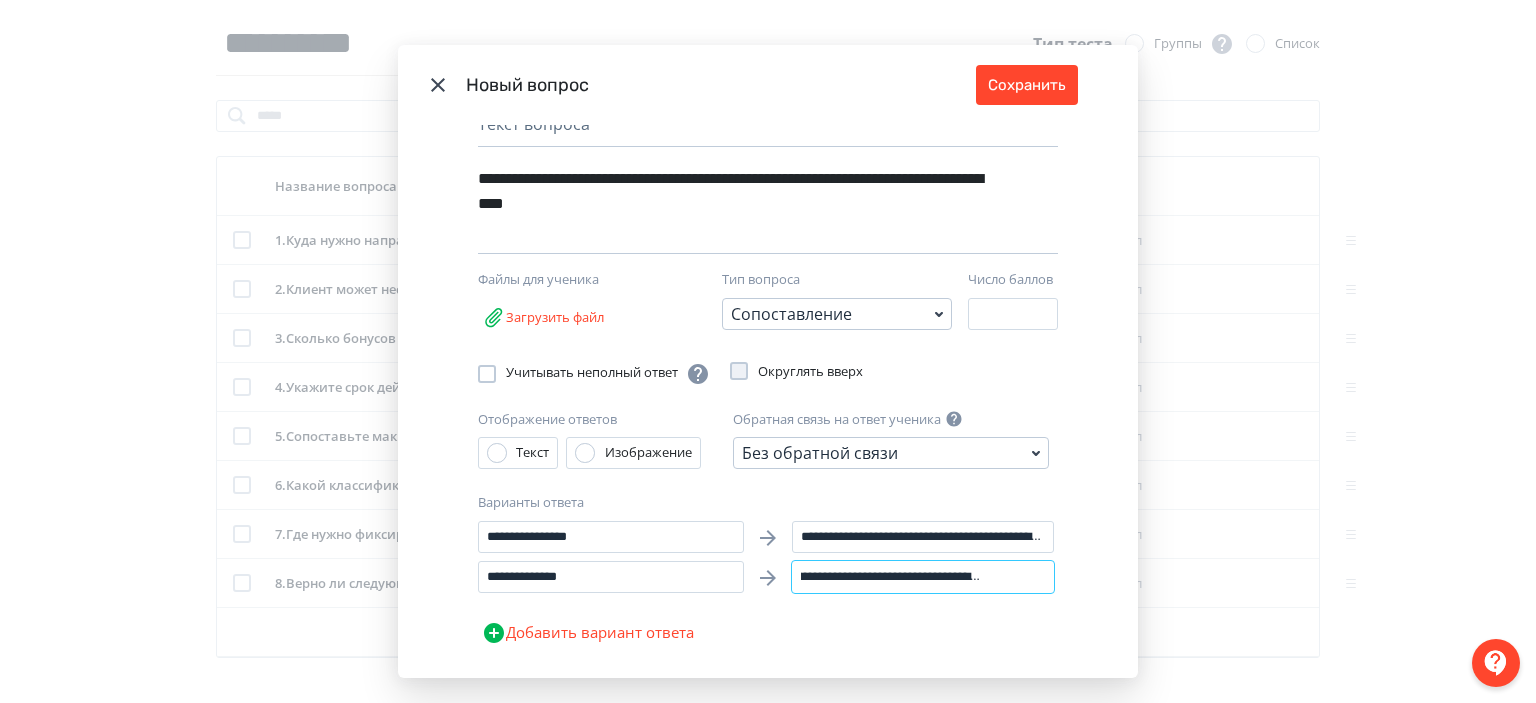 click on "**********" at bounding box center (923, 577) 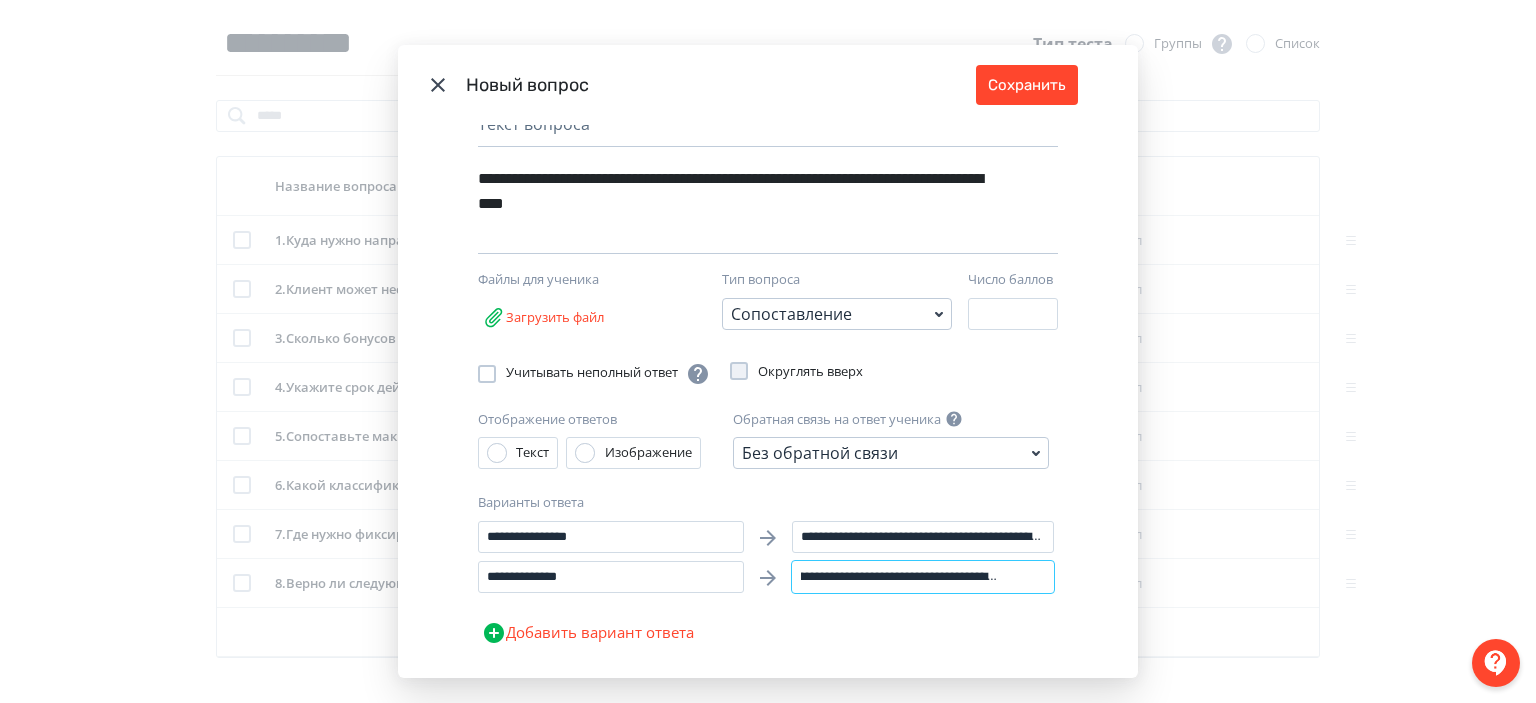 click on "**********" at bounding box center [923, 577] 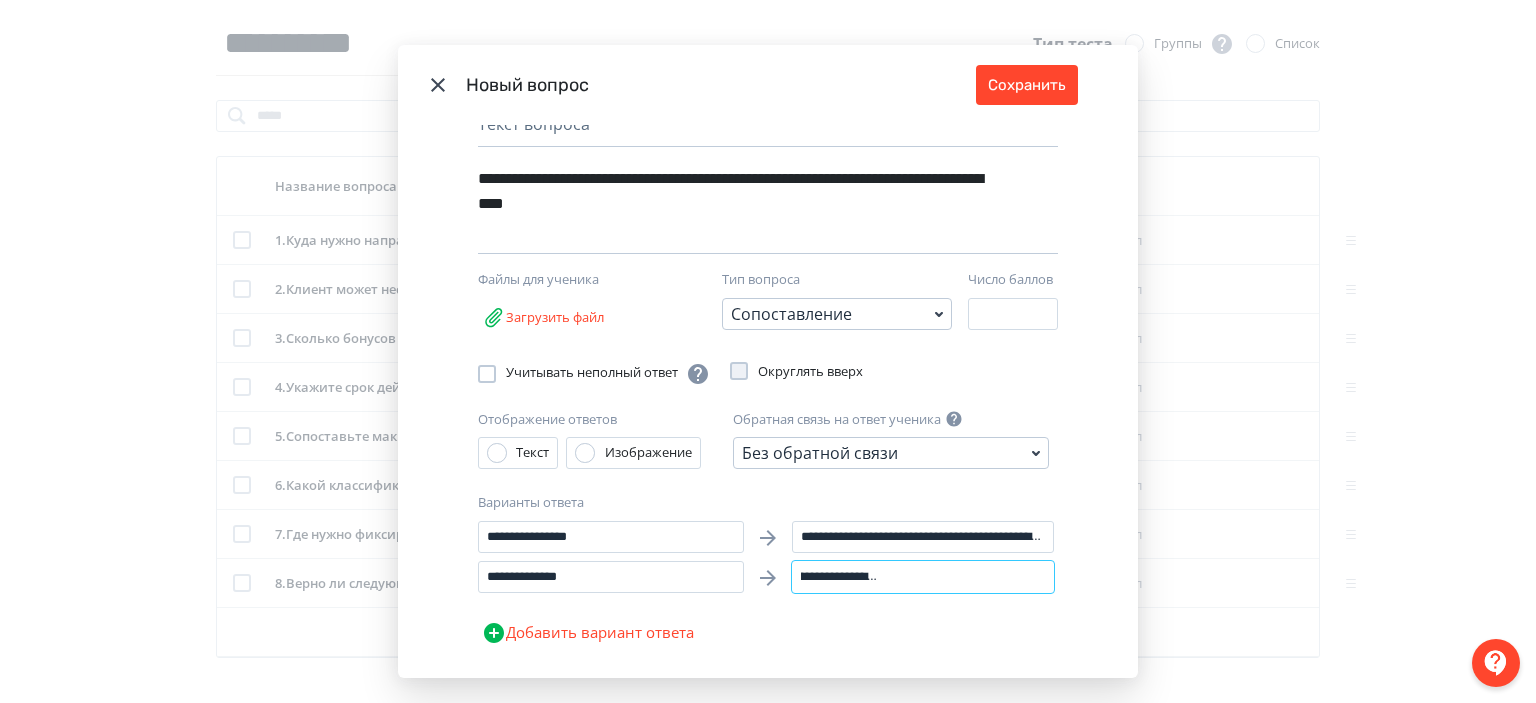 drag, startPoint x: 978, startPoint y: 568, endPoint x: 1025, endPoint y: 575, distance: 47.518417 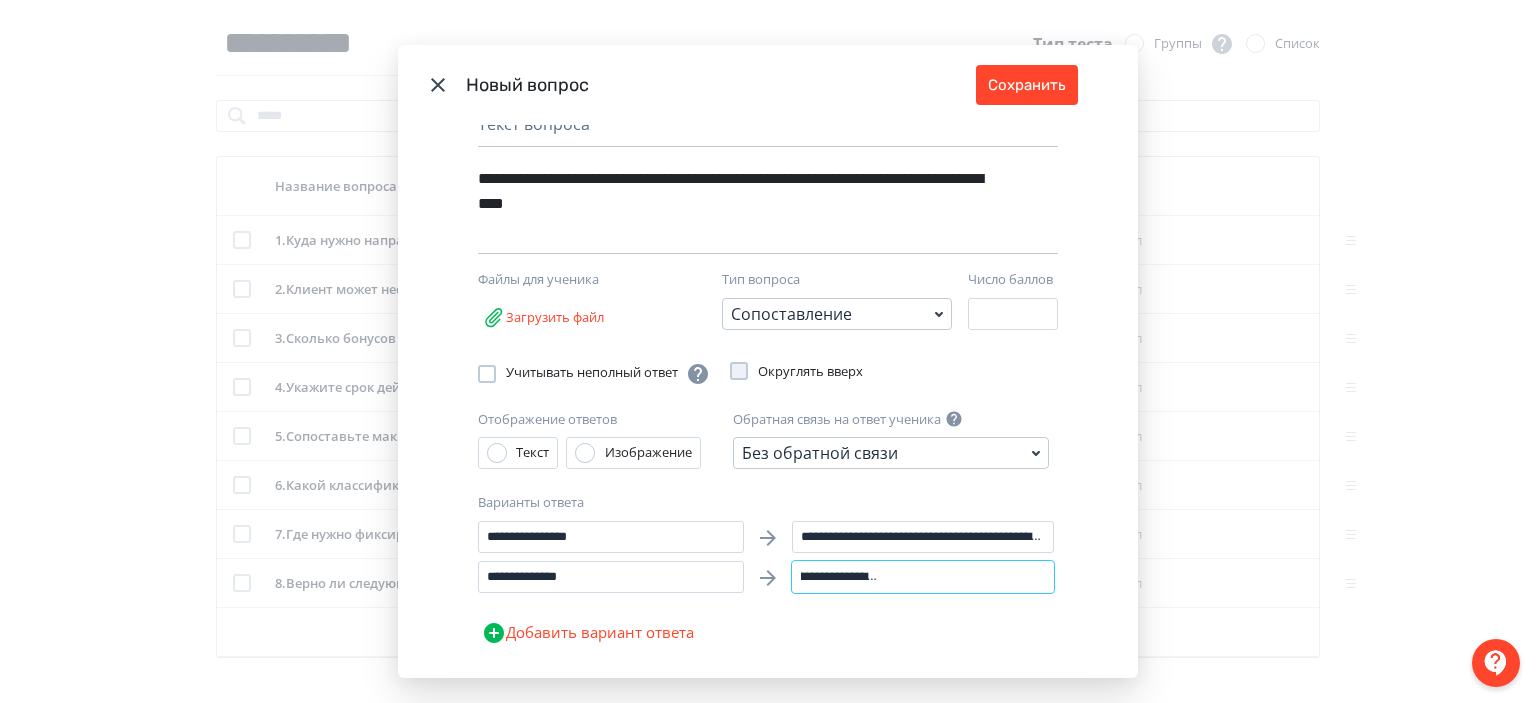 click on "**********" at bounding box center [923, 577] 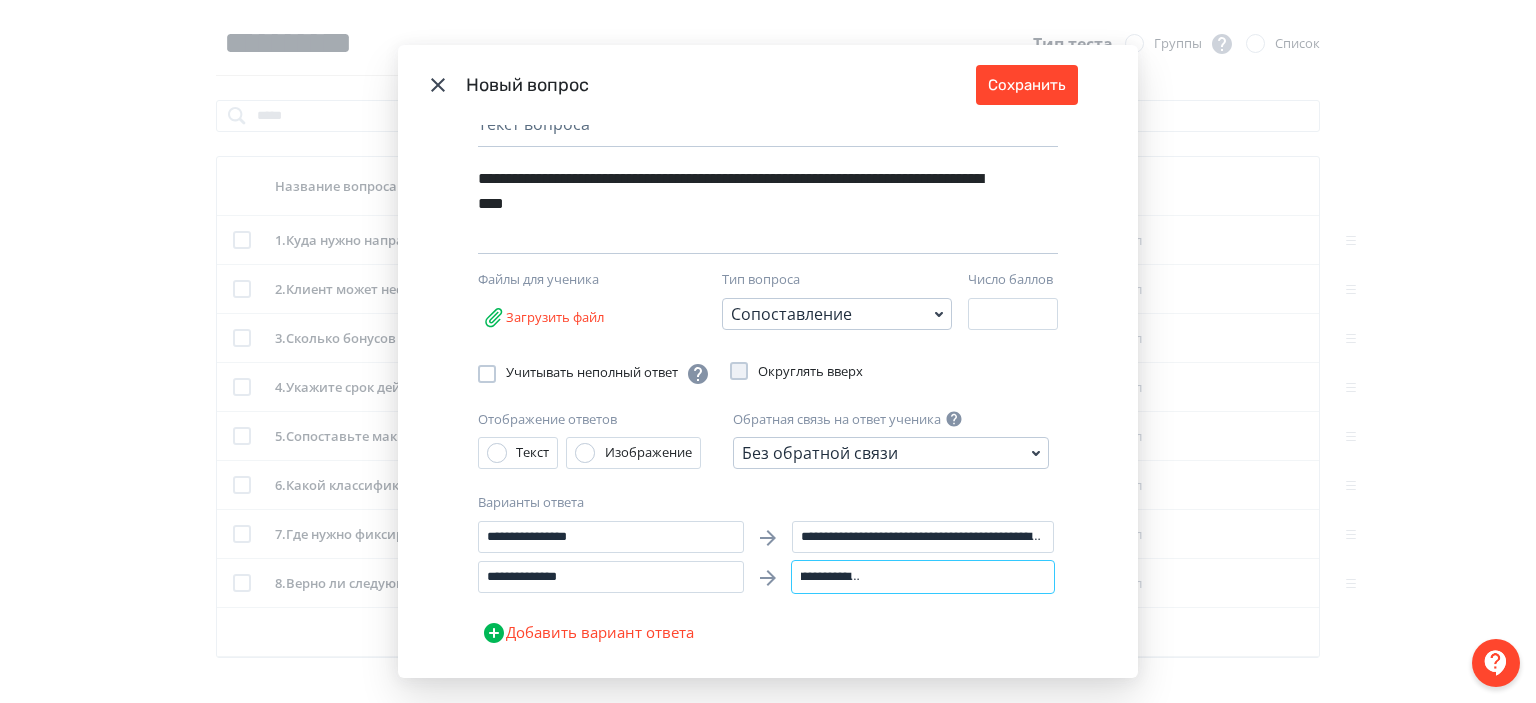 click on "**********" at bounding box center (923, 577) 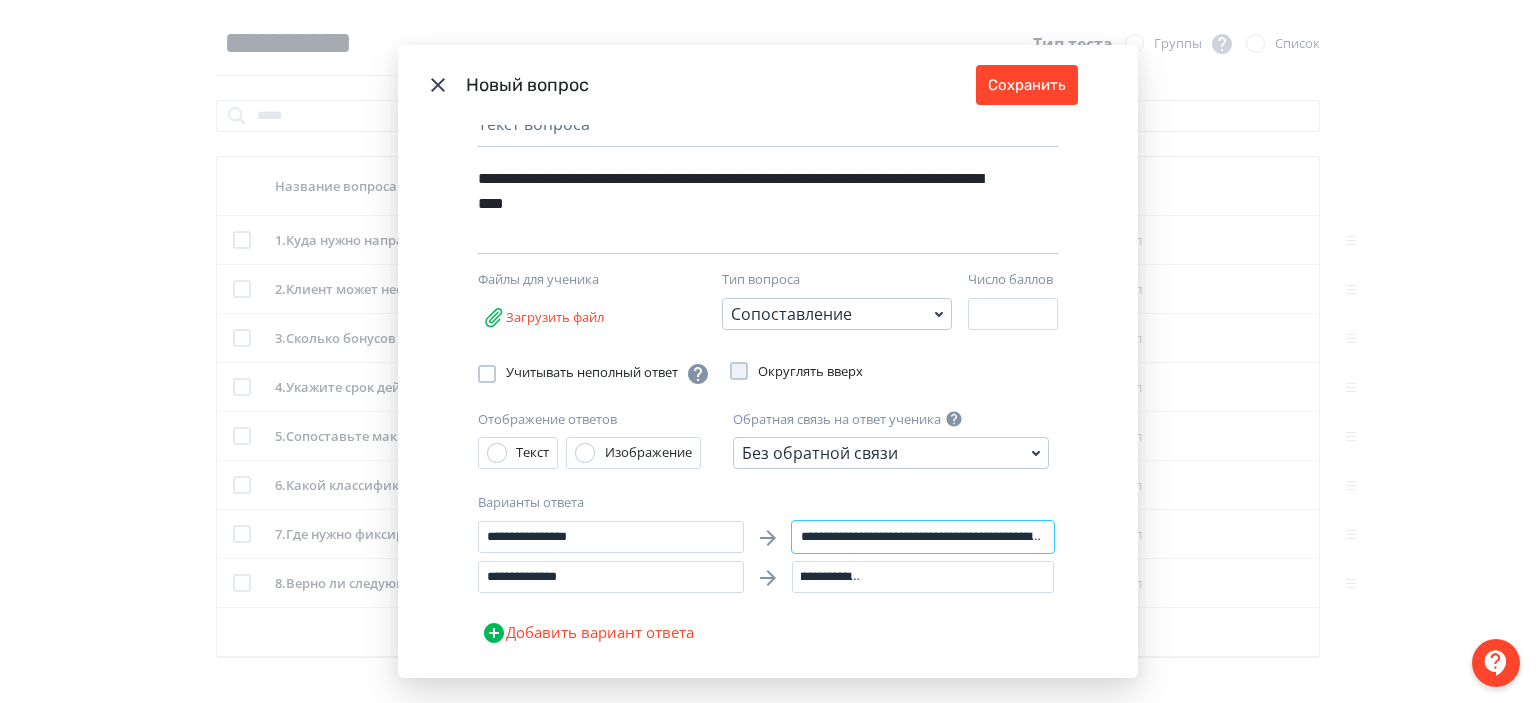 scroll, scrollTop: 0, scrollLeft: 0, axis: both 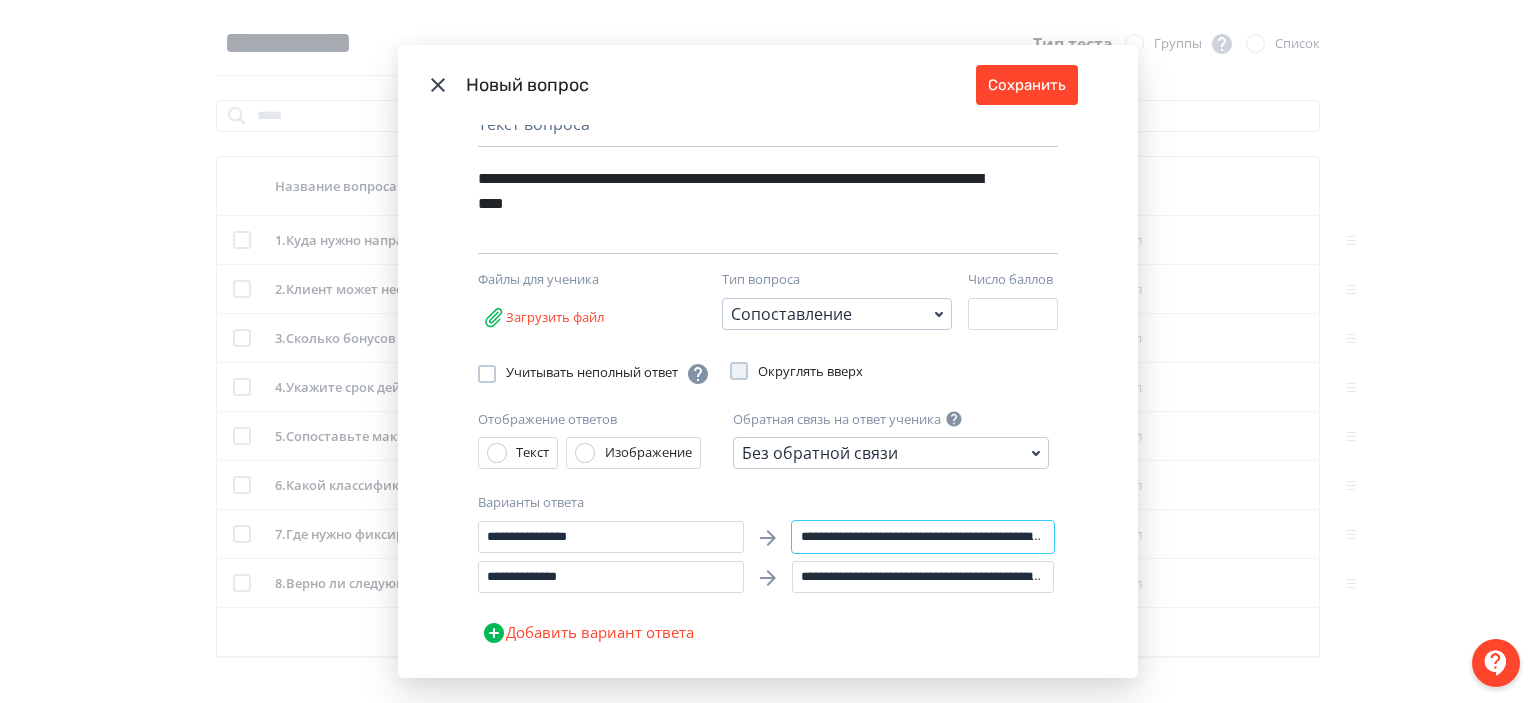 click on "Выберите в списке всех тех, кто будет помогать контролировать процесс в этом обучении. Проверяющие могут следить за статистикой, результатами обучения, выгружать статистику, проверять ответы учеников и отвечать на вопросы по ходу обучения." at bounding box center [768, 507] 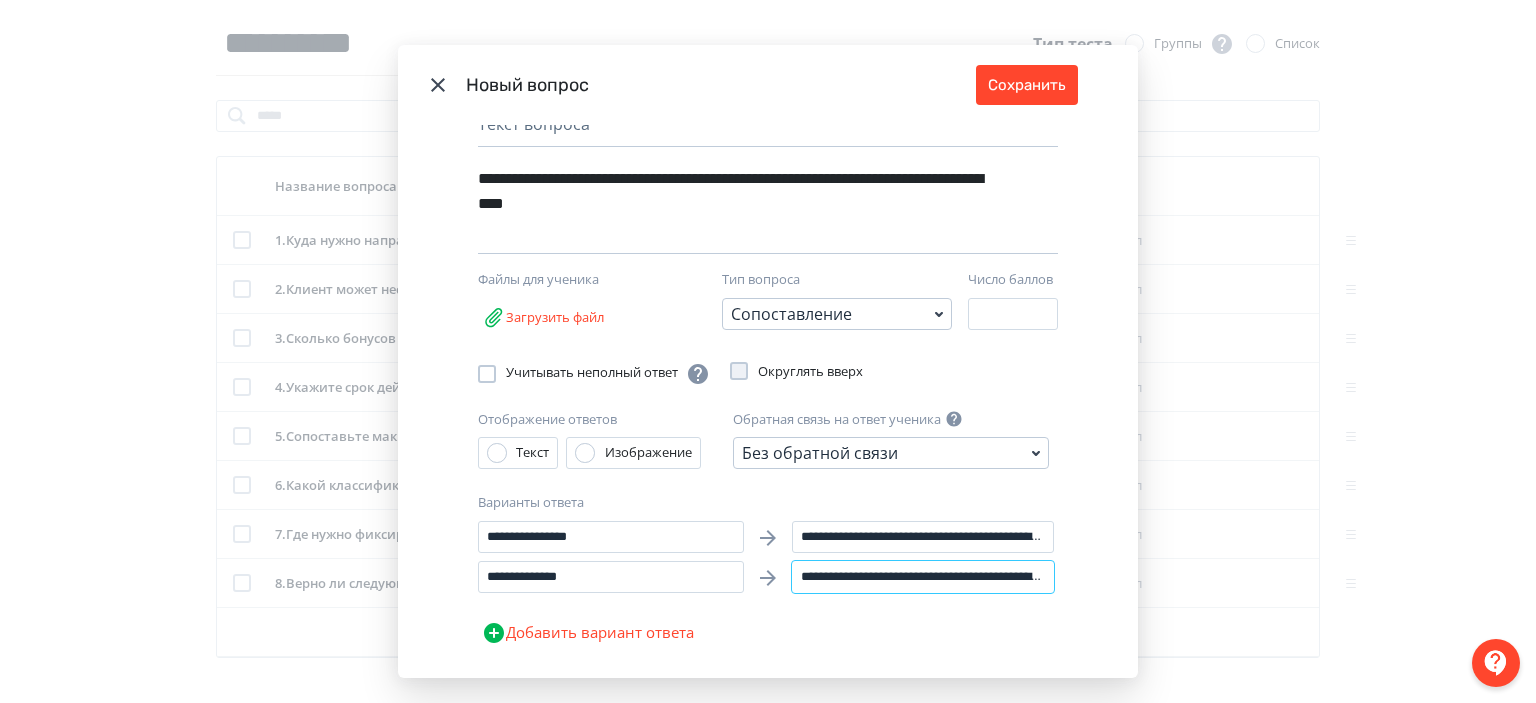 click on "**********" at bounding box center (923, 577) 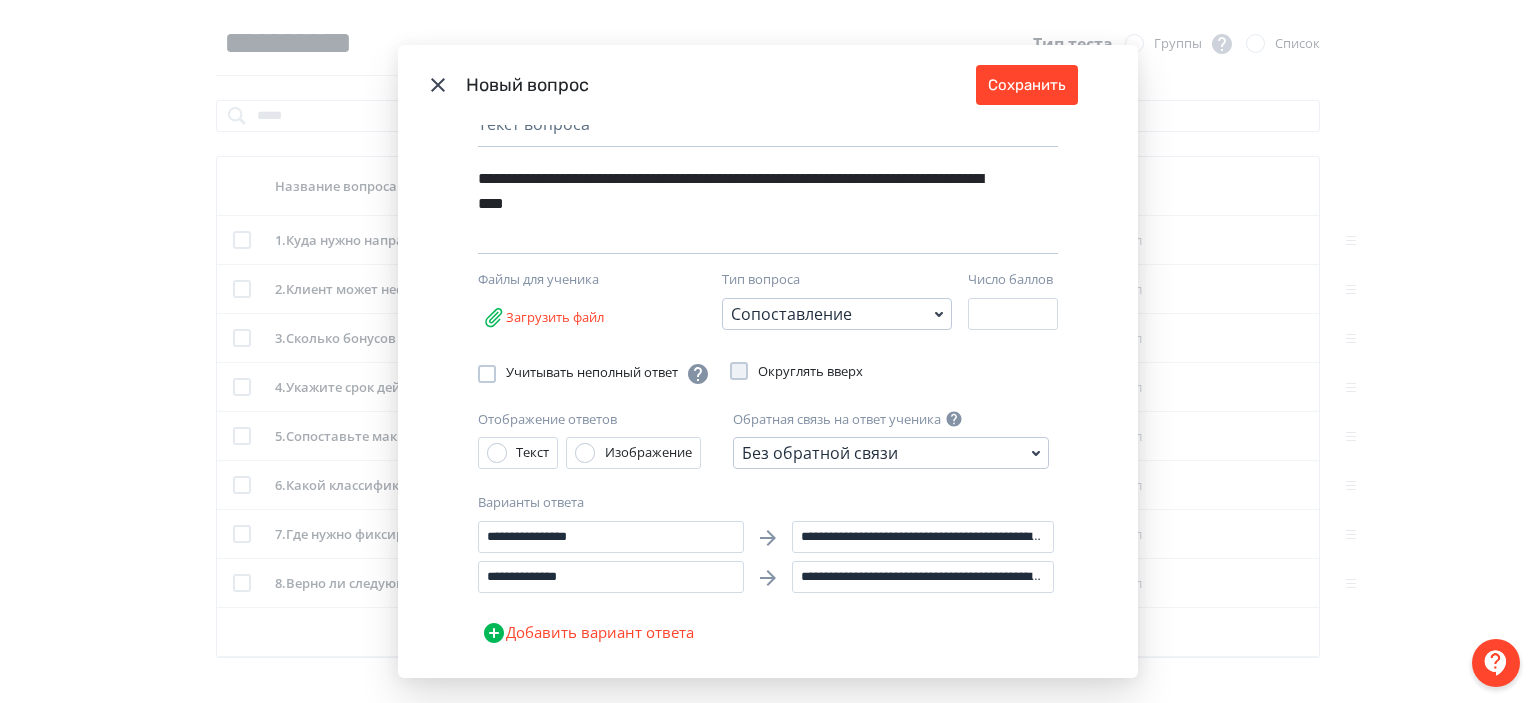 click on "Добавить вариант ответа" at bounding box center (588, 633) 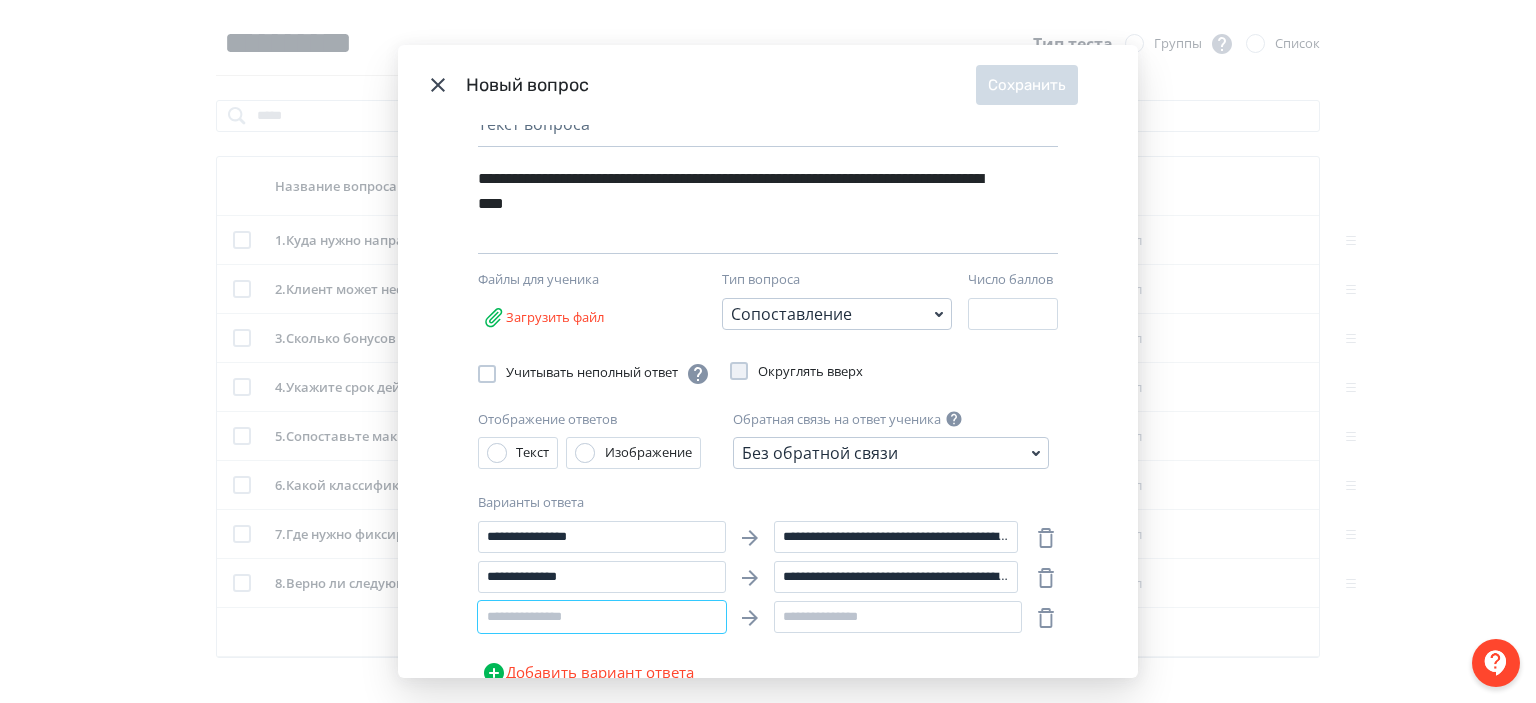 click at bounding box center (602, 617) 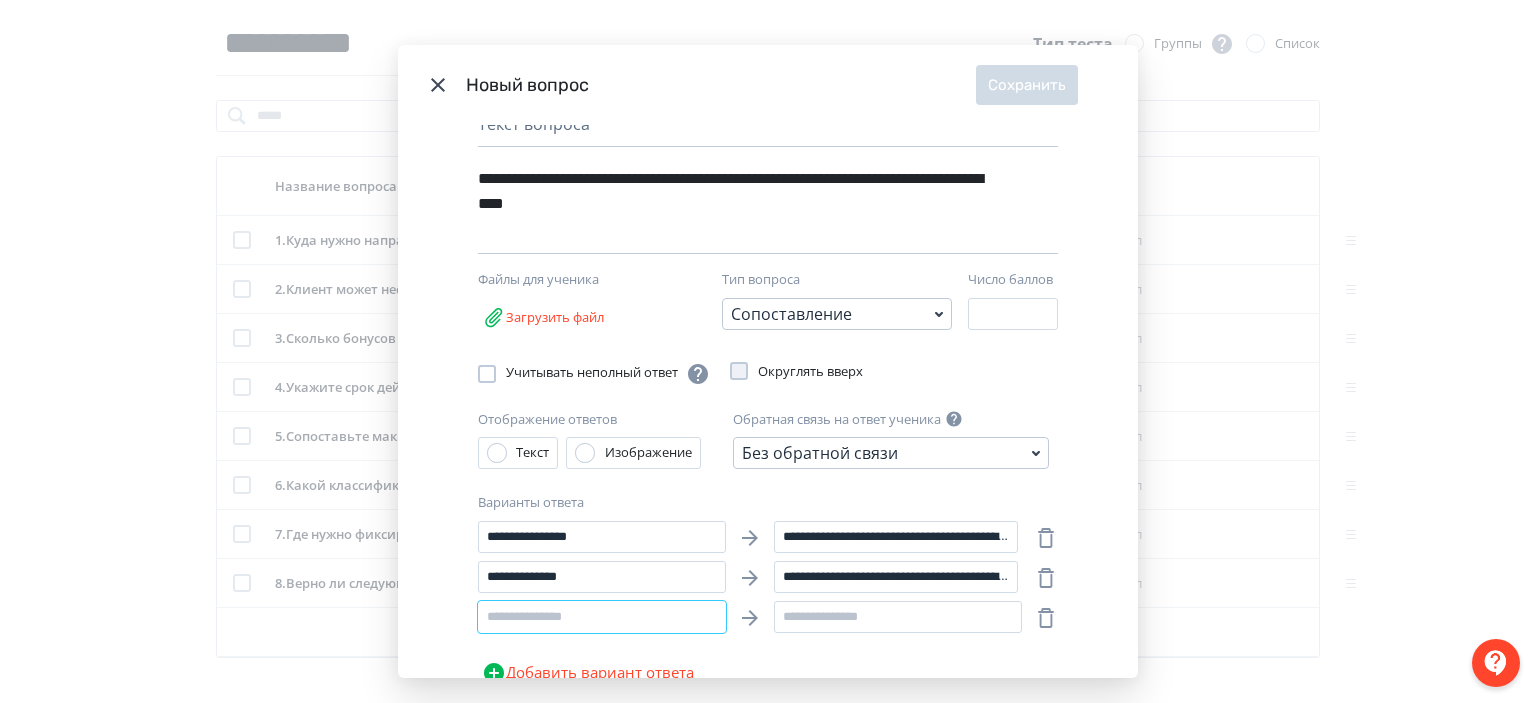 paste on "**********" 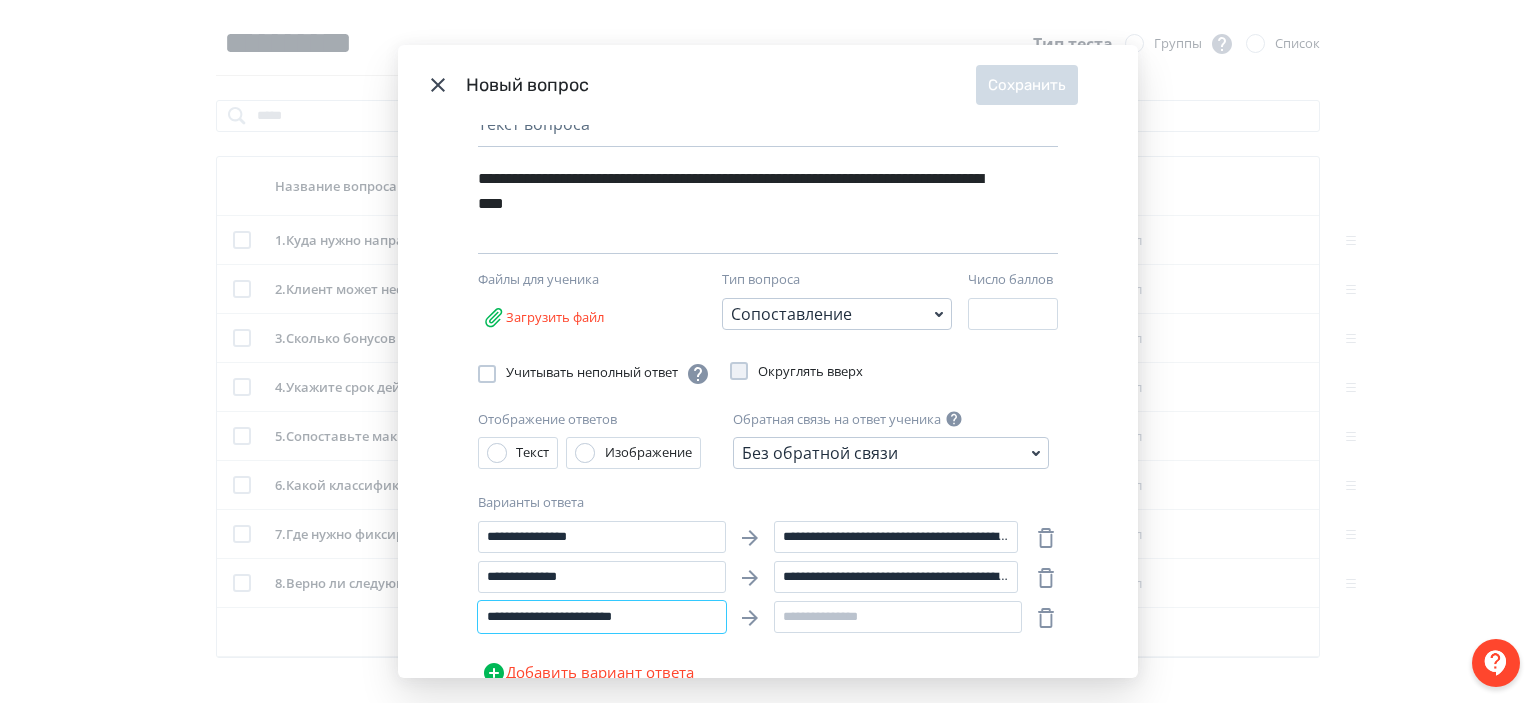type on "**********" 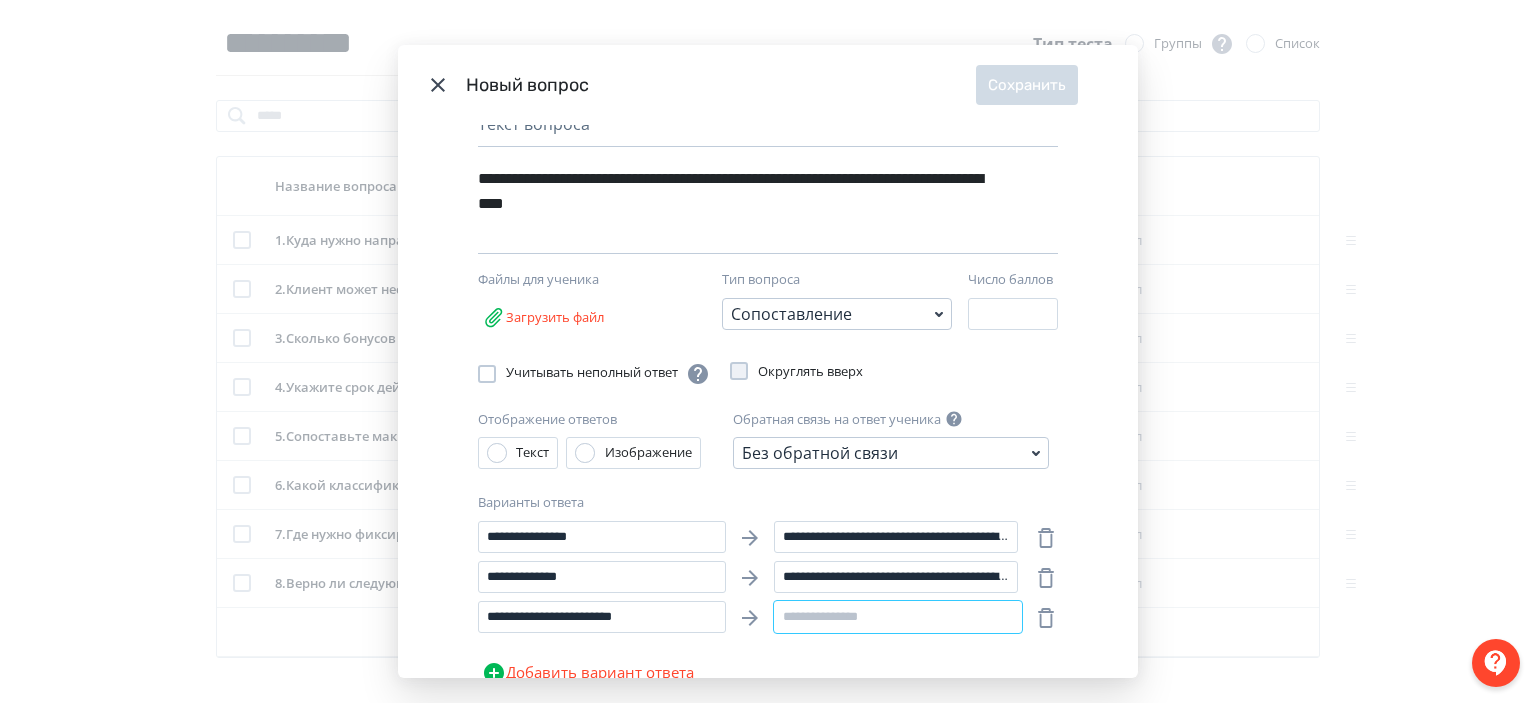 paste on "**********" 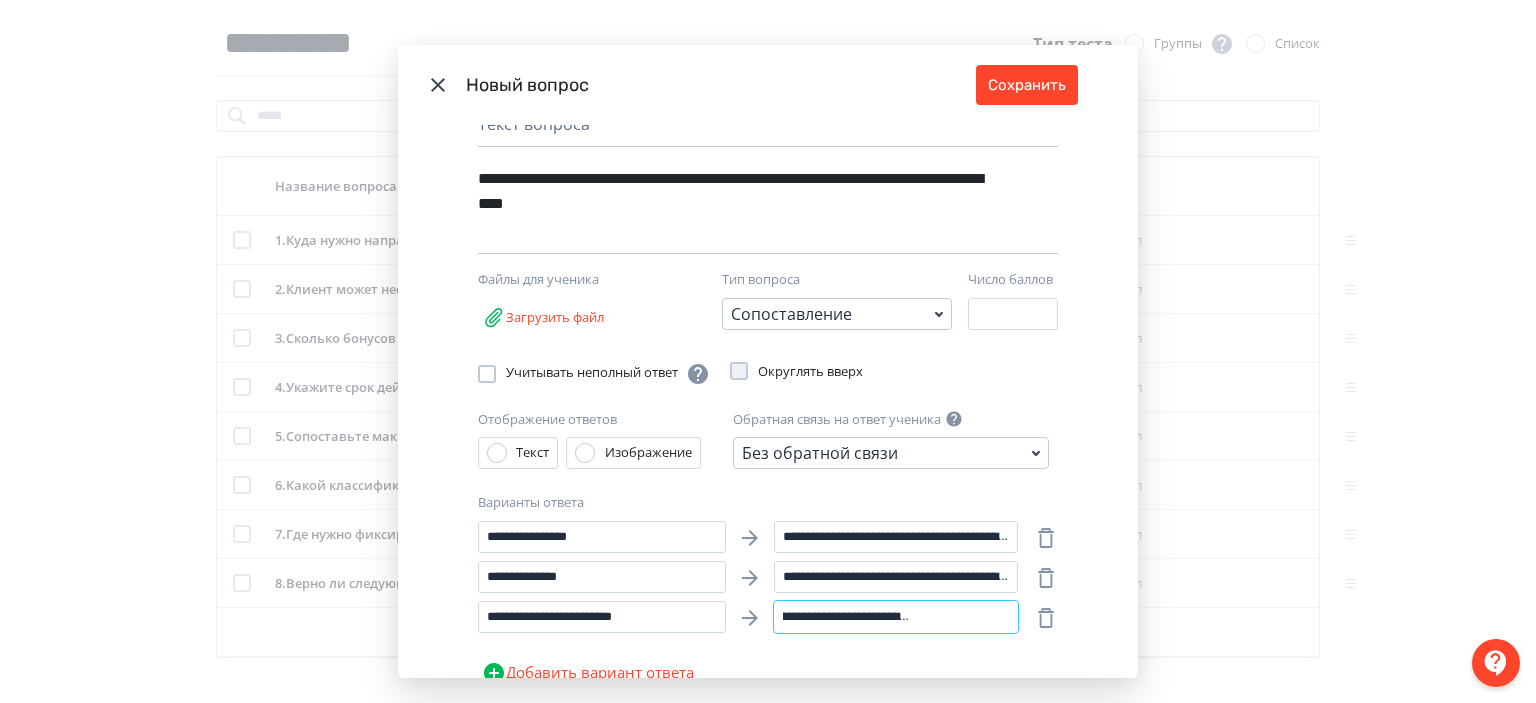 scroll, scrollTop: 0, scrollLeft: 0, axis: both 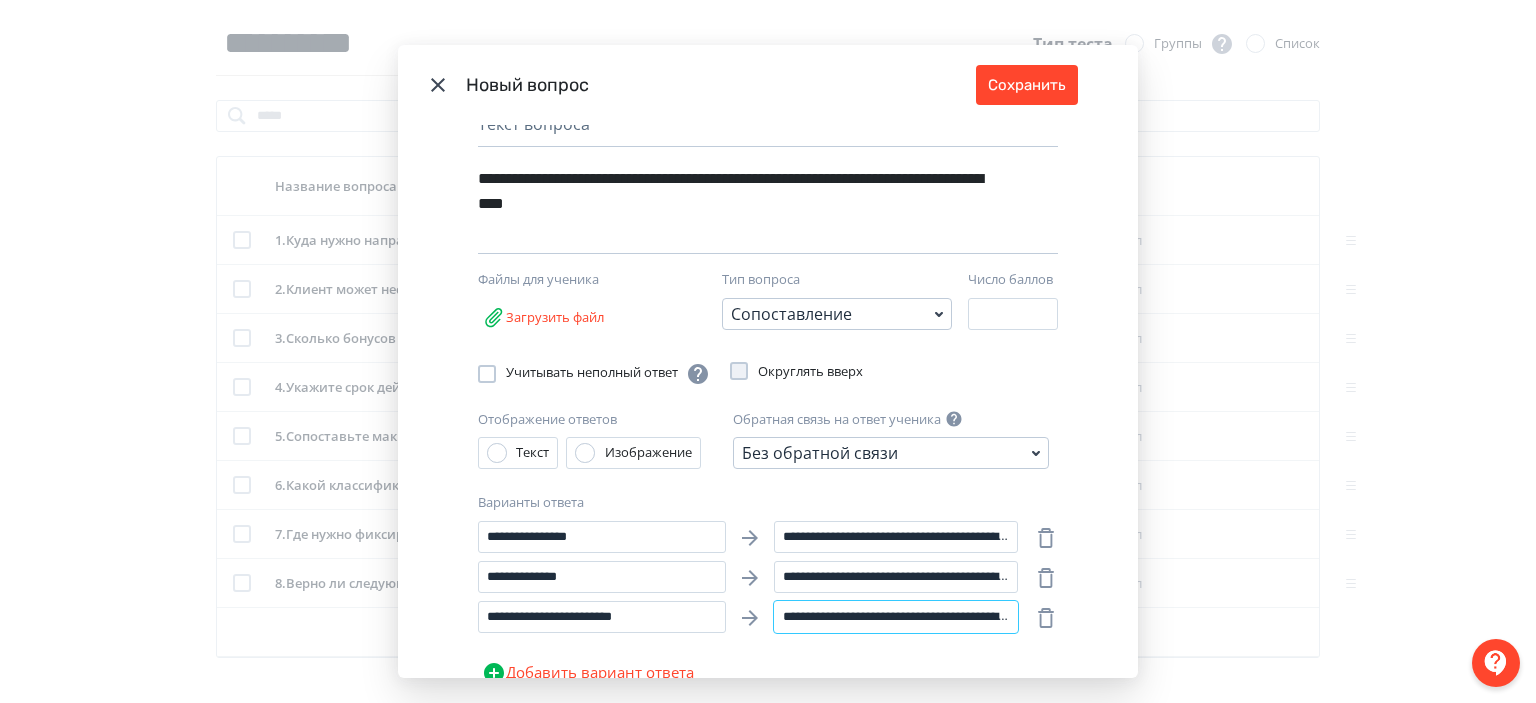 drag, startPoint x: 812, startPoint y: 617, endPoint x: 740, endPoint y: 617, distance: 72 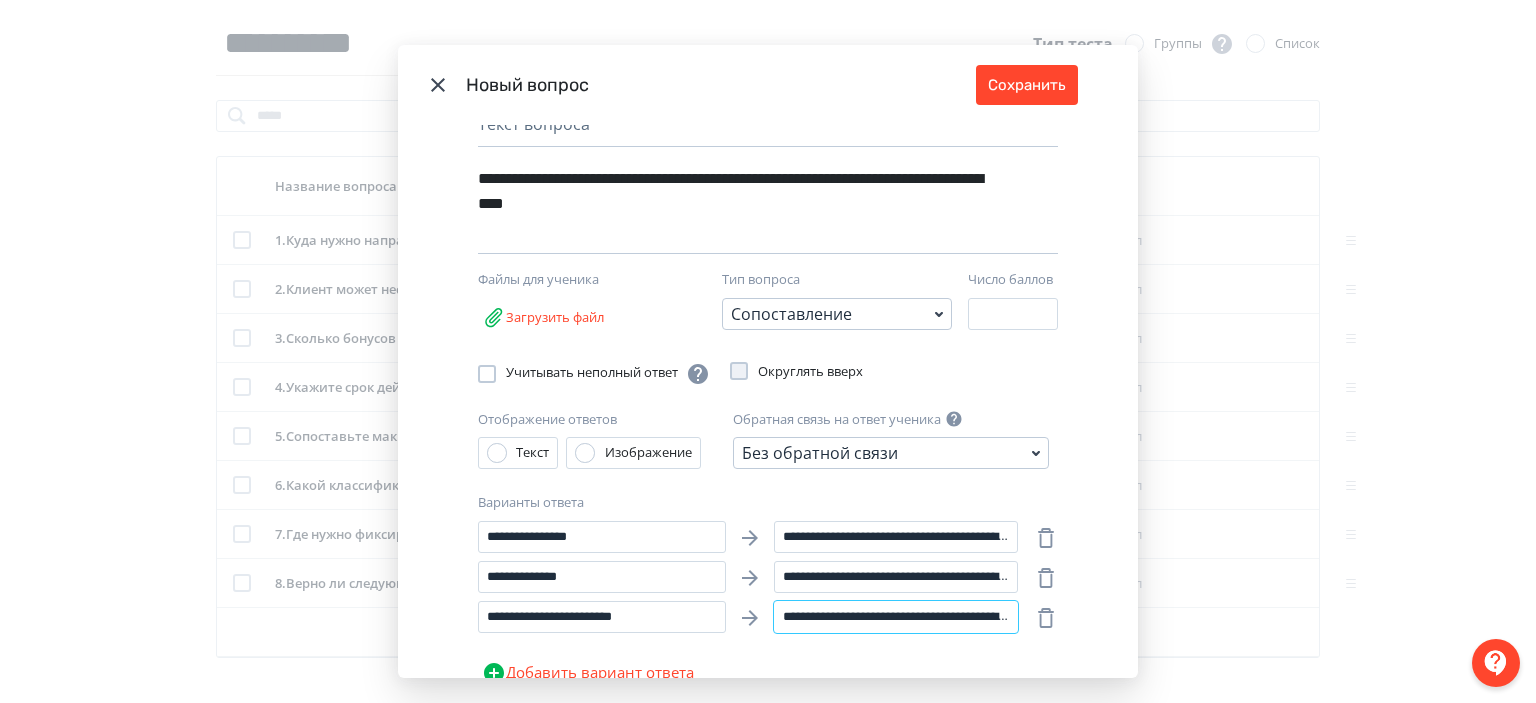 click on "**********" at bounding box center [896, 617] 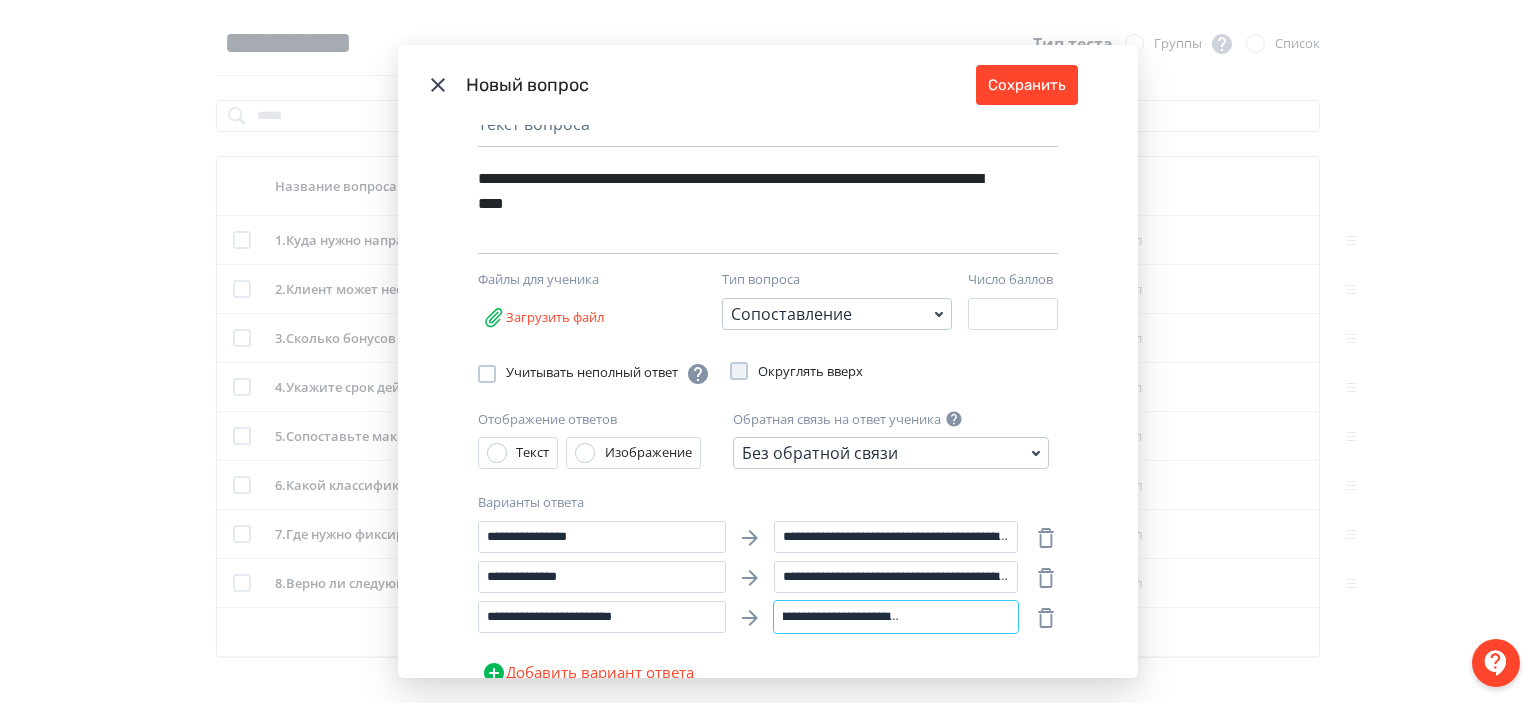 scroll, scrollTop: 0, scrollLeft: 218, axis: horizontal 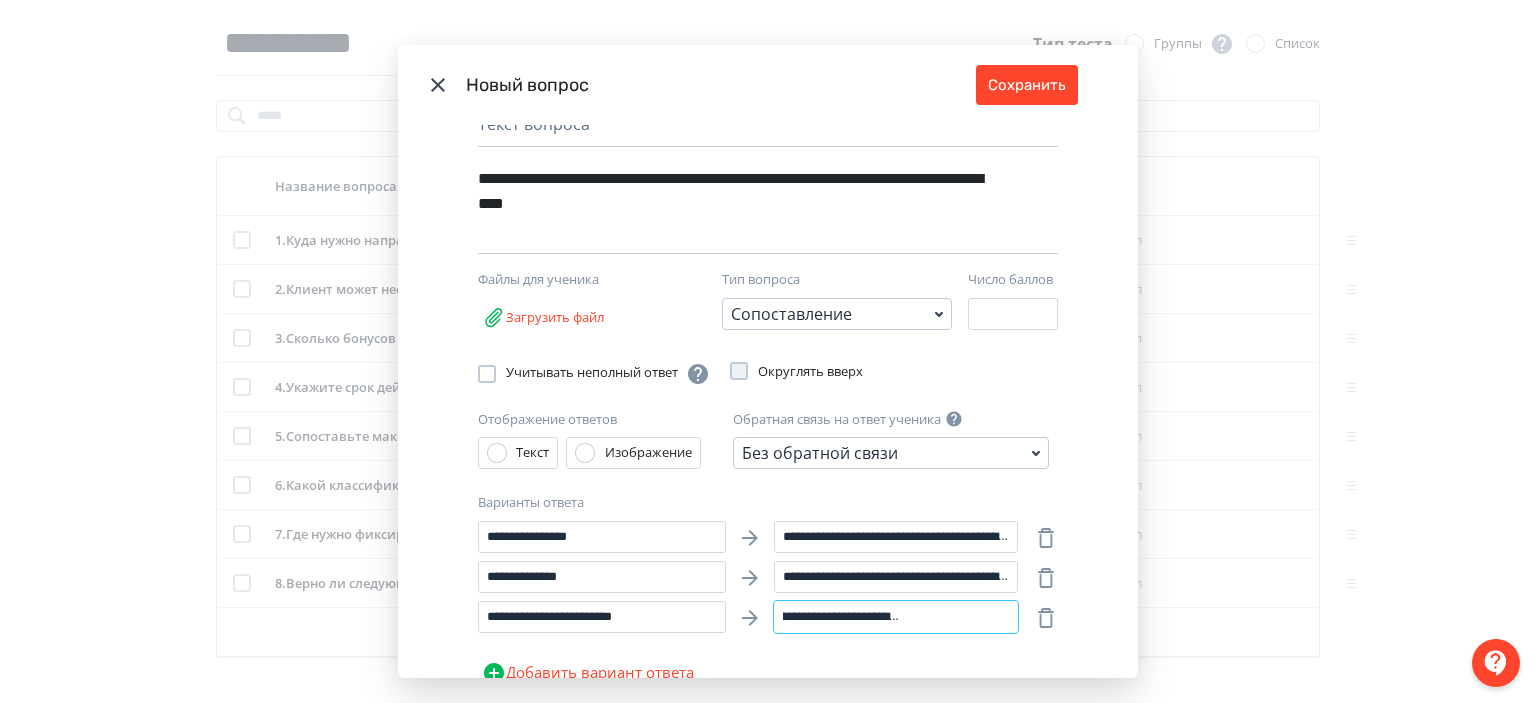 click on "**********" at bounding box center [896, 617] 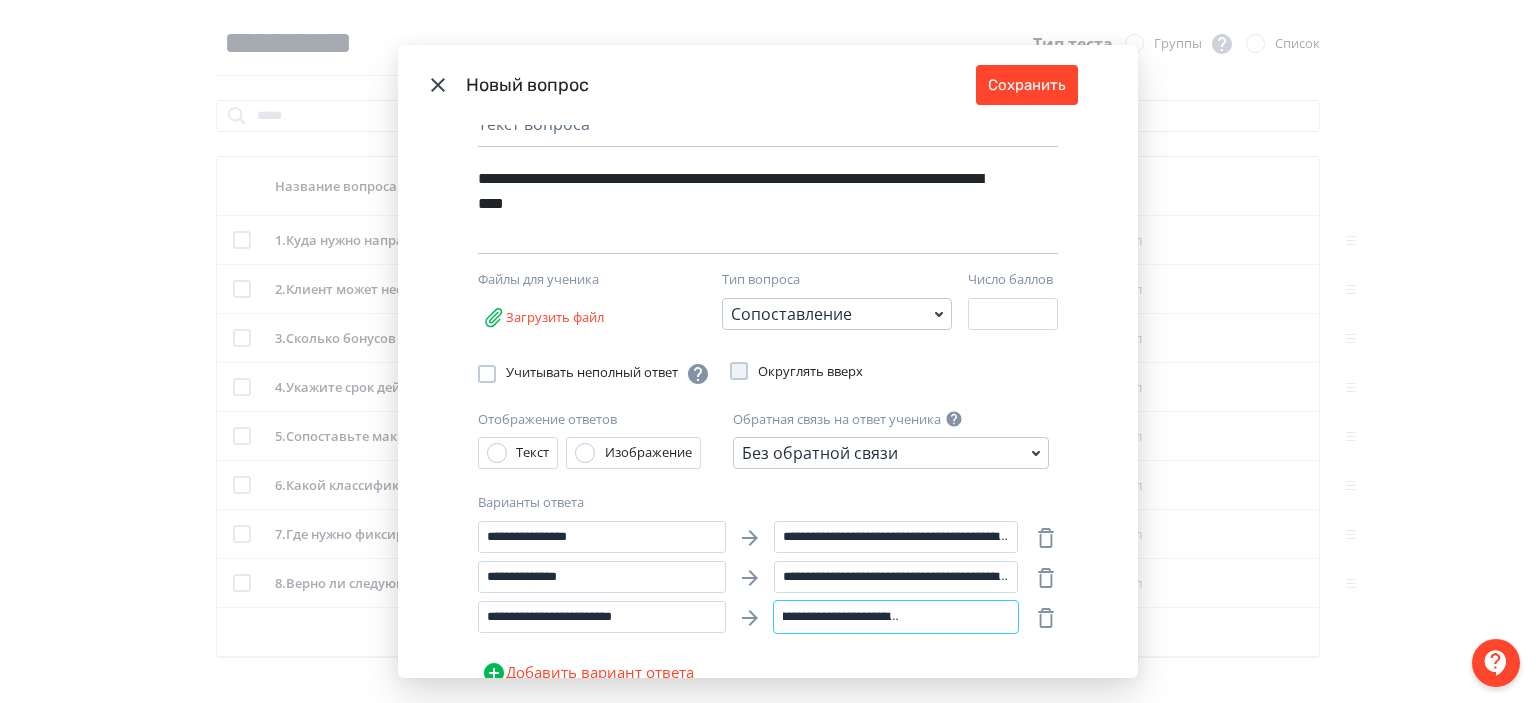 click on "**********" at bounding box center (896, 617) 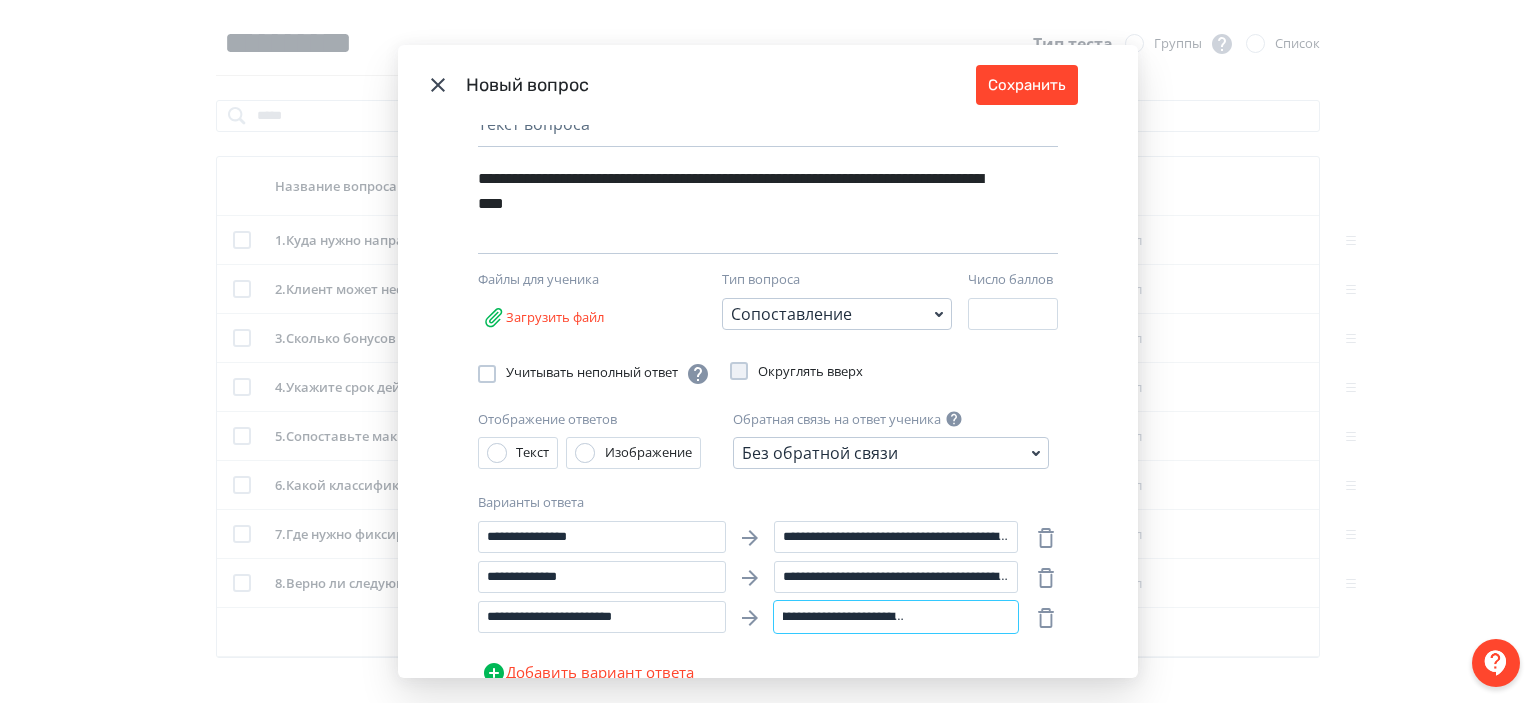 scroll, scrollTop: 0, scrollLeft: 238, axis: horizontal 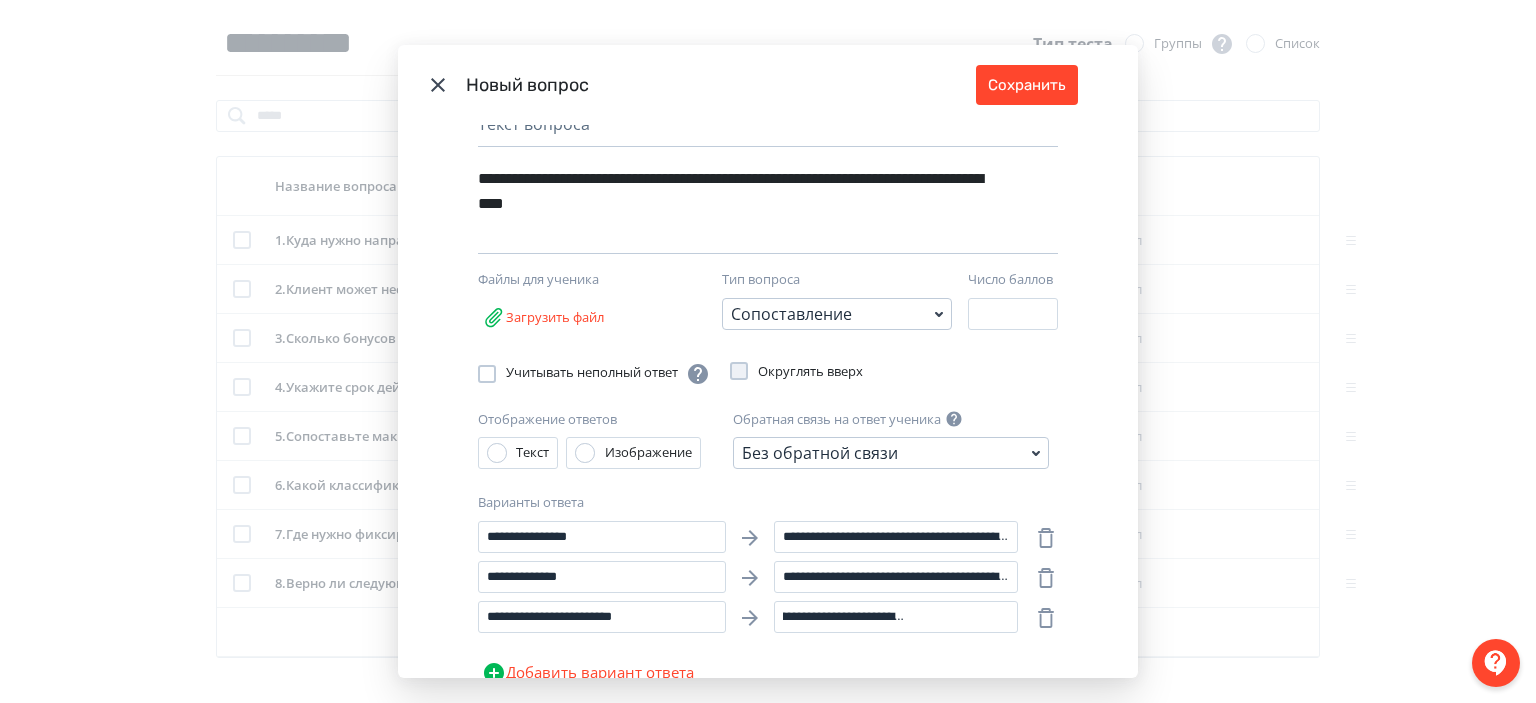 click on "Добавить вариант ответа" at bounding box center [588, 673] 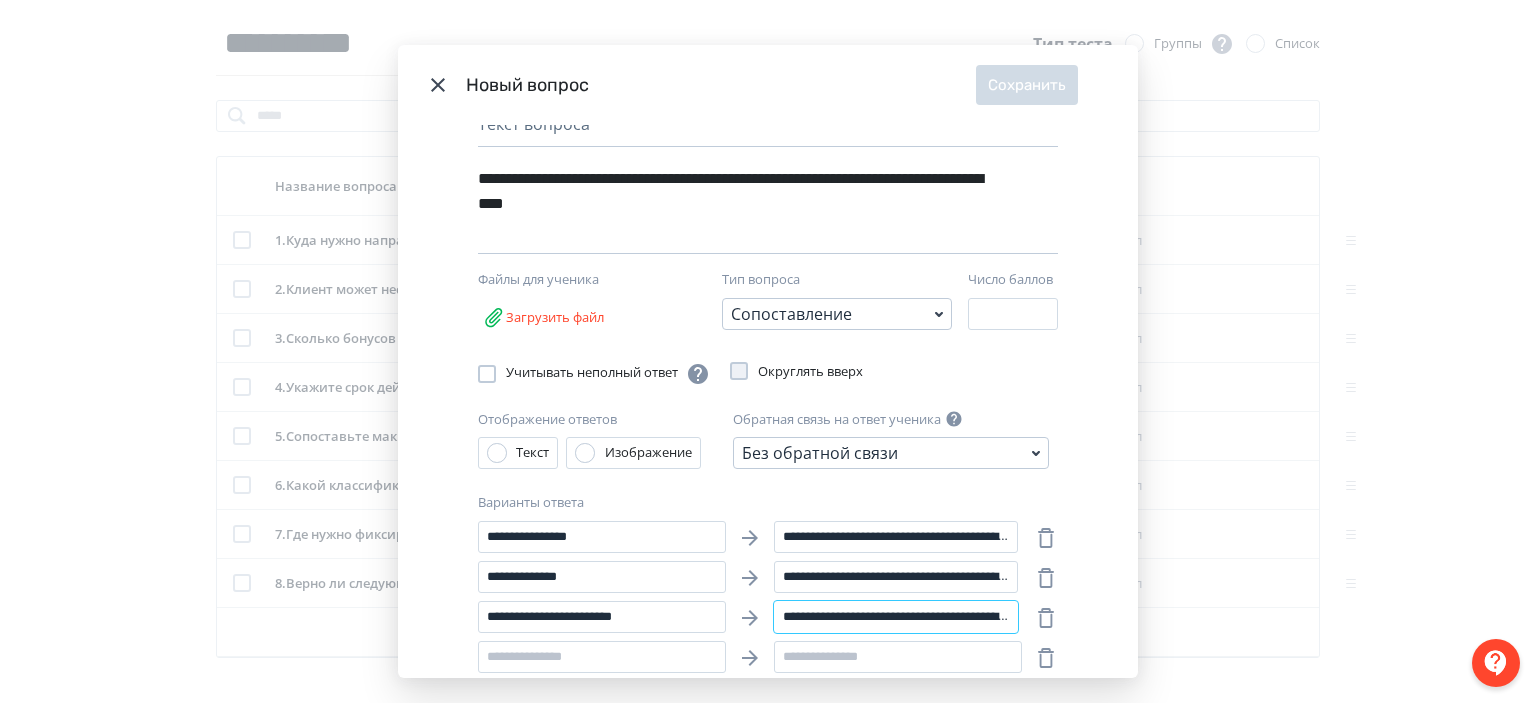 click on "**********" at bounding box center [896, 617] 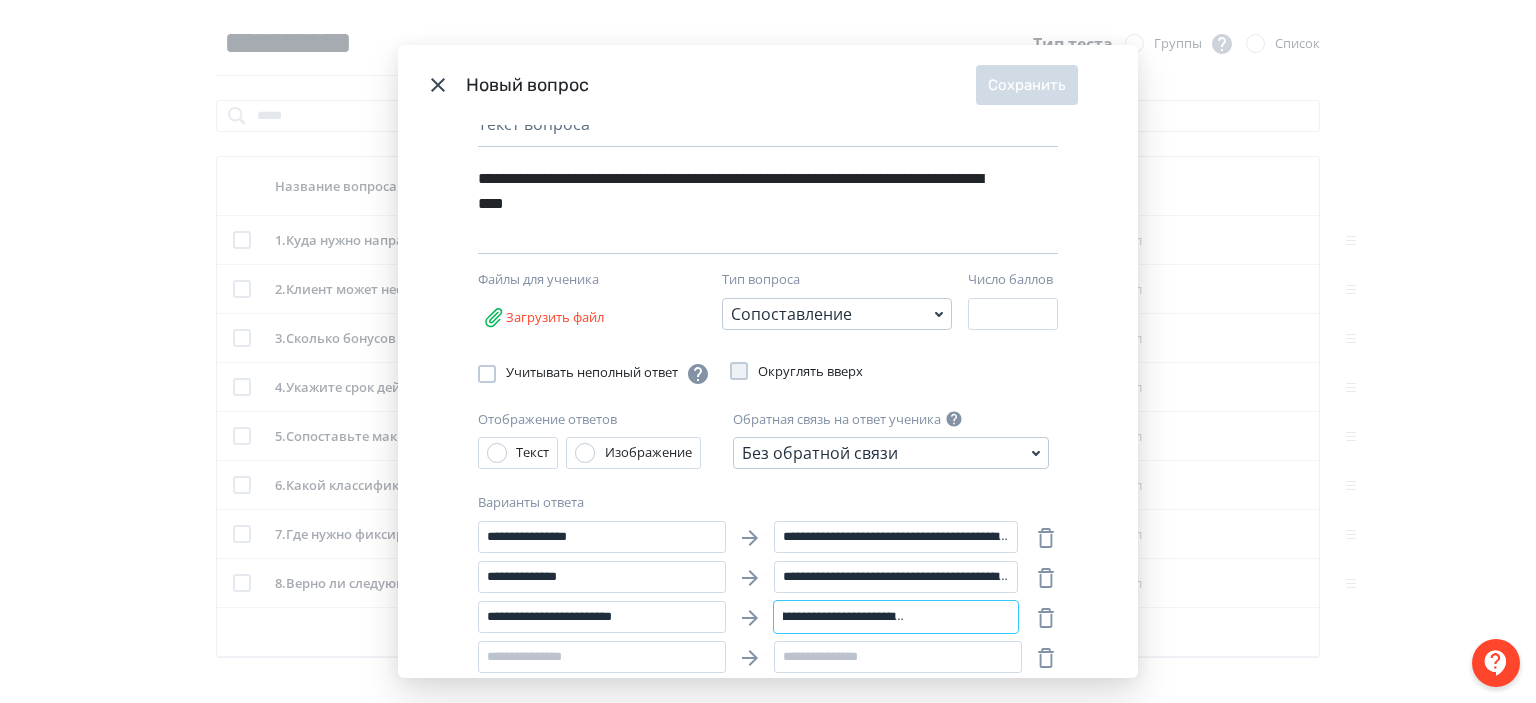 scroll, scrollTop: 0, scrollLeft: 238, axis: horizontal 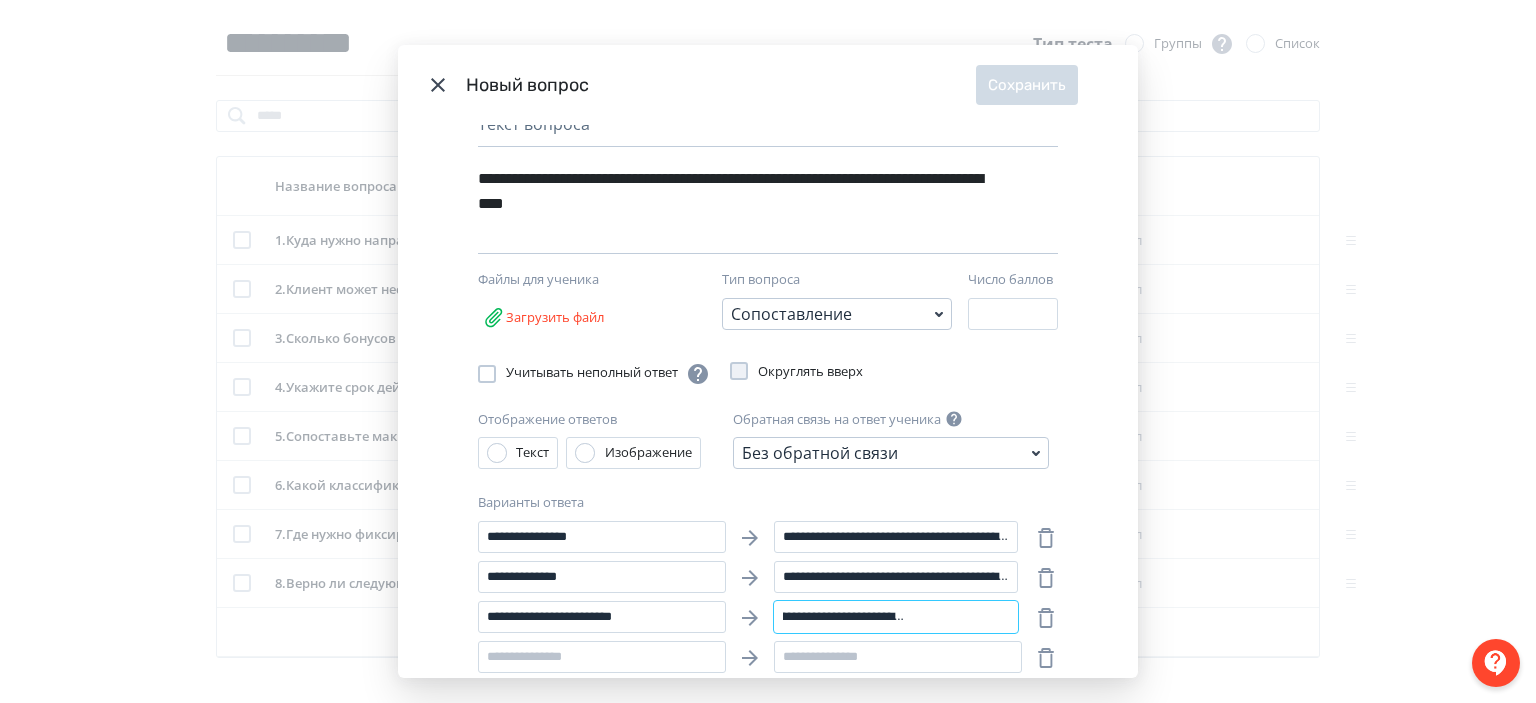 click on "**********" at bounding box center [896, 617] 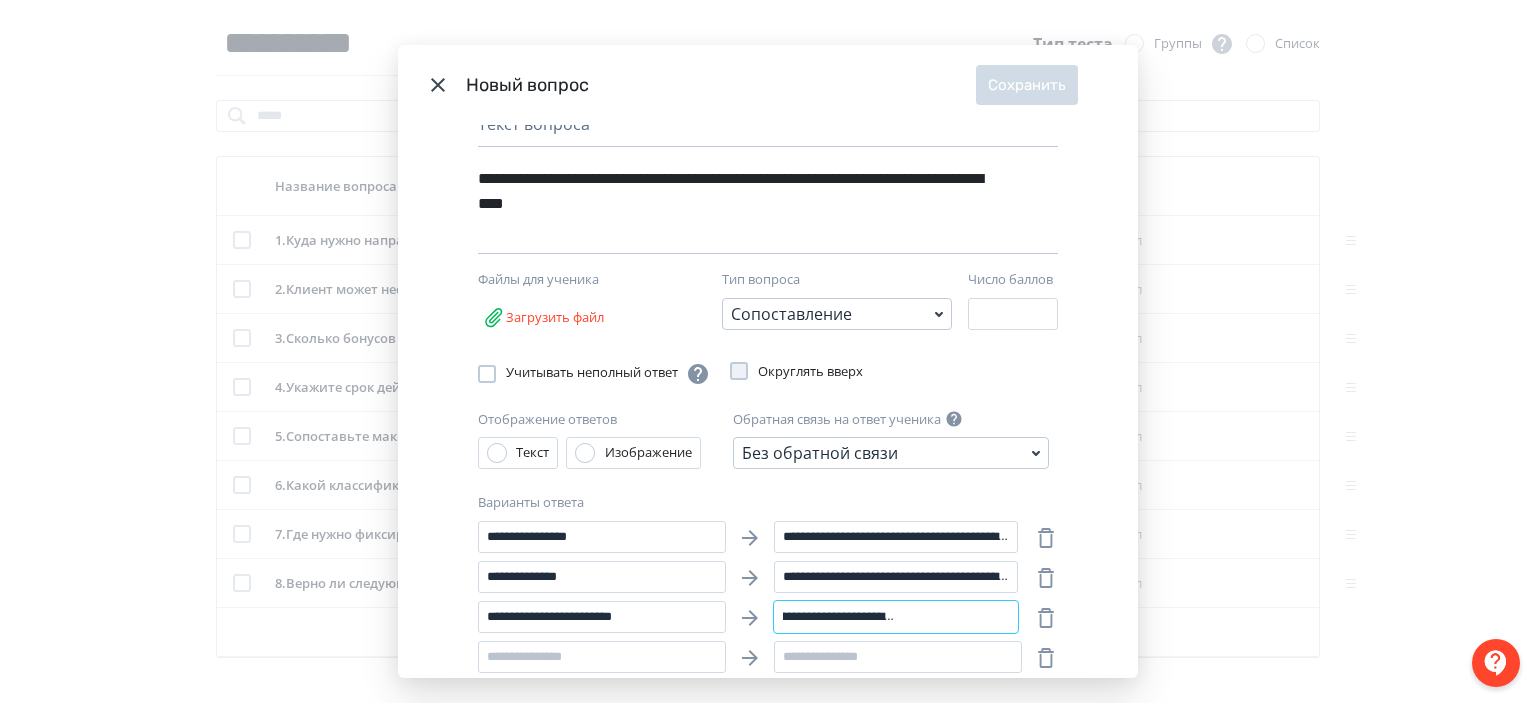 scroll, scrollTop: 0, scrollLeft: 244, axis: horizontal 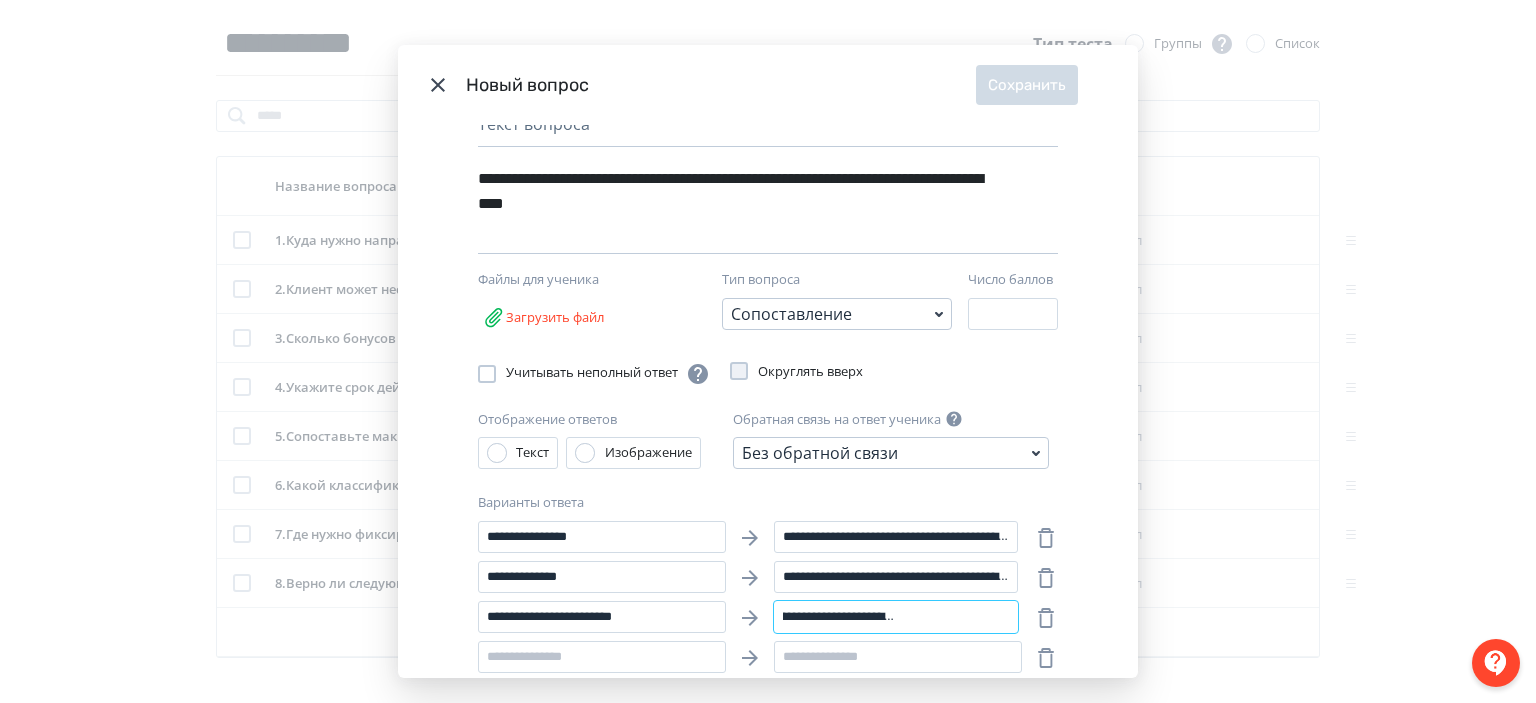 drag, startPoint x: 976, startPoint y: 614, endPoint x: 1012, endPoint y: 613, distance: 36.013885 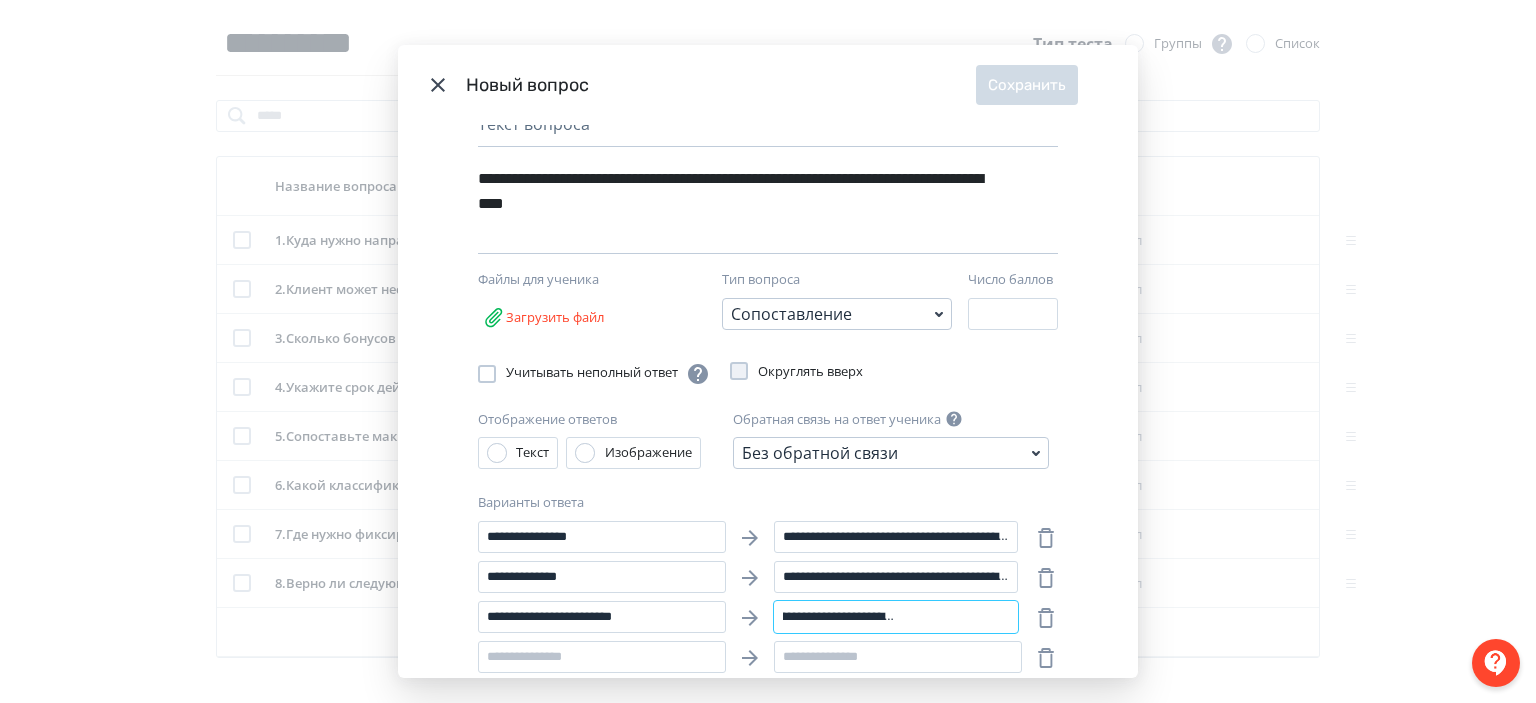 paste on "**********" 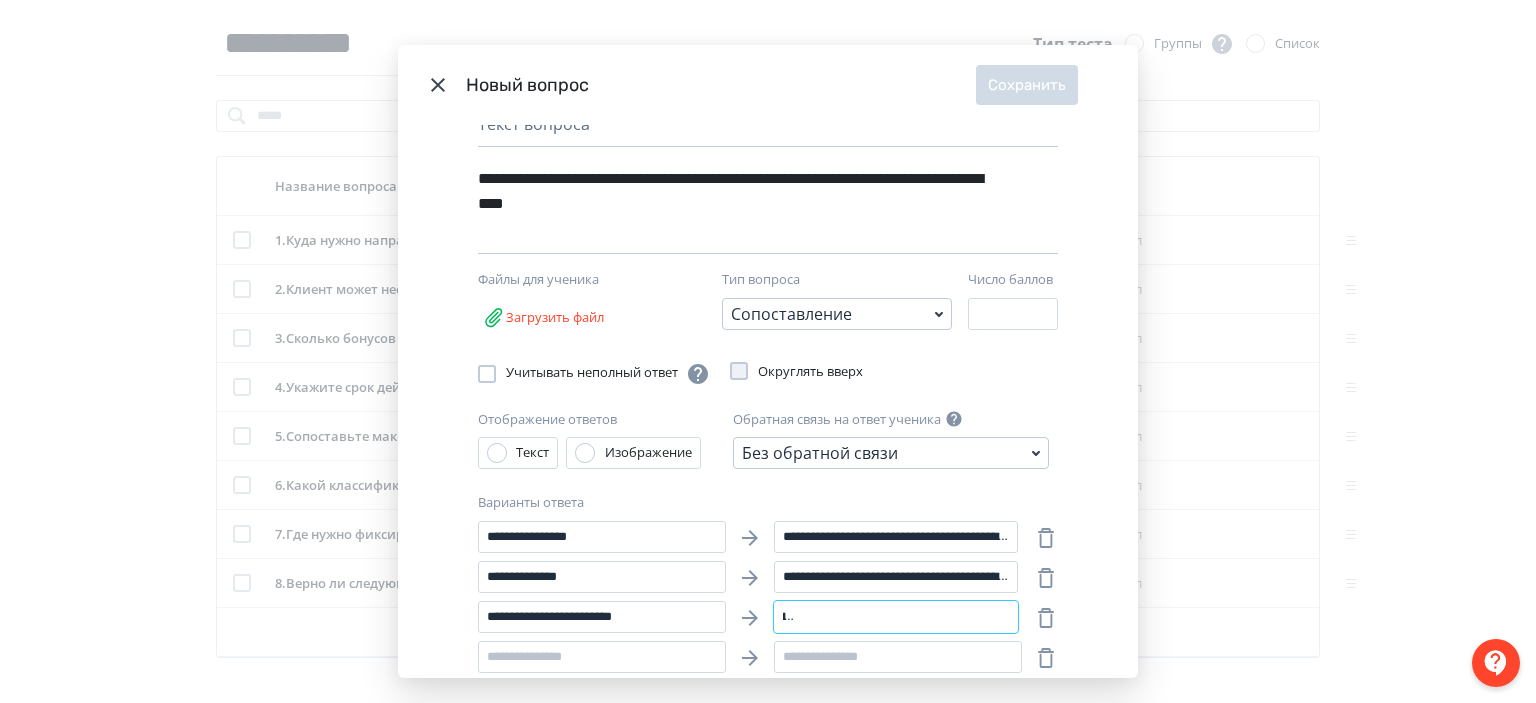 scroll, scrollTop: 0, scrollLeft: 398, axis: horizontal 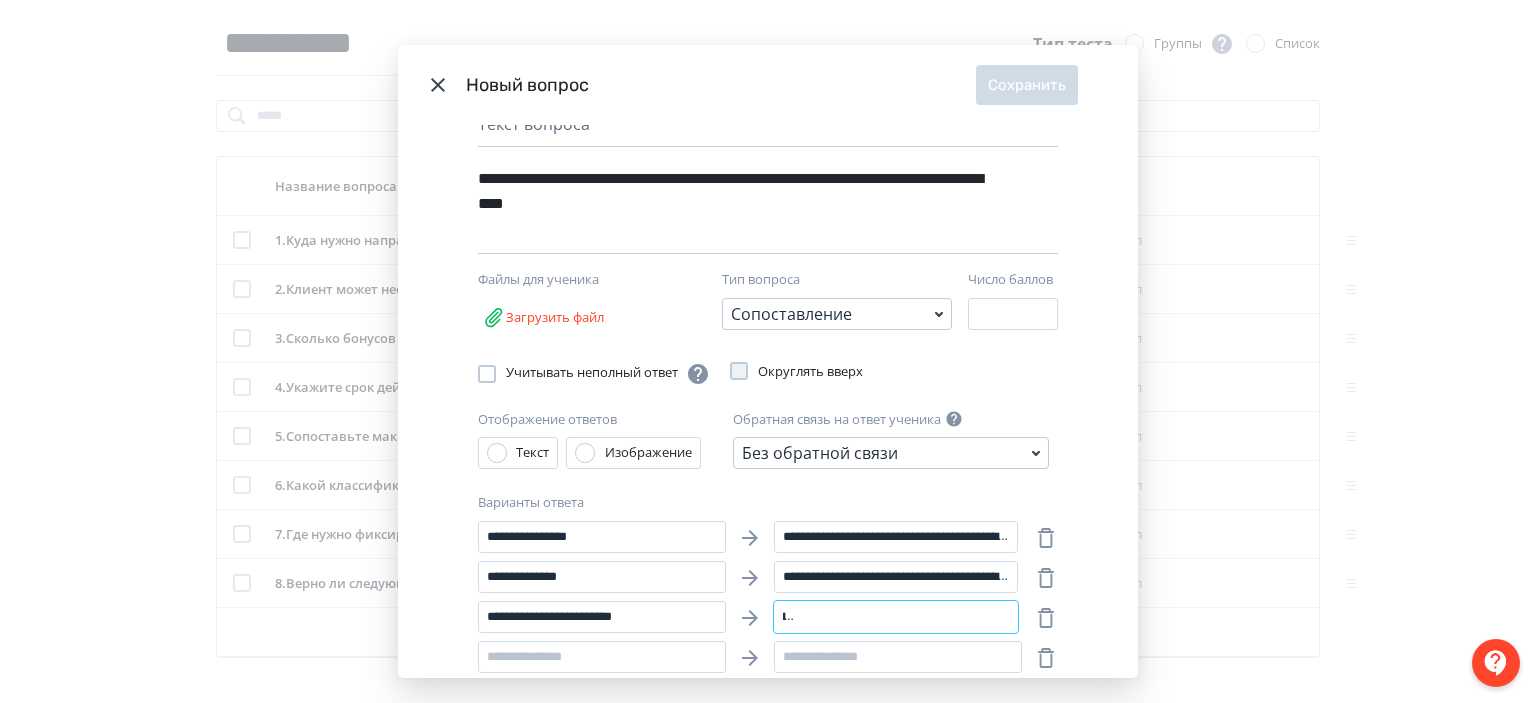 click on "**********" at bounding box center (896, 617) 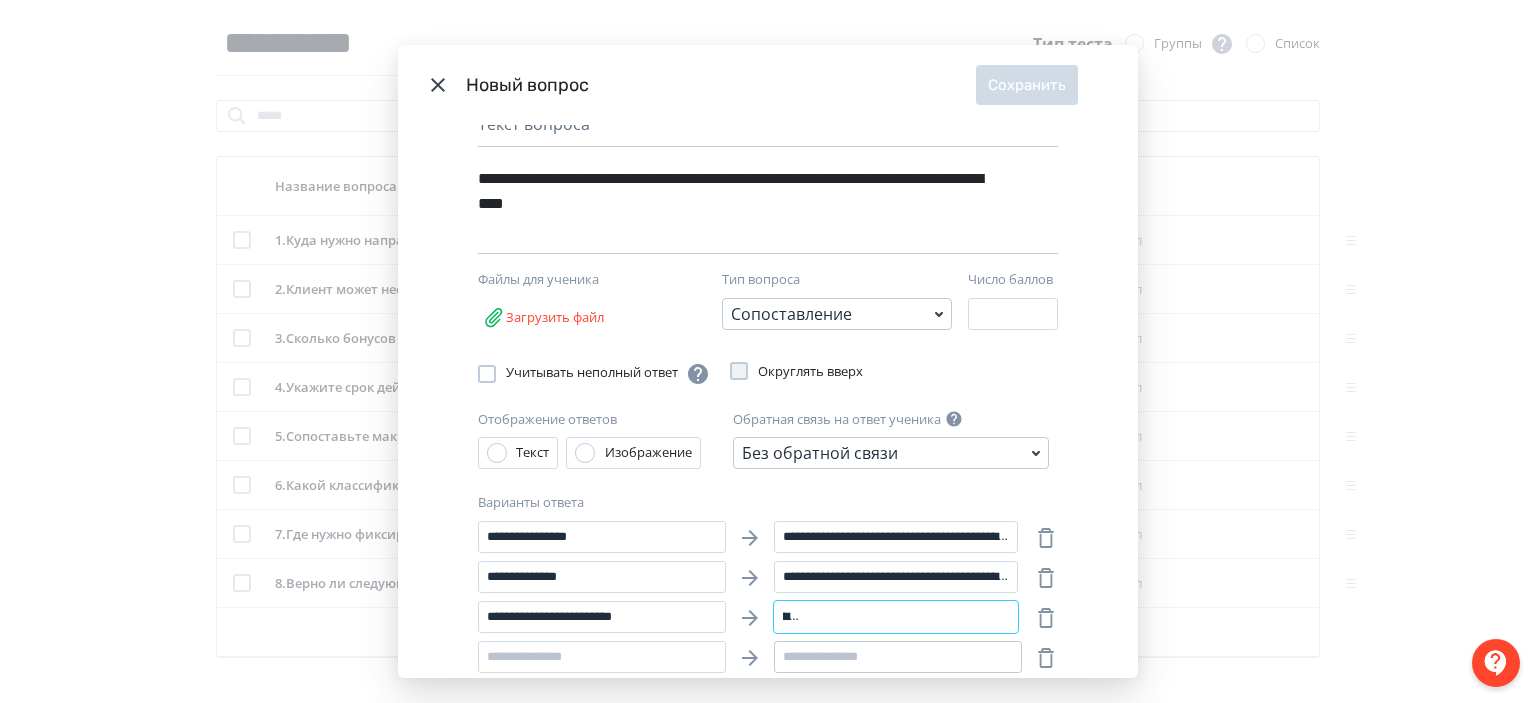 scroll, scrollTop: 0, scrollLeft: 388, axis: horizontal 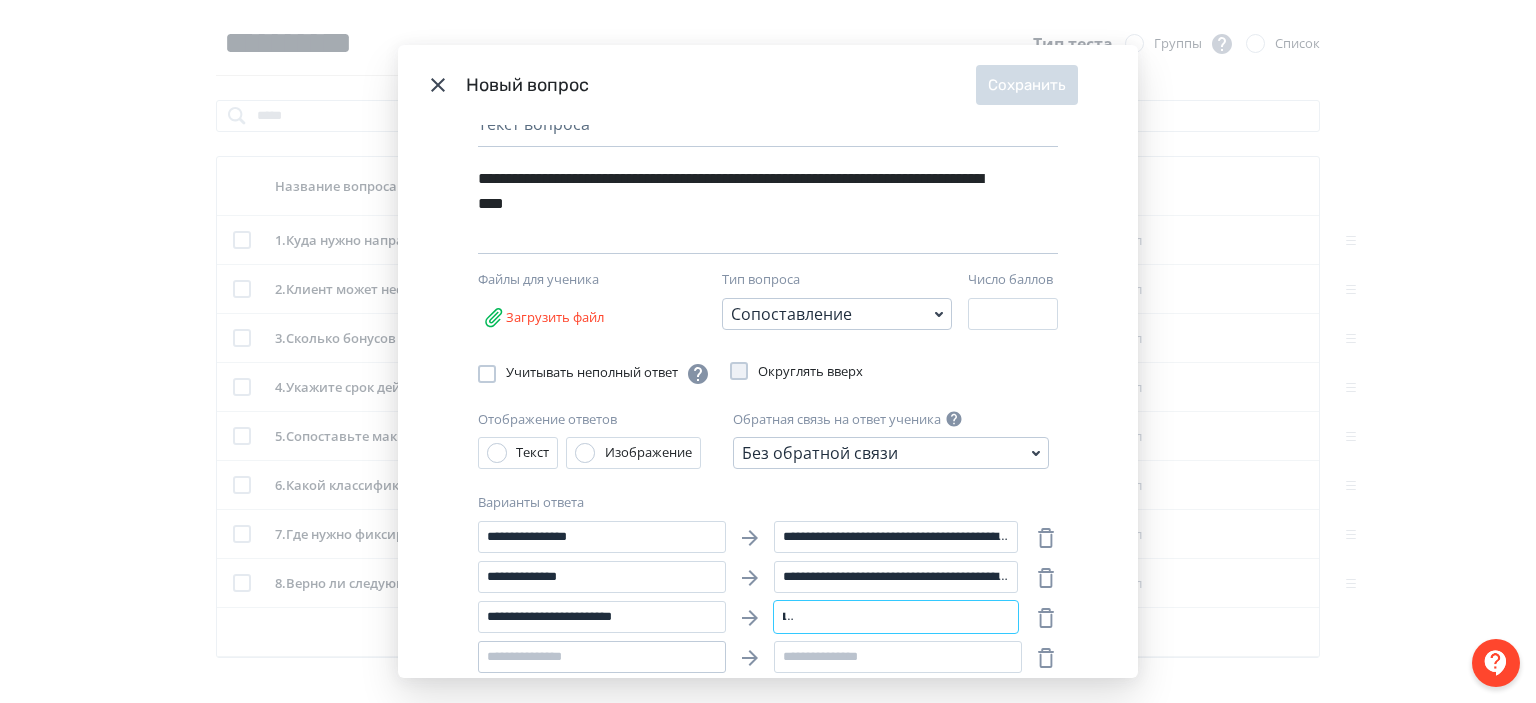 type on "**********" 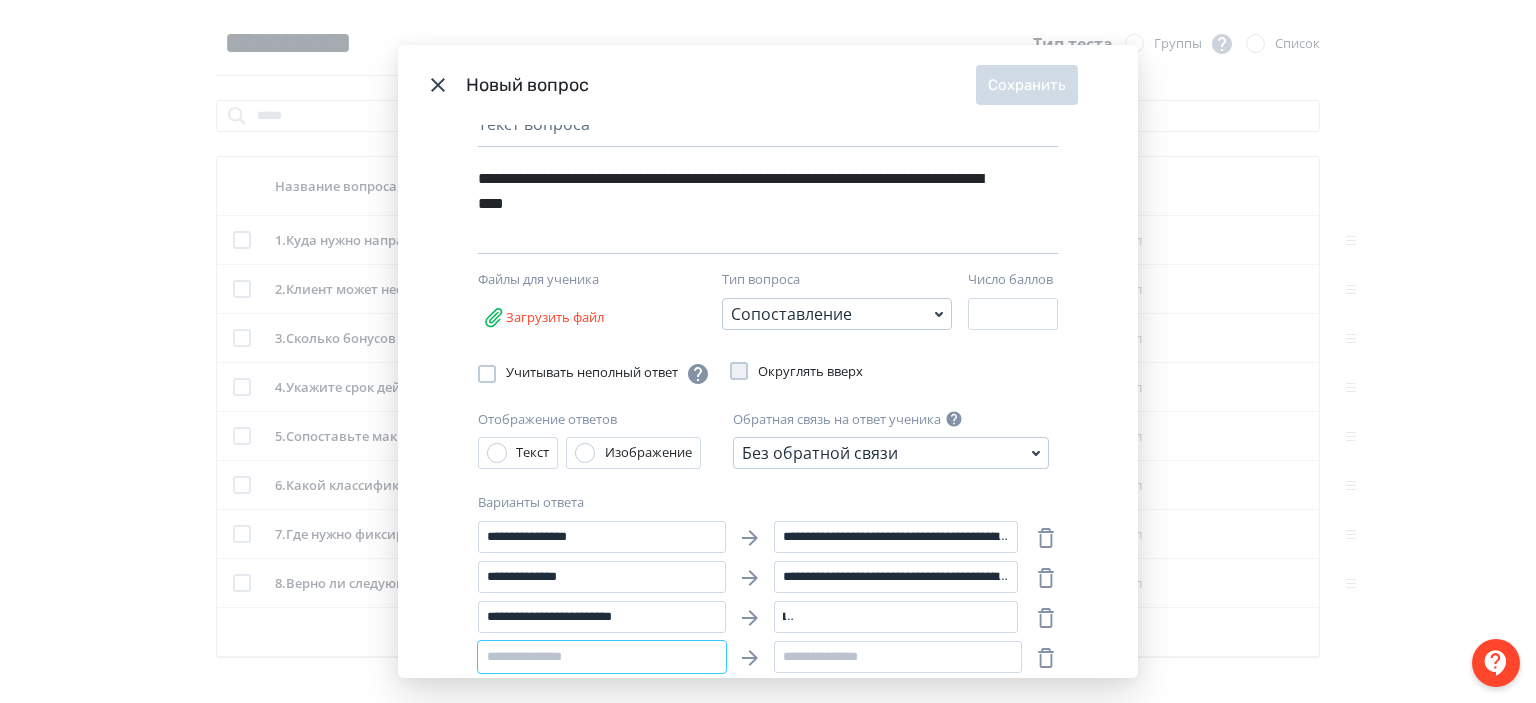 click at bounding box center [602, 657] 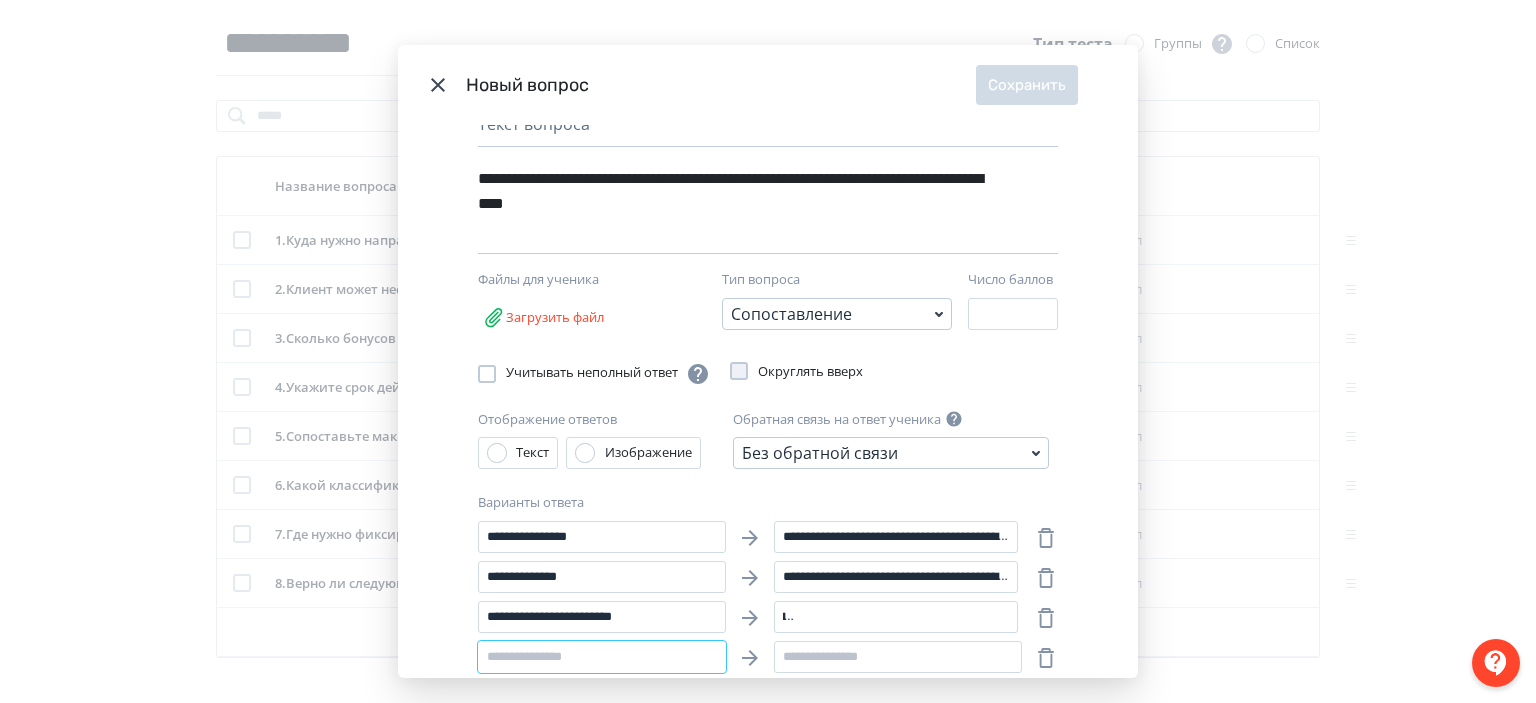 scroll, scrollTop: 0, scrollLeft: 0, axis: both 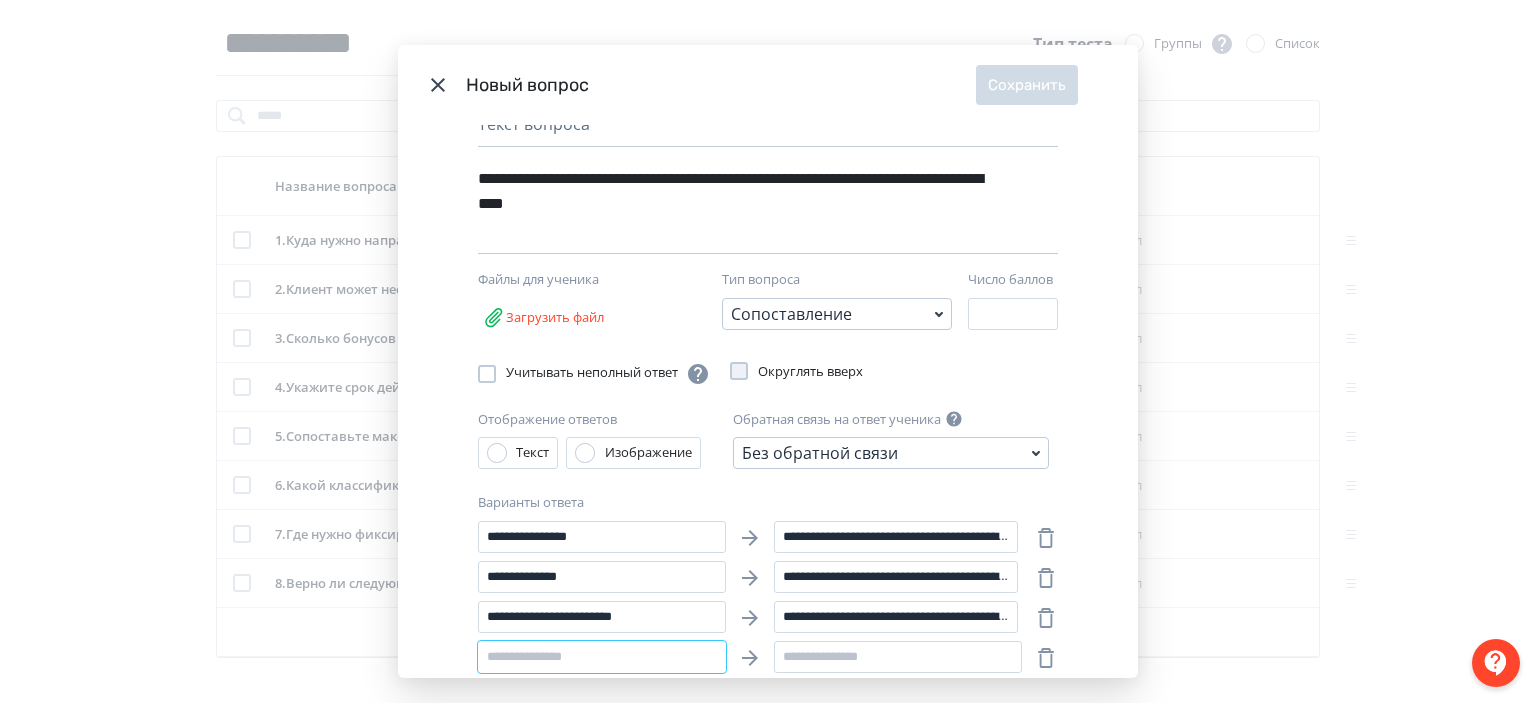 click at bounding box center (602, 657) 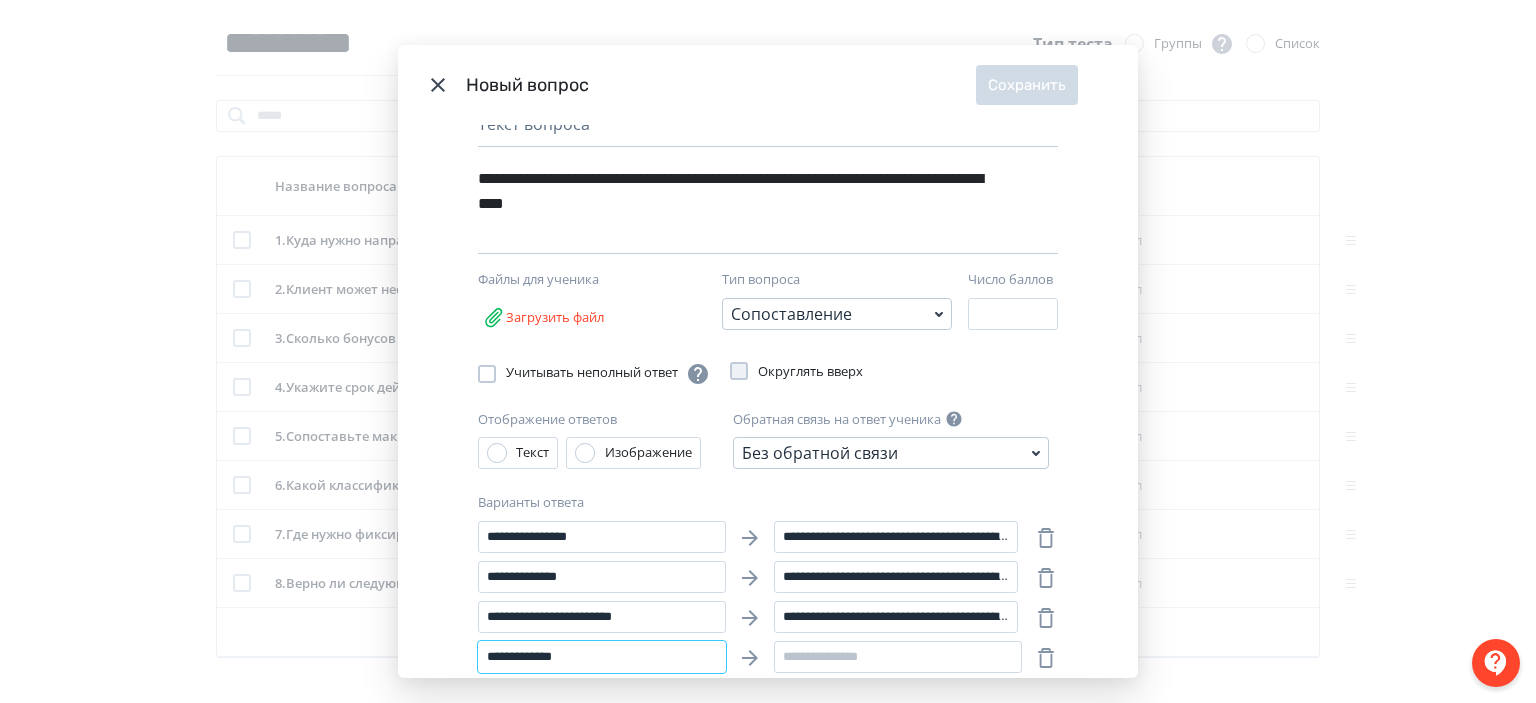 type on "**********" 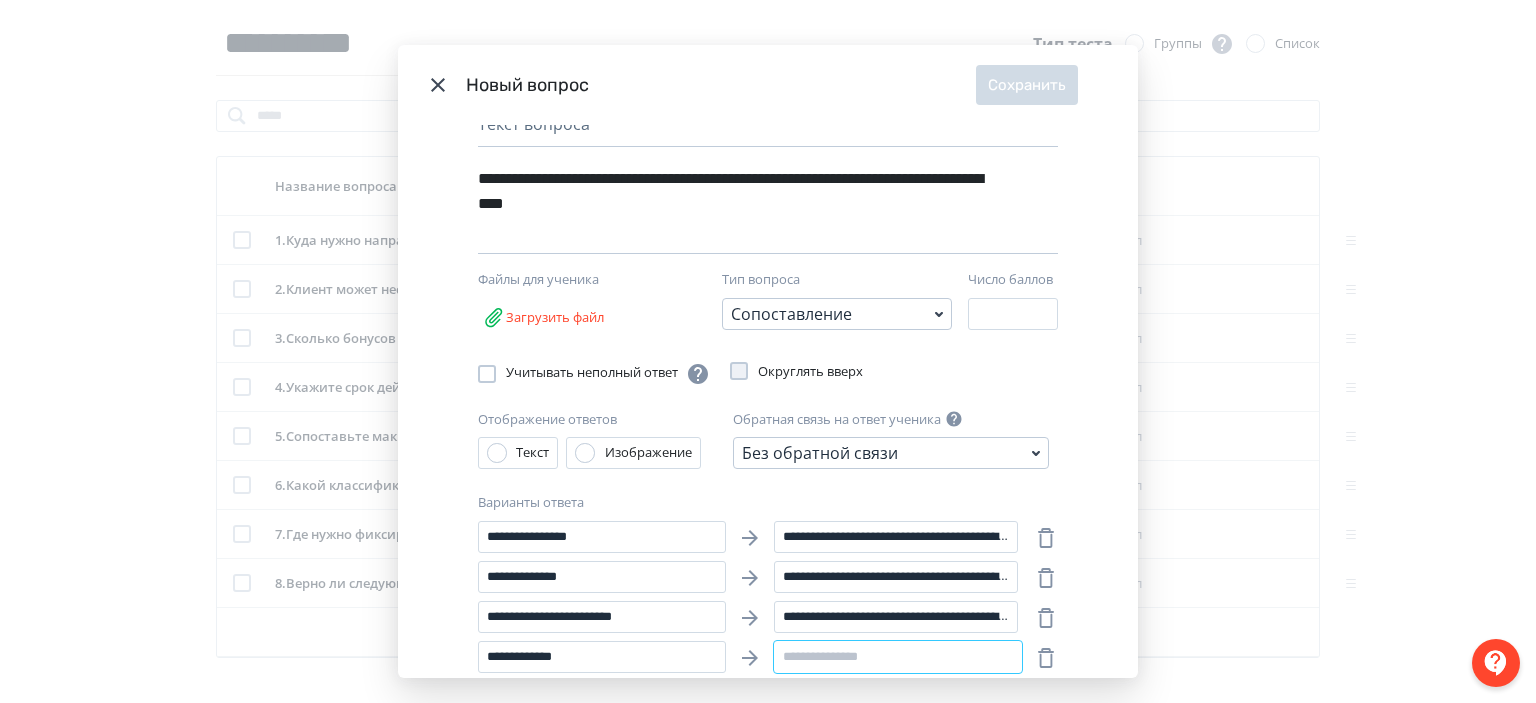 click at bounding box center [898, 657] 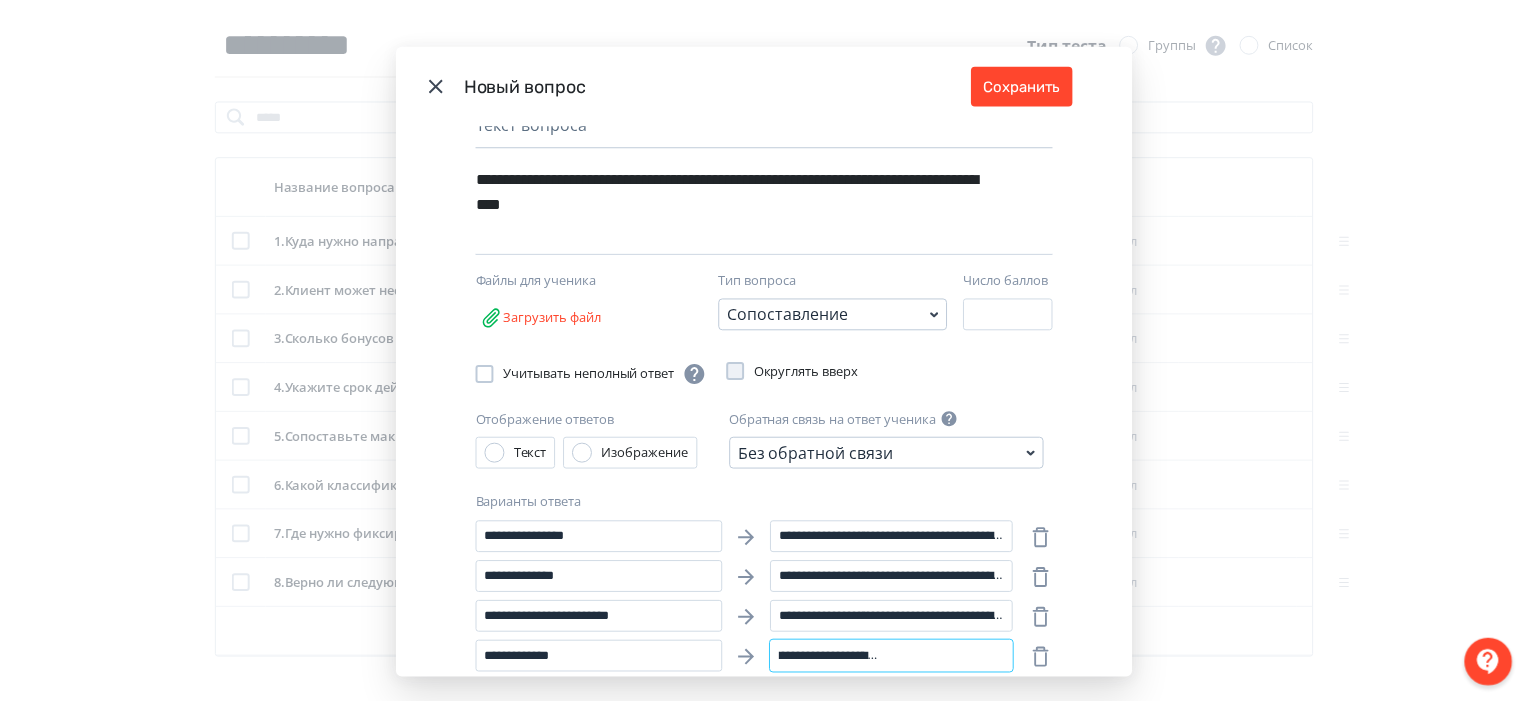scroll, scrollTop: 0, scrollLeft: 0, axis: both 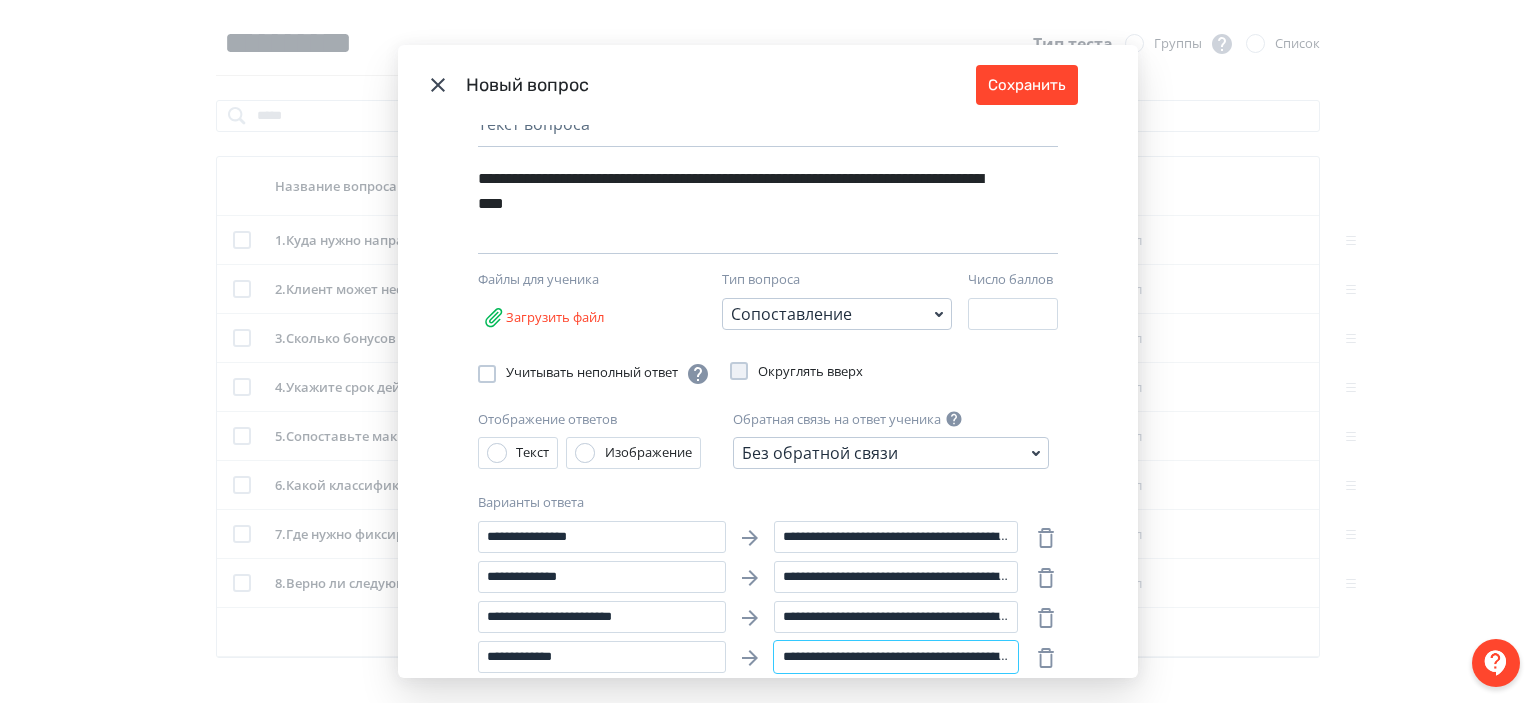 drag, startPoint x: 777, startPoint y: 653, endPoint x: 749, endPoint y: 653, distance: 28 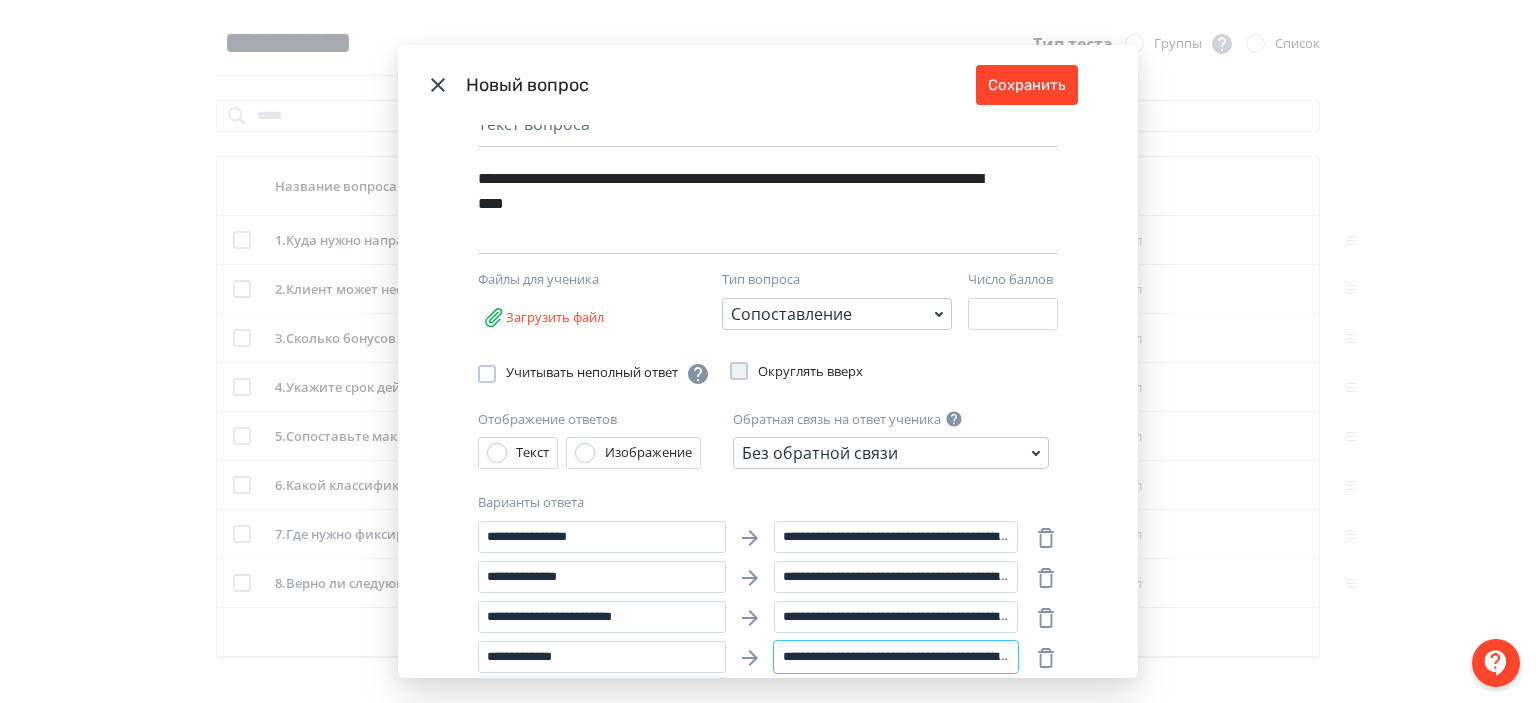 click on "**********" at bounding box center [750, 657] 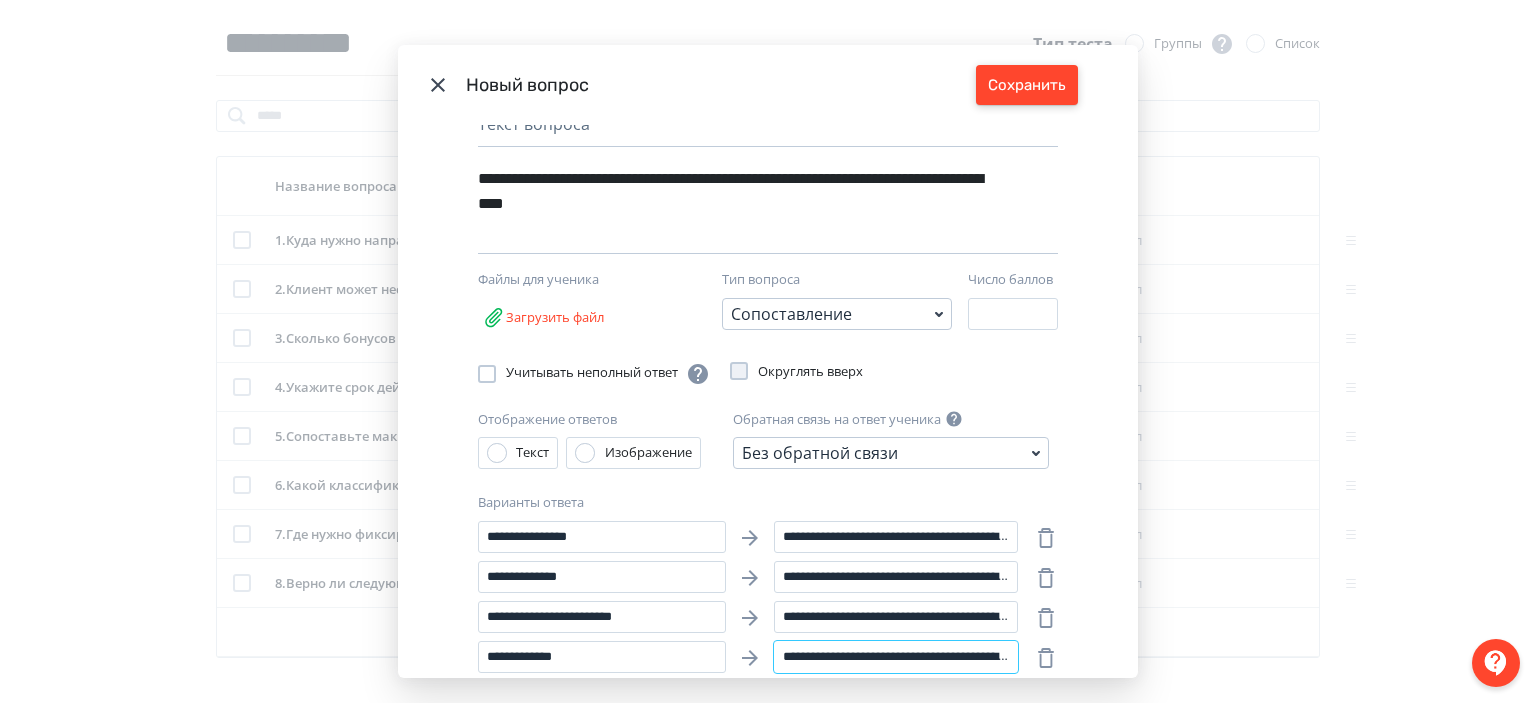 type on "**********" 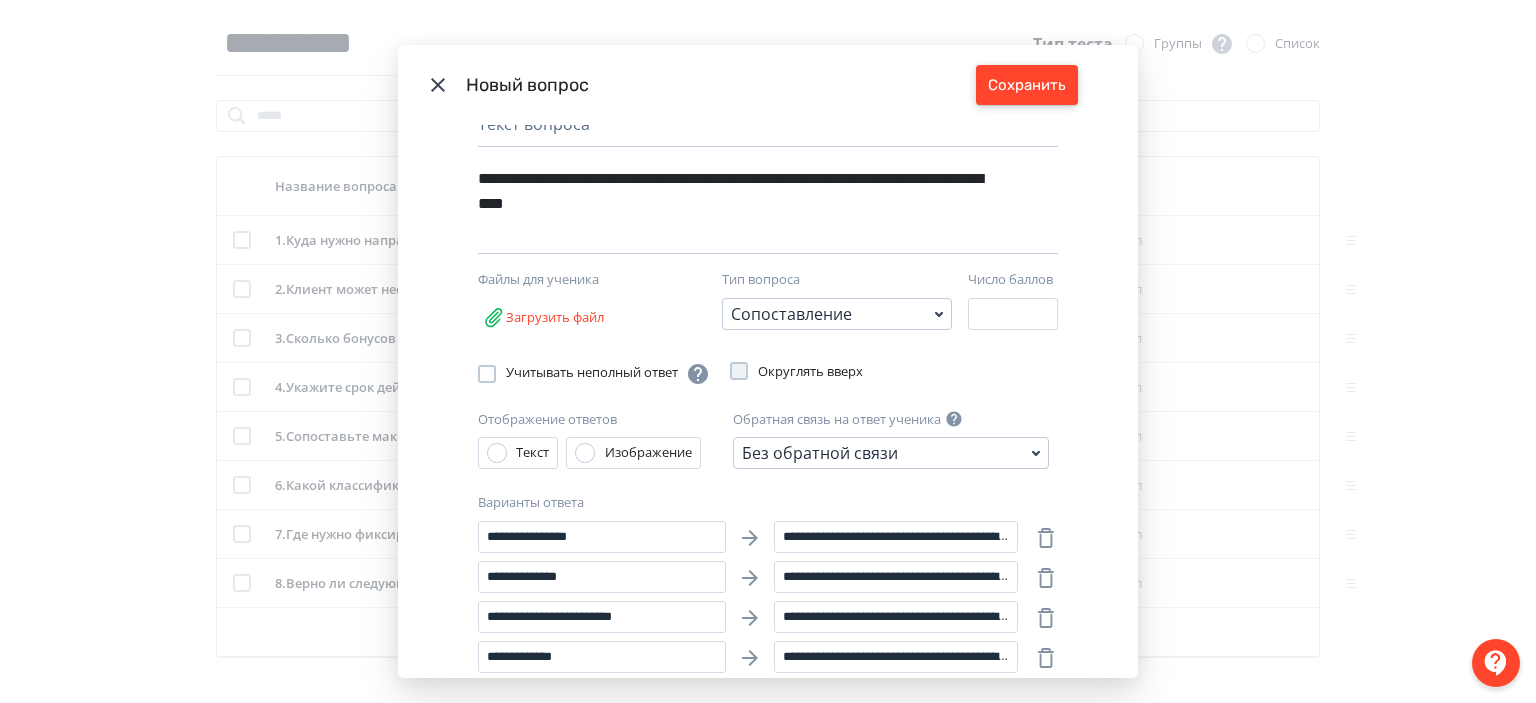 click on "Сохранить" at bounding box center (1027, 85) 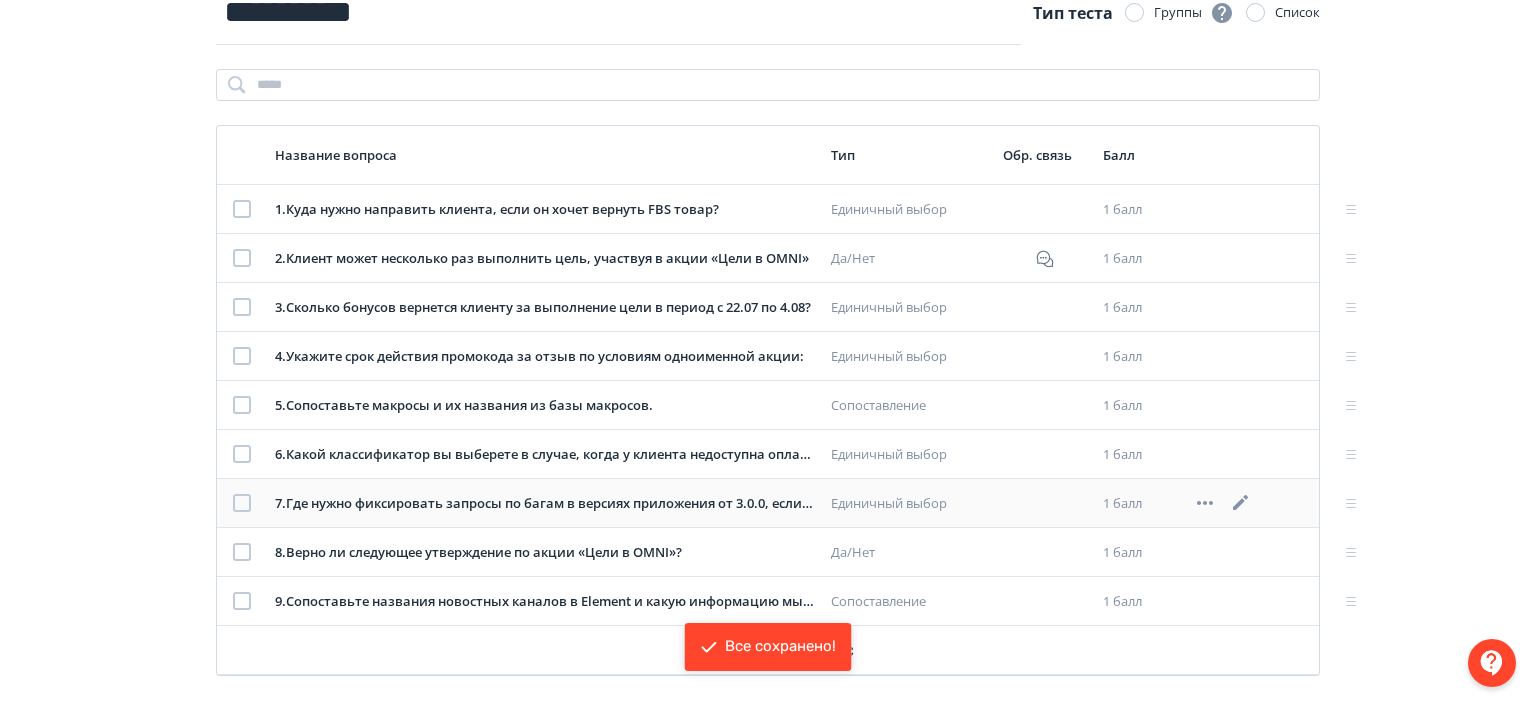 scroll, scrollTop: 215, scrollLeft: 0, axis: vertical 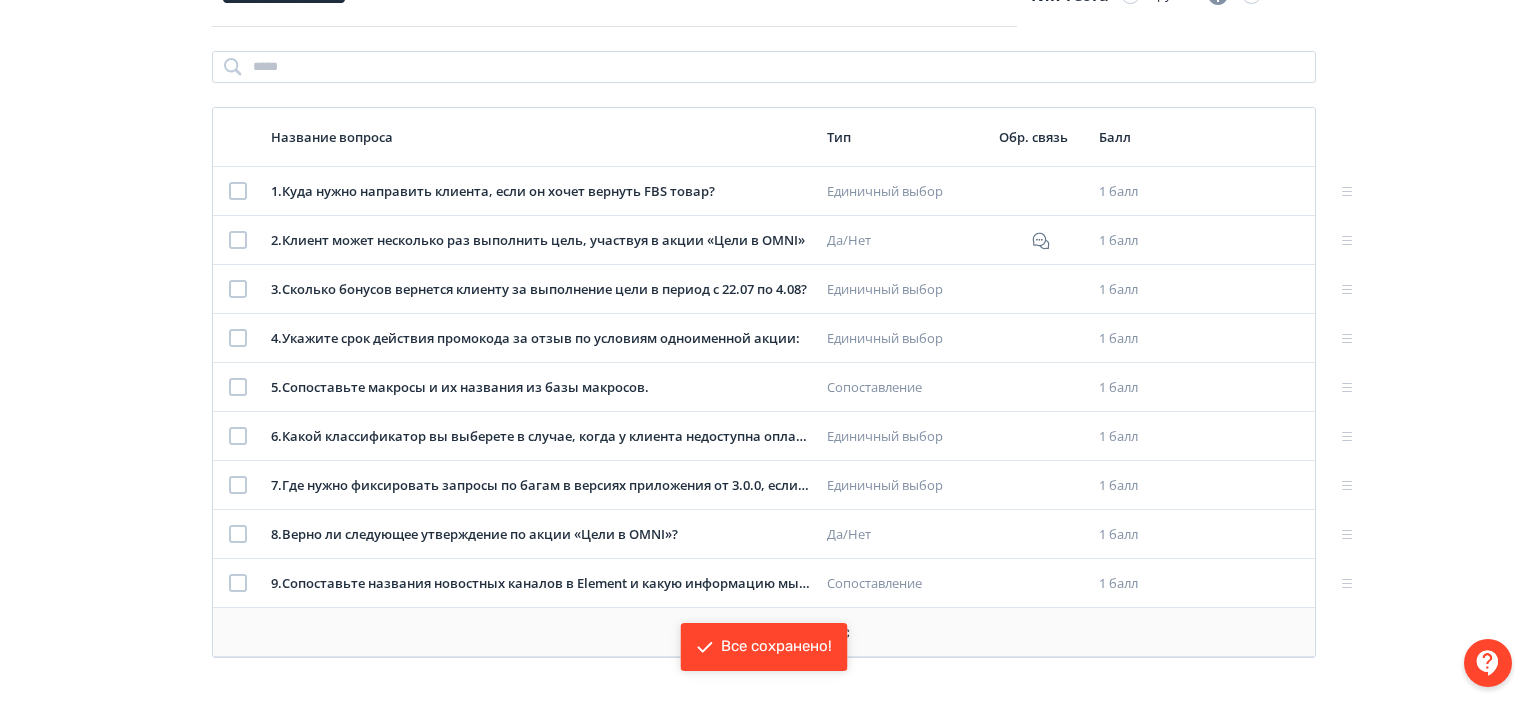 click on "Добавить вопрос" at bounding box center (764, 632) 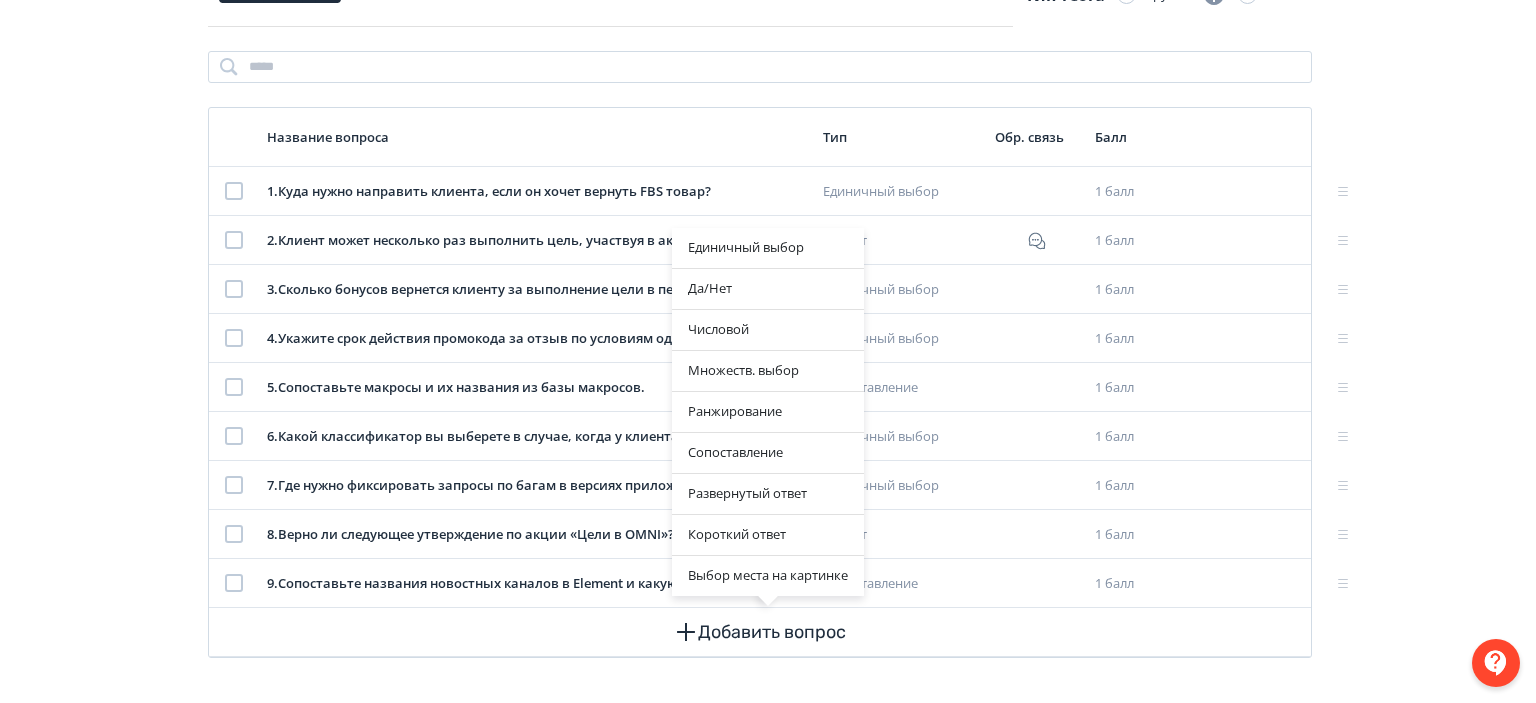 click on "Единичный выбор Да/Нет Числовой Множеств. выбор Ранжирование Сопоставление Развернутый ответ Короткий ответ Выбор места на картинке" at bounding box center (768, 351) 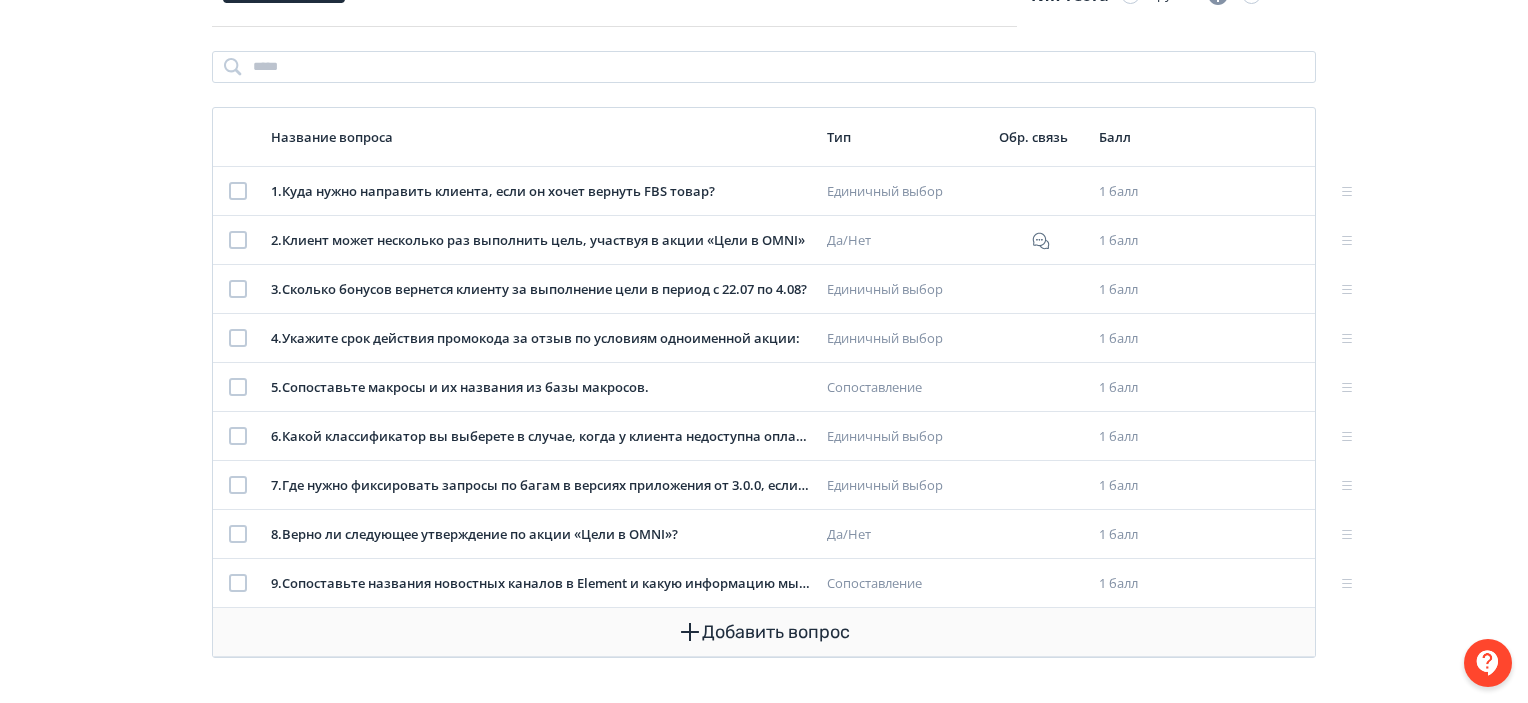 click on "Добавить вопрос" at bounding box center (764, 632) 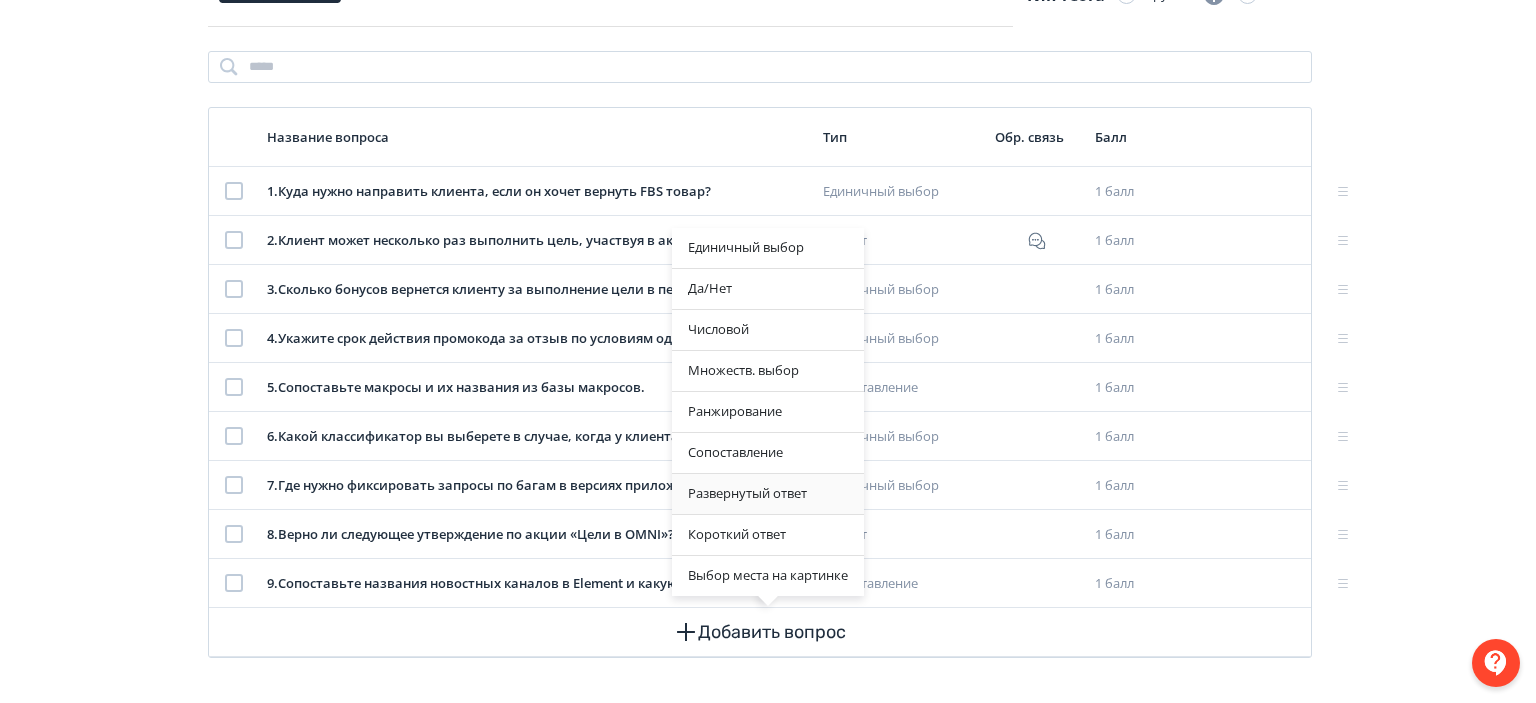 click on "Развернутый ответ" at bounding box center (768, 494) 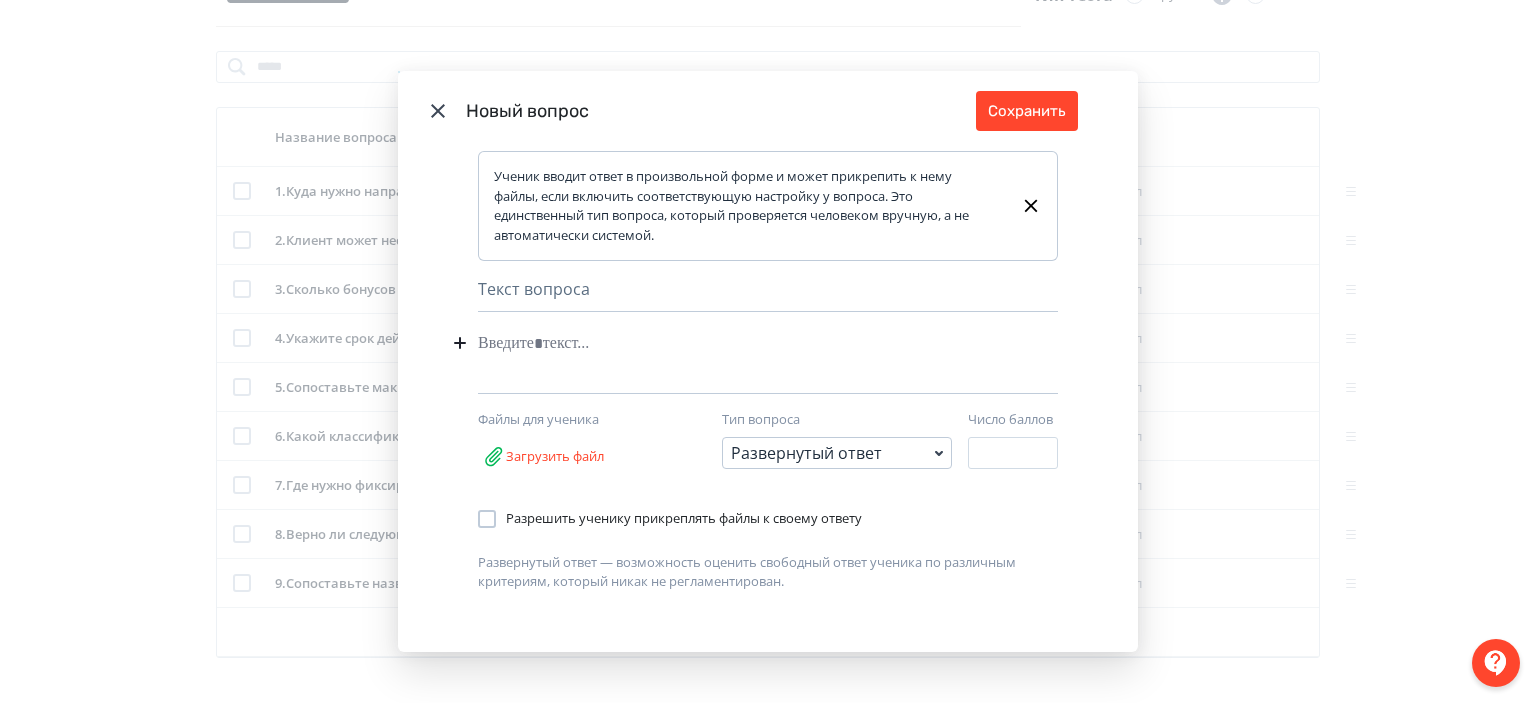 click on "Развернутый ответ" at bounding box center (837, 453) 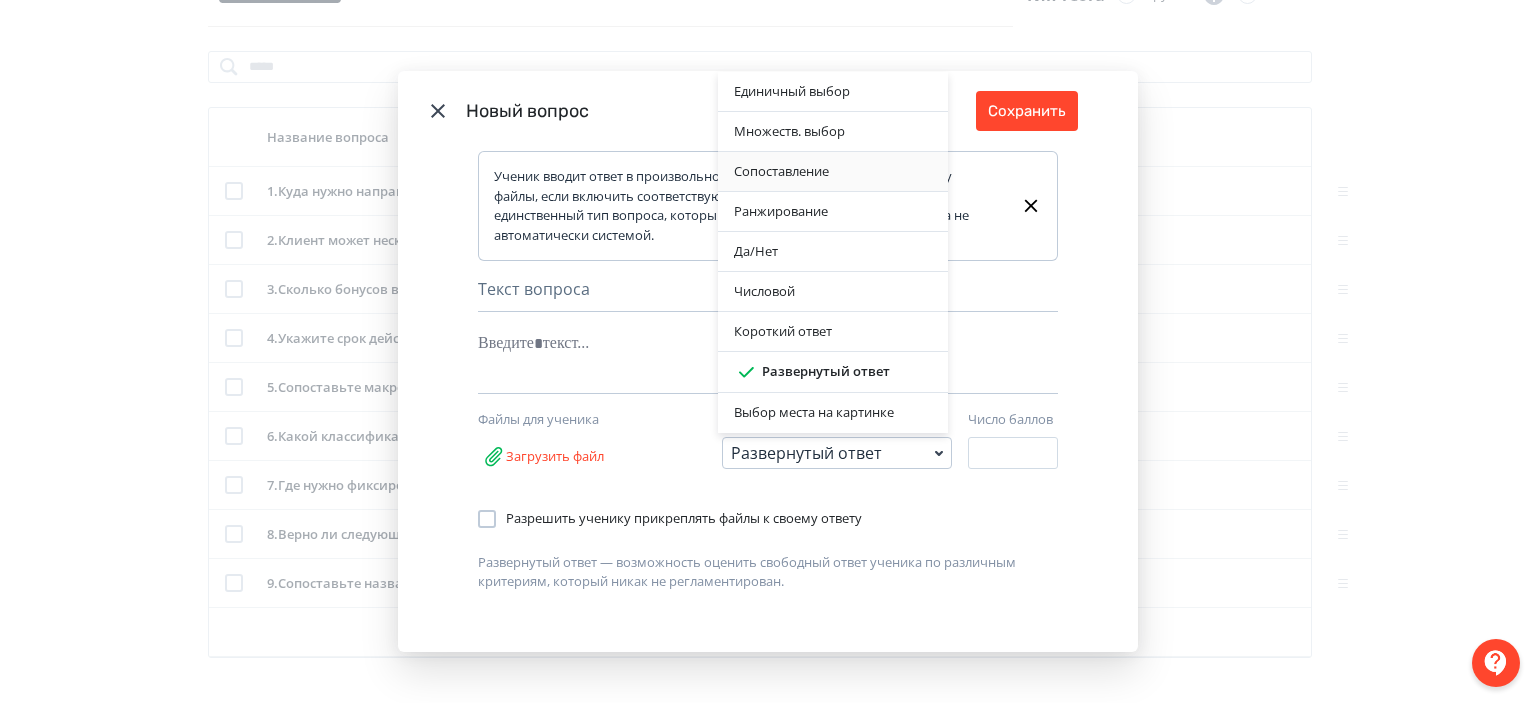 click on "Сопоставление" at bounding box center [833, 172] 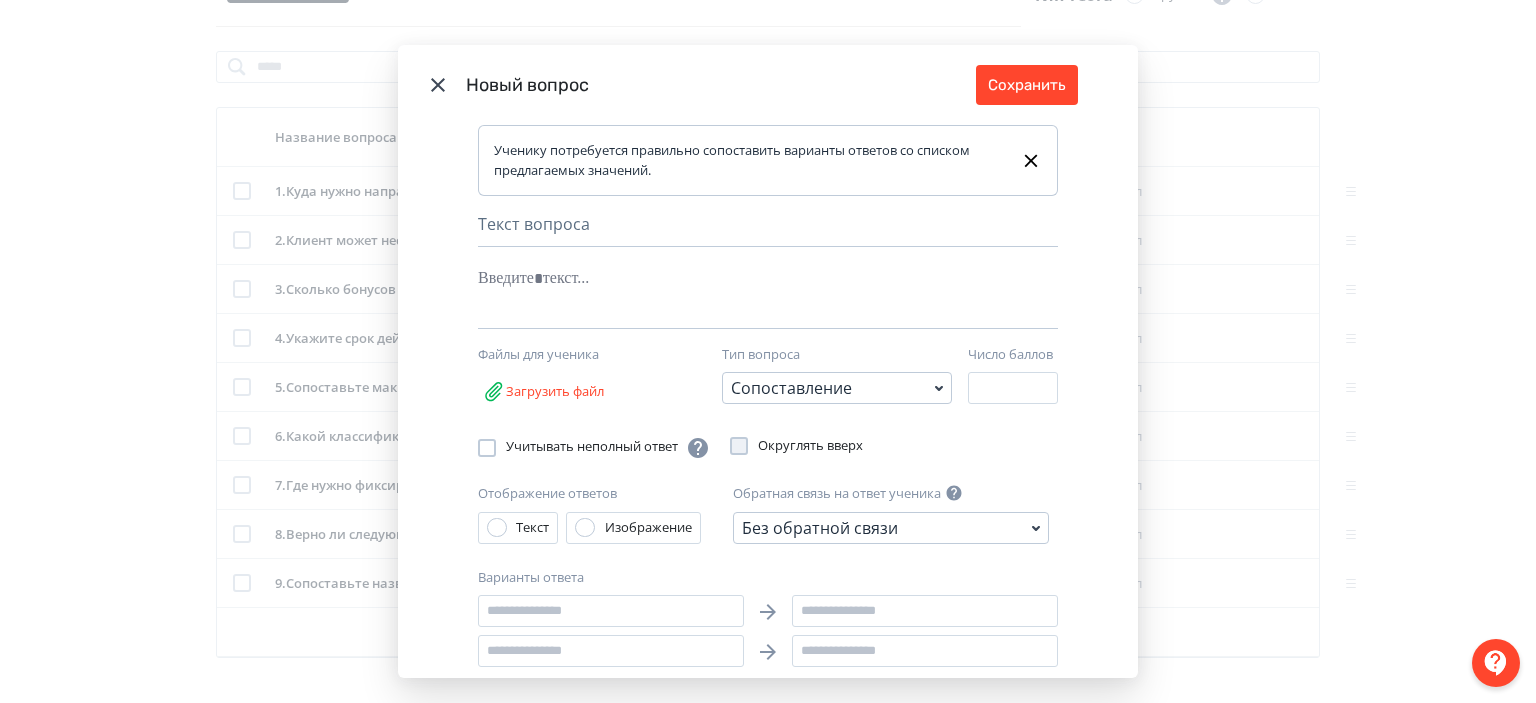 click 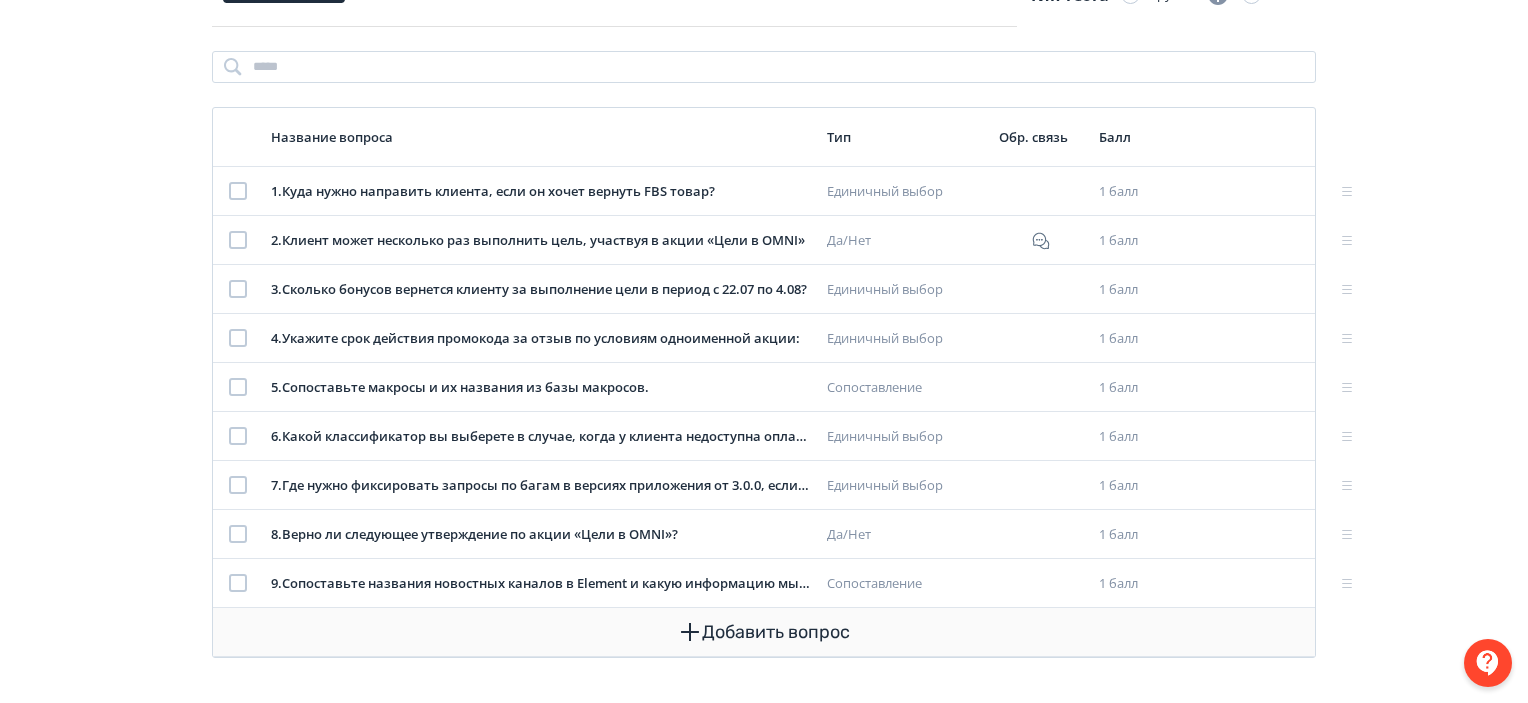 click on "Добавить вопрос" at bounding box center [764, 632] 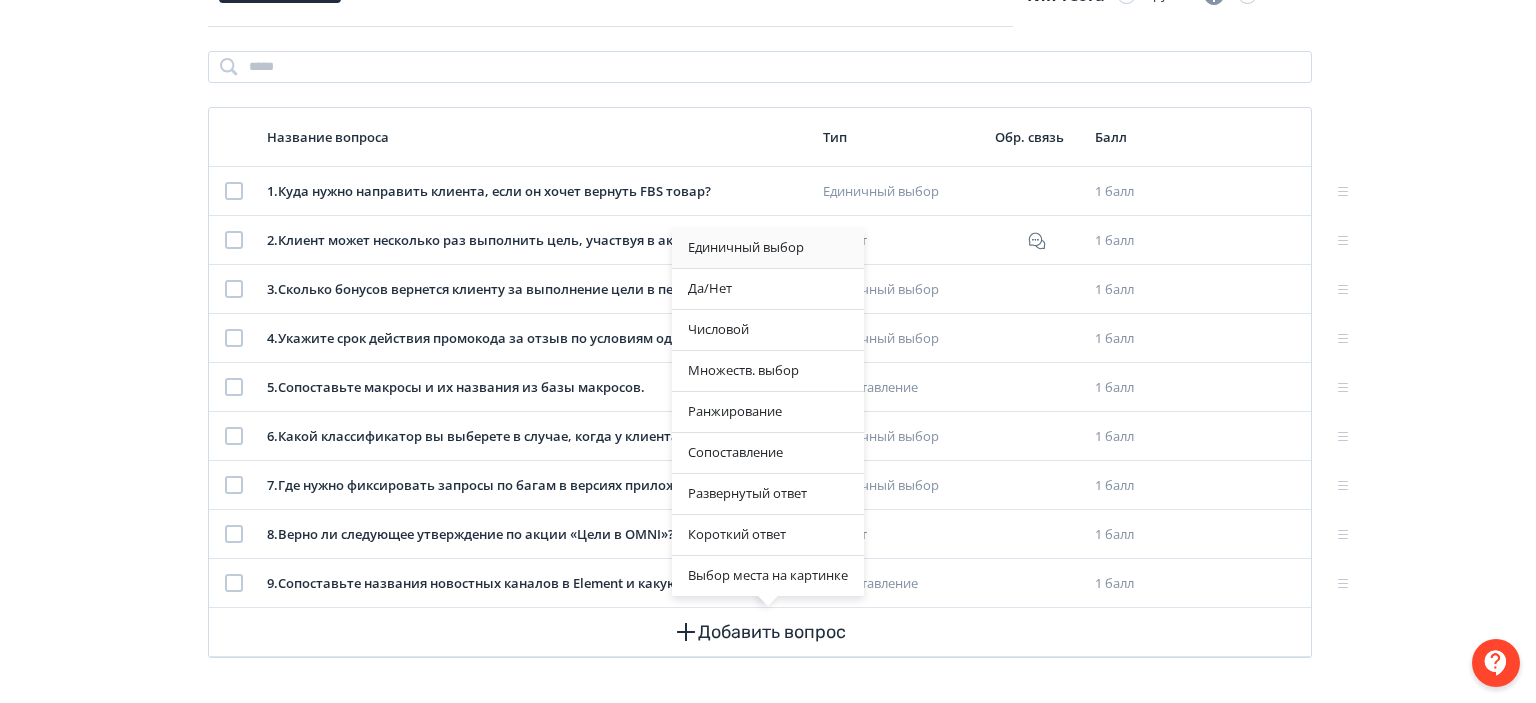 click on "Единичный выбор" at bounding box center [768, 248] 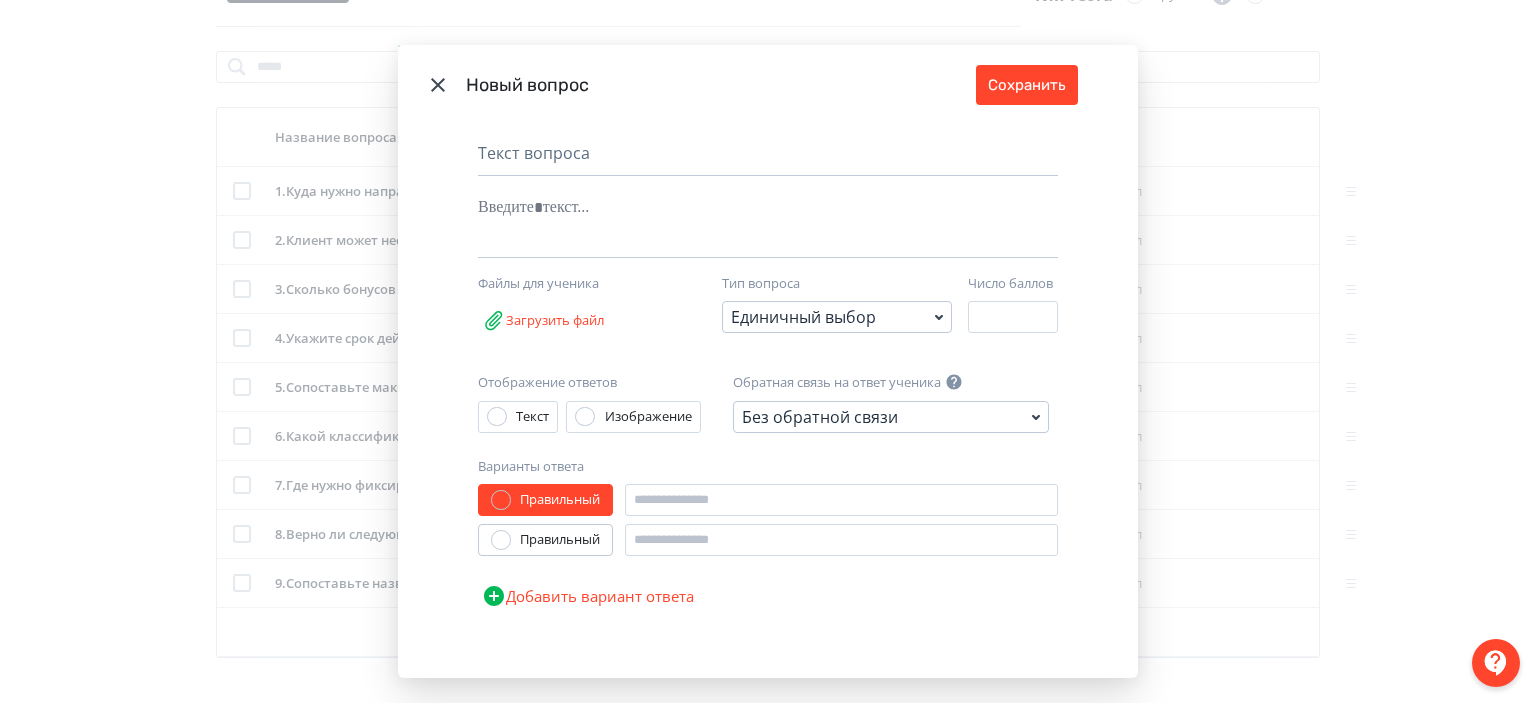 click at bounding box center (737, 207) 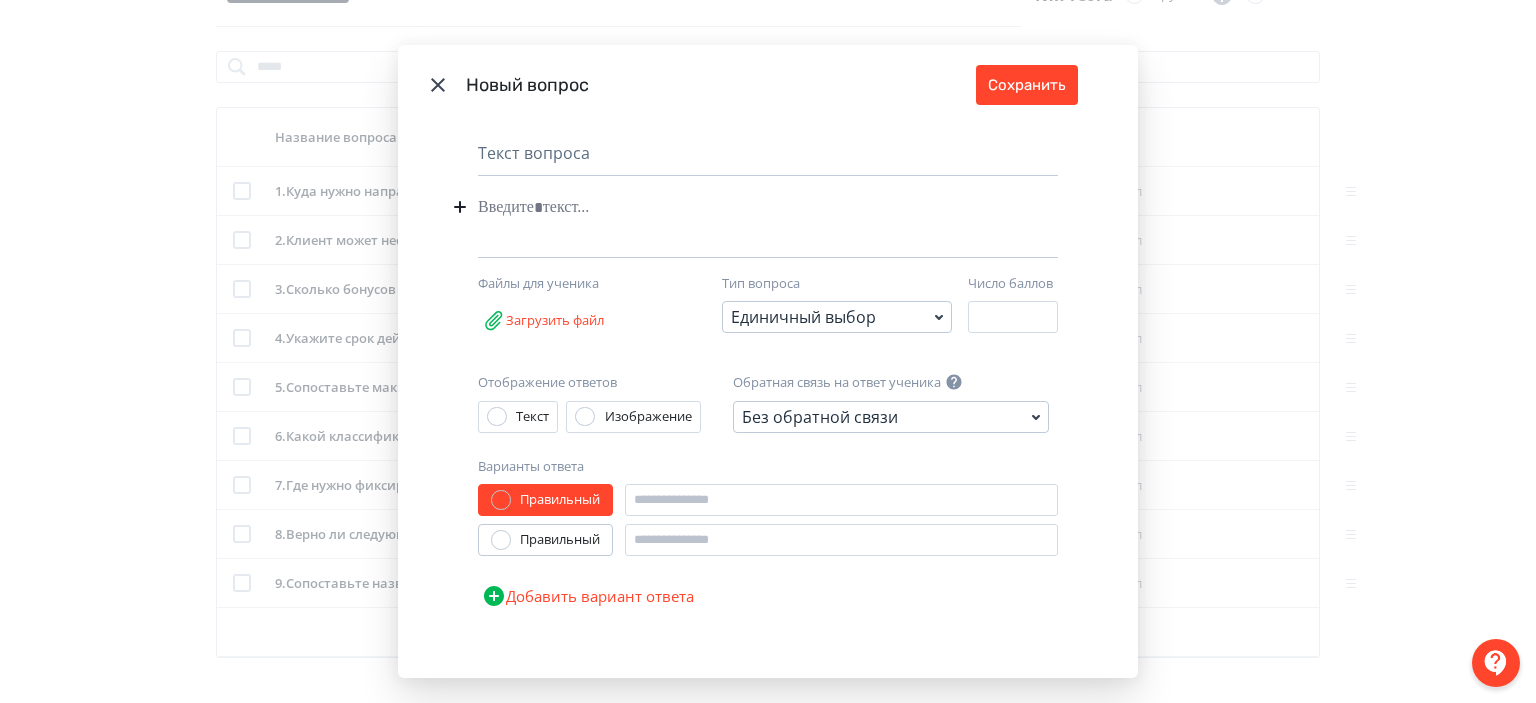 type 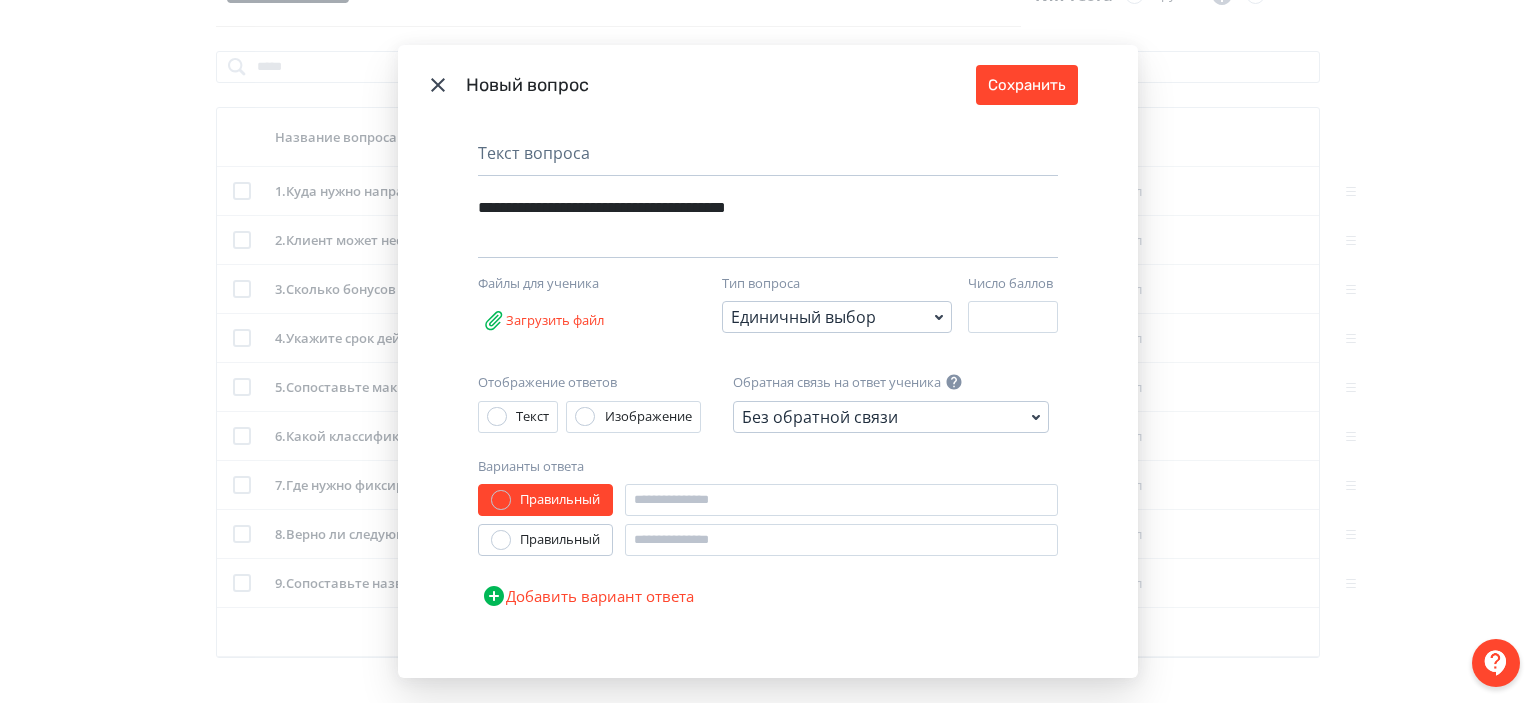 click on "**********" at bounding box center (733, 207) 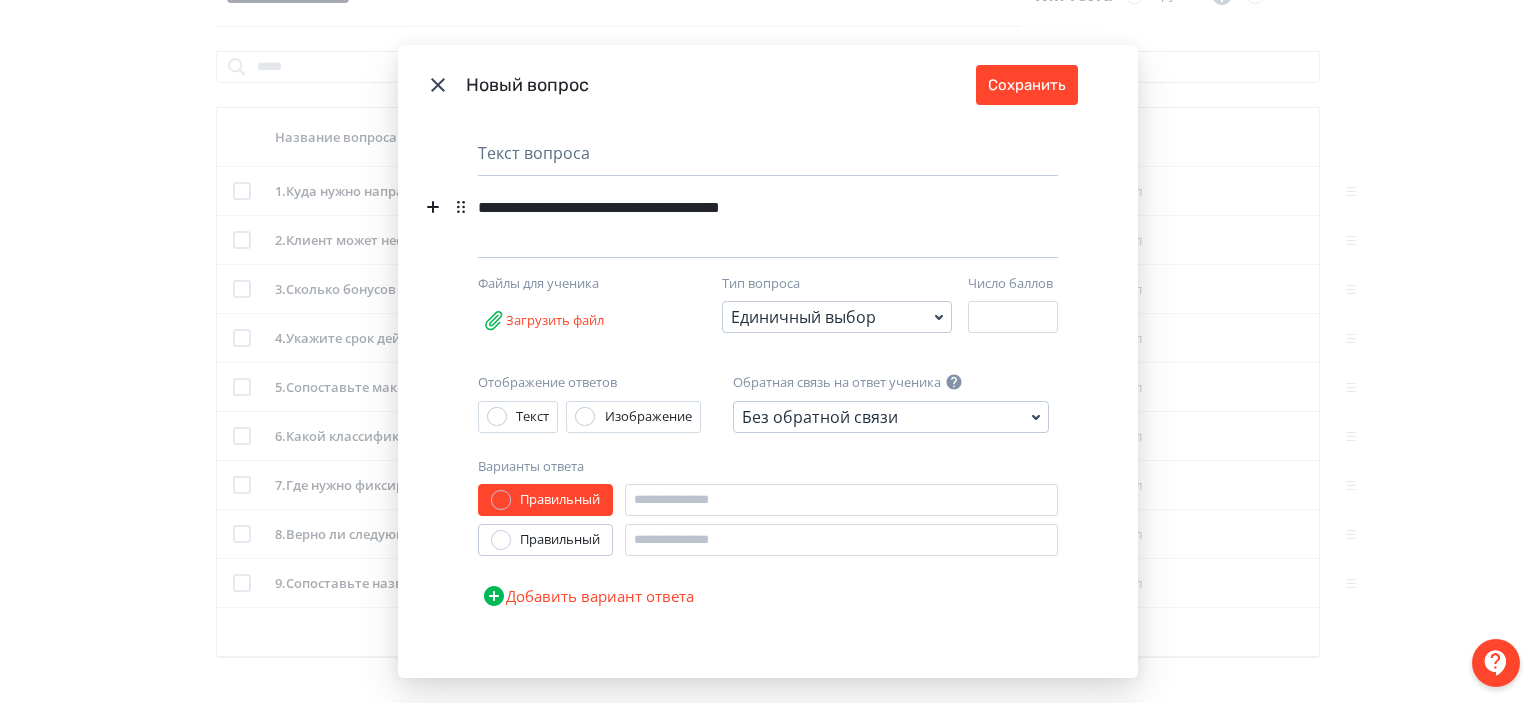 click on "**********" at bounding box center [733, 207] 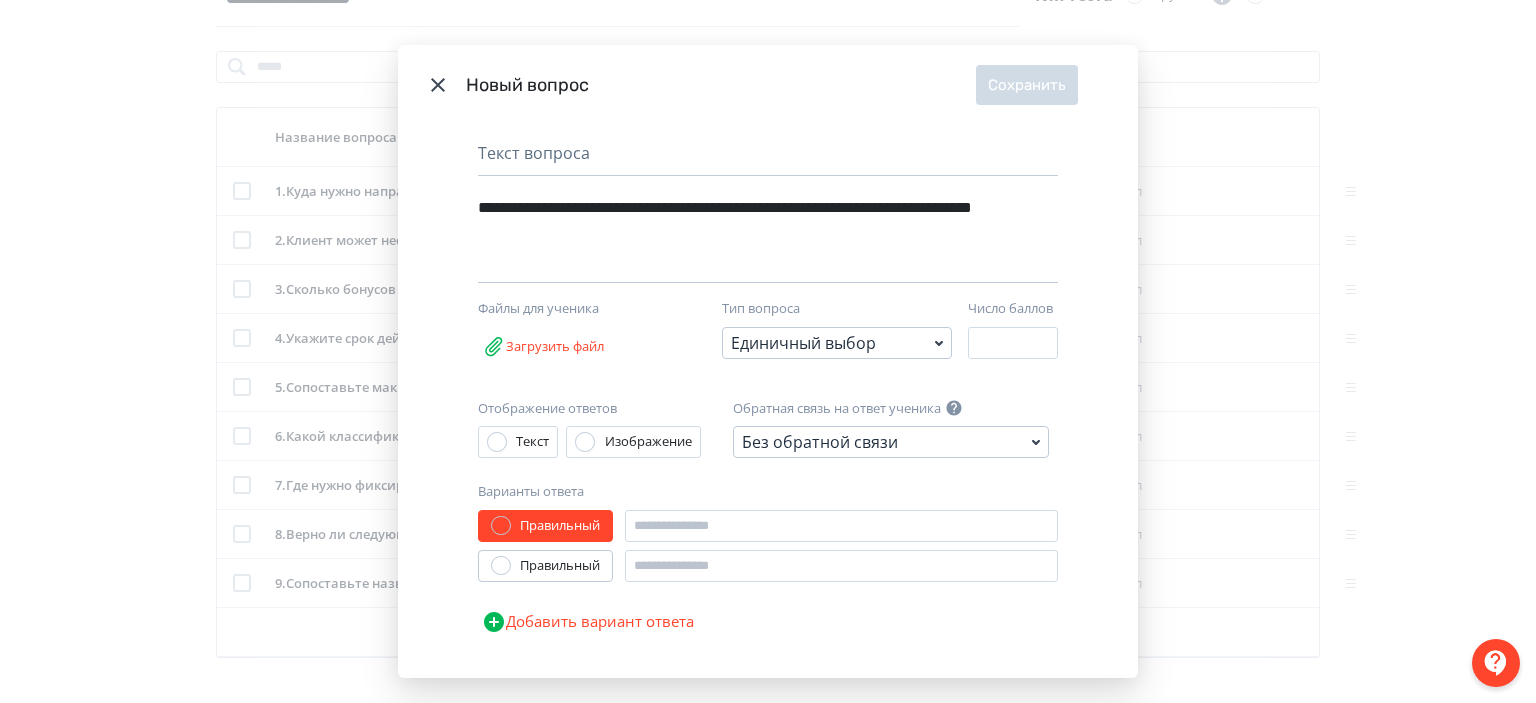 click on "**********" at bounding box center [733, 220] 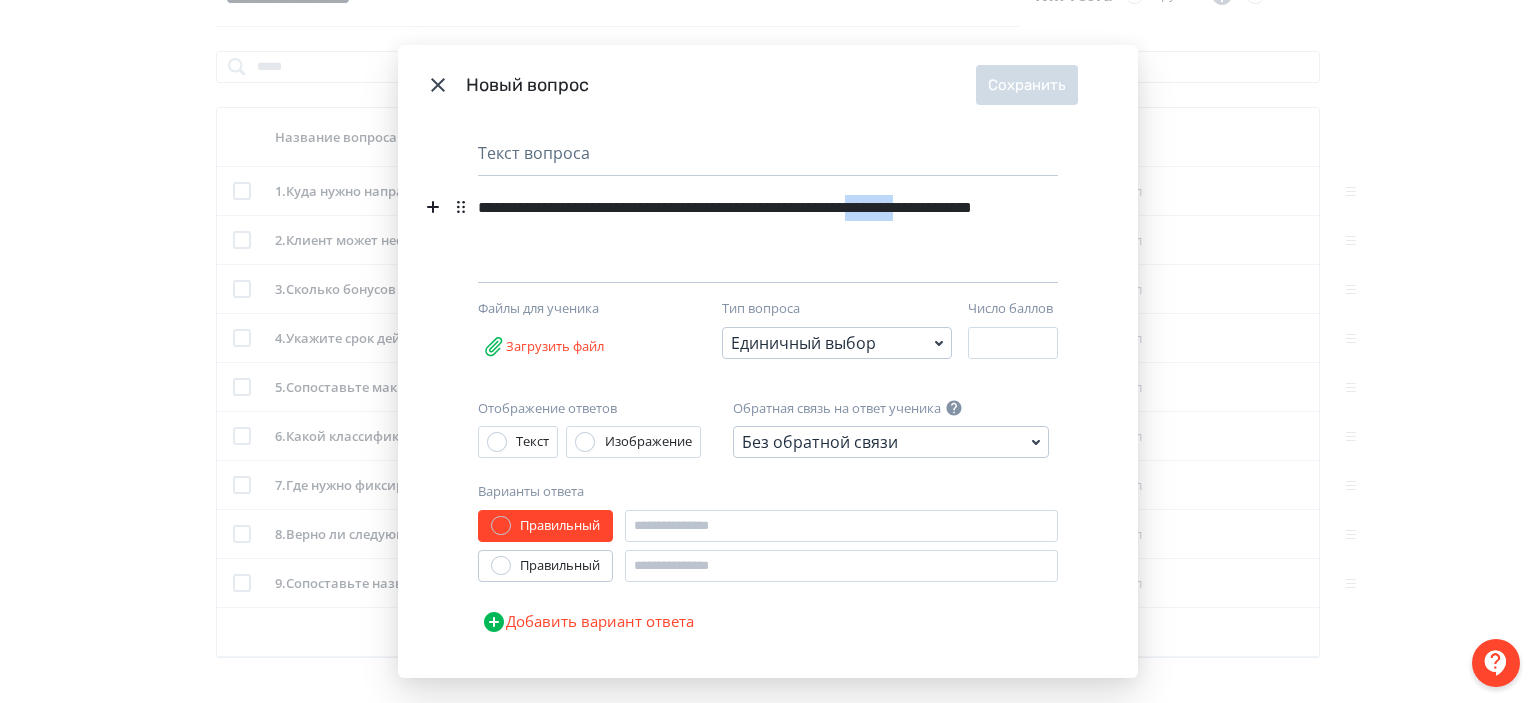 click on "**********" at bounding box center [733, 220] 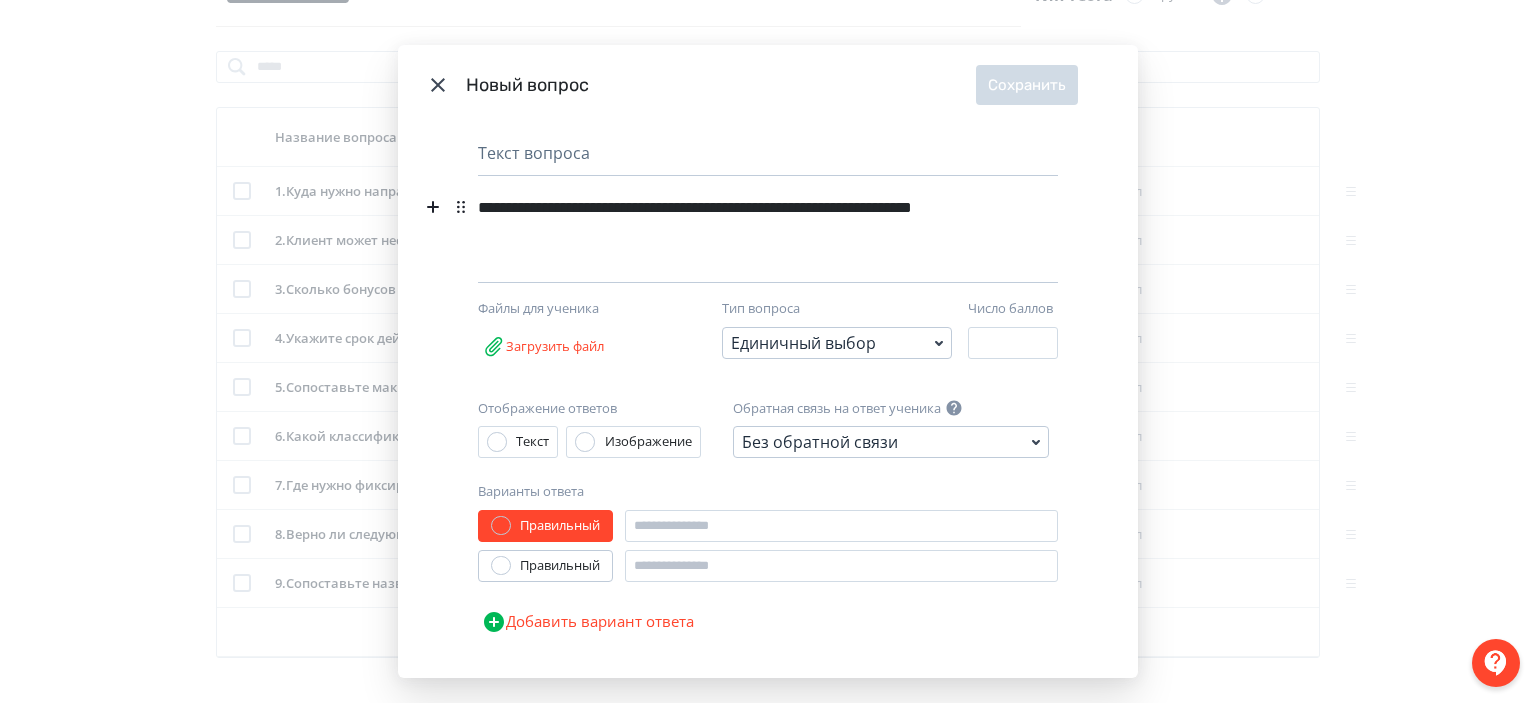click on "**********" at bounding box center [733, 220] 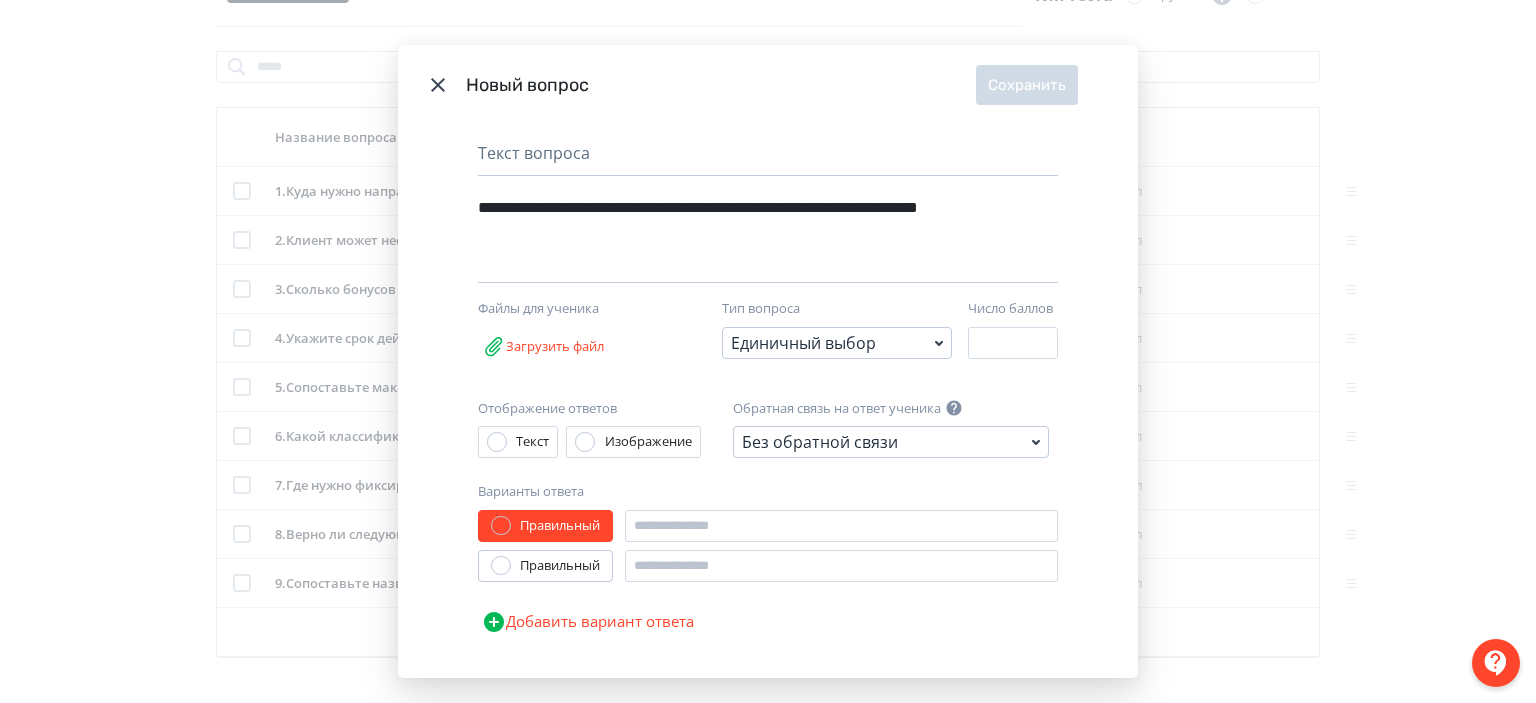 click on "**********" at bounding box center [733, 220] 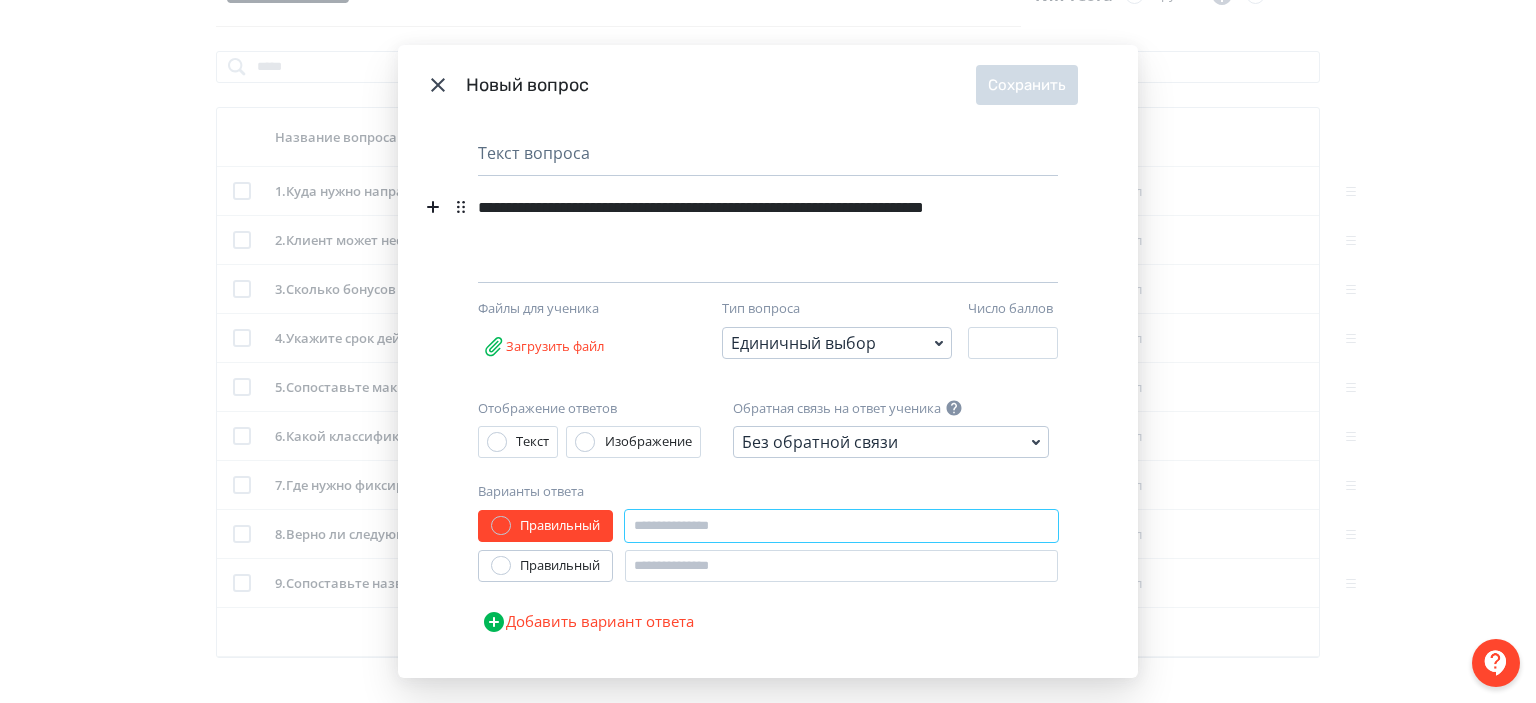 click at bounding box center [841, 526] 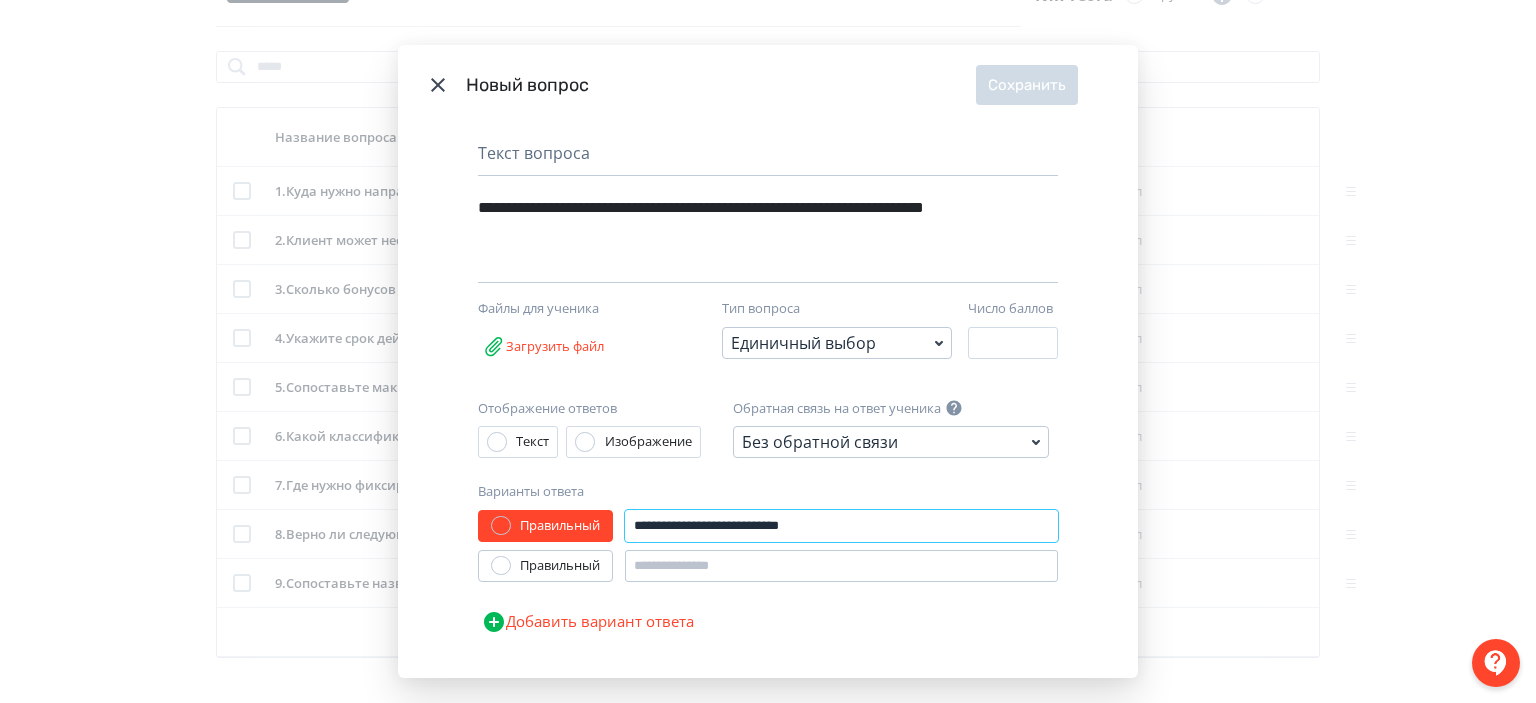 type on "**********" 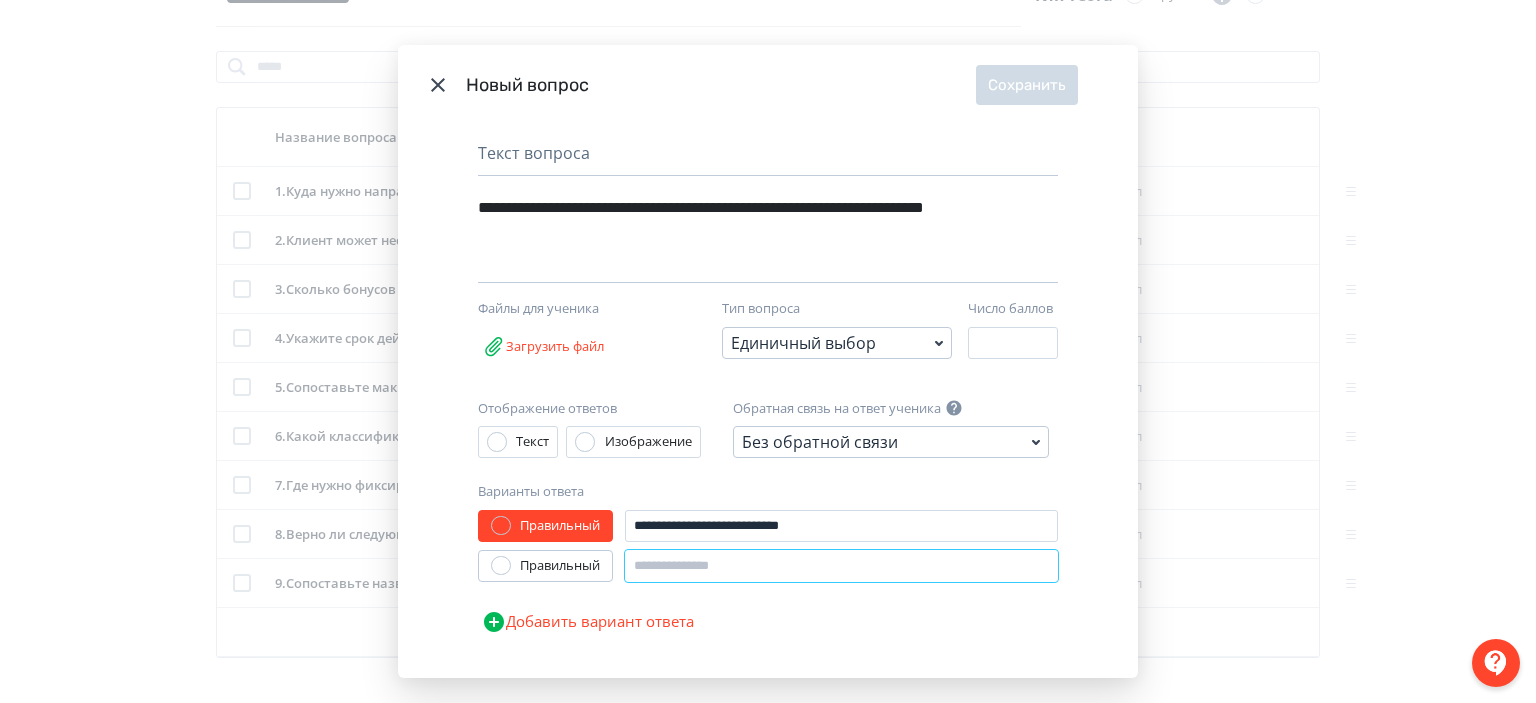 click at bounding box center [841, 566] 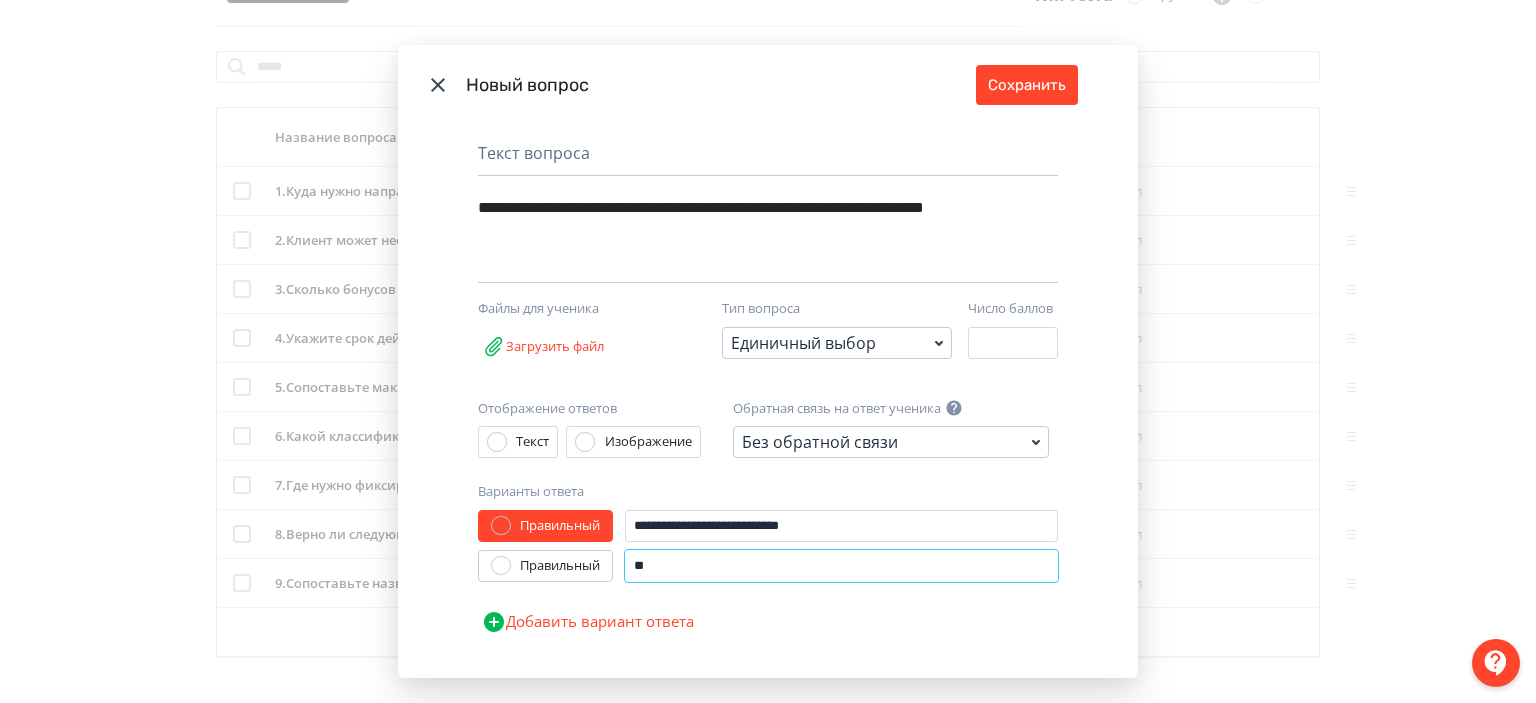 type on "*" 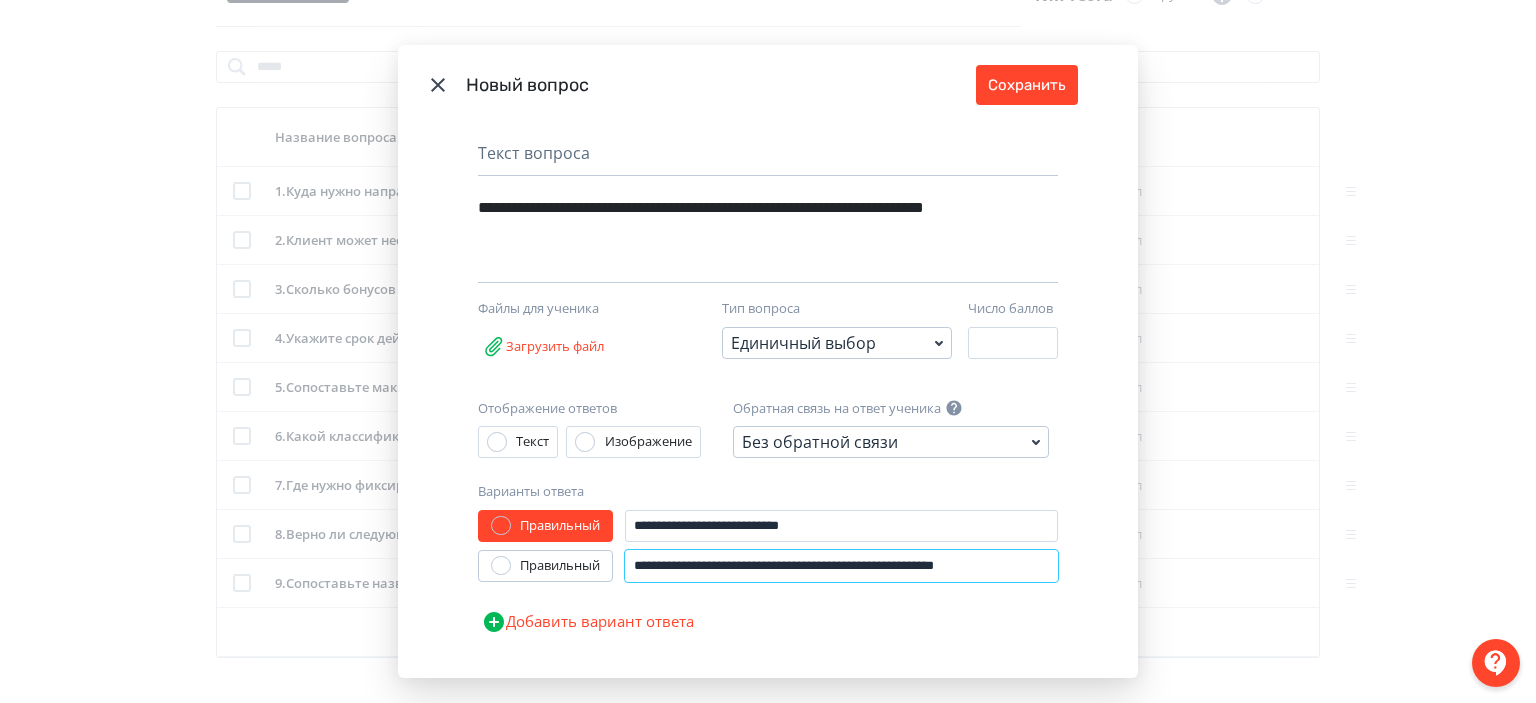 scroll, scrollTop: 0, scrollLeft: 15, axis: horizontal 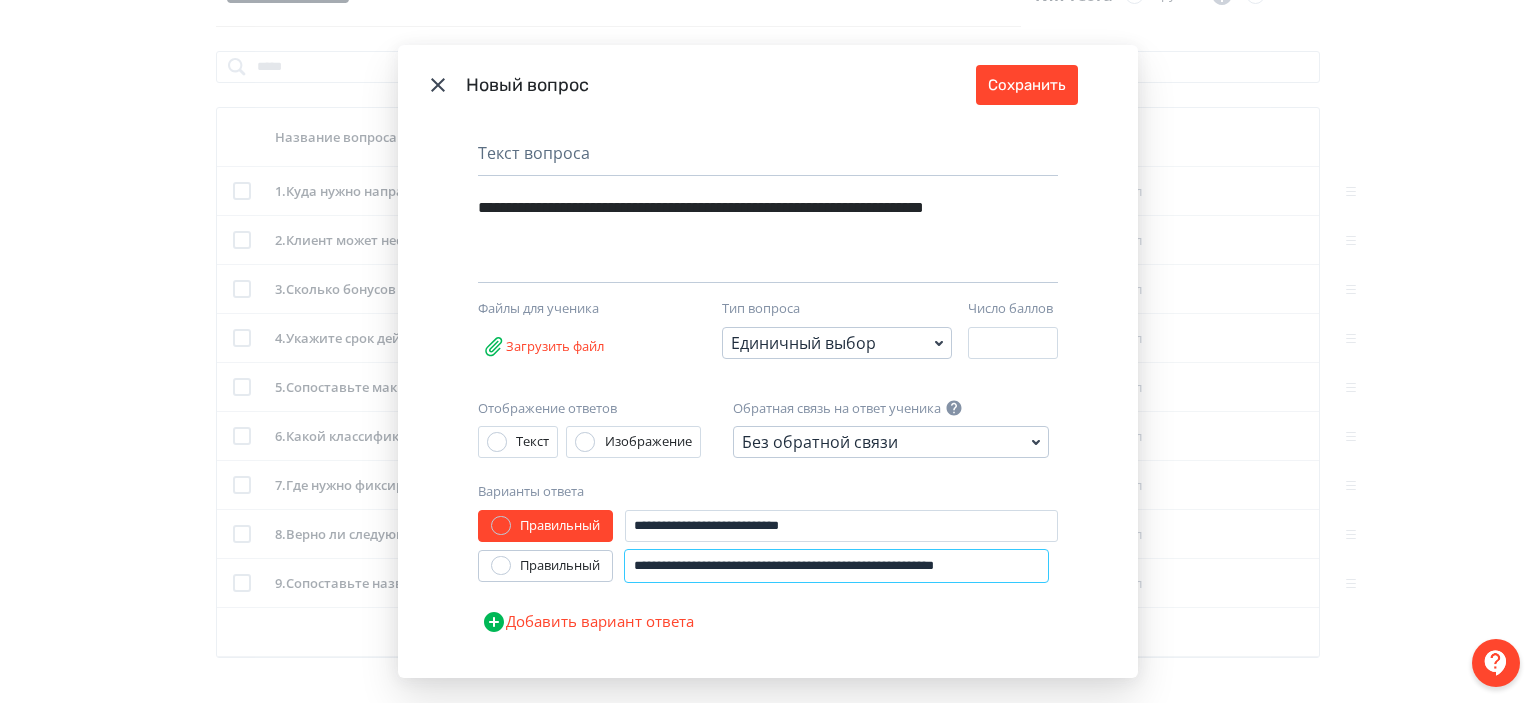 type on "**********" 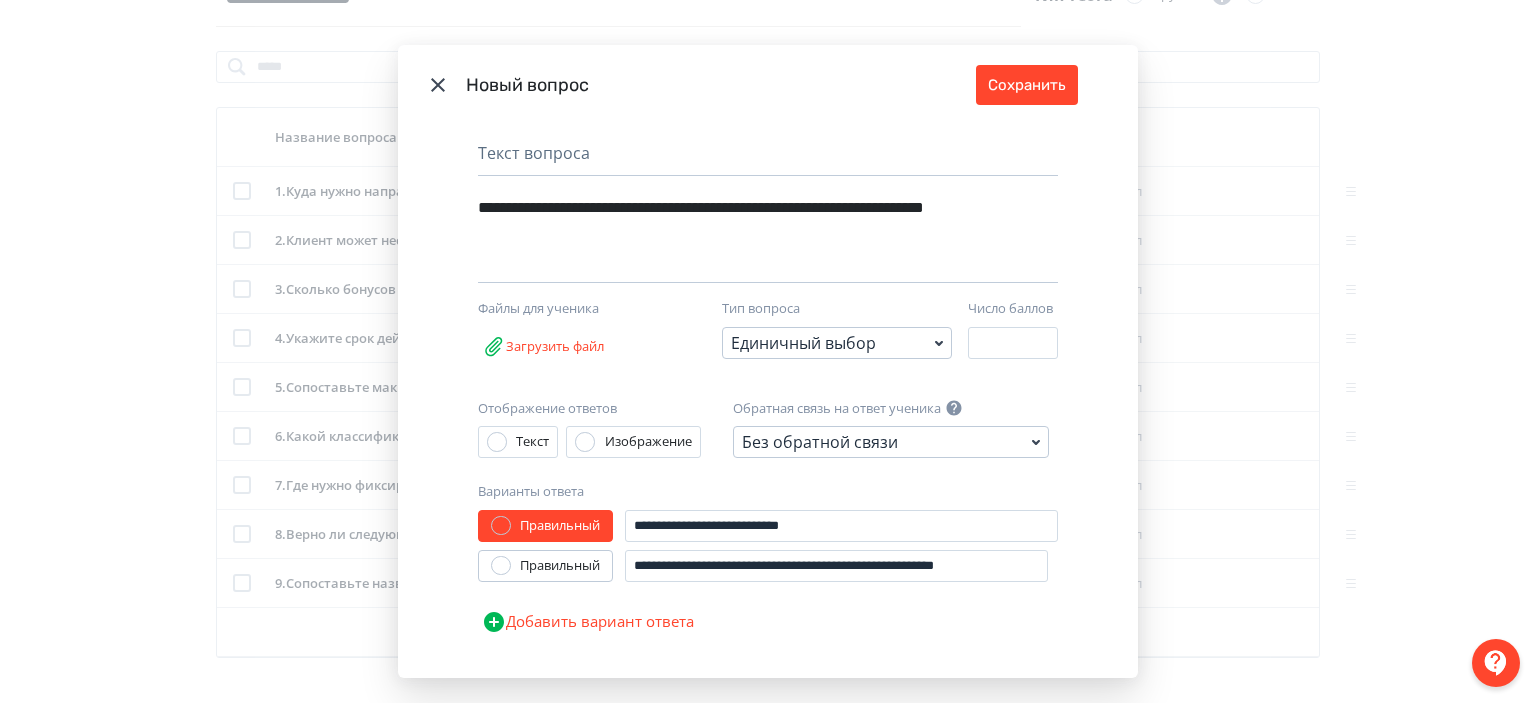 click on "Добавить вариант ответа" at bounding box center [588, 622] 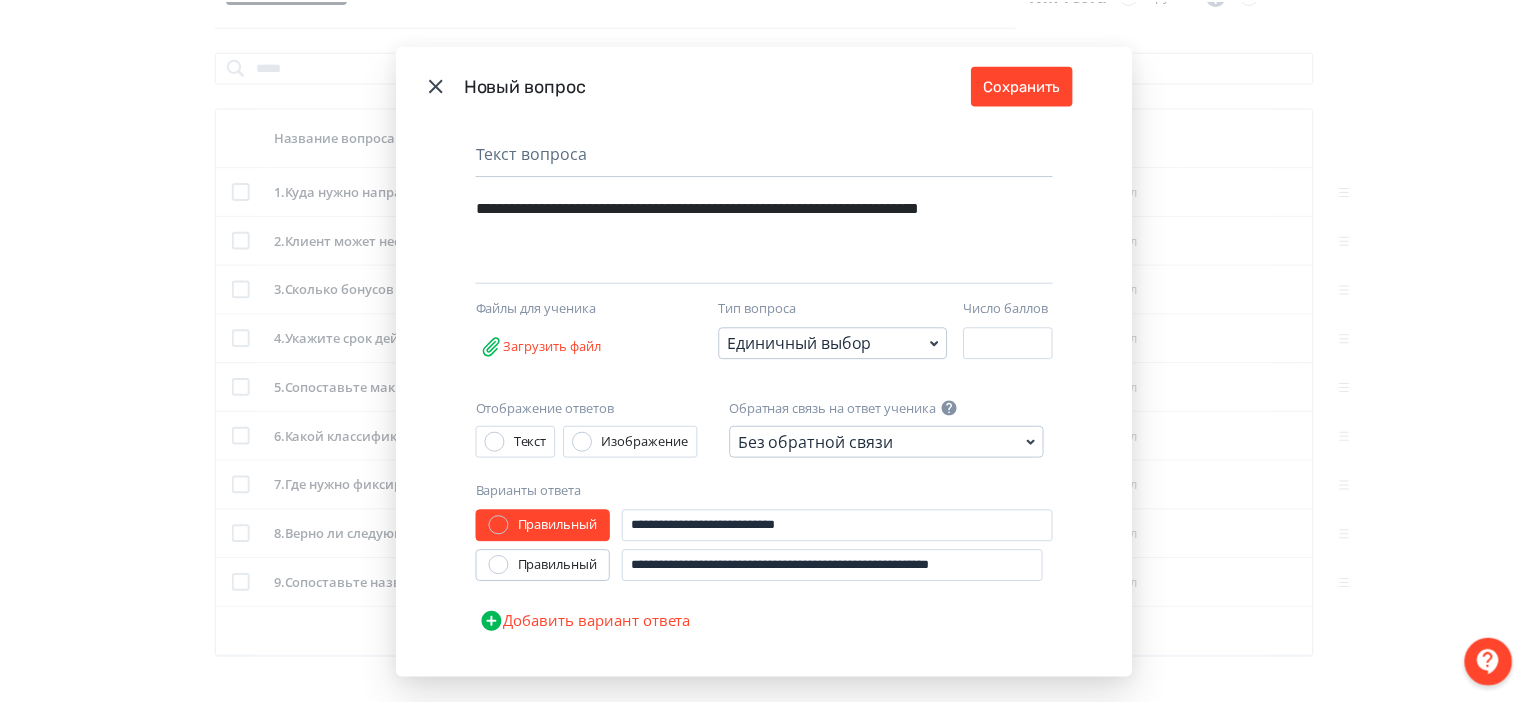 scroll, scrollTop: 0, scrollLeft: 0, axis: both 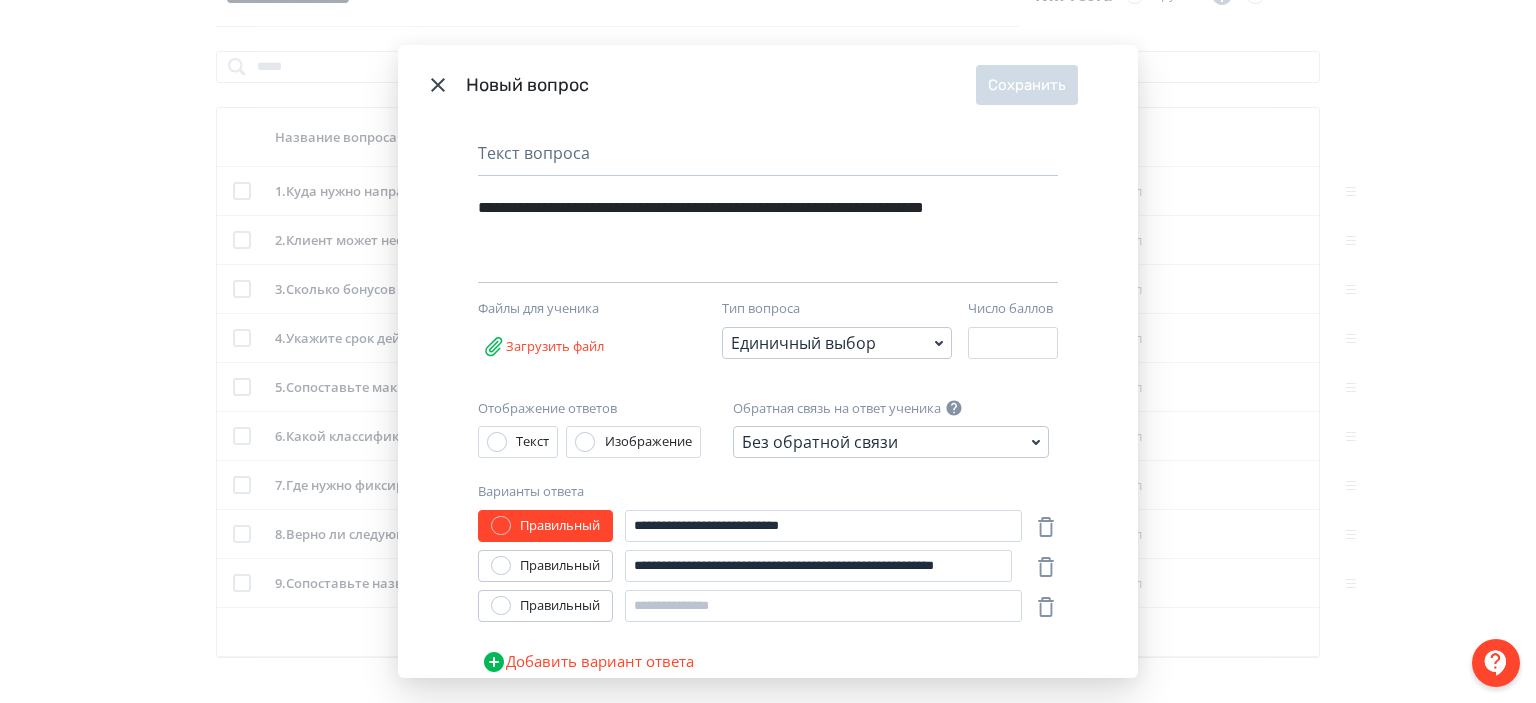 click on "**********" at bounding box center [768, 596] 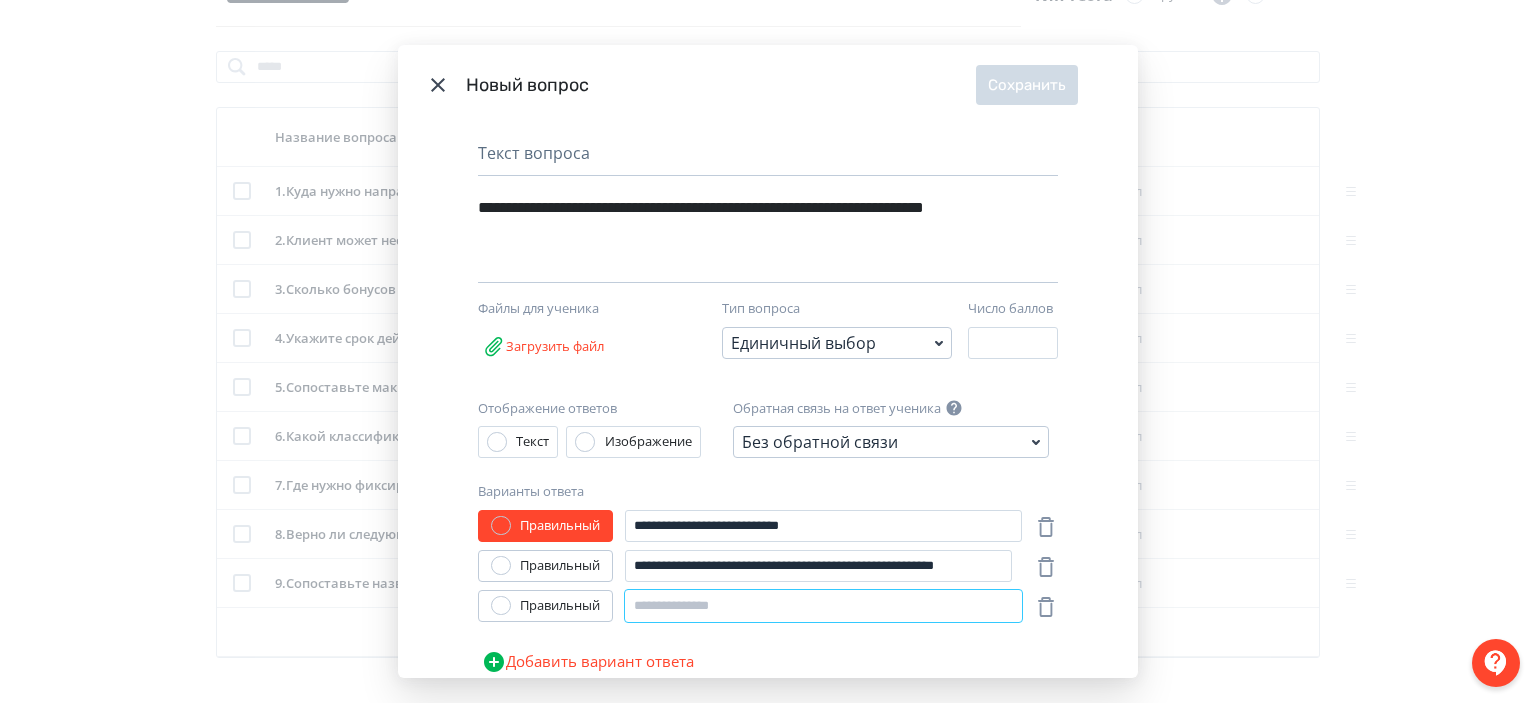 click at bounding box center [823, 606] 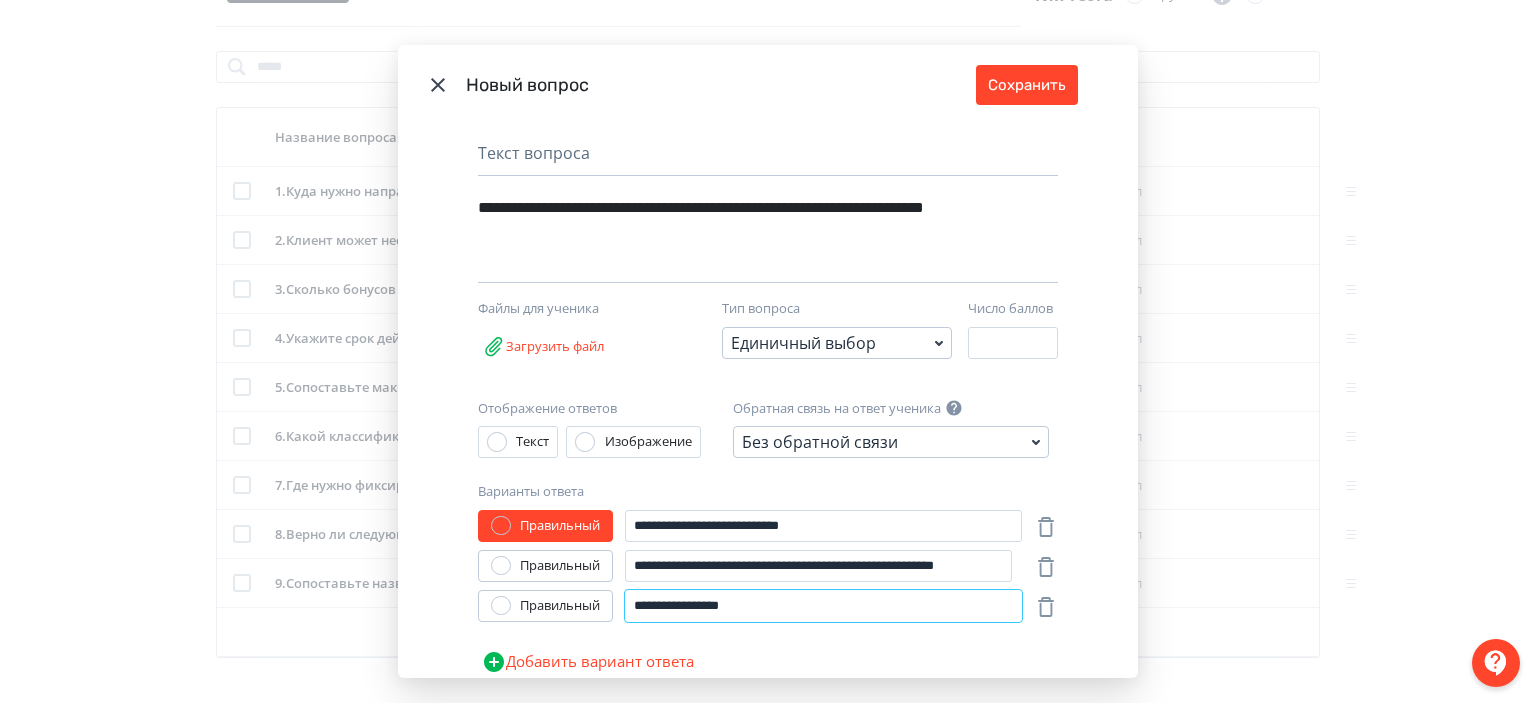 click on "**********" at bounding box center (823, 606) 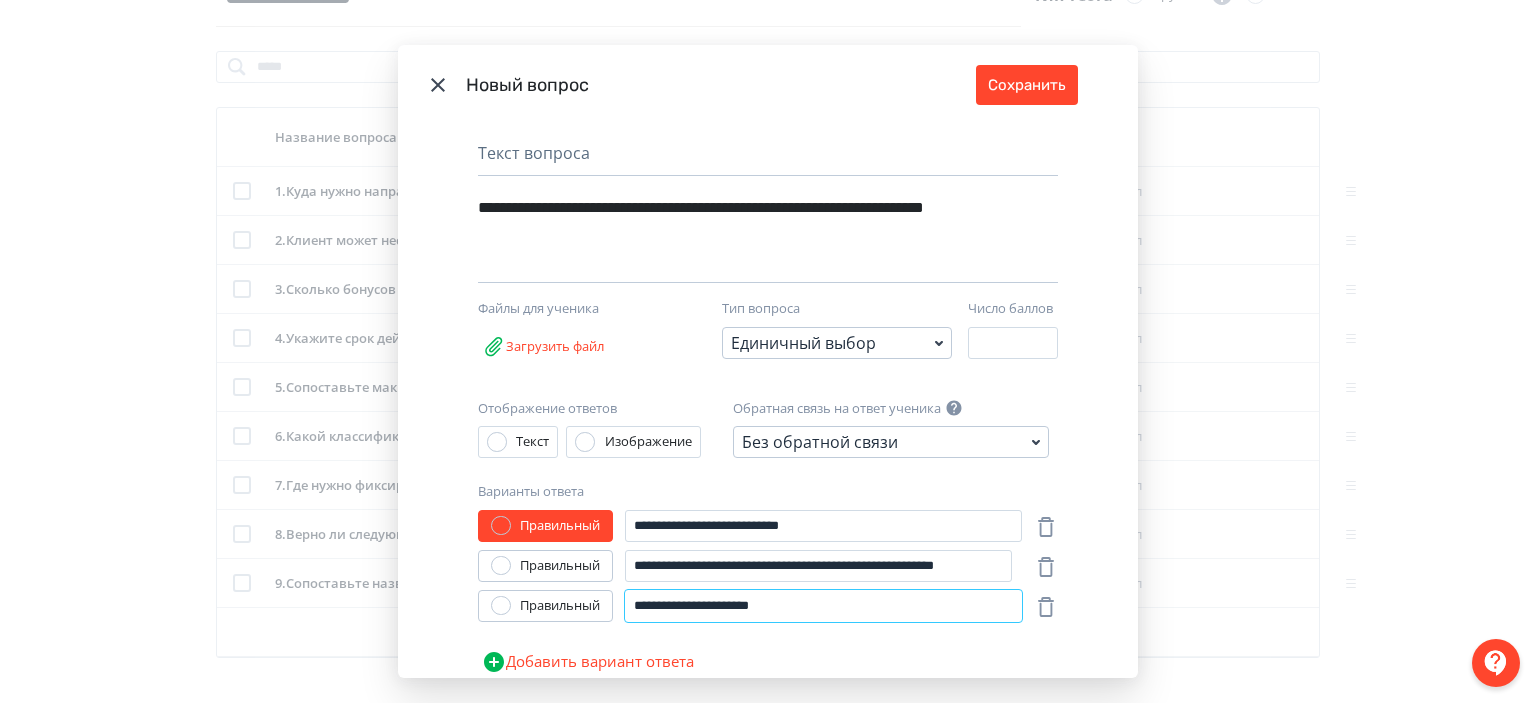 click on "**********" at bounding box center [823, 606] 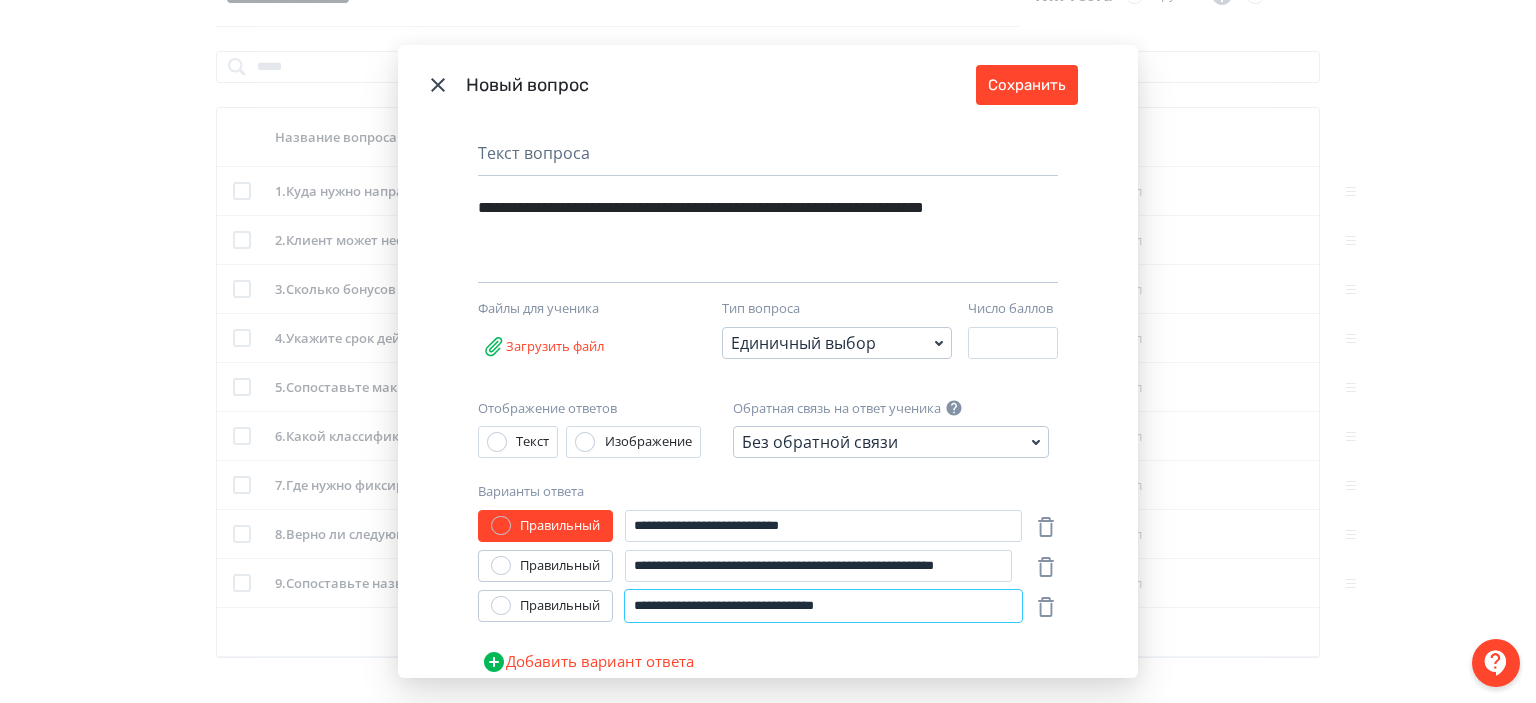 click on "**********" at bounding box center (823, 606) 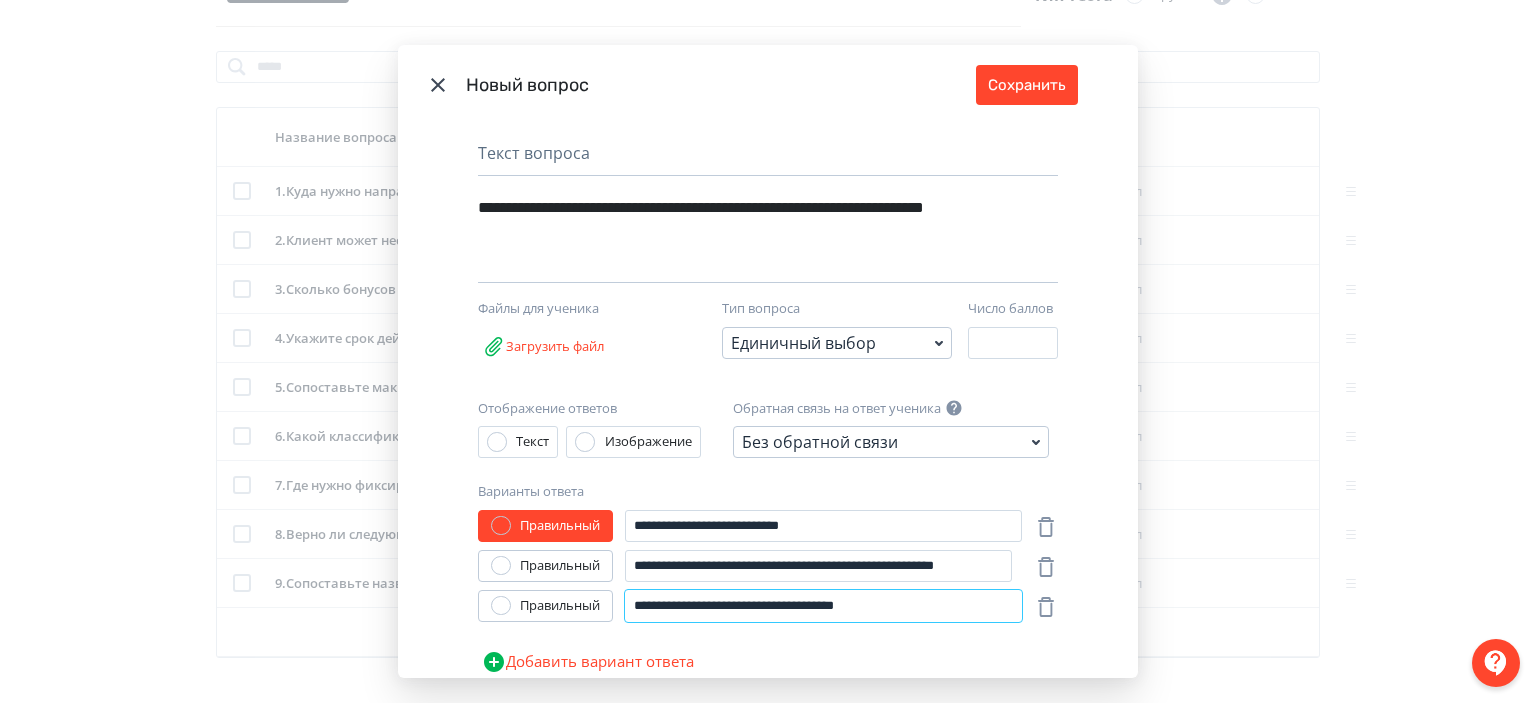 click on "**********" at bounding box center (823, 606) 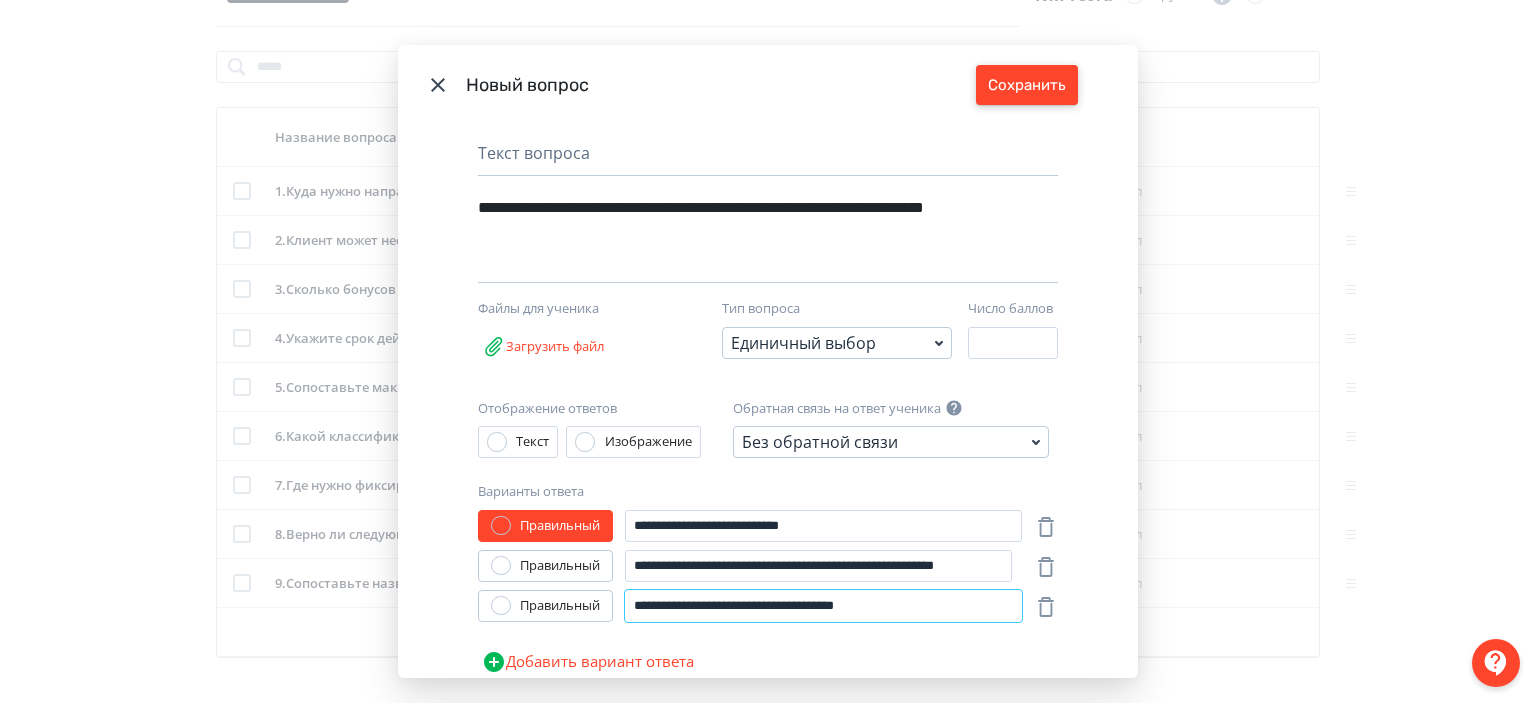 type on "**********" 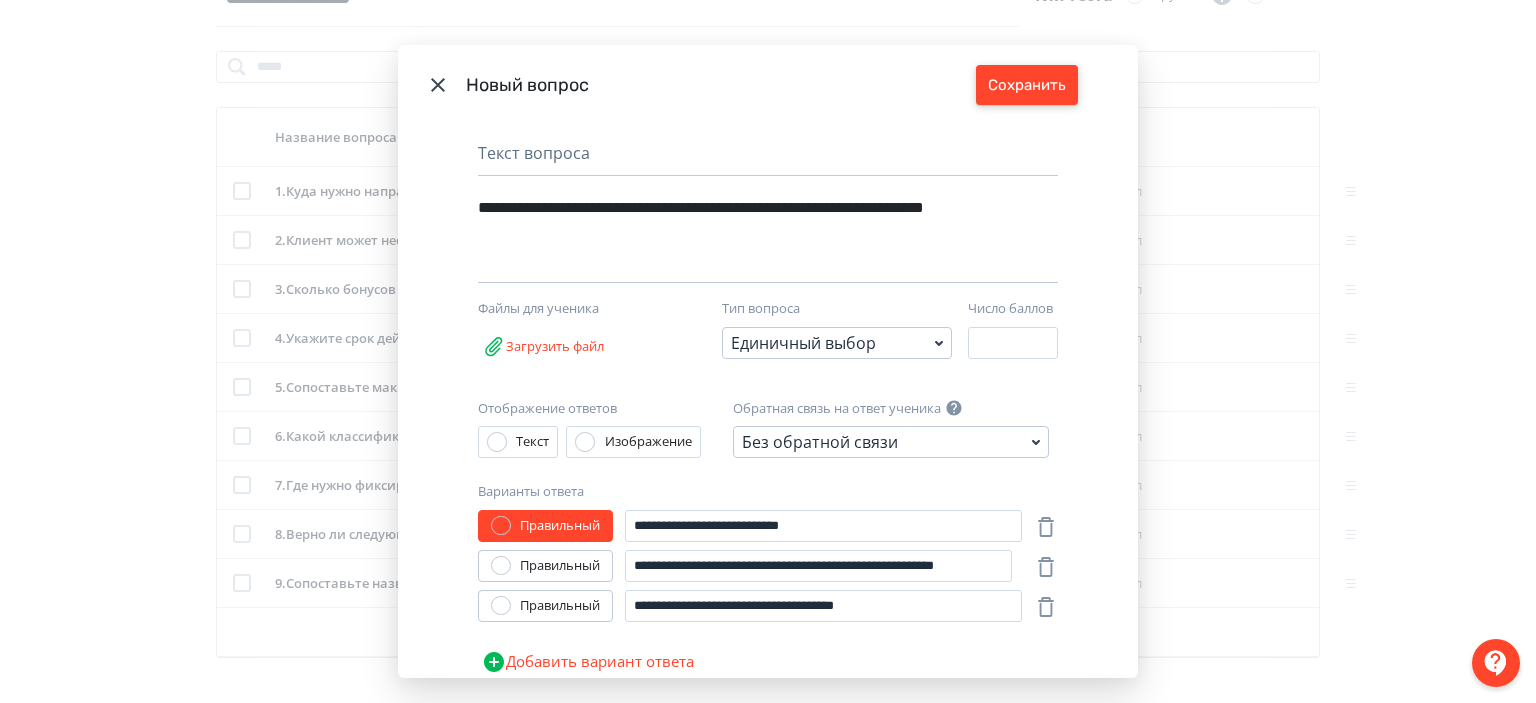 click on "Сохранить" at bounding box center [1027, 85] 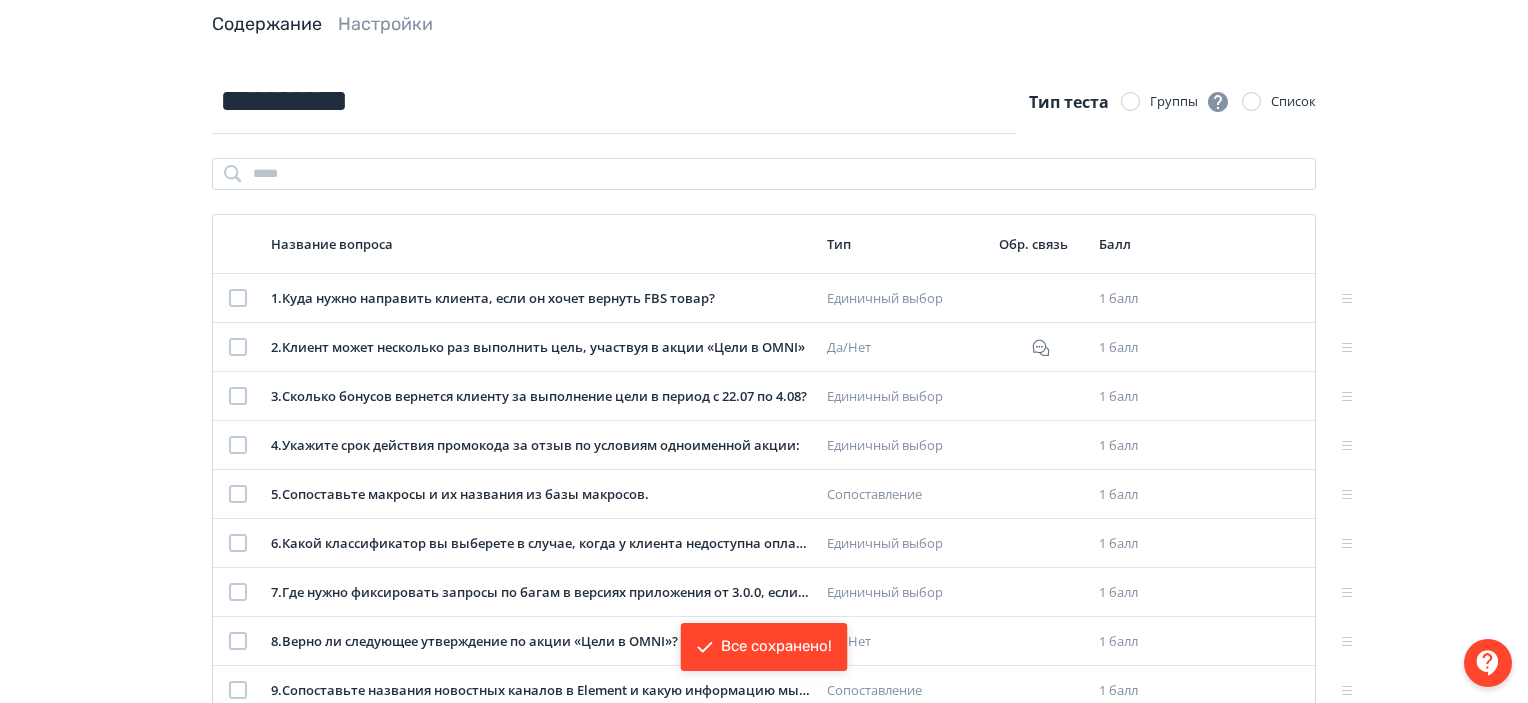 scroll, scrollTop: 0, scrollLeft: 0, axis: both 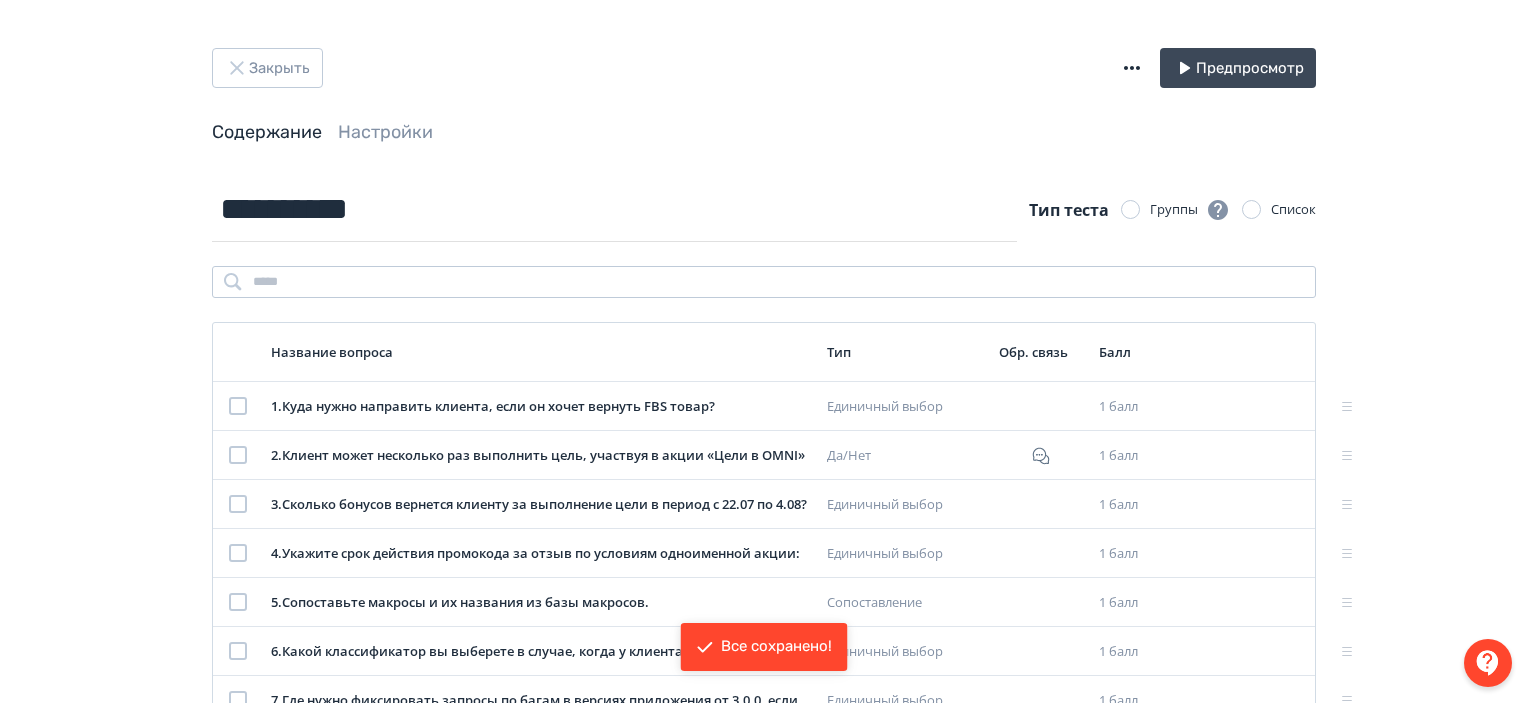 drag, startPoint x: 409, startPoint y: 135, endPoint x: 584, endPoint y: 286, distance: 231.14066 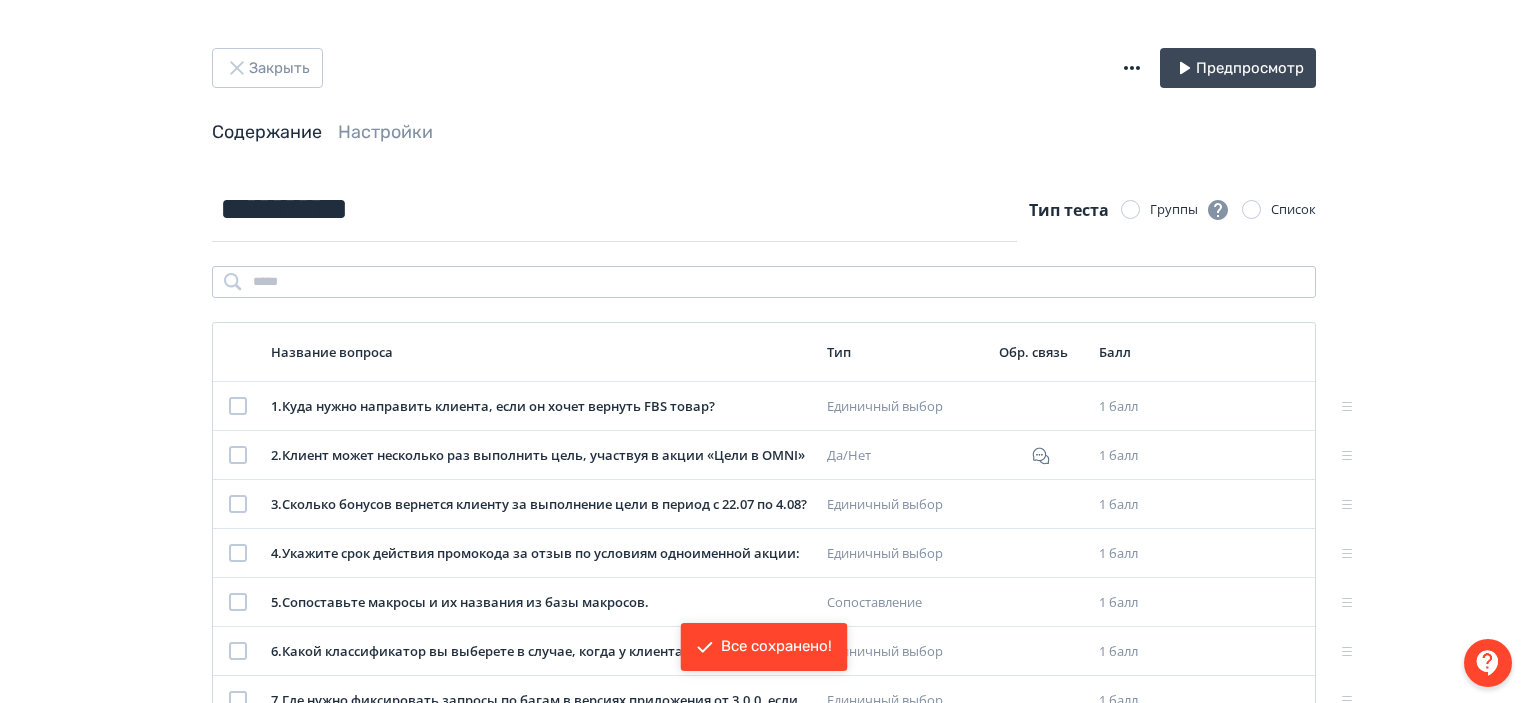 click on "Настройки" at bounding box center (385, 132) 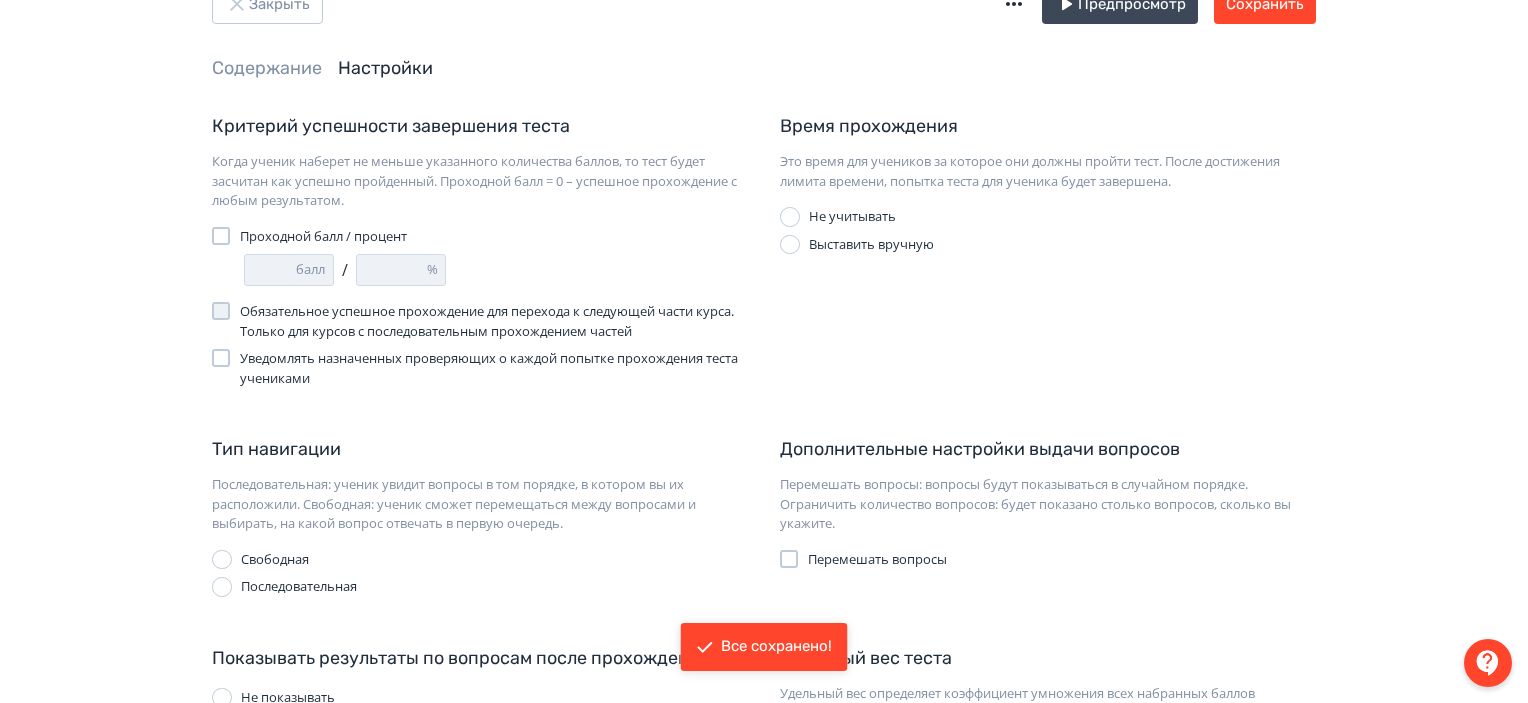 scroll, scrollTop: 100, scrollLeft: 0, axis: vertical 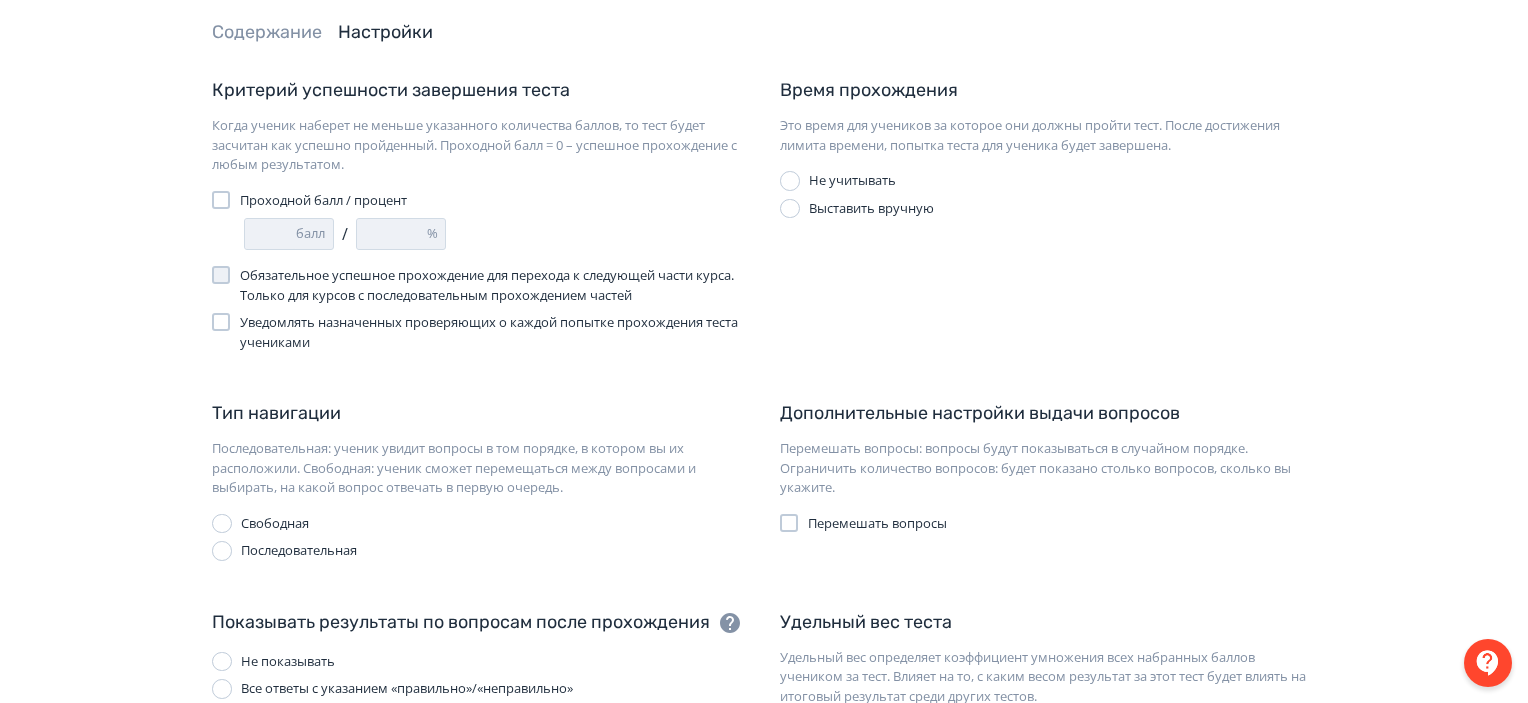click at bounding box center [221, 200] 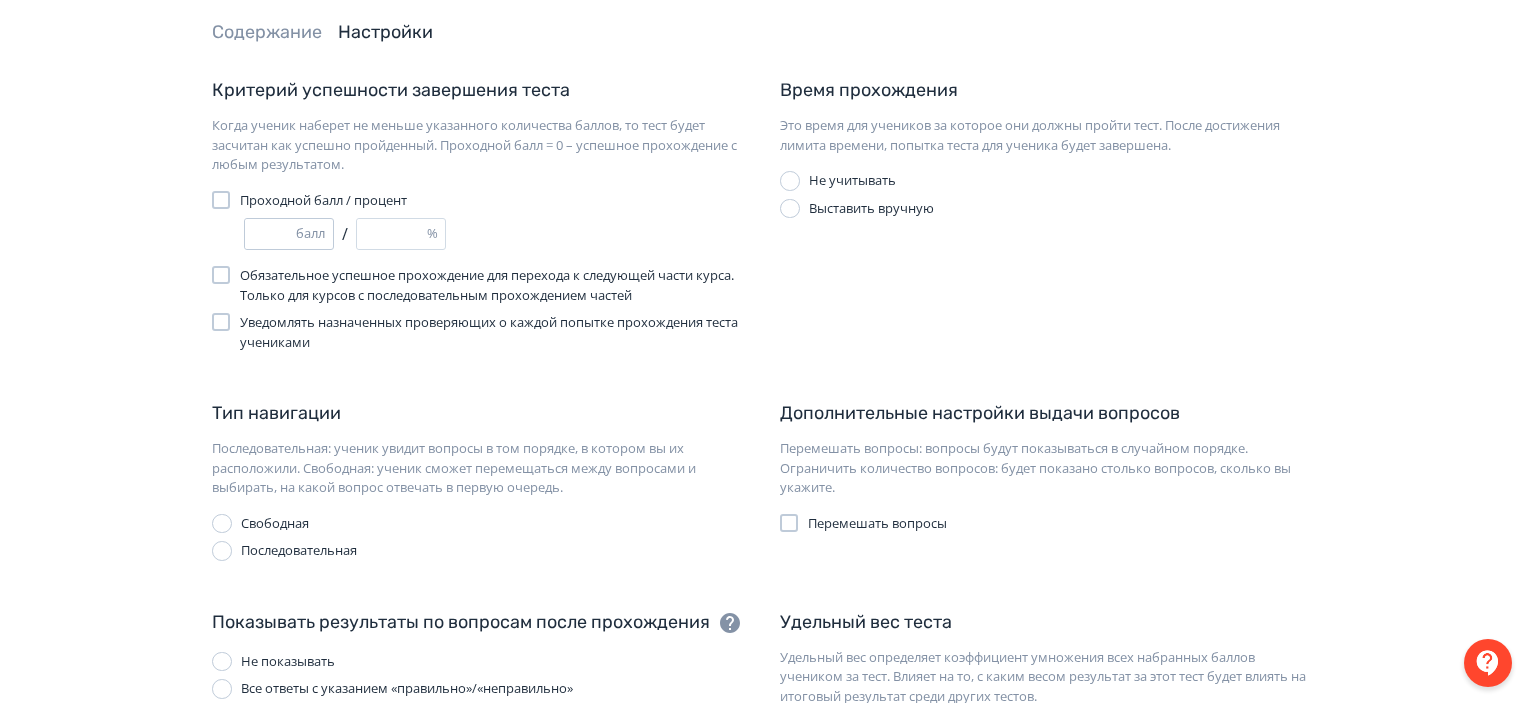 type on "*" 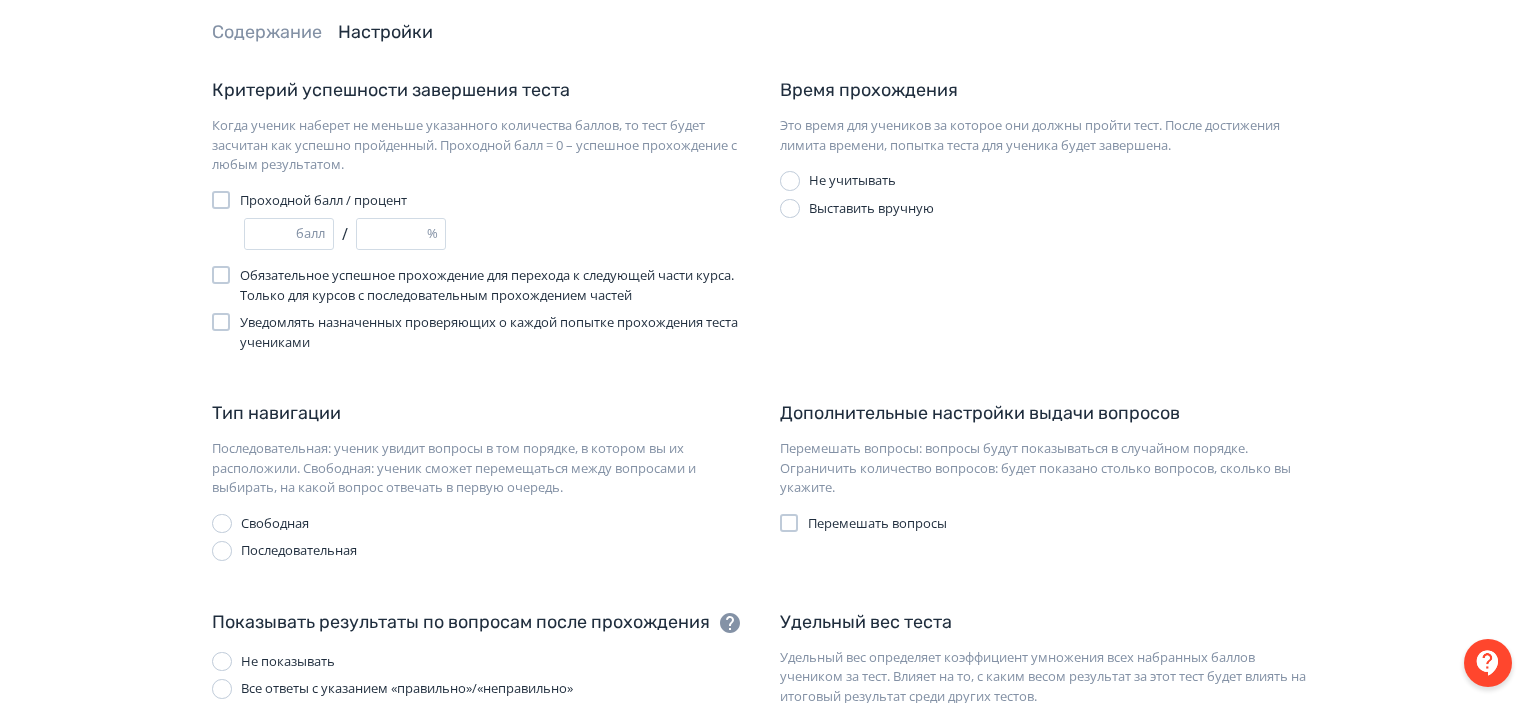 click on "Критерий успешности завершения теста Когда ученик наберет не меньше указанного количества баллов, то тест будет засчитан как успешно пройденный. Проходной балл = 0 – успешное прохождение с любым результатом. Проходной балл / процент * балл / ** % Обязательное успешное прохождение для перехода к следующей части курса. Только для курсов с последовательным прохождением частей Уведомлять назначенных проверяющих о каждой попытке прохождения теста учениками" at bounding box center [480, 214] 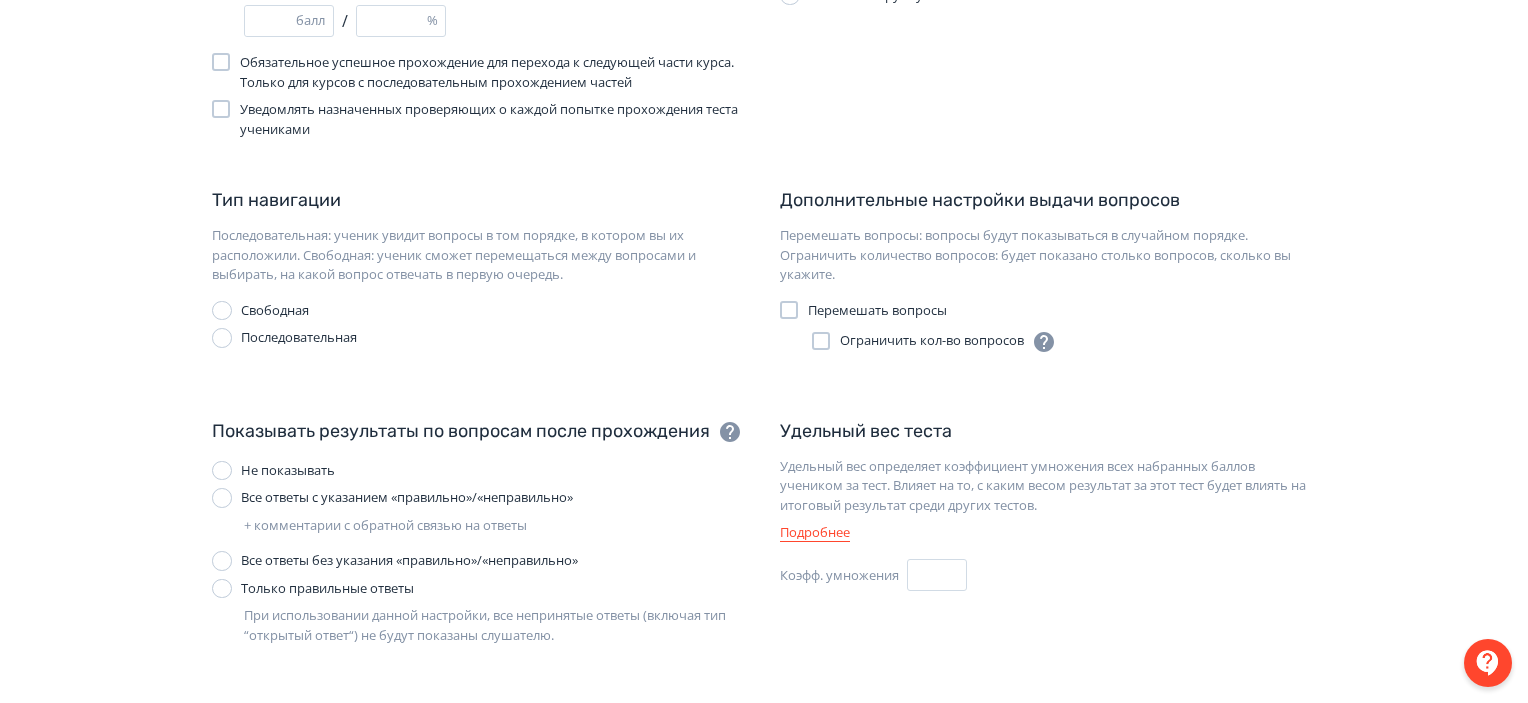 scroll, scrollTop: 484, scrollLeft: 0, axis: vertical 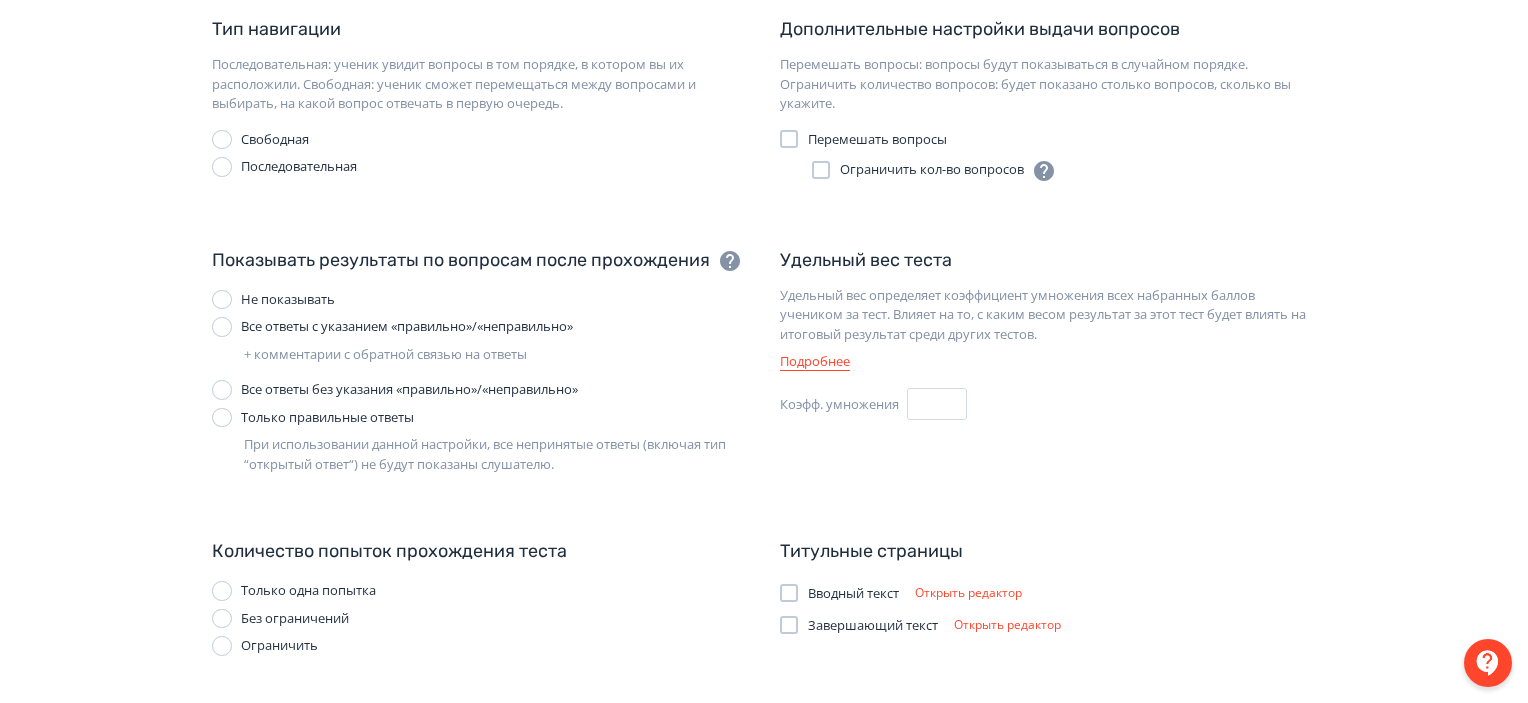 click at bounding box center (222, 327) 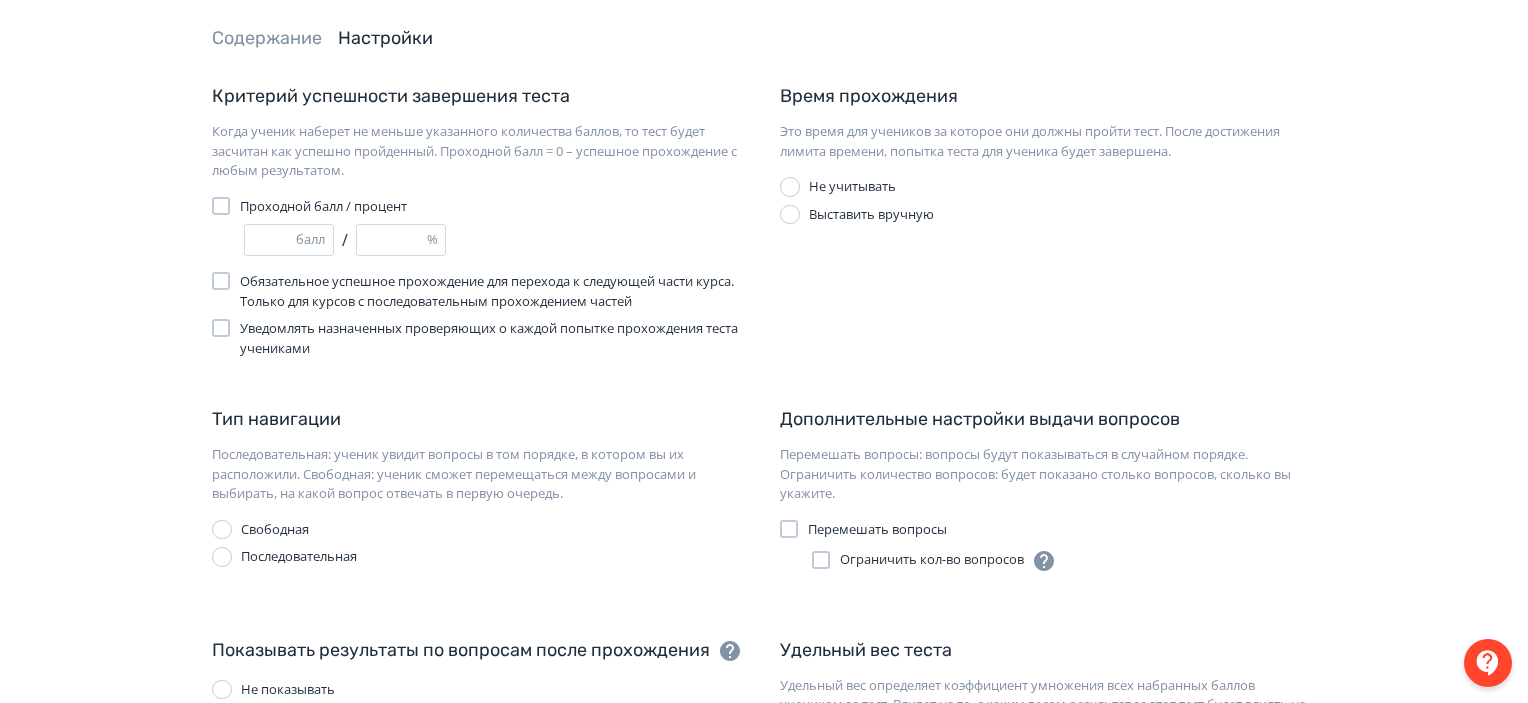 scroll, scrollTop: 0, scrollLeft: 0, axis: both 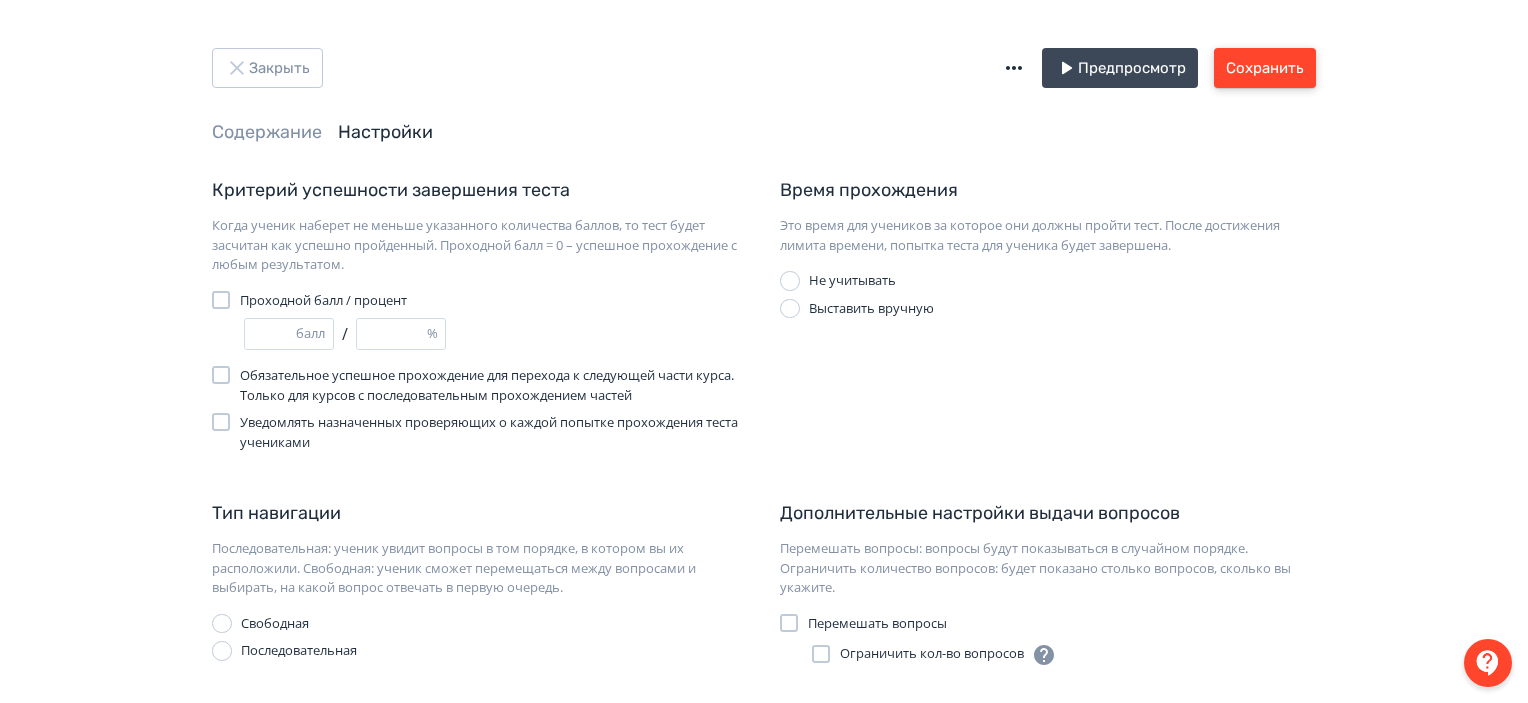 click on "Сохранить" at bounding box center [1265, 68] 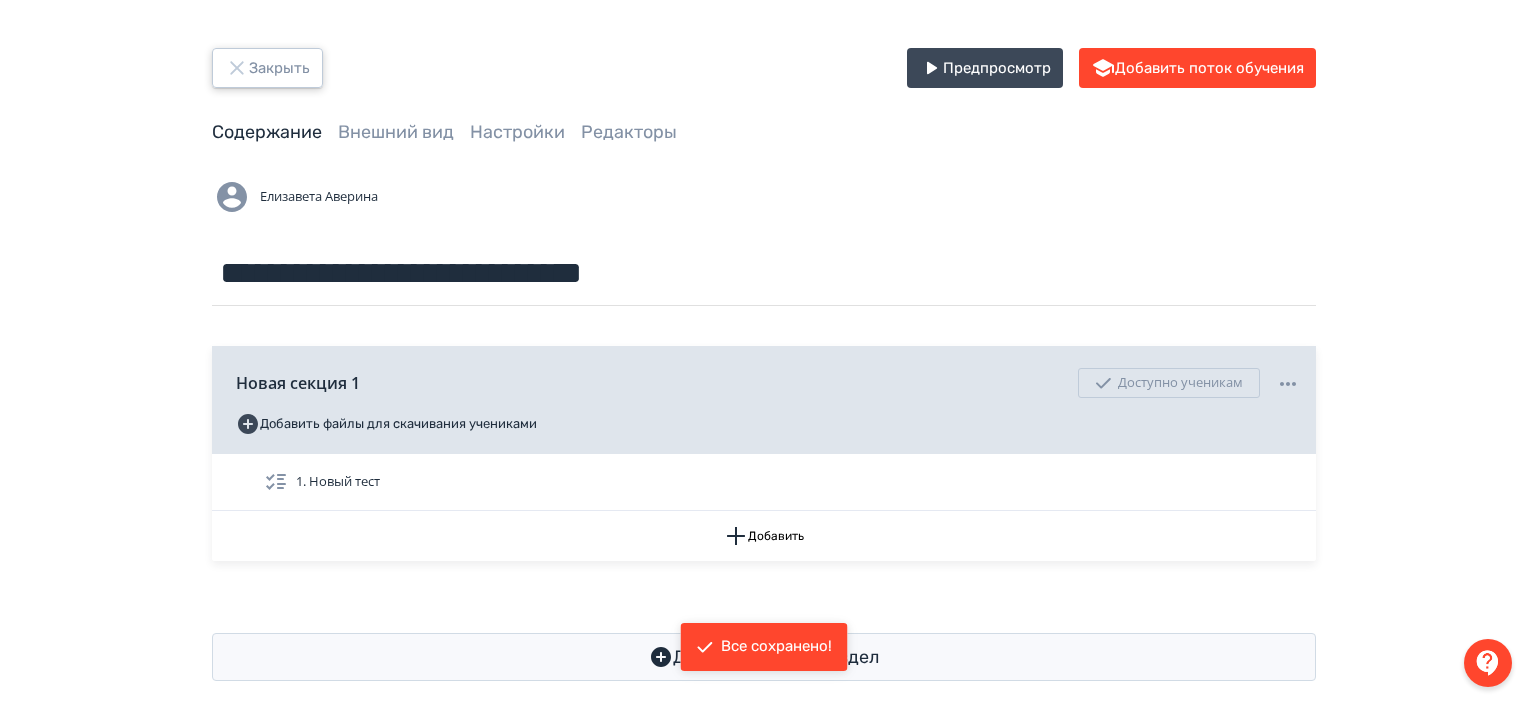 click on "Закрыть" at bounding box center (267, 68) 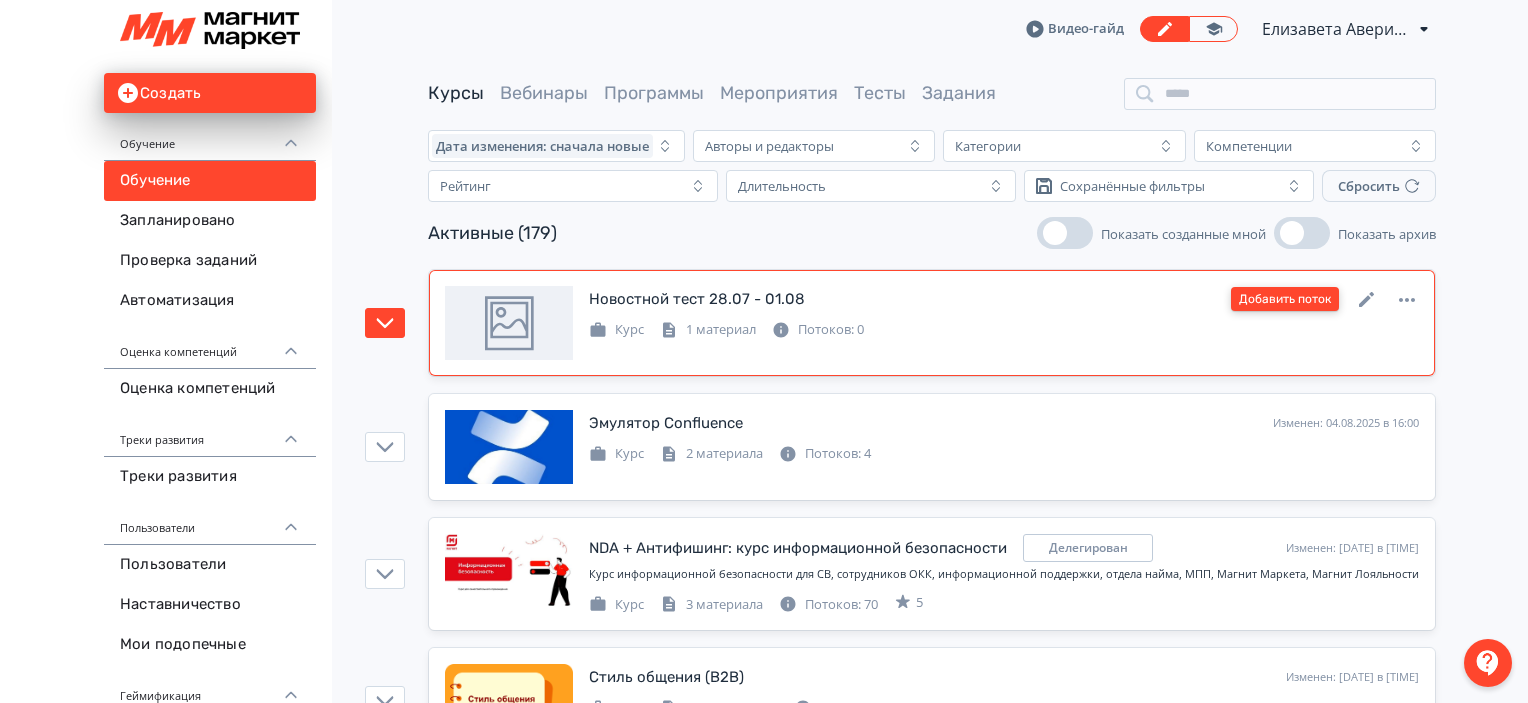 click on "Добавить поток" at bounding box center [1285, 299] 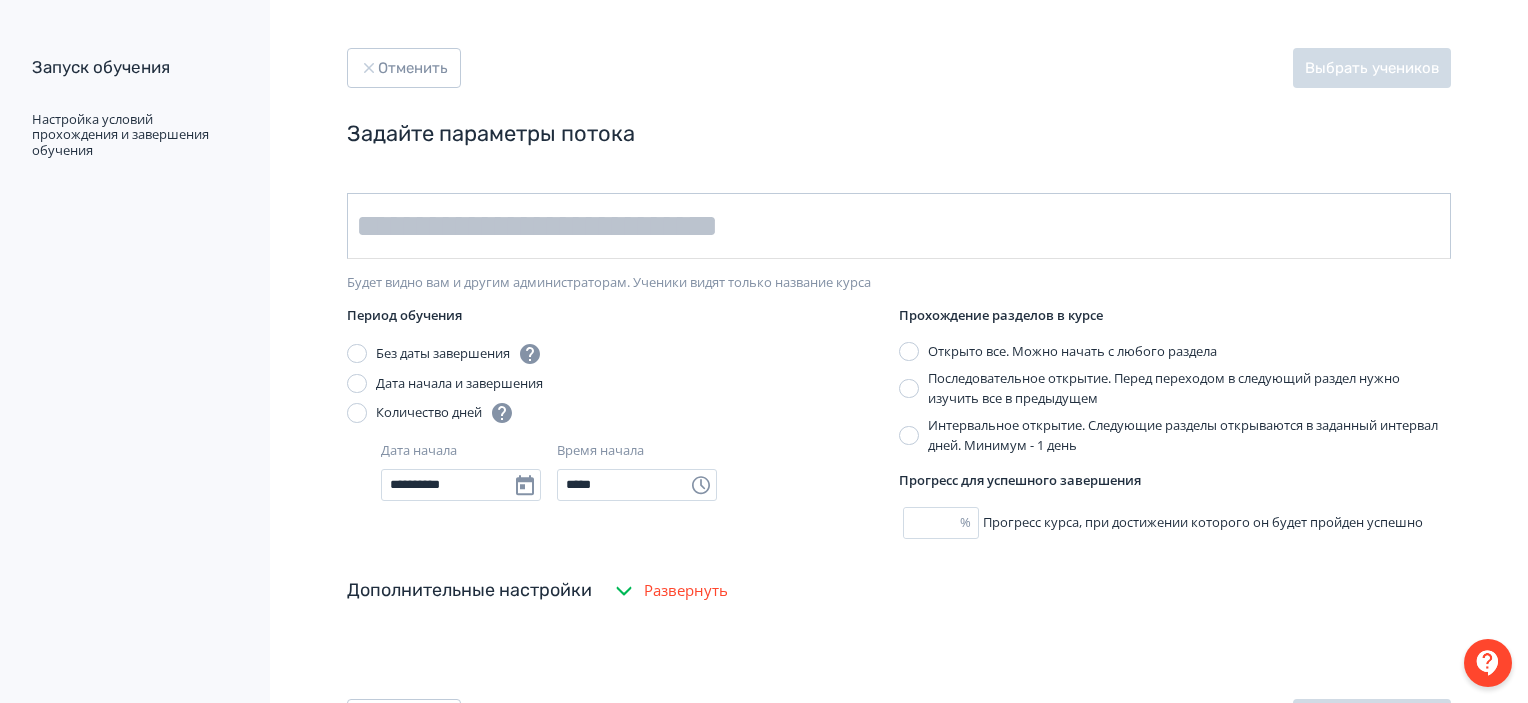 click at bounding box center (899, 226) 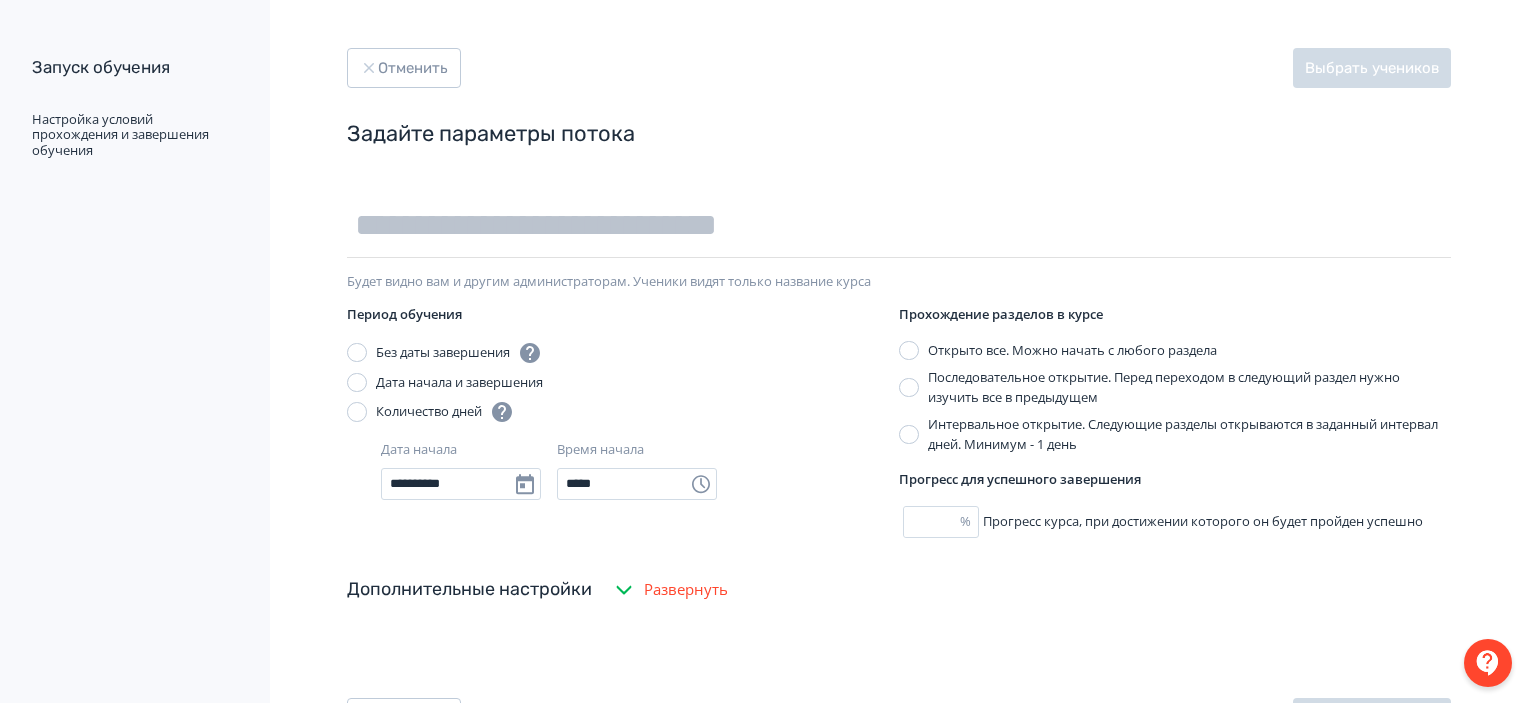 type on "**********" 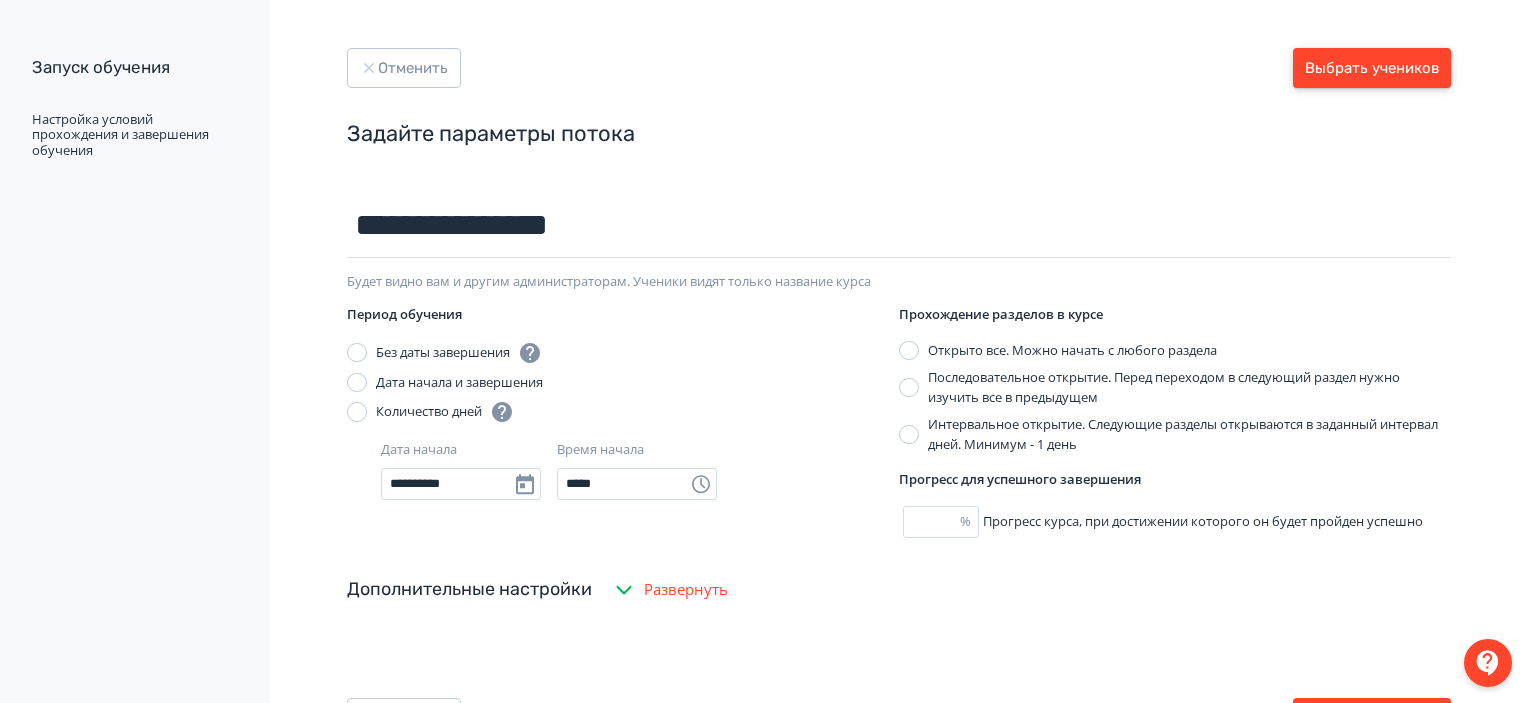click on "Выбрать учеников" at bounding box center [1372, 68] 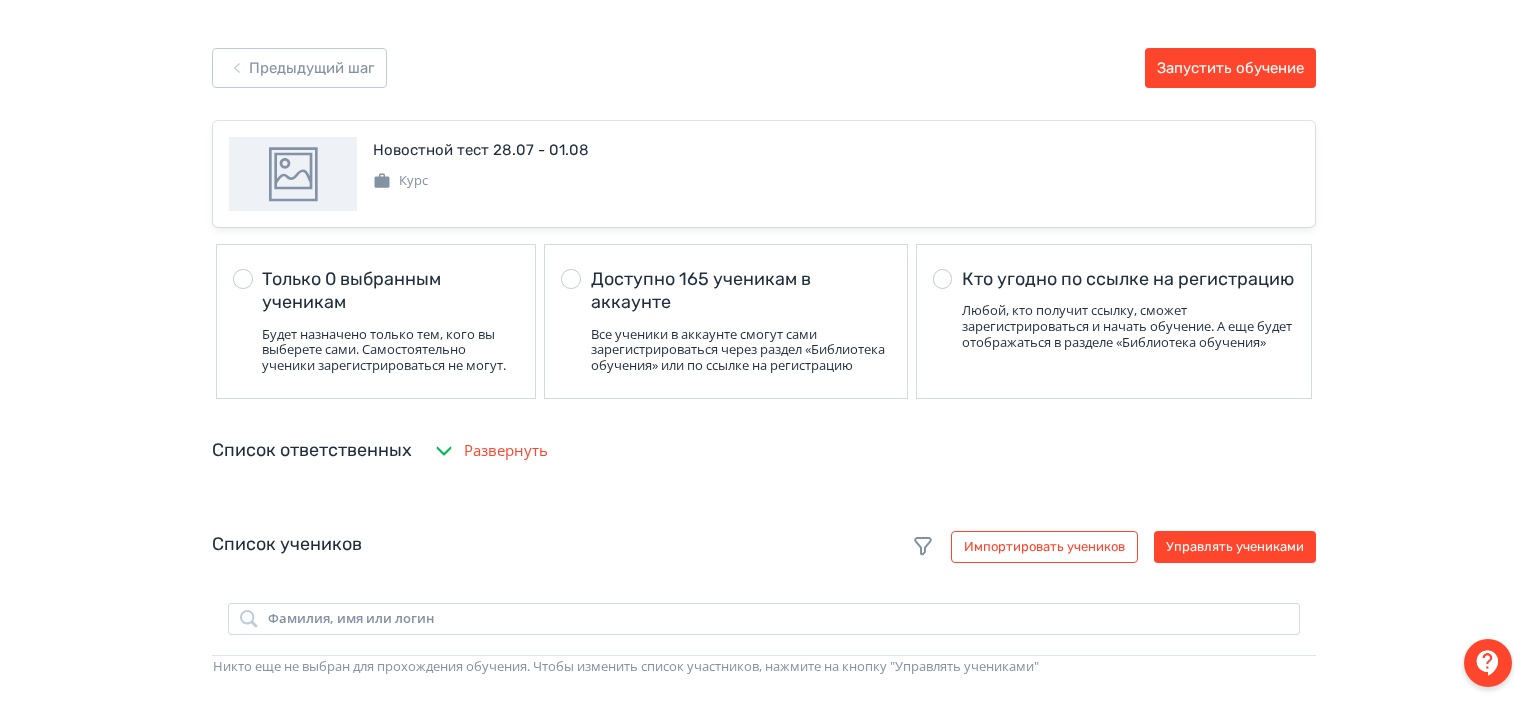 click on "Предыдущий шаг Запустить обучение Новостной тест 28.07 - 01.08 Курс Только 0 выбранным ученикам Будет назначено только тем, кого вы выберете сами. Самостоятельно ученики зарегистрироваться не могут. Доступно 165 ученикам в аккаунте Все ученики в аккаунте смогут сами зарегистрироваться через раздел «Библиотека обучения» или по ссылке на регистрацию Кто угодно по ссылке на регистрацию Любой, кто получит ссылку, сможет зарегистрироваться и начать обучение. А еще будет отображаться в разделе «Библиотека обучения» Список ответственных Развернуть Проверяющие" at bounding box center [764, 771] 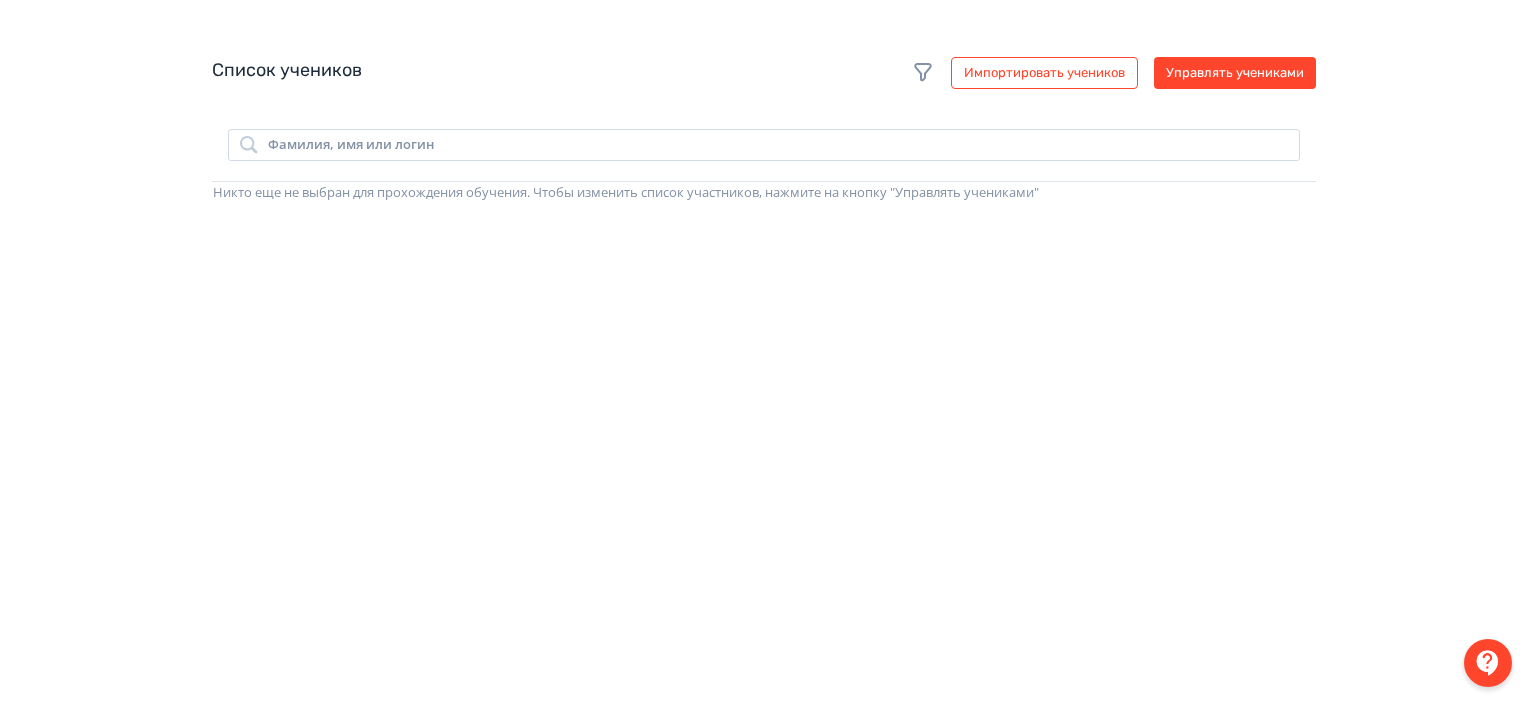 scroll, scrollTop: 500, scrollLeft: 0, axis: vertical 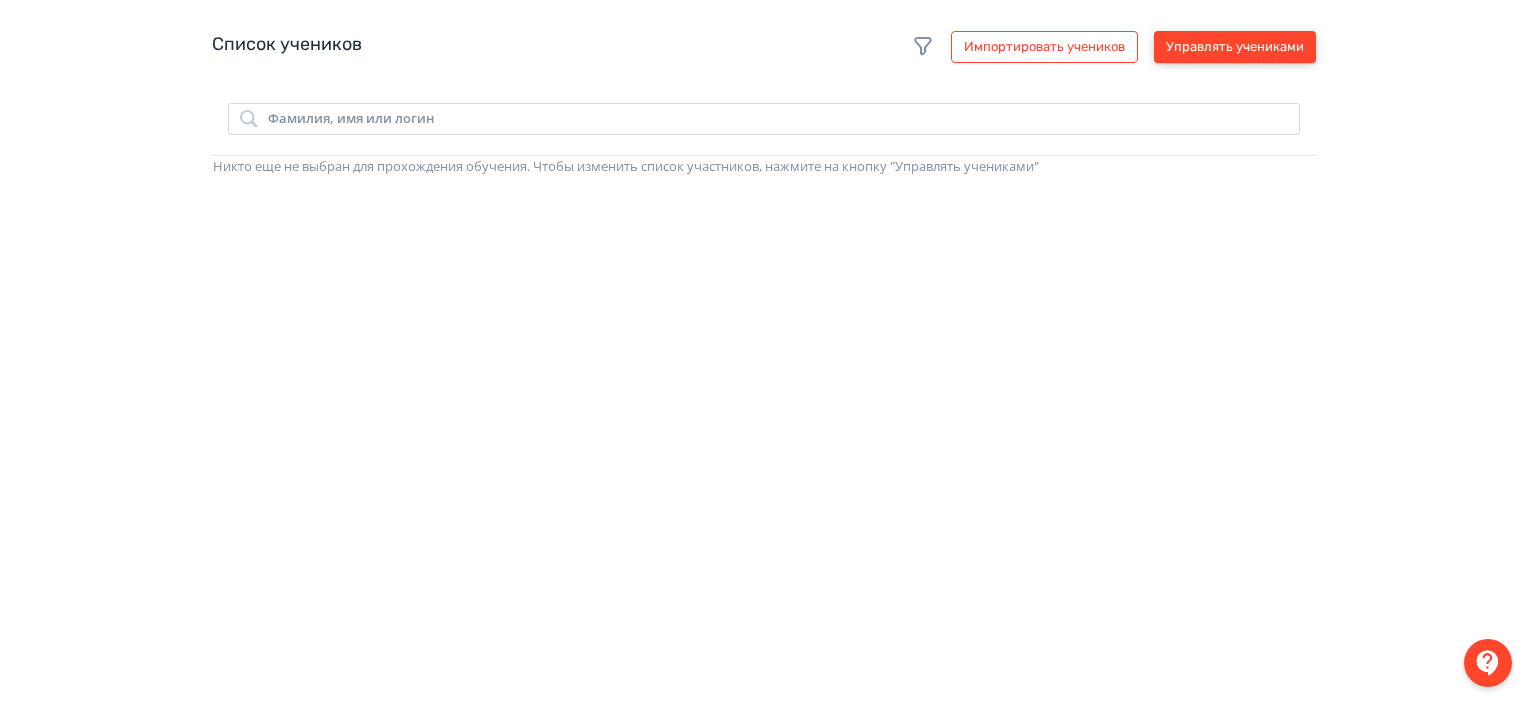 click on "Управлять учениками" at bounding box center [1235, 47] 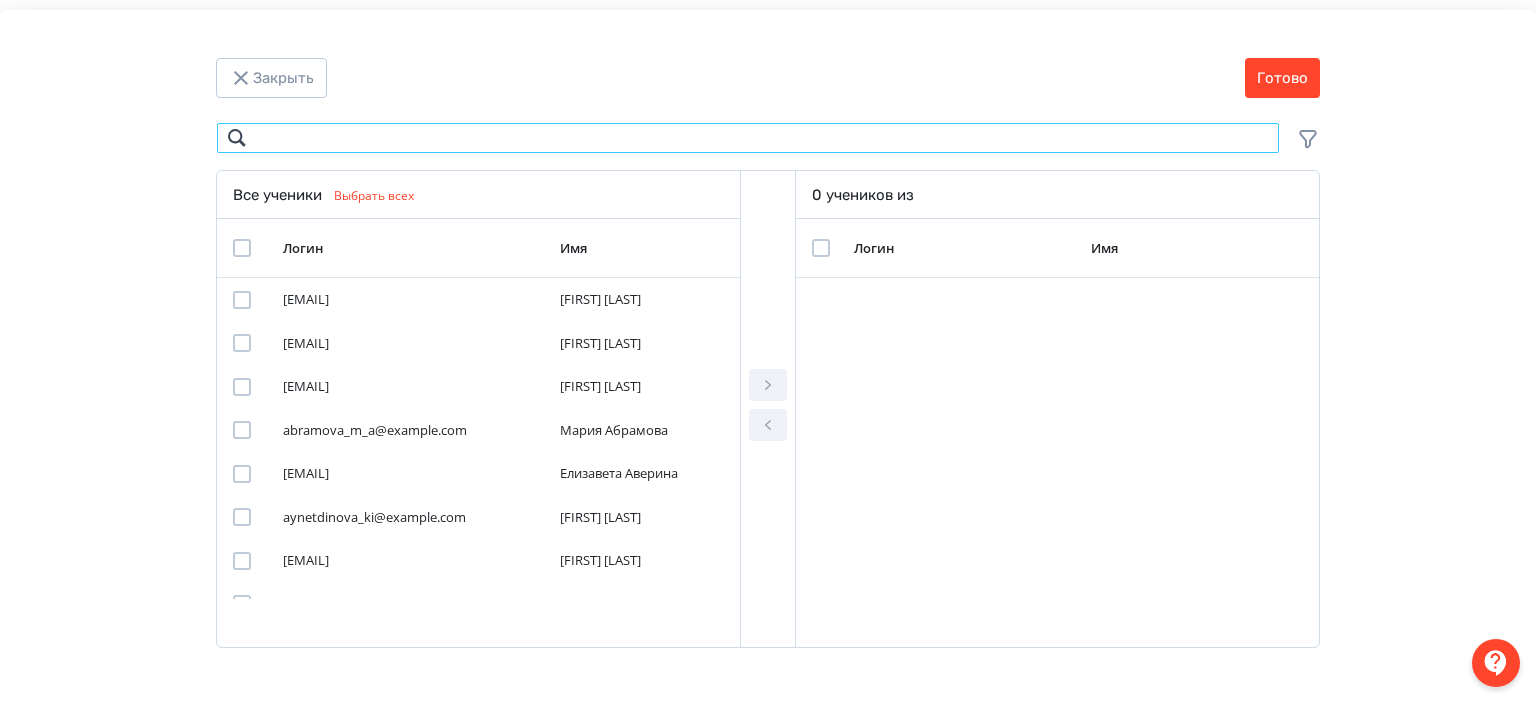 click at bounding box center [748, 138] 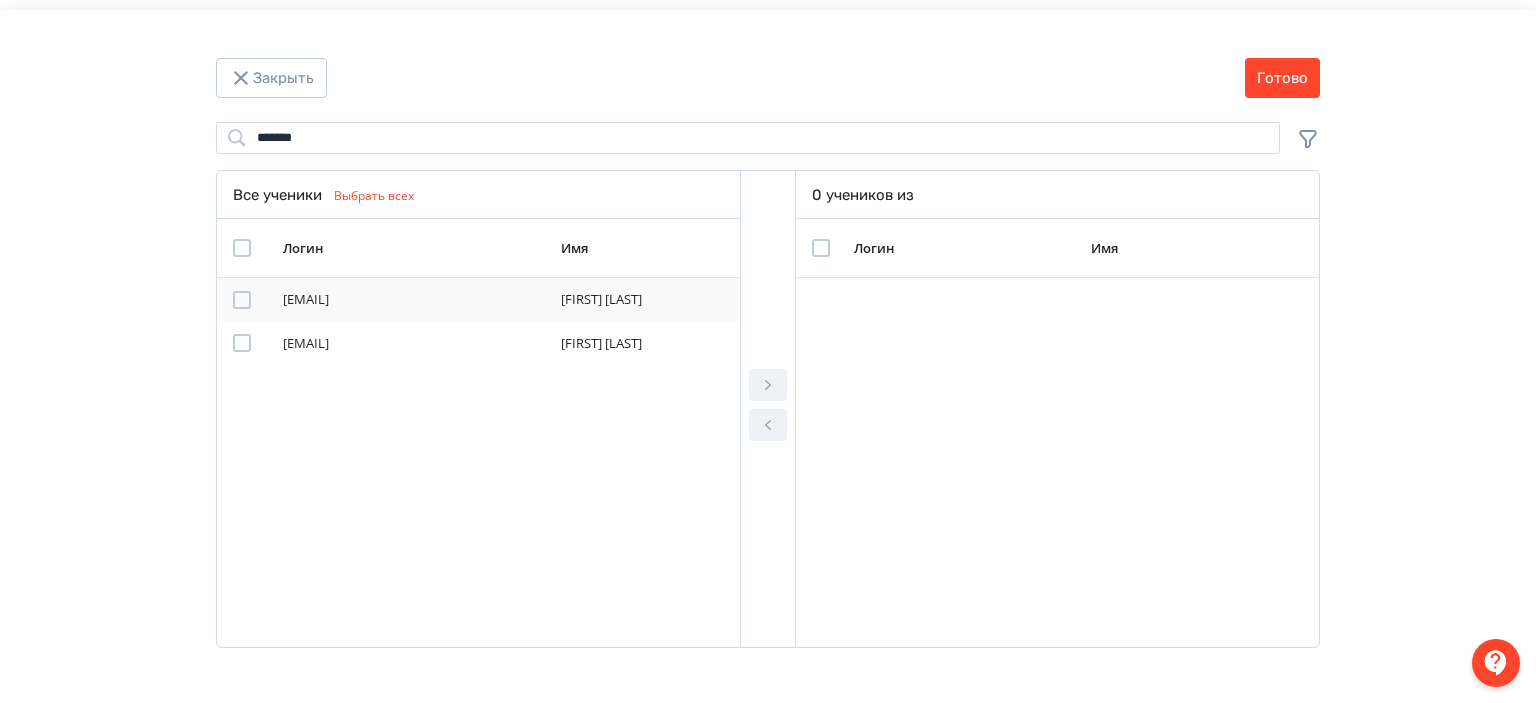 drag, startPoint x: 716, startPoint y: 298, endPoint x: 615, endPoint y: 302, distance: 101.07918 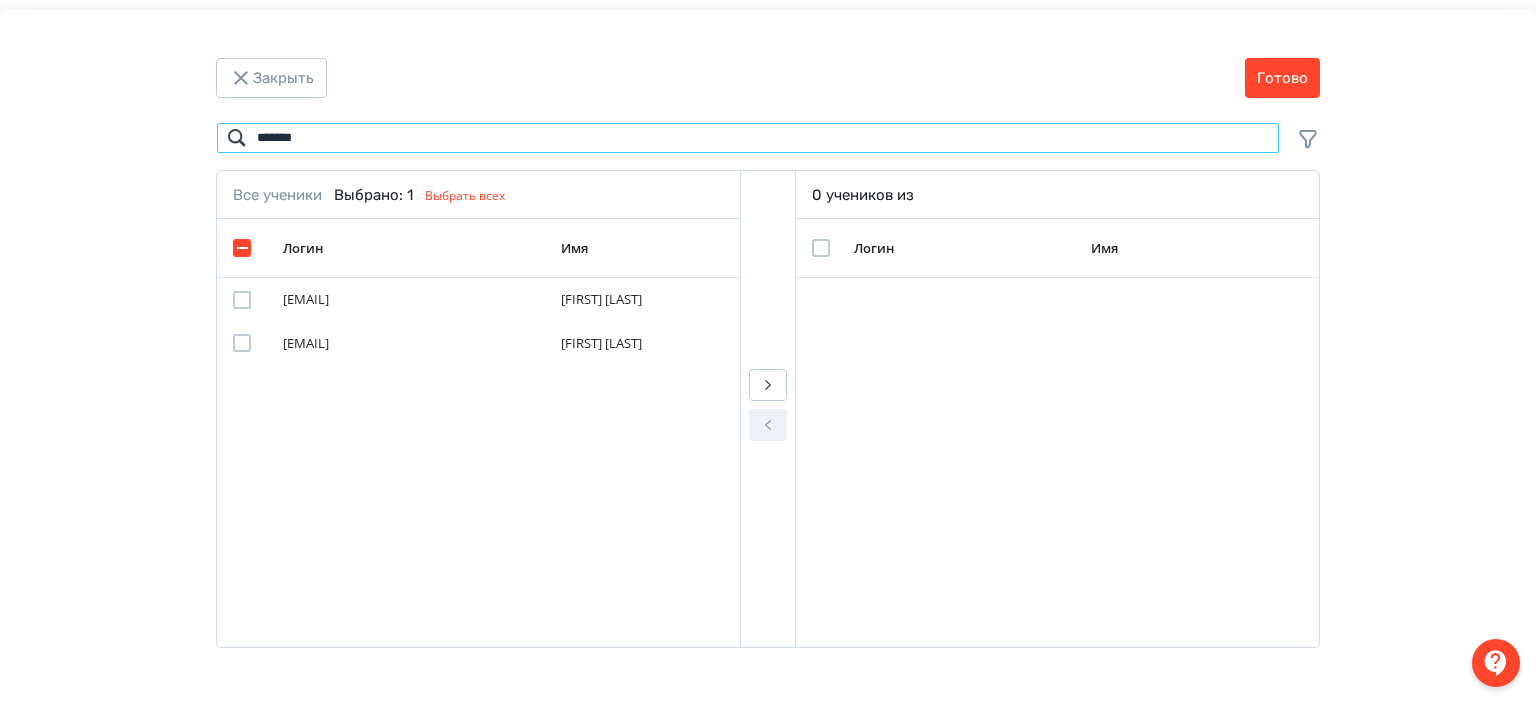 click on "*******" at bounding box center [748, 138] 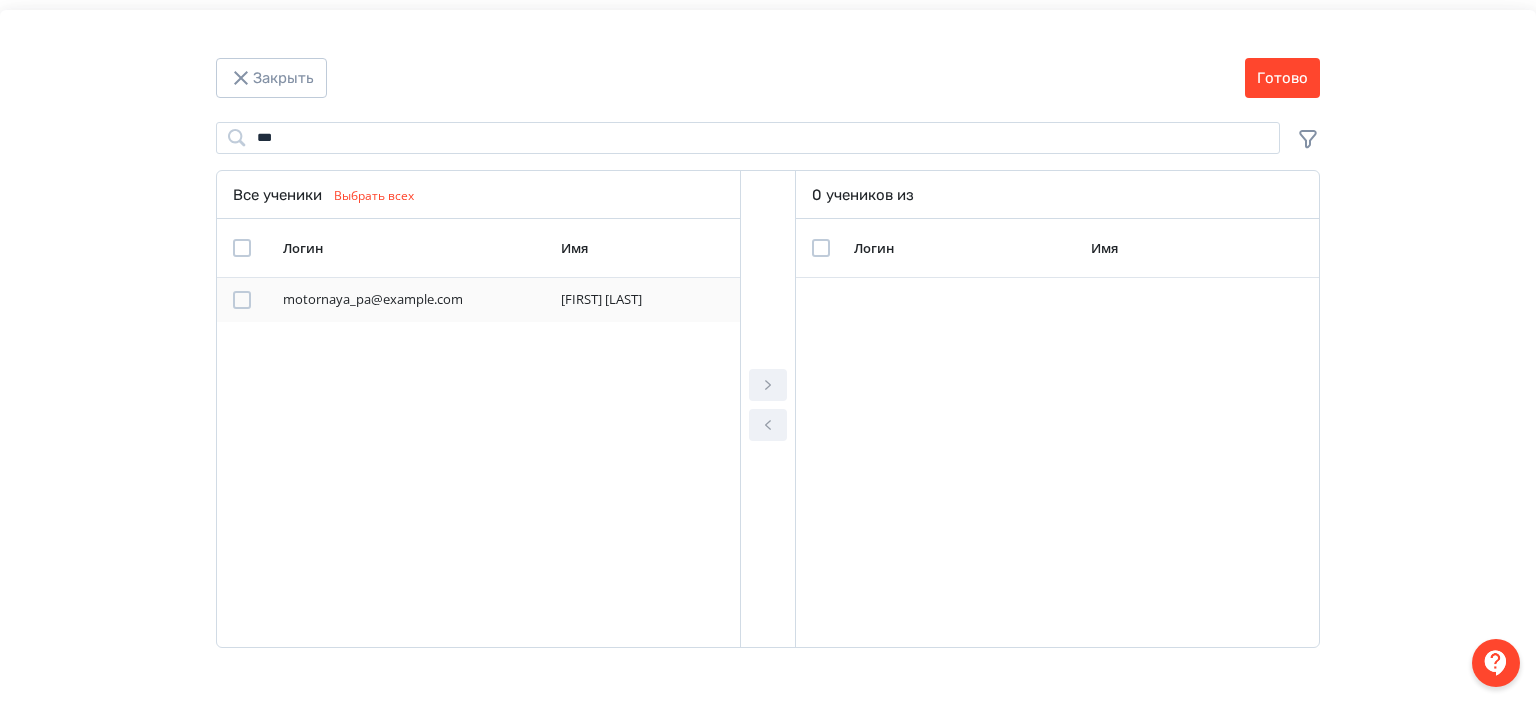 click at bounding box center [242, 300] 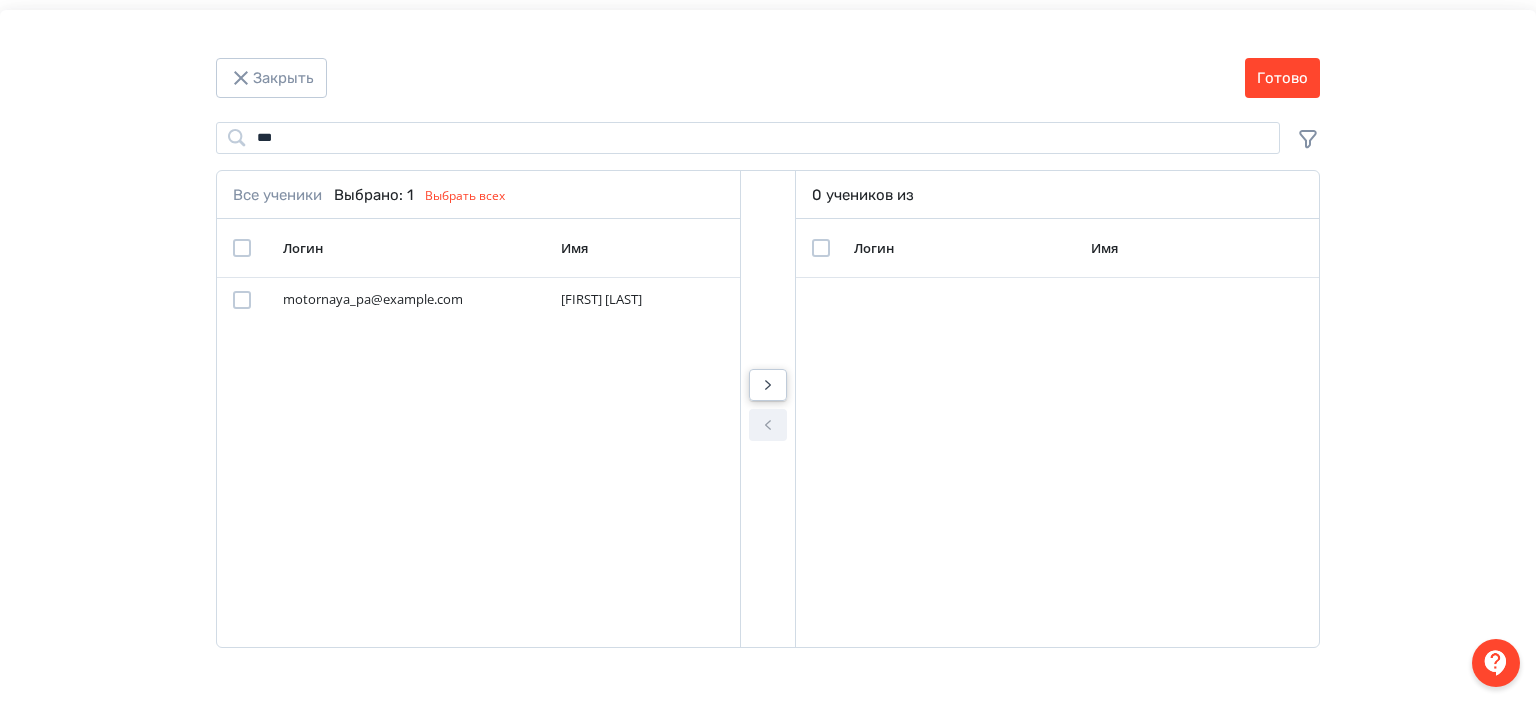 click 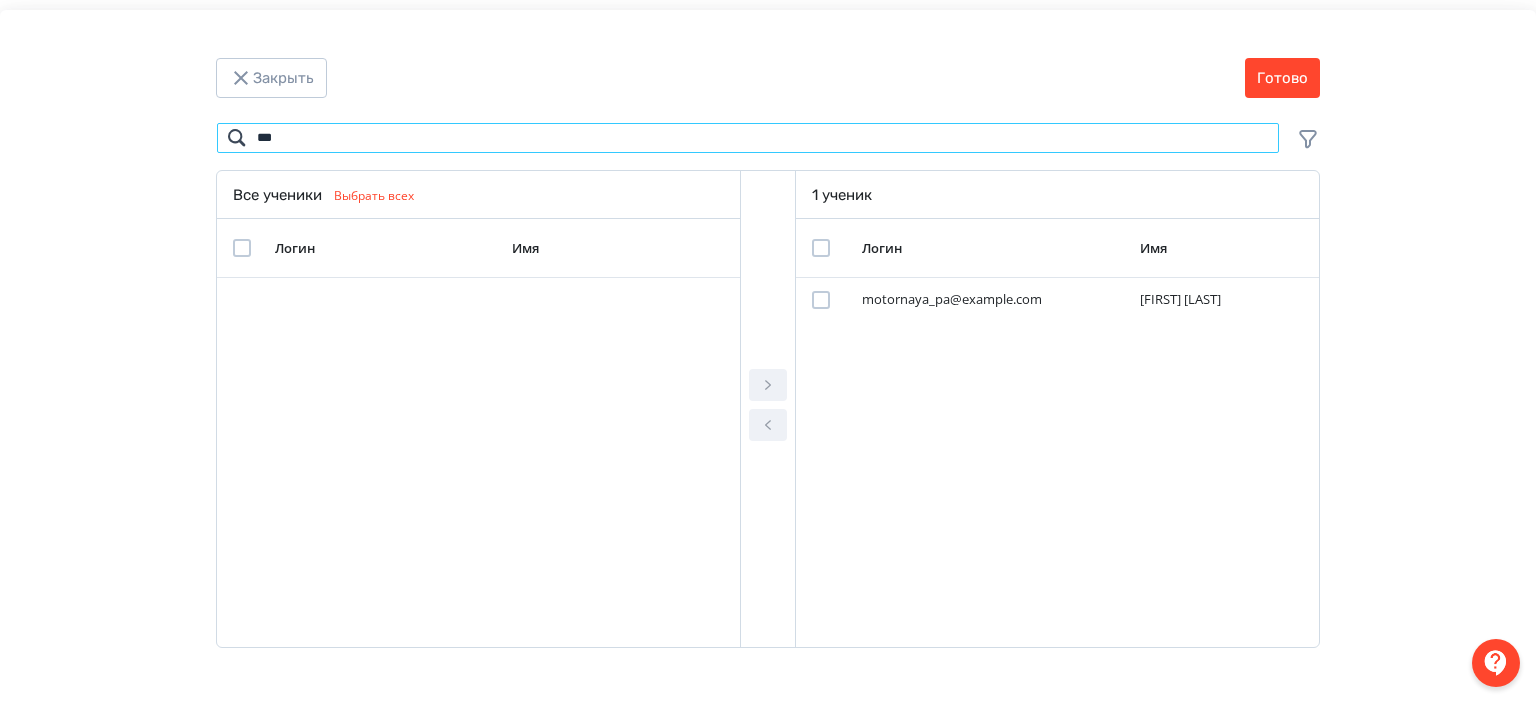 click on "***" at bounding box center [748, 138] 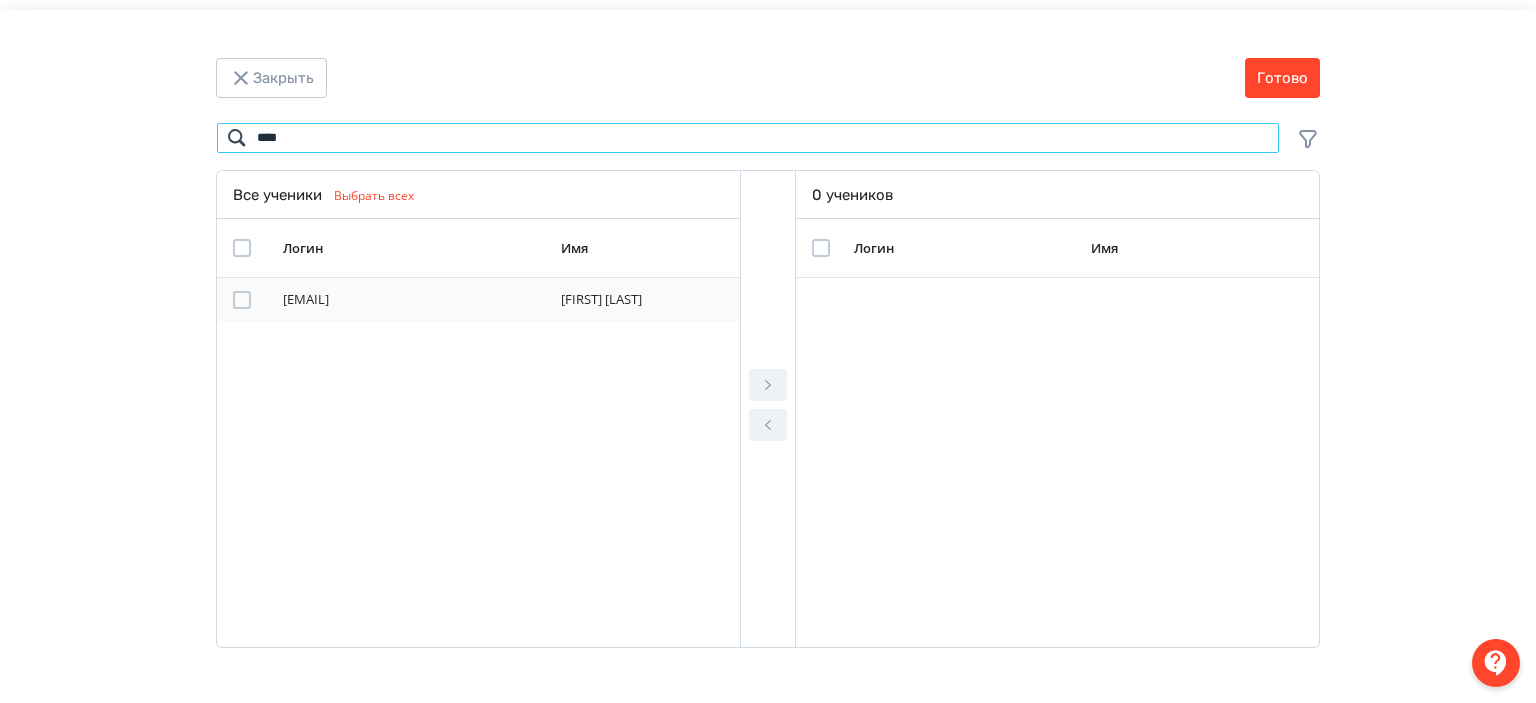 type on "****" 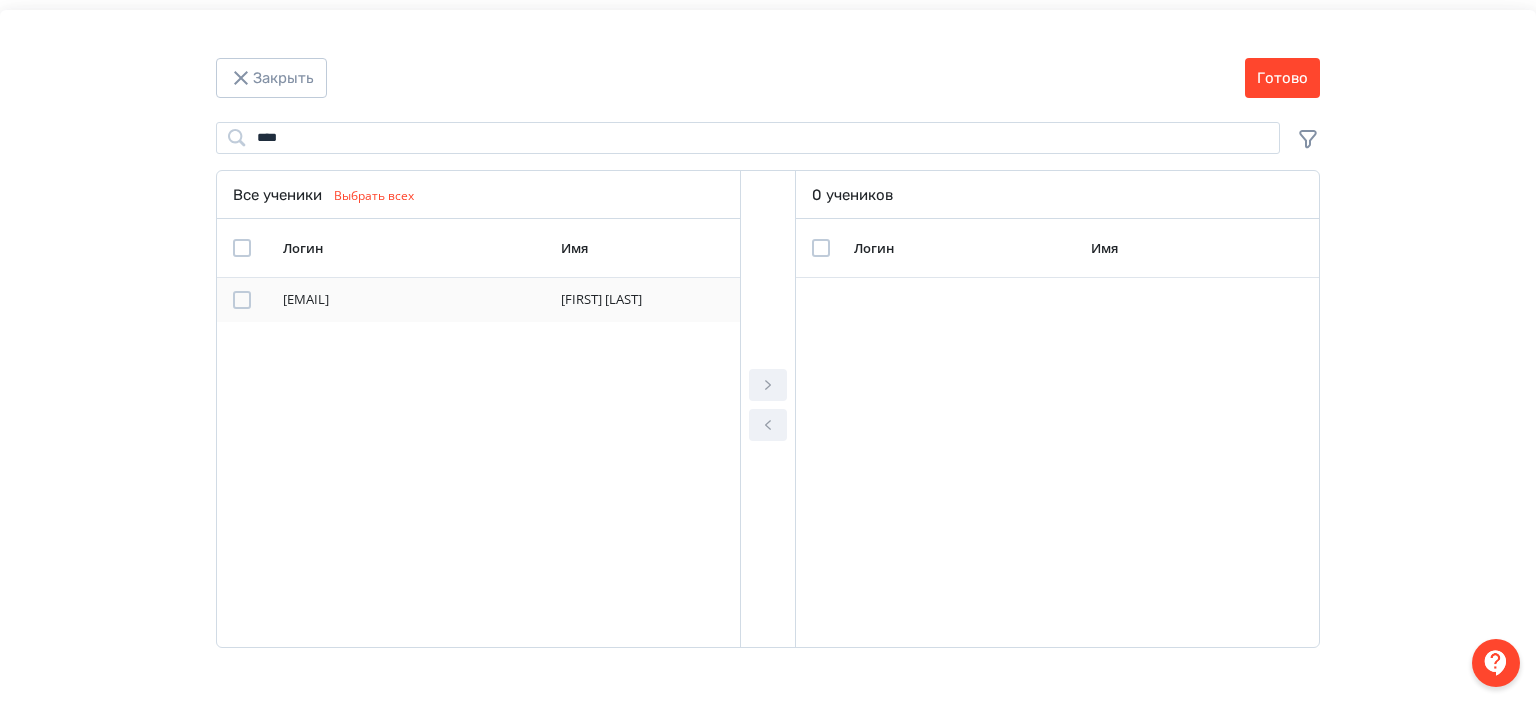 click at bounding box center (242, 300) 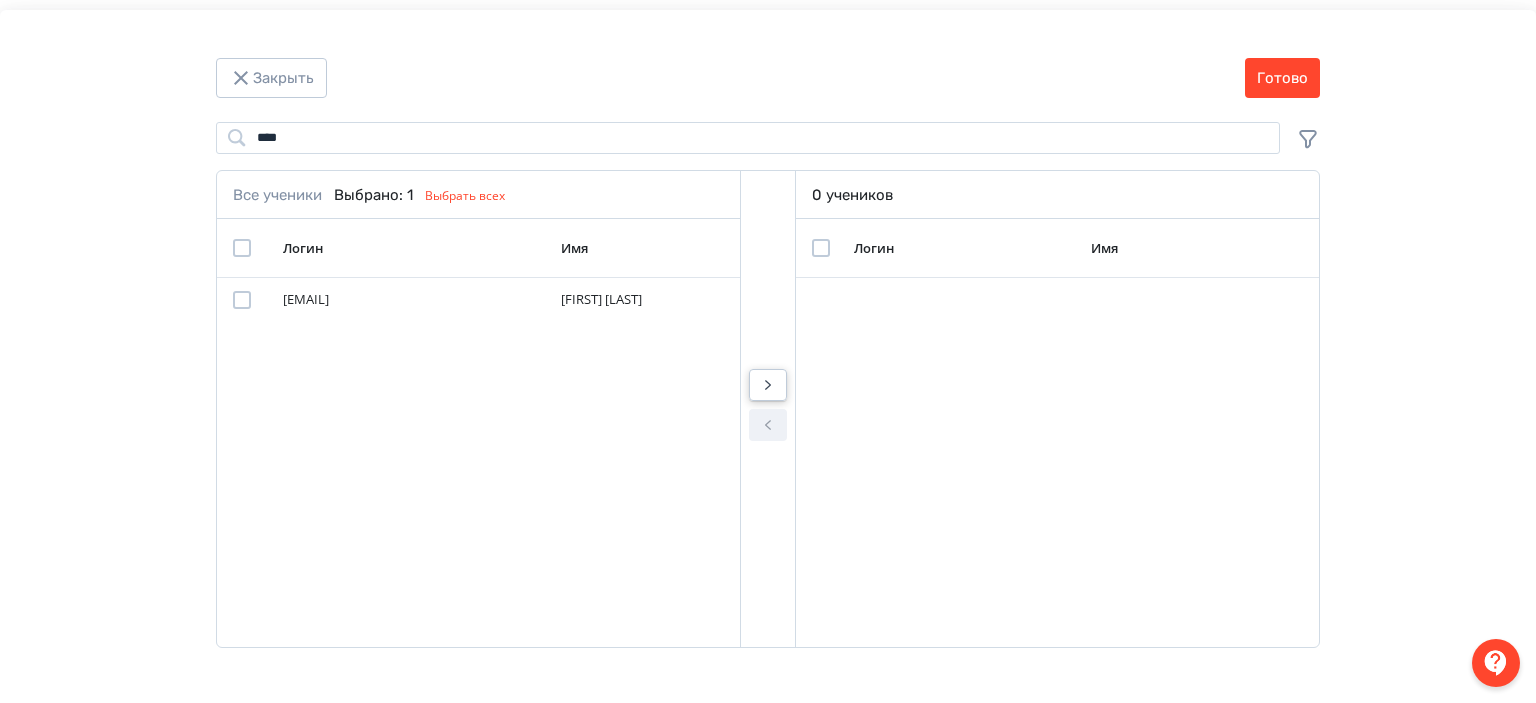 click 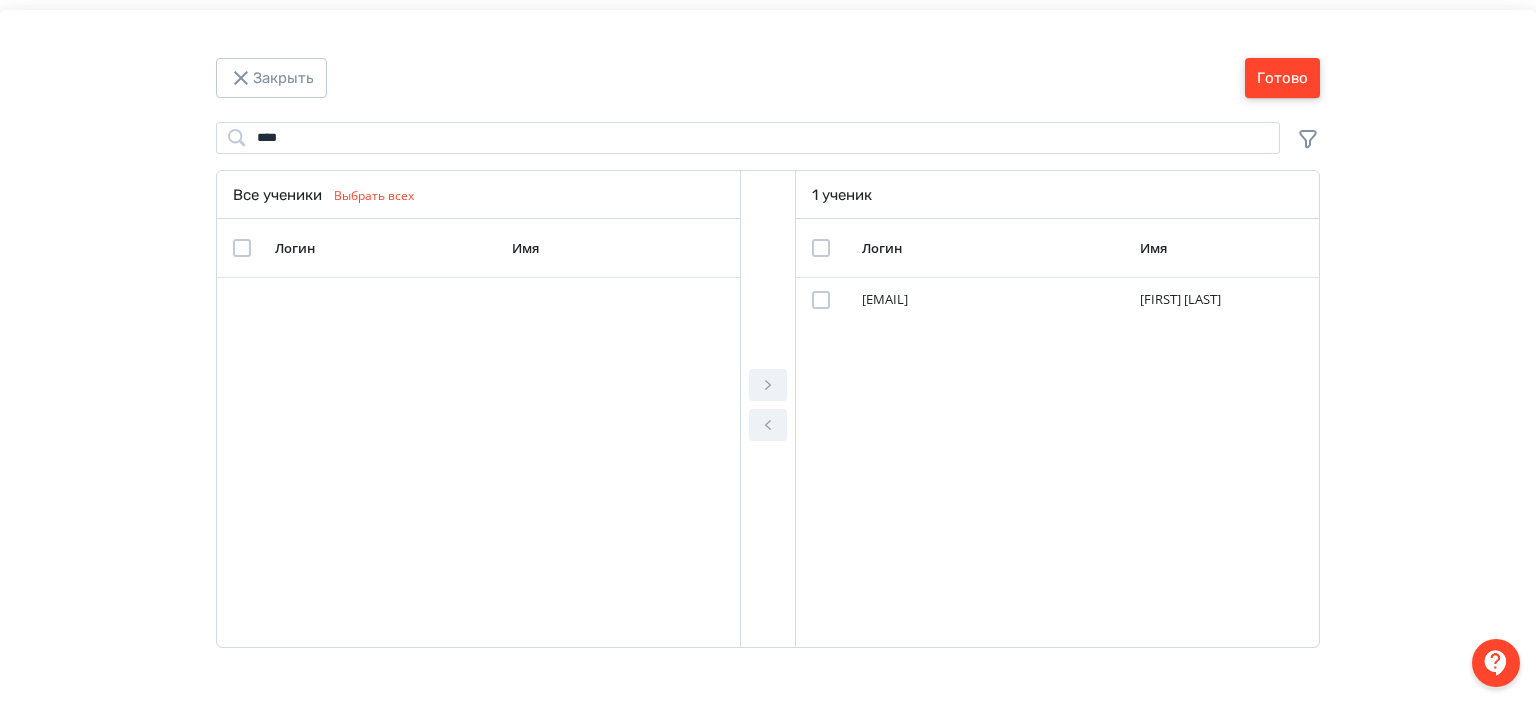 click on "Готово" at bounding box center (1282, 78) 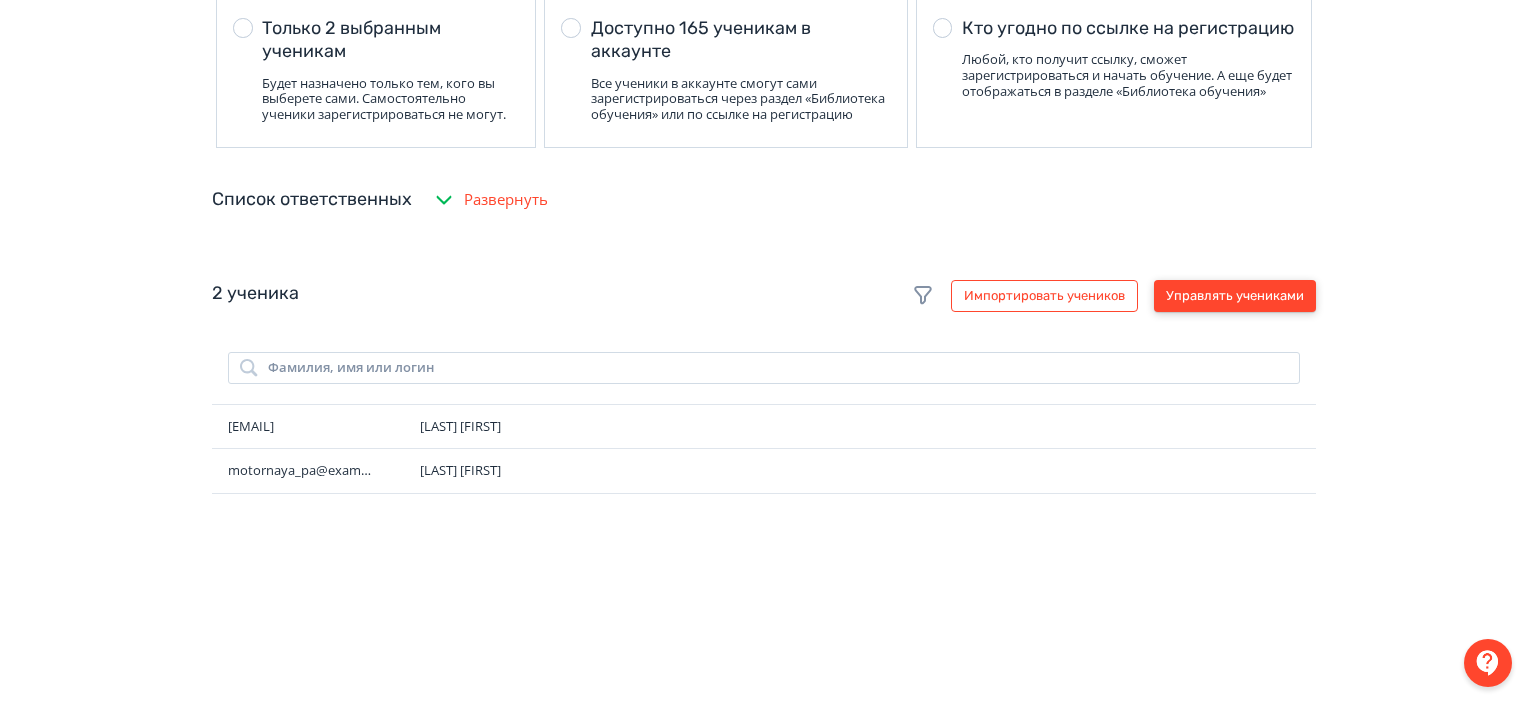 scroll, scrollTop: 0, scrollLeft: 0, axis: both 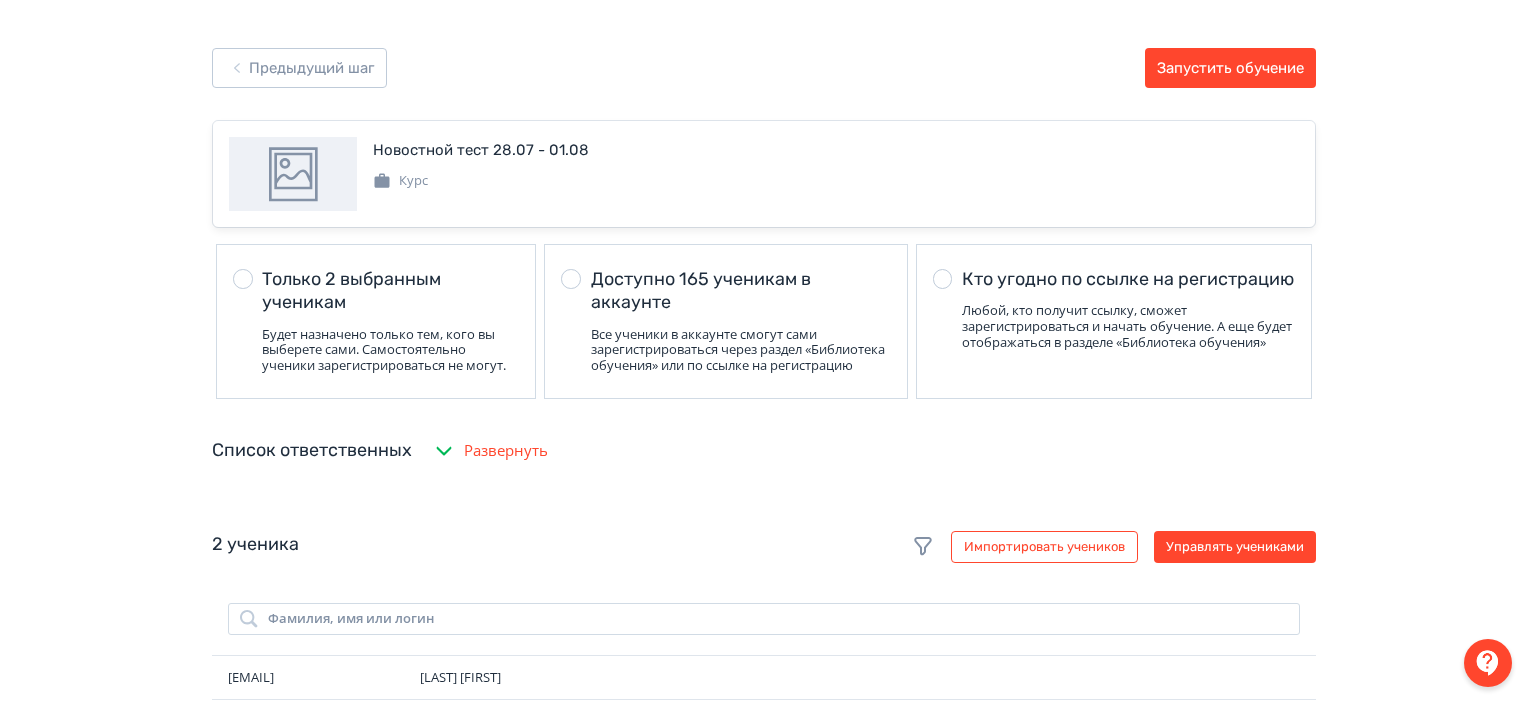 click on "Только 2 выбранным ученикам Будет назначено только тем, кого вы выберете сами. Самостоятельно ученики зарегистрироваться не могут. Доступно 165 ученикам в аккаунте Все ученики в аккаунте смогут сами зарегистрироваться через раздел «Библиотека обучения» или по ссылке на регистрацию Кто угодно по ссылке на регистрацию Любой, кто получит ссылку, сможет зарегистрироваться и начать обучение. А еще будет отображаться в разделе «Библиотека обучения» Список ответственных Развернуть Проверяющие Введите имя или логин Наставники Настроить наставничество" at bounding box center (764, 813) 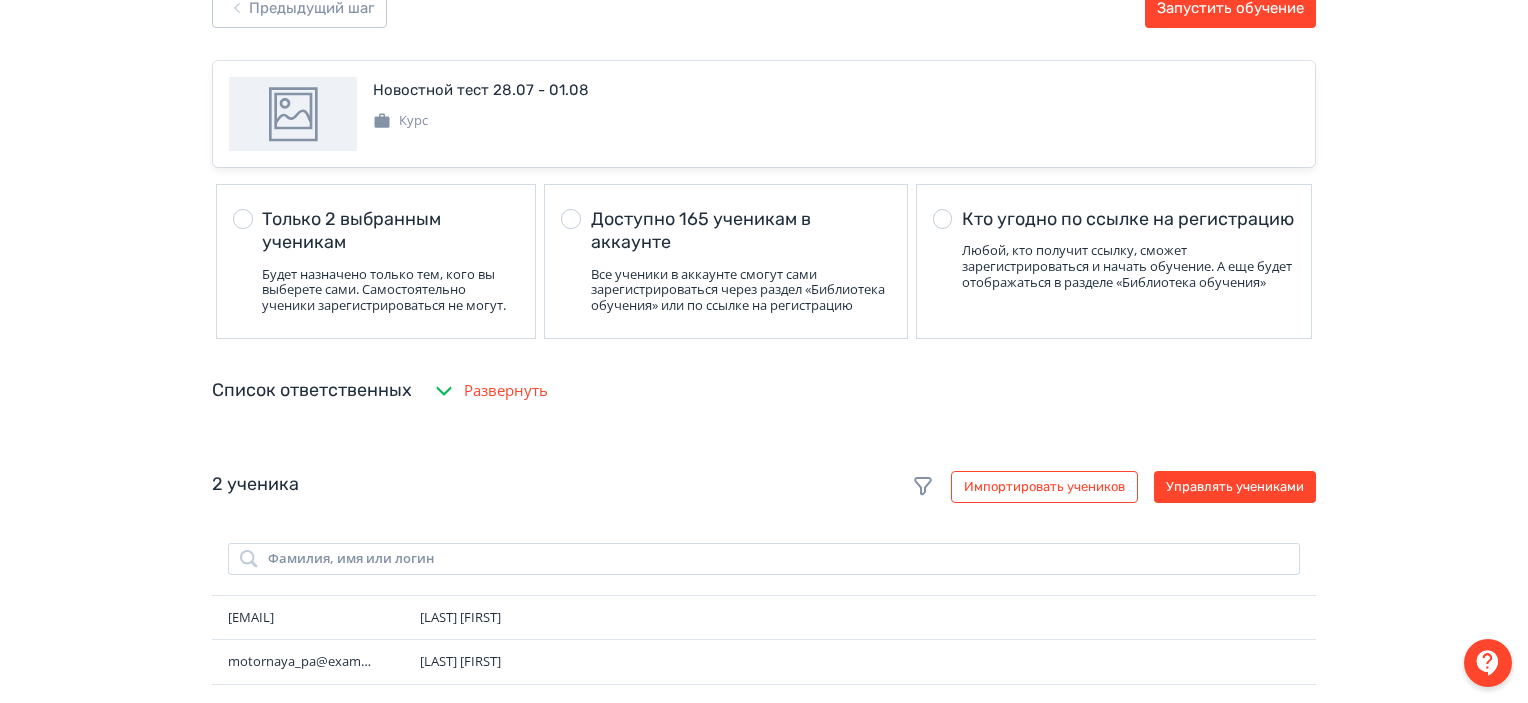 scroll, scrollTop: 0, scrollLeft: 0, axis: both 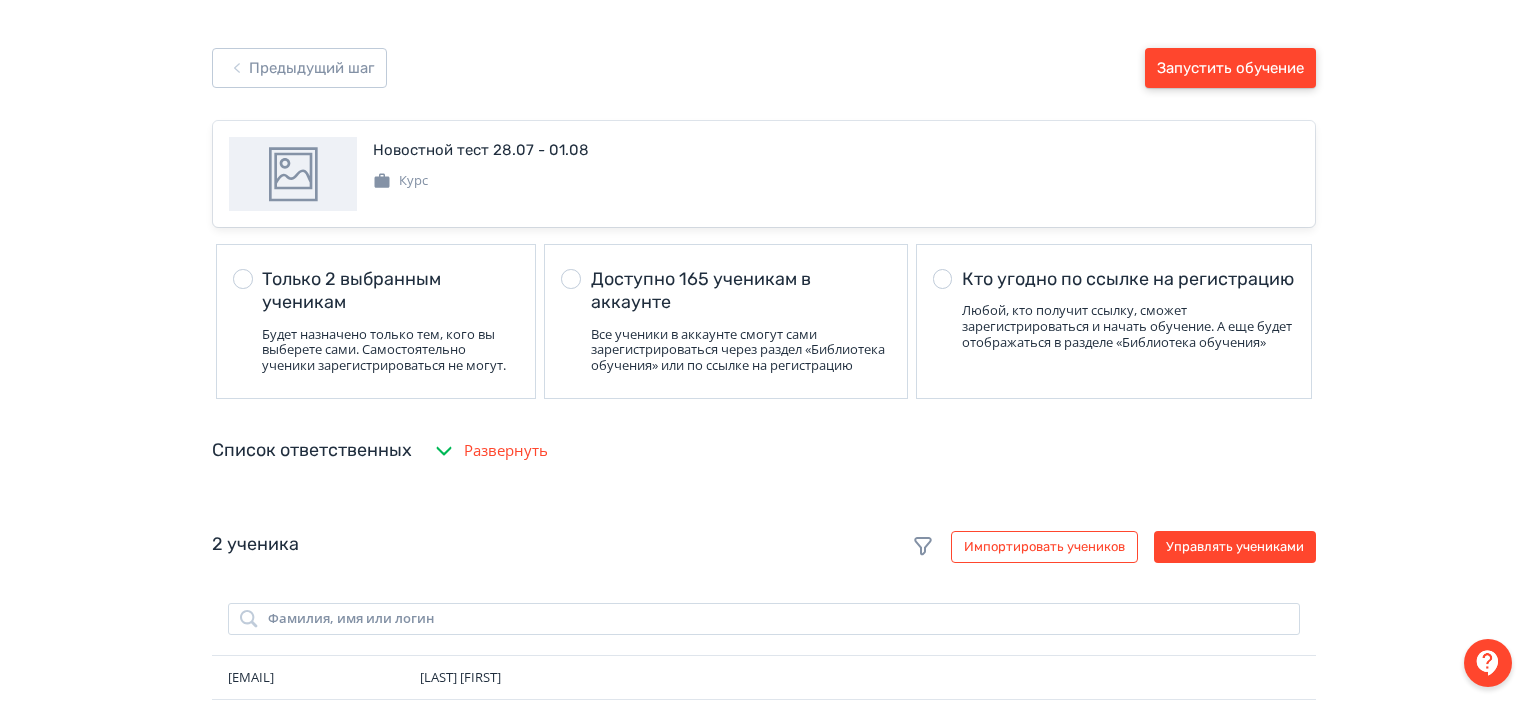 click on "Запустить обучение" at bounding box center (1230, 68) 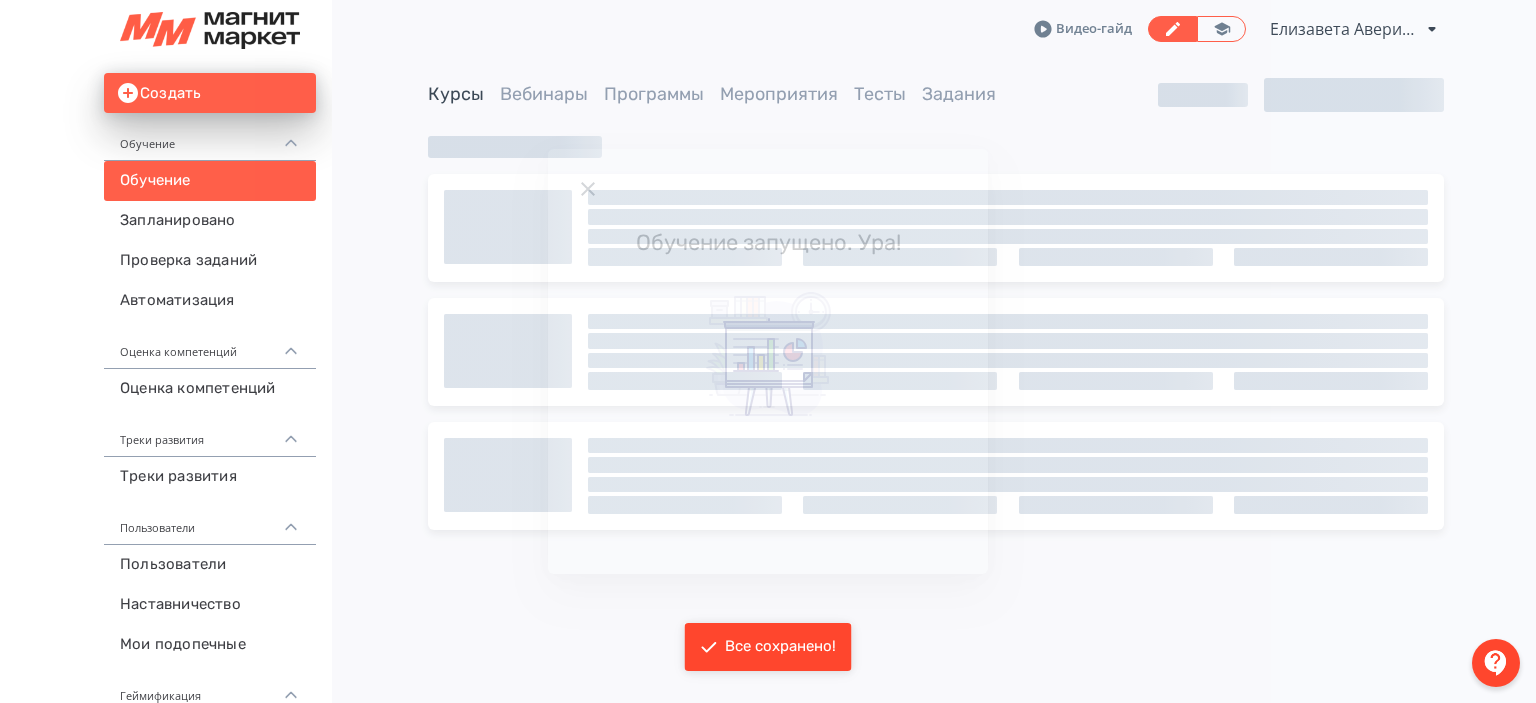 click 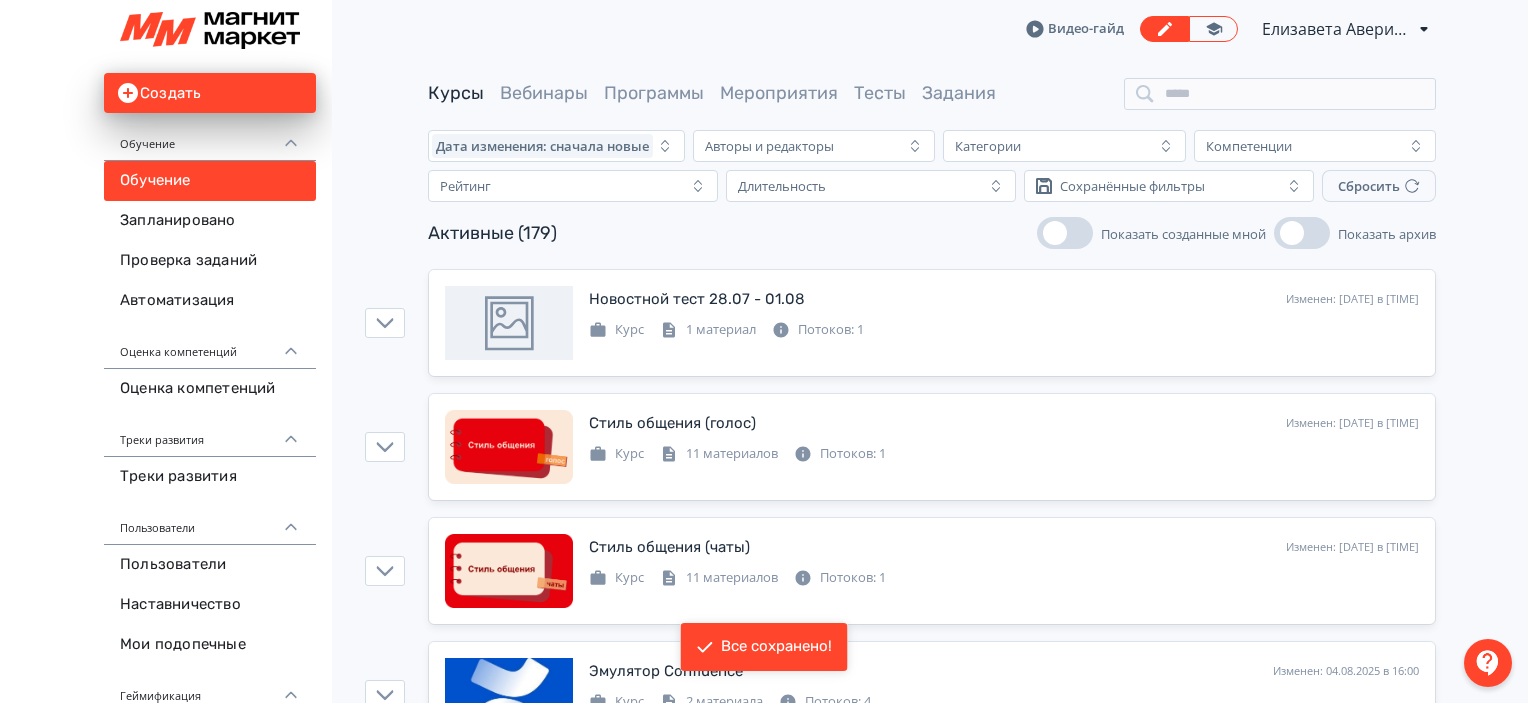 click on "Активные (179) Показать созданные мной Показать архив" at bounding box center (932, 233) 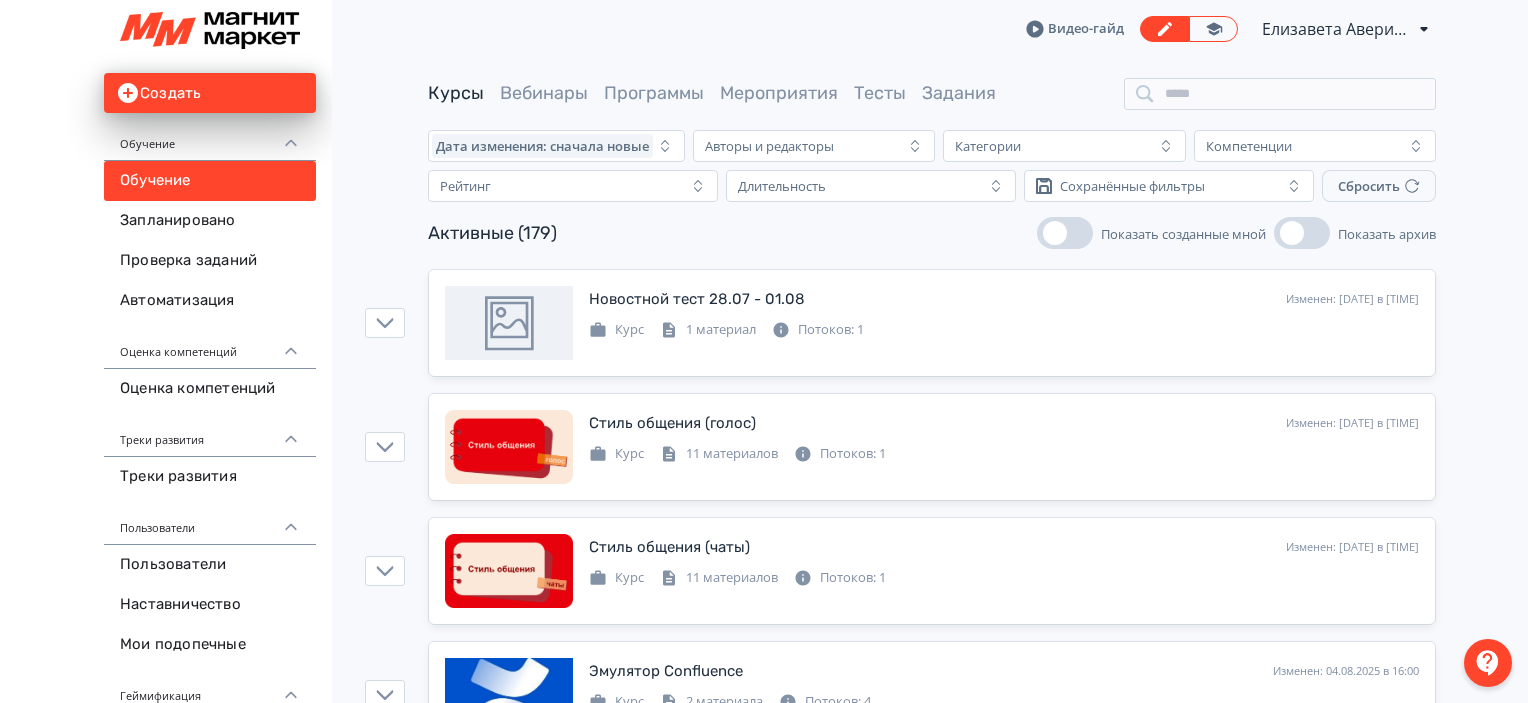 click on "Видео-гайд Елизавета Аверина PRO Повысьте эффективность платформы при помощи дополнительных возможностей." at bounding box center [932, 29] 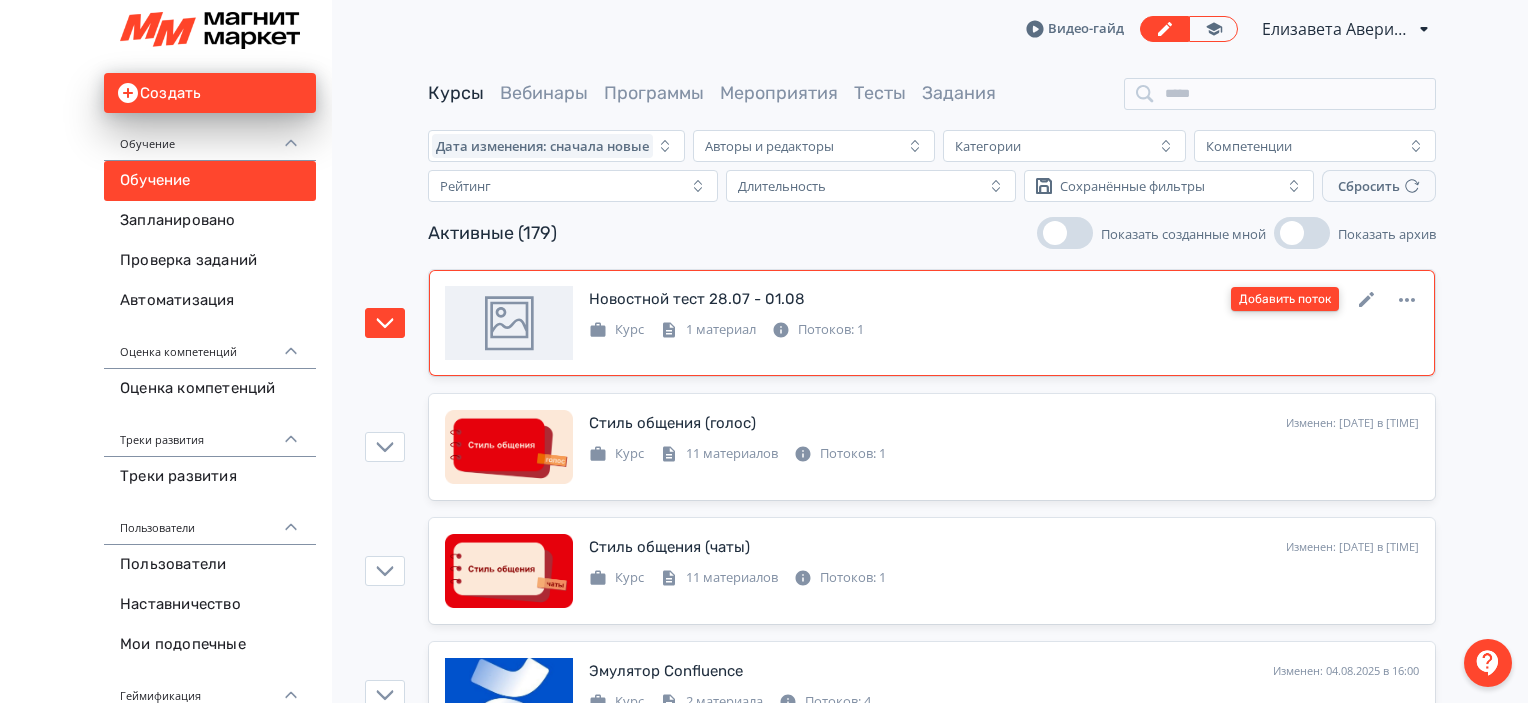 click on "Добавить поток" at bounding box center [1285, 299] 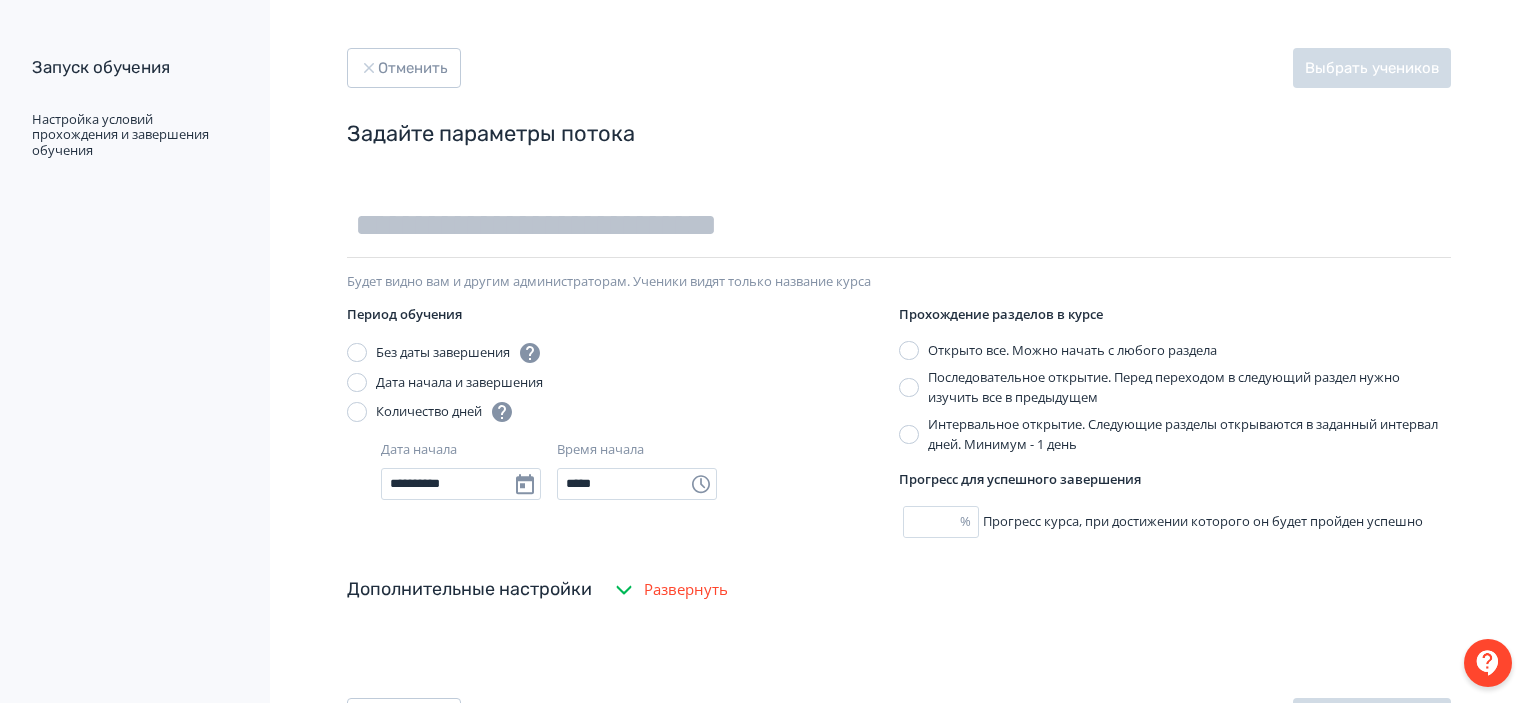 type on "**********" 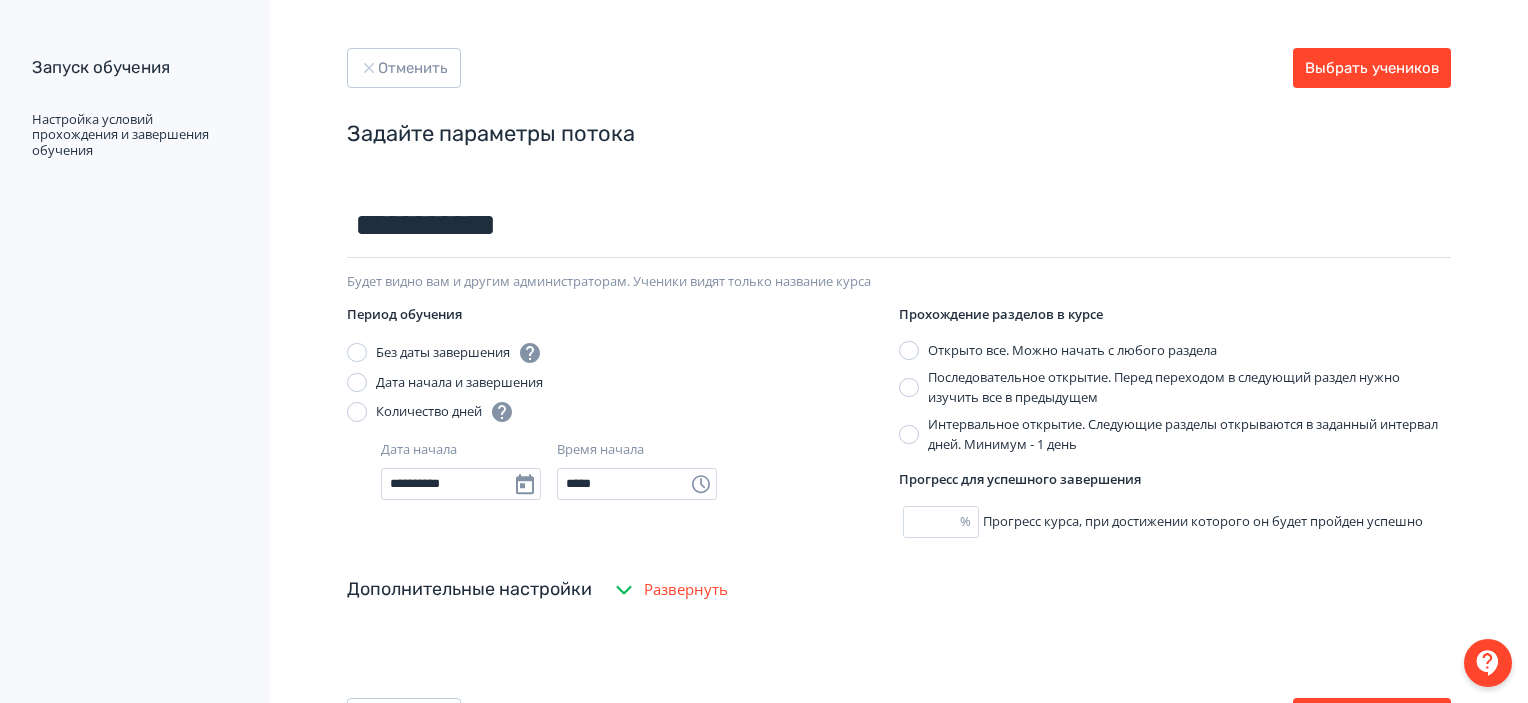 click on "Отменить Выбрать учеников" at bounding box center [899, 84] 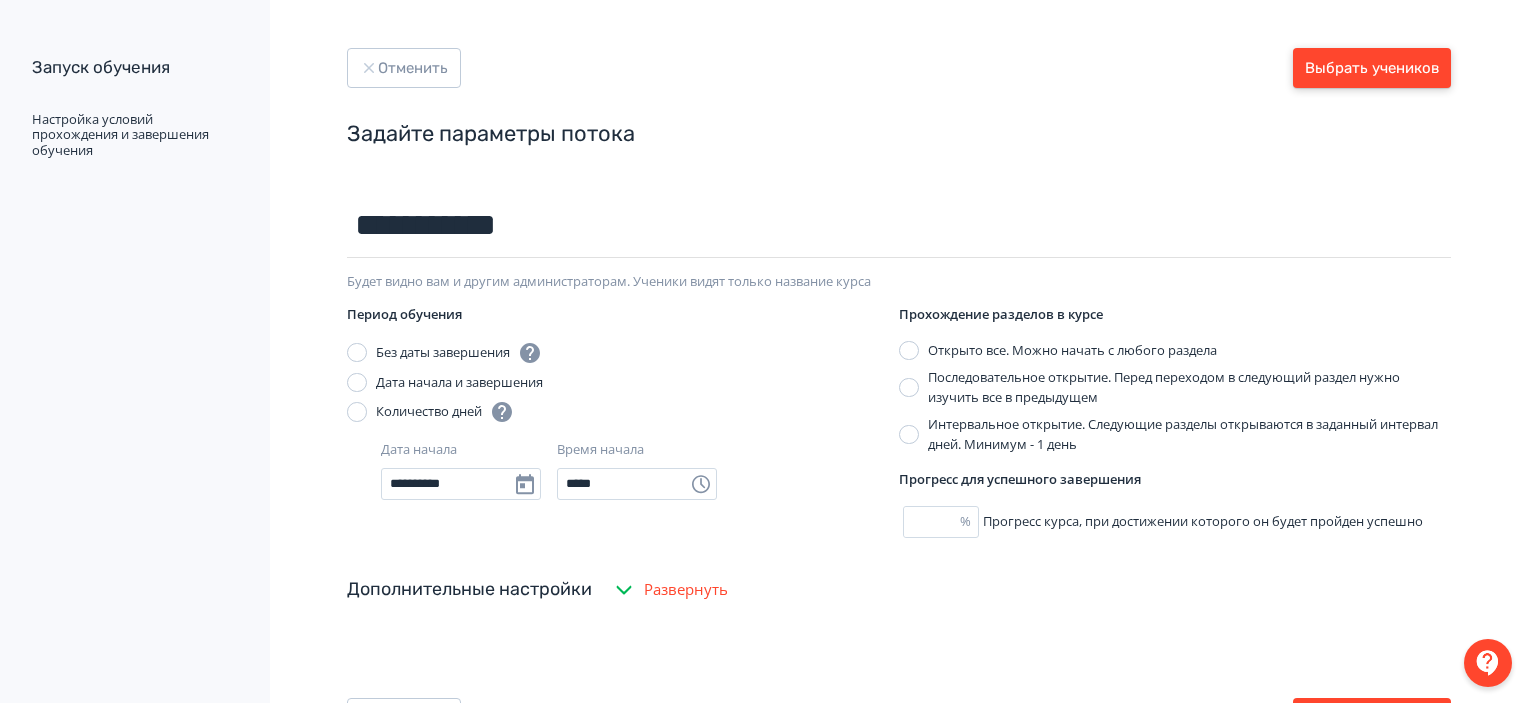 click on "Выбрать учеников" at bounding box center [1372, 68] 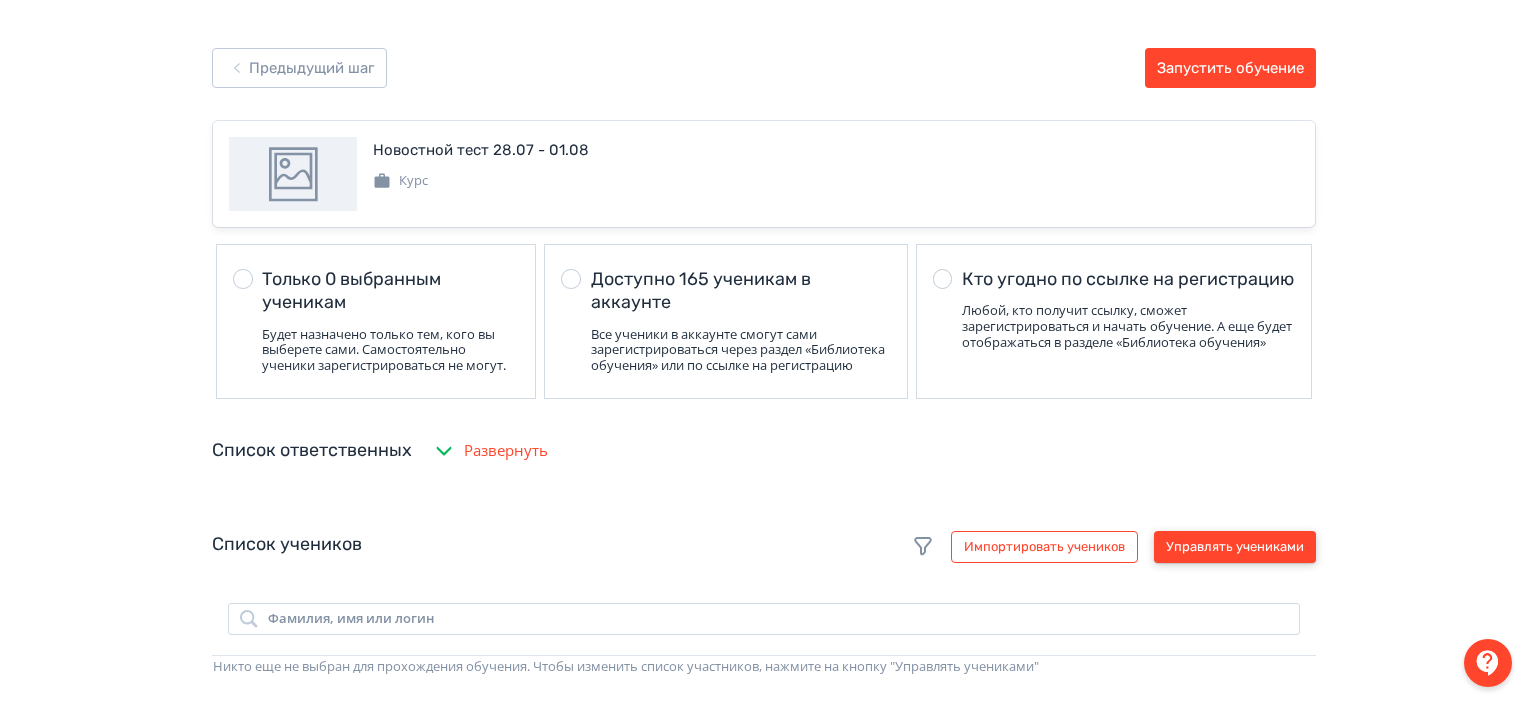 click on "Управлять учениками" at bounding box center [1235, 547] 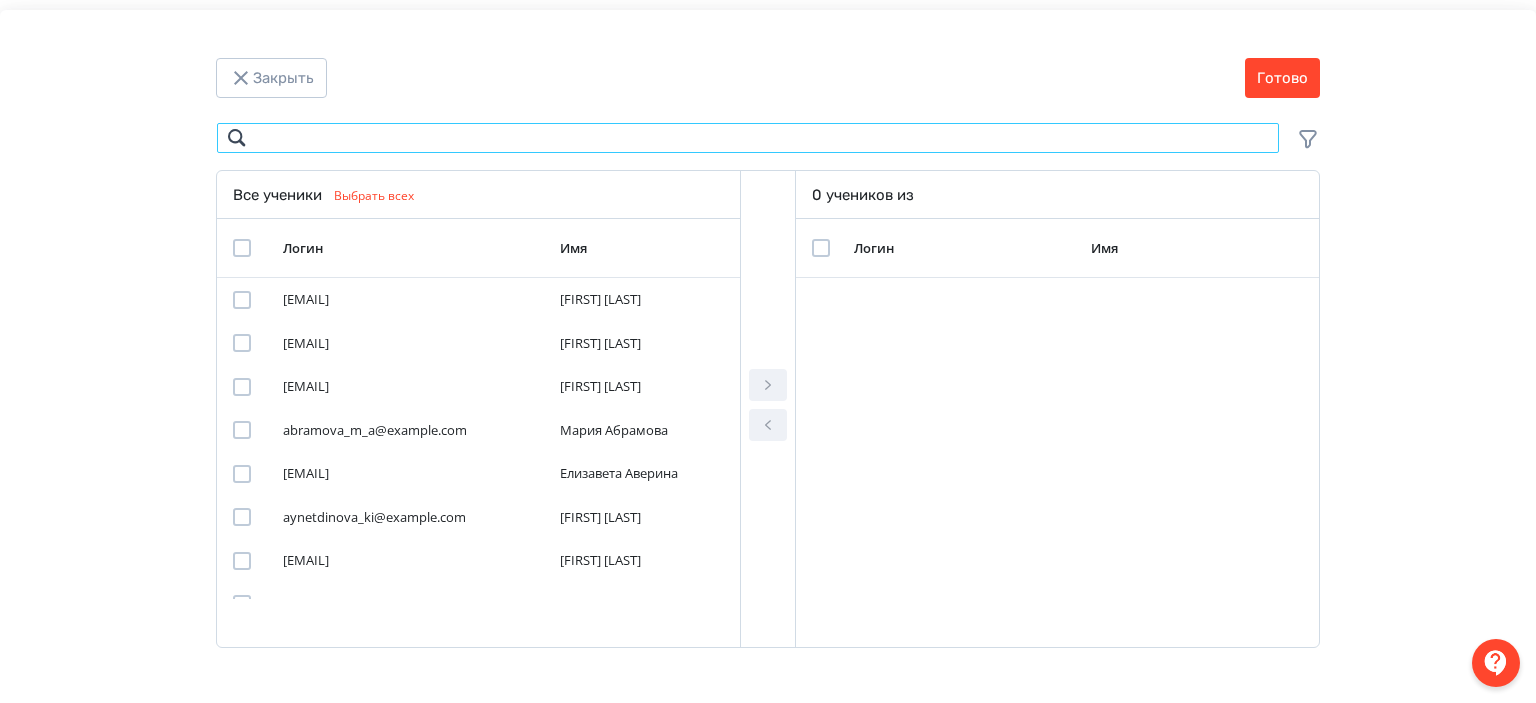 click at bounding box center (748, 138) 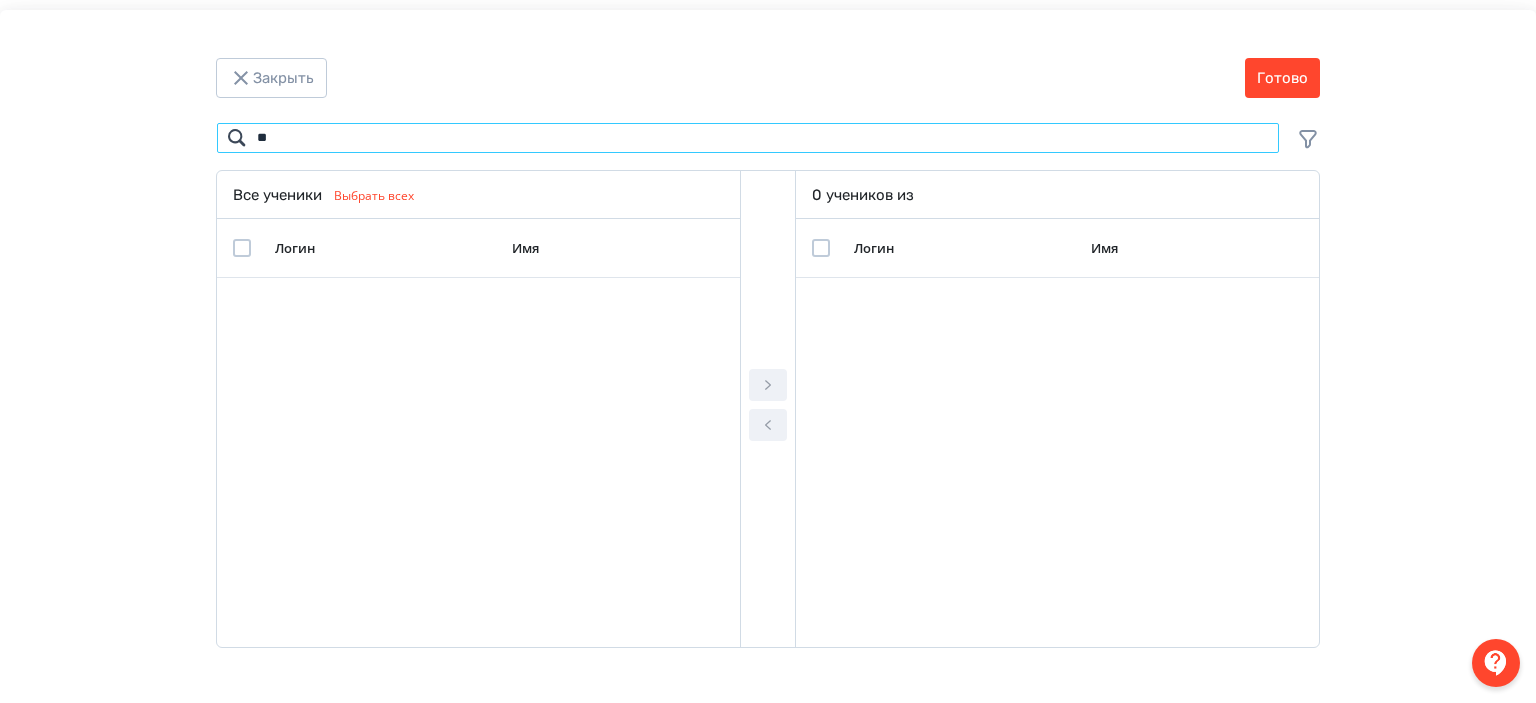 type on "*" 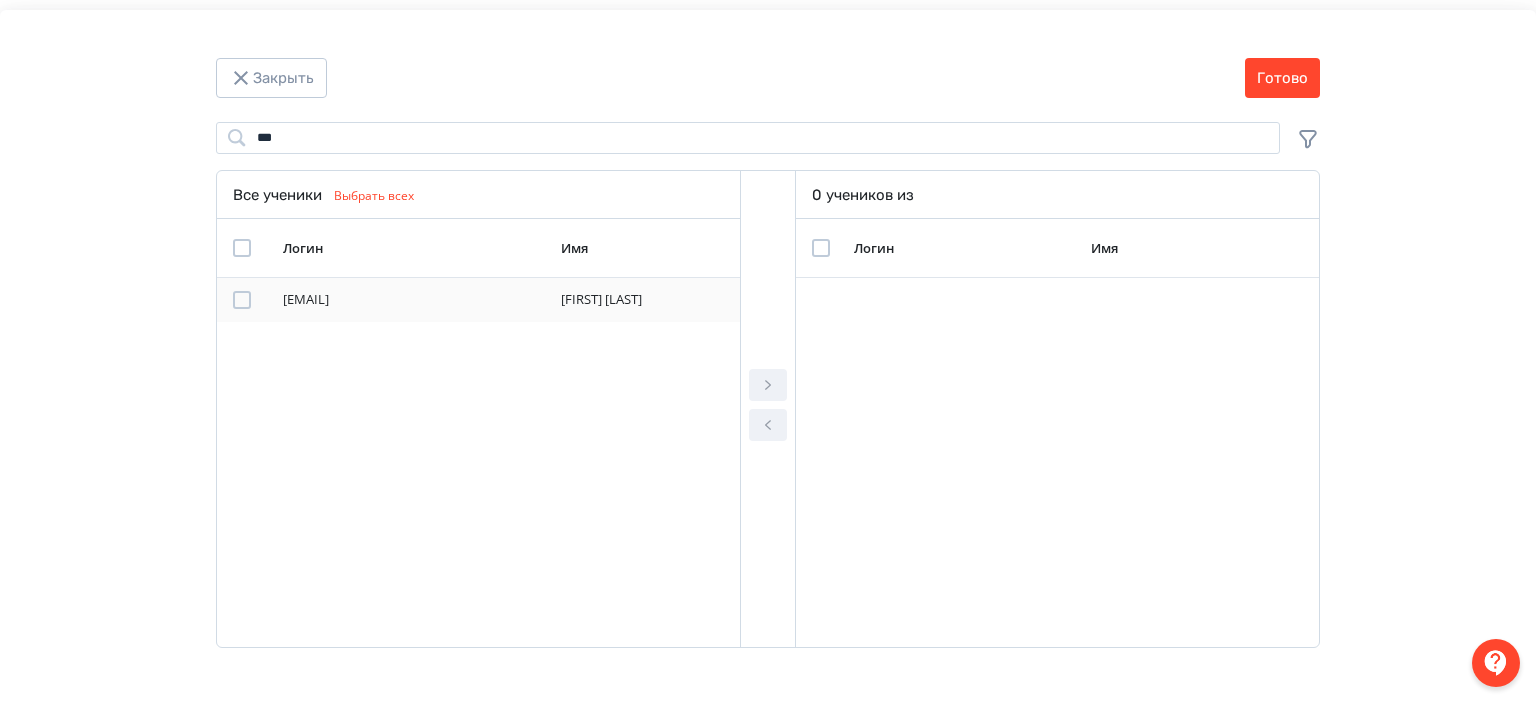 click at bounding box center (242, 300) 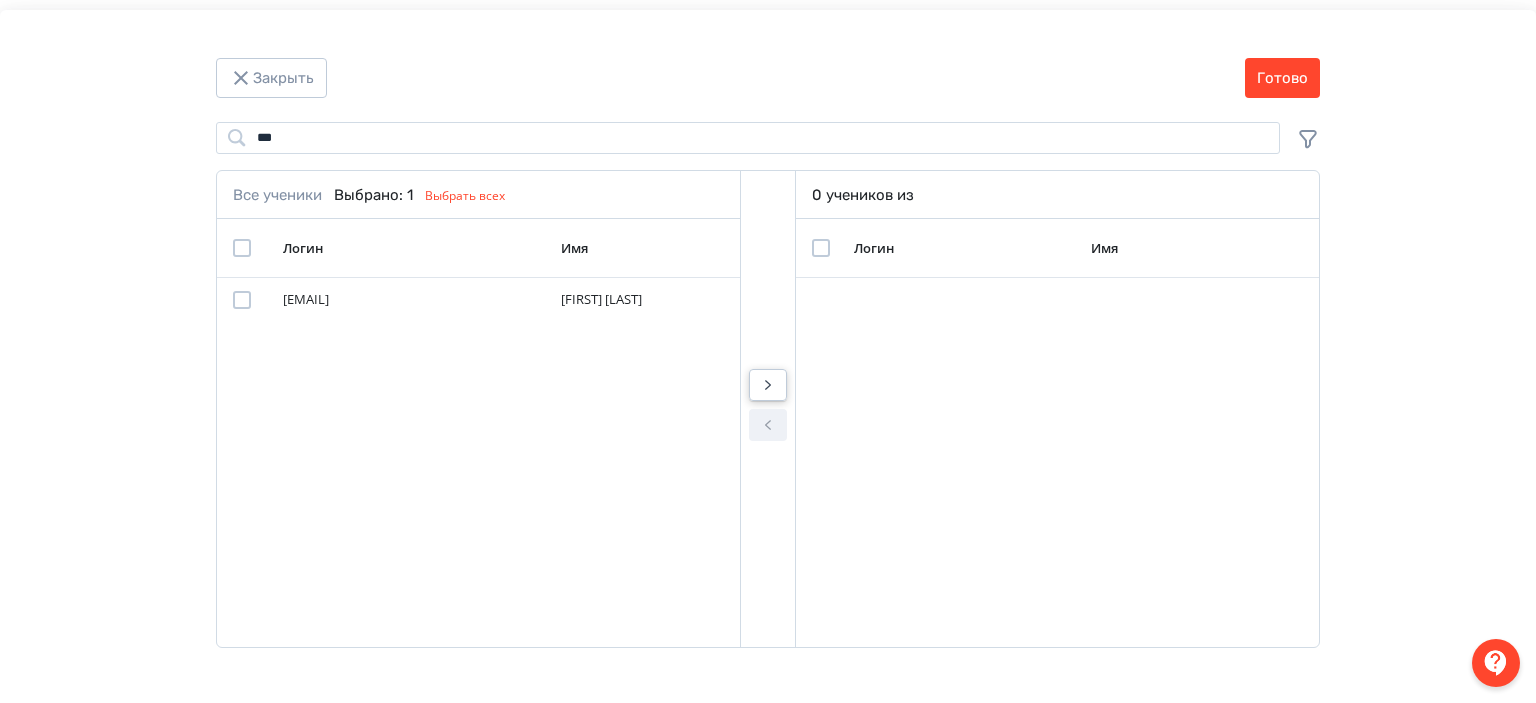 click at bounding box center [768, 385] 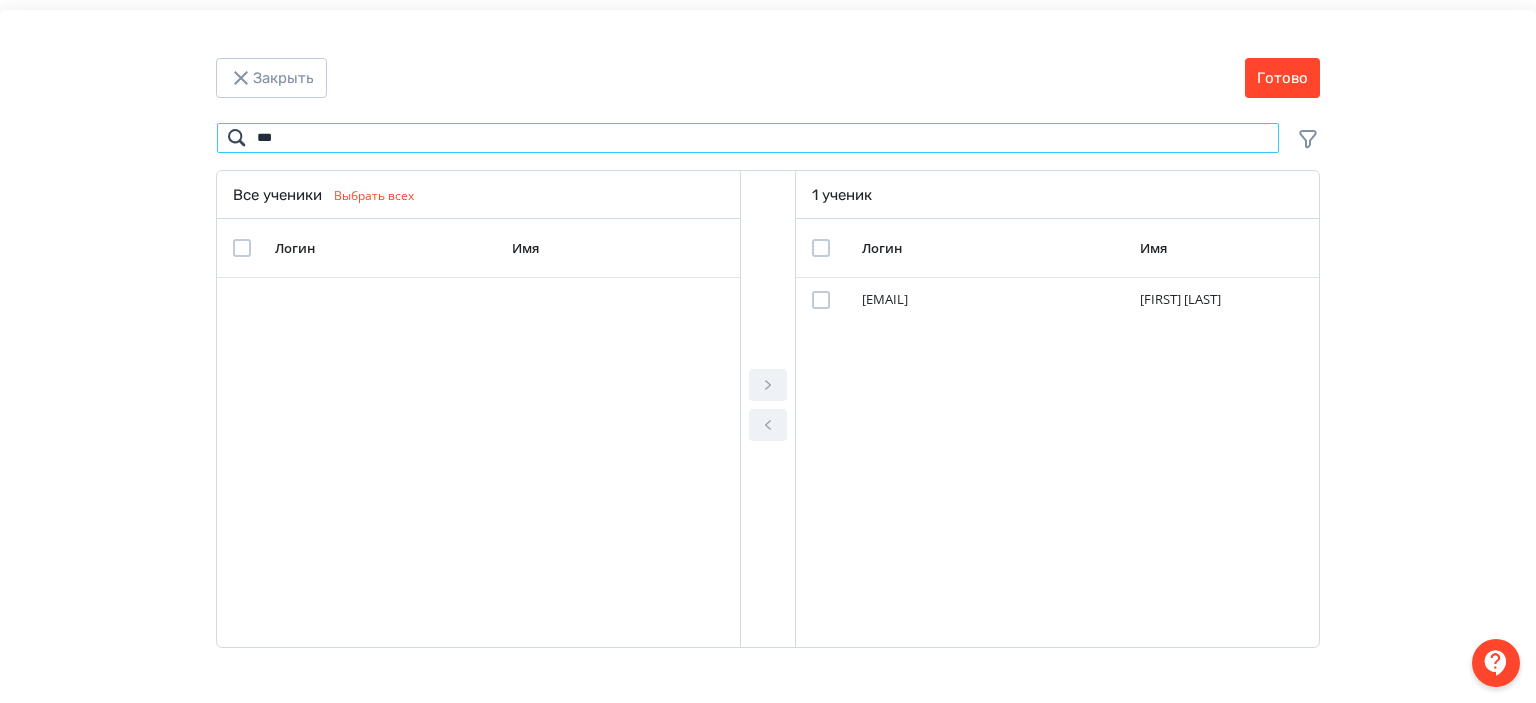 click on "***" at bounding box center [748, 138] 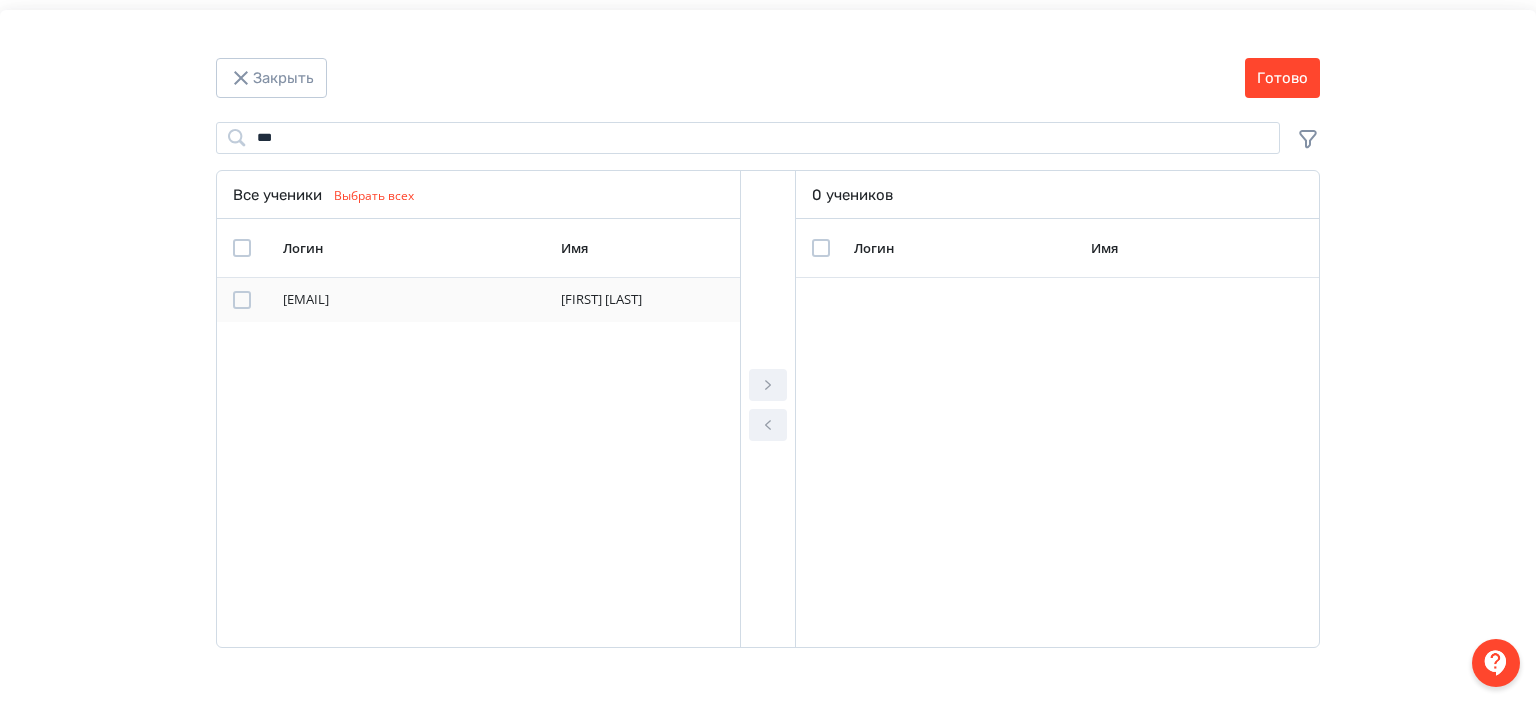 click at bounding box center [242, 300] 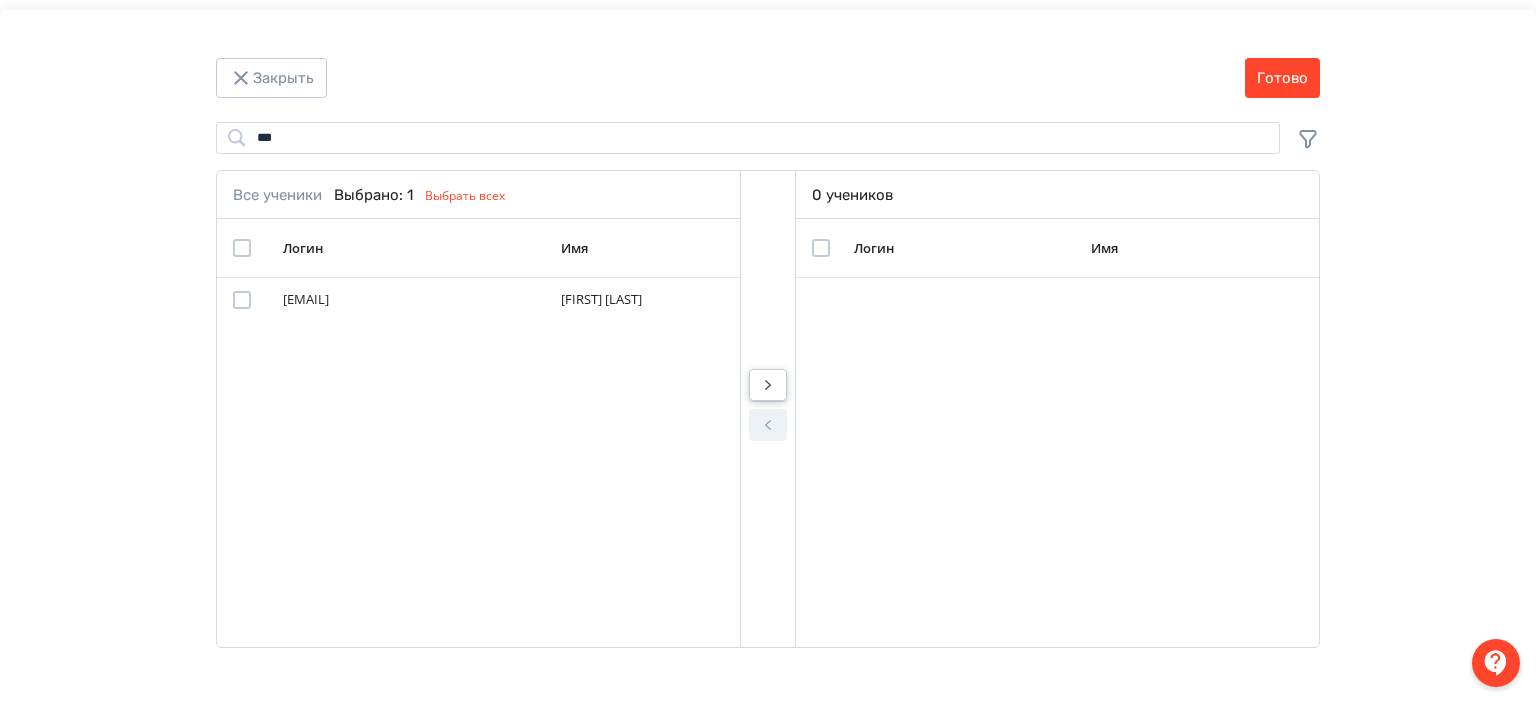 click 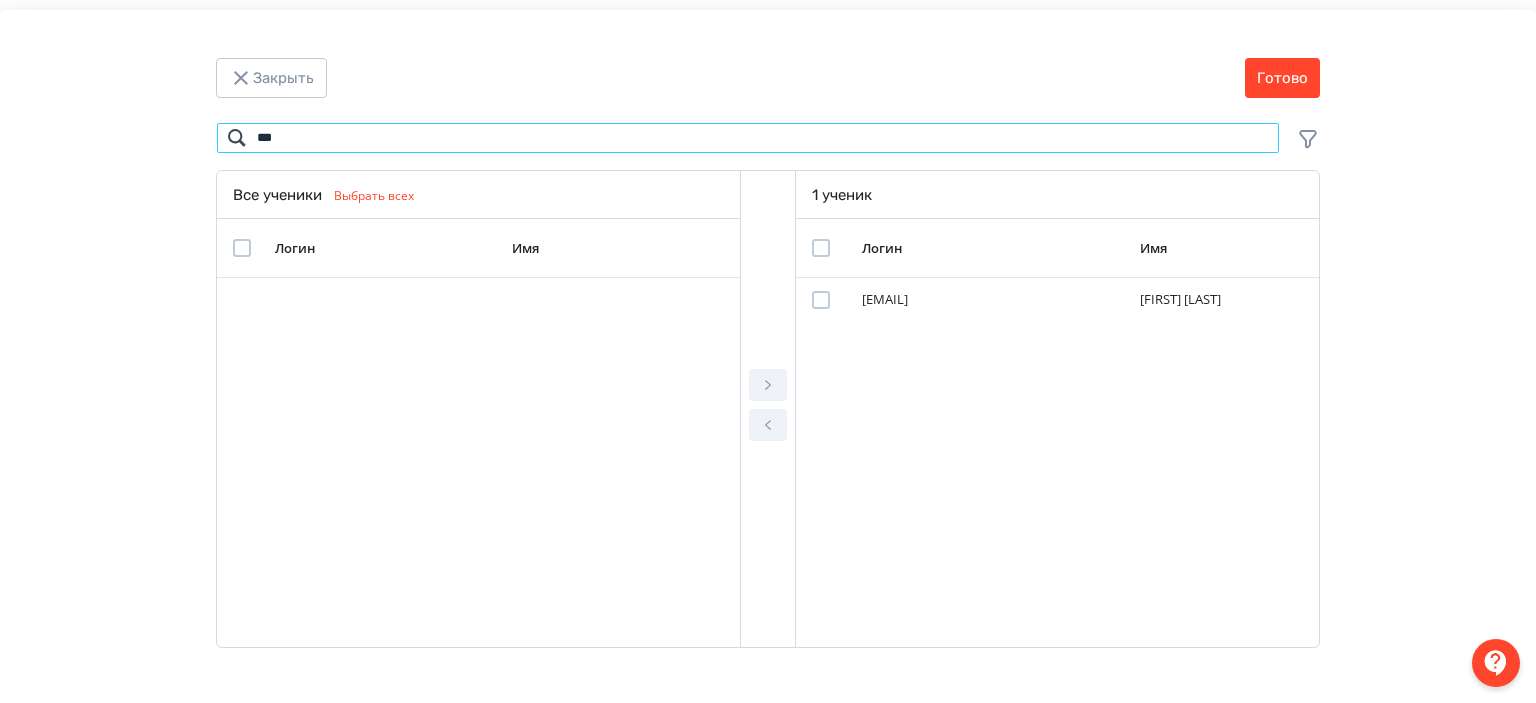 click on "***" at bounding box center (748, 138) 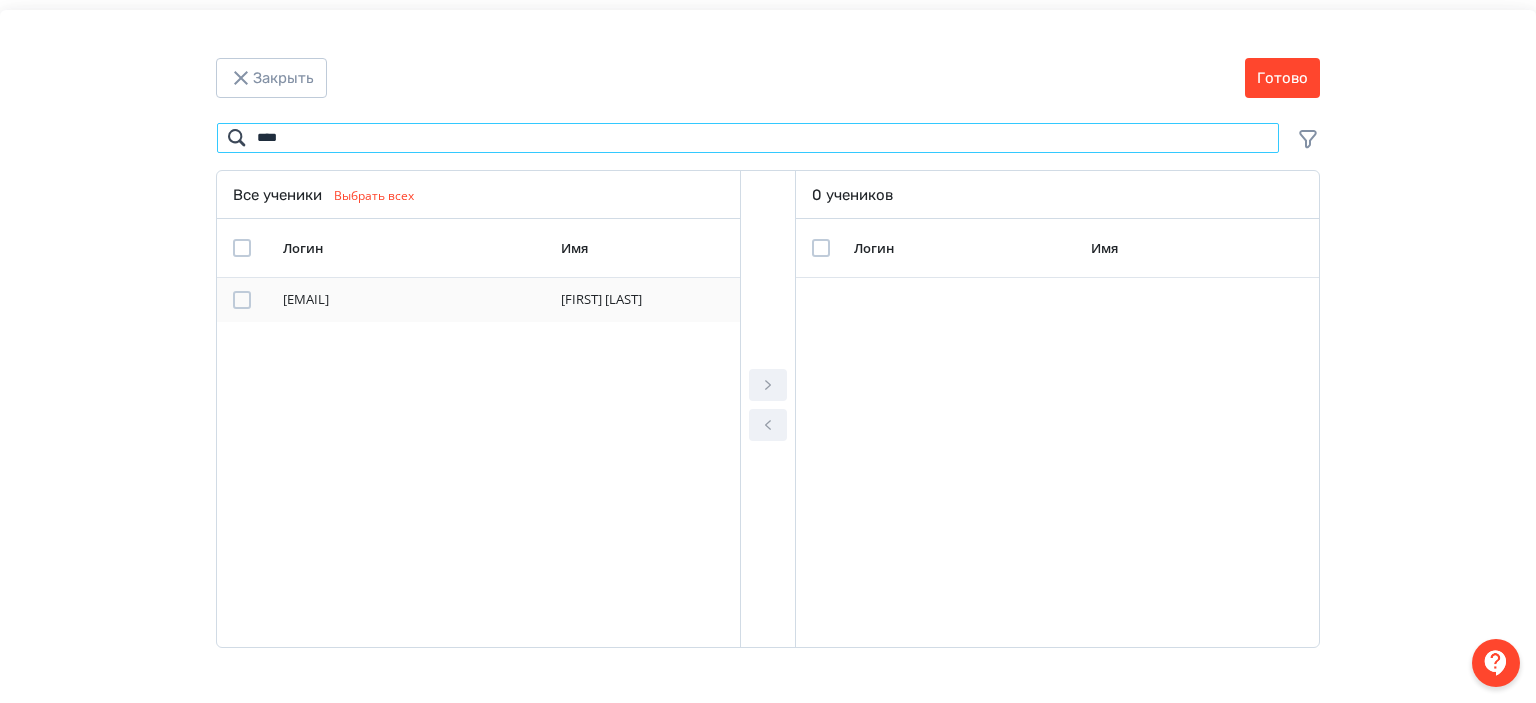 type on "****" 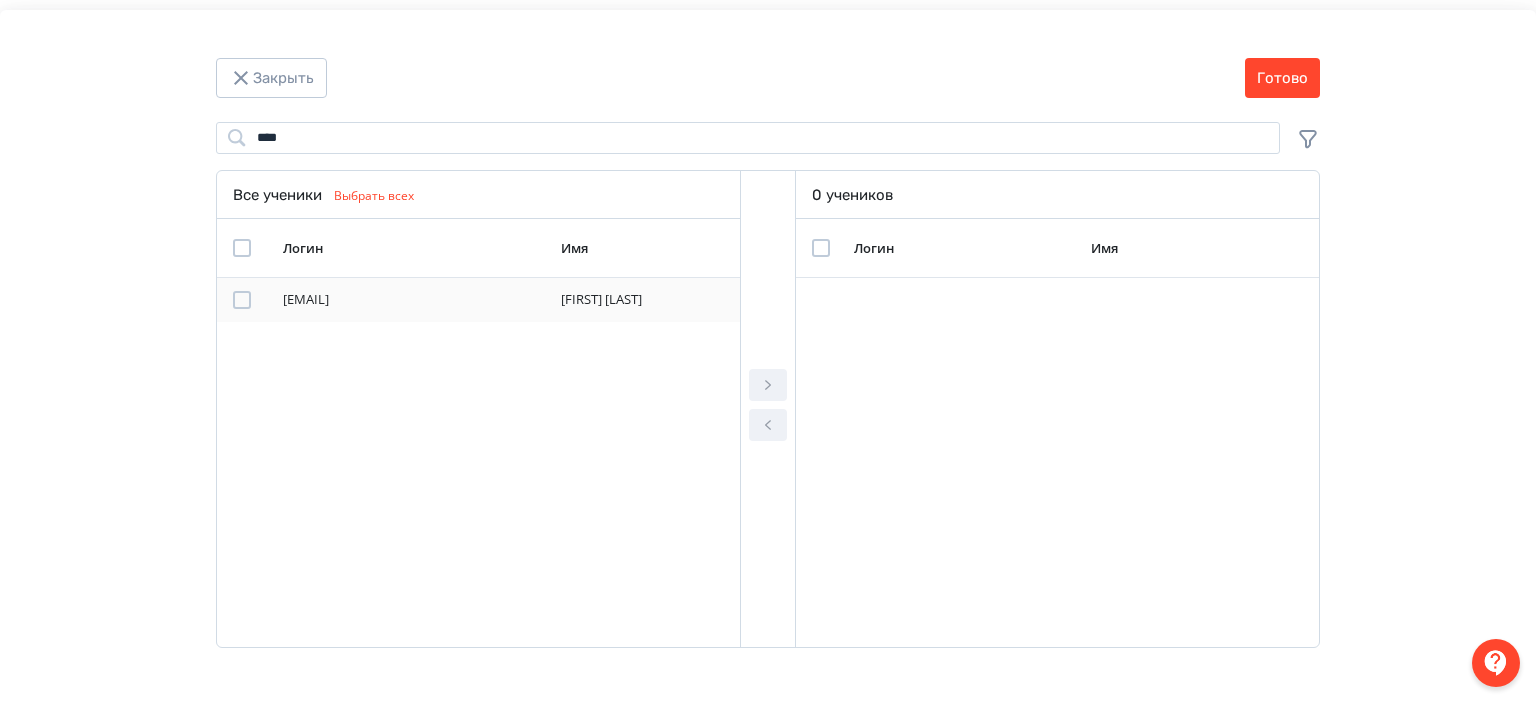 click at bounding box center [242, 300] 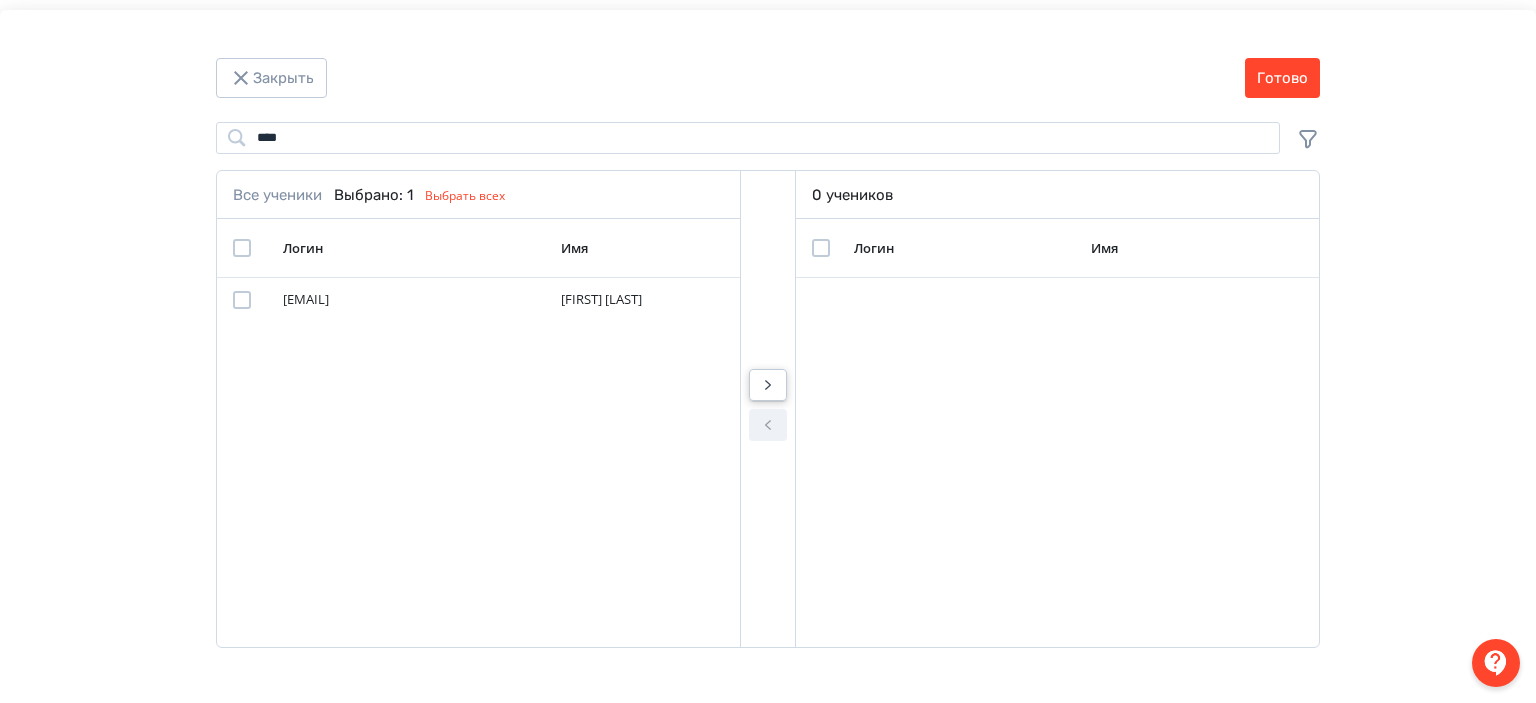 click 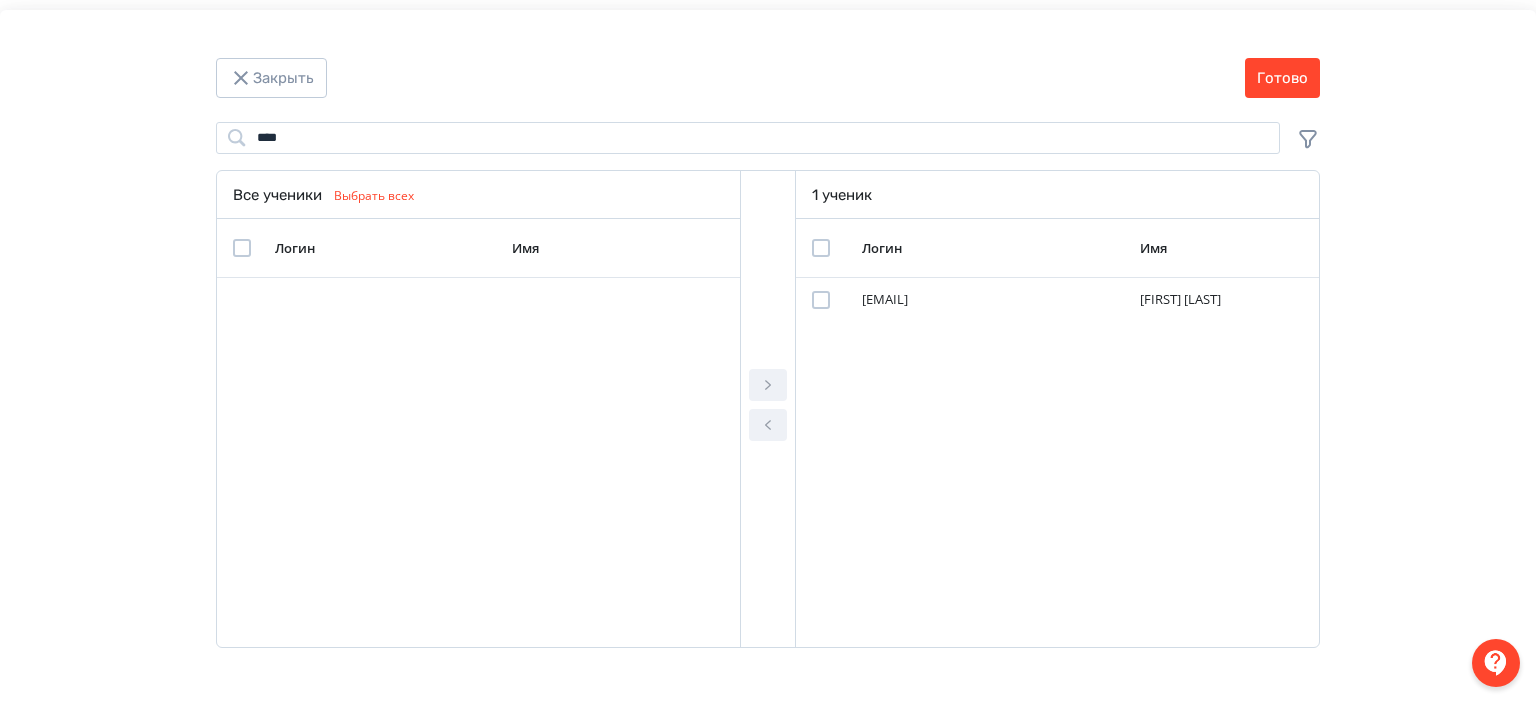 click on "Закрыть Готово" at bounding box center (768, 78) 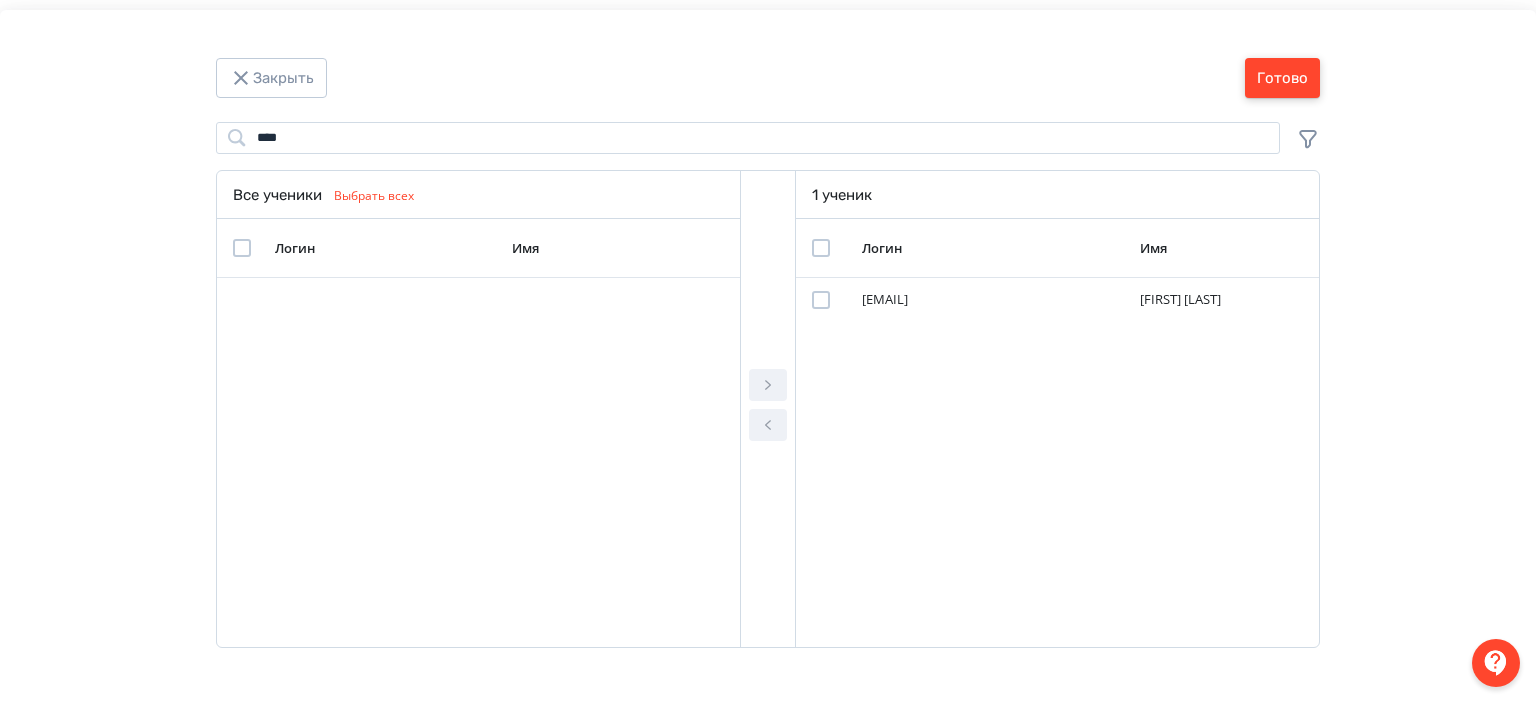 click on "Готово" at bounding box center (1282, 78) 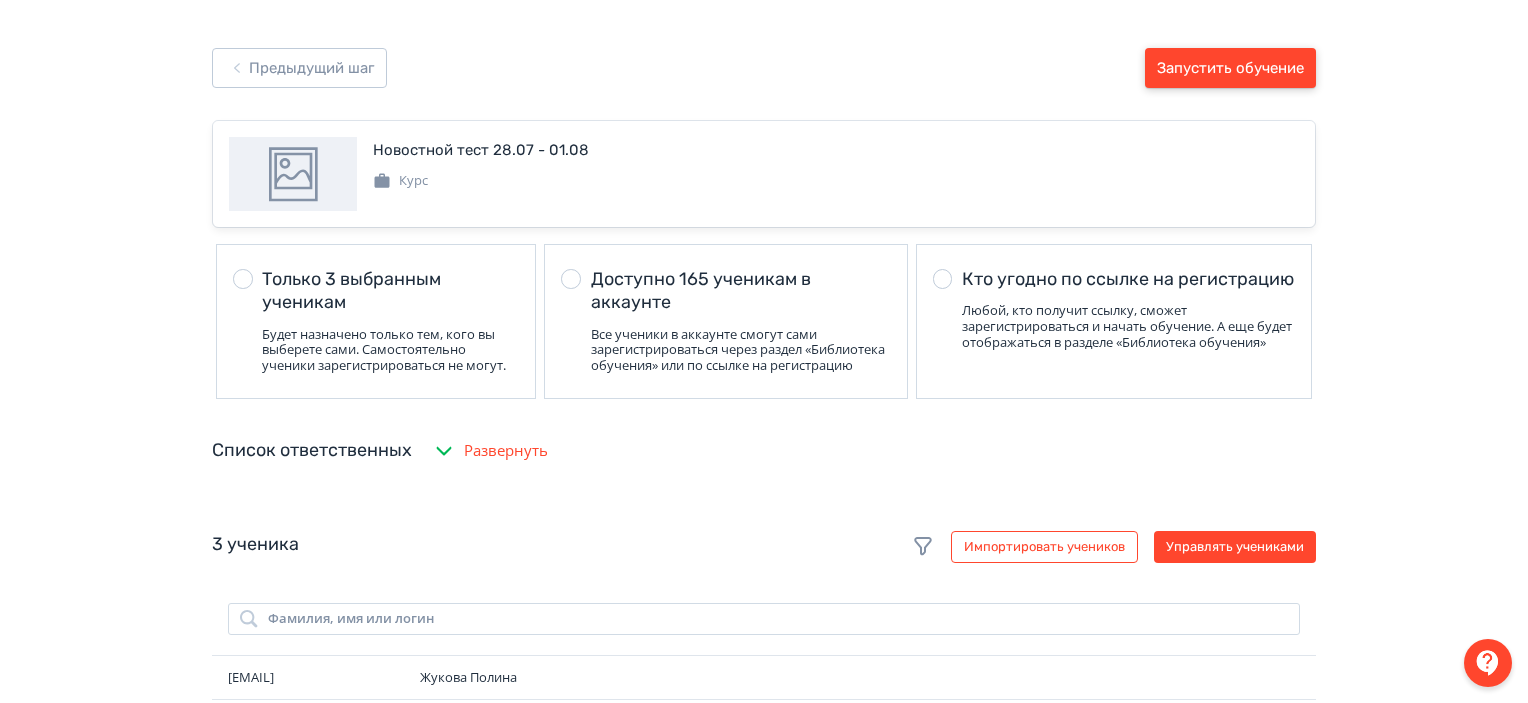 click on "Запустить обучение" at bounding box center (1230, 68) 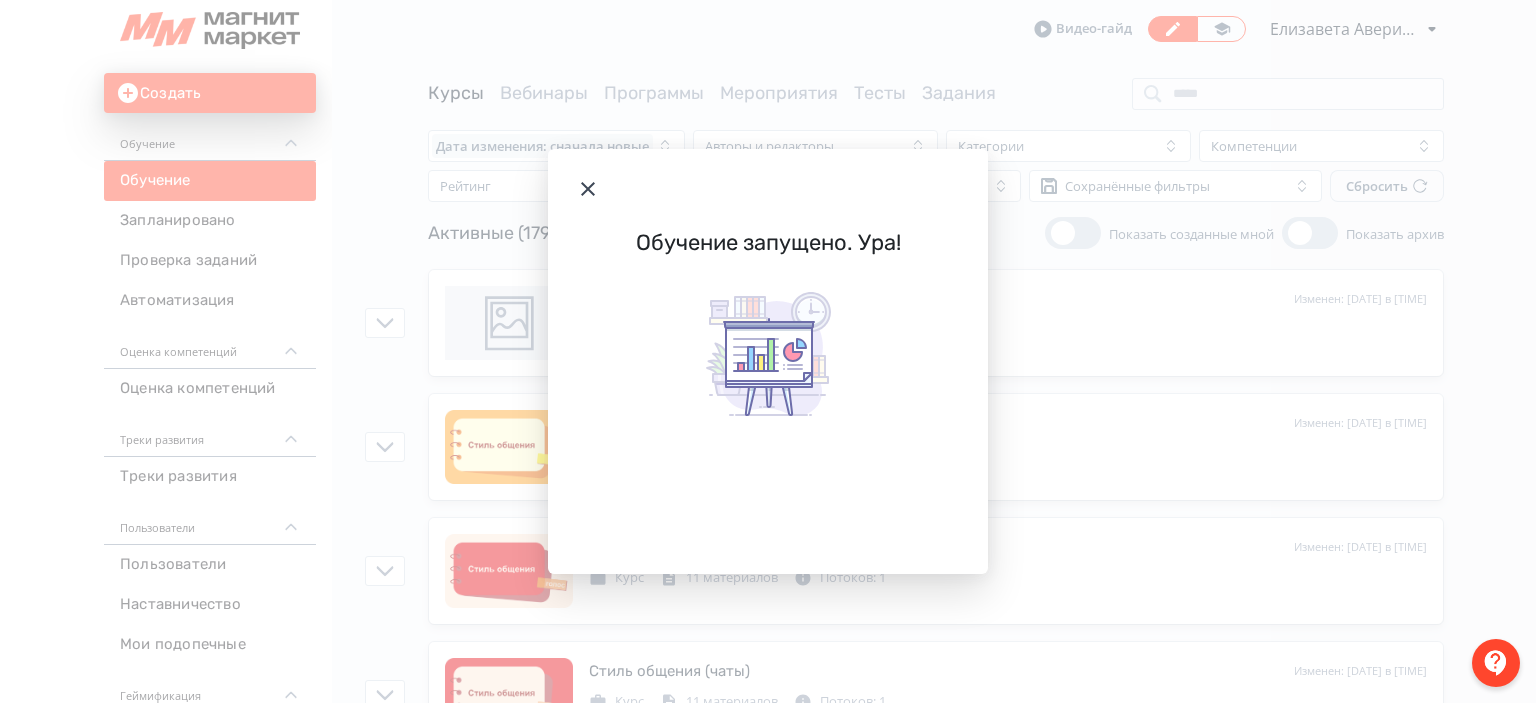 click at bounding box center (768, 189) 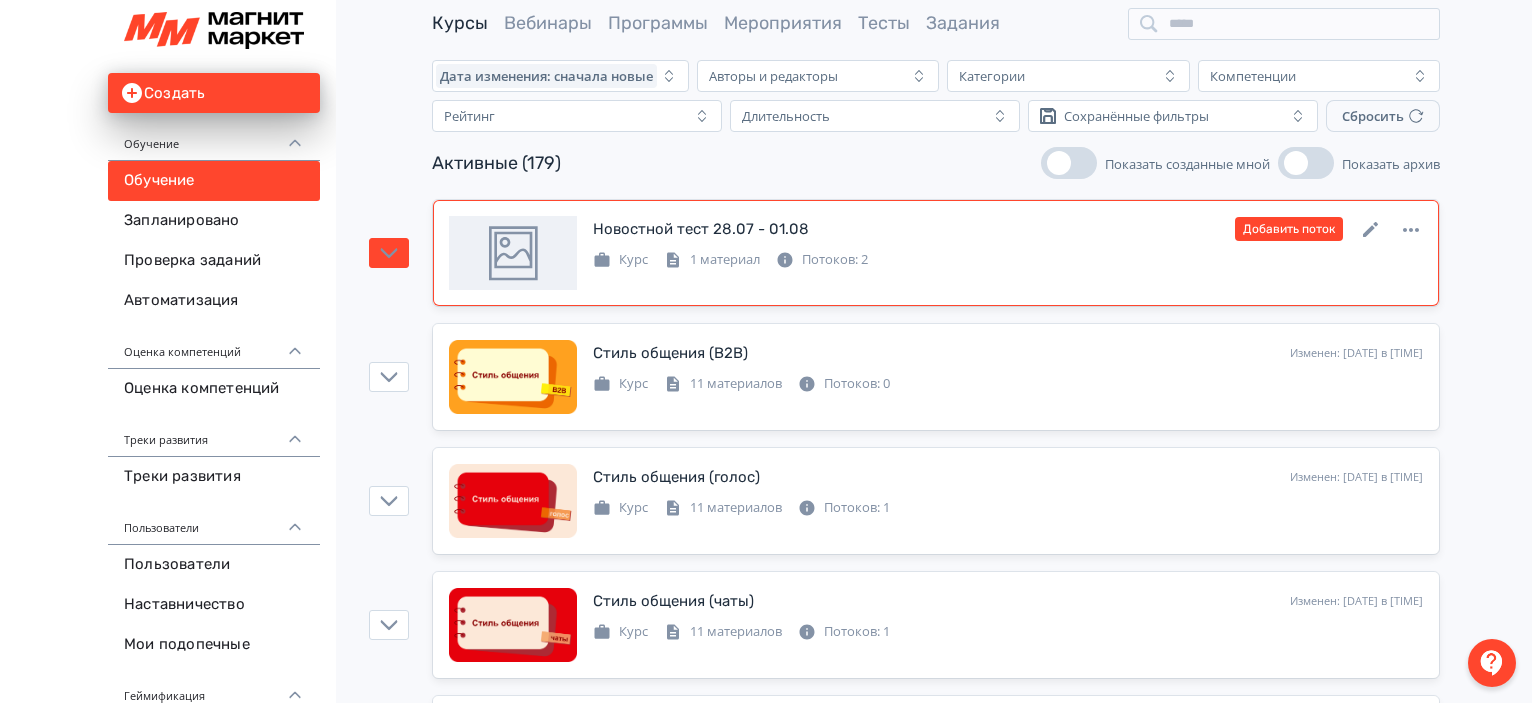 scroll, scrollTop: 0, scrollLeft: 0, axis: both 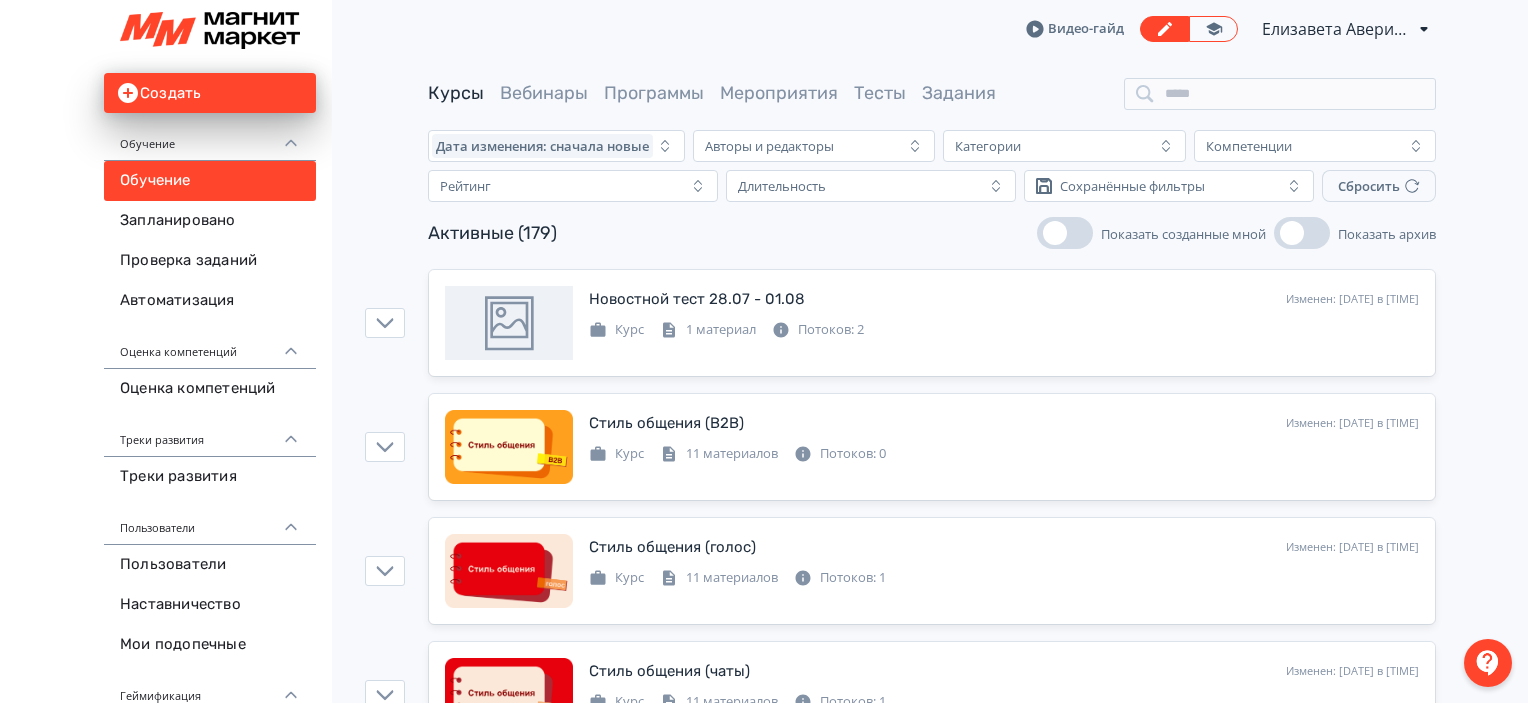 click on "Видео-гайд Елизавета Аверина PRO Повысьте эффективность платформы при помощи дополнительных возможностей." at bounding box center [932, 29] 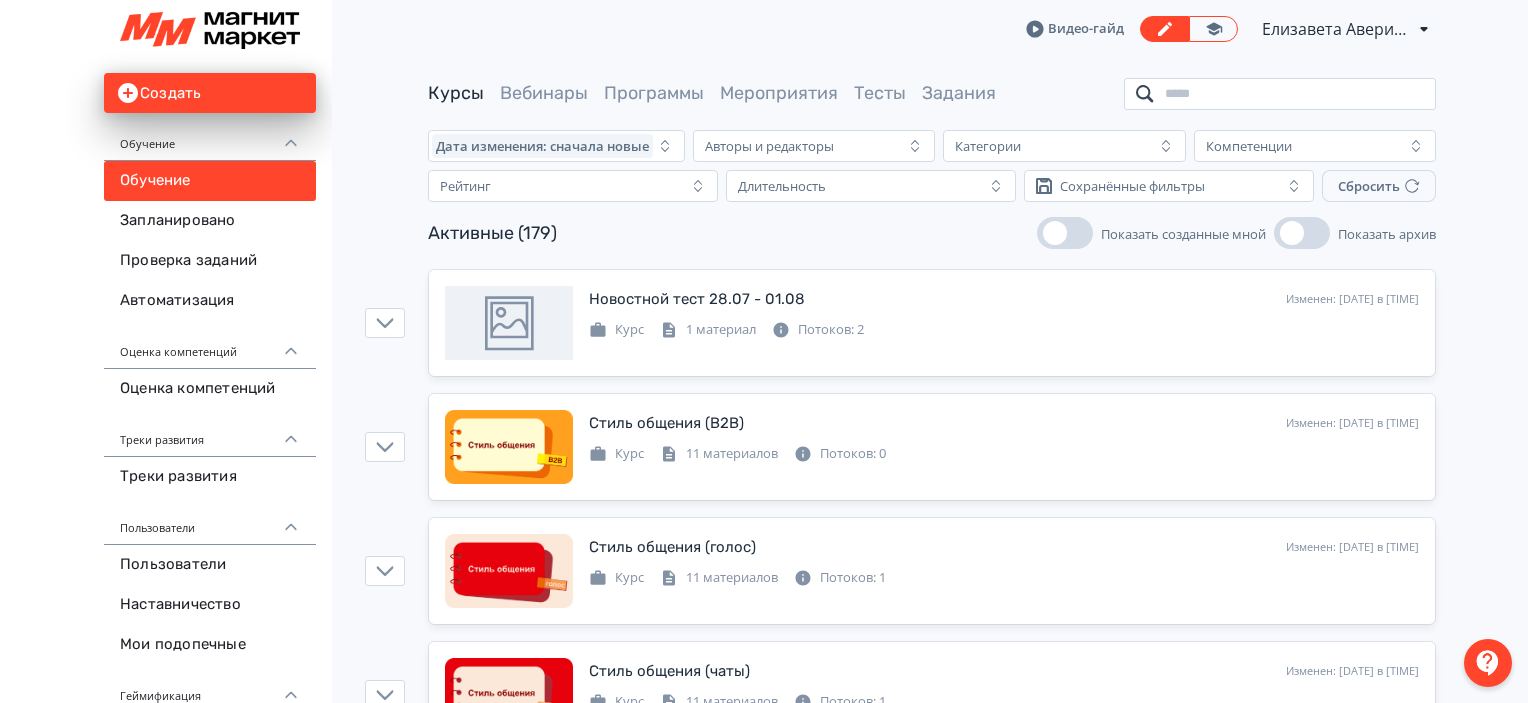 click at bounding box center [1280, 94] 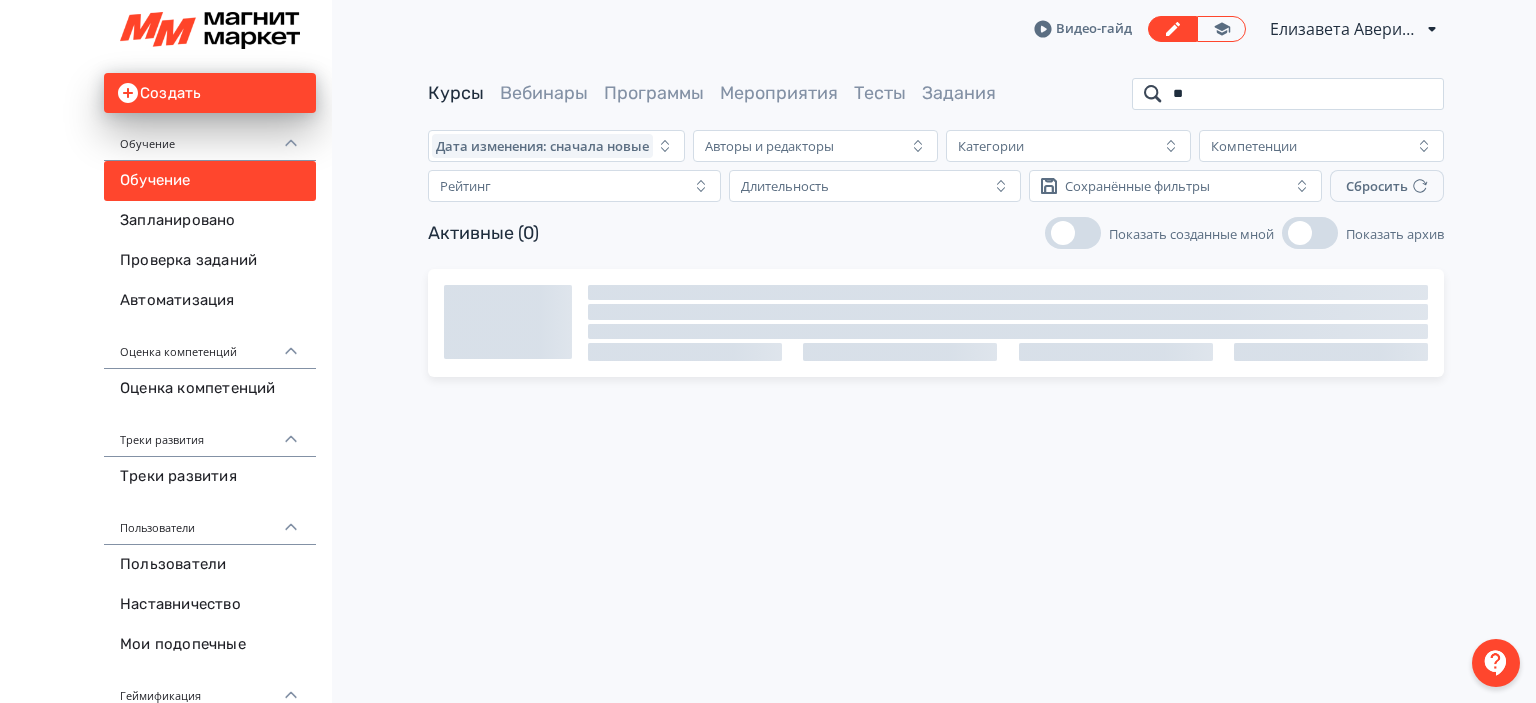 type on "*" 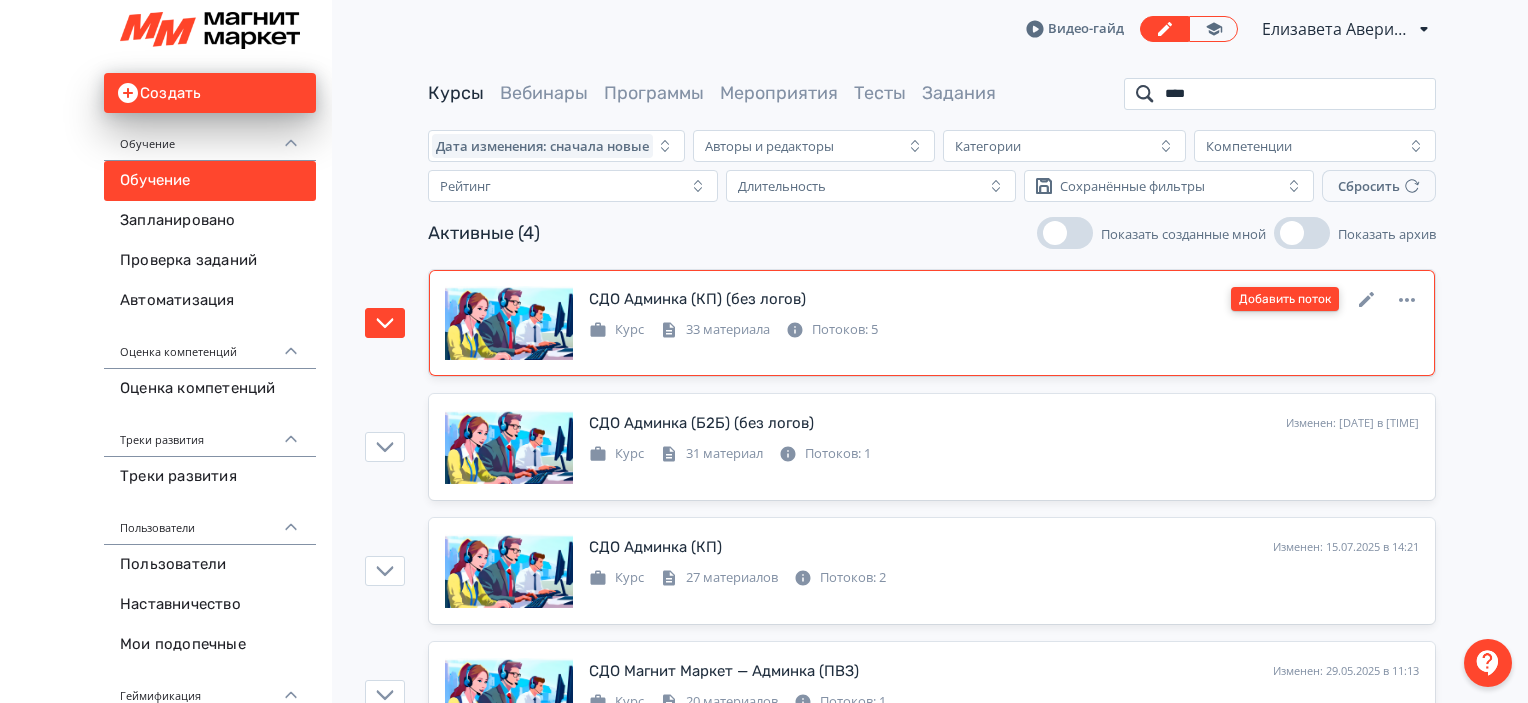 type on "****" 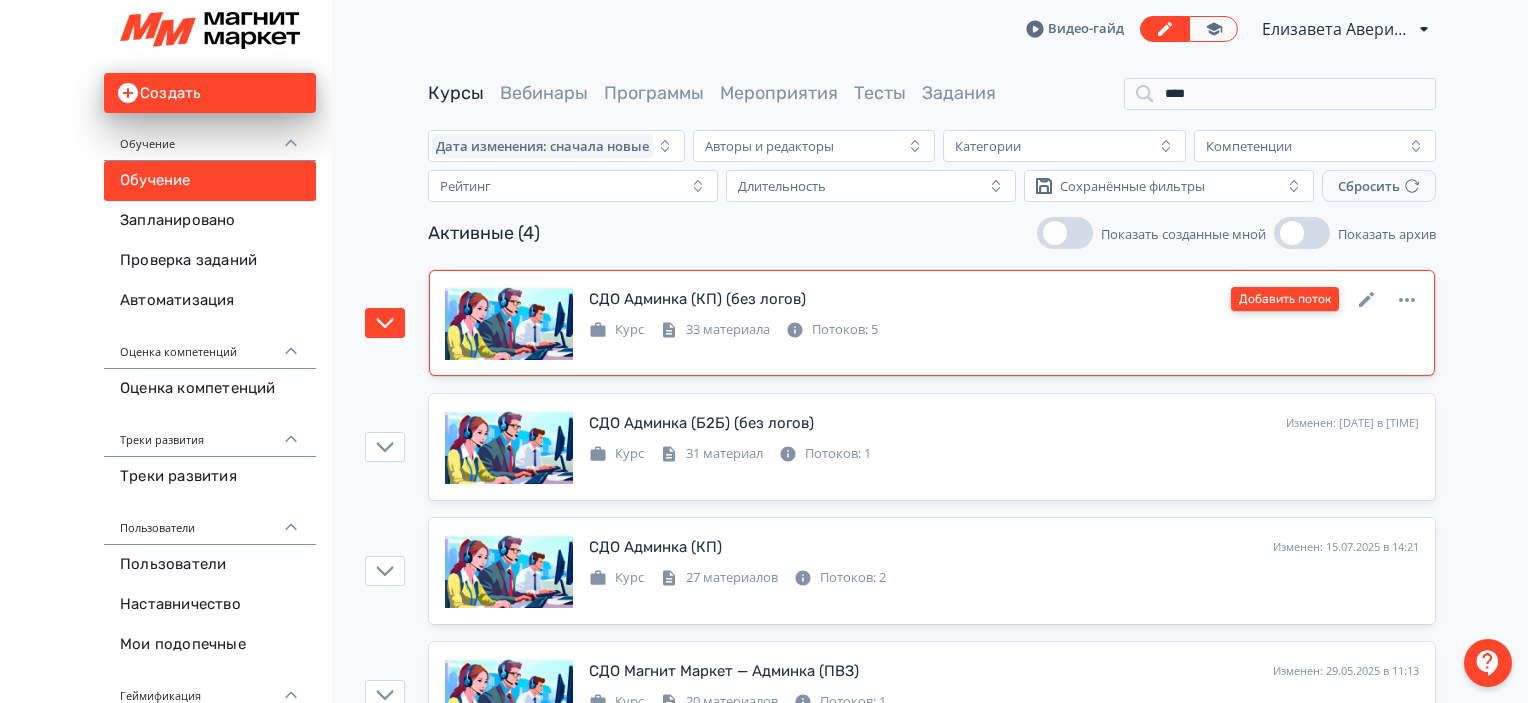 click on "Добавить поток" at bounding box center [1285, 299] 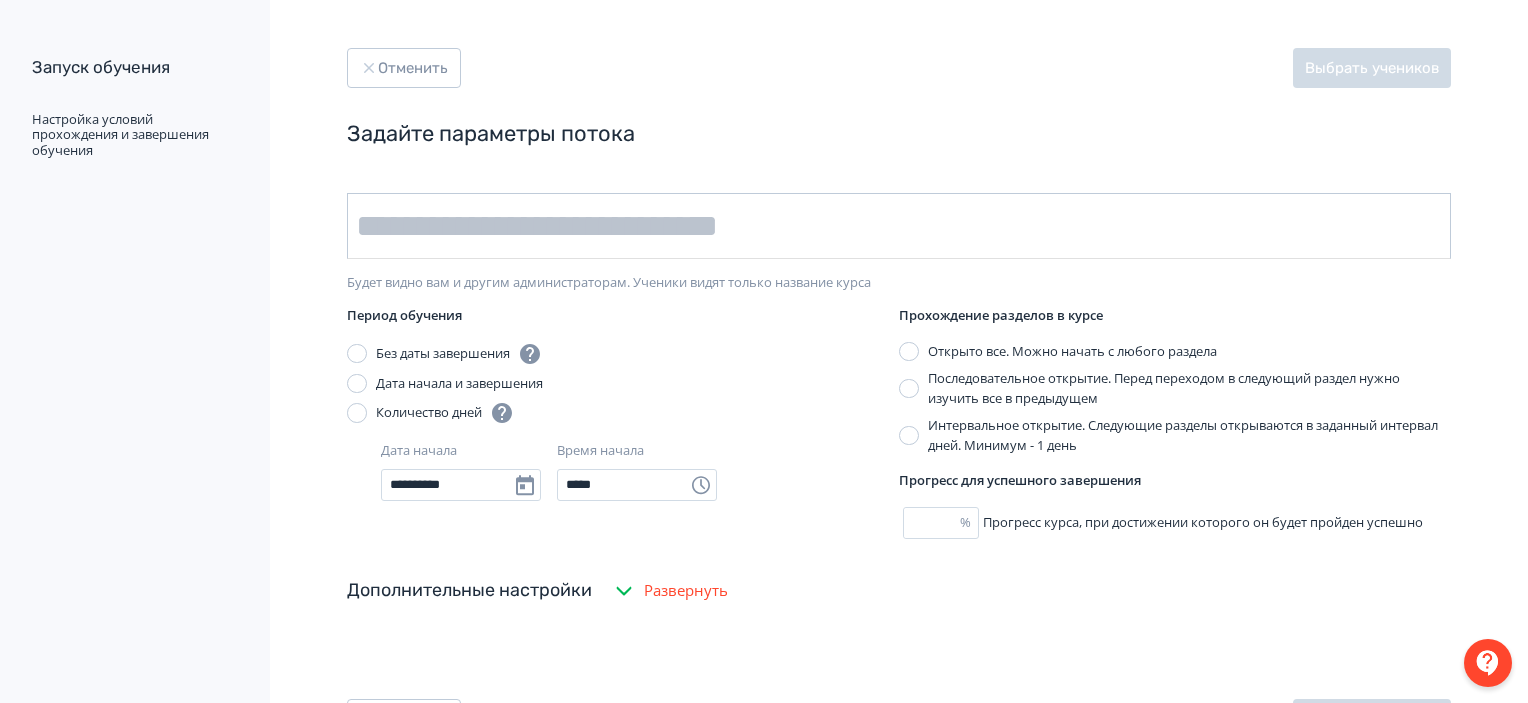 click at bounding box center [899, 226] 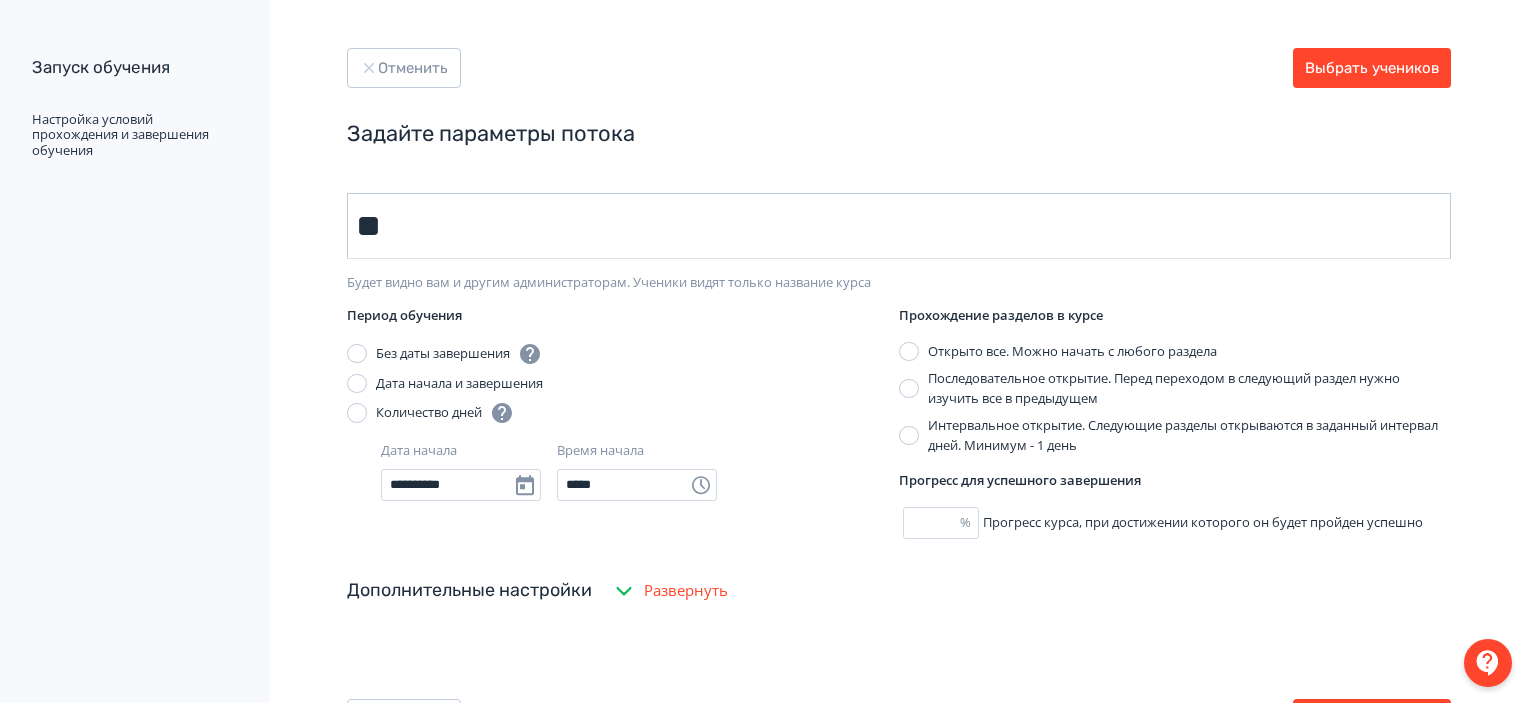 type on "********" 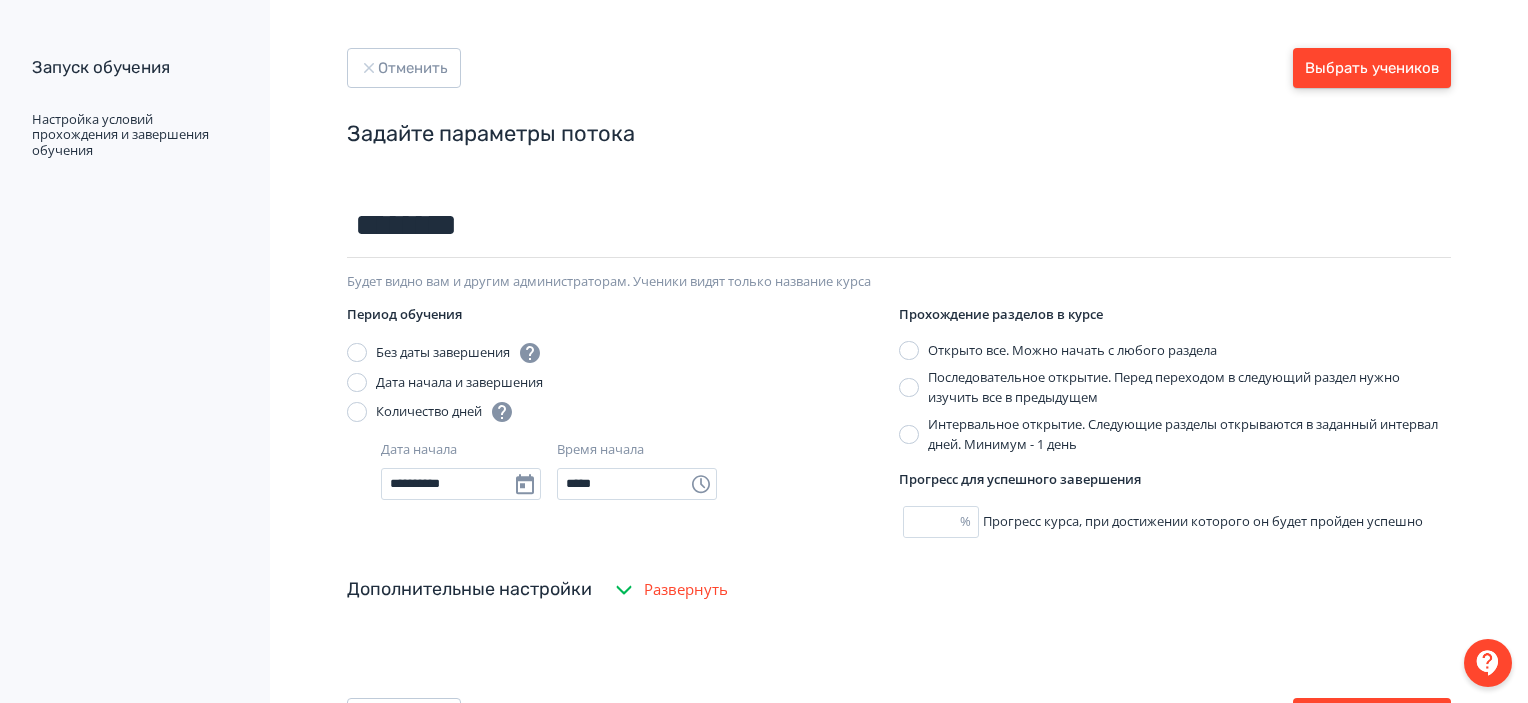 click on "Выбрать учеников" at bounding box center [1372, 68] 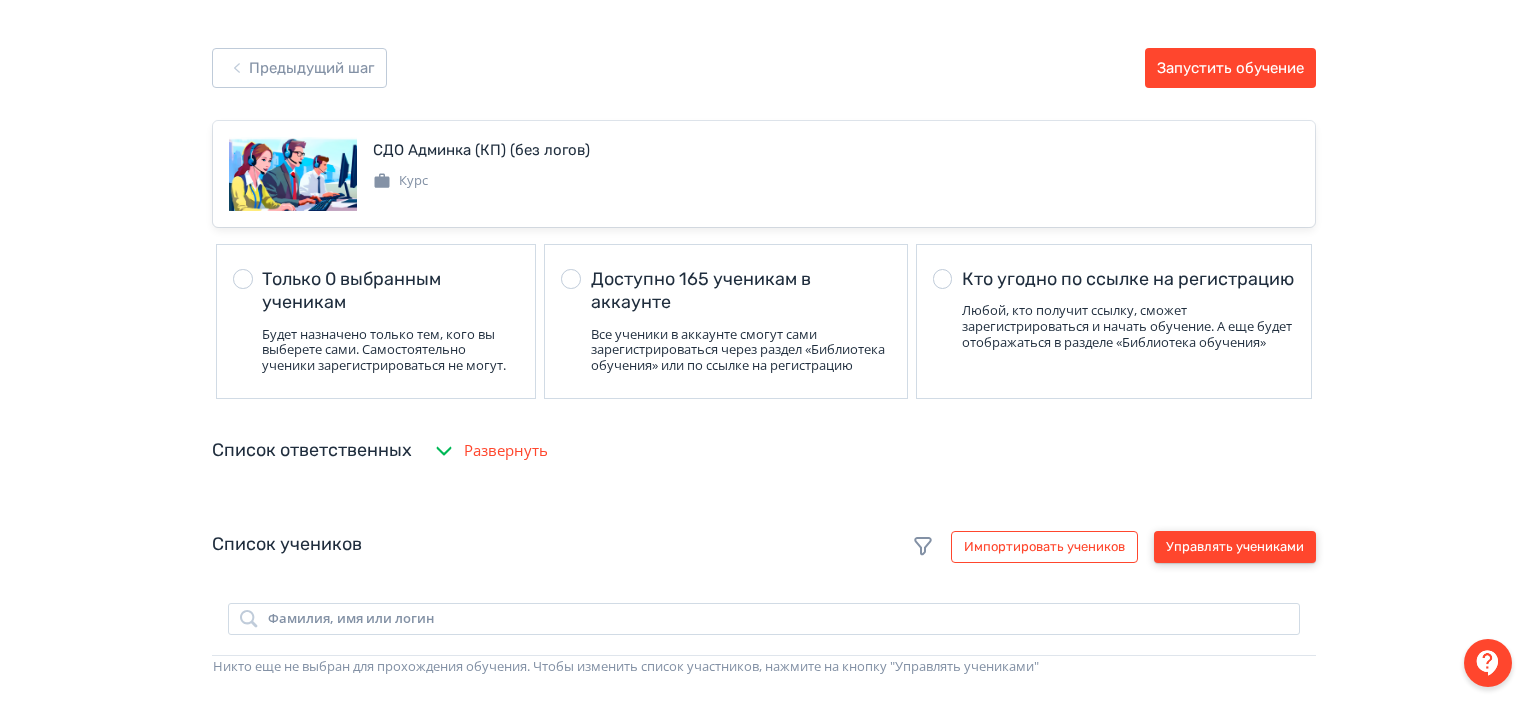 click on "Управлять учениками" at bounding box center [1235, 547] 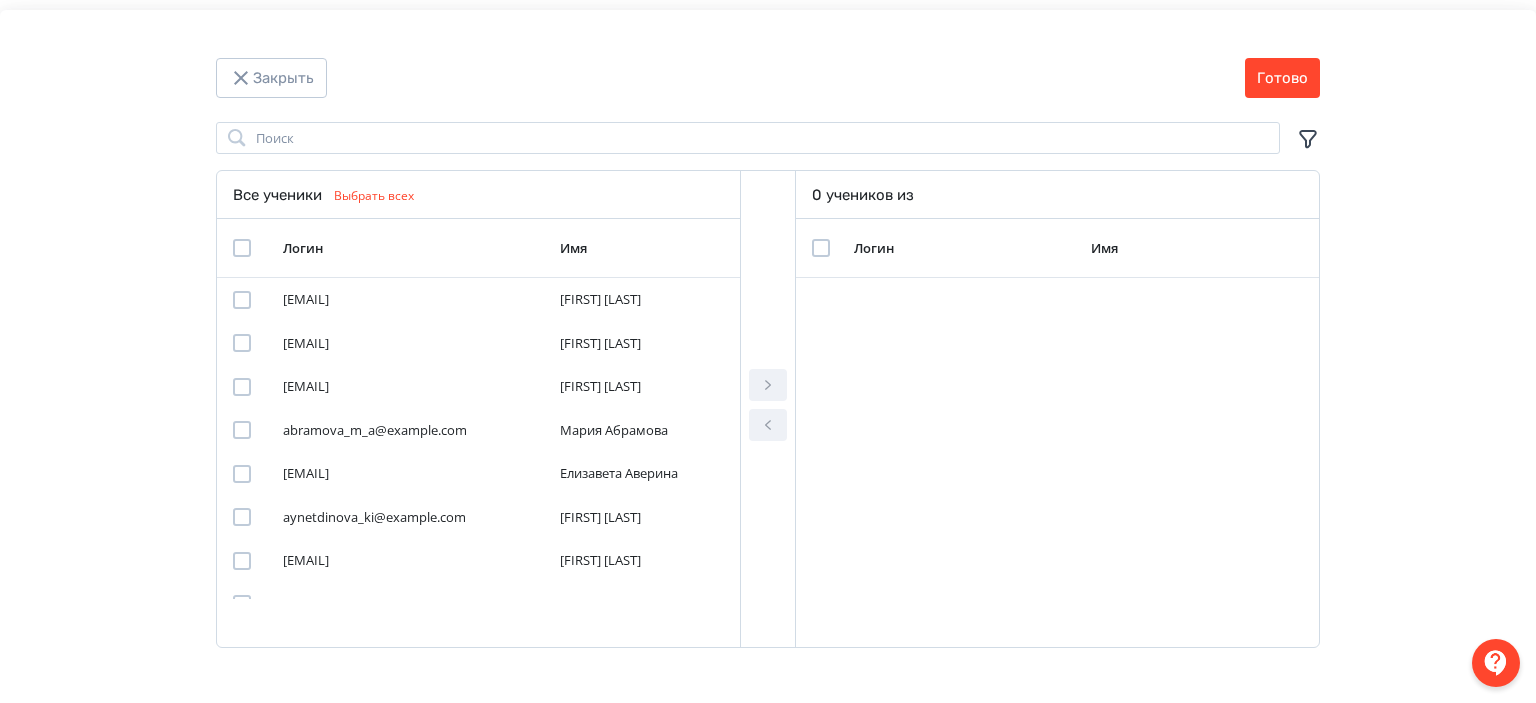click 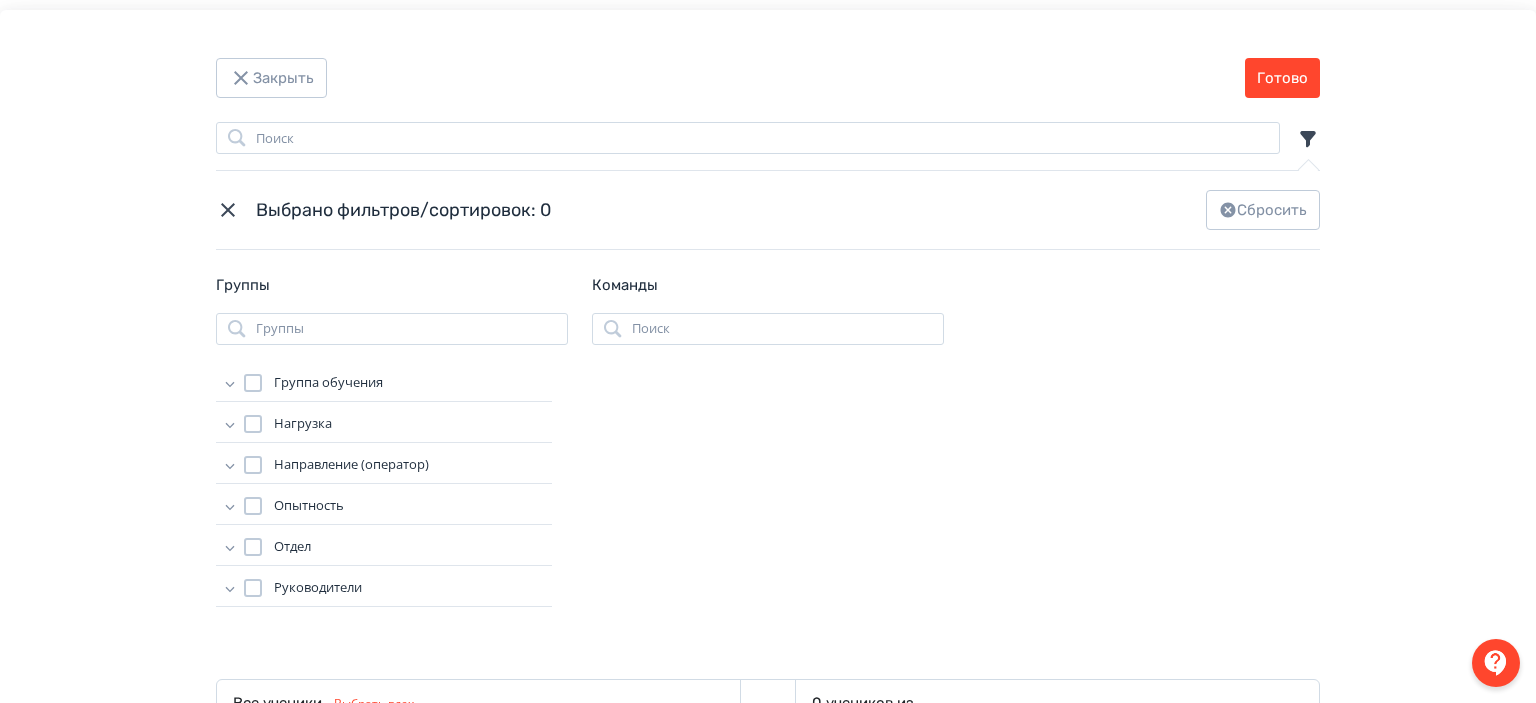 click 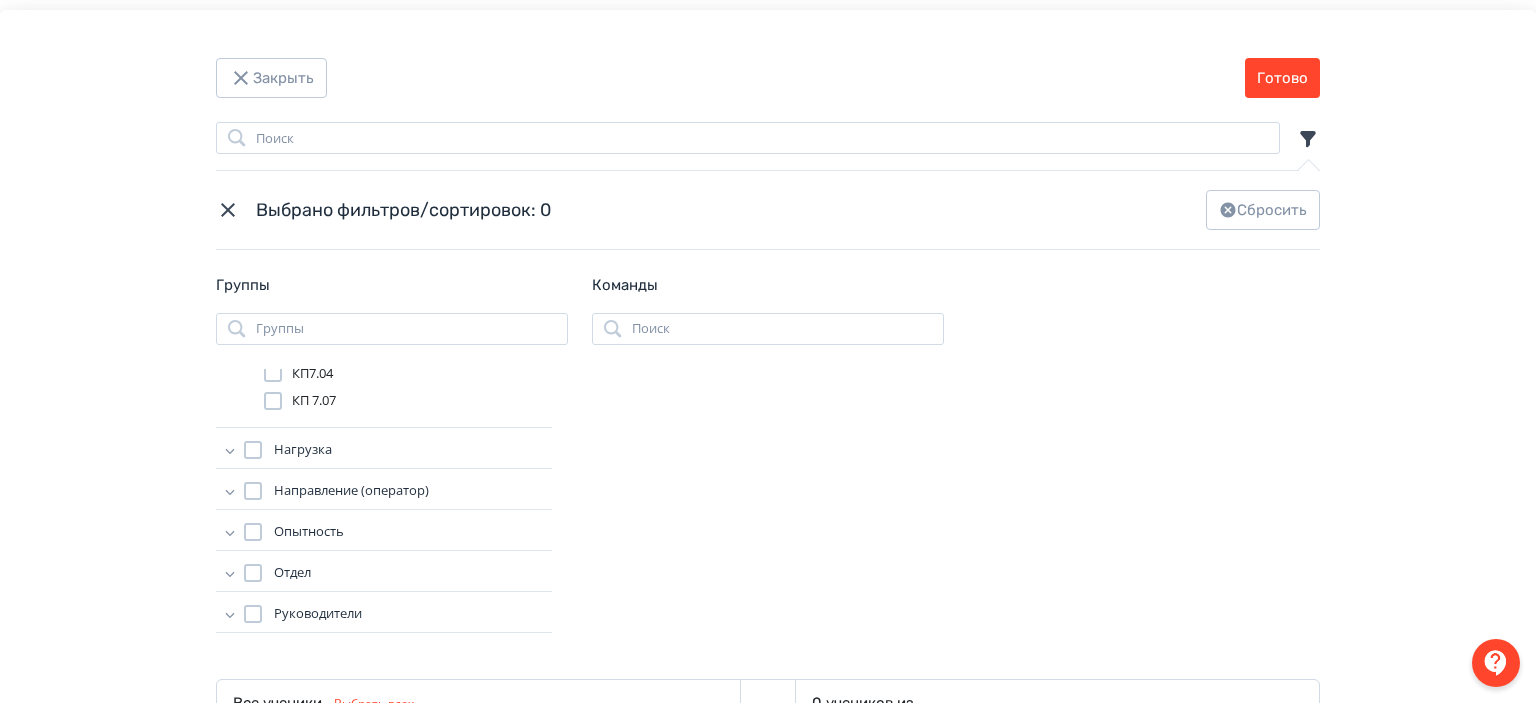 scroll, scrollTop: 3, scrollLeft: 0, axis: vertical 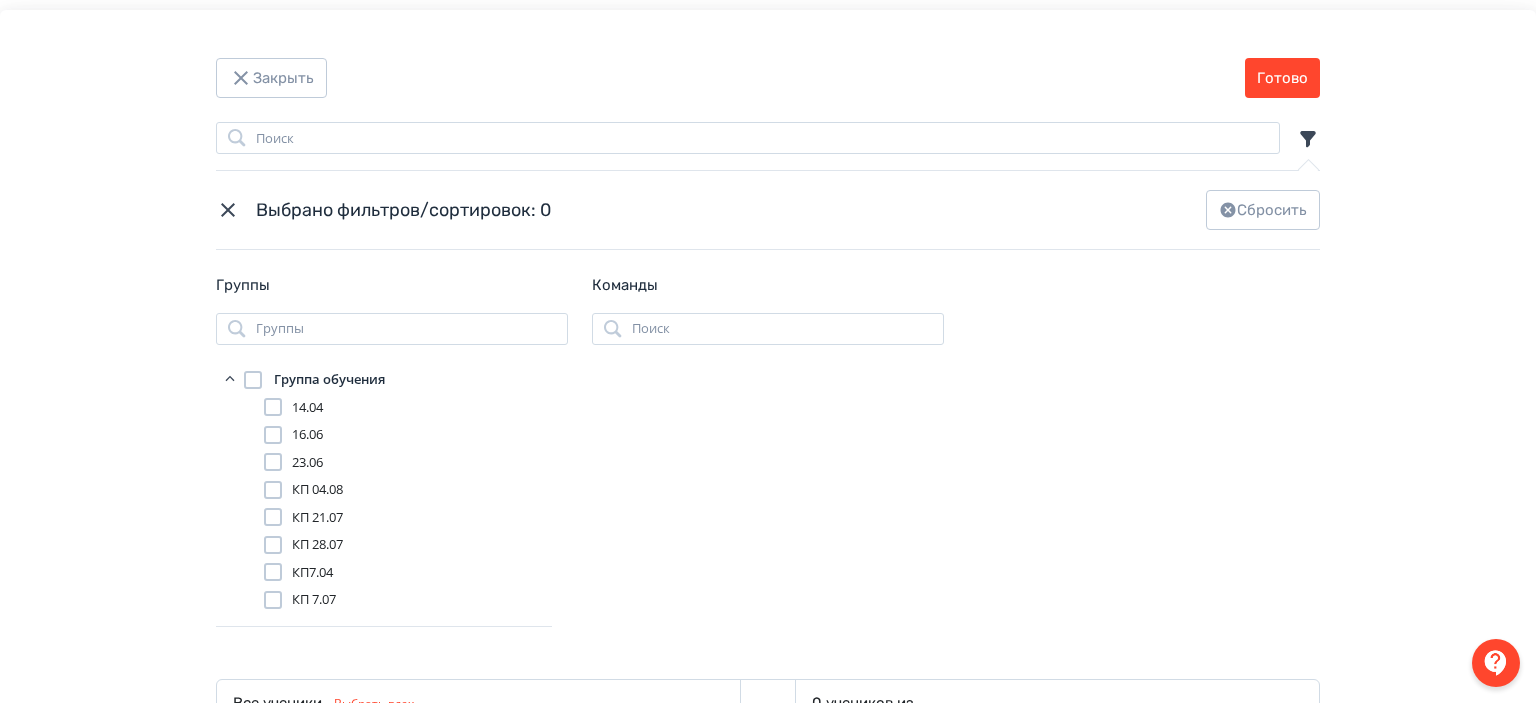 click at bounding box center (273, 490) 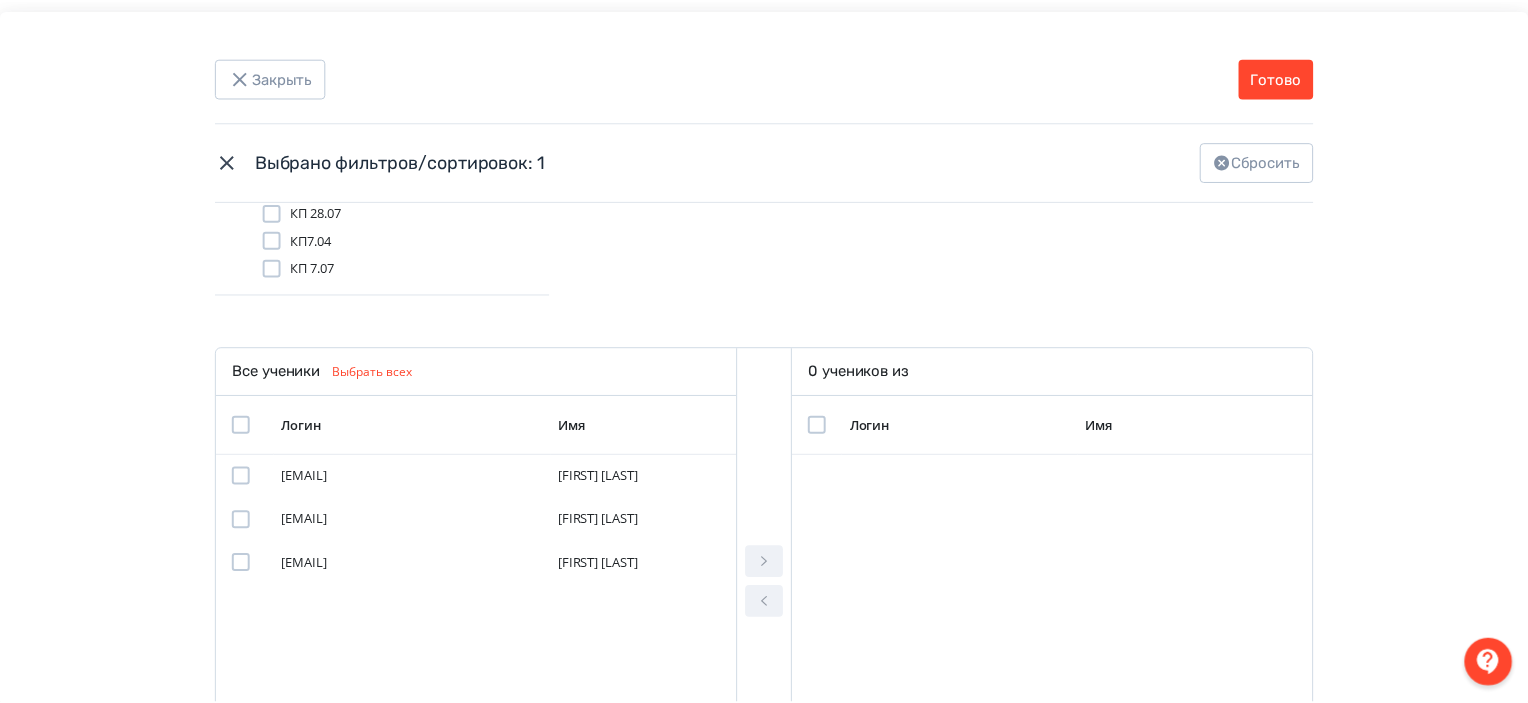 scroll, scrollTop: 455, scrollLeft: 0, axis: vertical 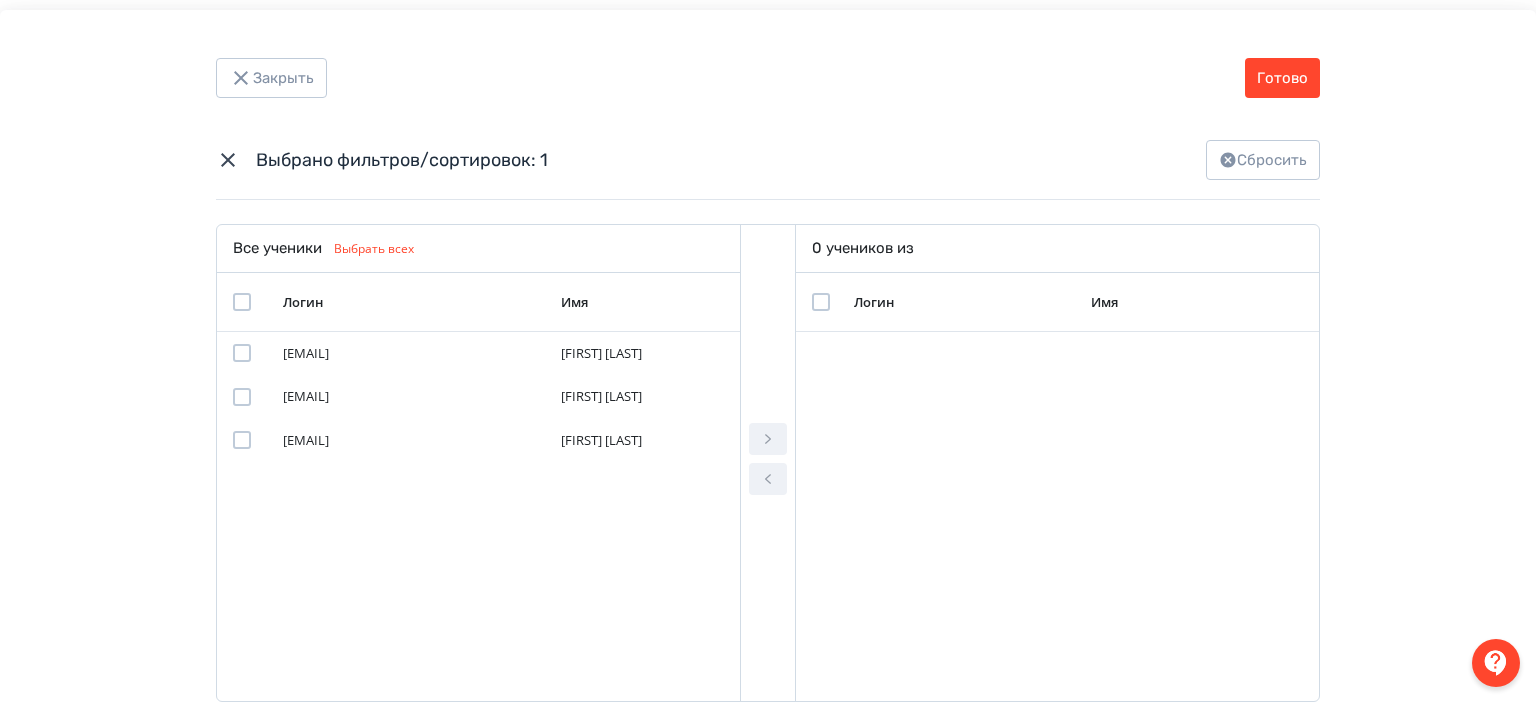 click at bounding box center [246, 302] 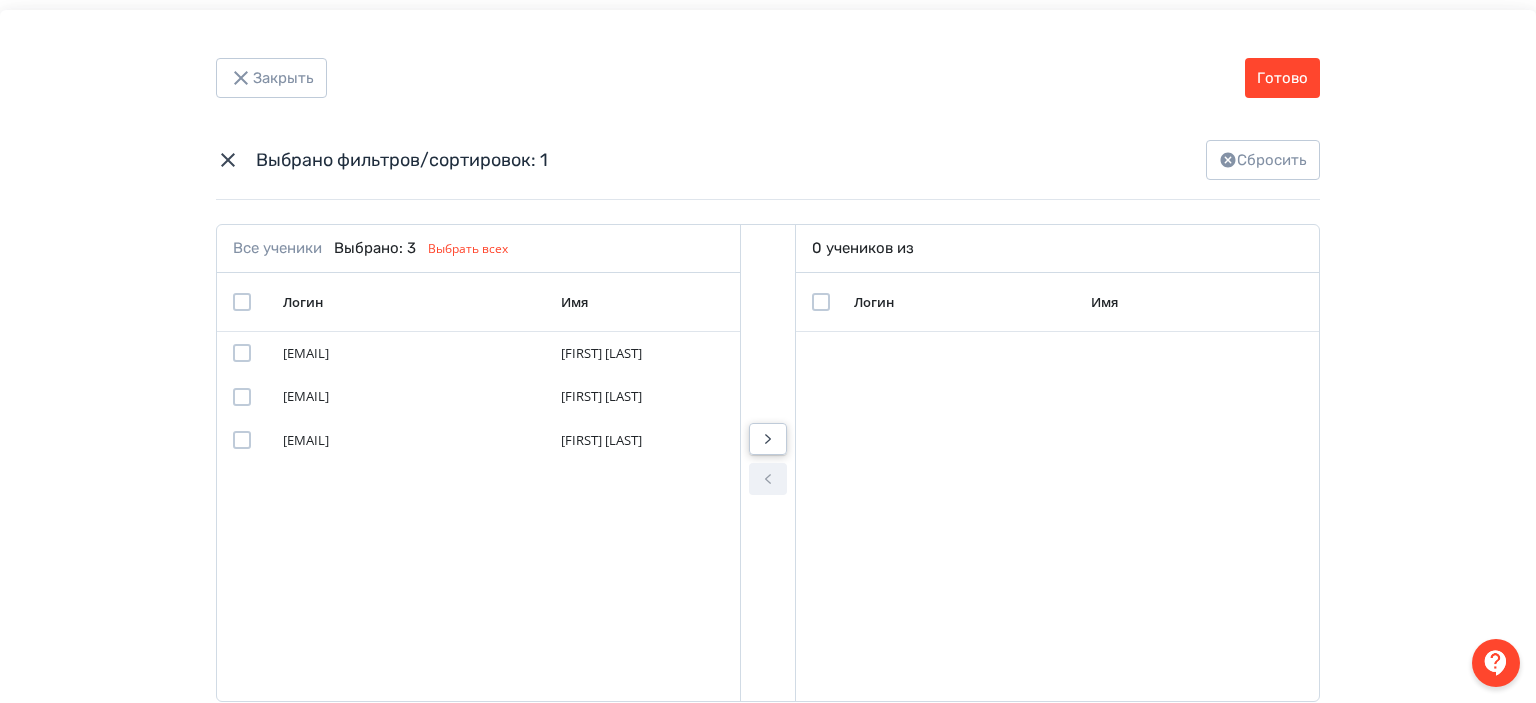 click 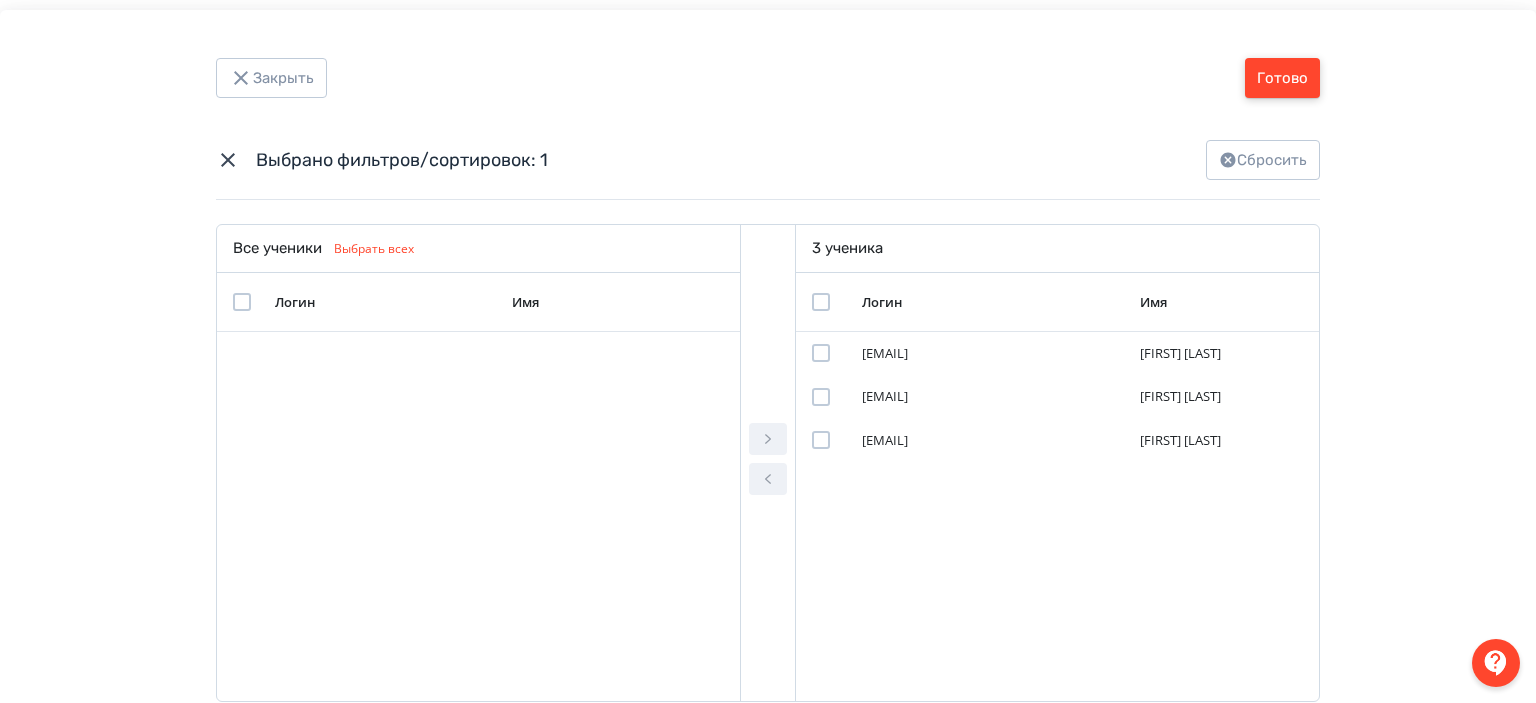 click on "Готово" at bounding box center [1282, 78] 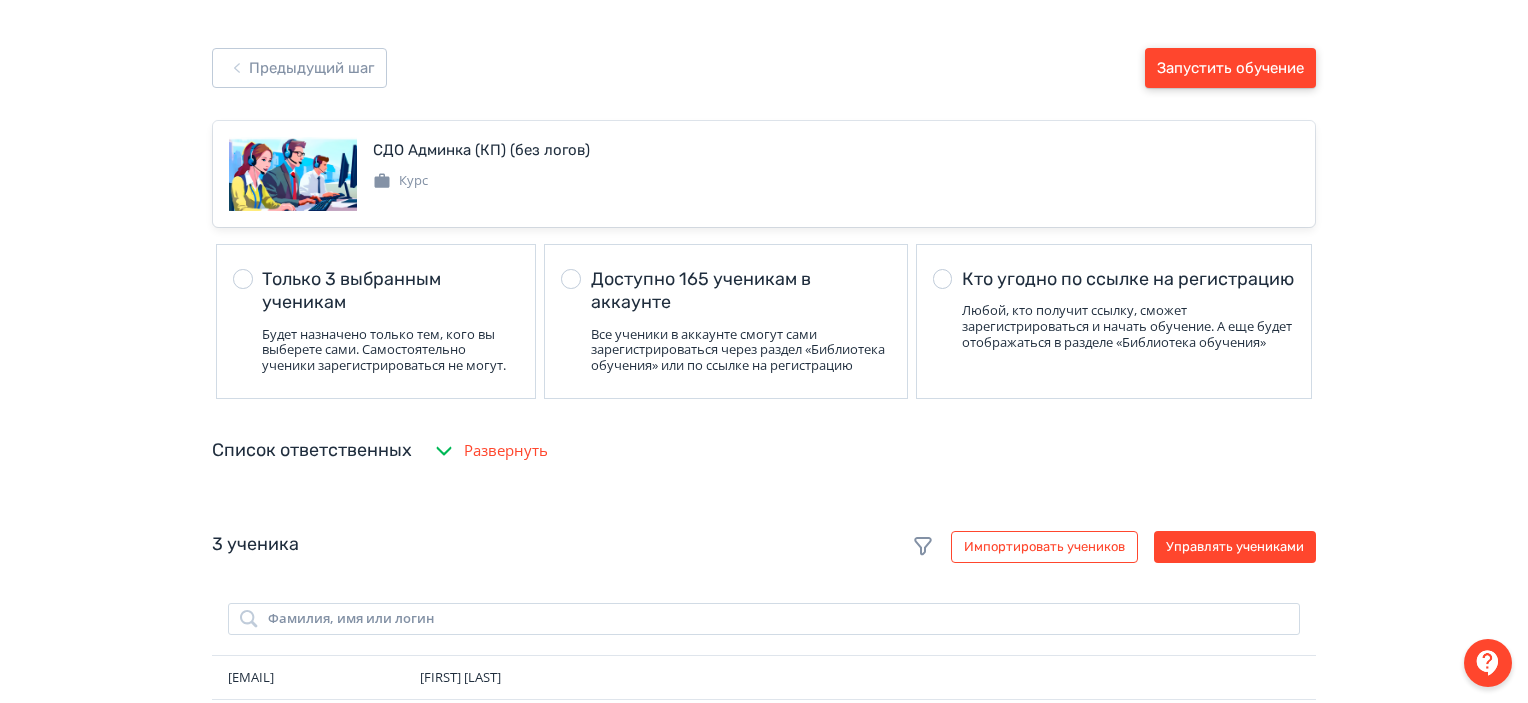 click on "Запустить обучение" at bounding box center [1230, 68] 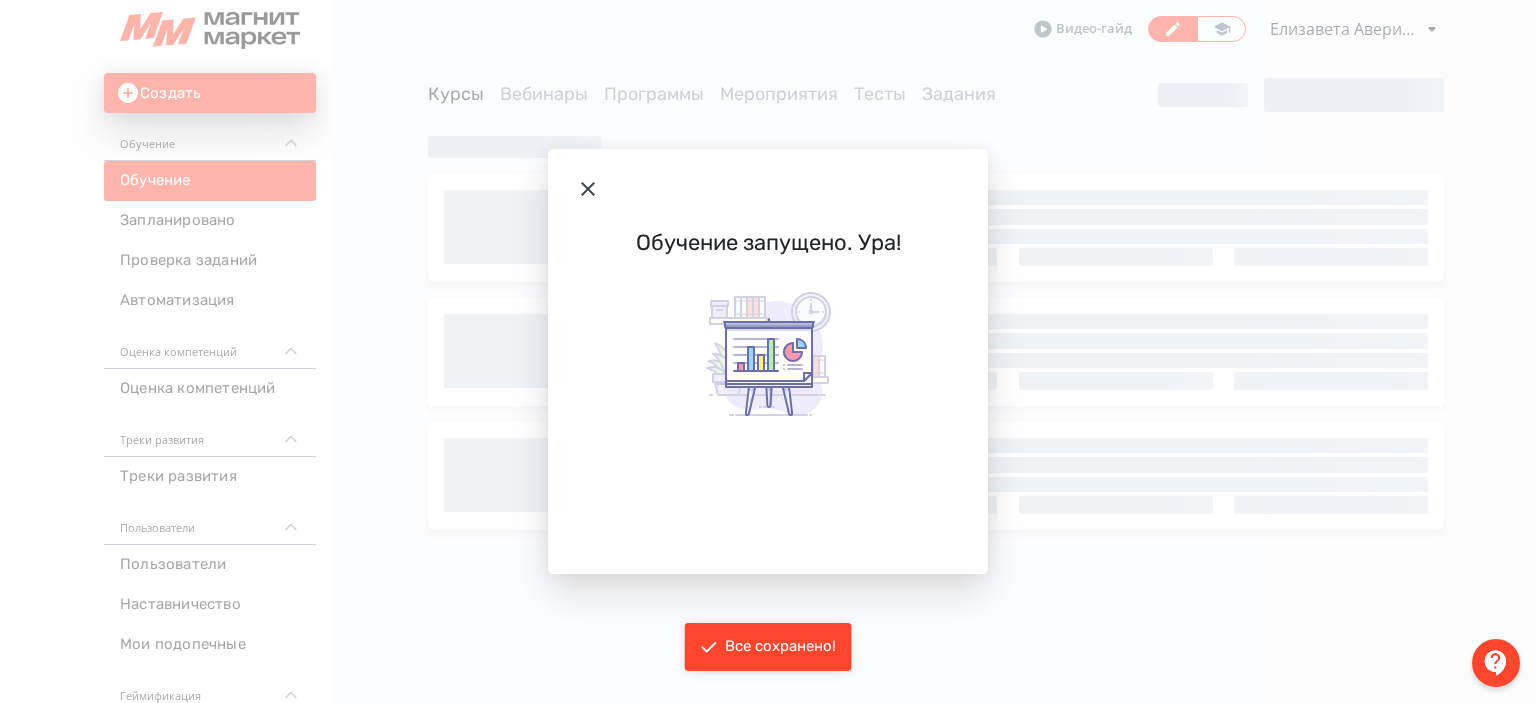 click at bounding box center (768, 189) 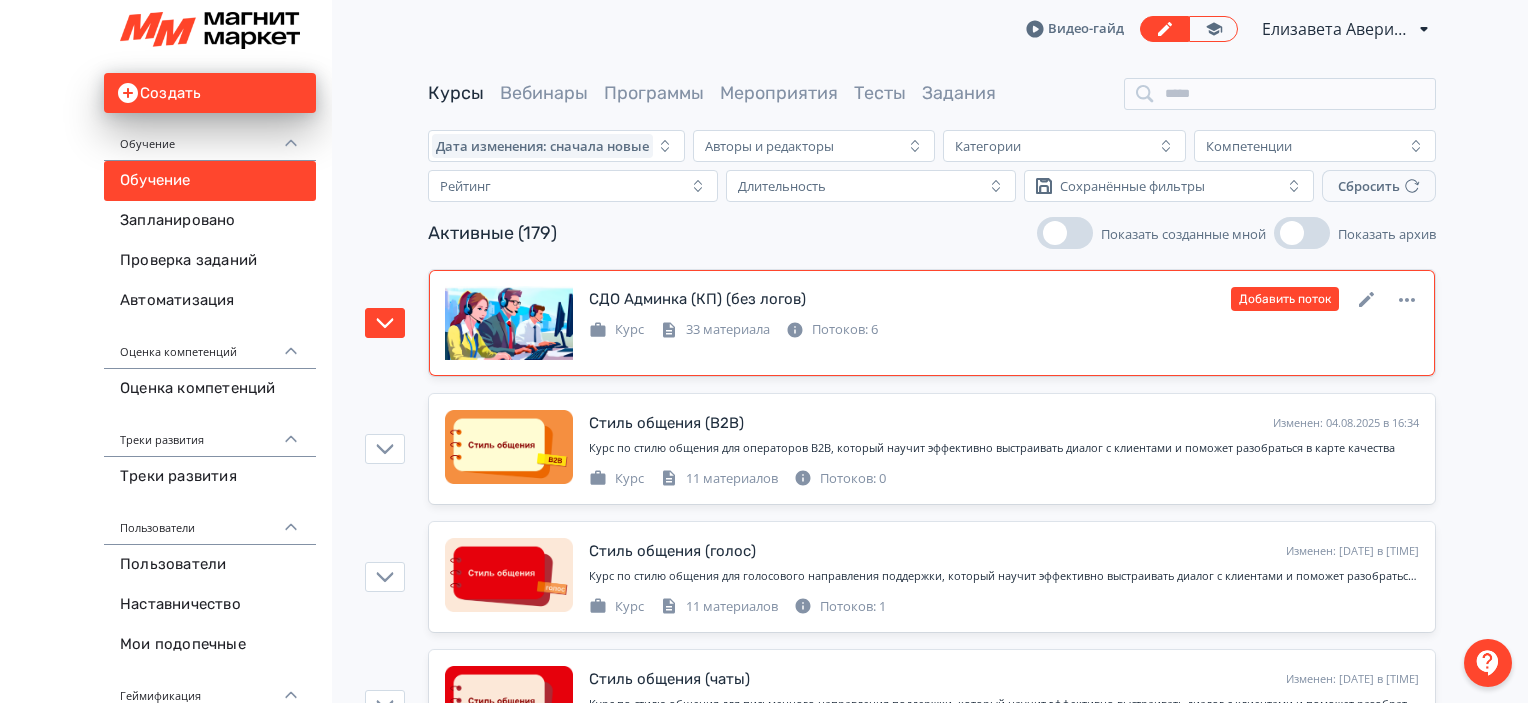 click on "СДО Админка (КП) (без логов) Изменен: [DATE] в [TIME] Добавить поток Курс 33 материала Потоков: 6" at bounding box center (932, 323) 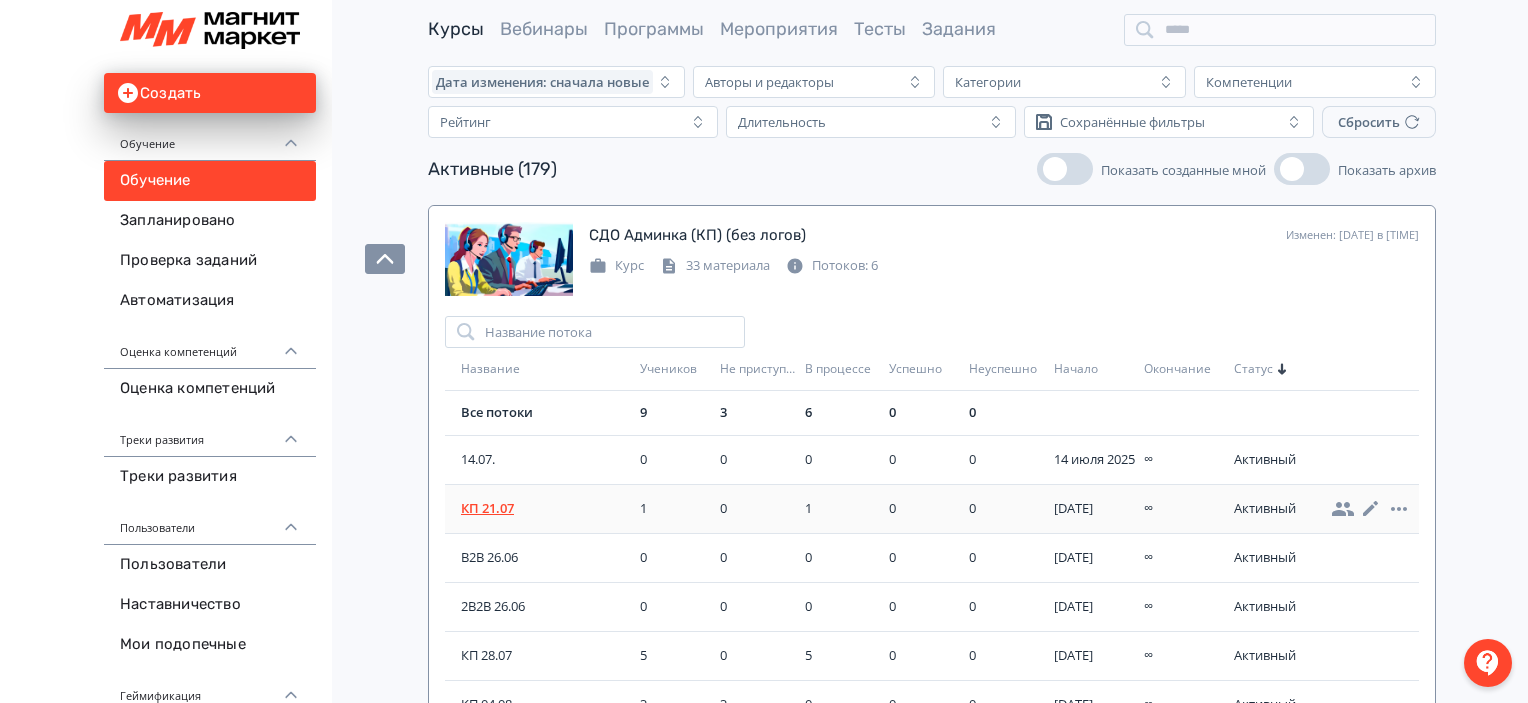 scroll, scrollTop: 100, scrollLeft: 0, axis: vertical 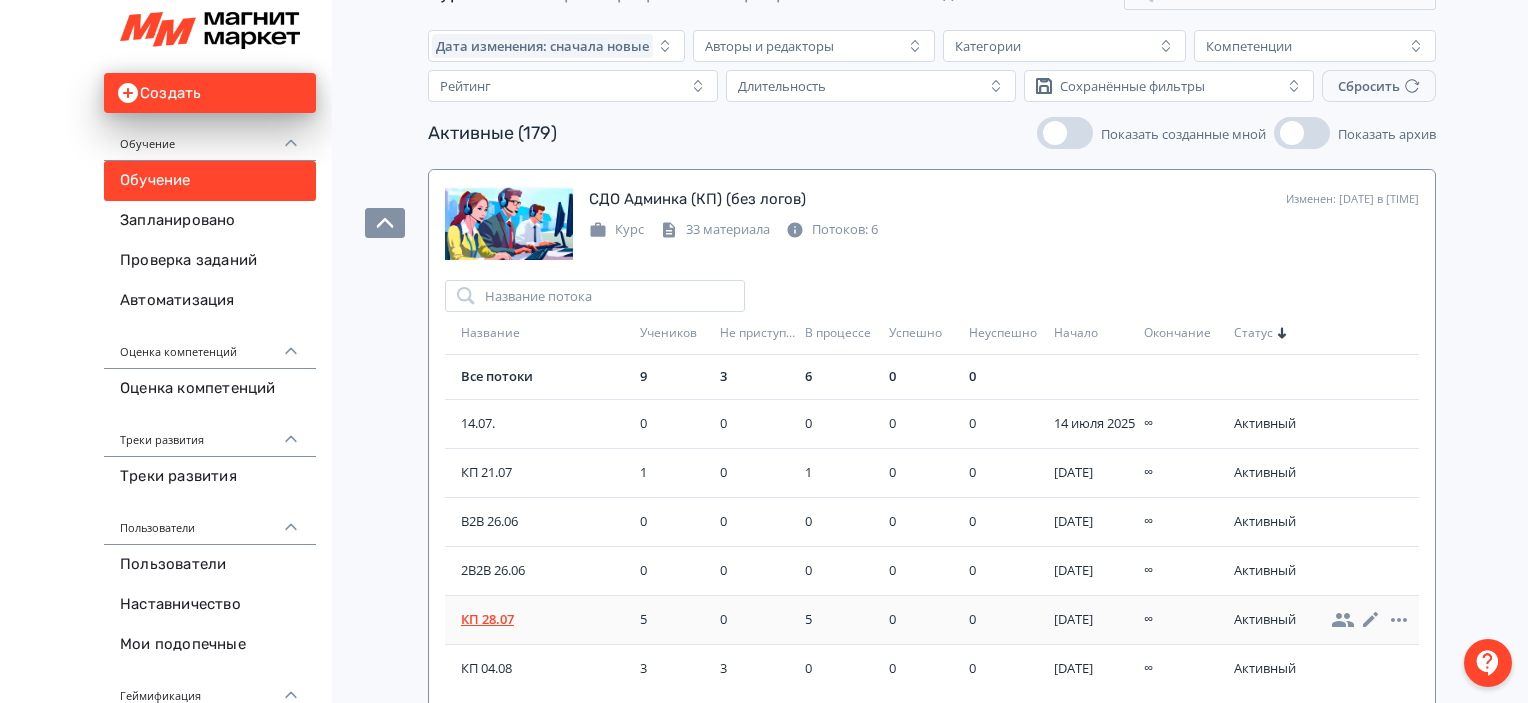 click on "КП 28.07" at bounding box center (546, 620) 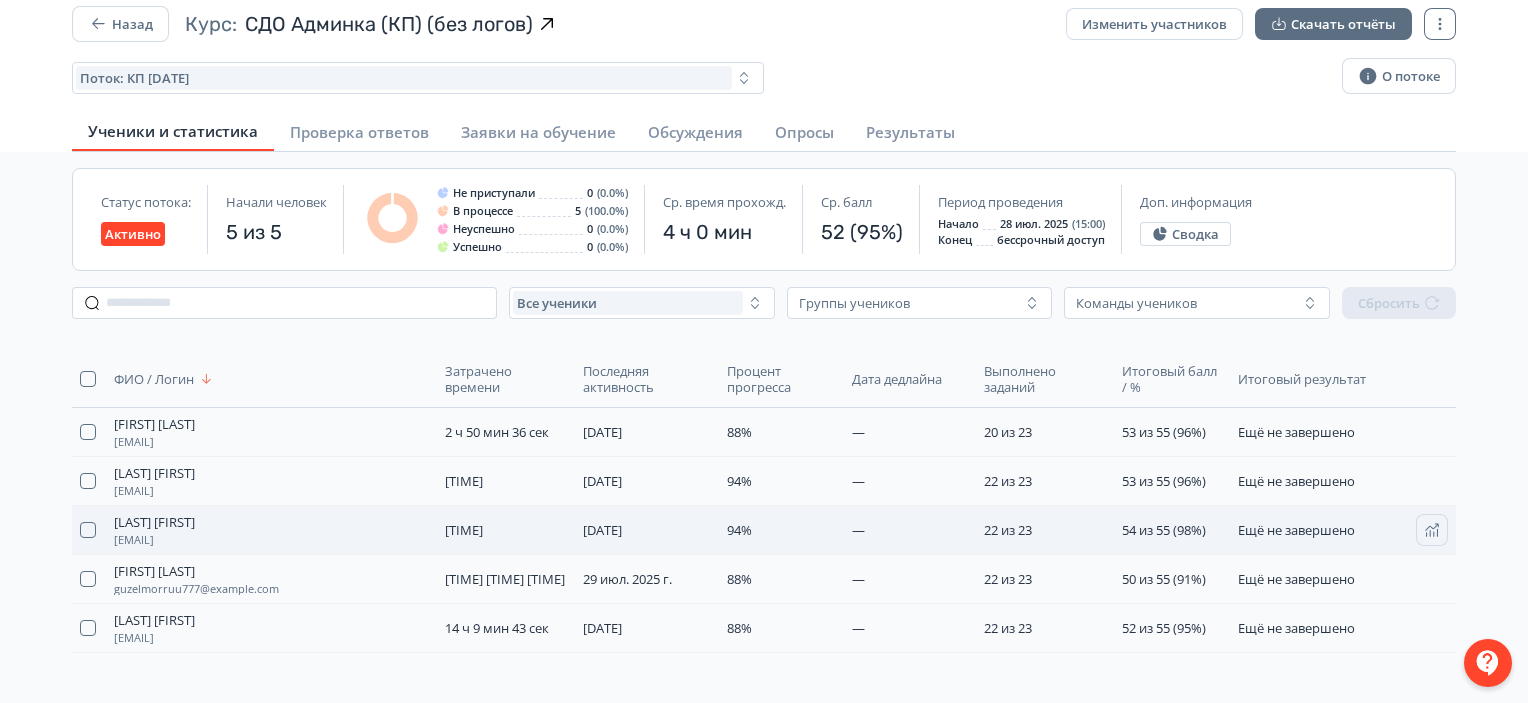 scroll, scrollTop: 0, scrollLeft: 0, axis: both 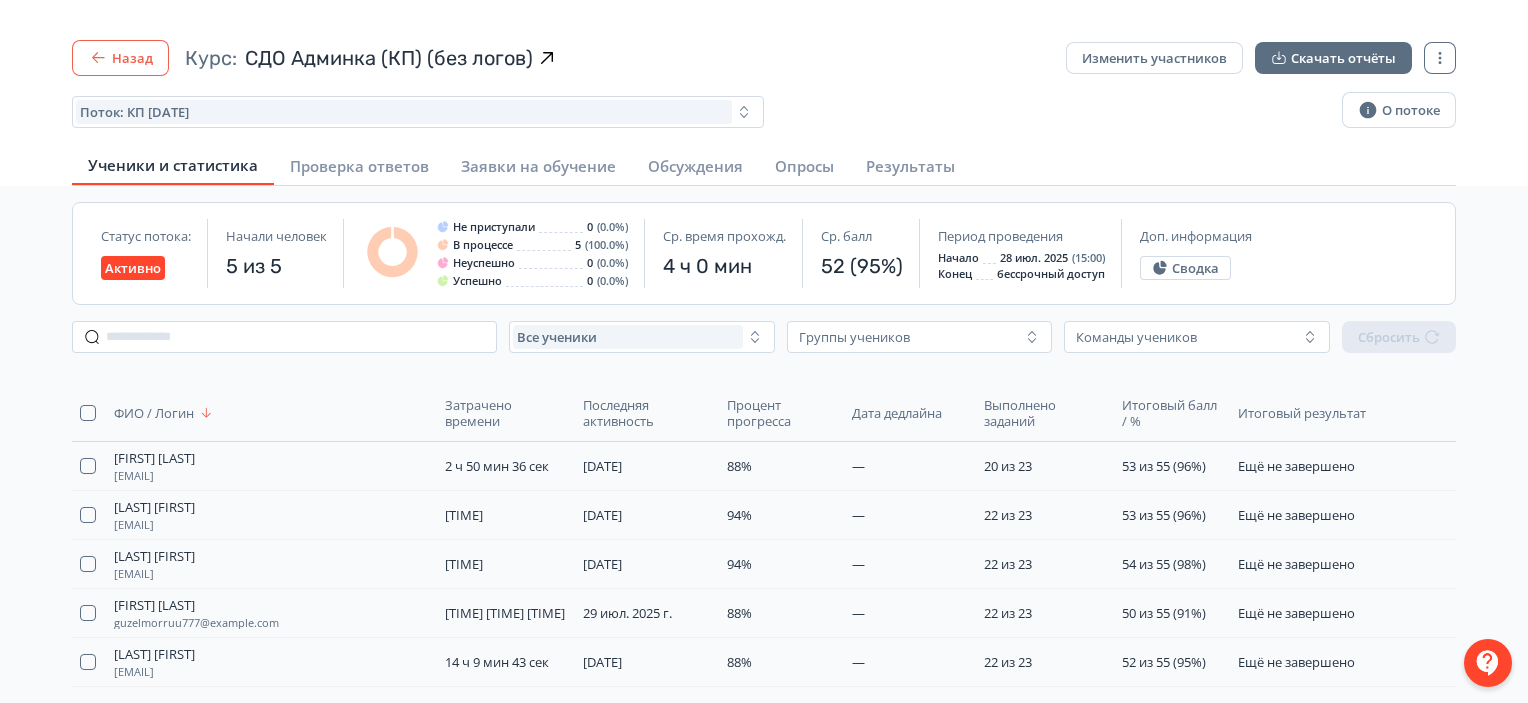 click on "Назад" at bounding box center [120, 58] 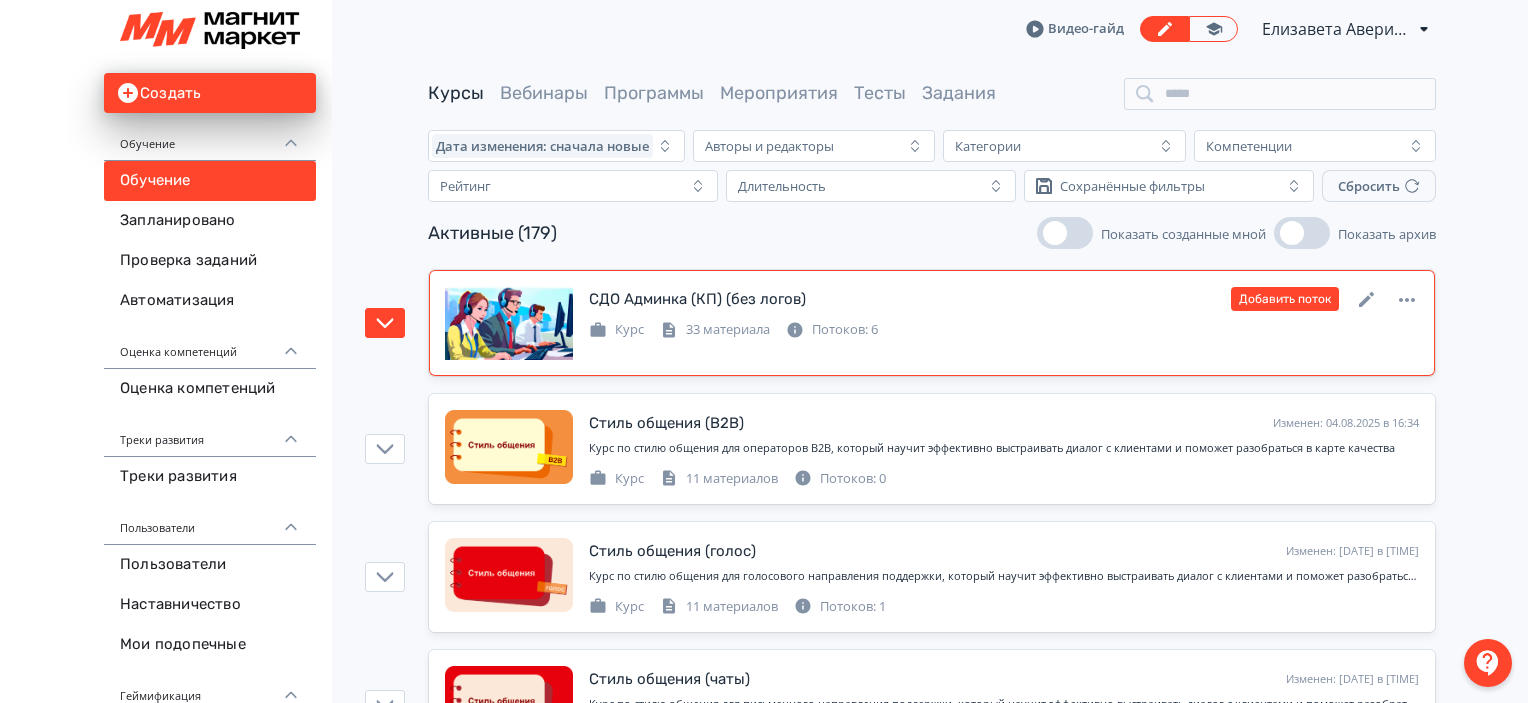 click on "Курс 33 материала Потоков: 6" at bounding box center (1004, 328) 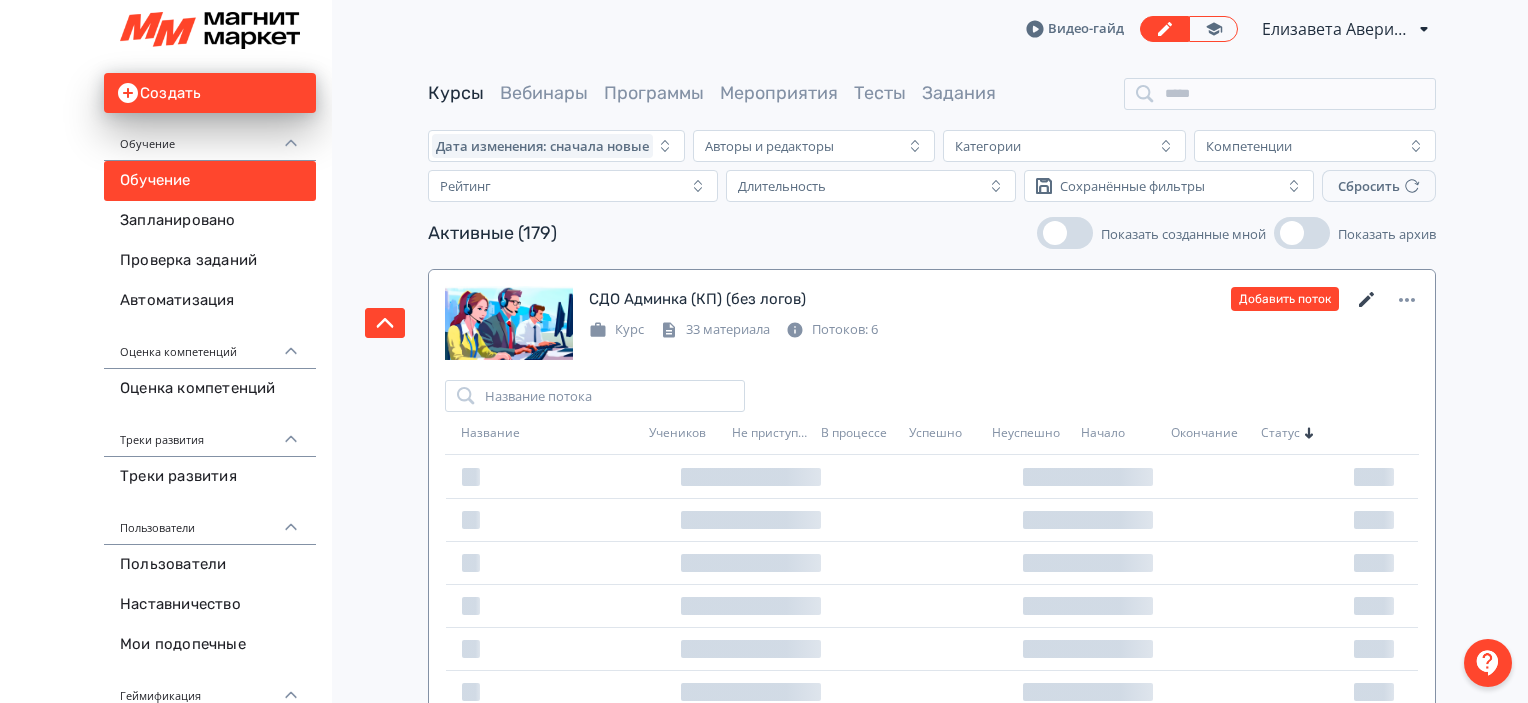 click 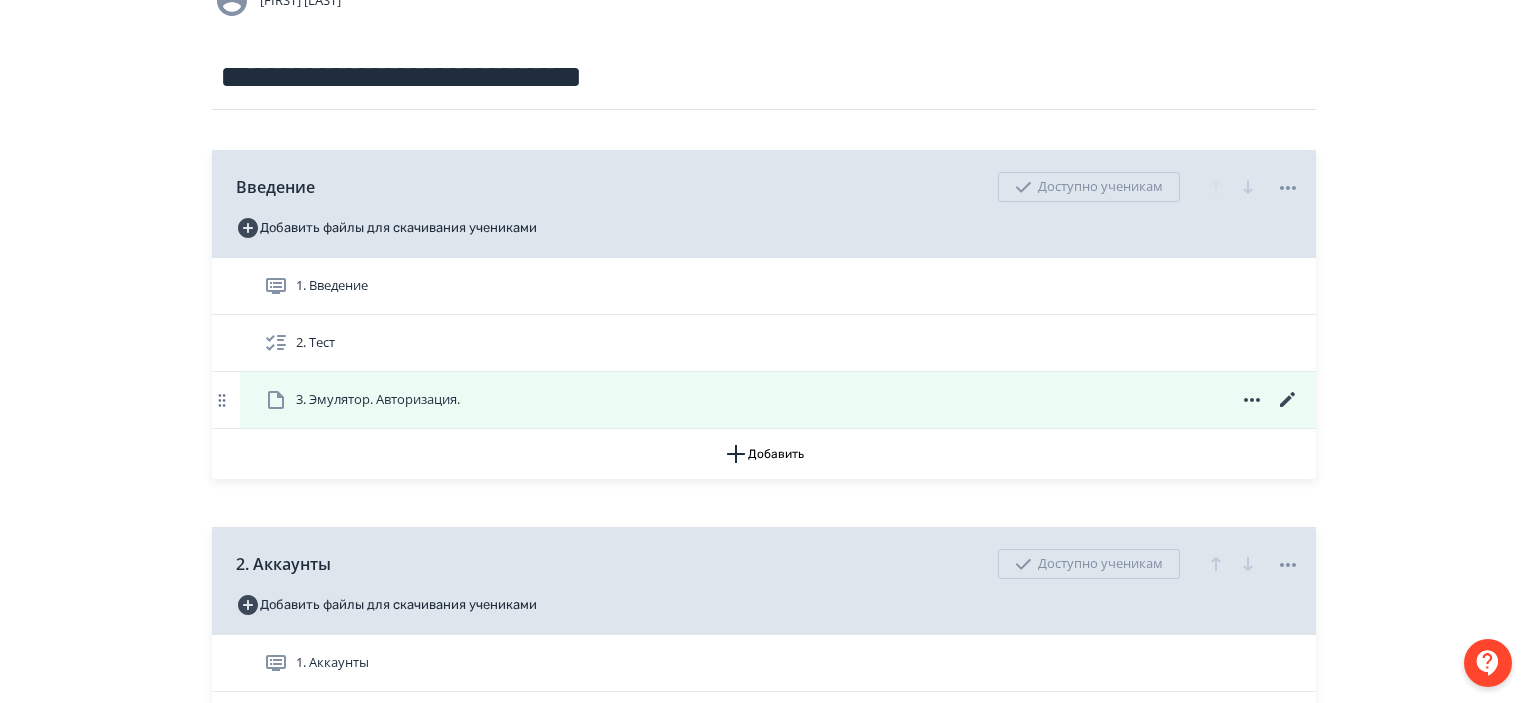 scroll, scrollTop: 0, scrollLeft: 0, axis: both 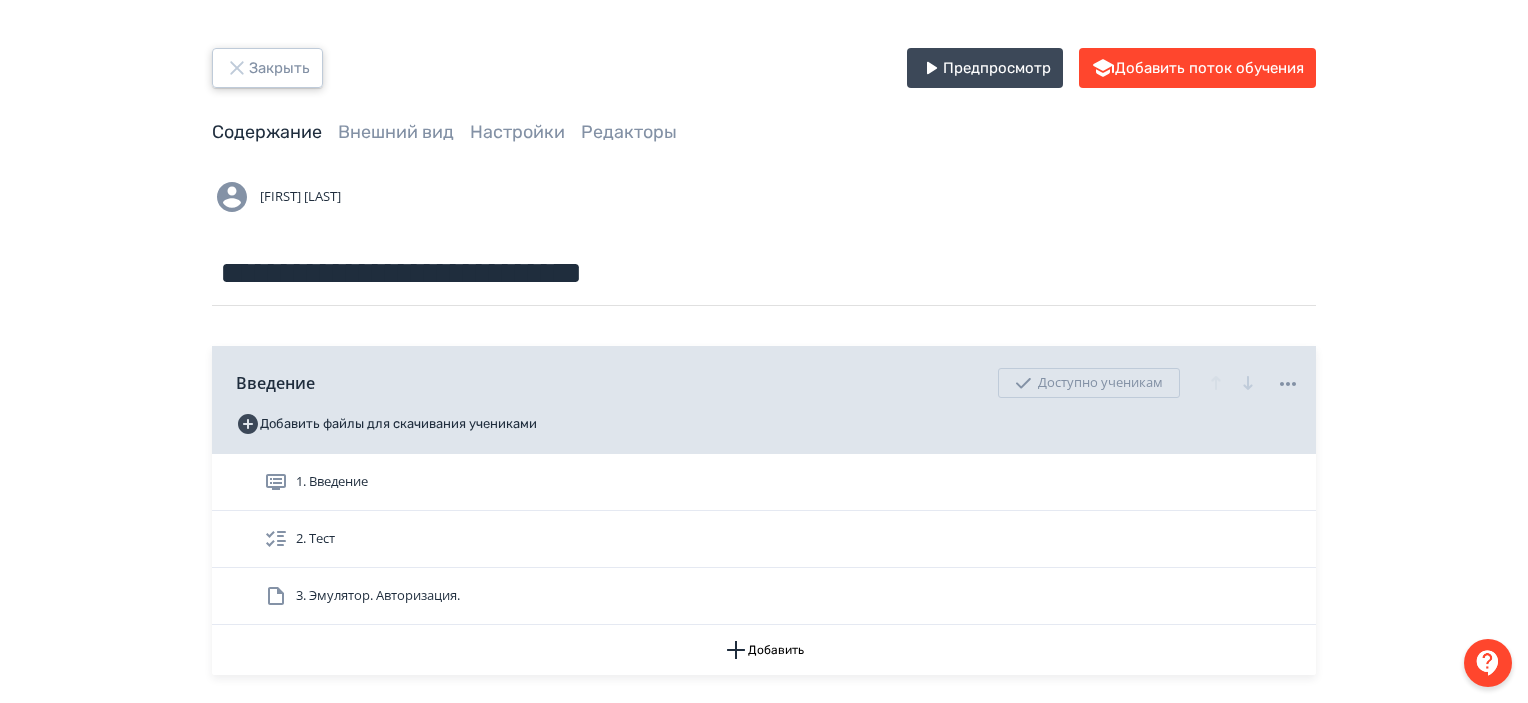 click on "Закрыть" at bounding box center [267, 68] 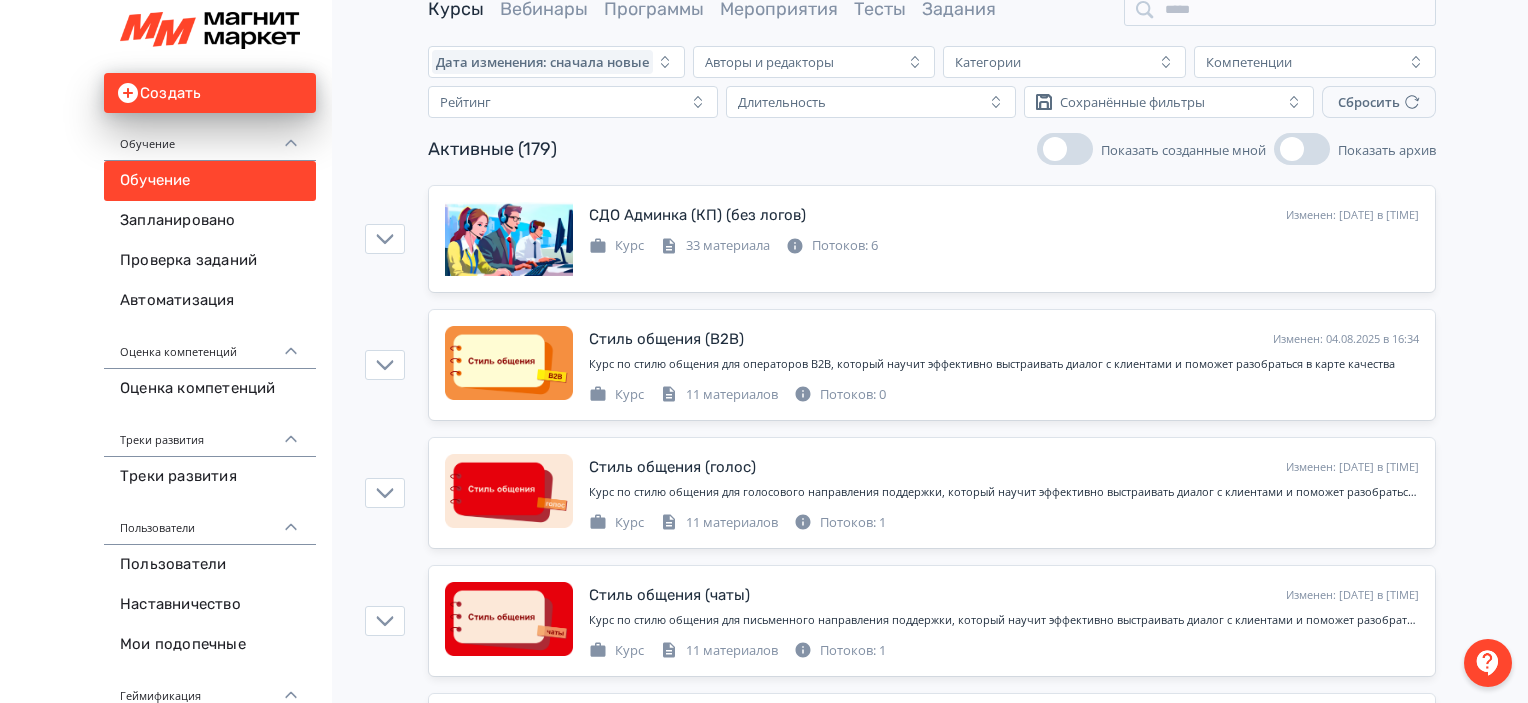 scroll, scrollTop: 0, scrollLeft: 0, axis: both 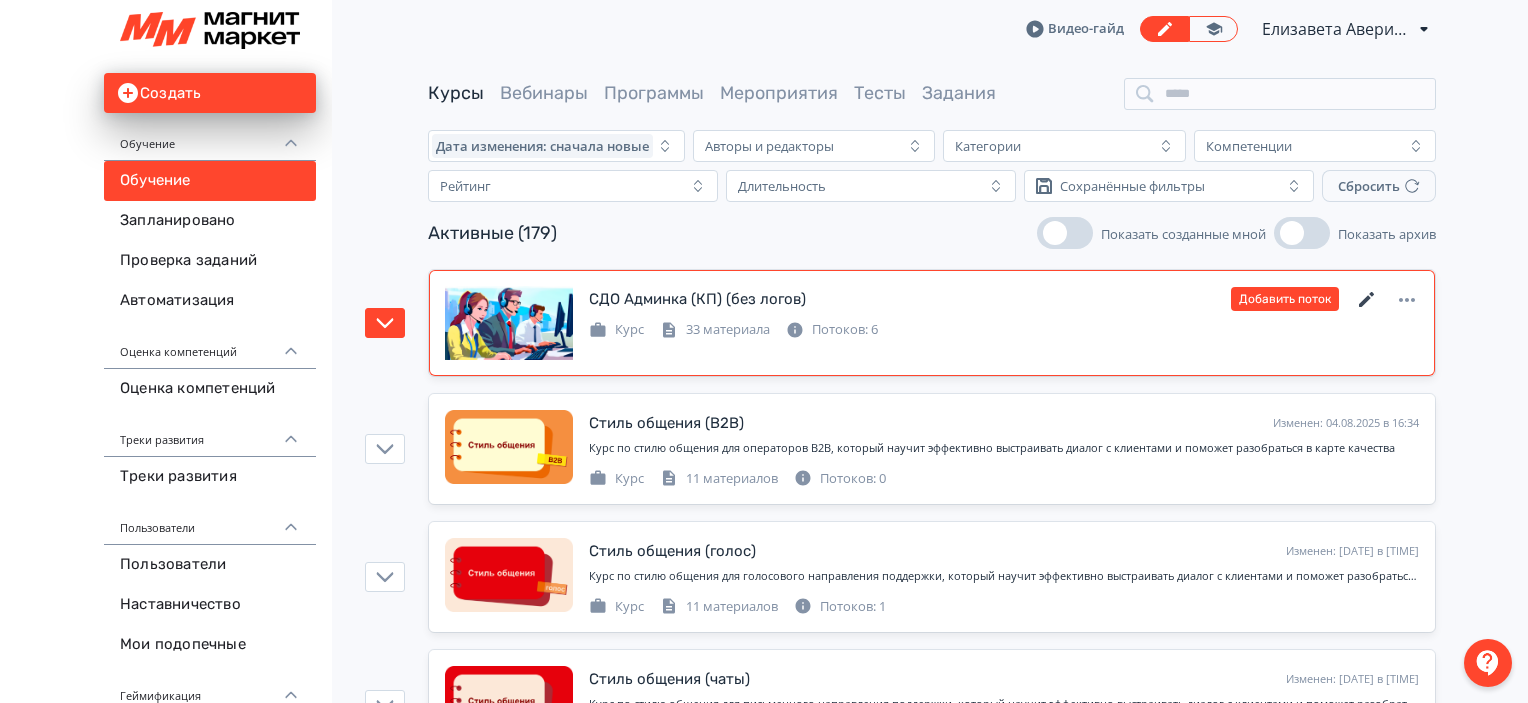 click 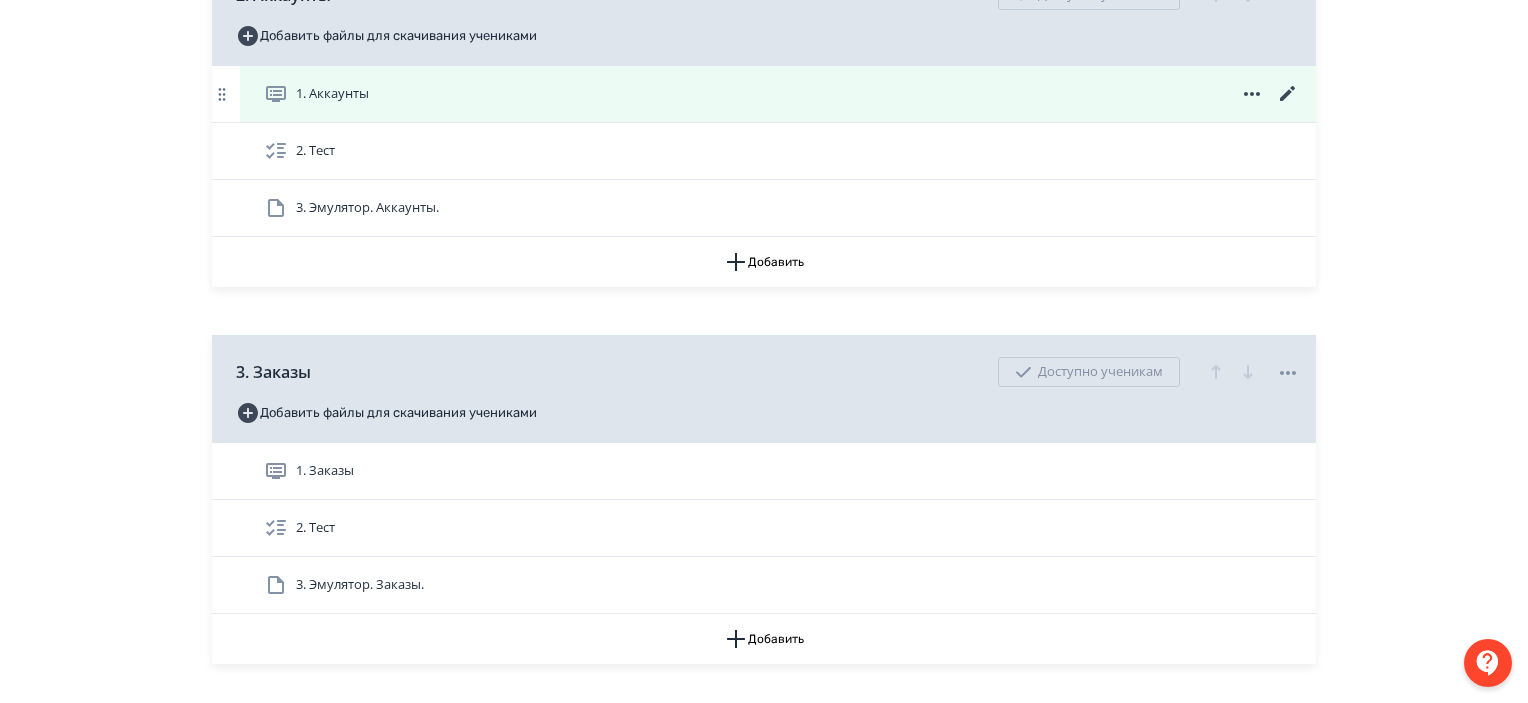 scroll, scrollTop: 900, scrollLeft: 0, axis: vertical 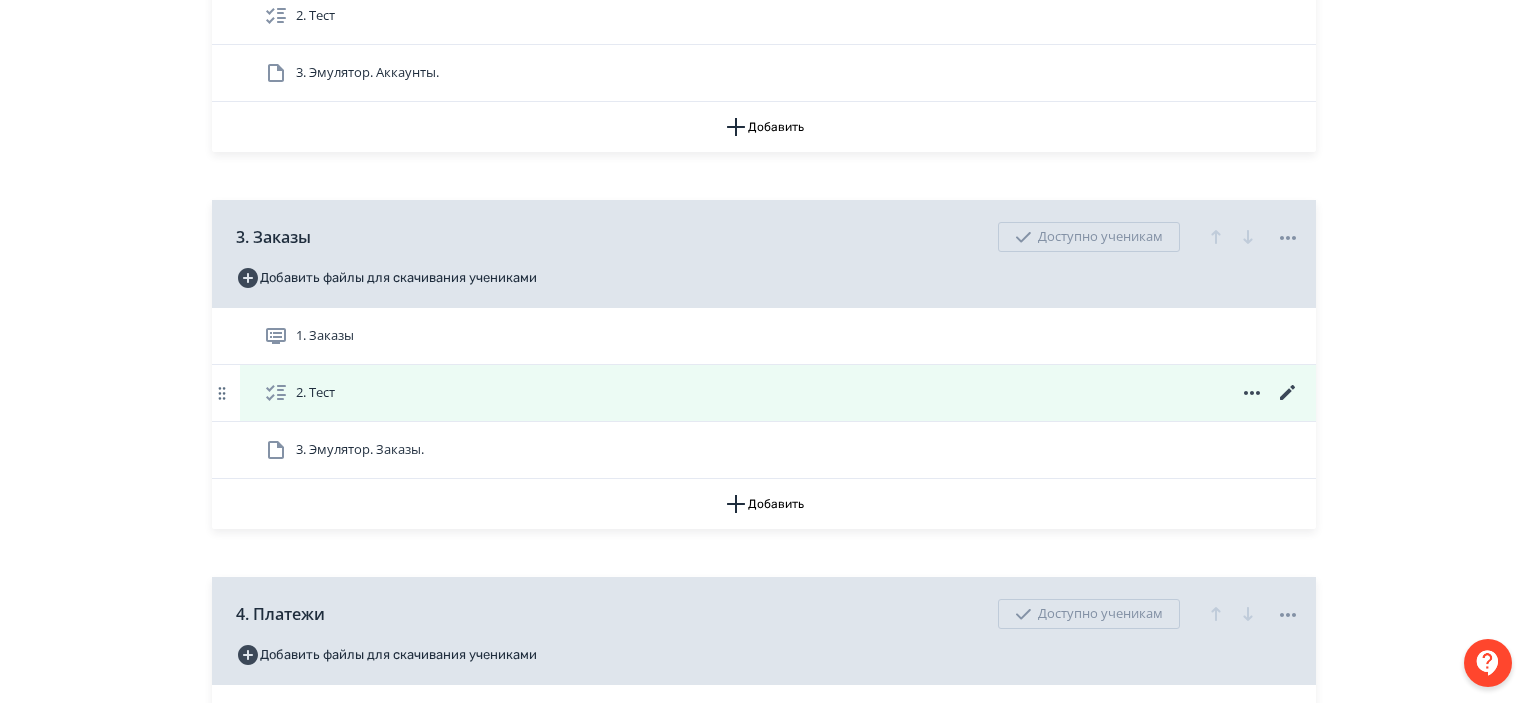 click 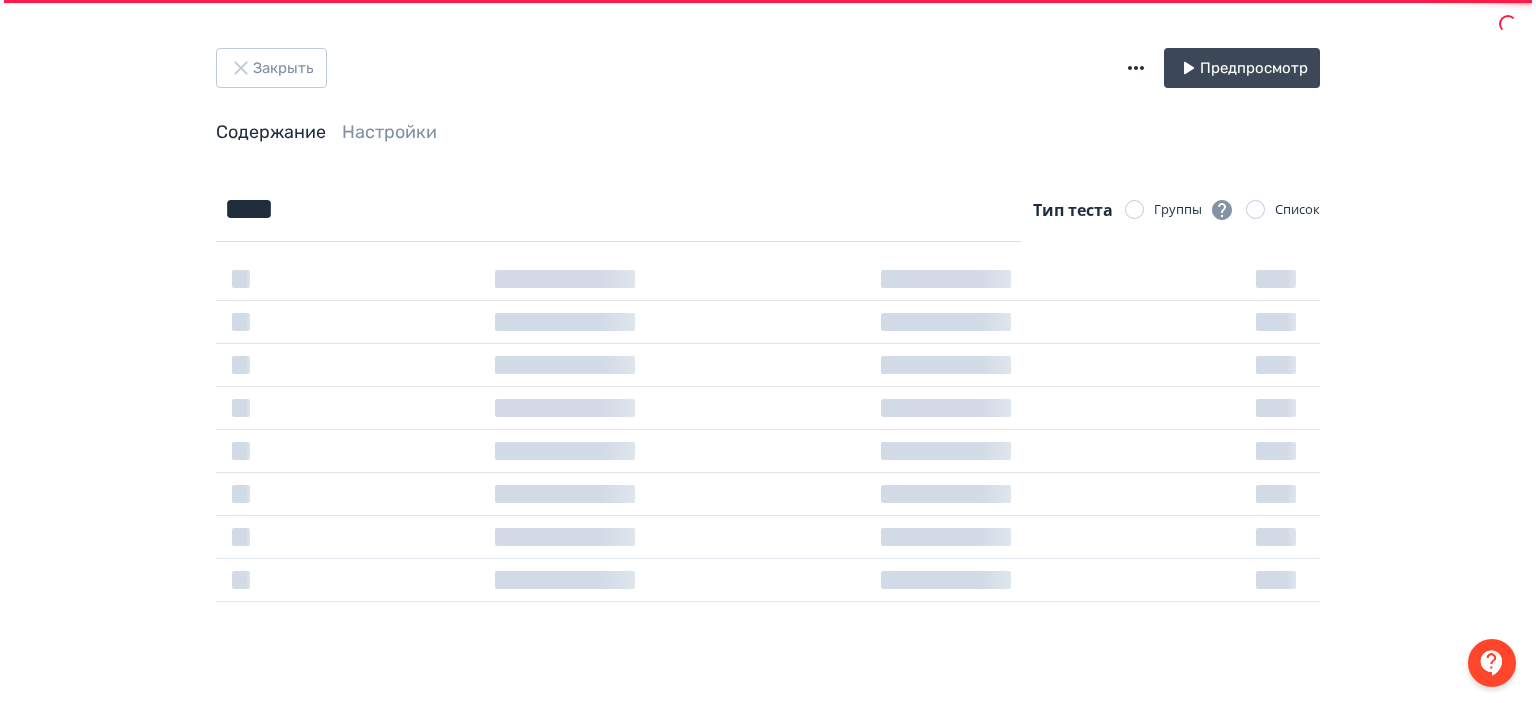 scroll, scrollTop: 0, scrollLeft: 0, axis: both 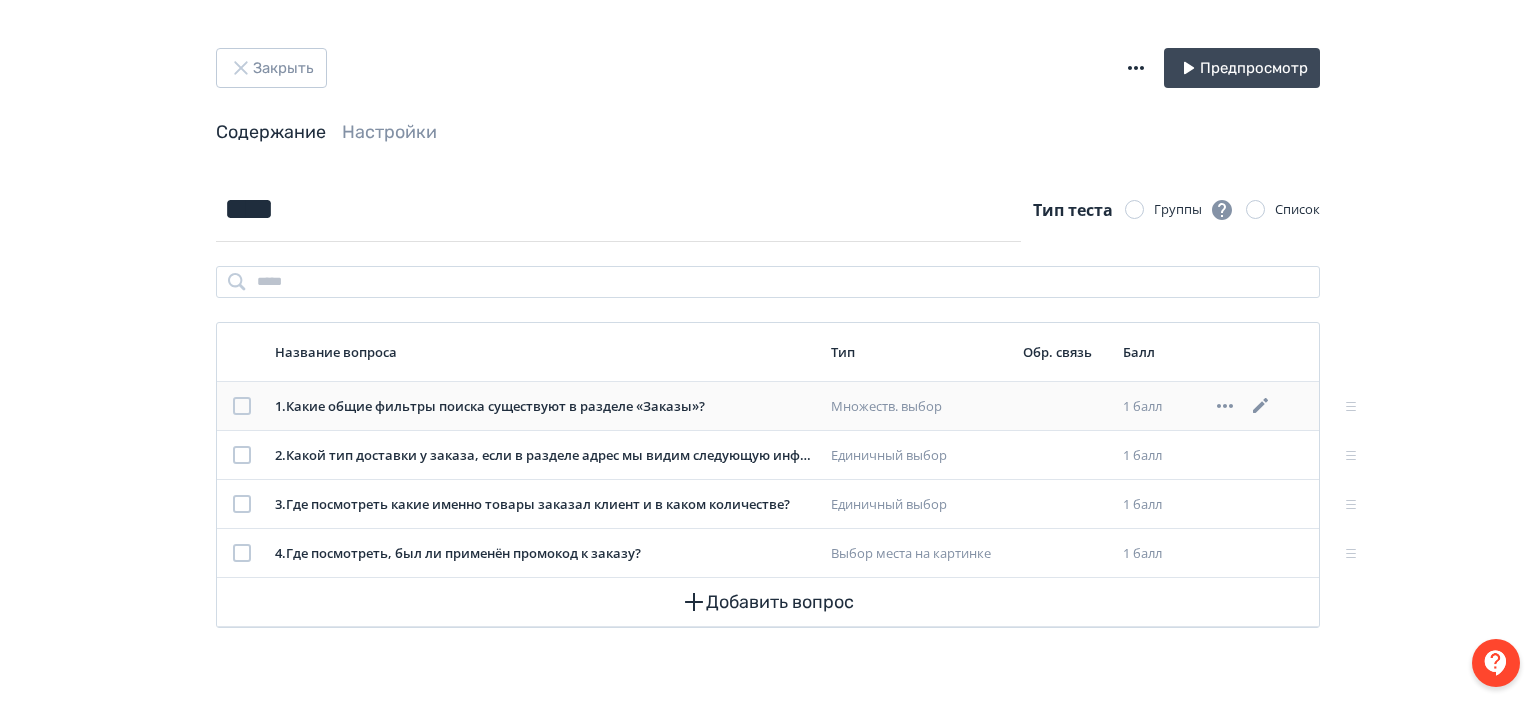 click 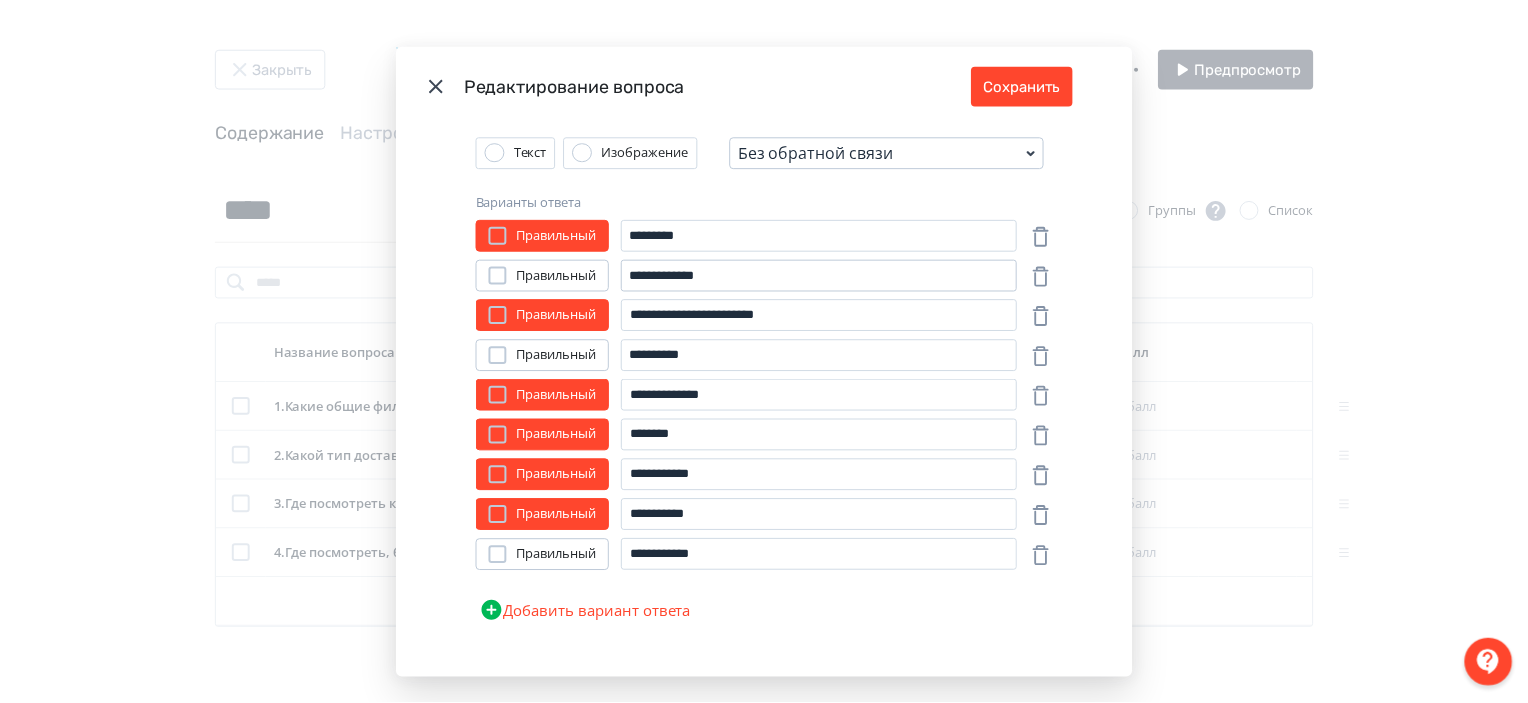 scroll, scrollTop: 404, scrollLeft: 0, axis: vertical 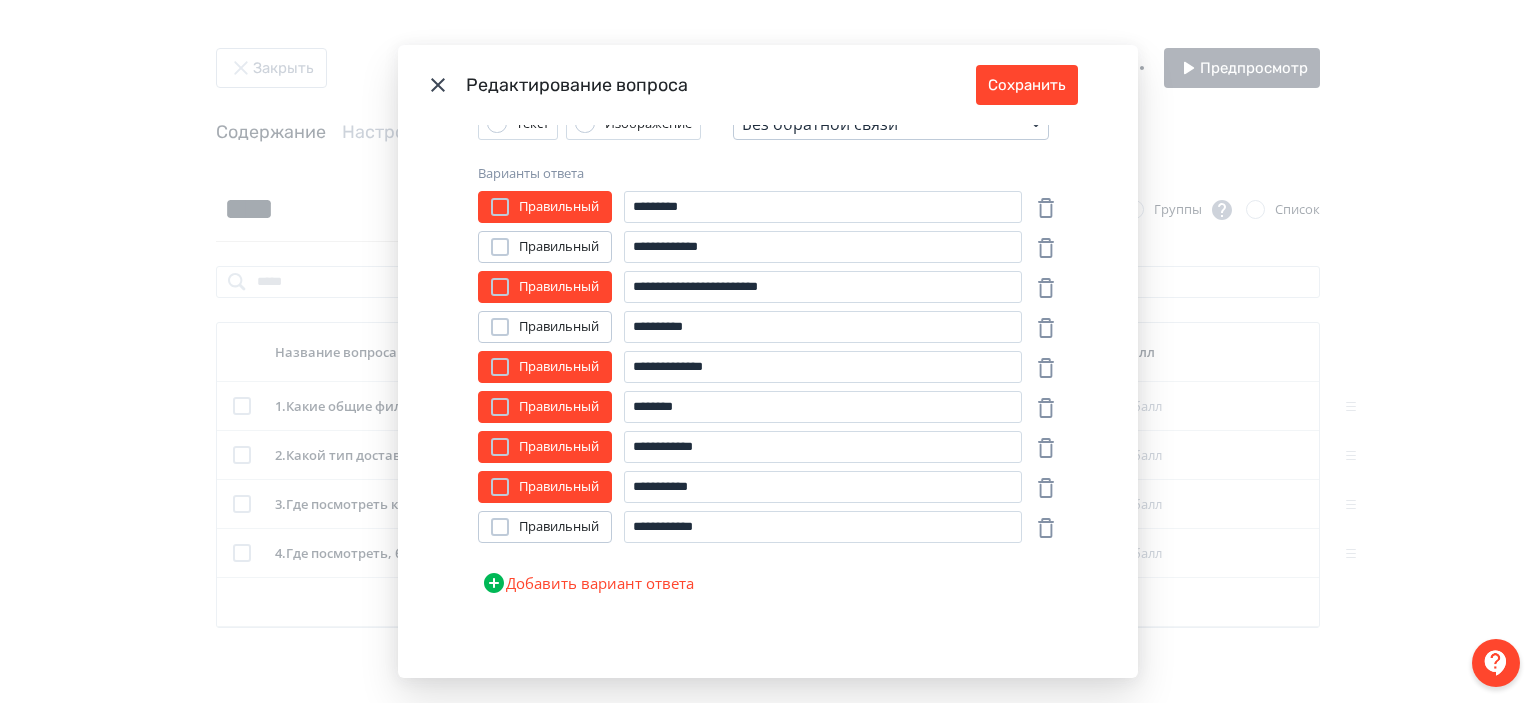 click 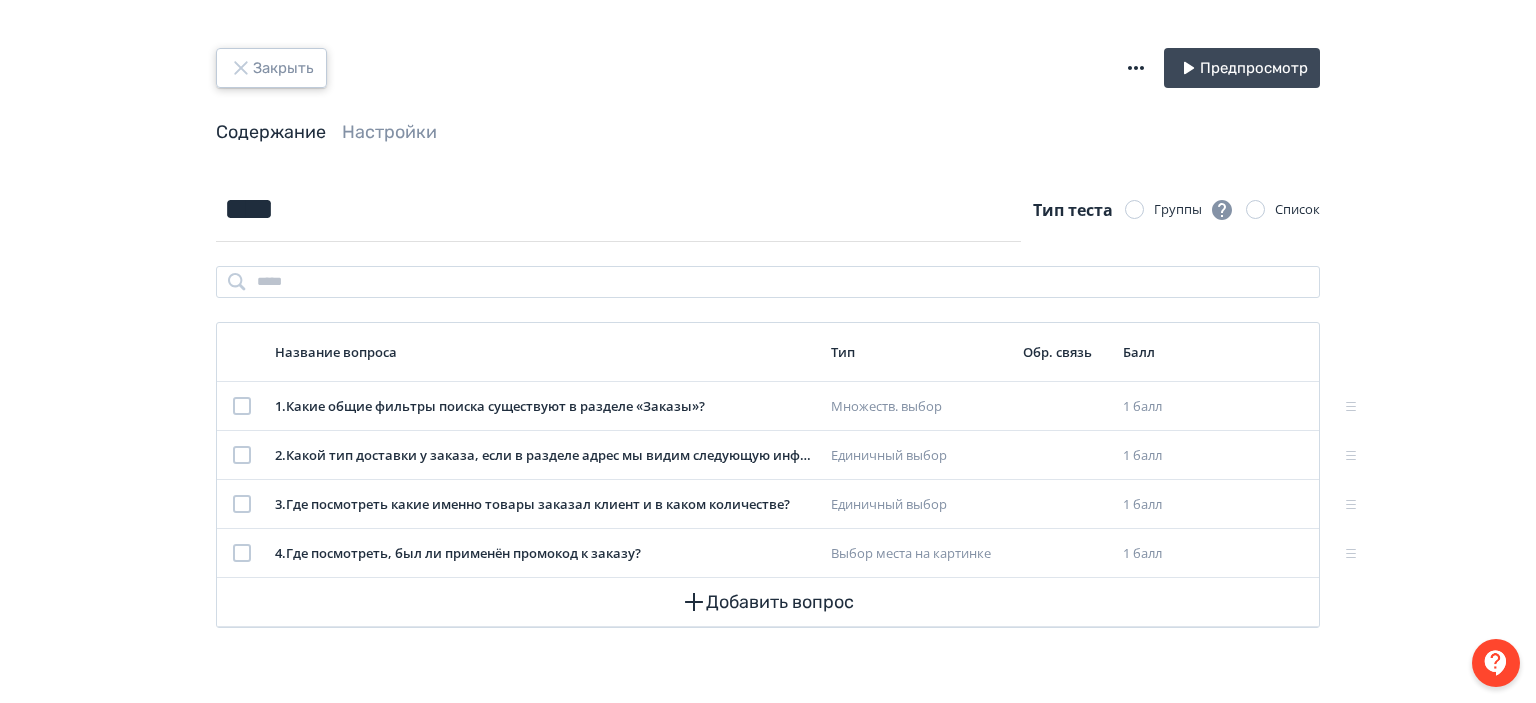 click on "Закрыть" at bounding box center (271, 68) 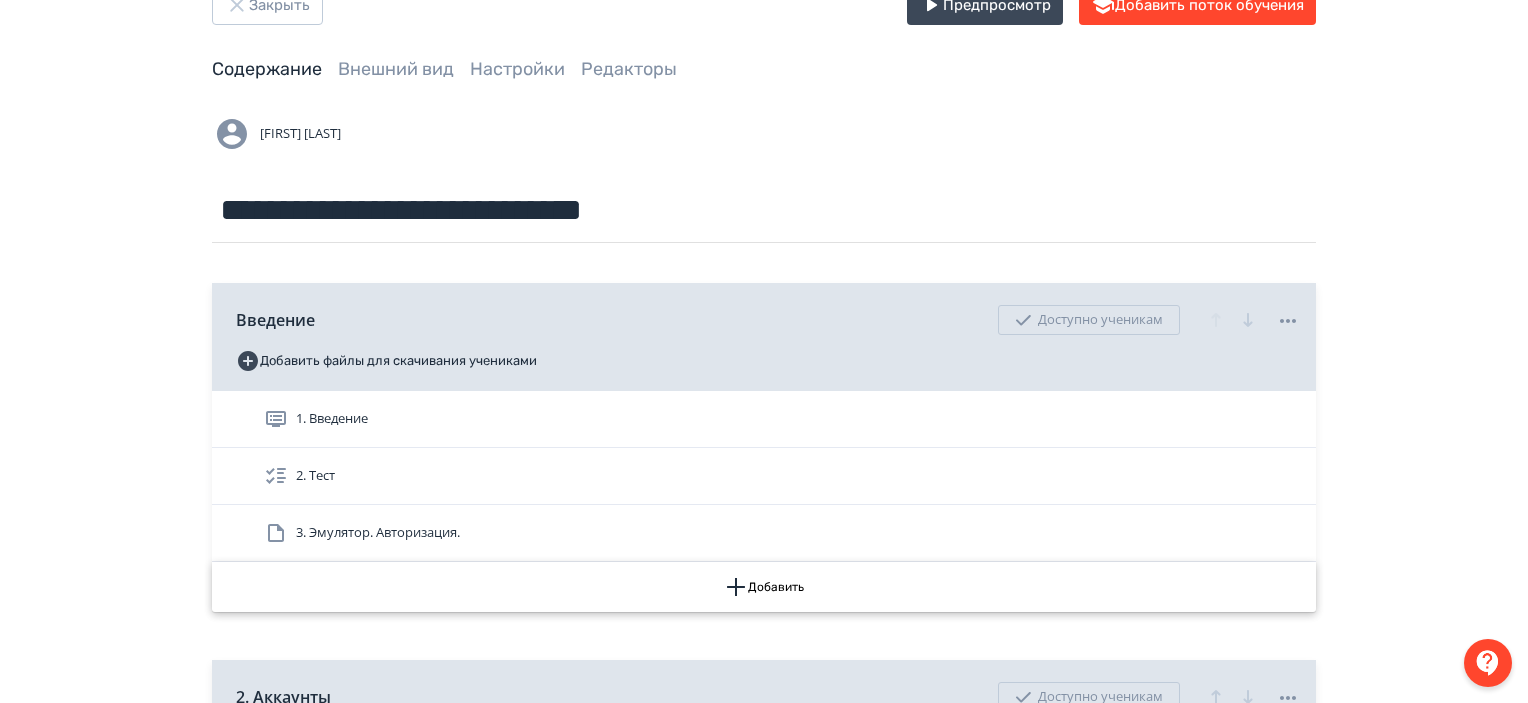 scroll, scrollTop: 0, scrollLeft: 0, axis: both 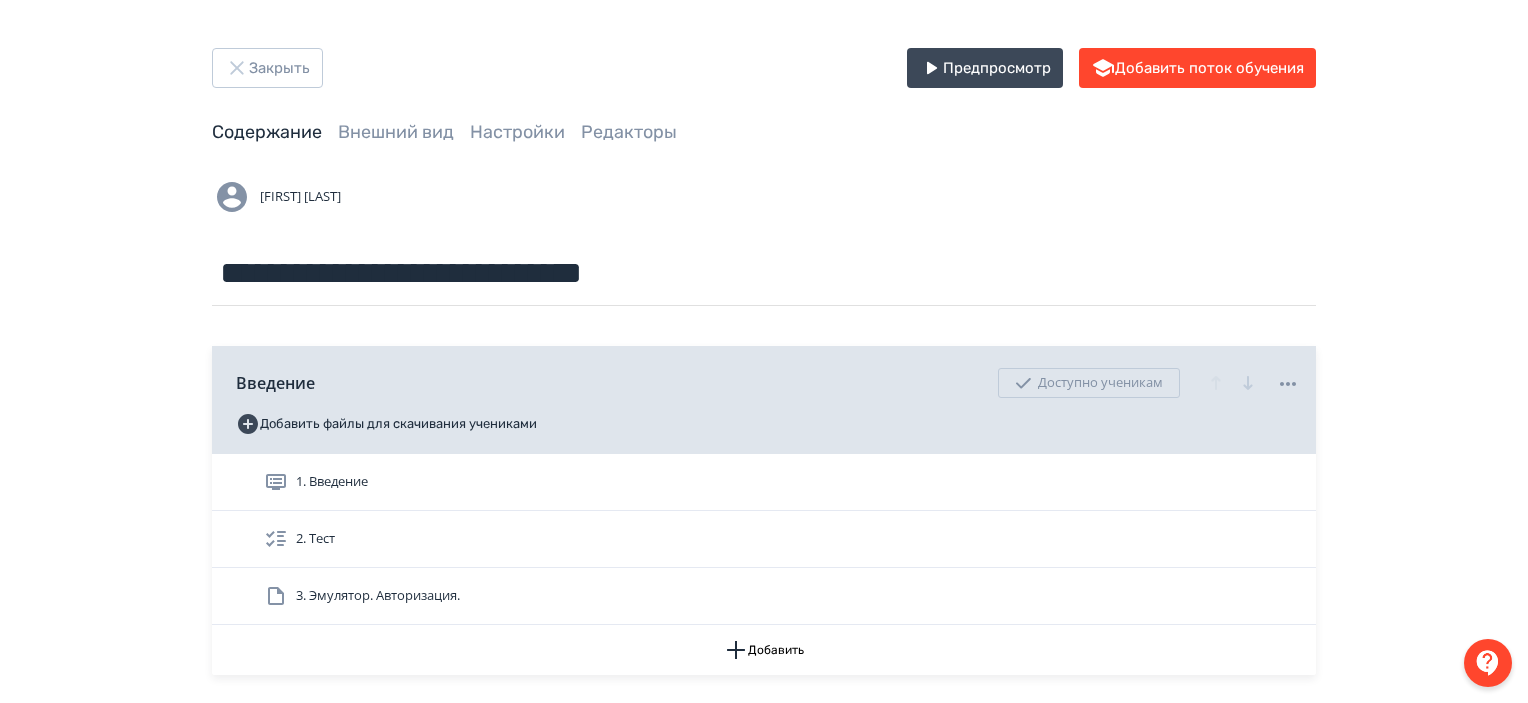 click on "**********" at bounding box center [764, 2409] 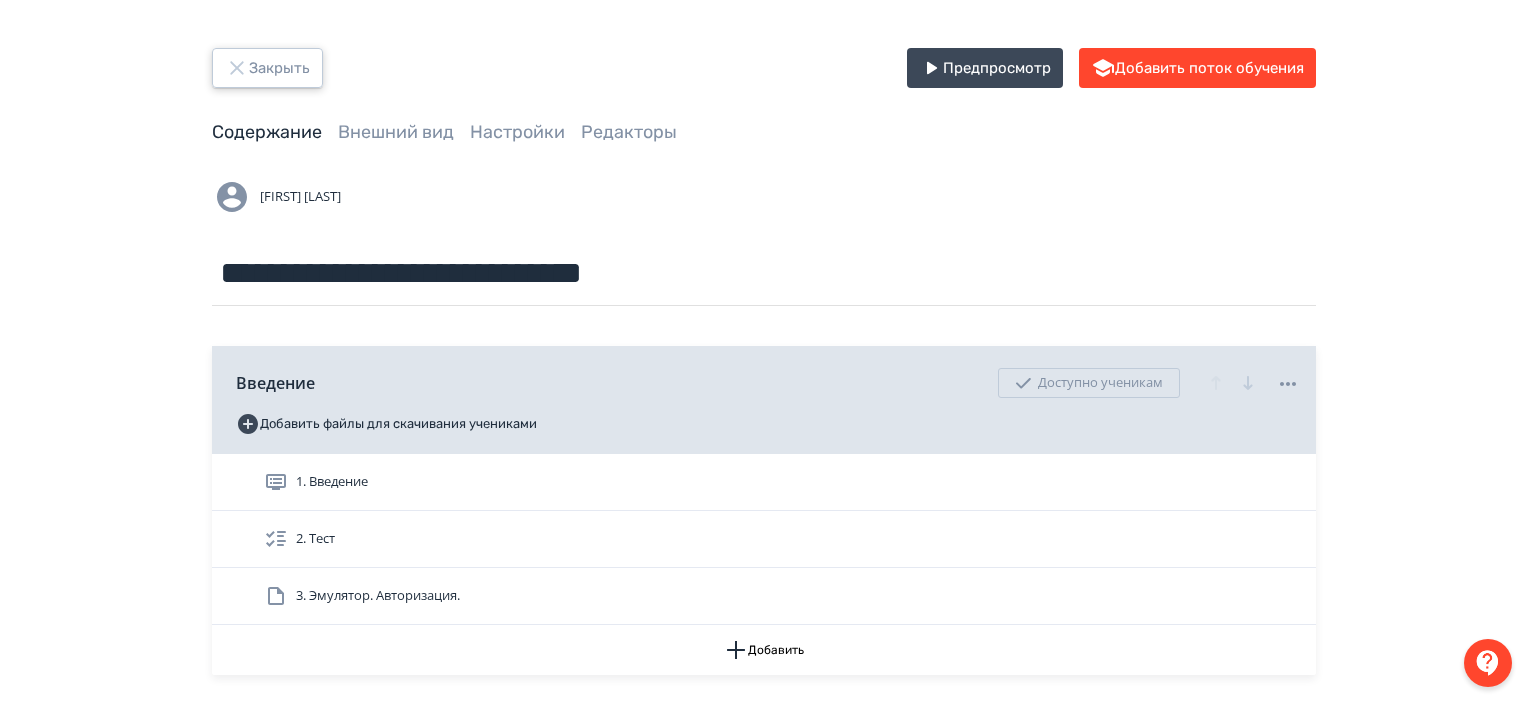 click on "Закрыть" at bounding box center (267, 68) 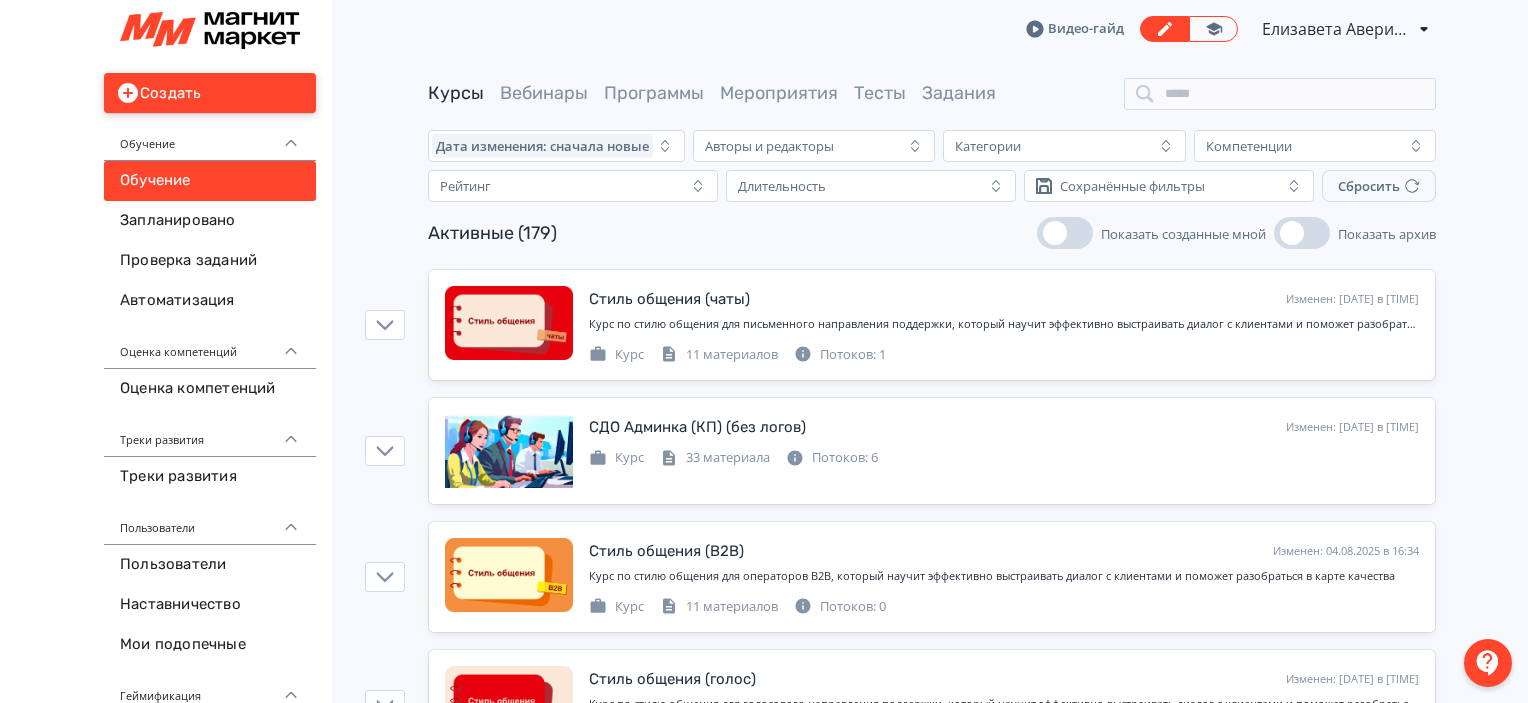click on "Создать" at bounding box center (210, 93) 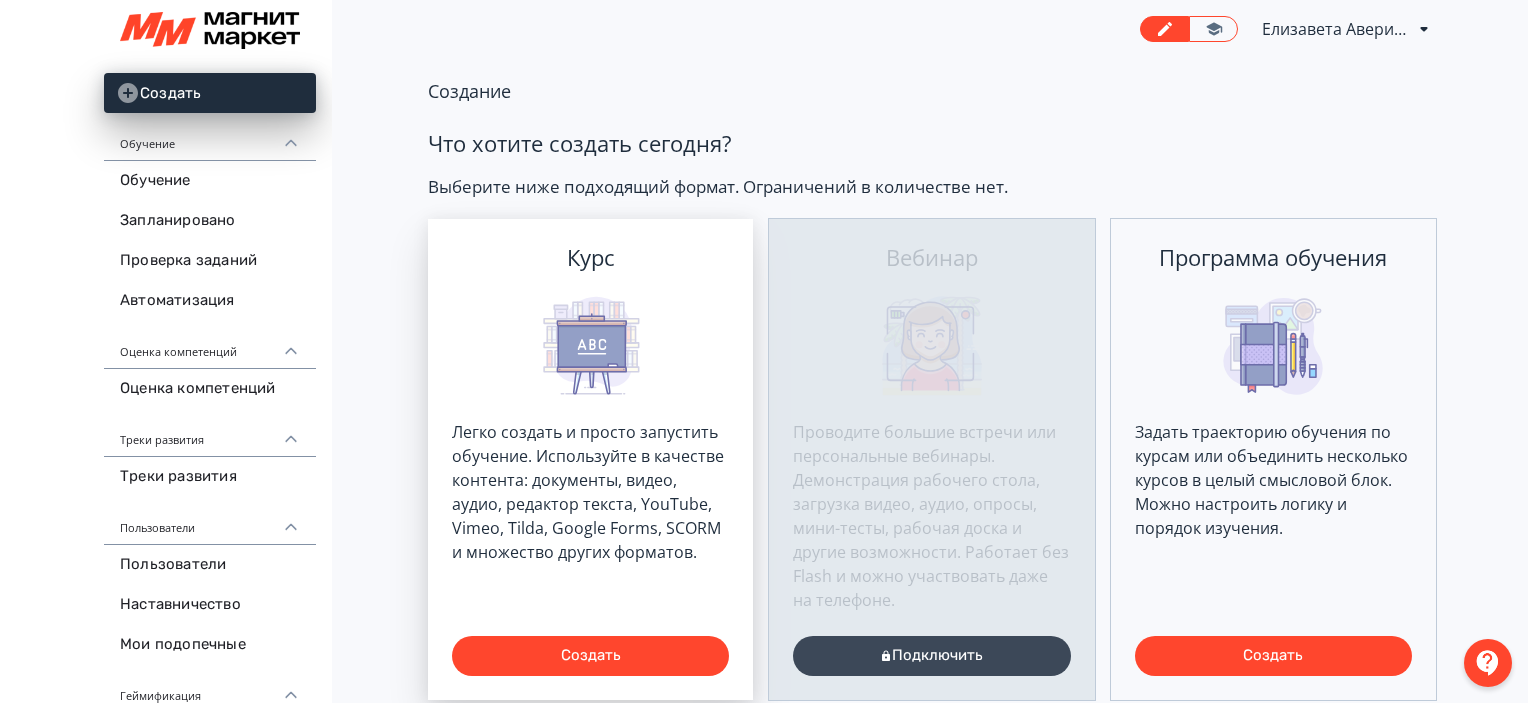 click 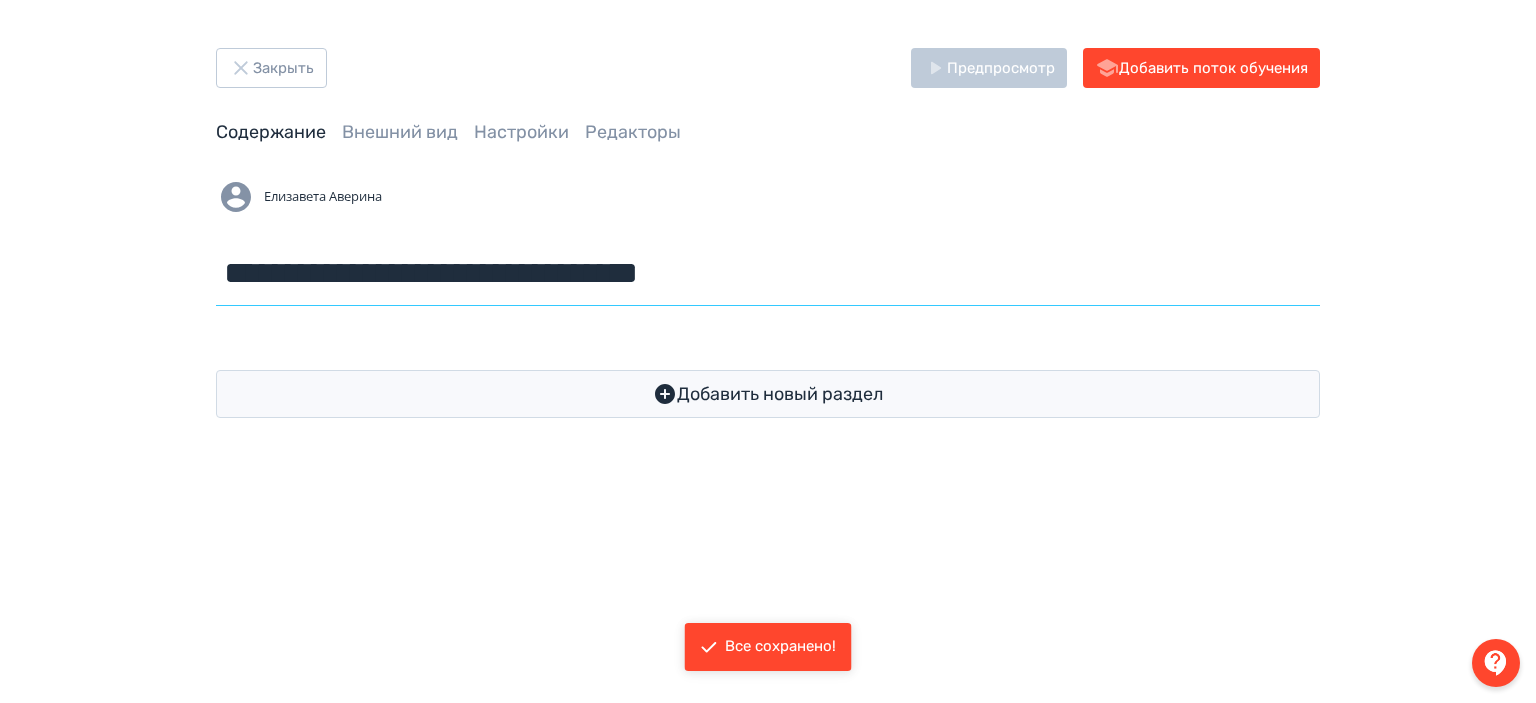 click on "**********" at bounding box center (768, 273) 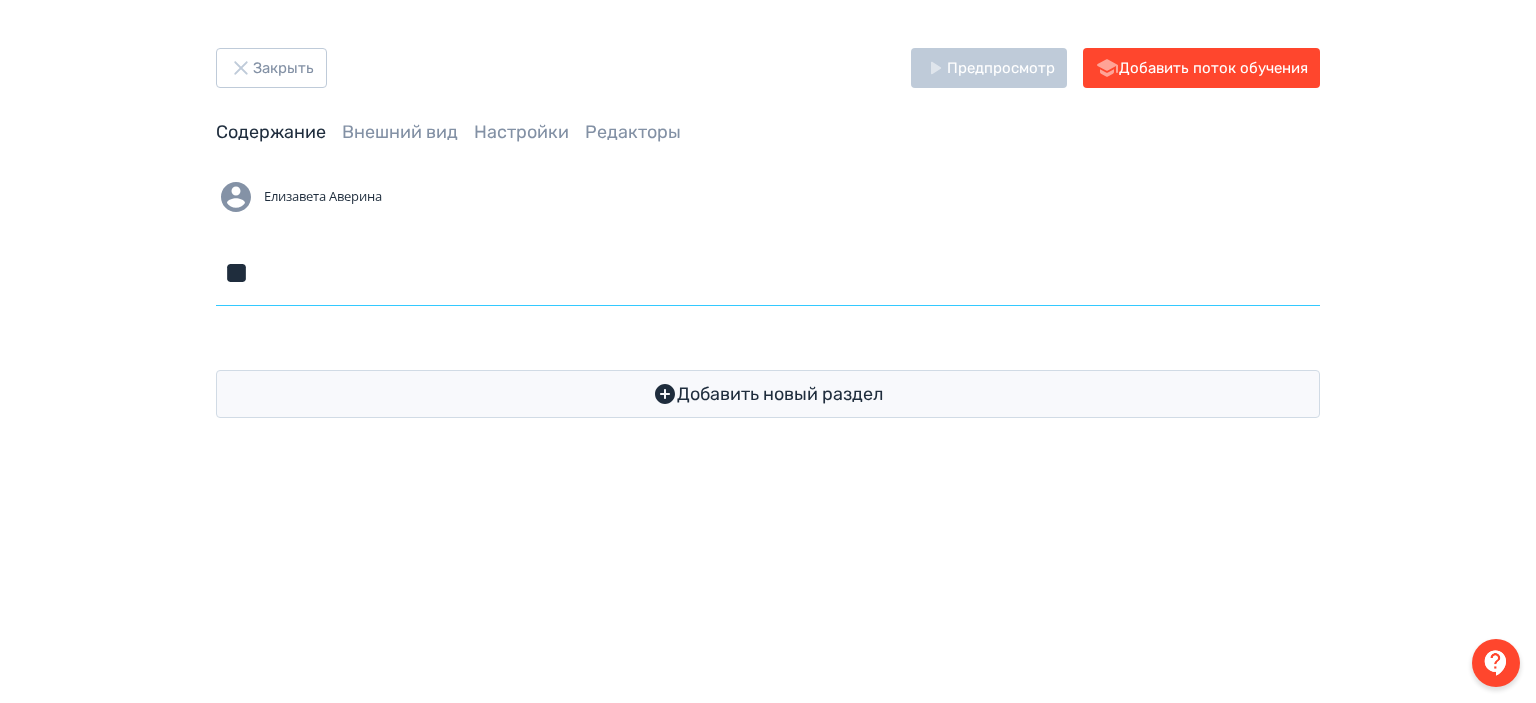 type on "*" 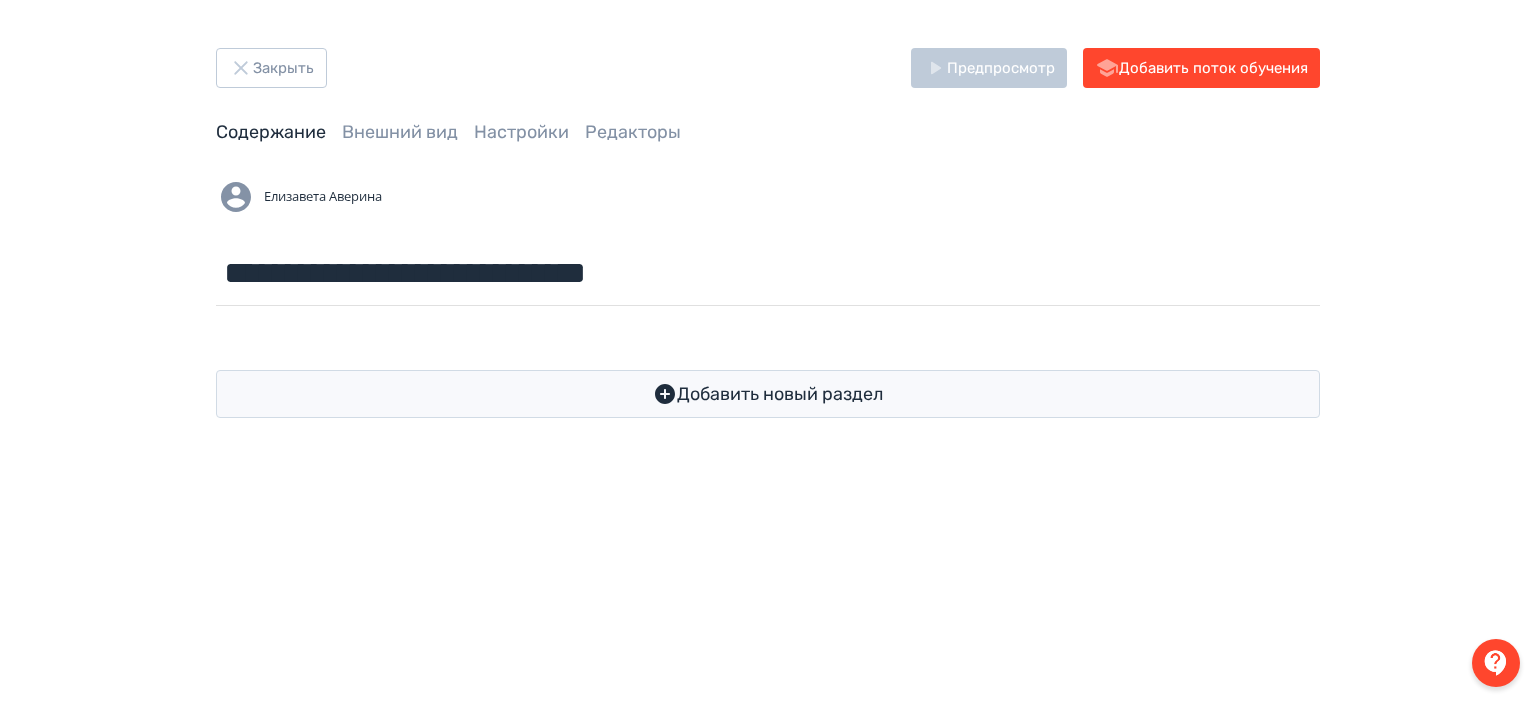 click on "**********" at bounding box center (768, 241) 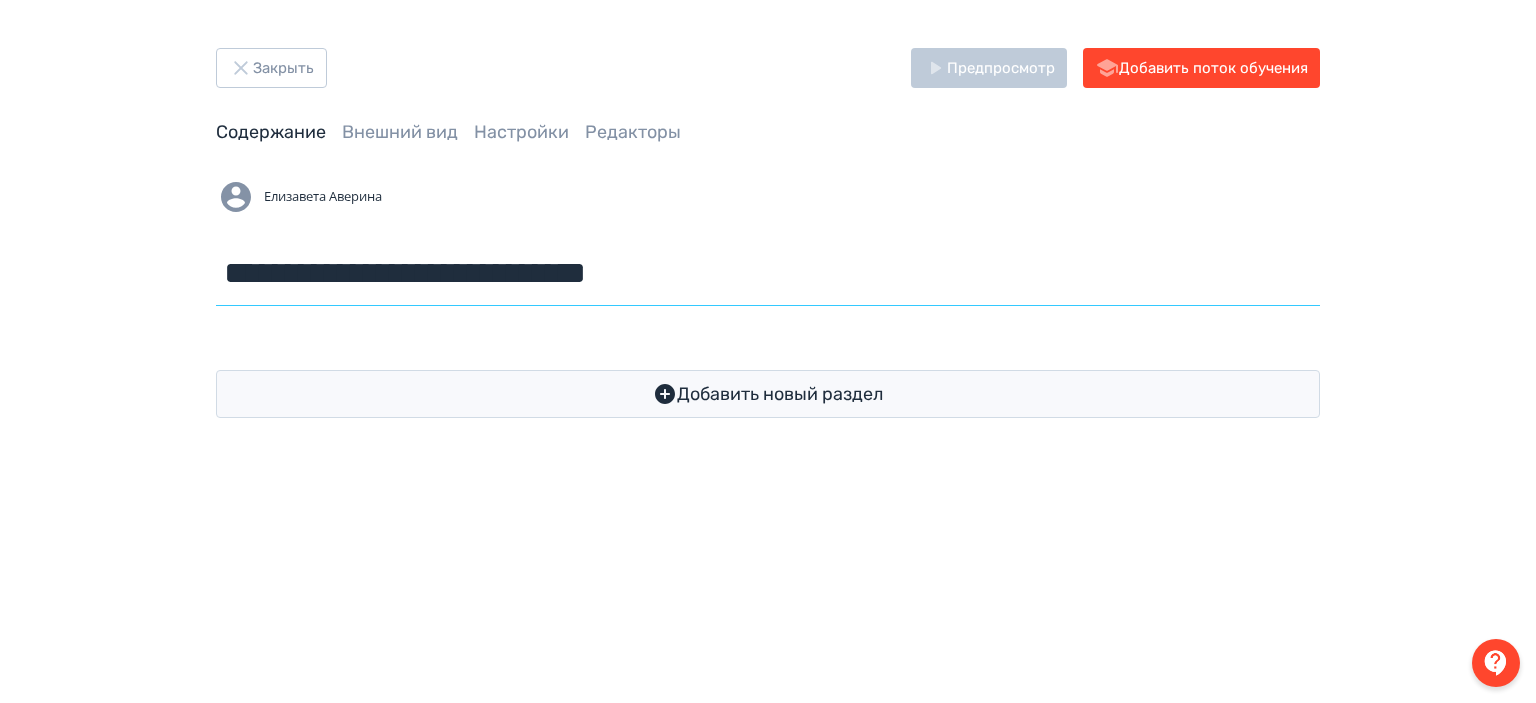 drag, startPoint x: 552, startPoint y: 277, endPoint x: 772, endPoint y: 271, distance: 220.0818 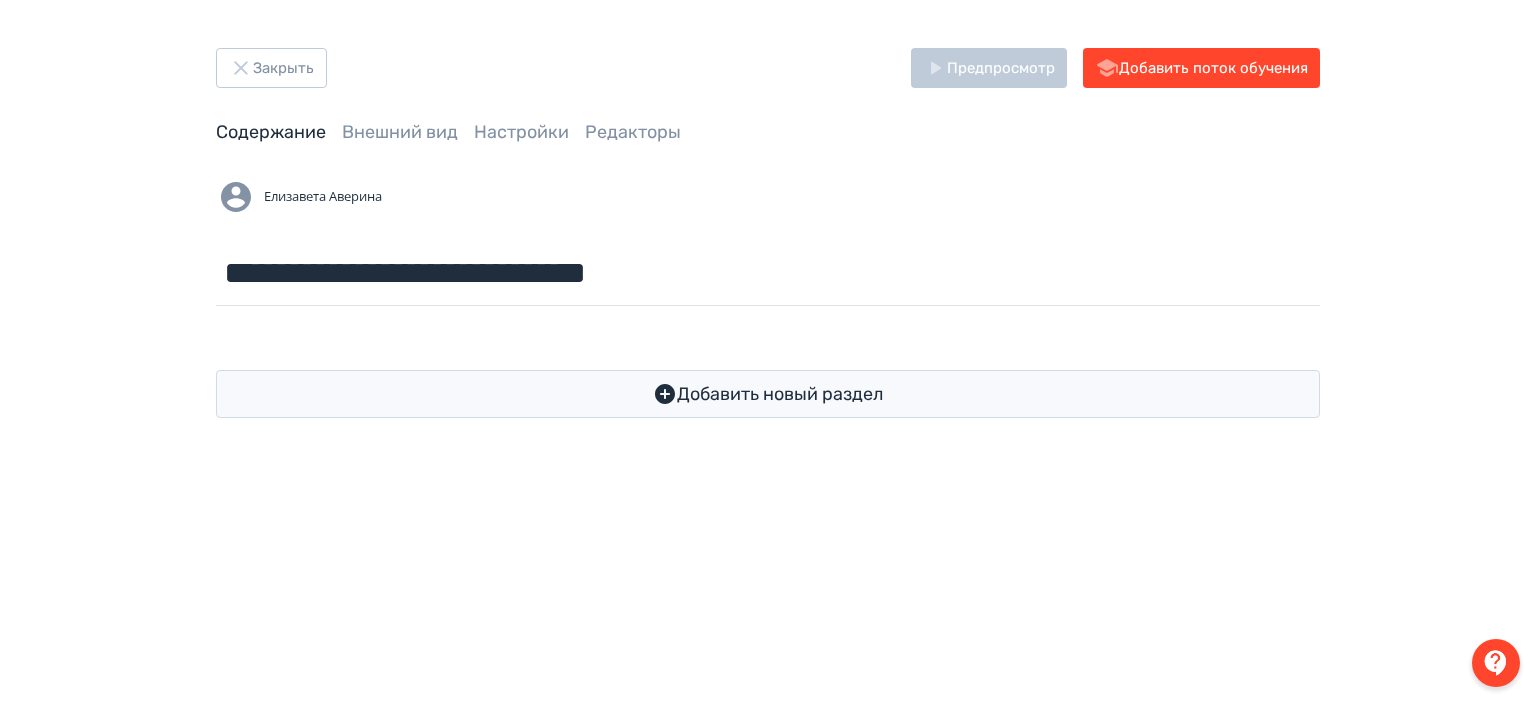 click on "**********" at bounding box center (768, 351) 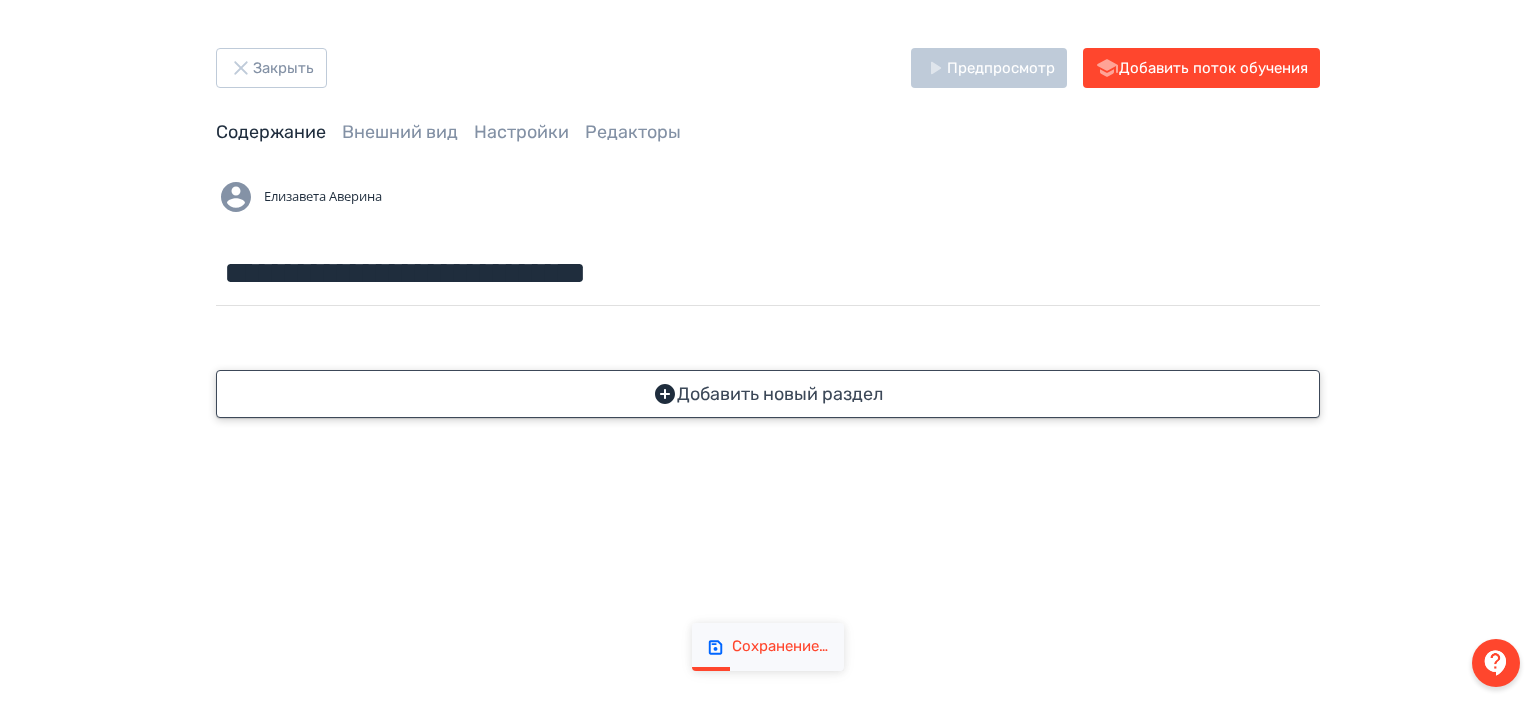 click on "Добавить новый раздел" at bounding box center [768, 394] 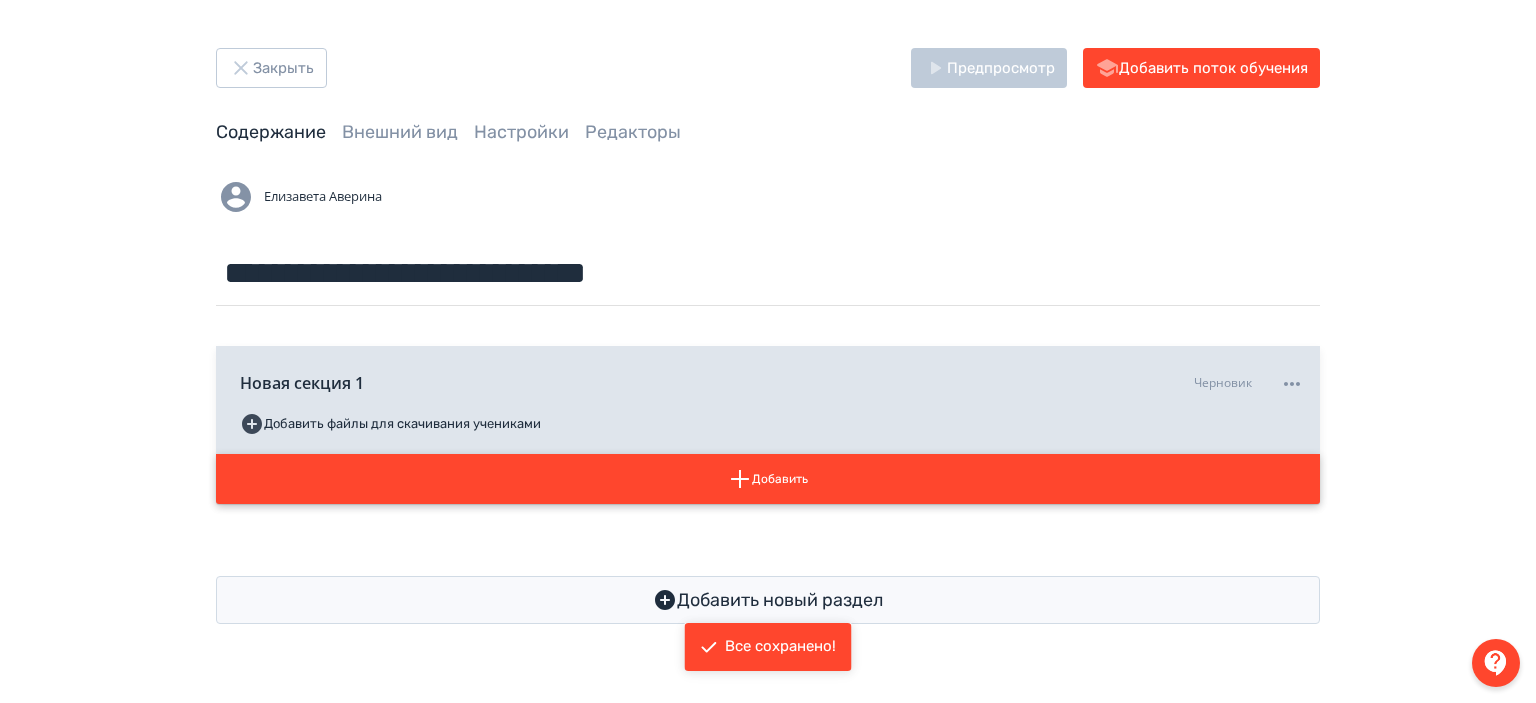 click on "Добавить" at bounding box center [768, 479] 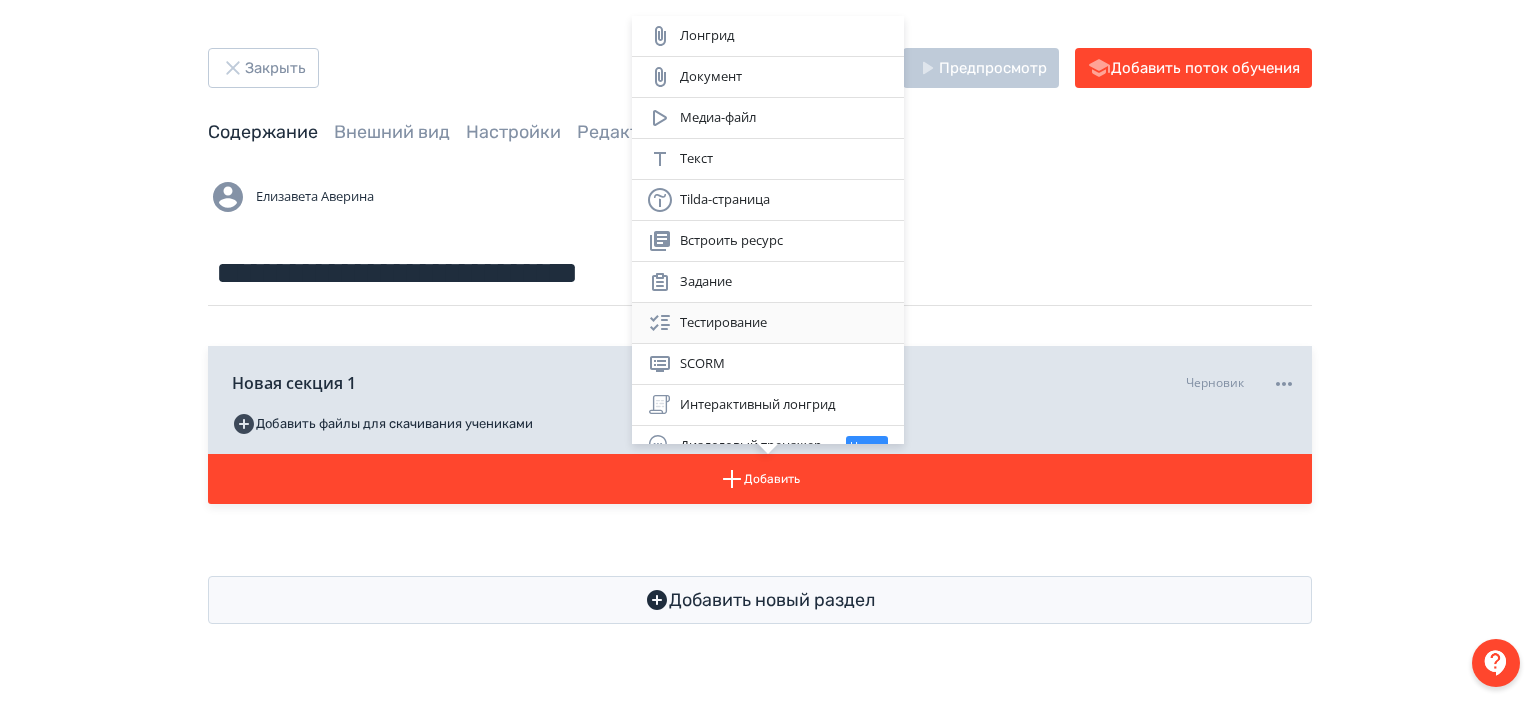 click on "Тестирование" at bounding box center (768, 323) 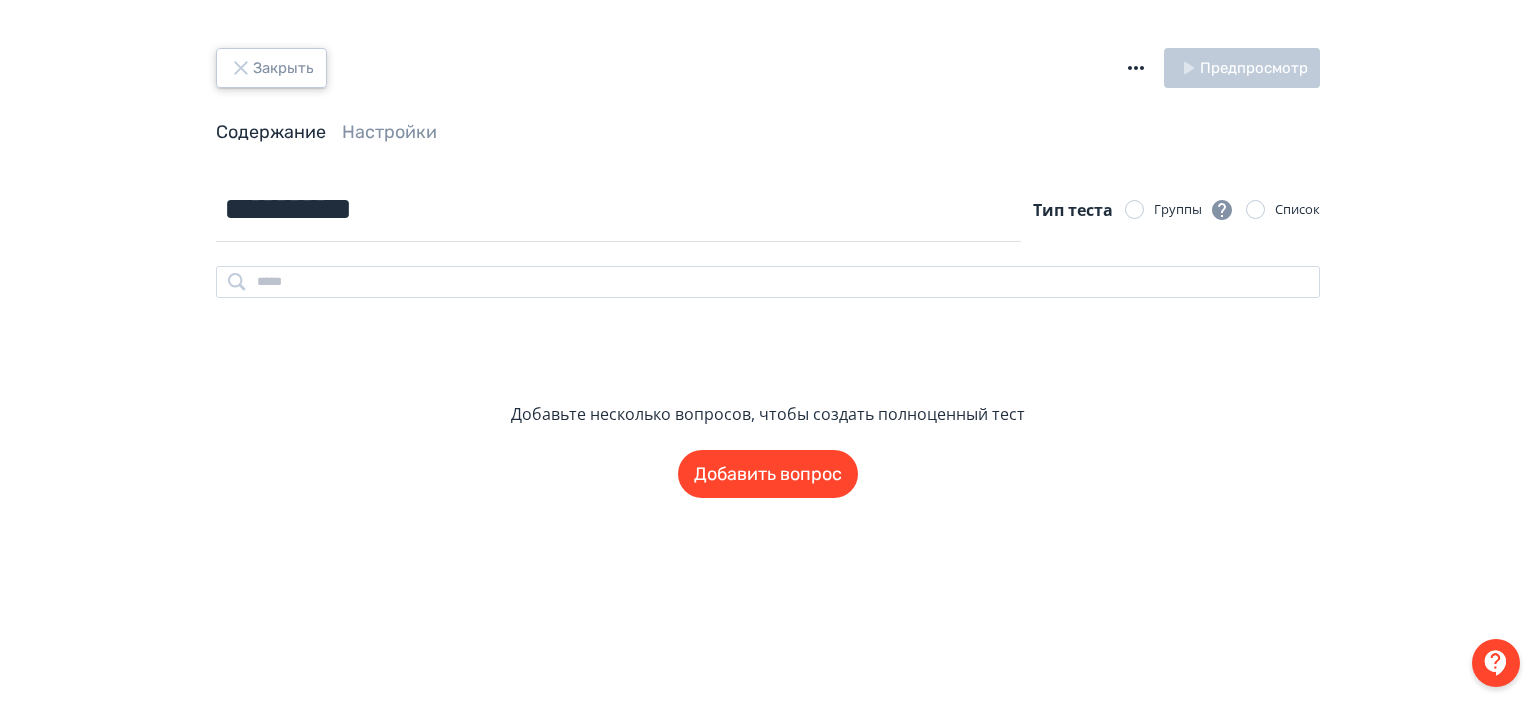 click on "Закрыть" at bounding box center (271, 68) 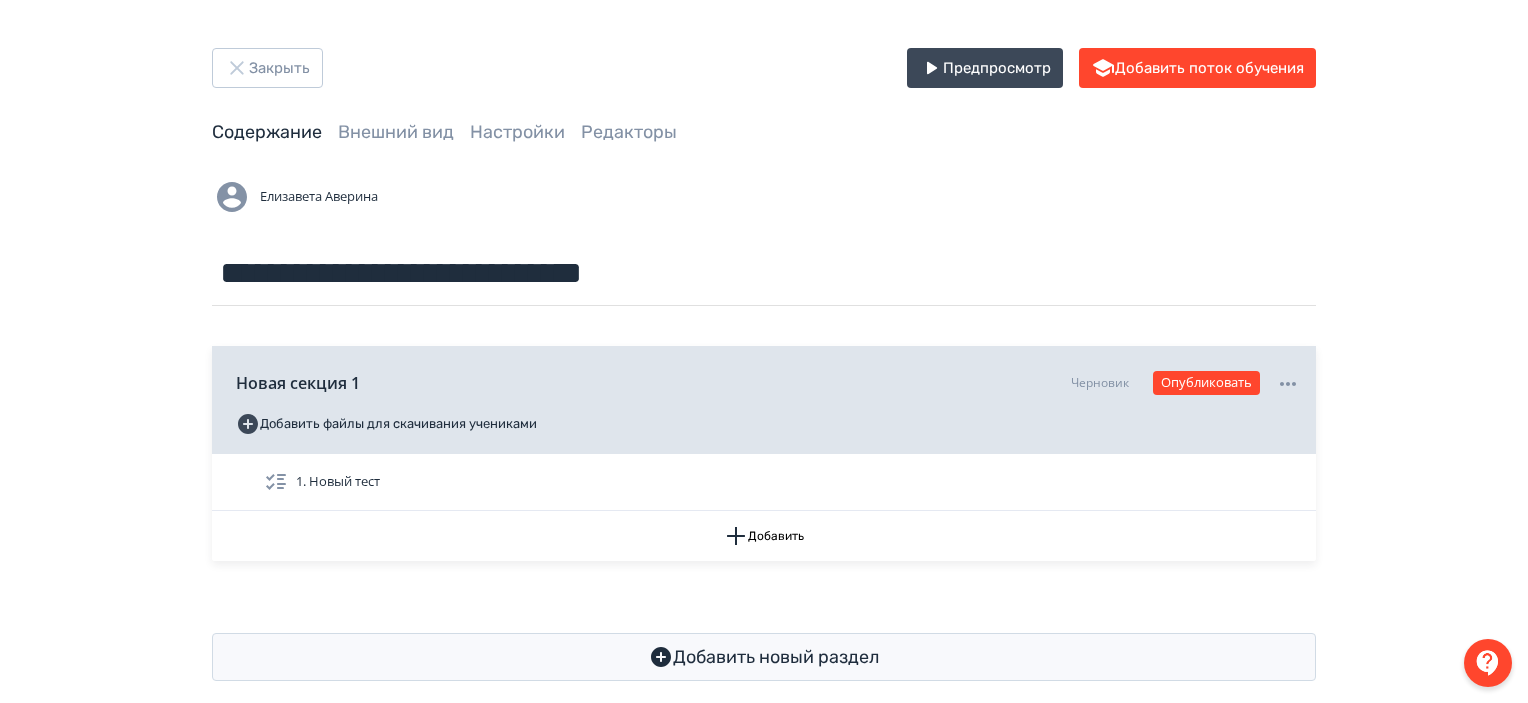 click on "Новая секция 1 Черновик Опубликовать Добавить файлы для скачивания учениками" at bounding box center [764, 400] 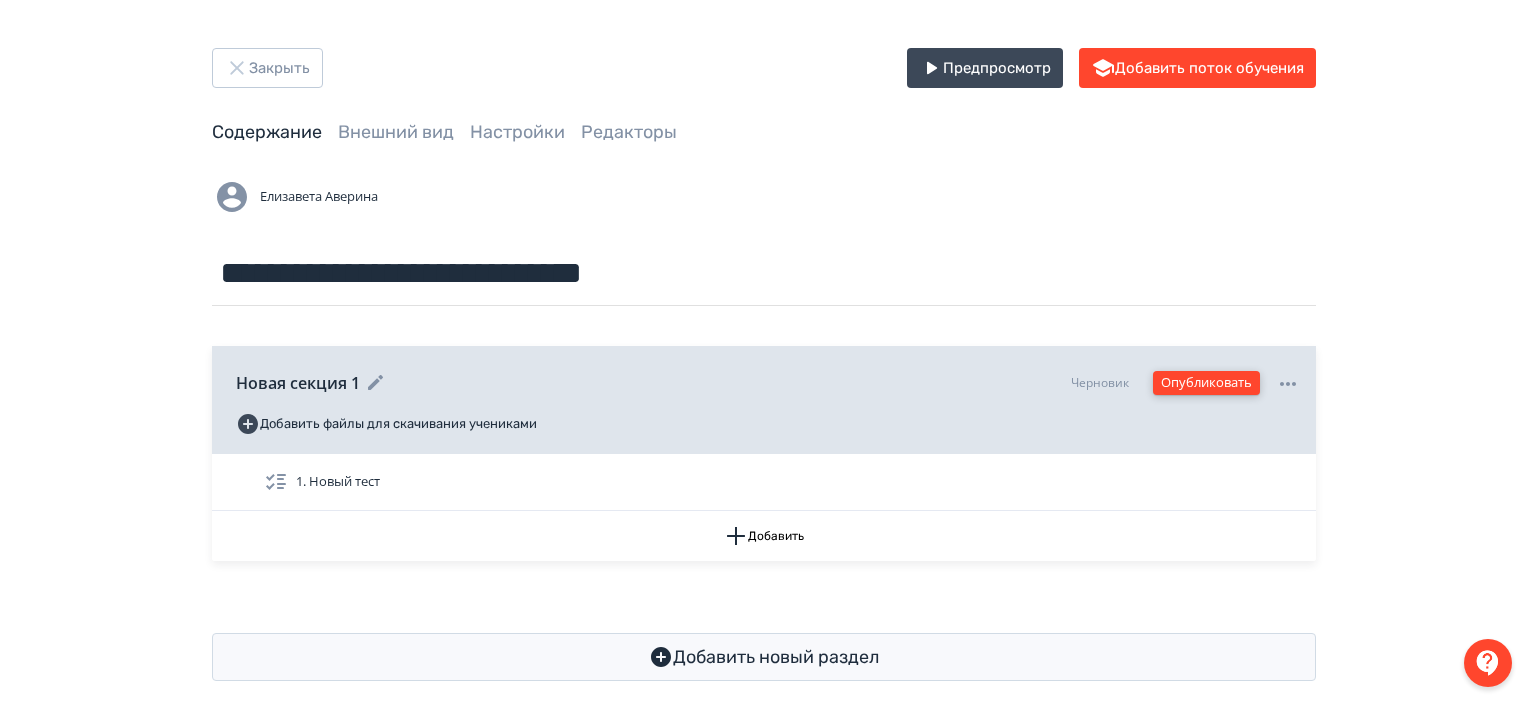 click on "Опубликовать" at bounding box center (1206, 383) 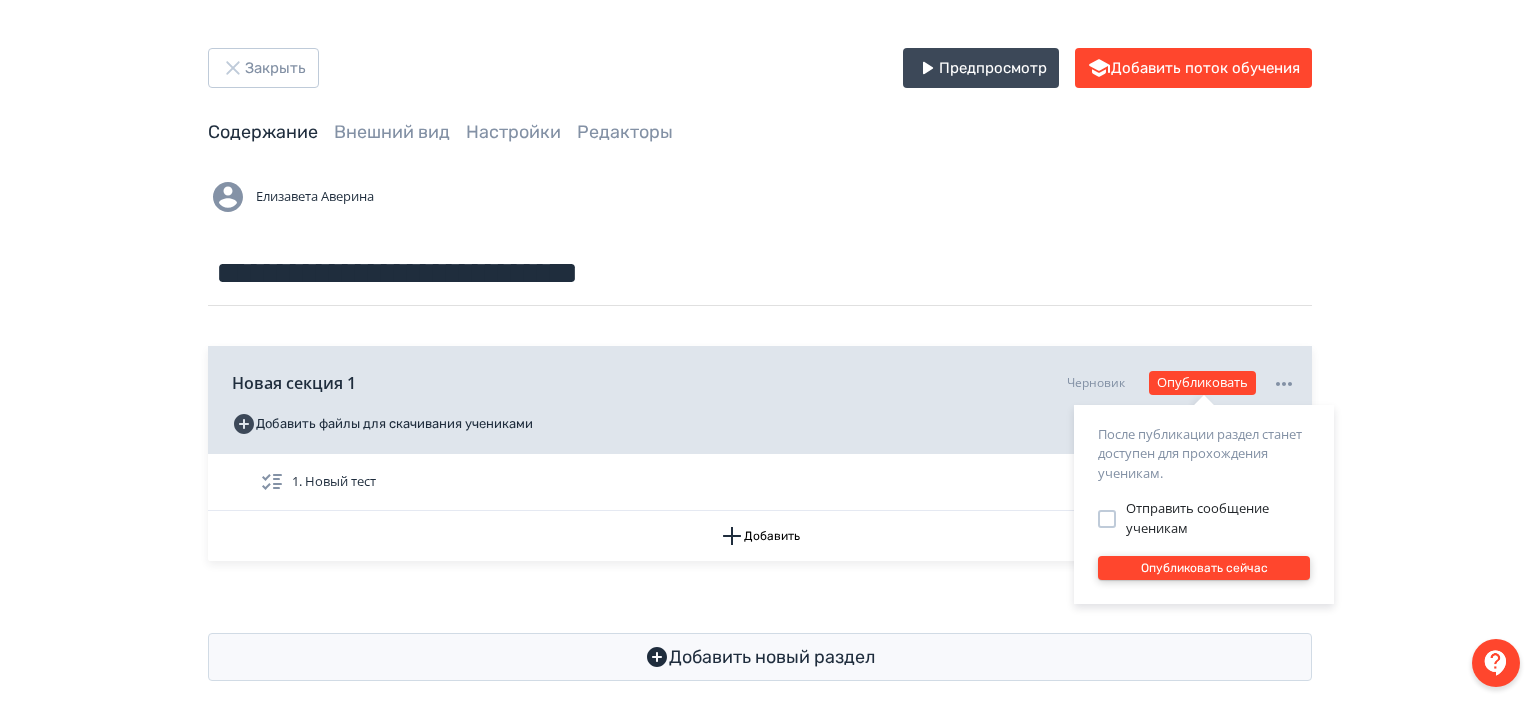 click on "Опубликовать сейчас" at bounding box center [1204, 568] 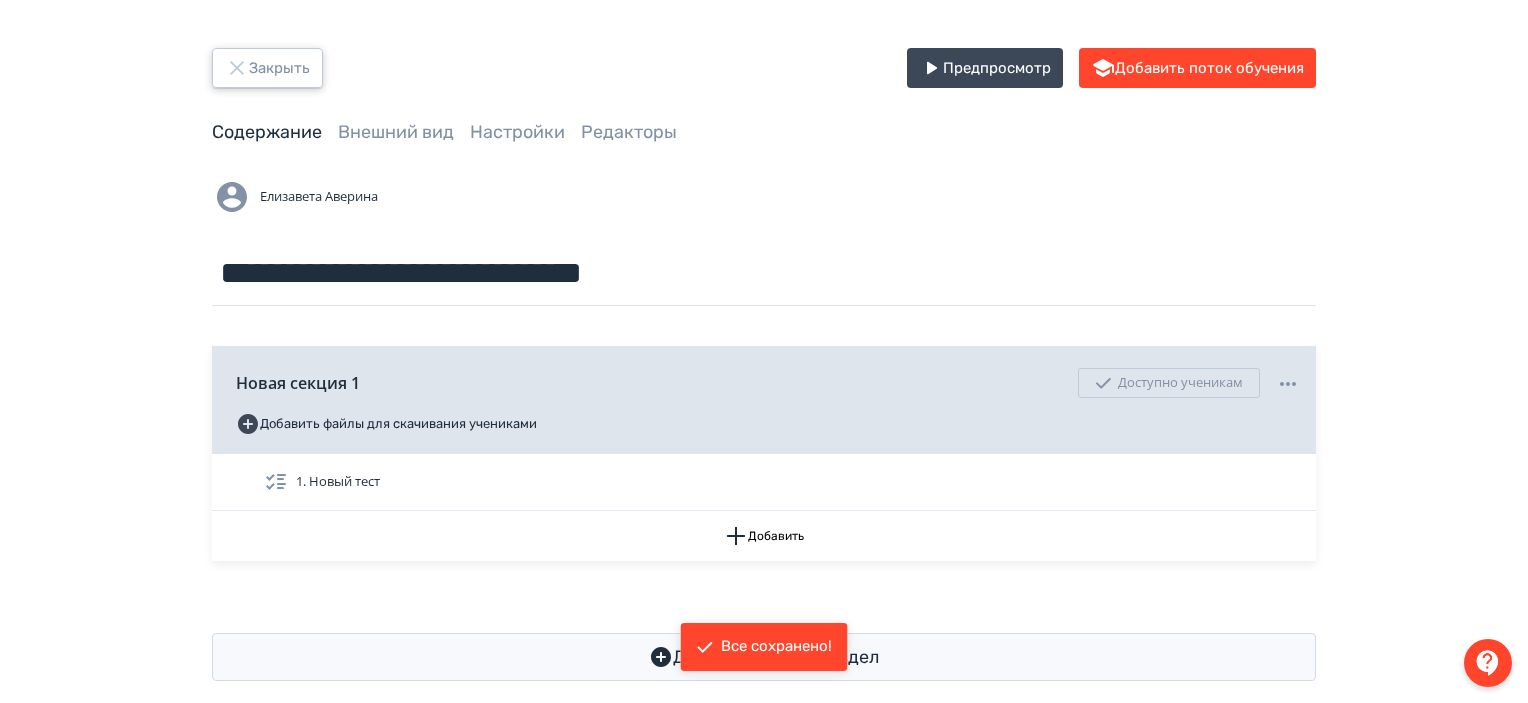 click 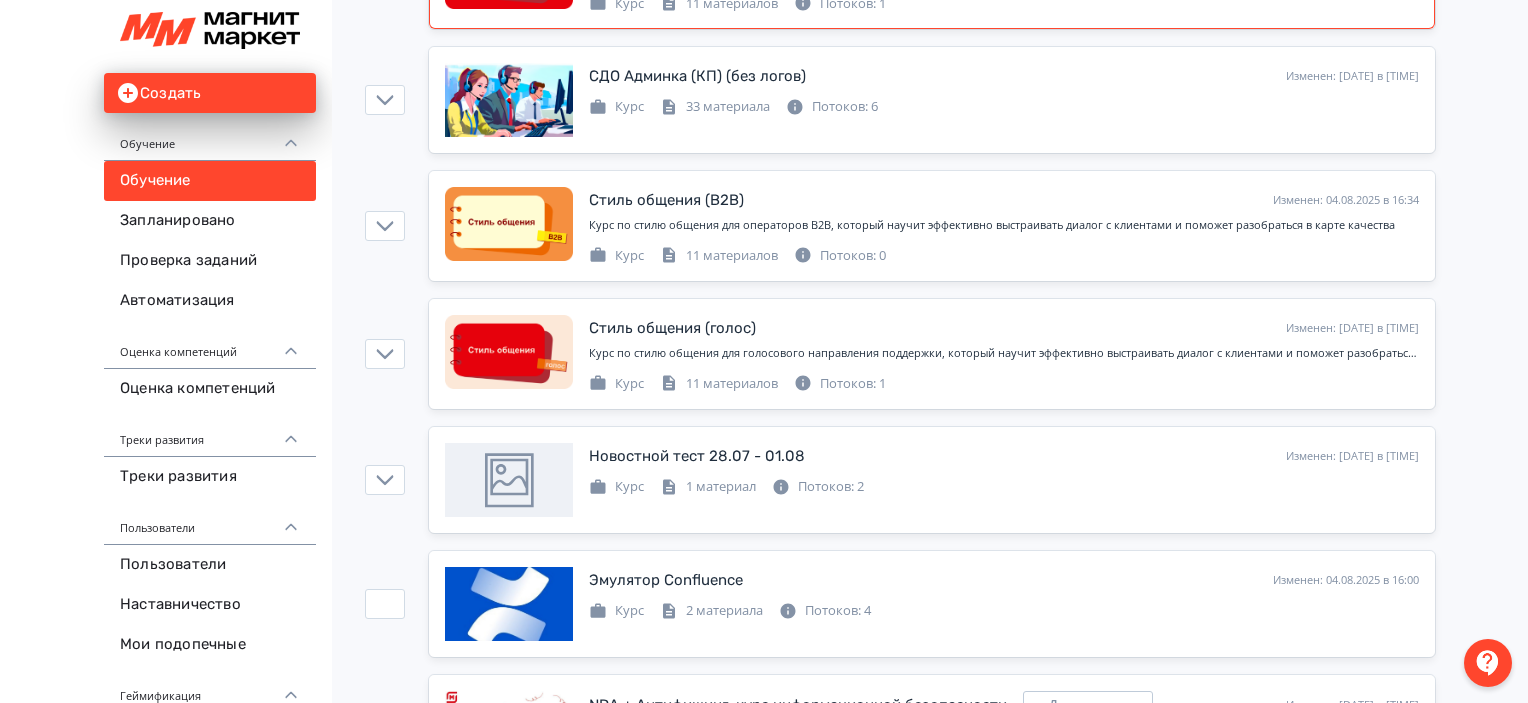 scroll, scrollTop: 600, scrollLeft: 0, axis: vertical 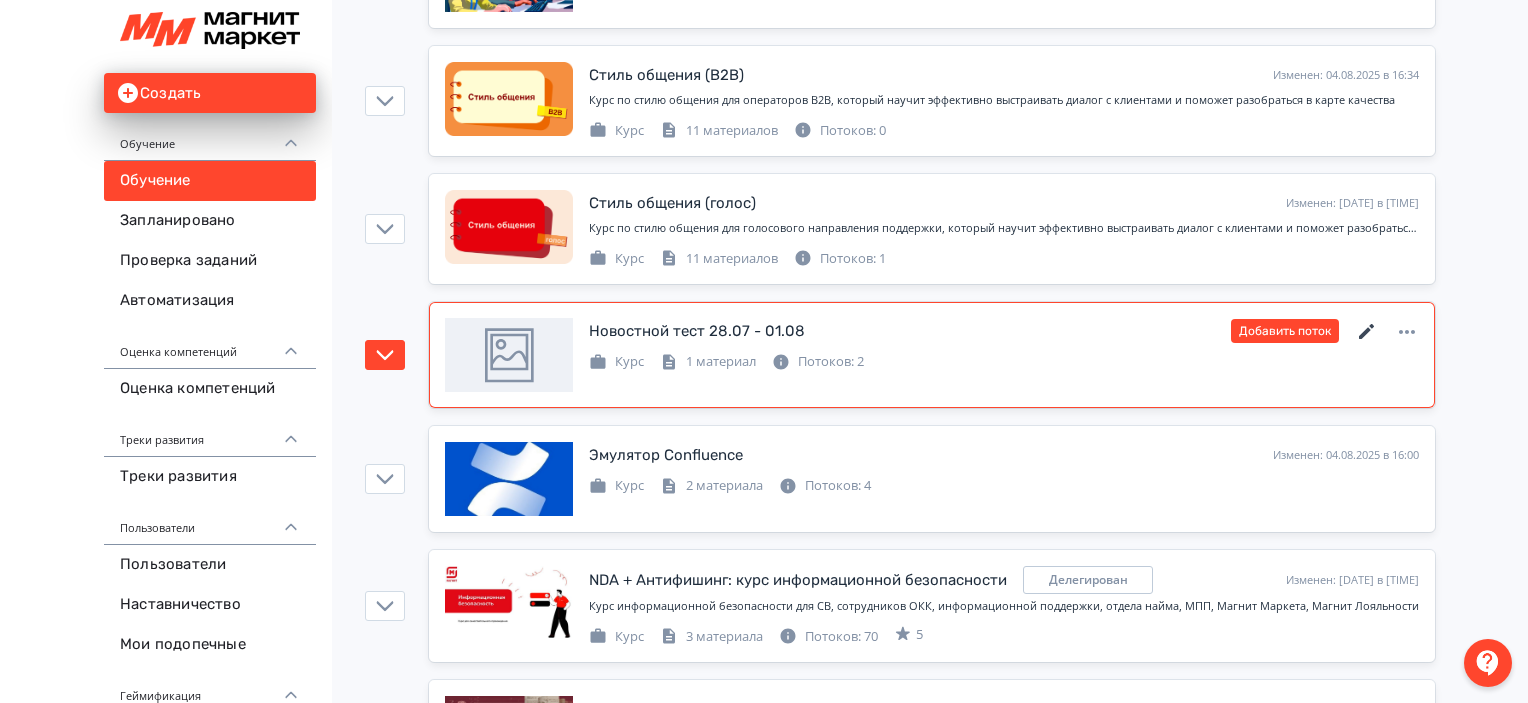click 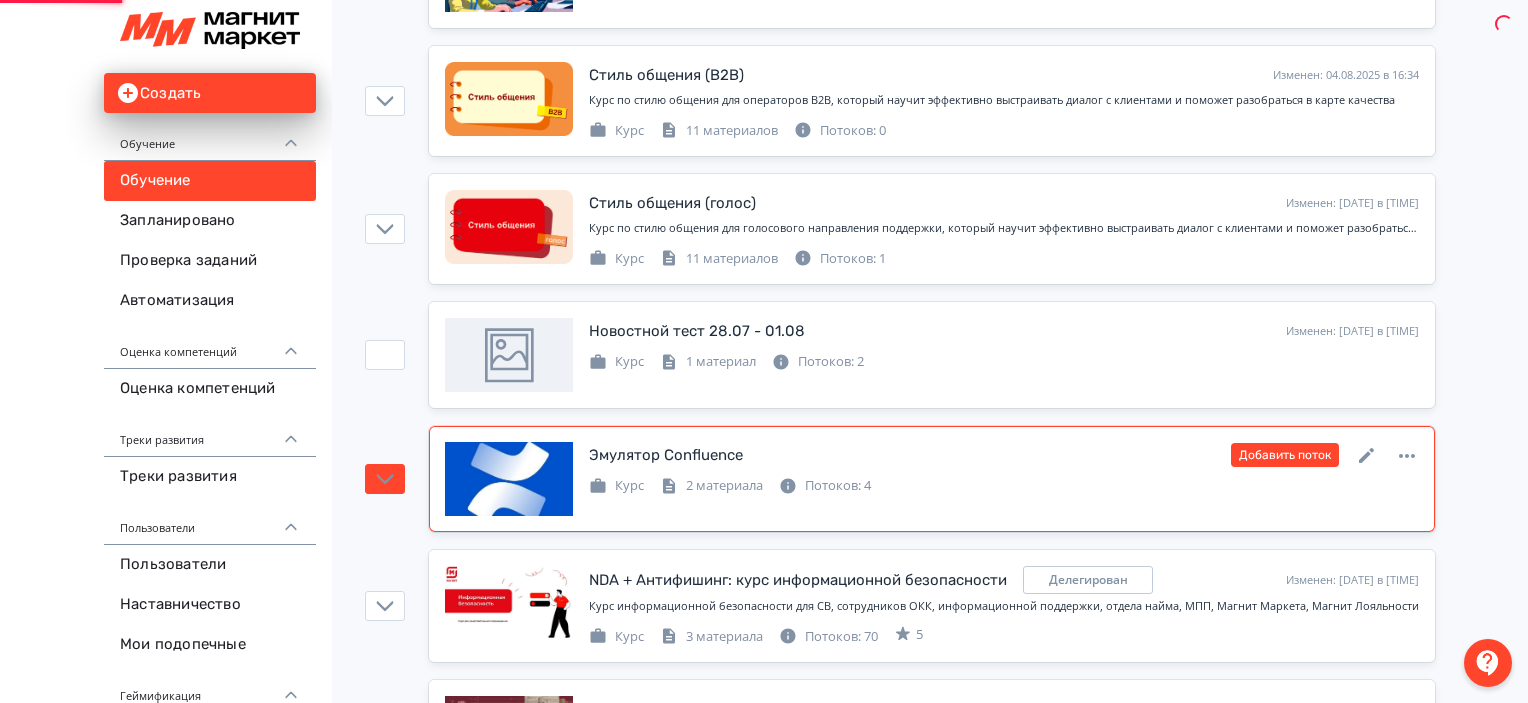 scroll, scrollTop: 0, scrollLeft: 0, axis: both 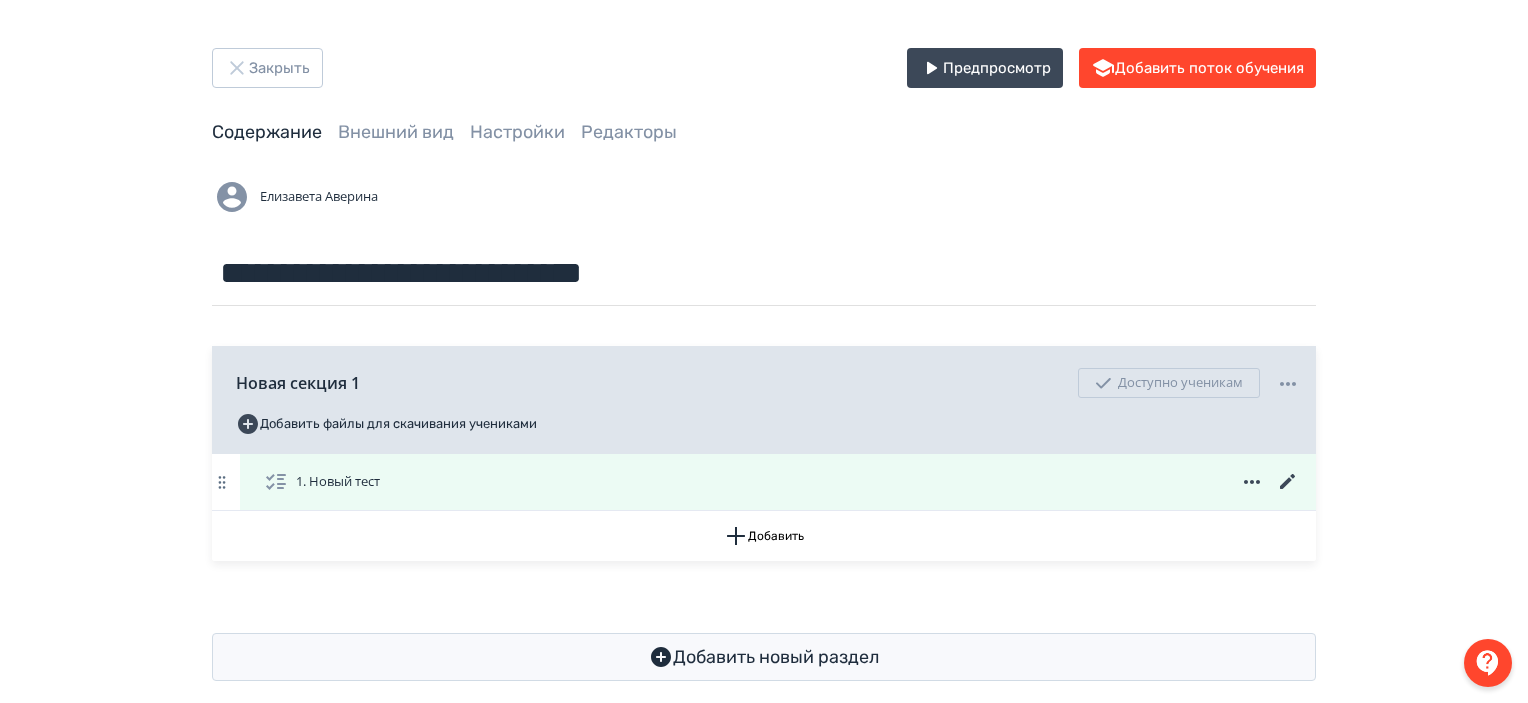 click 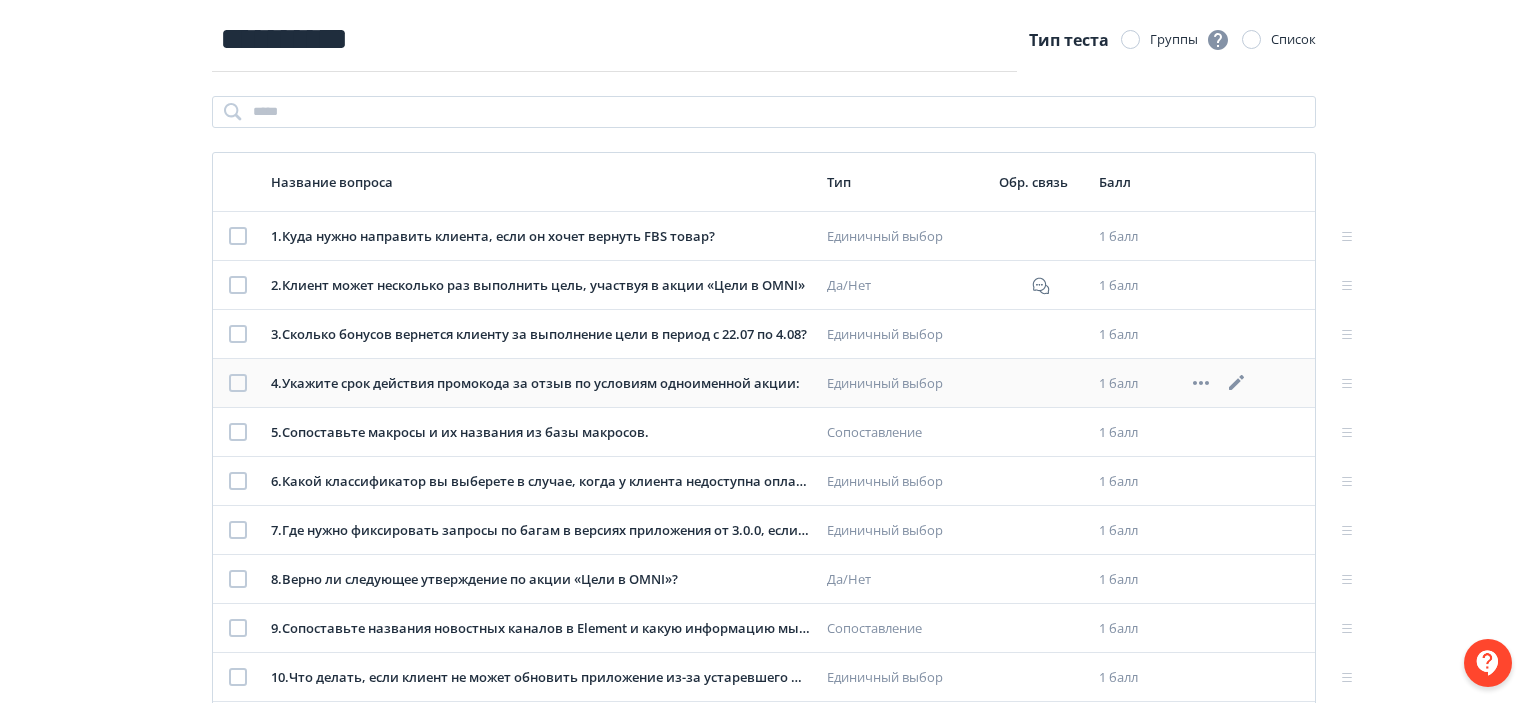 scroll, scrollTop: 200, scrollLeft: 0, axis: vertical 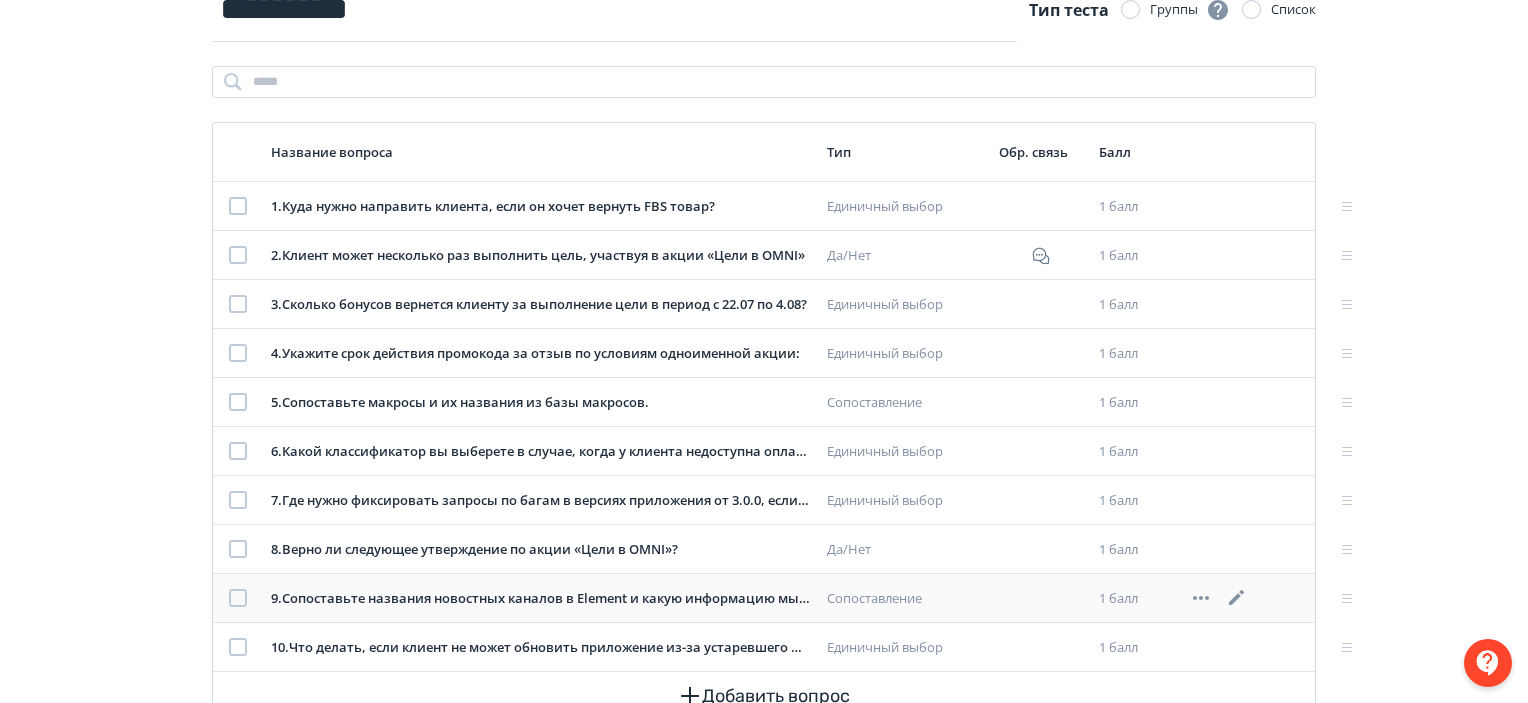 click 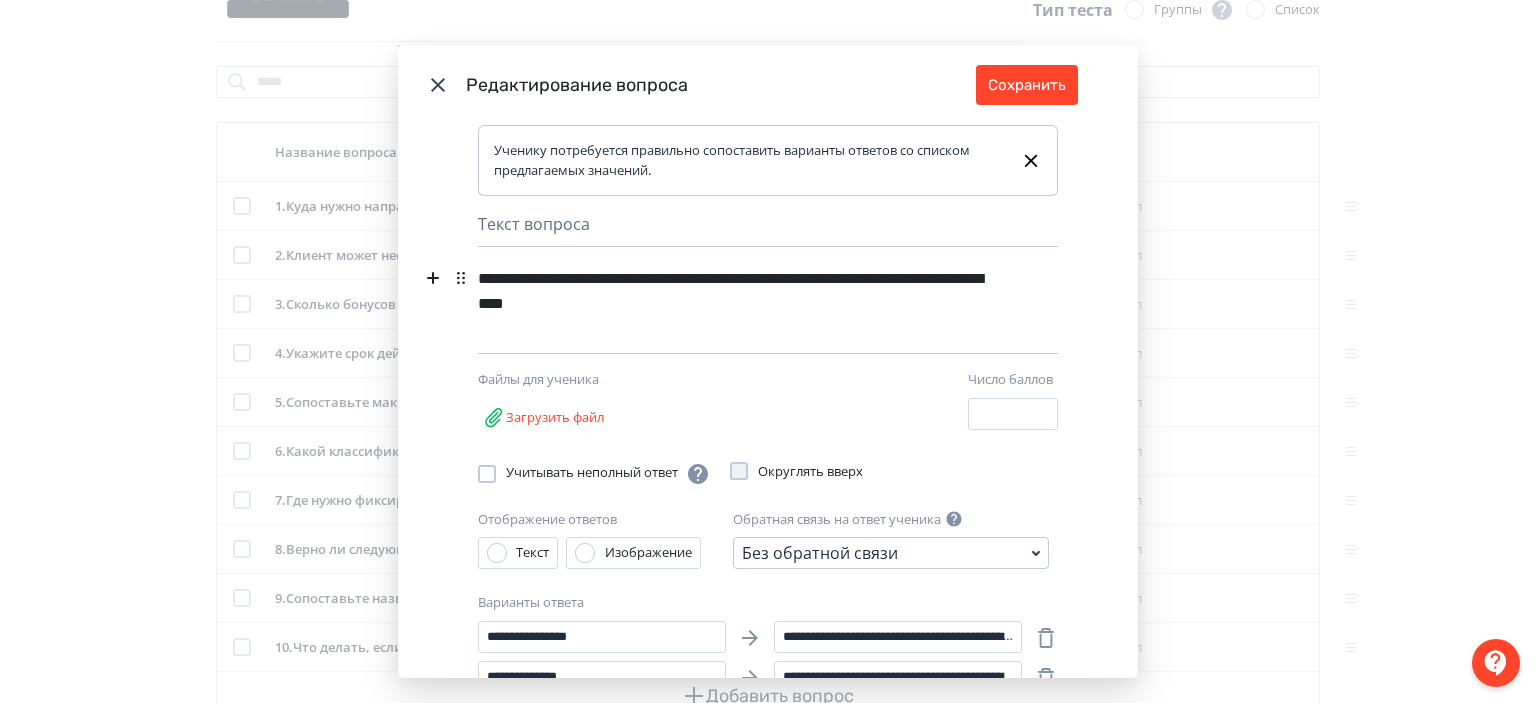 click on "**********" at bounding box center [733, 291] 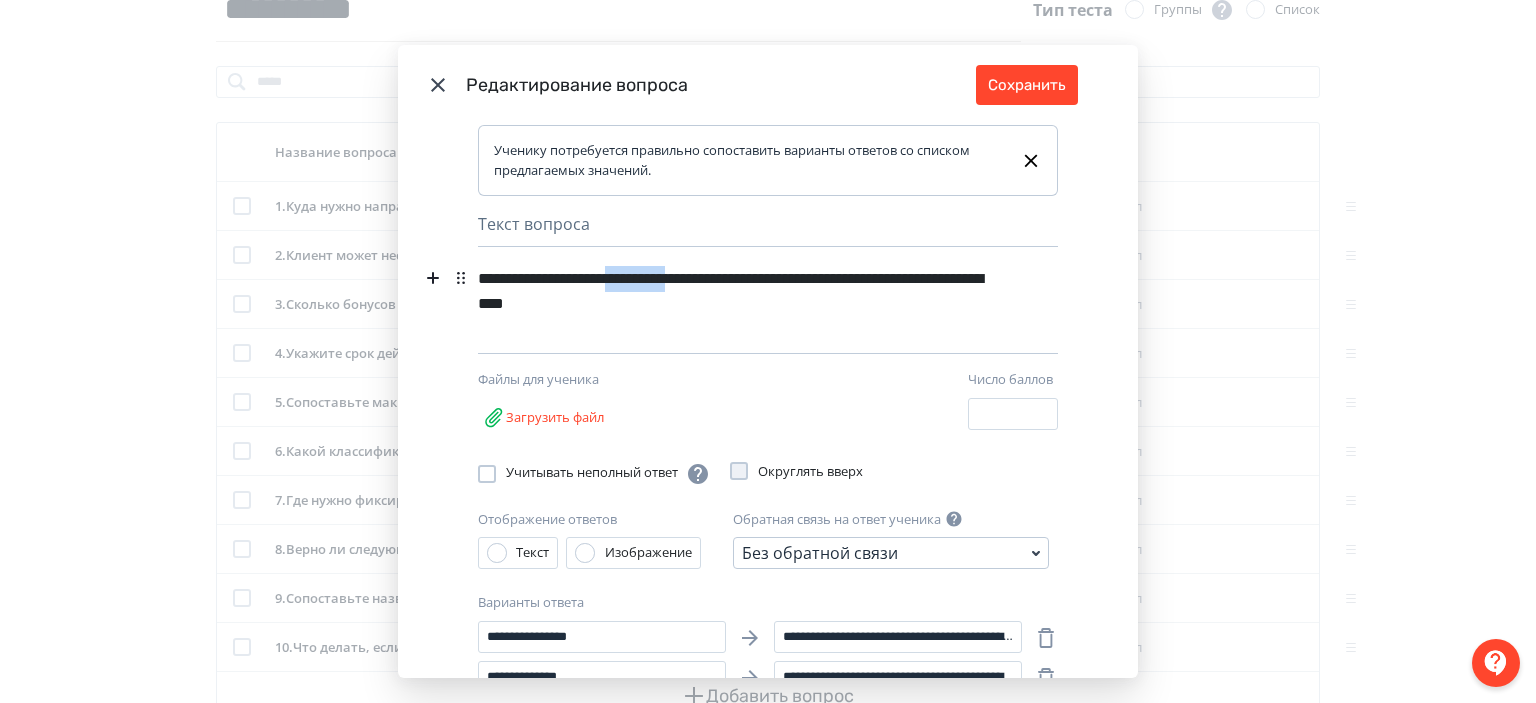 click on "**********" at bounding box center [733, 291] 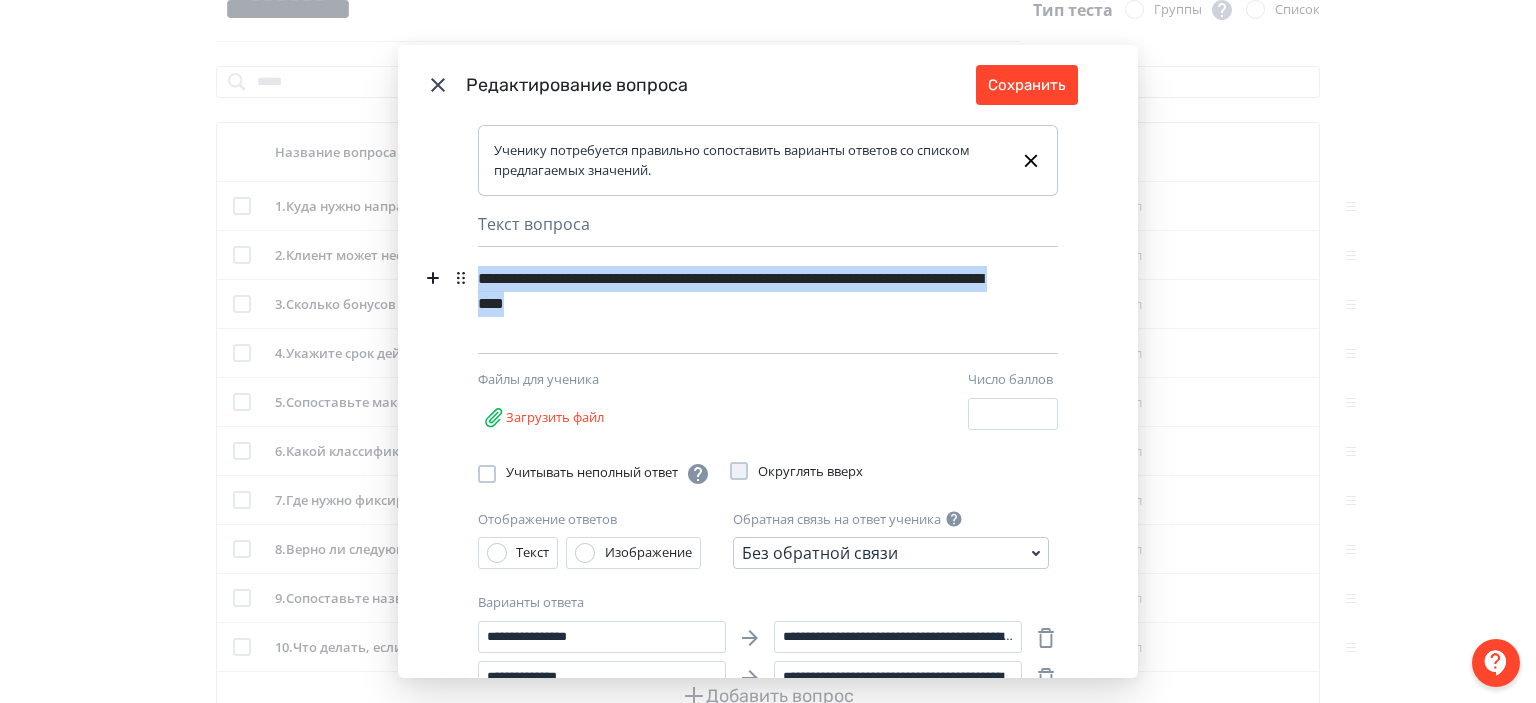 click on "**********" at bounding box center [733, 291] 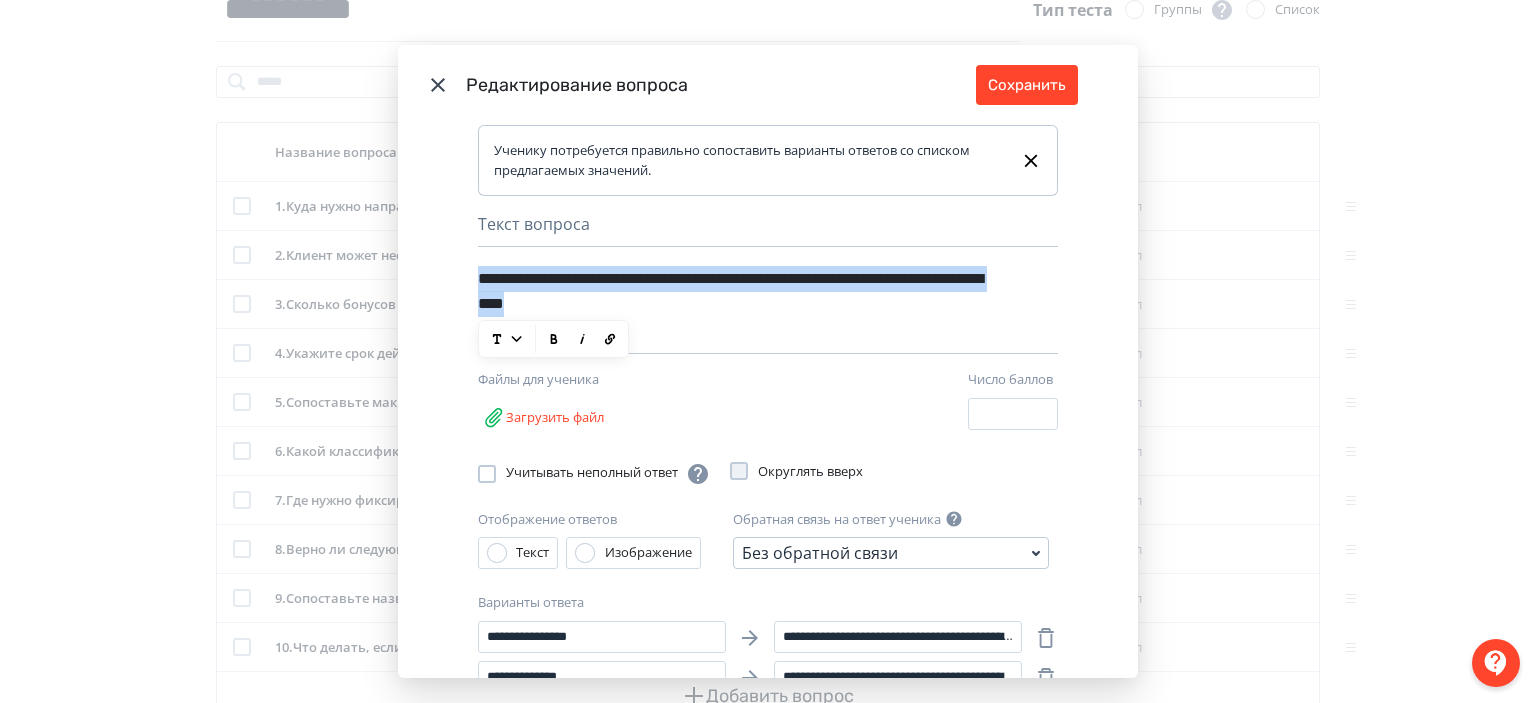 paste 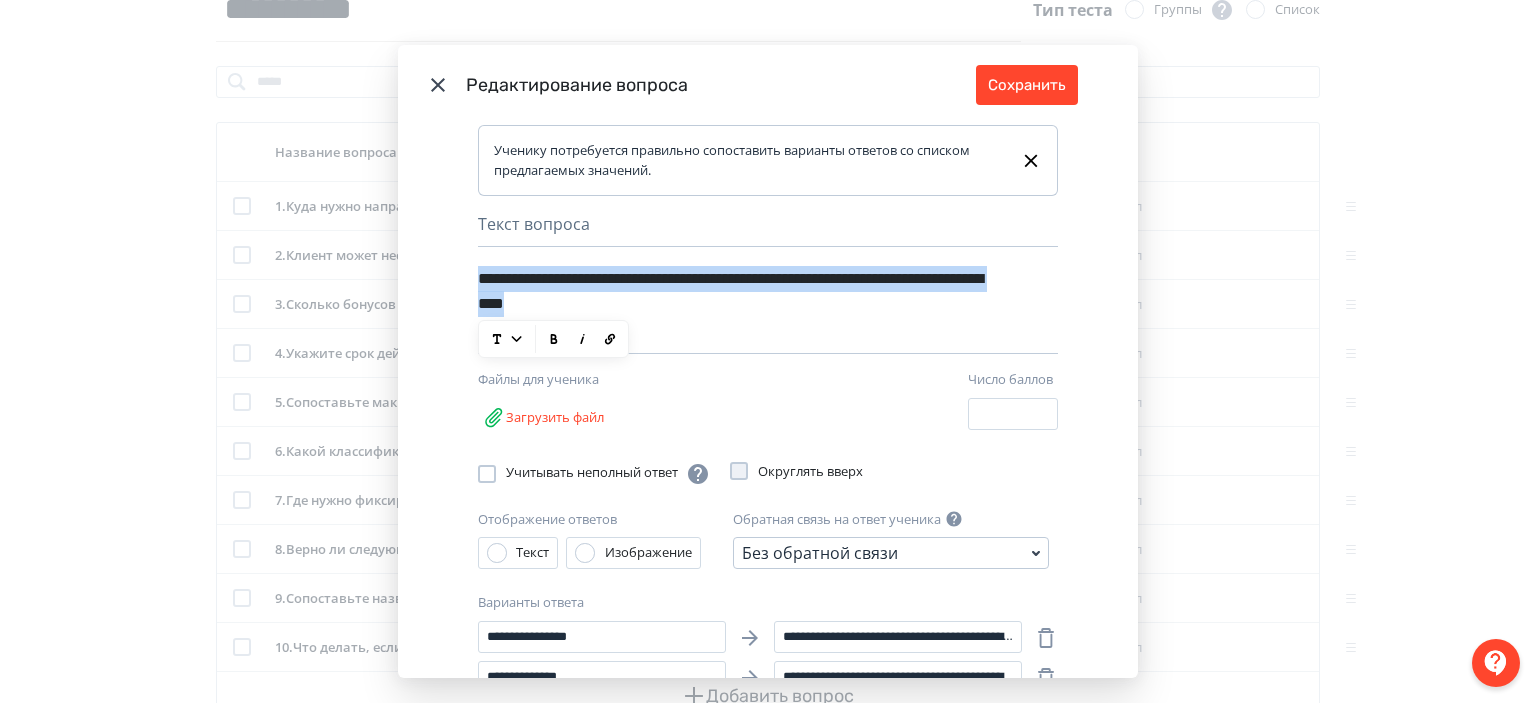 type 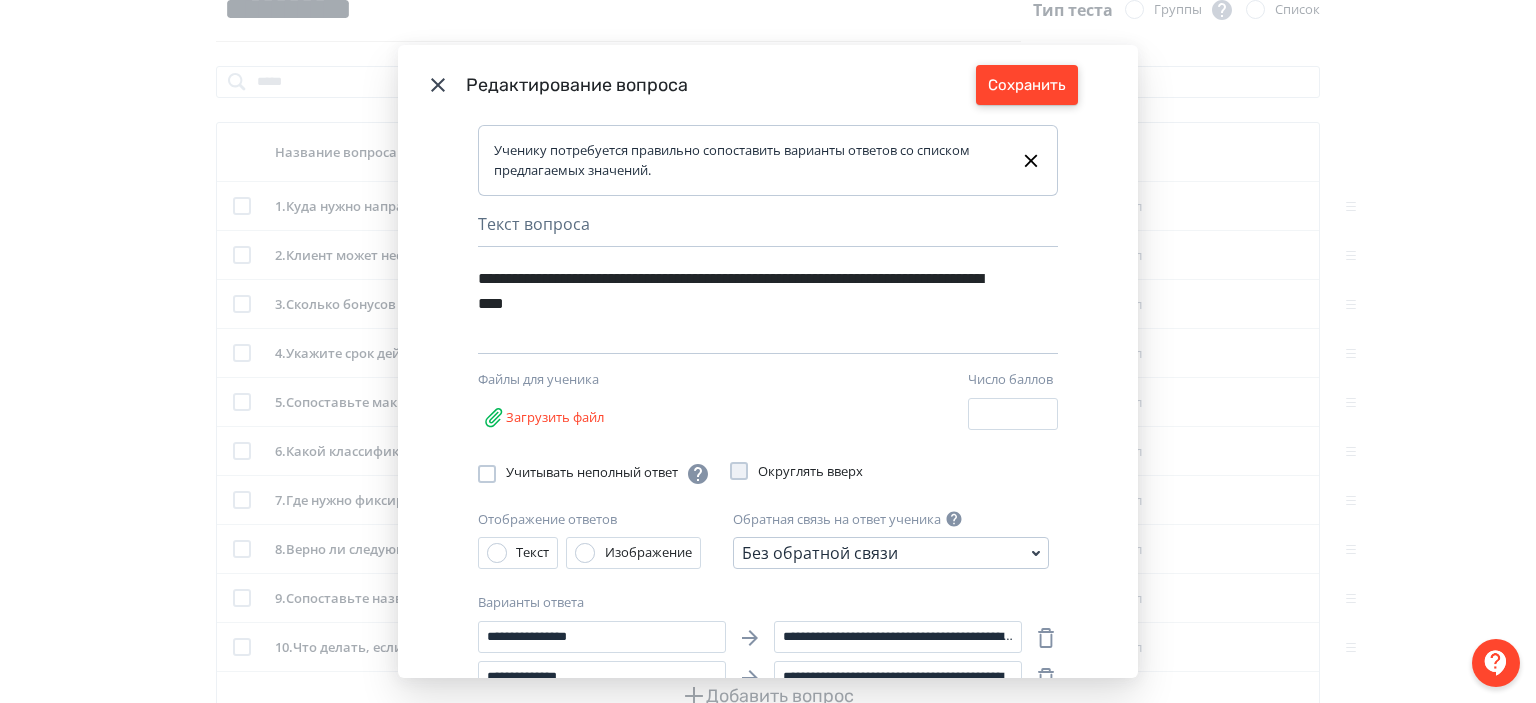 click on "Сохранить" at bounding box center (1027, 85) 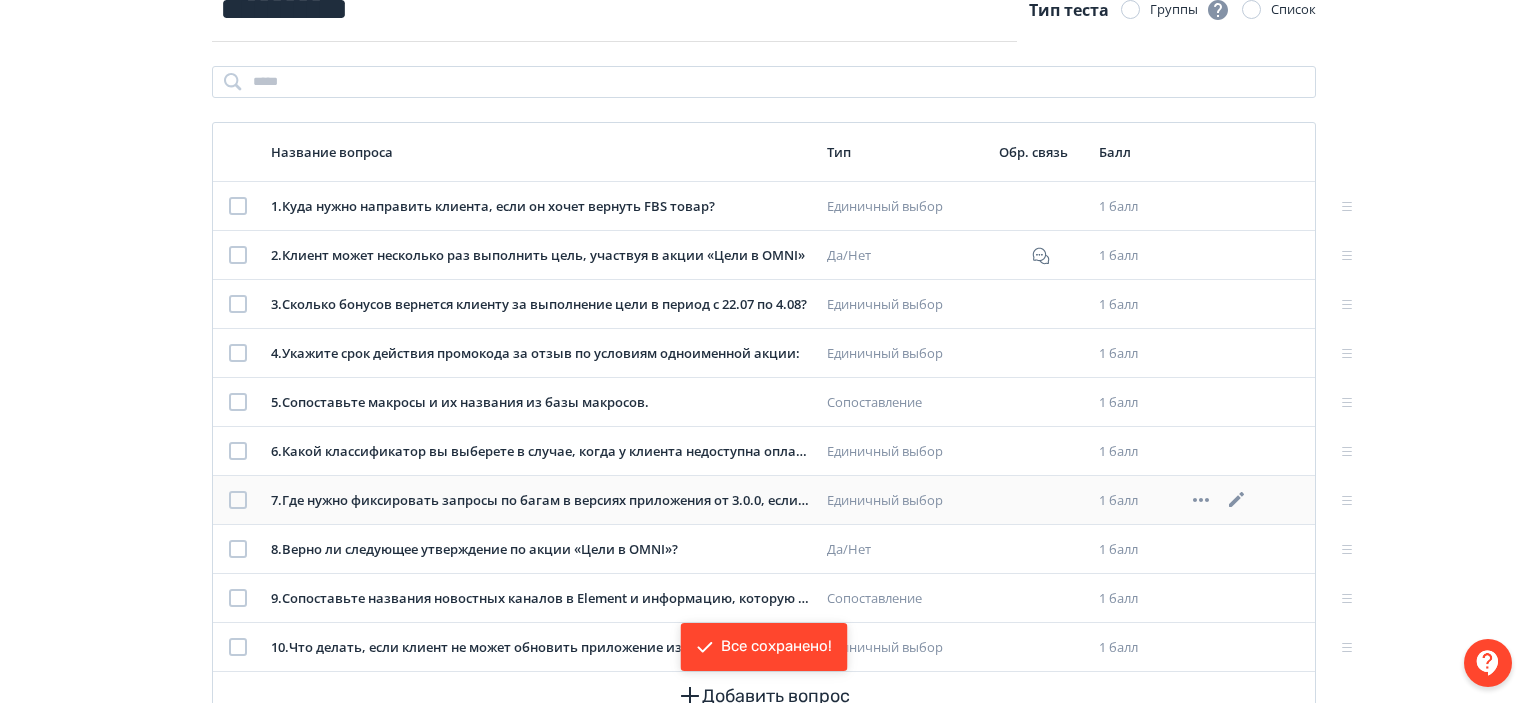 click 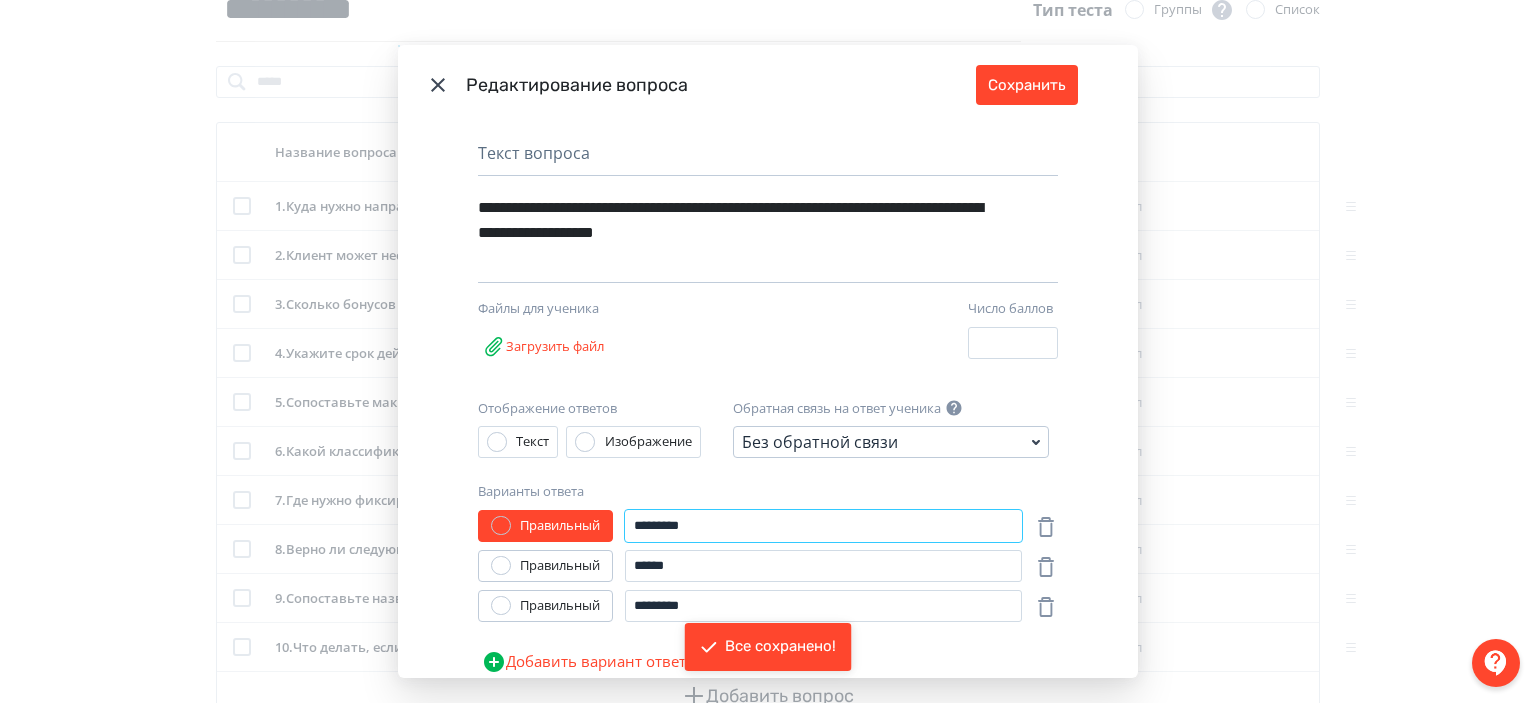 click on "*********" at bounding box center (823, 526) 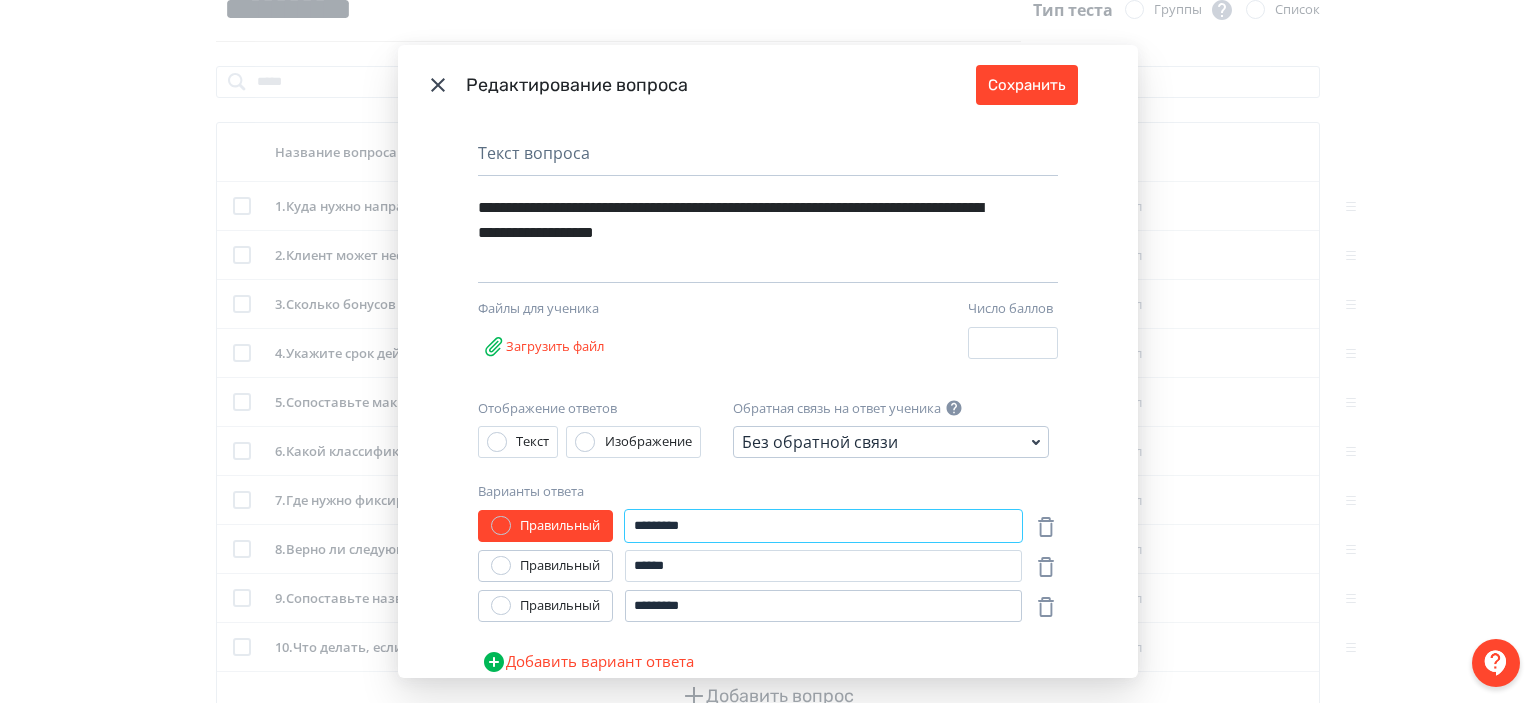 type on "*********" 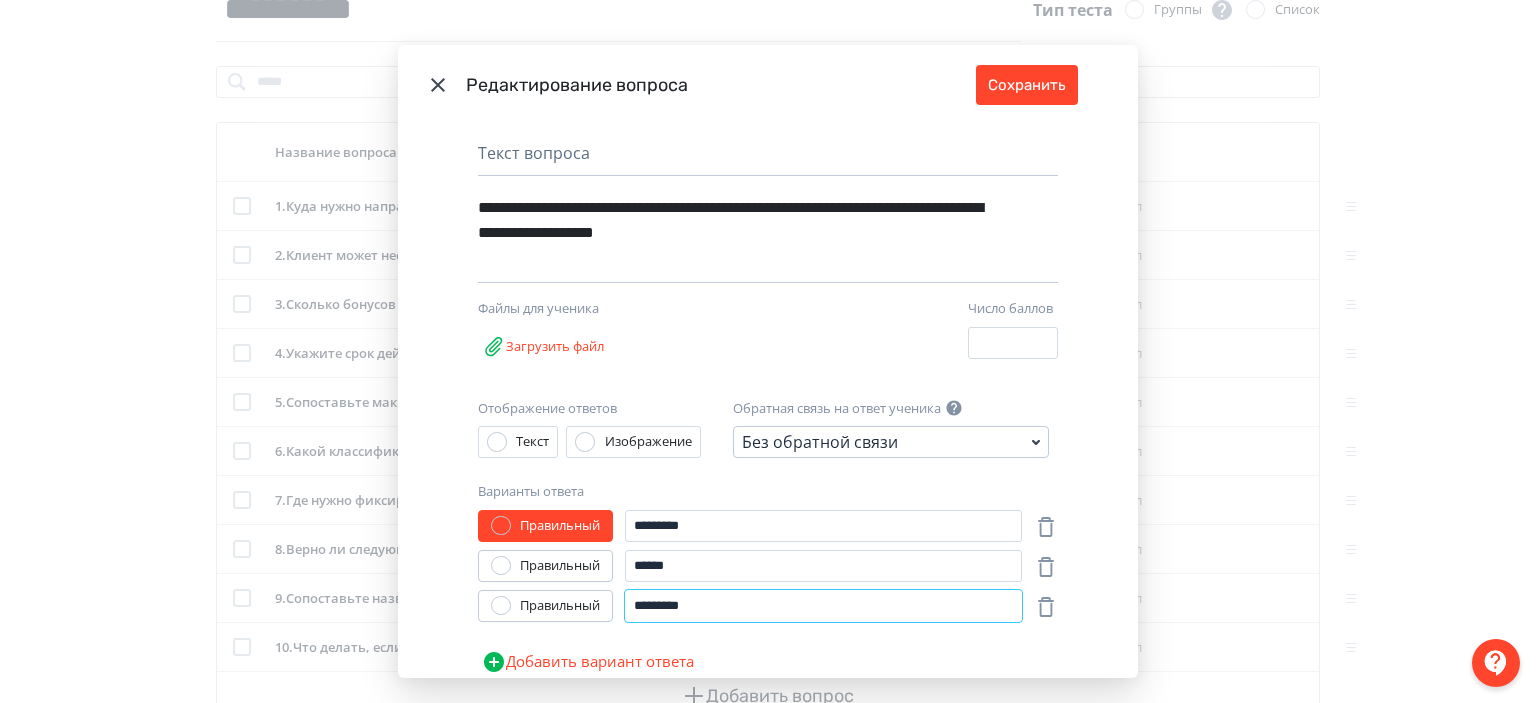 click on "*********" at bounding box center [823, 606] 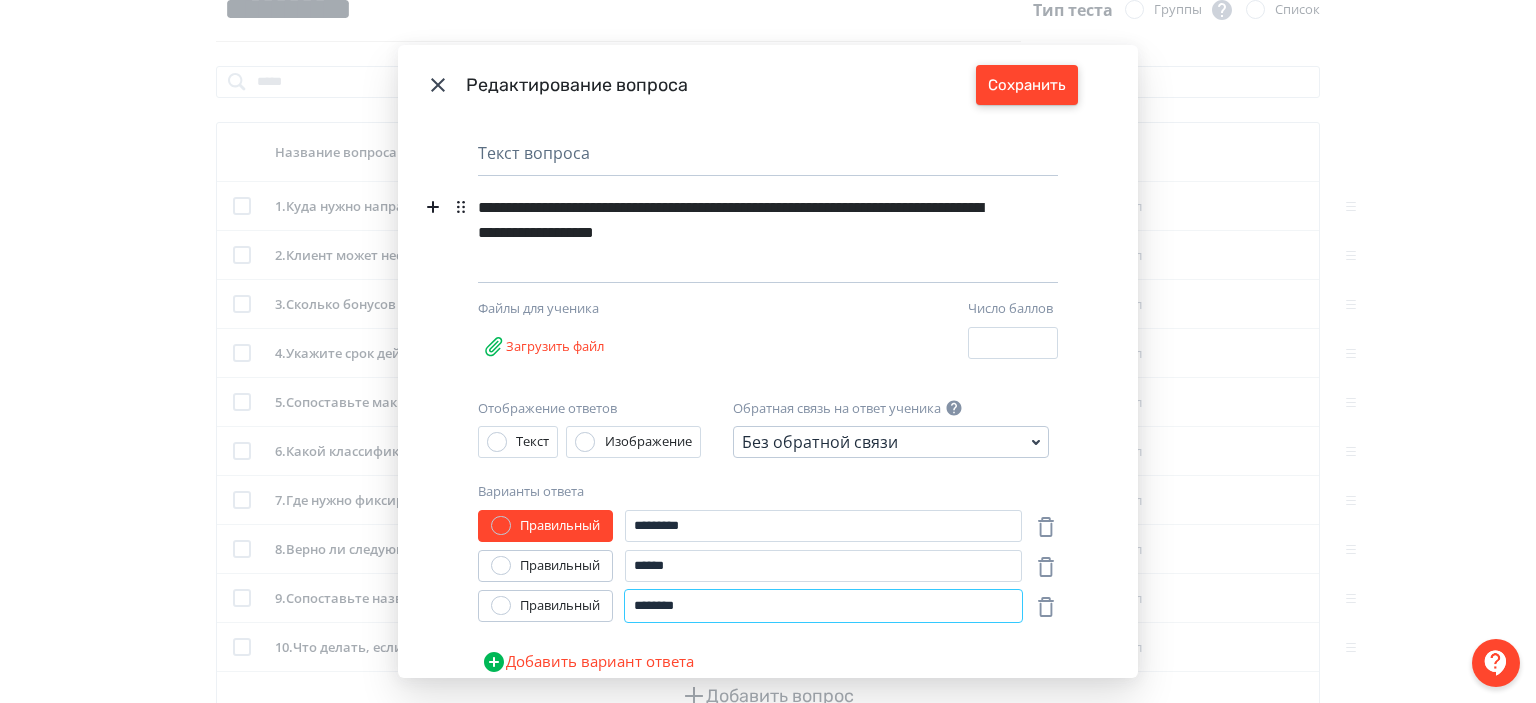 type on "********" 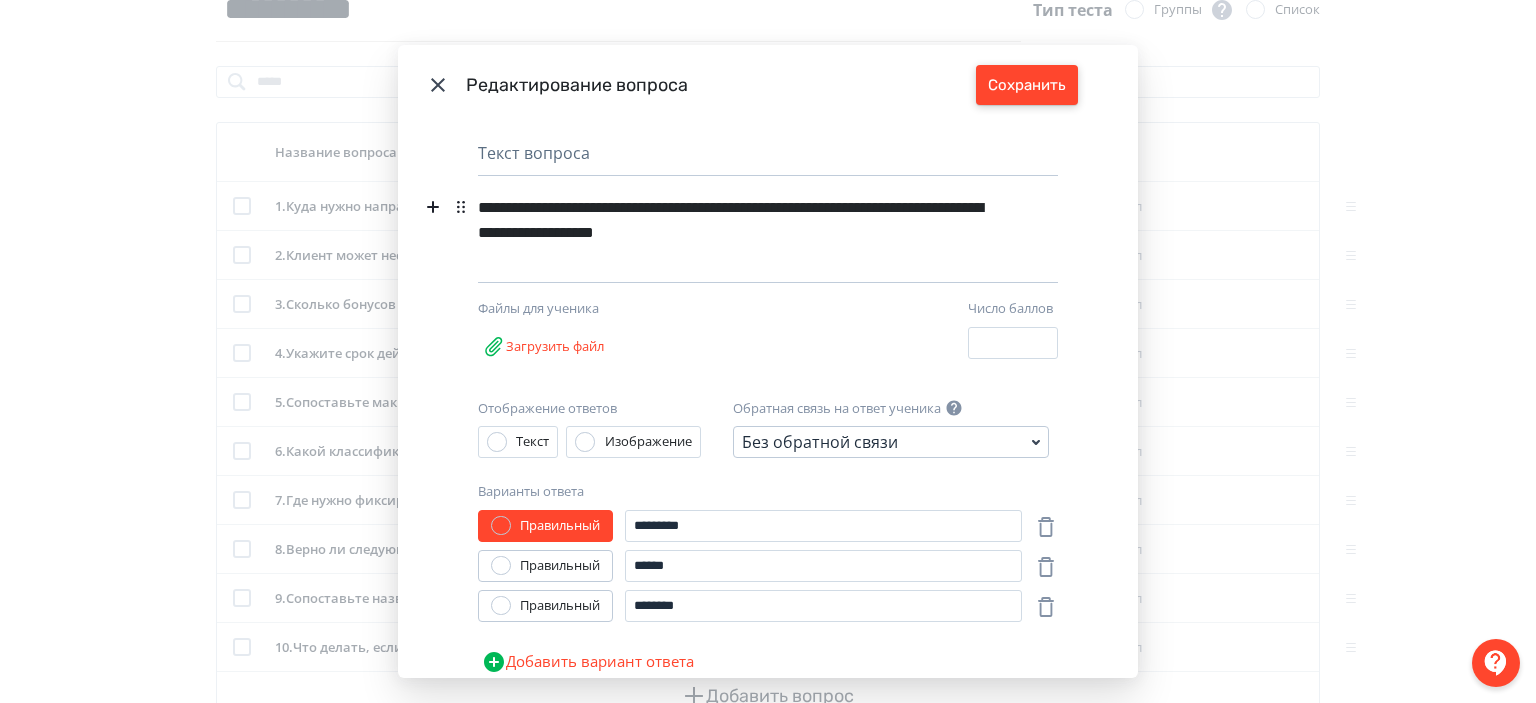 click on "Сохранить" at bounding box center [1027, 85] 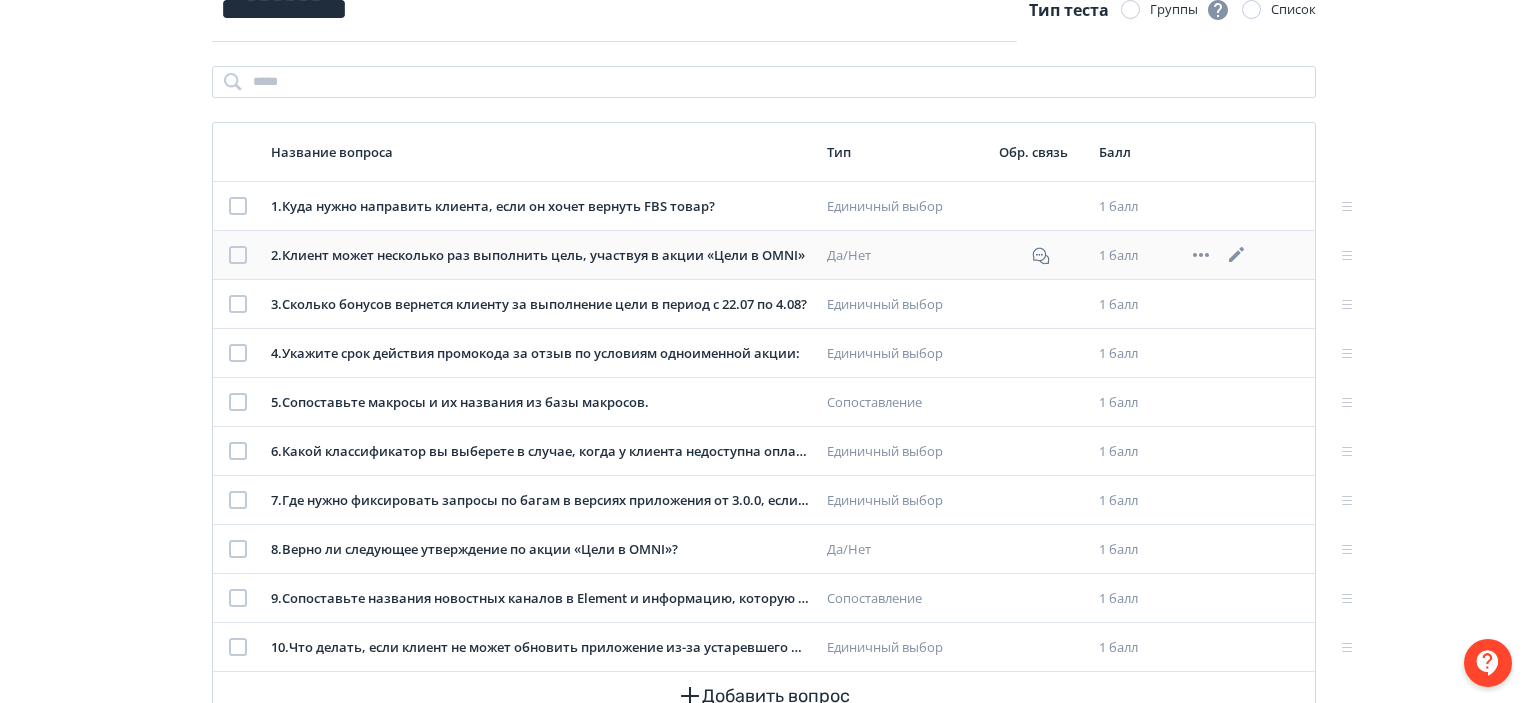 click 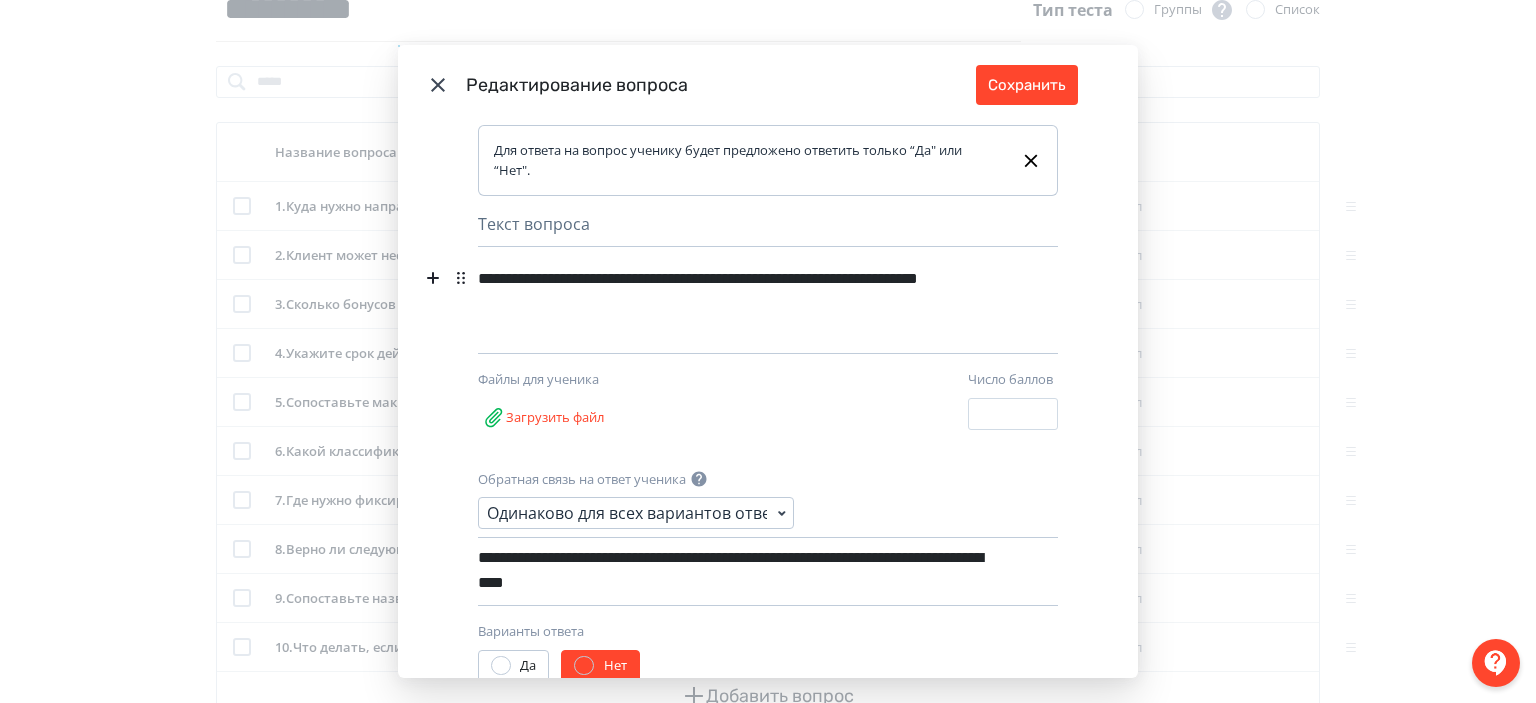 click on "**********" at bounding box center (737, 306) 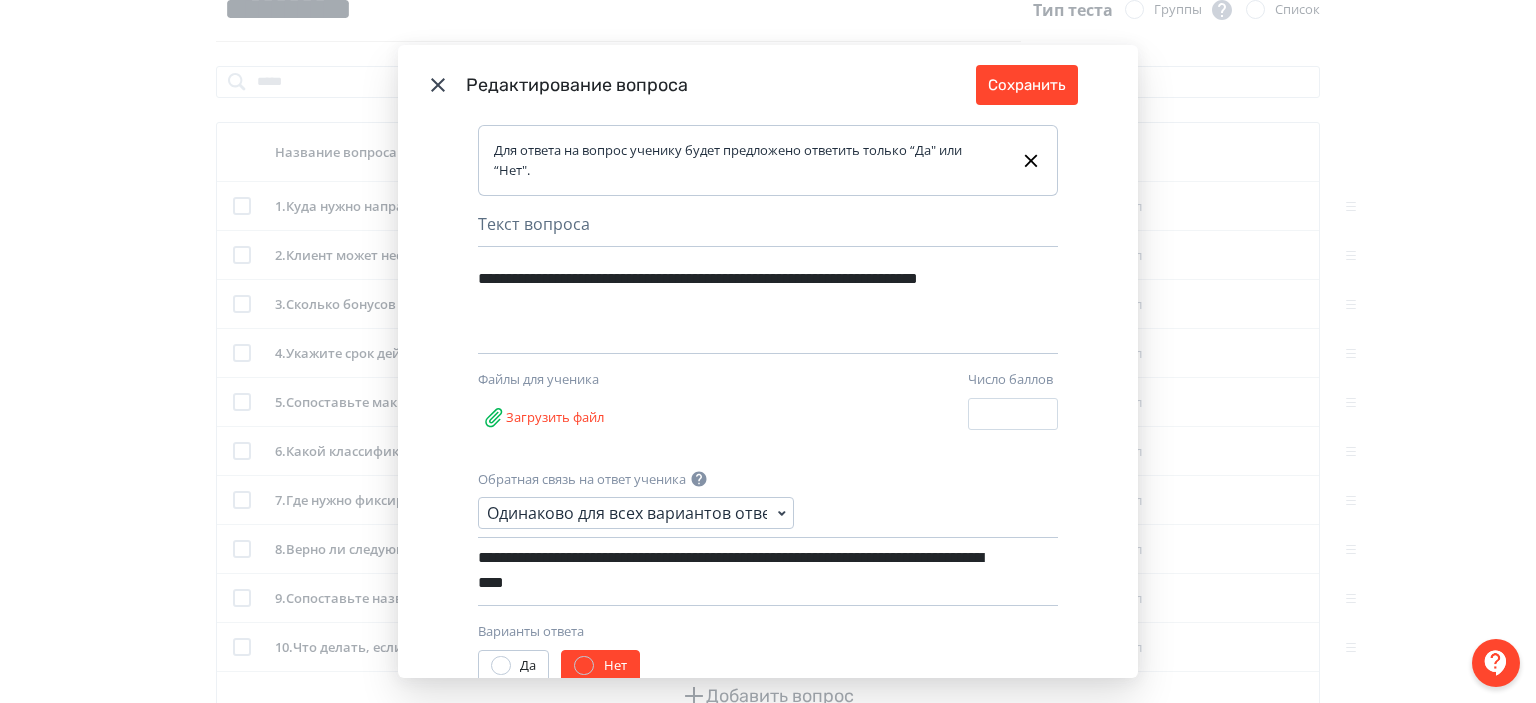 type 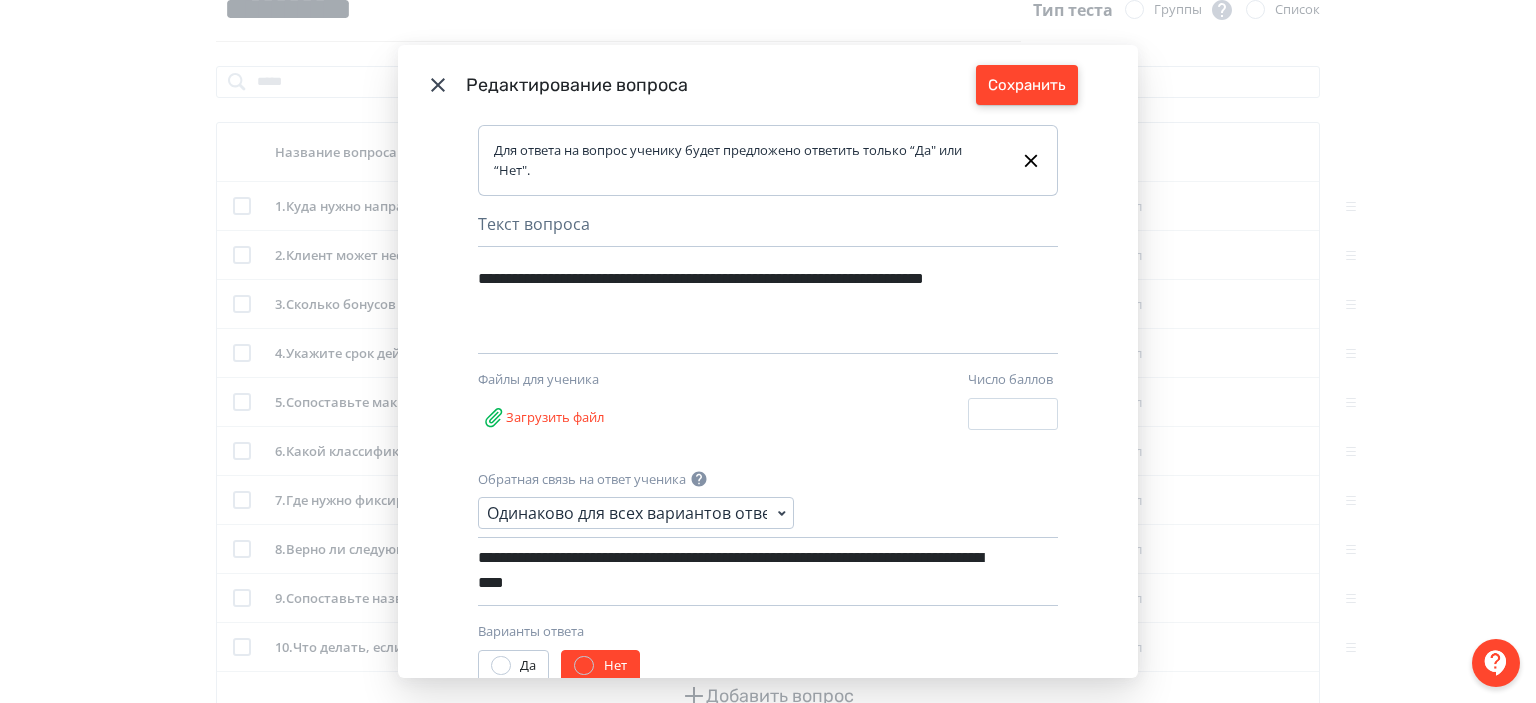 click on "Сохранить" at bounding box center (1027, 85) 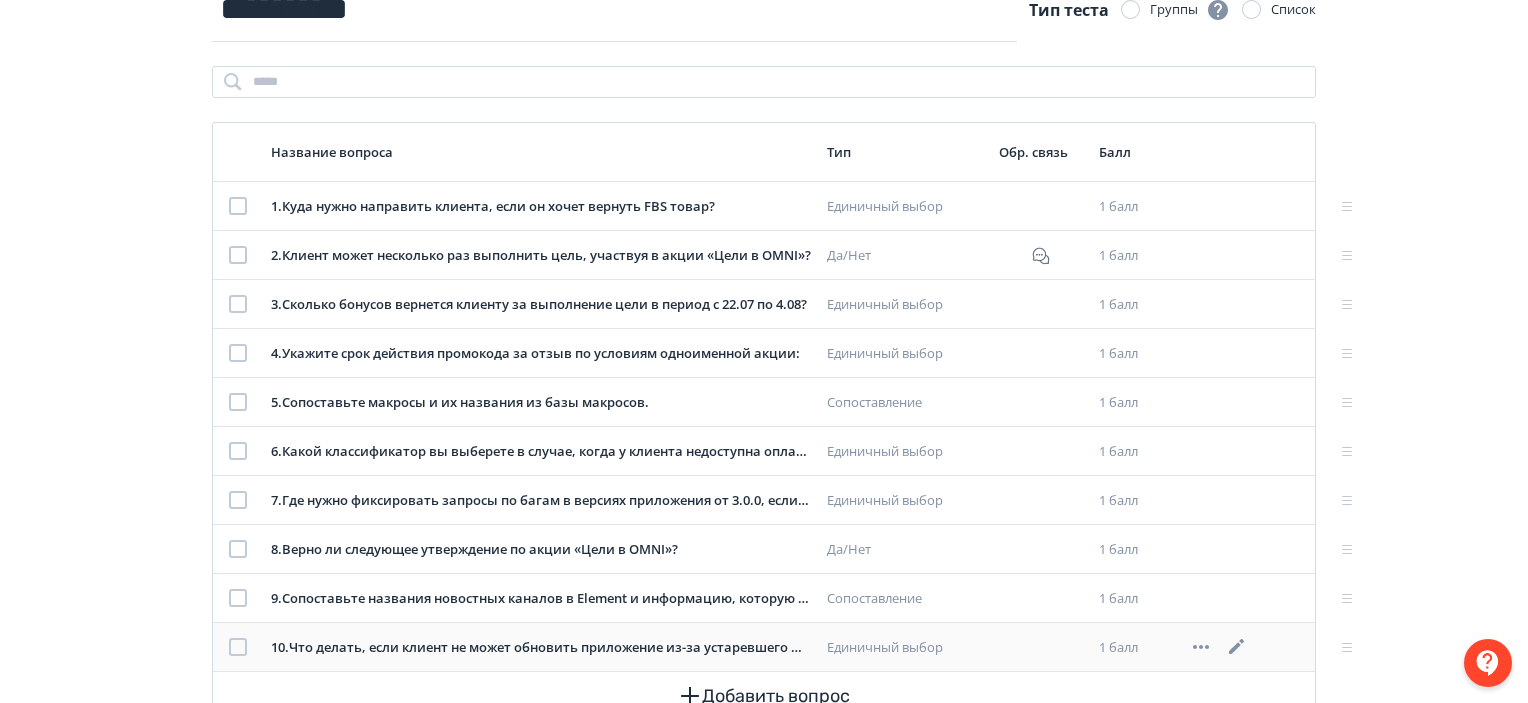 click 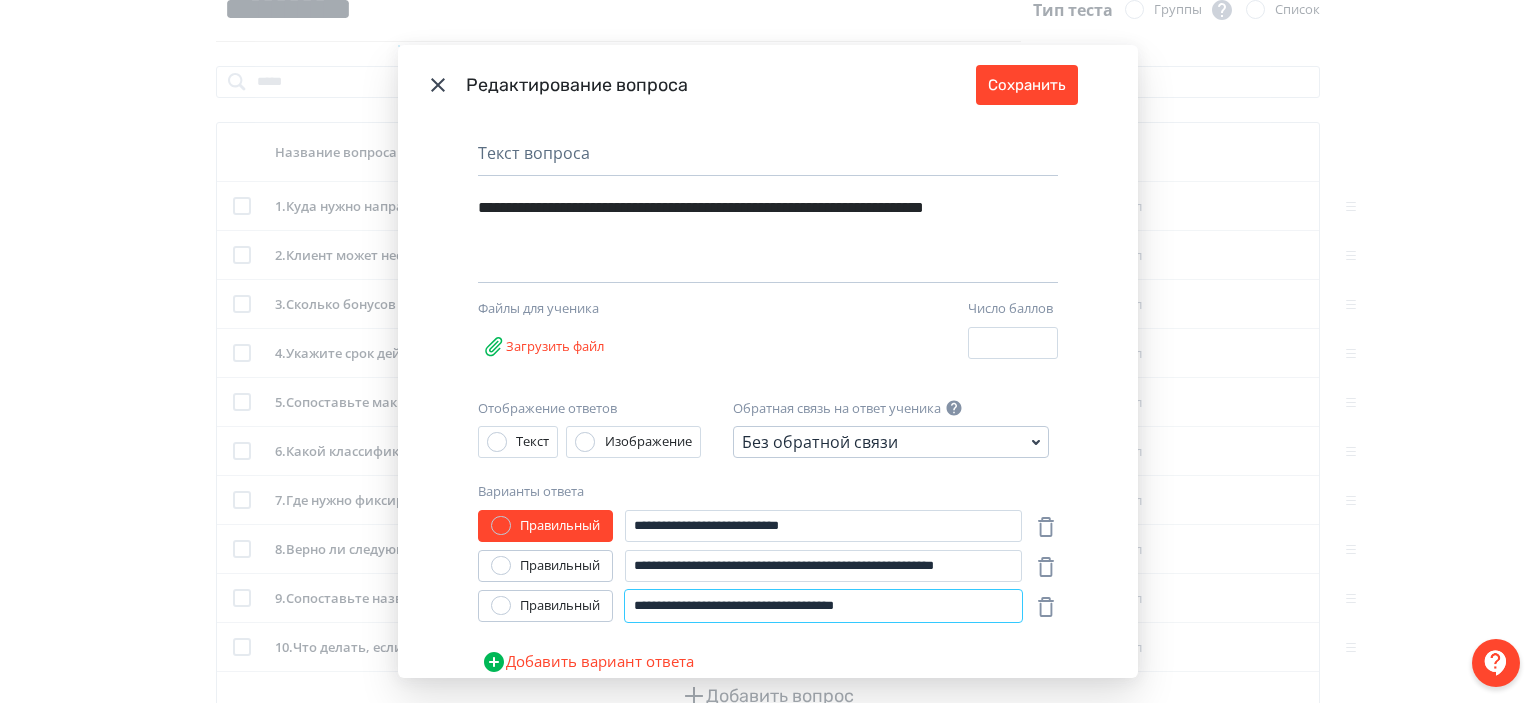 click on "**********" at bounding box center [823, 606] 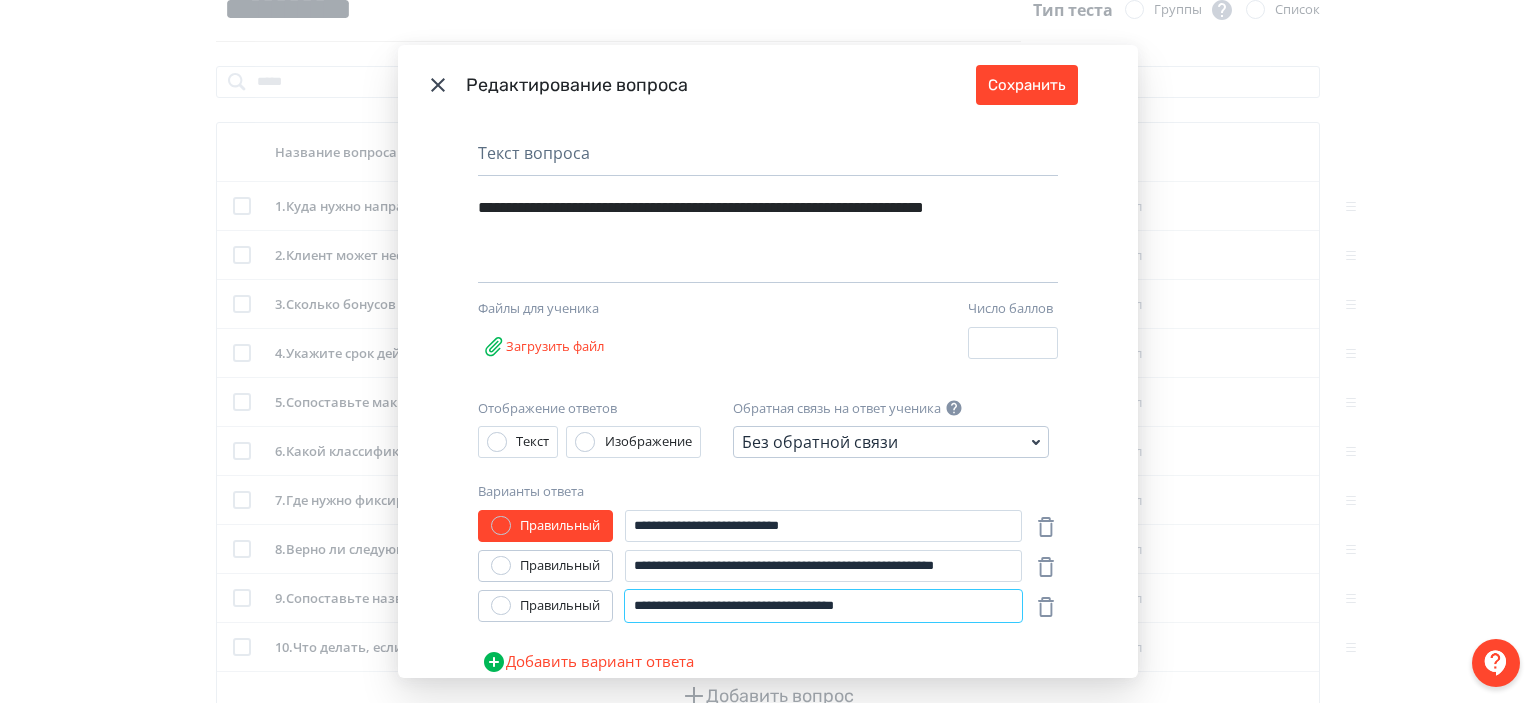 click on "**********" at bounding box center (823, 606) 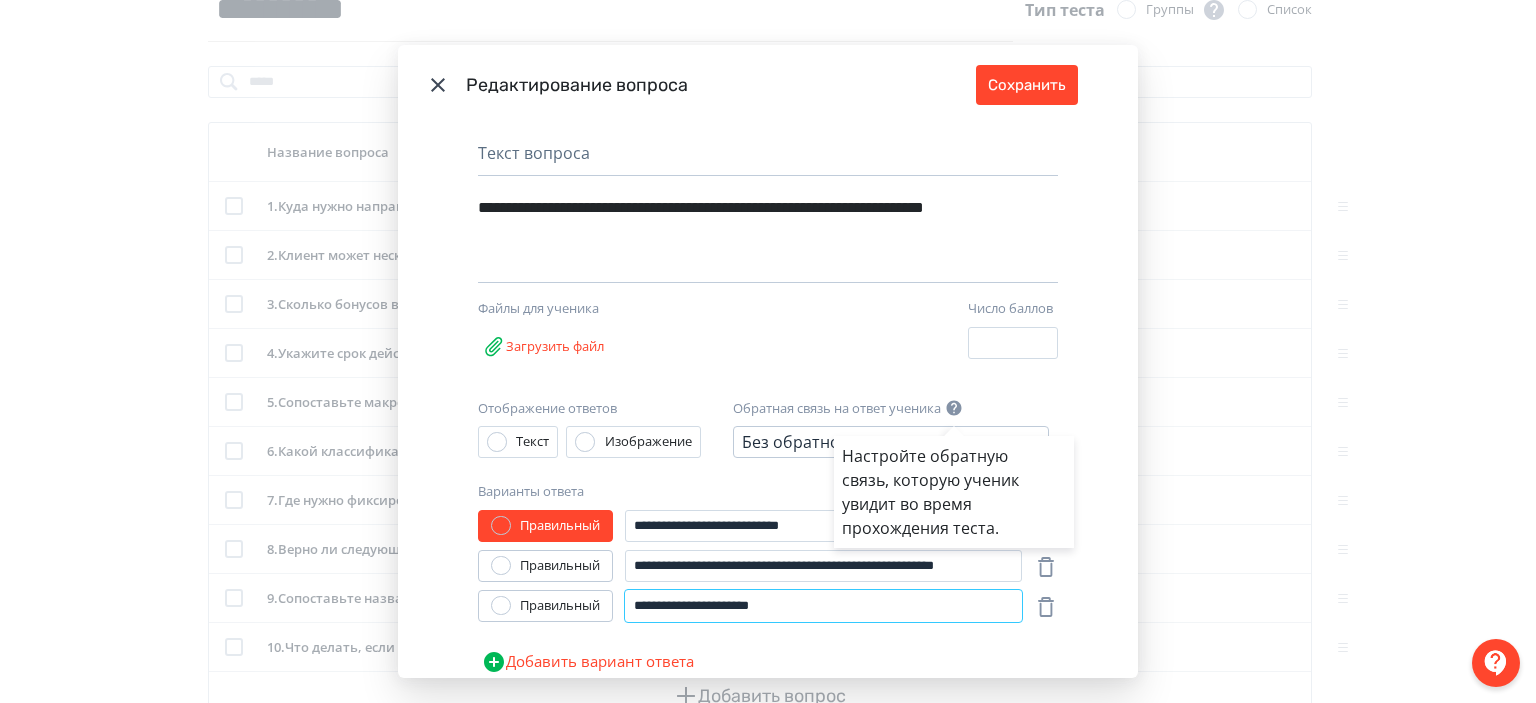 type on "**********" 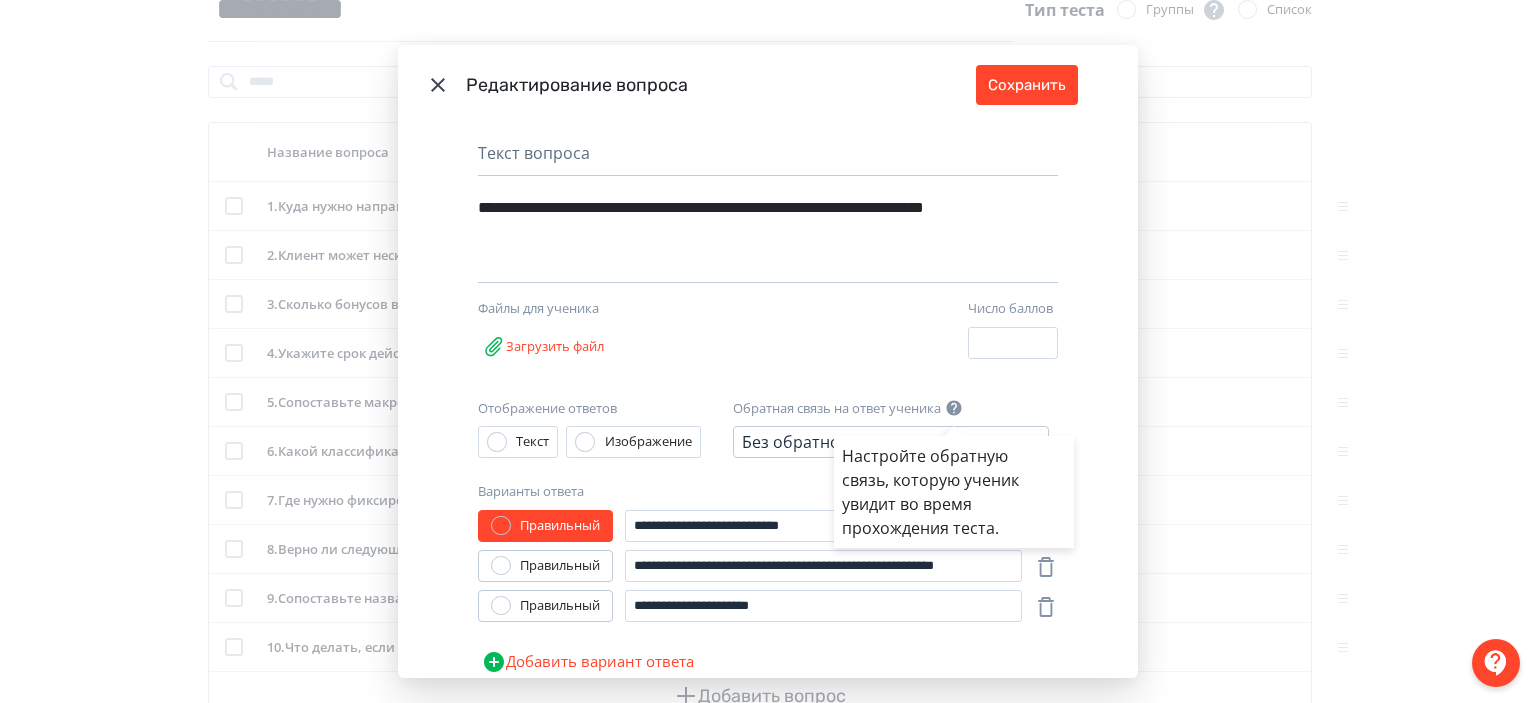 click on "Настройте обратную связь, которую ученик увидит во время прохождения теста." at bounding box center [768, 351] 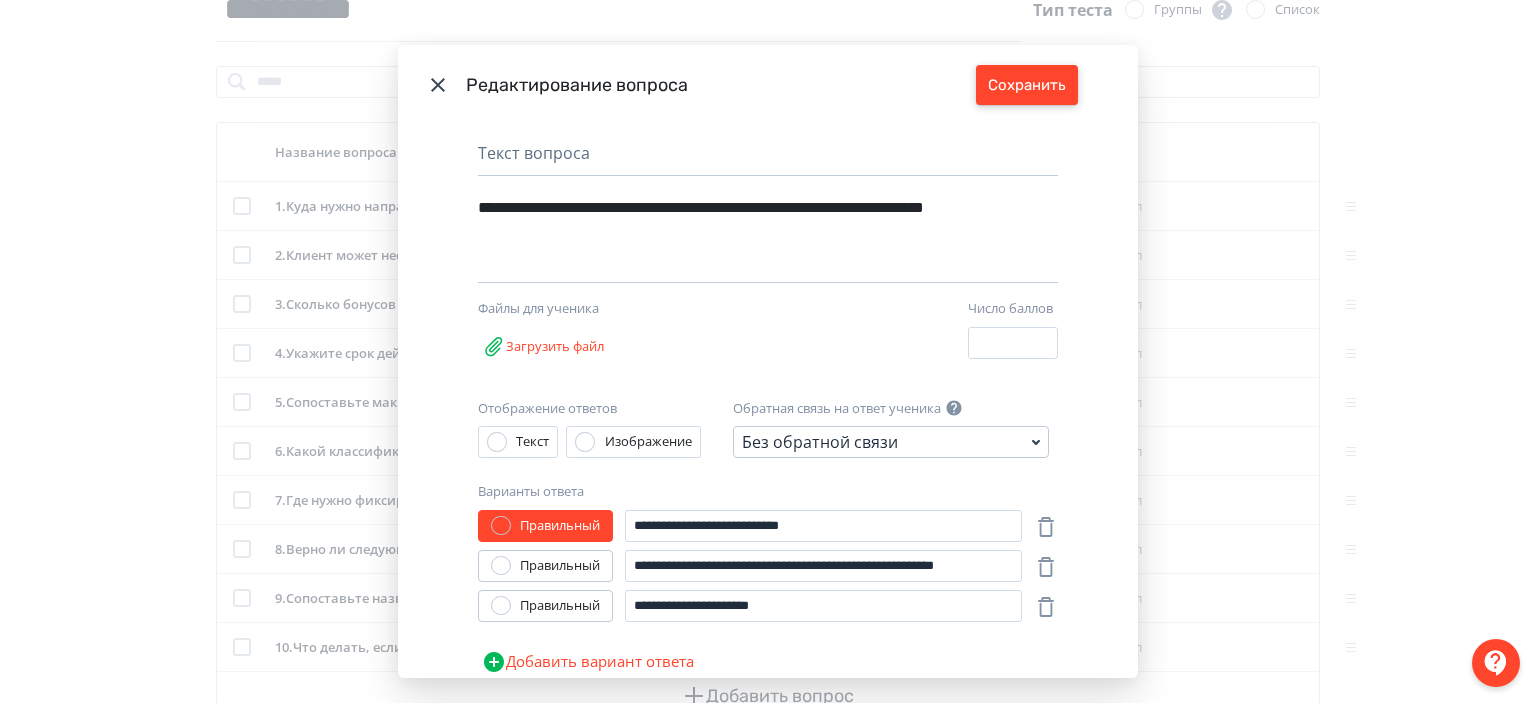 click on "Сохранить" at bounding box center [1027, 85] 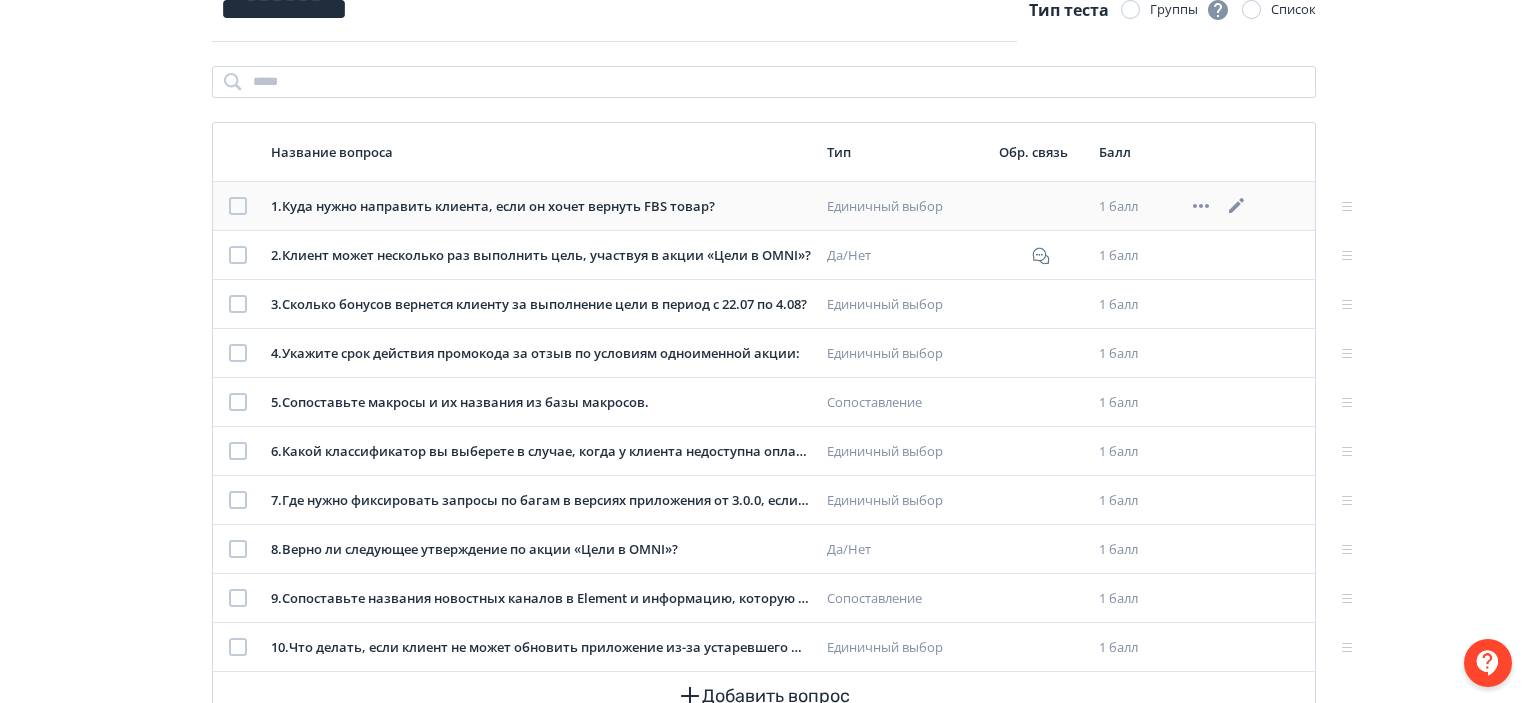 click 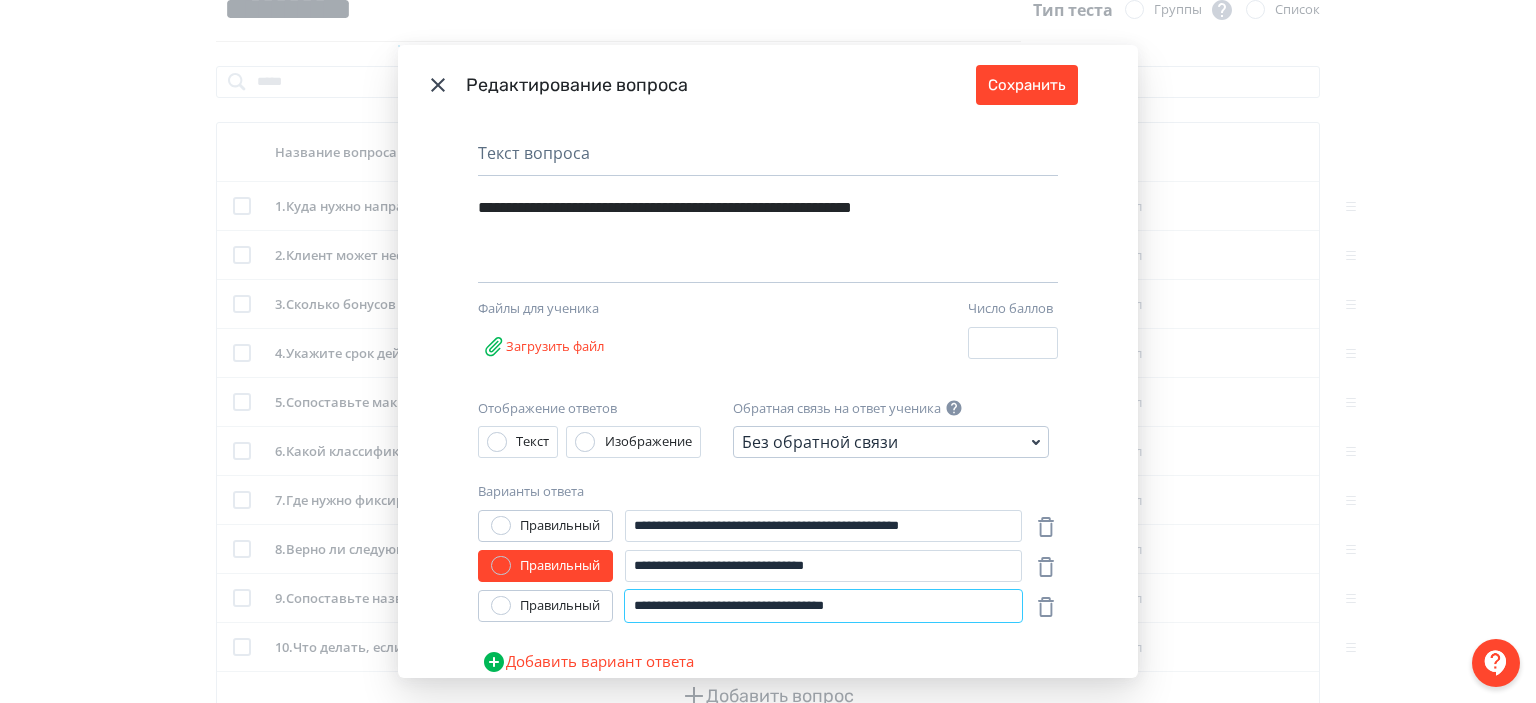 click on "**********" at bounding box center [823, 606] 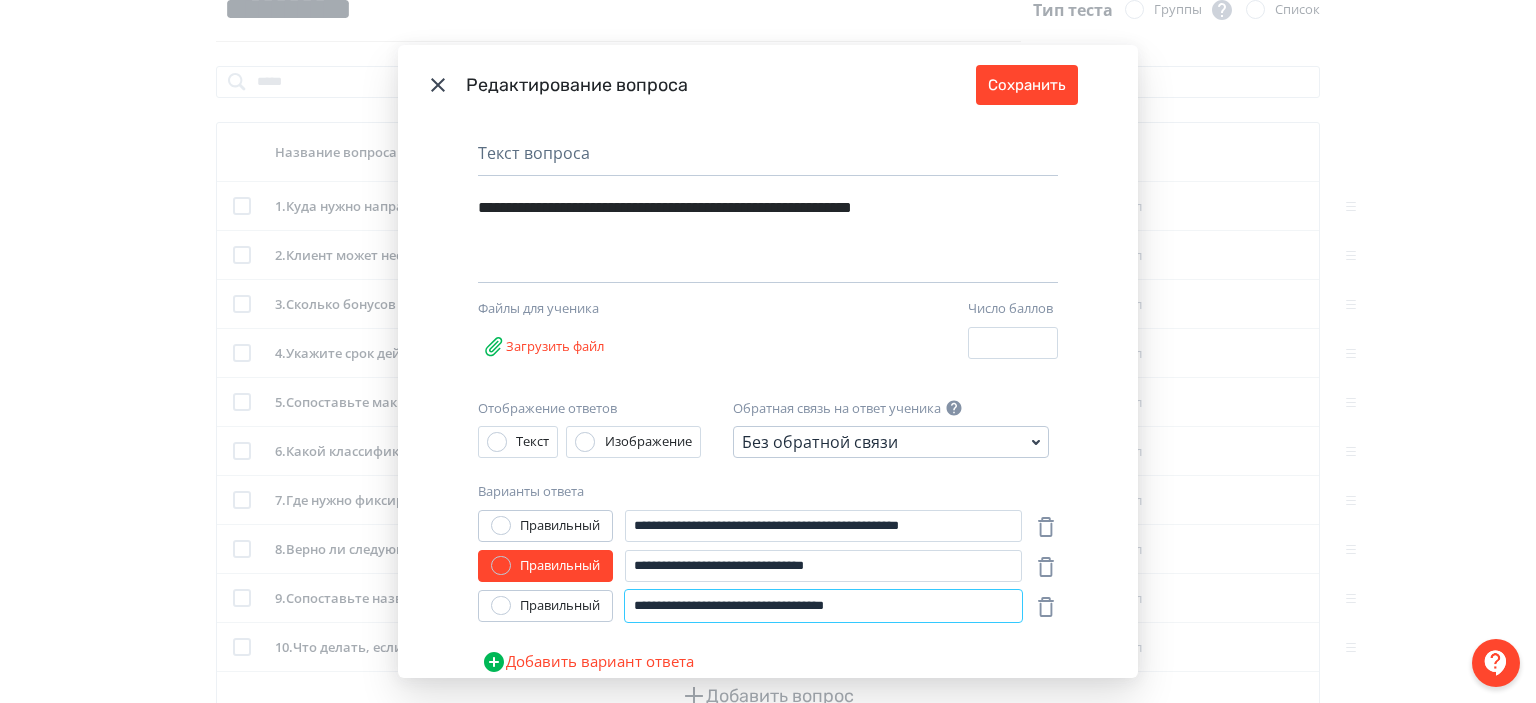 click on "**********" at bounding box center (823, 606) 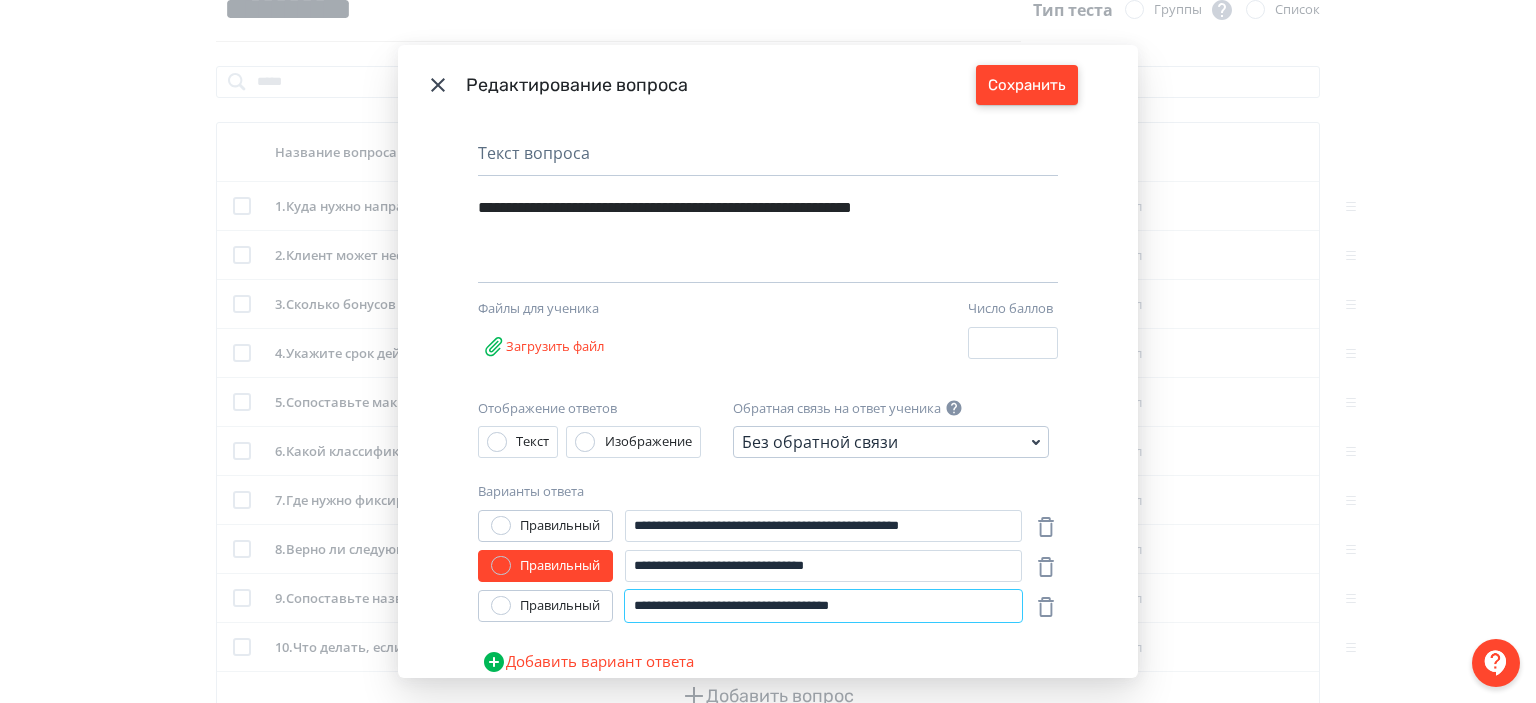type on "**********" 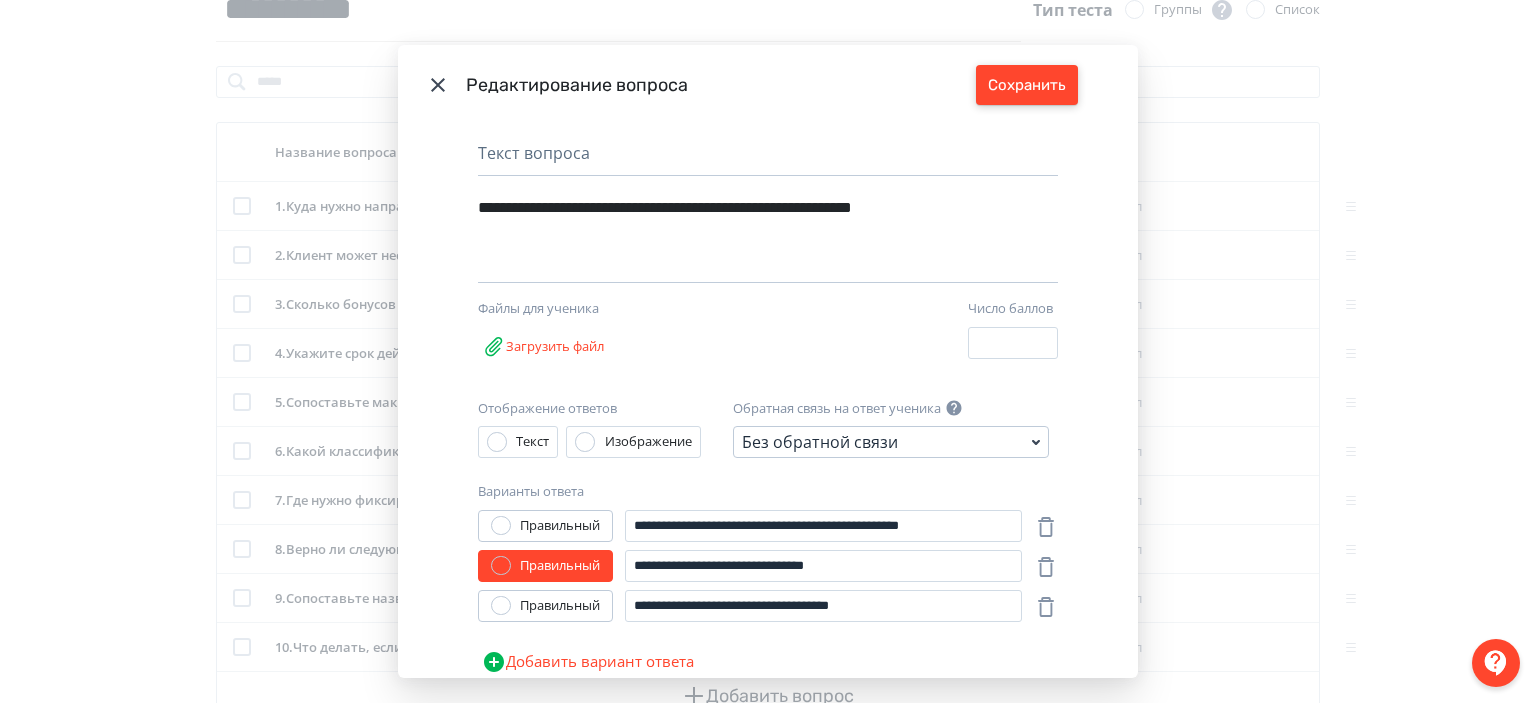 click on "Сохранить" at bounding box center (1027, 85) 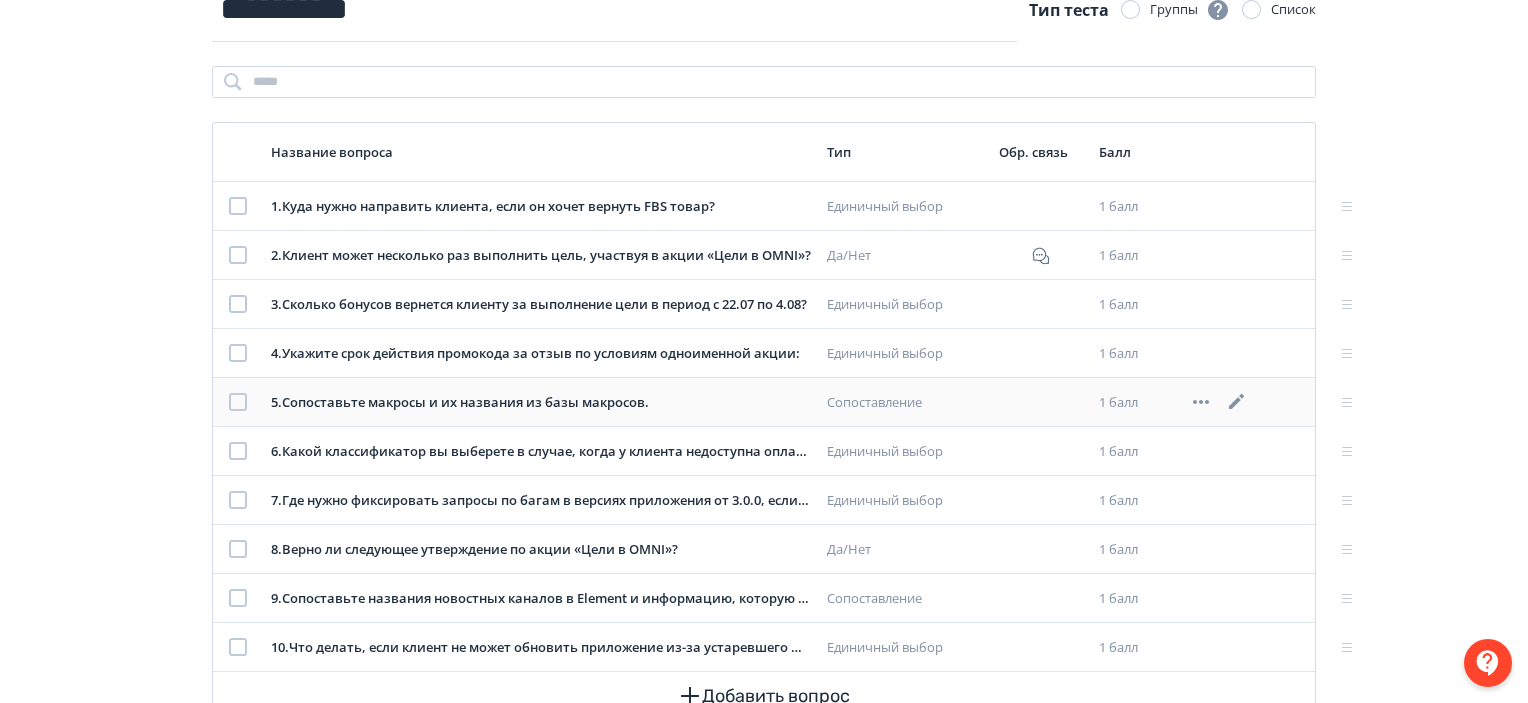 click 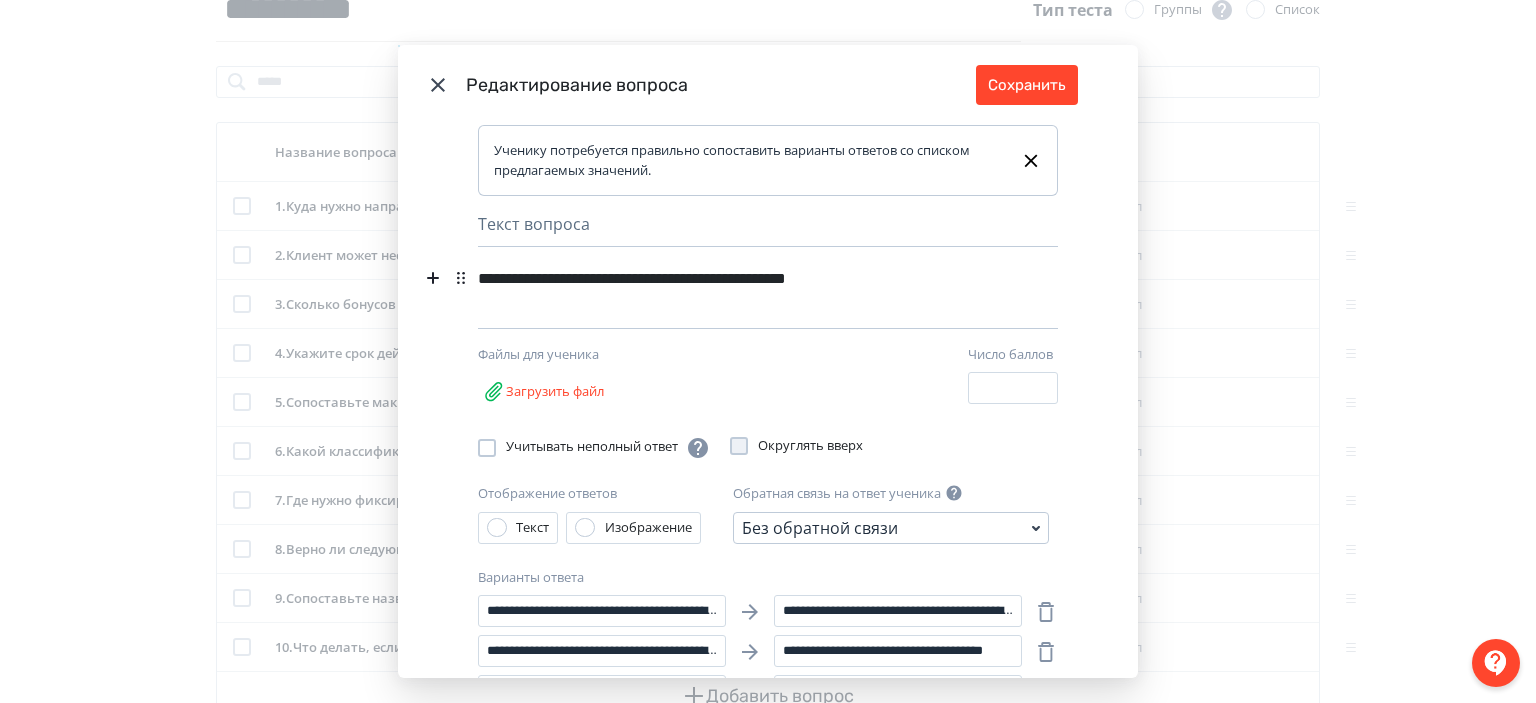 click on "**********" at bounding box center [733, 278] 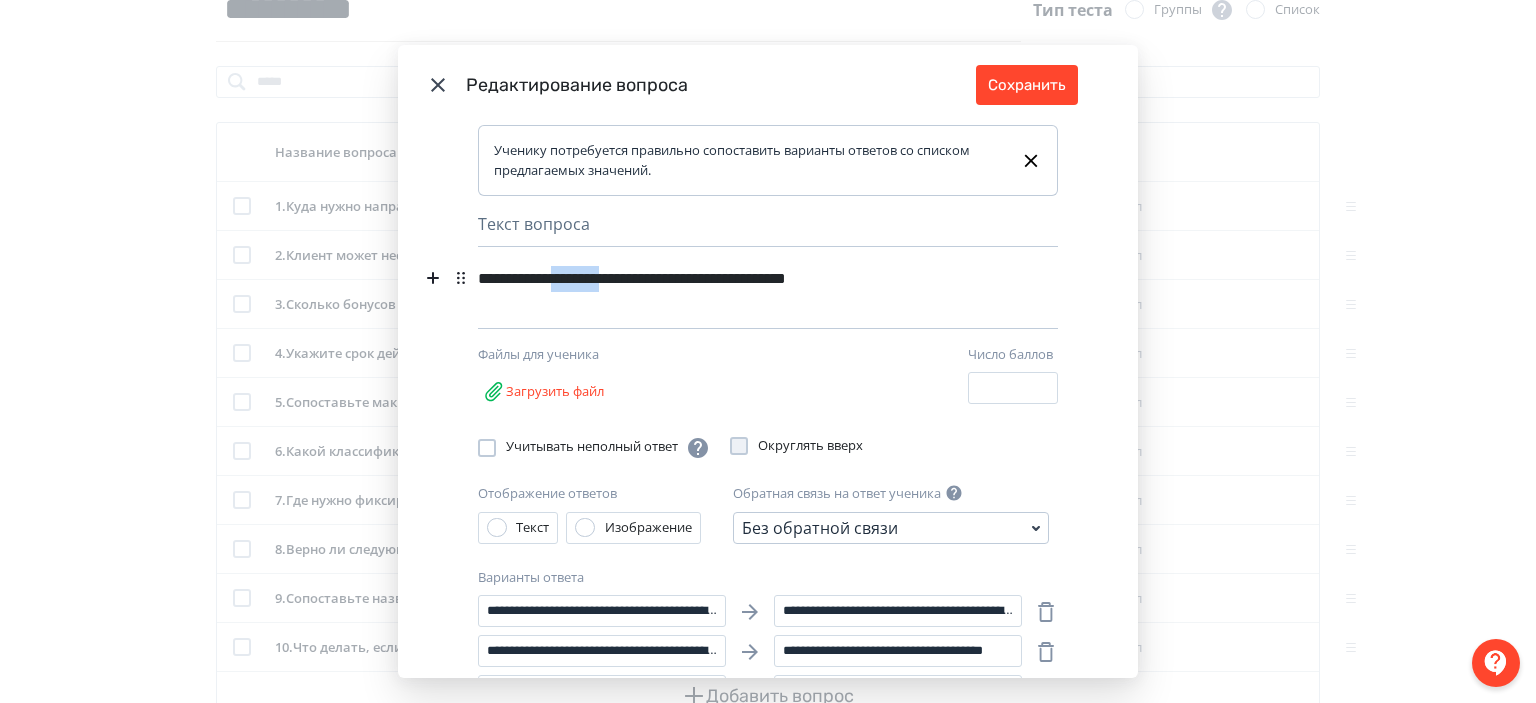 click on "**********" at bounding box center (733, 278) 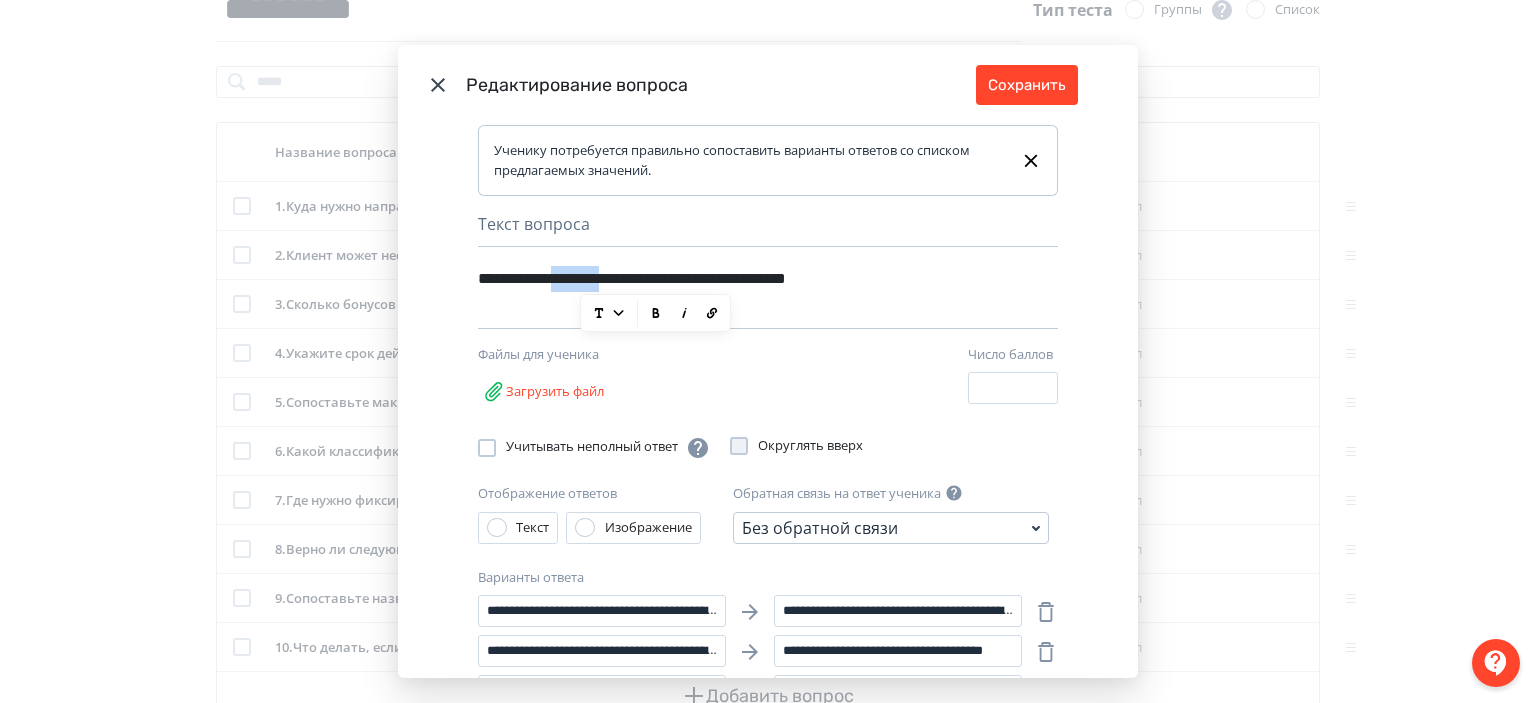 type 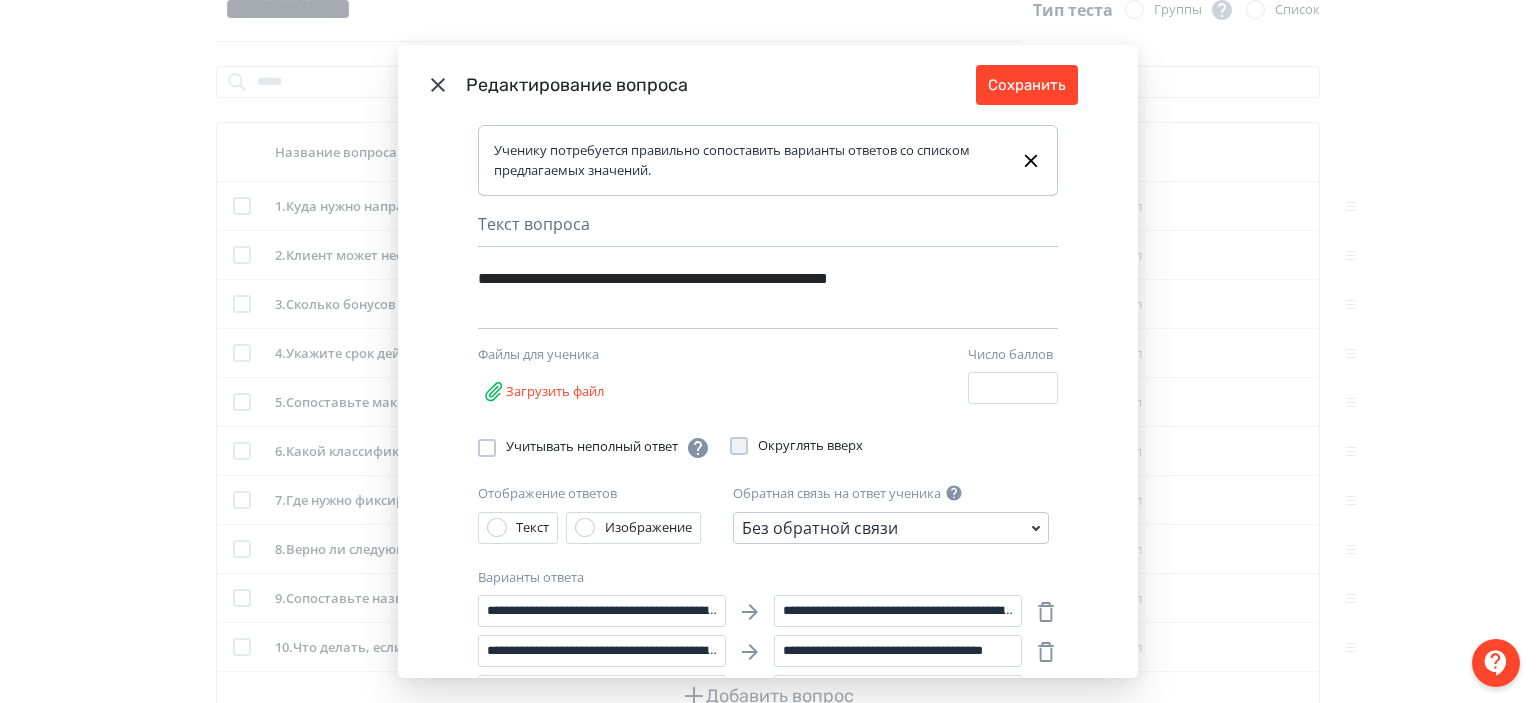 click on "**********" at bounding box center (733, 278) 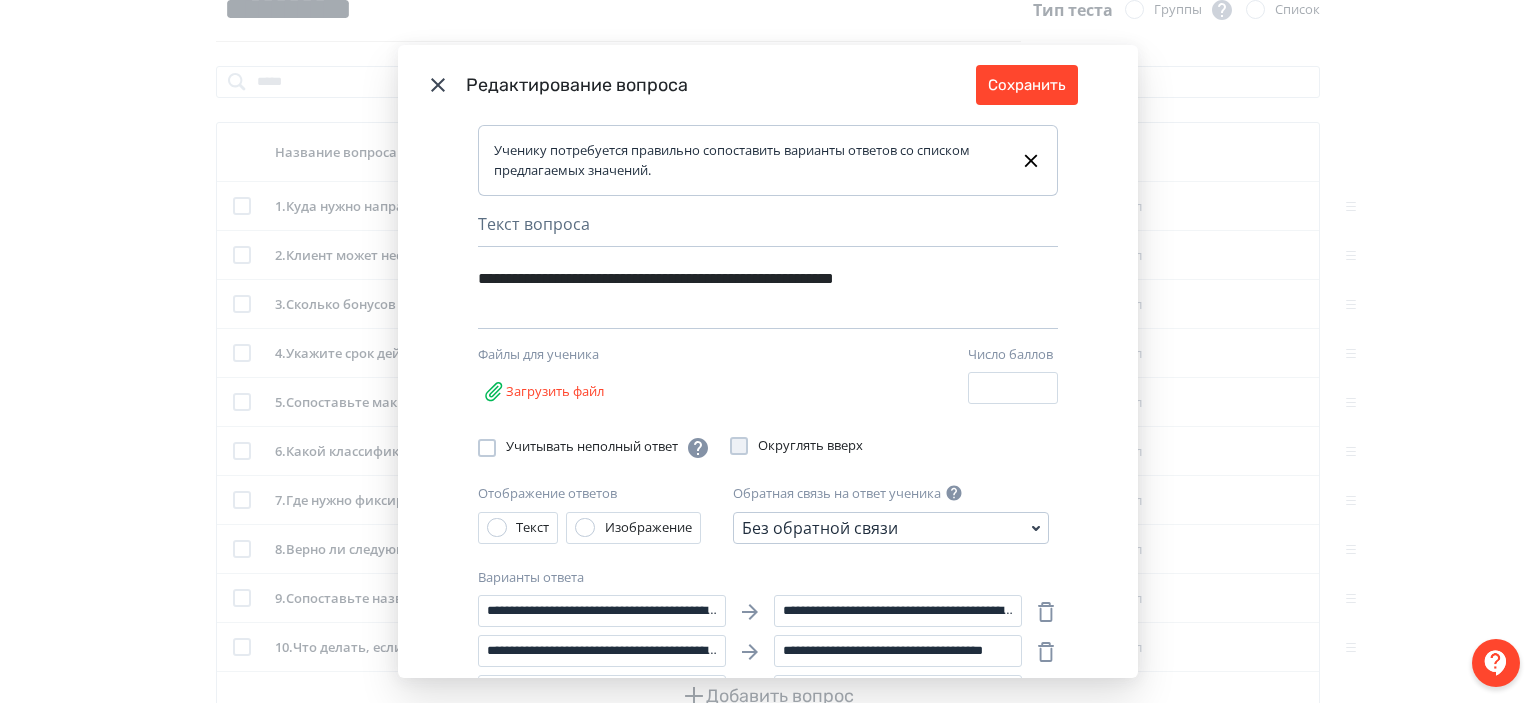 click at bounding box center [837, 379] 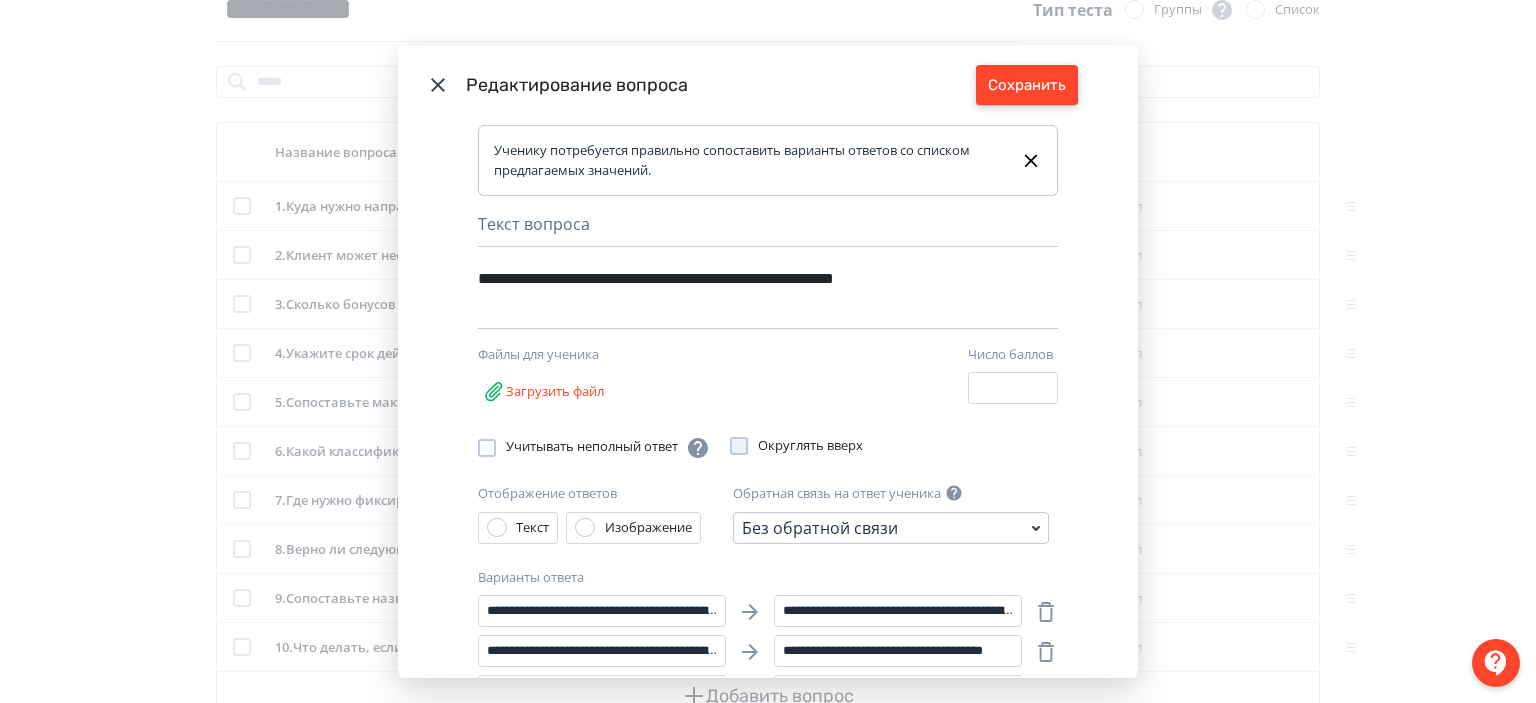 click on "Сохранить" at bounding box center [1027, 85] 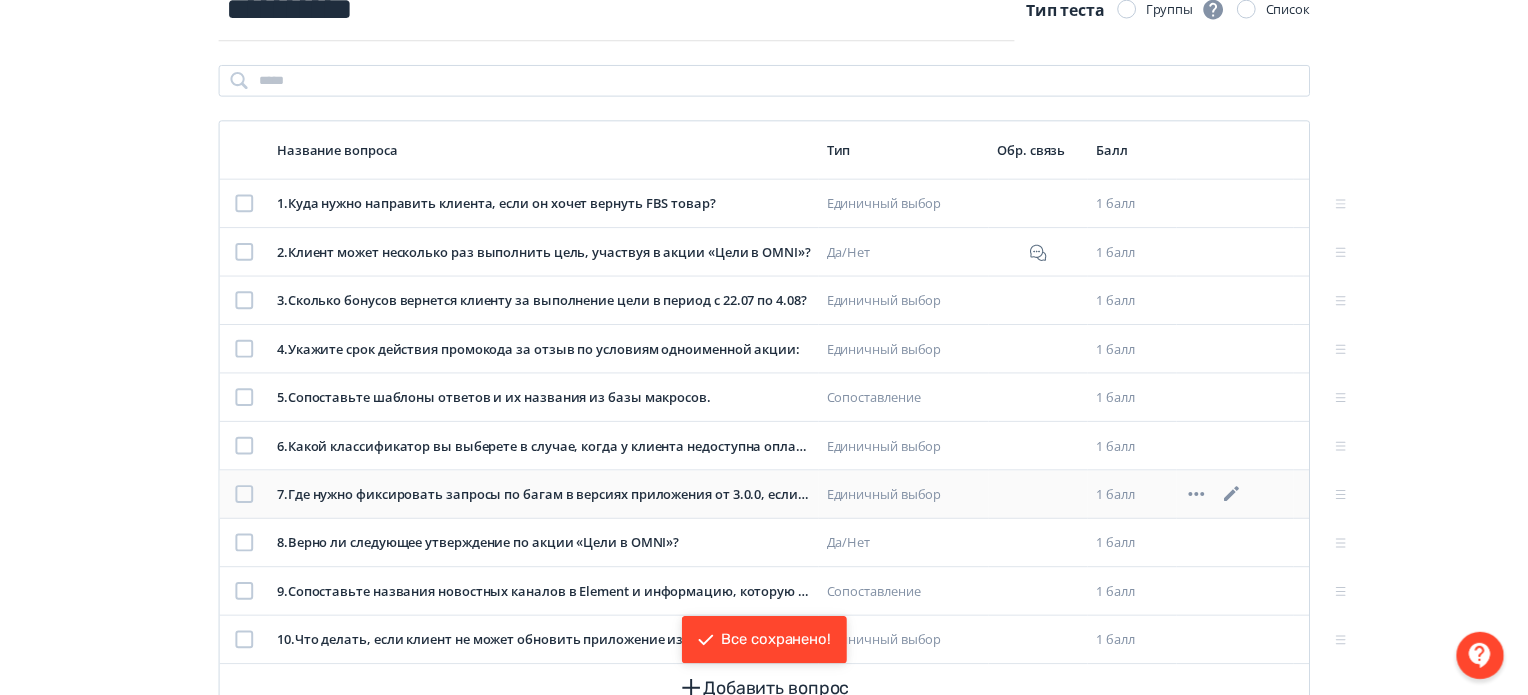 scroll, scrollTop: 0, scrollLeft: 0, axis: both 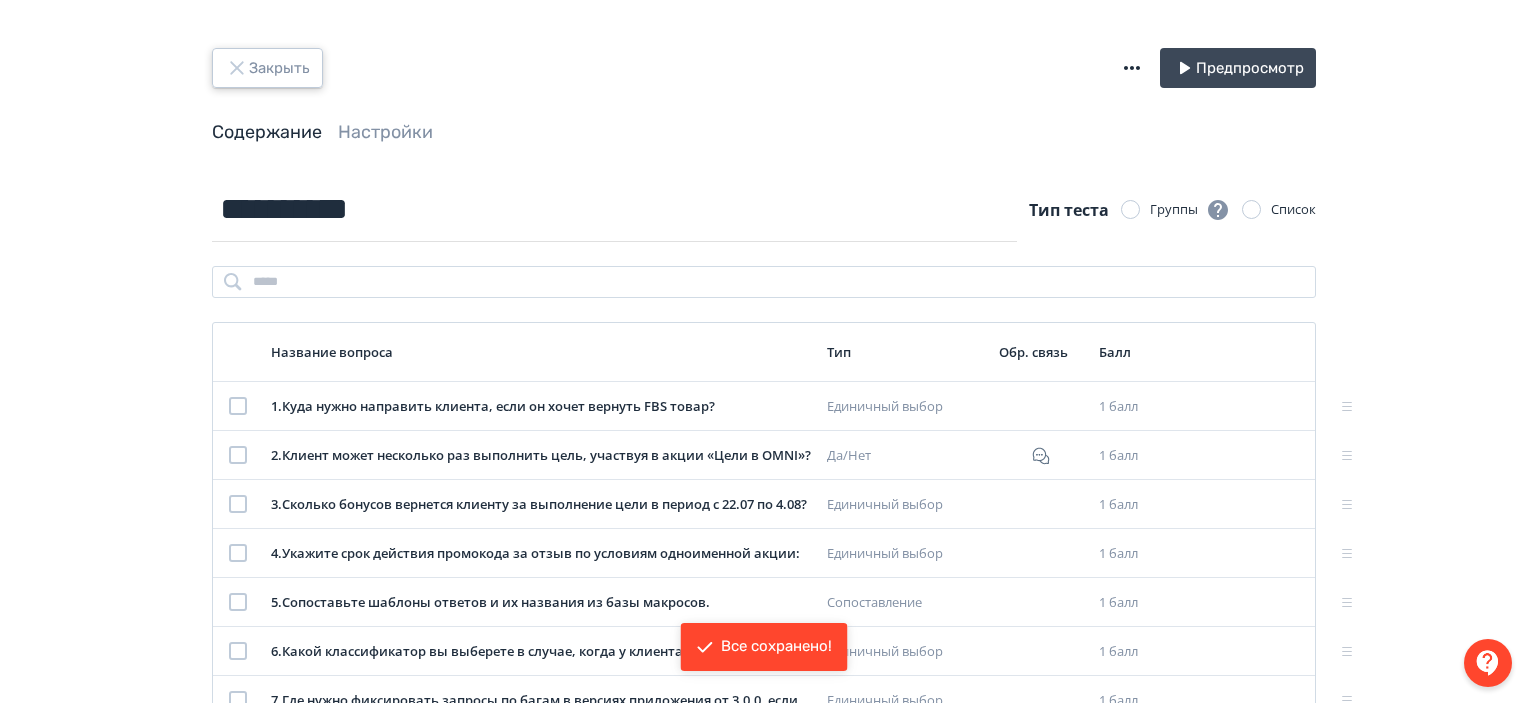 click on "Закрыть" at bounding box center (267, 68) 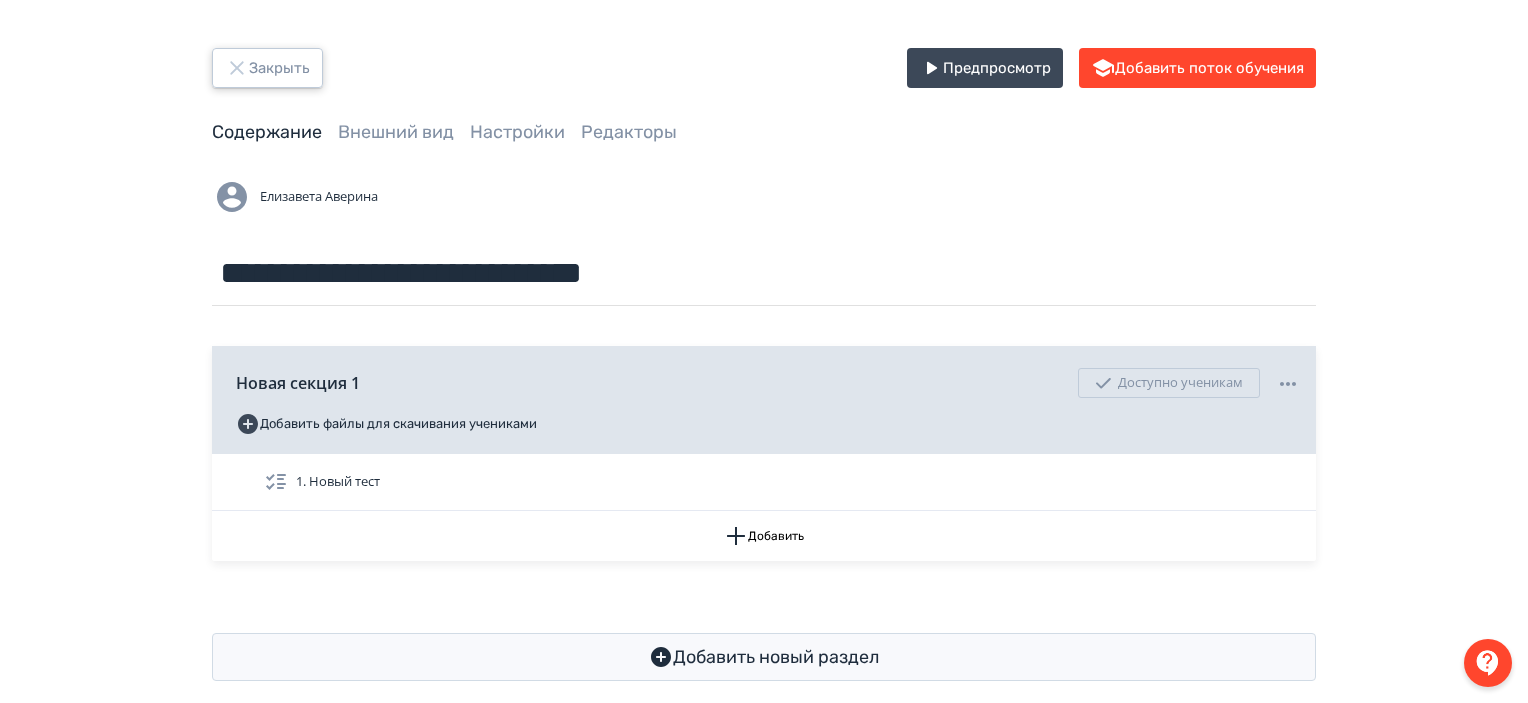 click 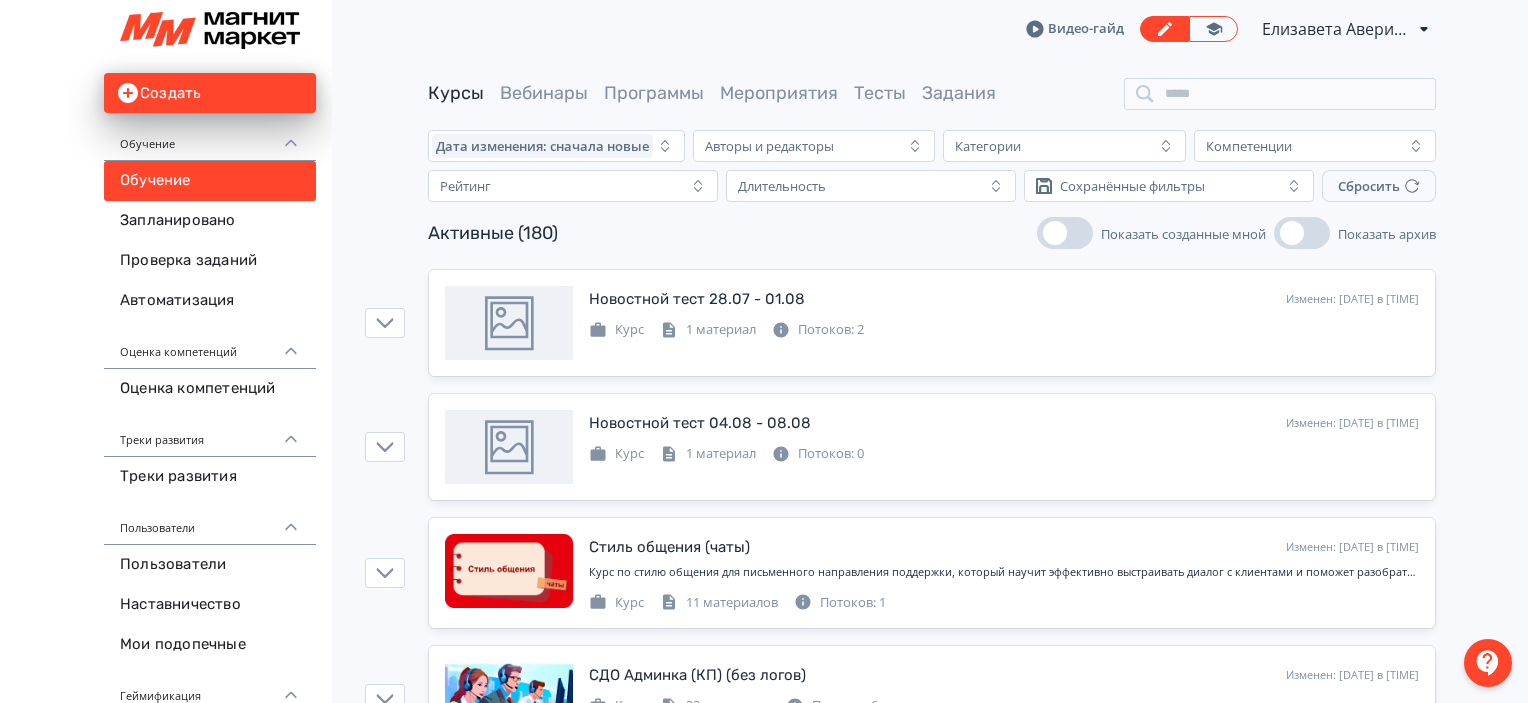 click on "Активные (180) Показать созданные мной Показать архив" at bounding box center (932, 233) 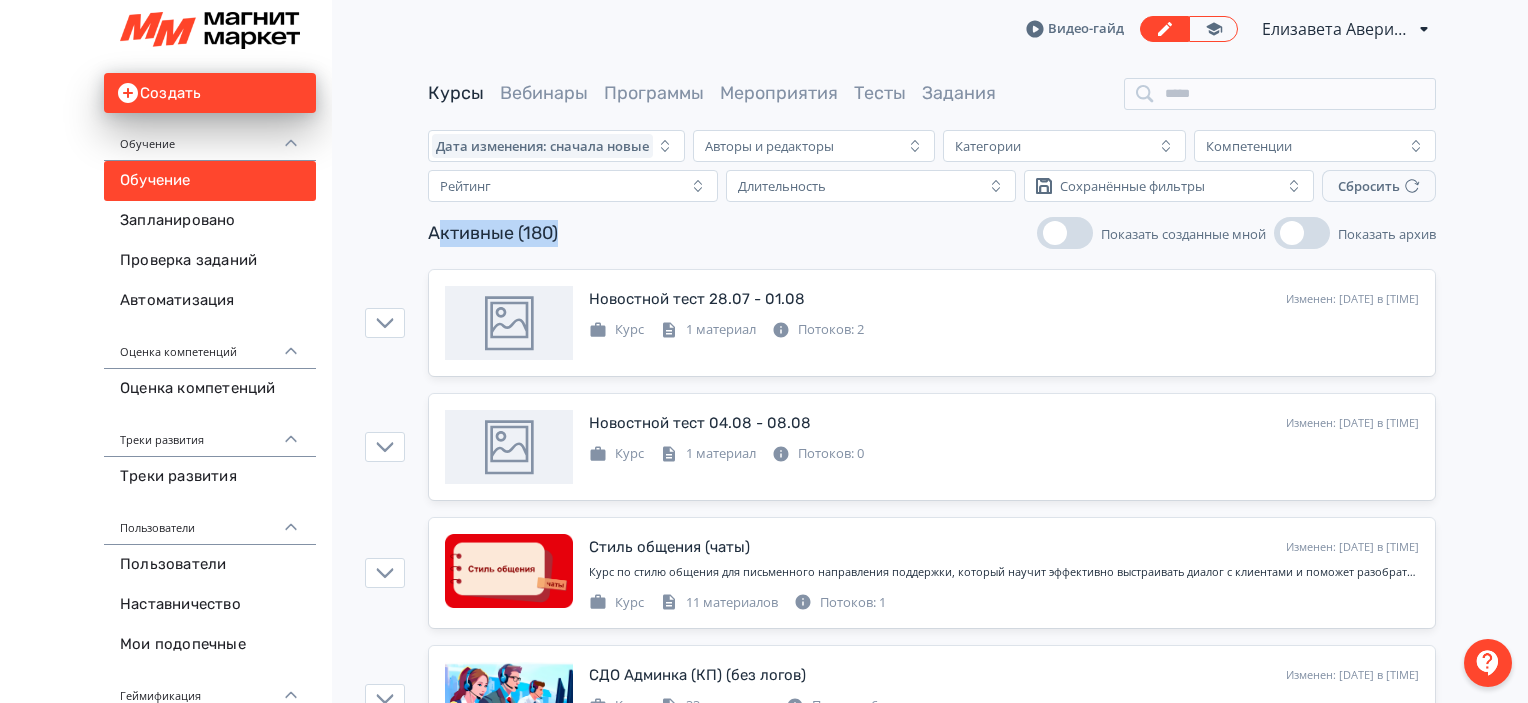 drag, startPoint x: 454, startPoint y: 226, endPoint x: 580, endPoint y: 226, distance: 126 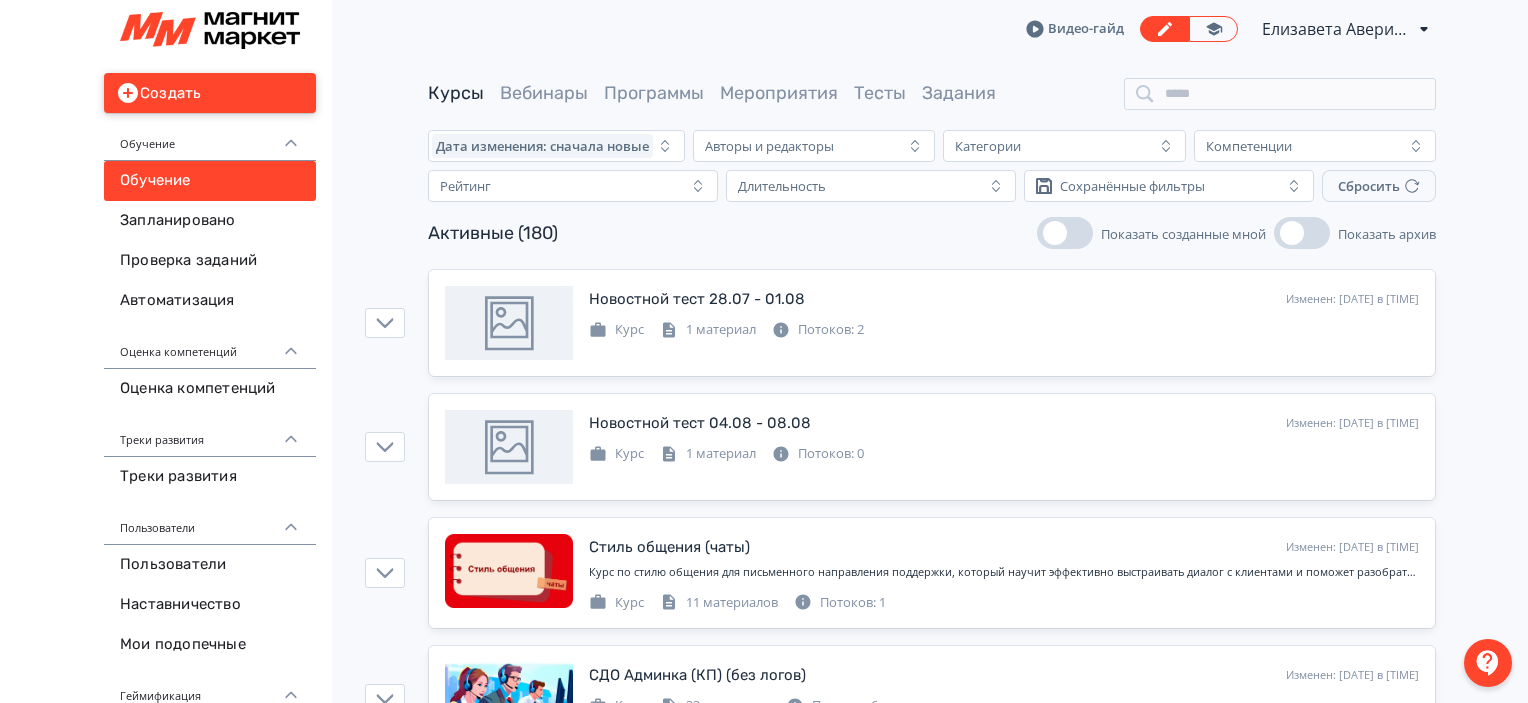 click on "Создать" at bounding box center (210, 93) 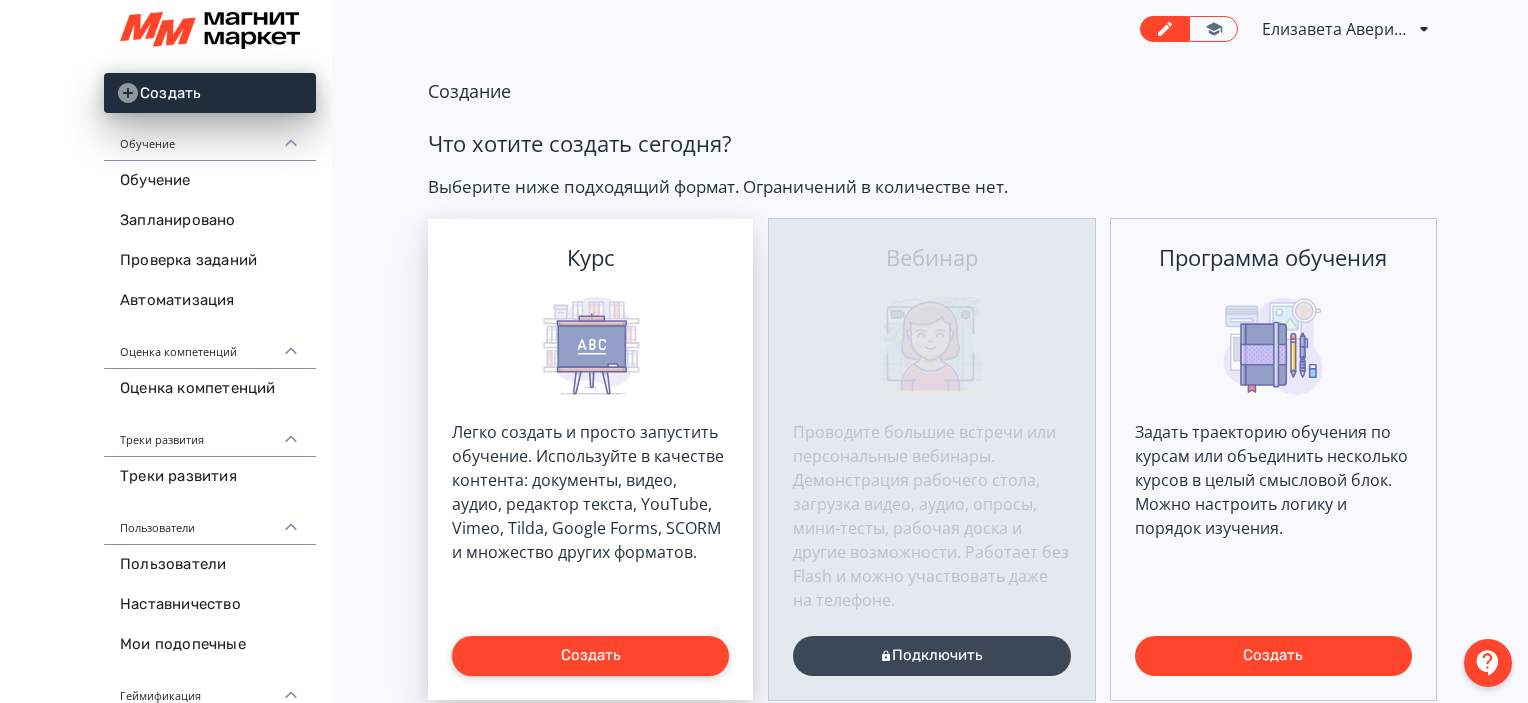 click on "Создать" at bounding box center [590, 656] 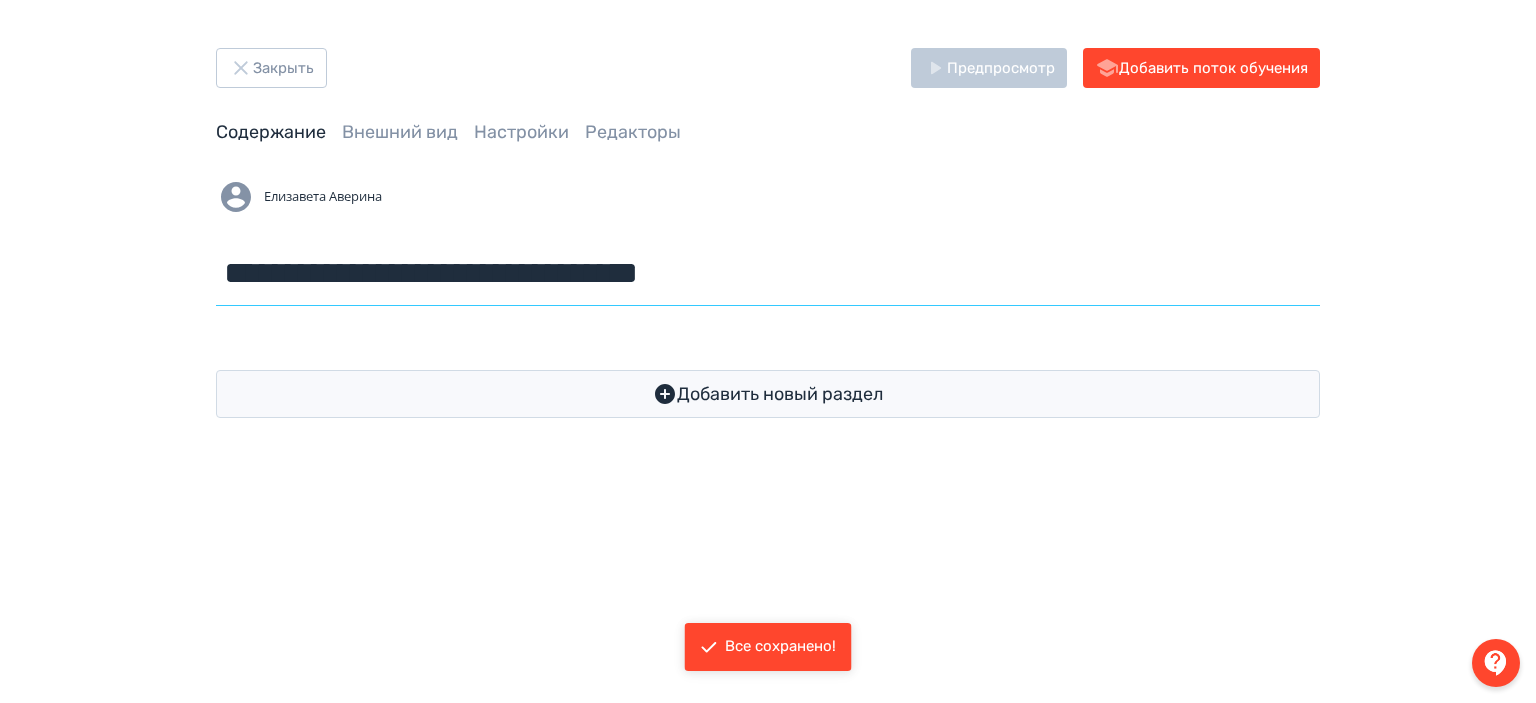 click on "**********" at bounding box center (768, 273) 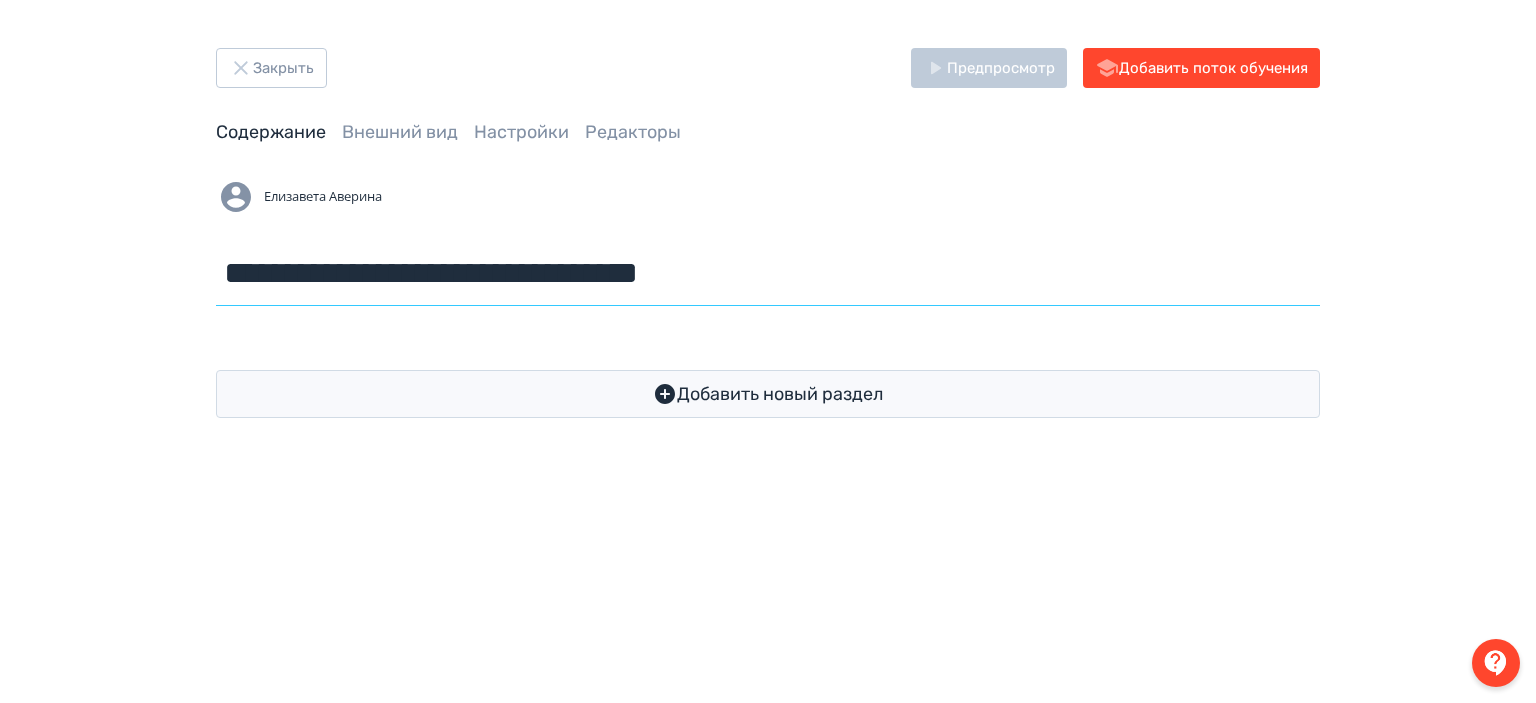 type on "*" 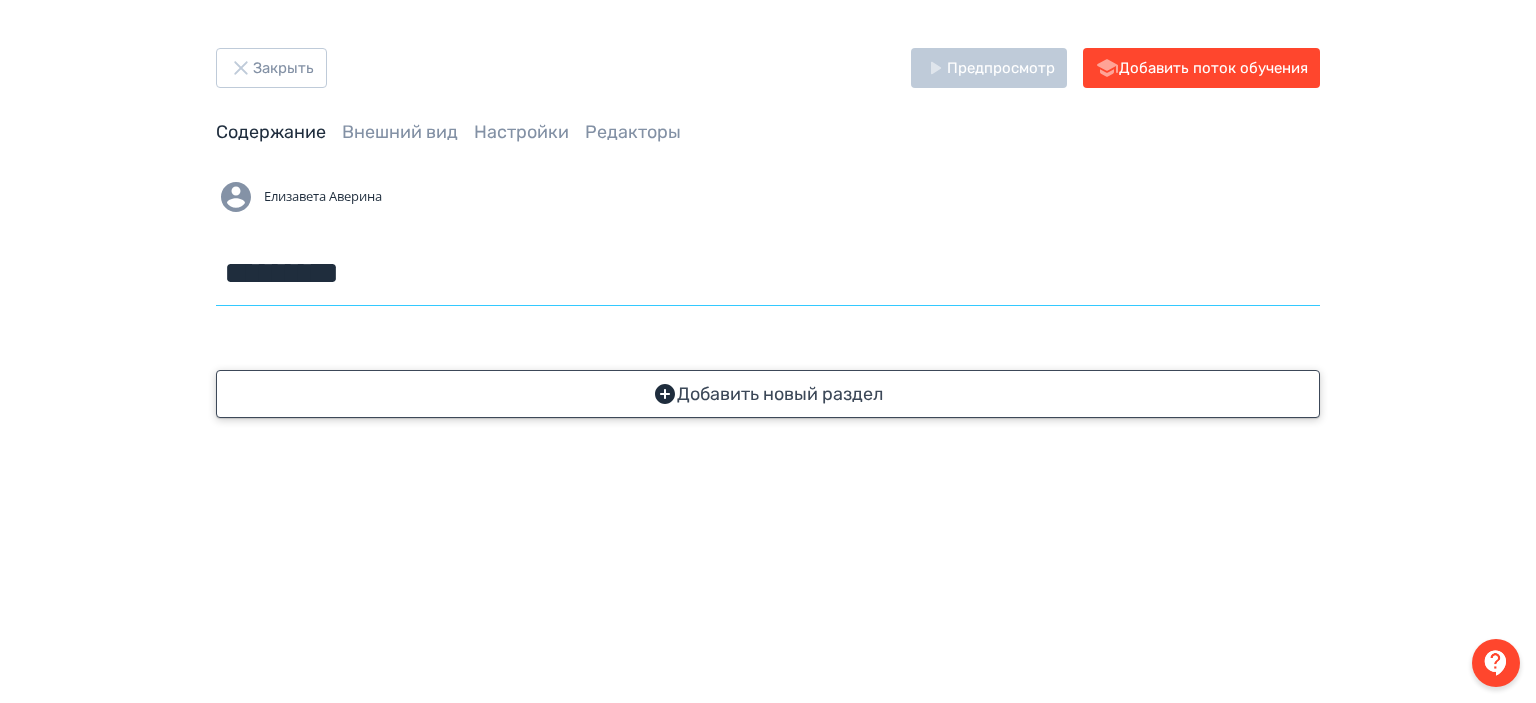 type on "*********" 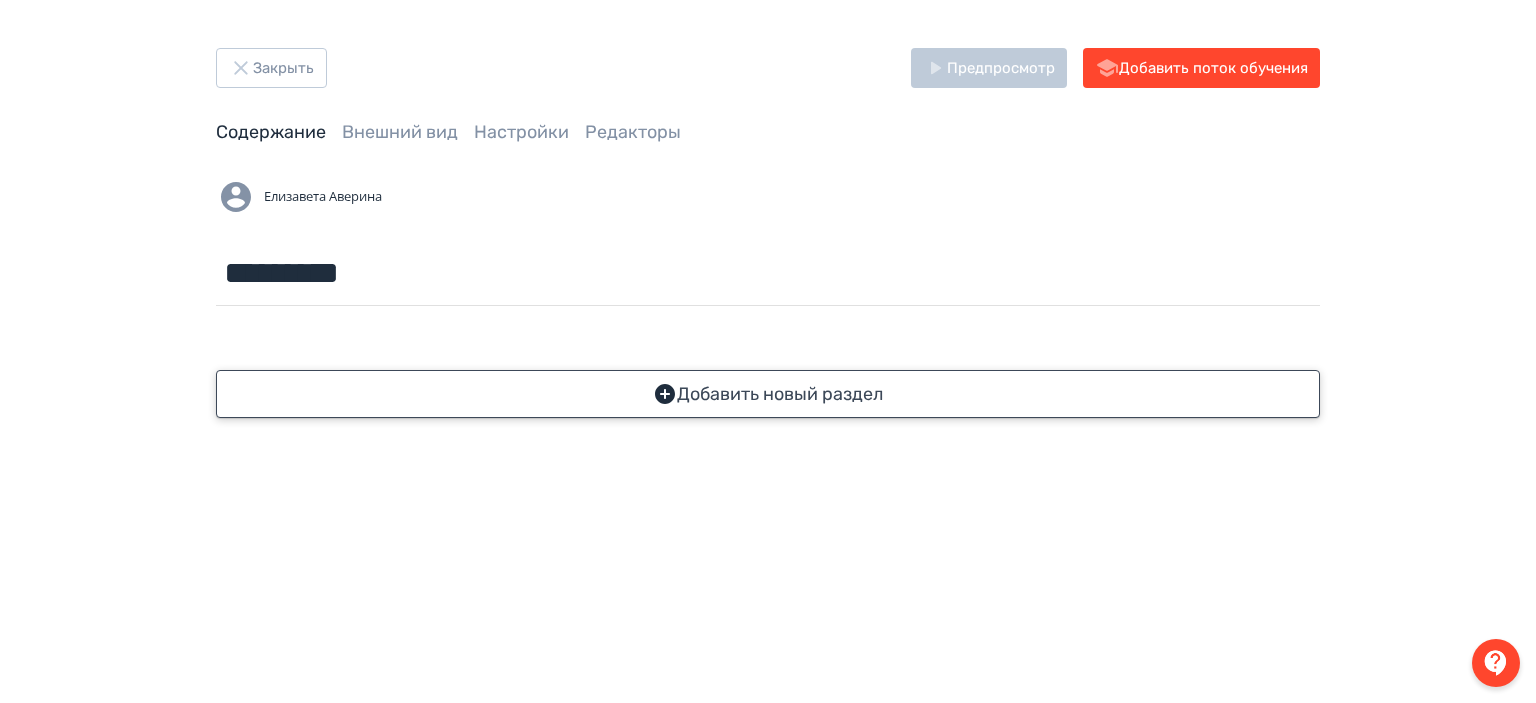 click on "Добавить новый раздел" at bounding box center (768, 394) 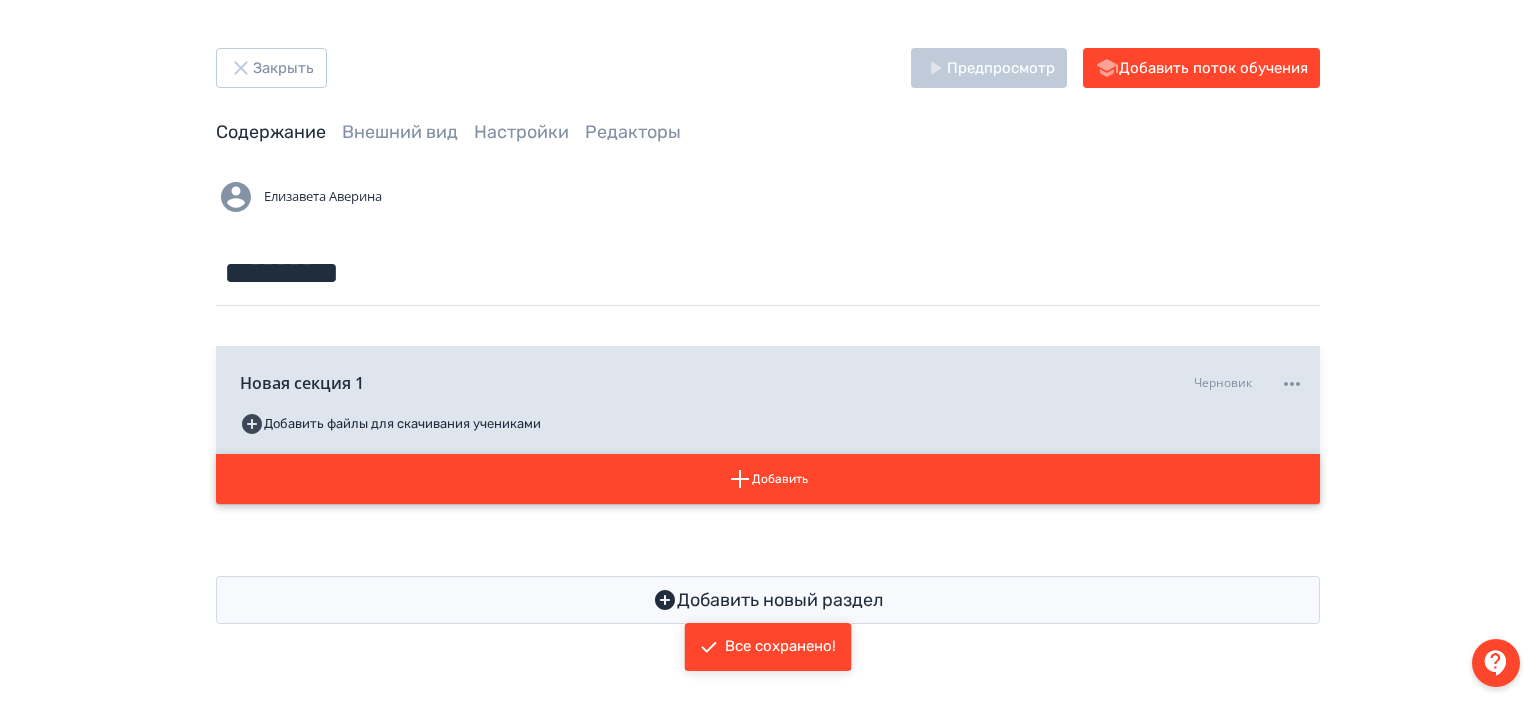 click on "Добавить" at bounding box center [768, 479] 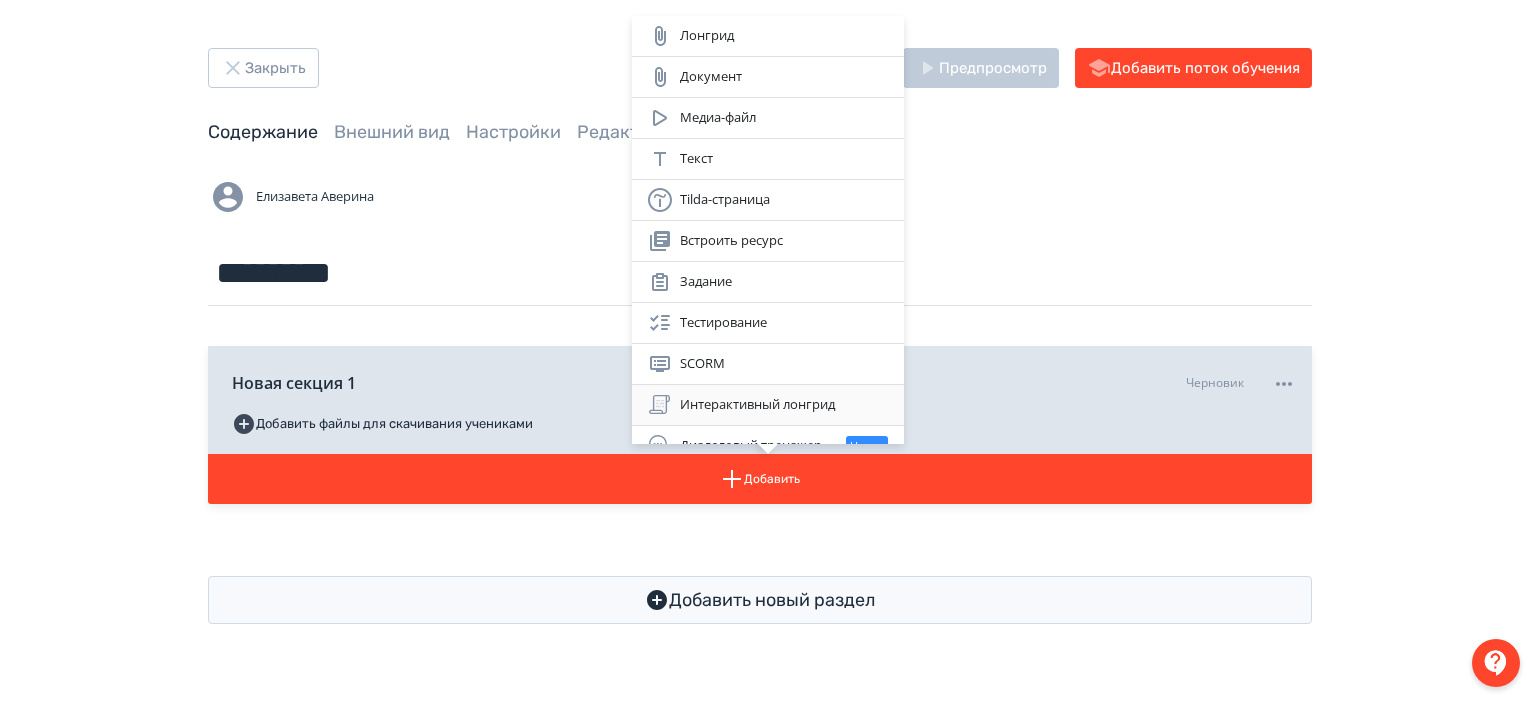 click on "Интерактивный лонгрид" at bounding box center (768, 405) 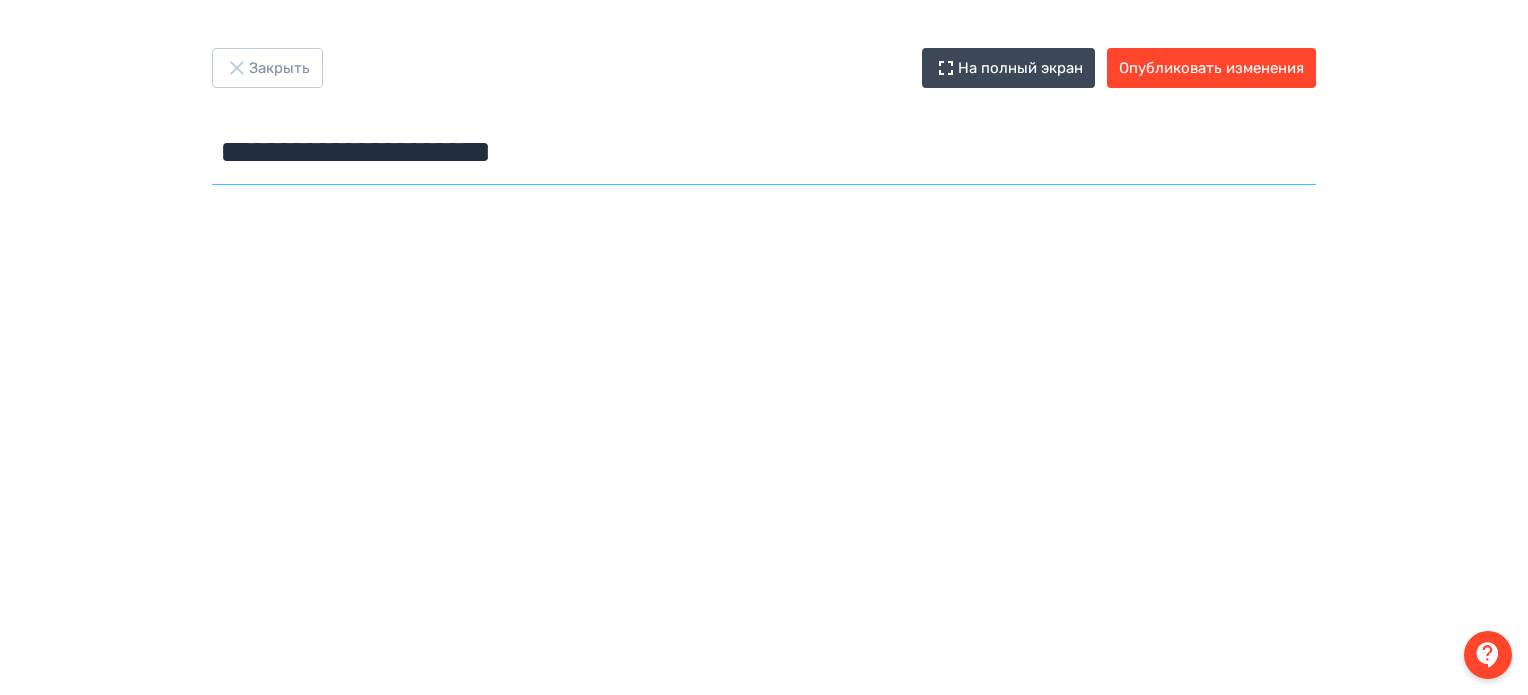 click on "**********" at bounding box center (764, 152) 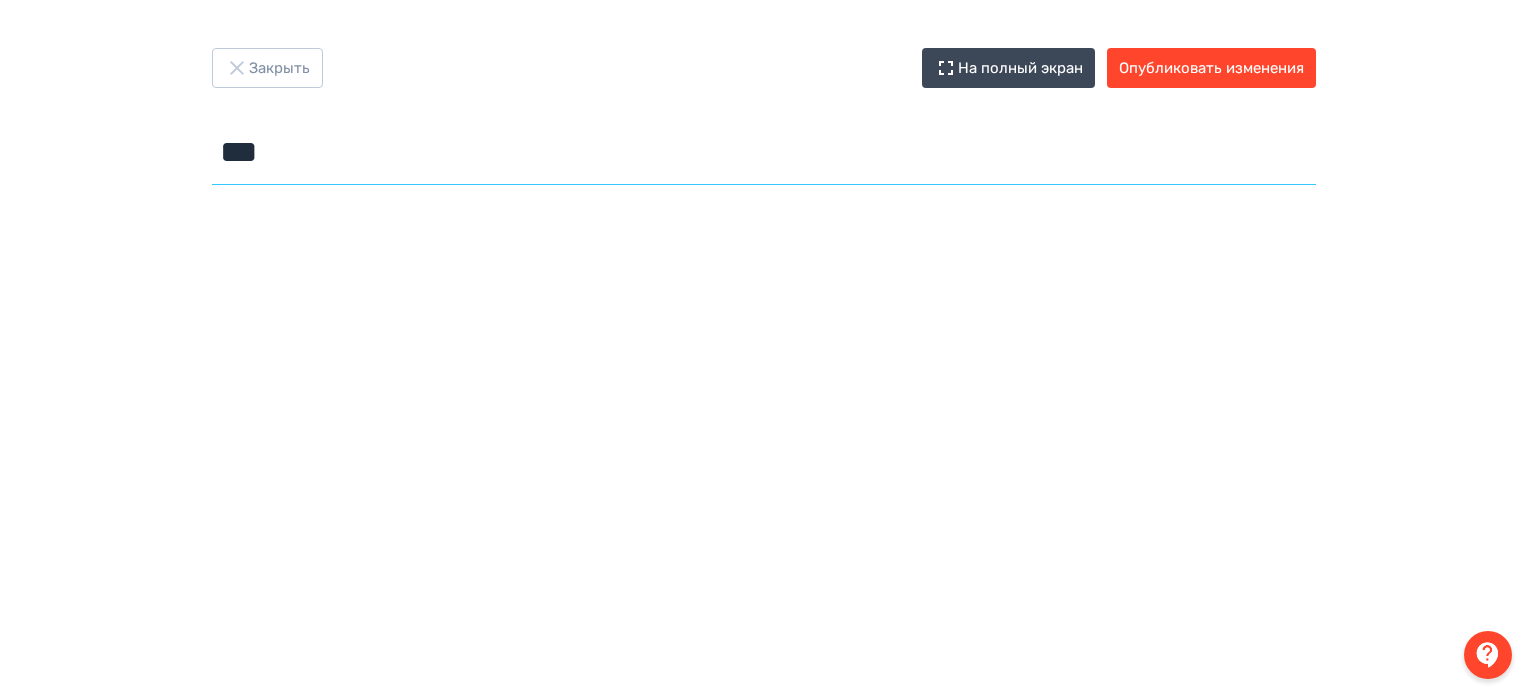 type on "***" 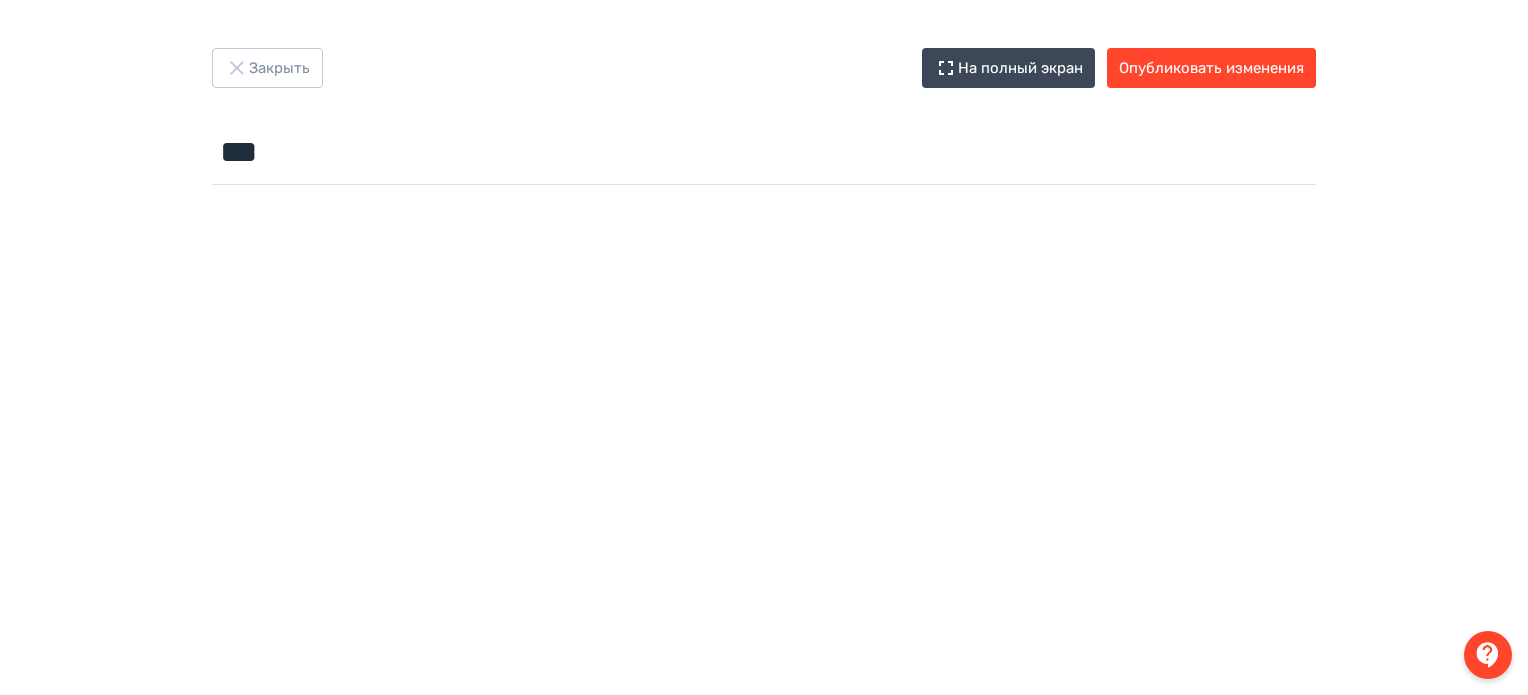 click at bounding box center (764, 643) 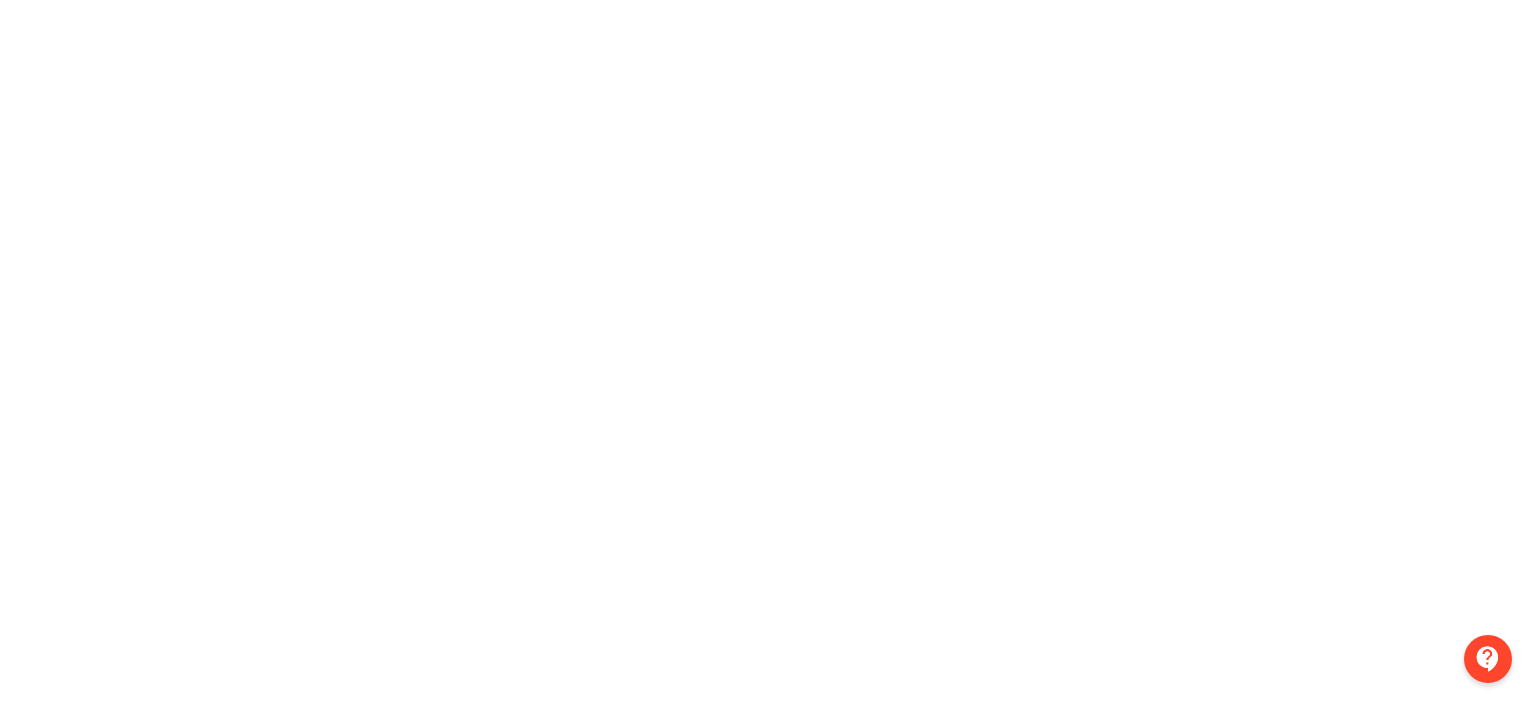 scroll, scrollTop: 0, scrollLeft: 0, axis: both 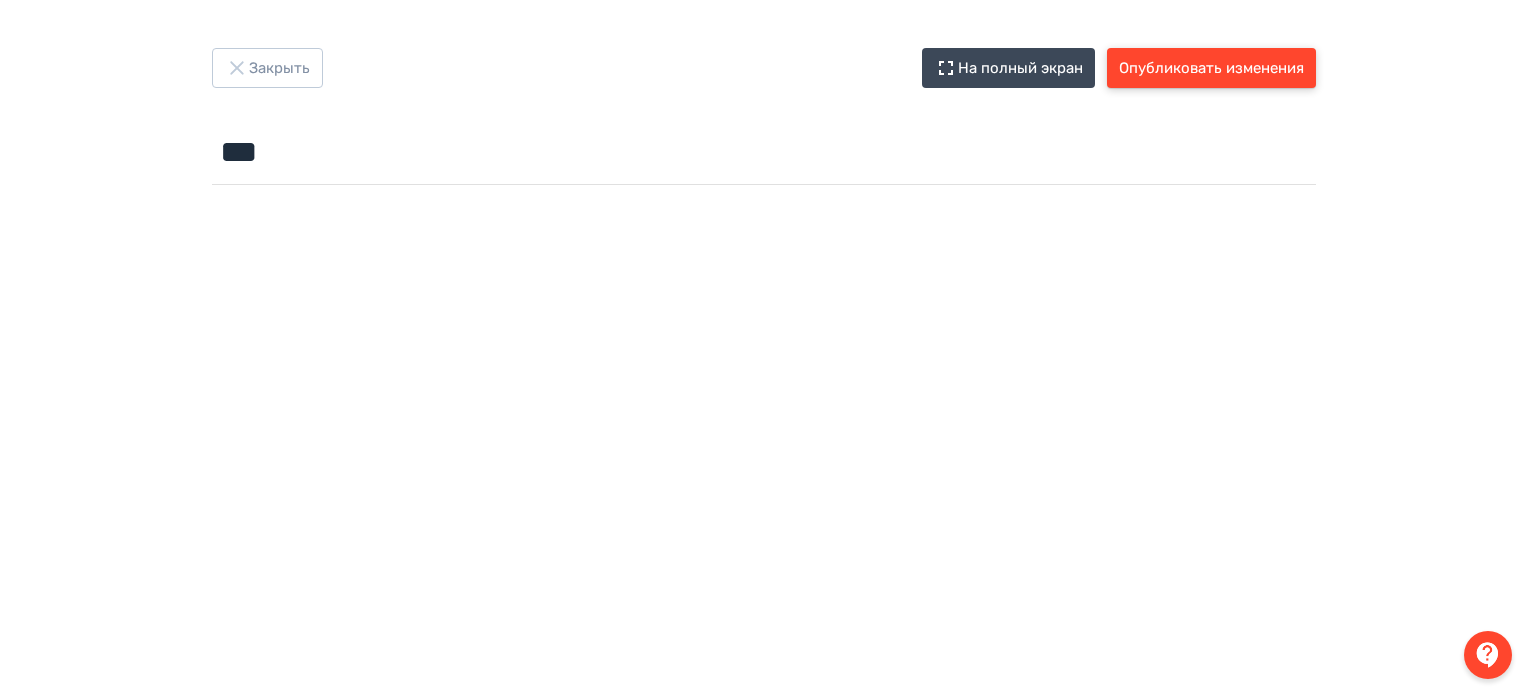 click on "Опубликовать изменения" at bounding box center [1211, 68] 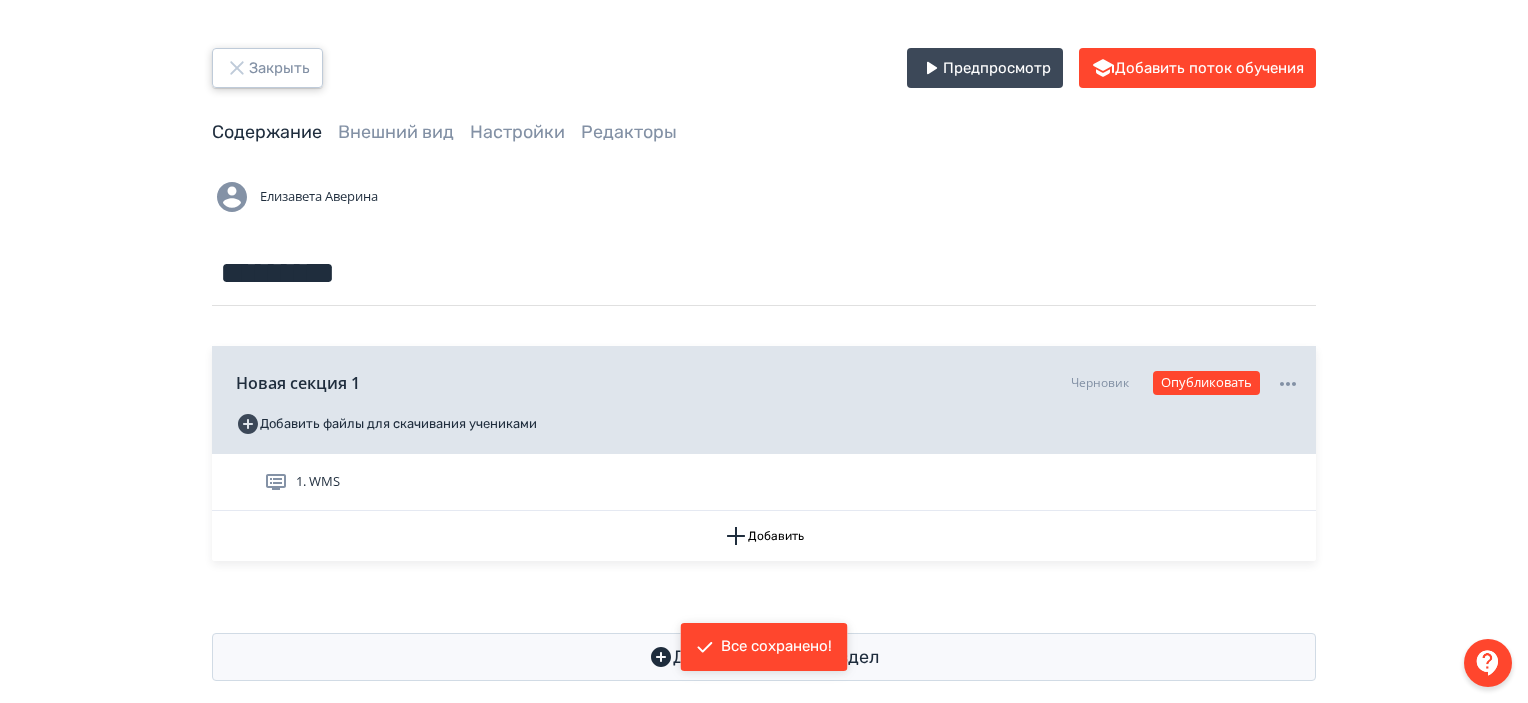 click on "Закрыть" at bounding box center [267, 68] 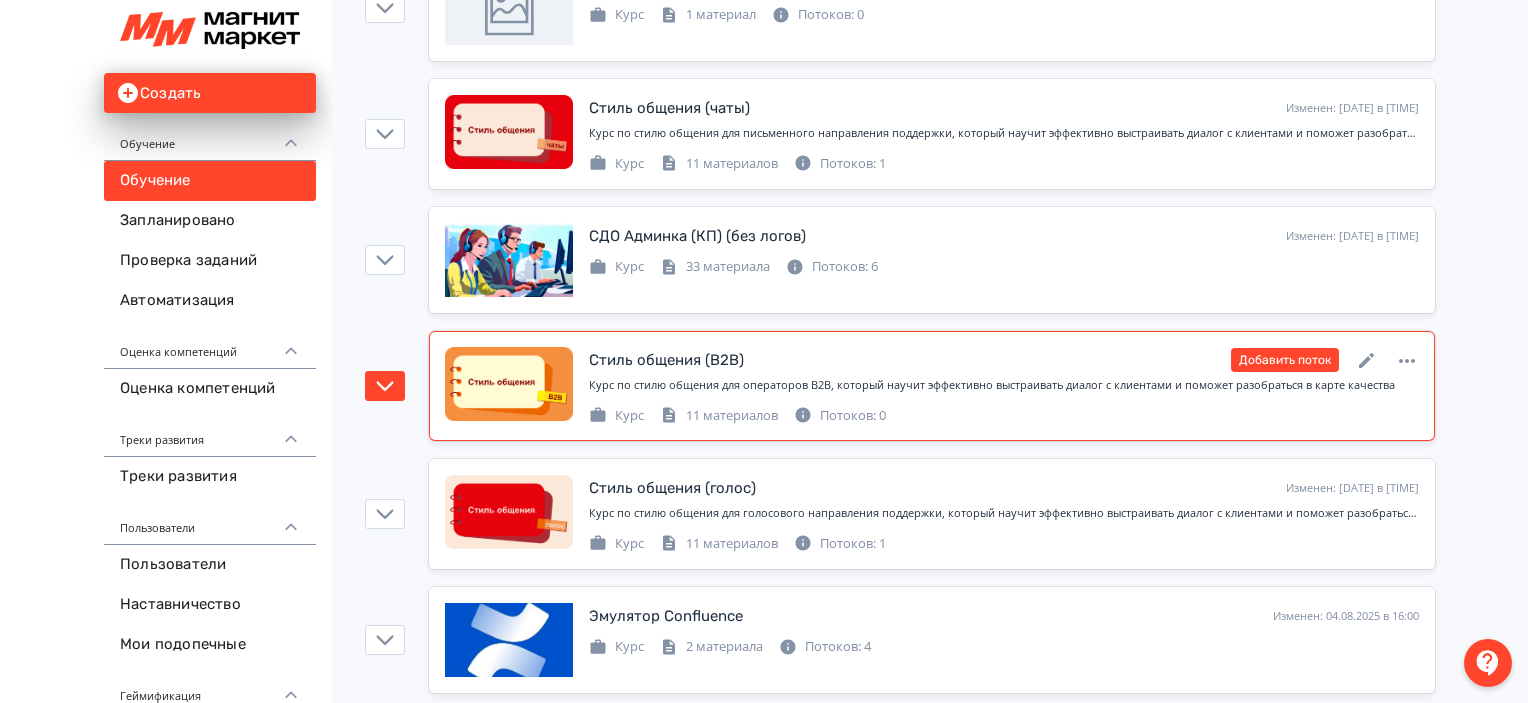 scroll, scrollTop: 700, scrollLeft: 0, axis: vertical 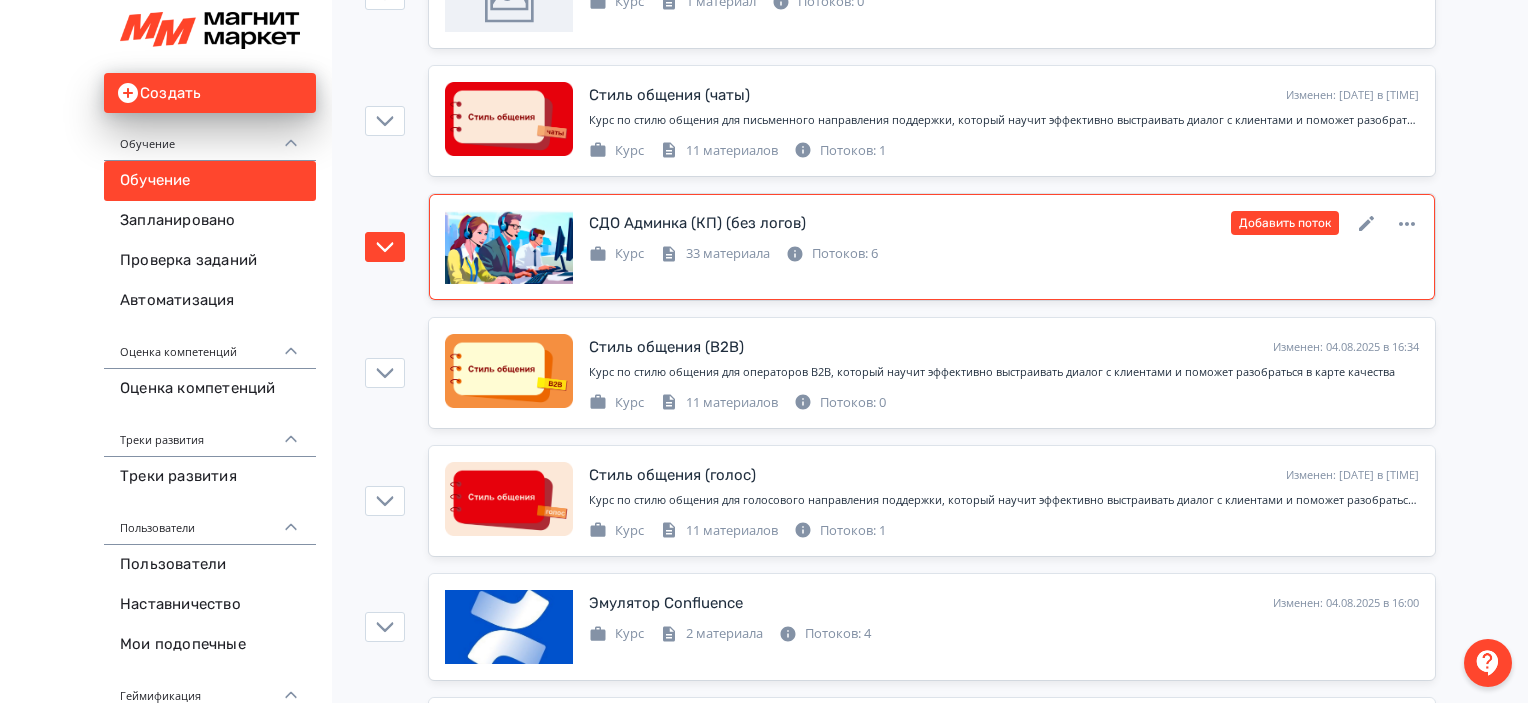 click on "Курс 33 материала Потоков: 6" at bounding box center [1004, 252] 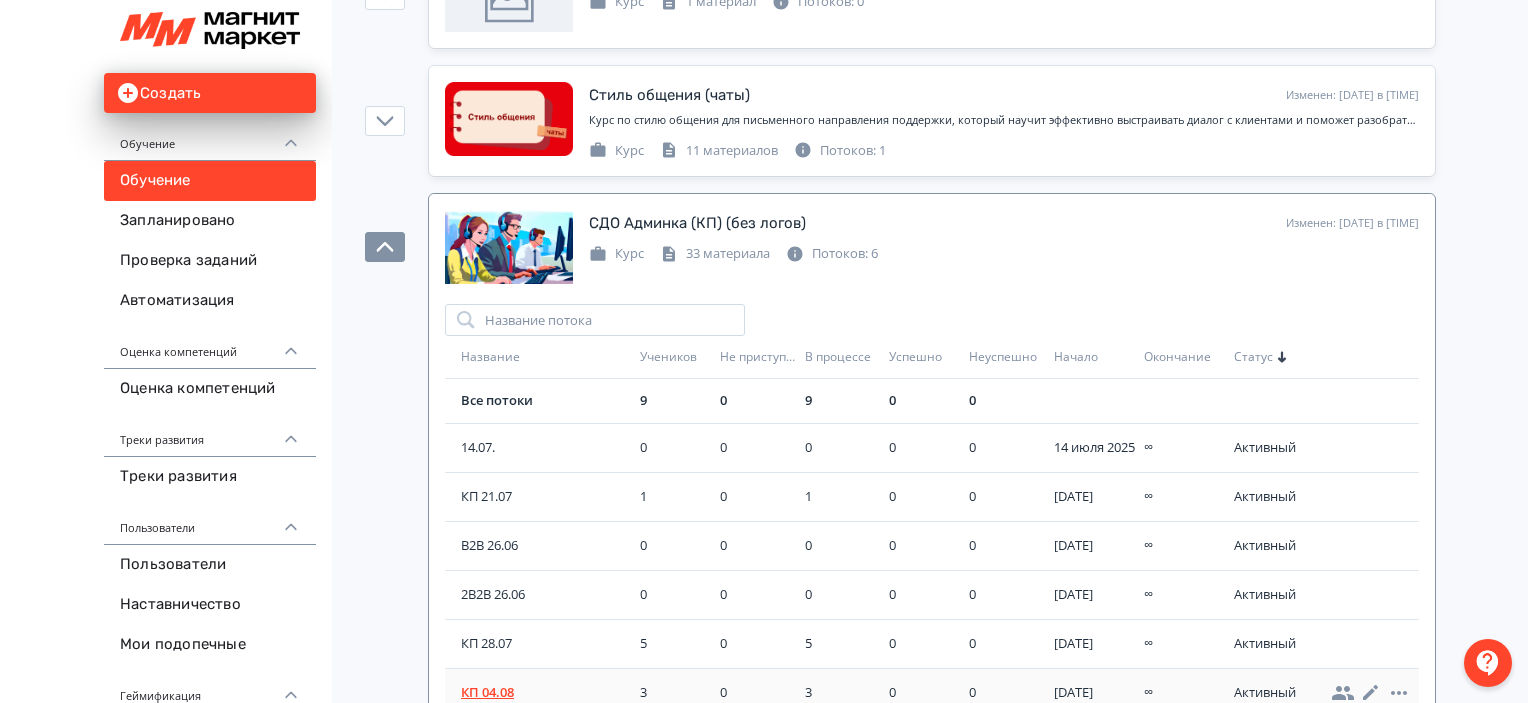 scroll, scrollTop: 800, scrollLeft: 0, axis: vertical 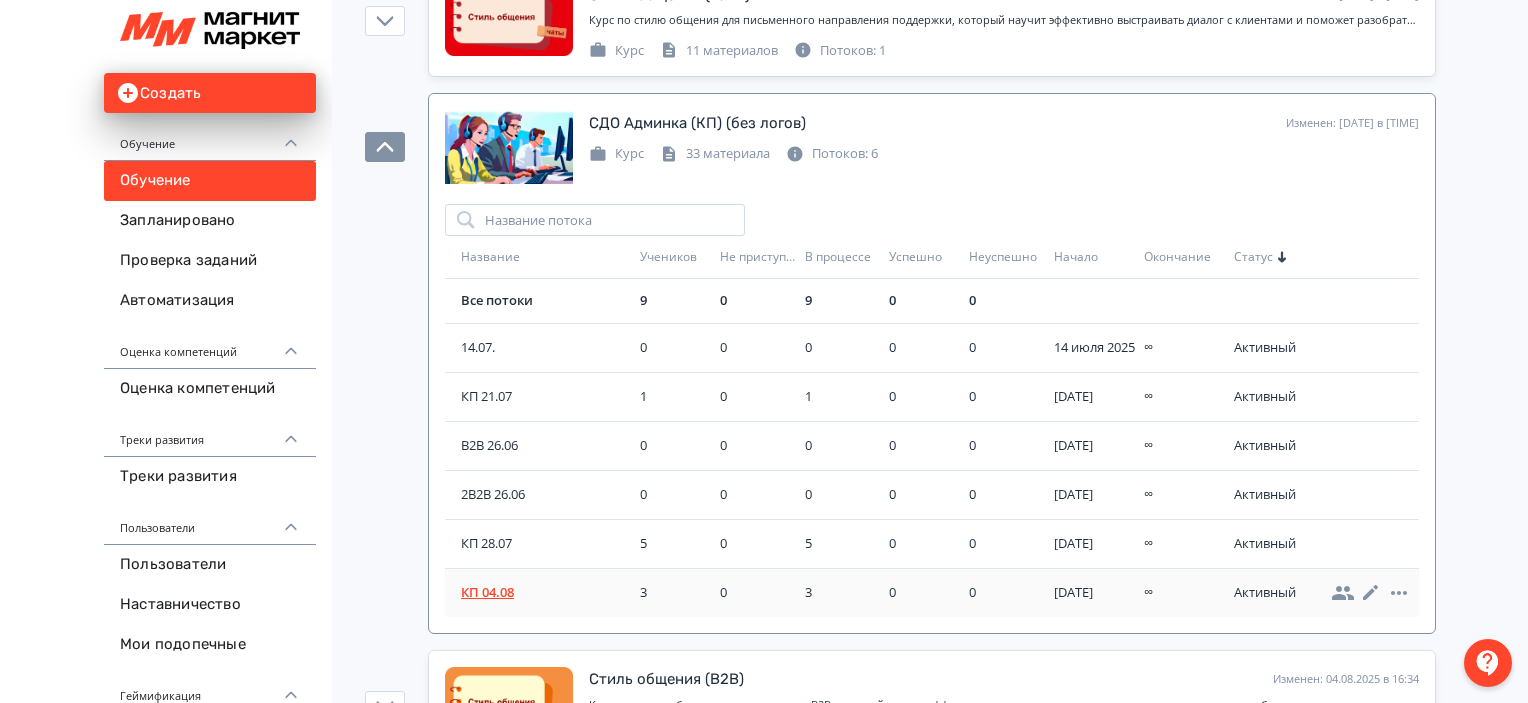 click on "КП 04.08" at bounding box center (546, 593) 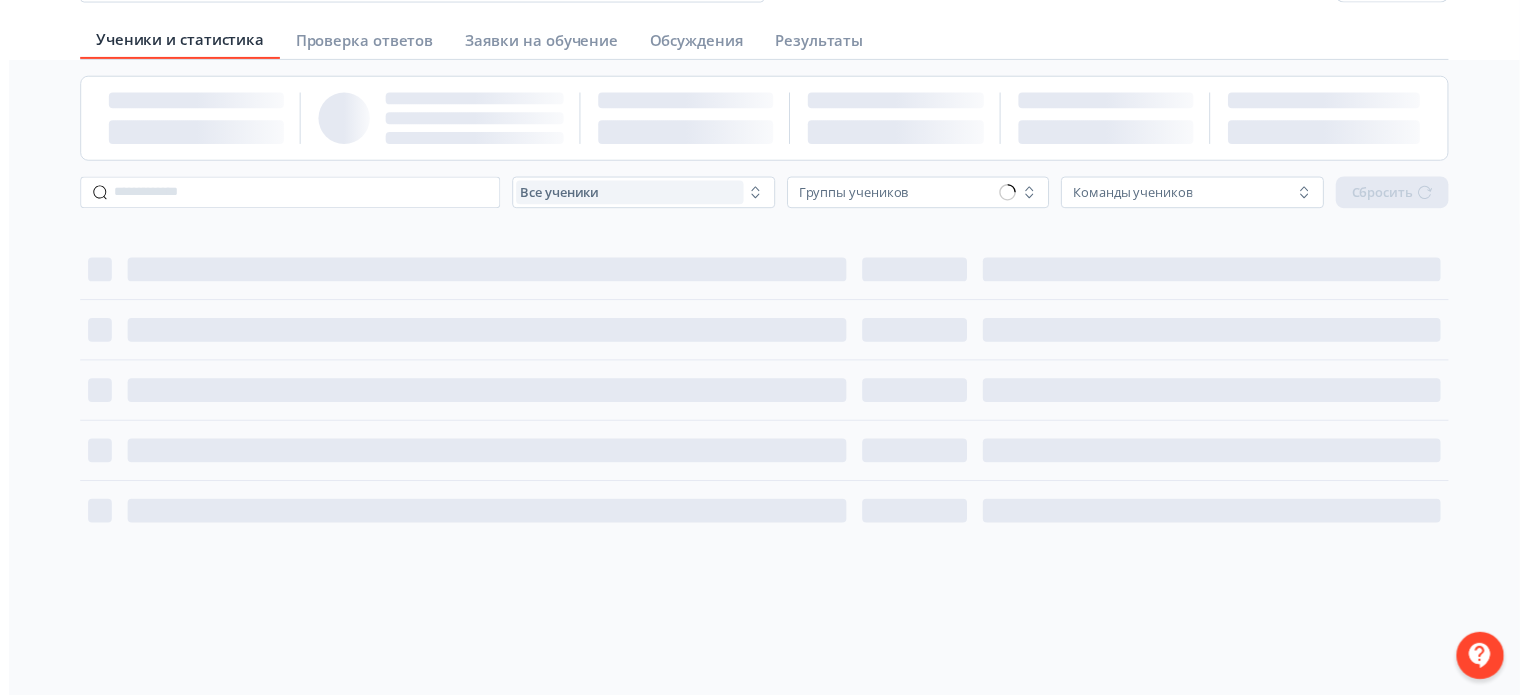 scroll, scrollTop: 0, scrollLeft: 0, axis: both 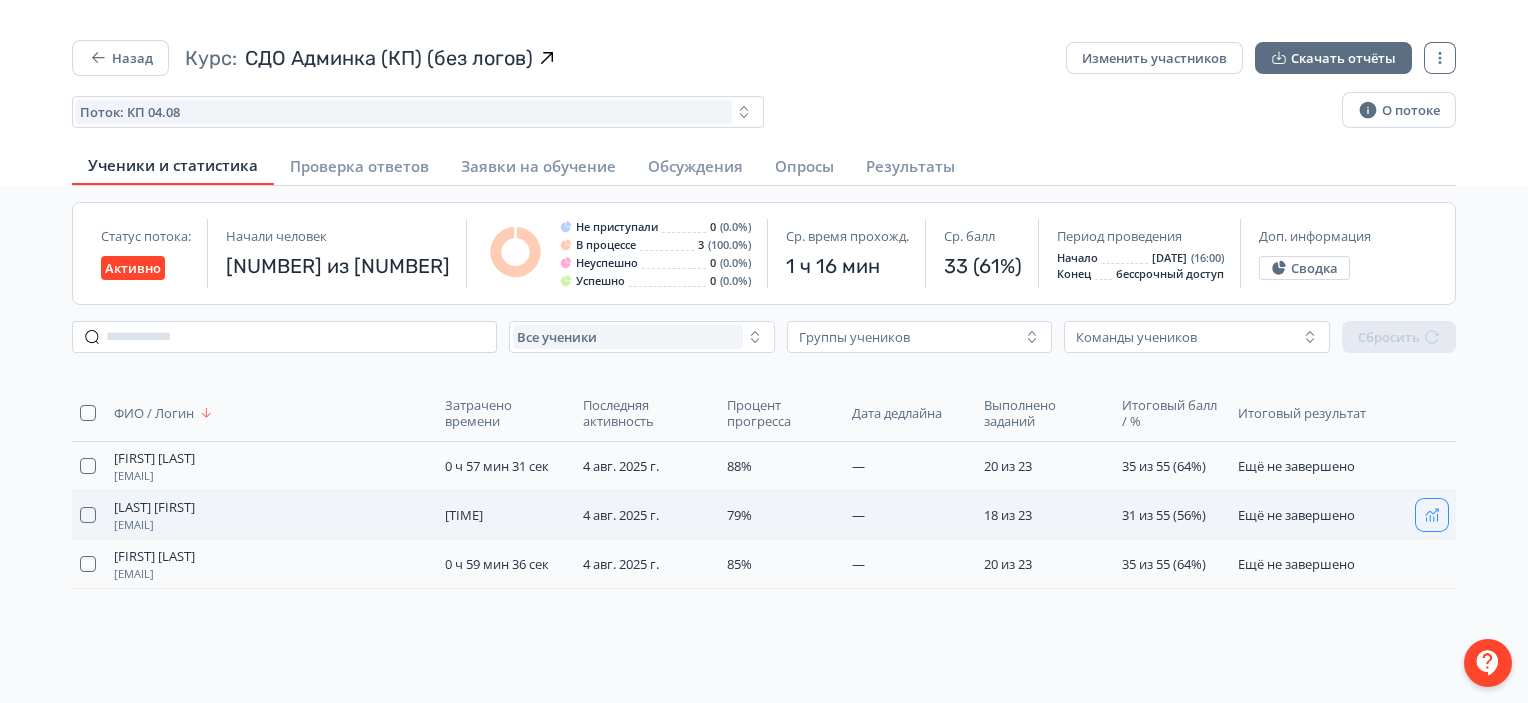 click 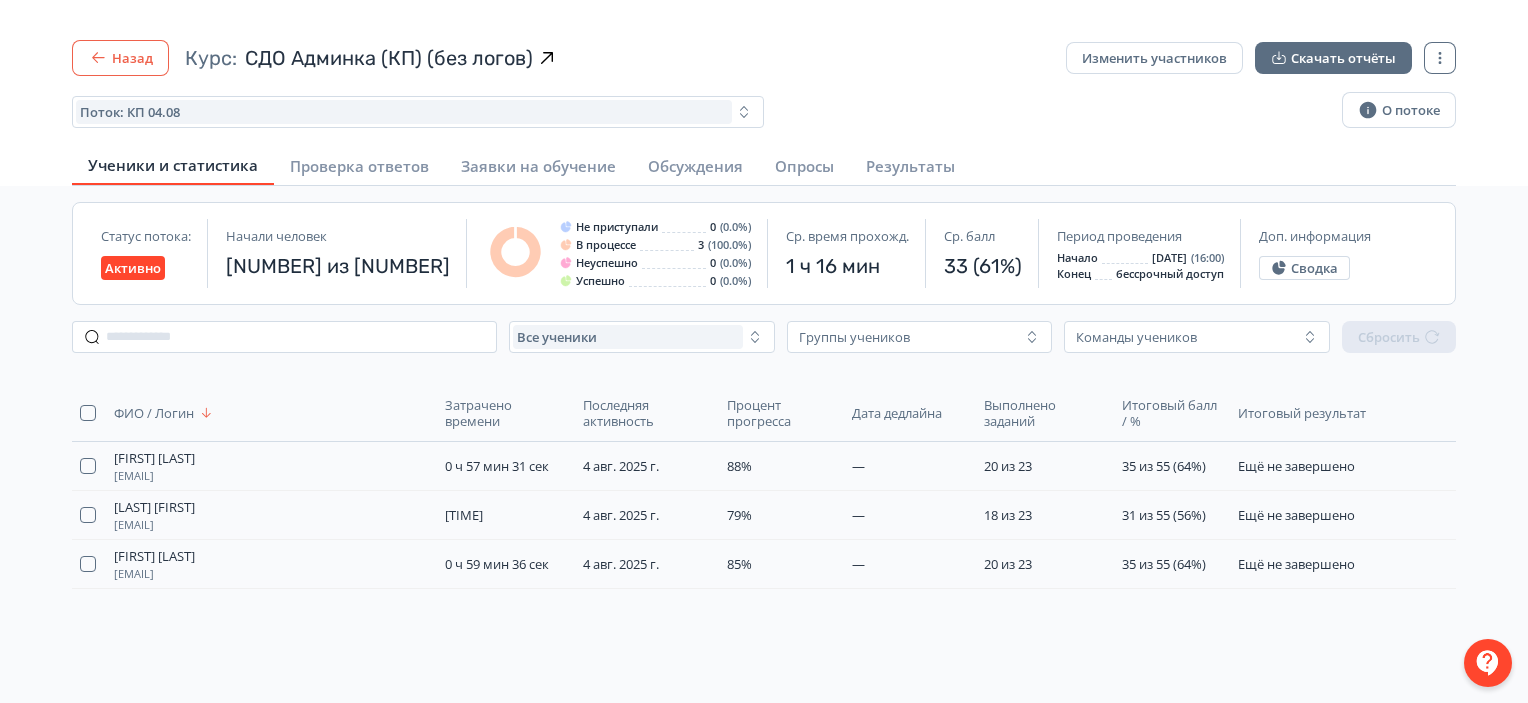 click on "Назад" at bounding box center (120, 58) 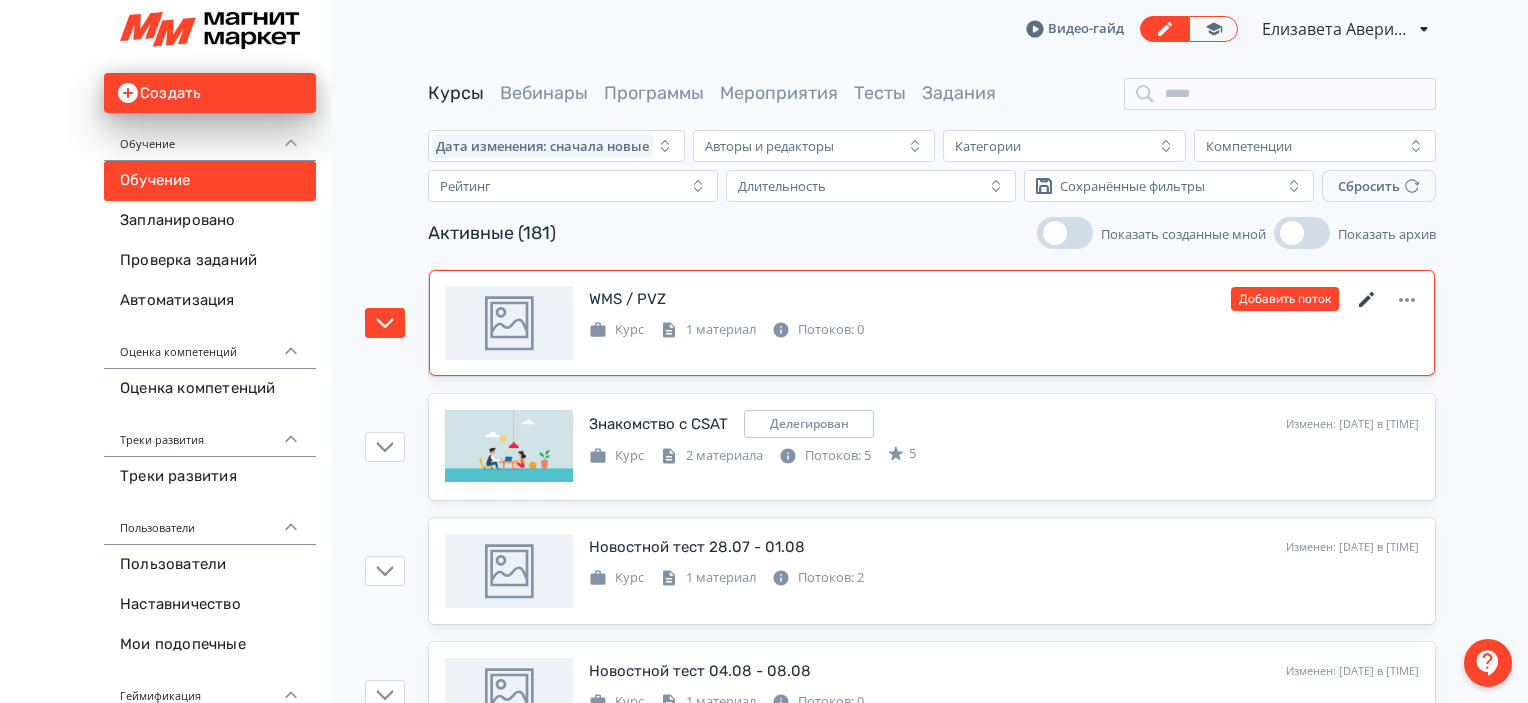 click 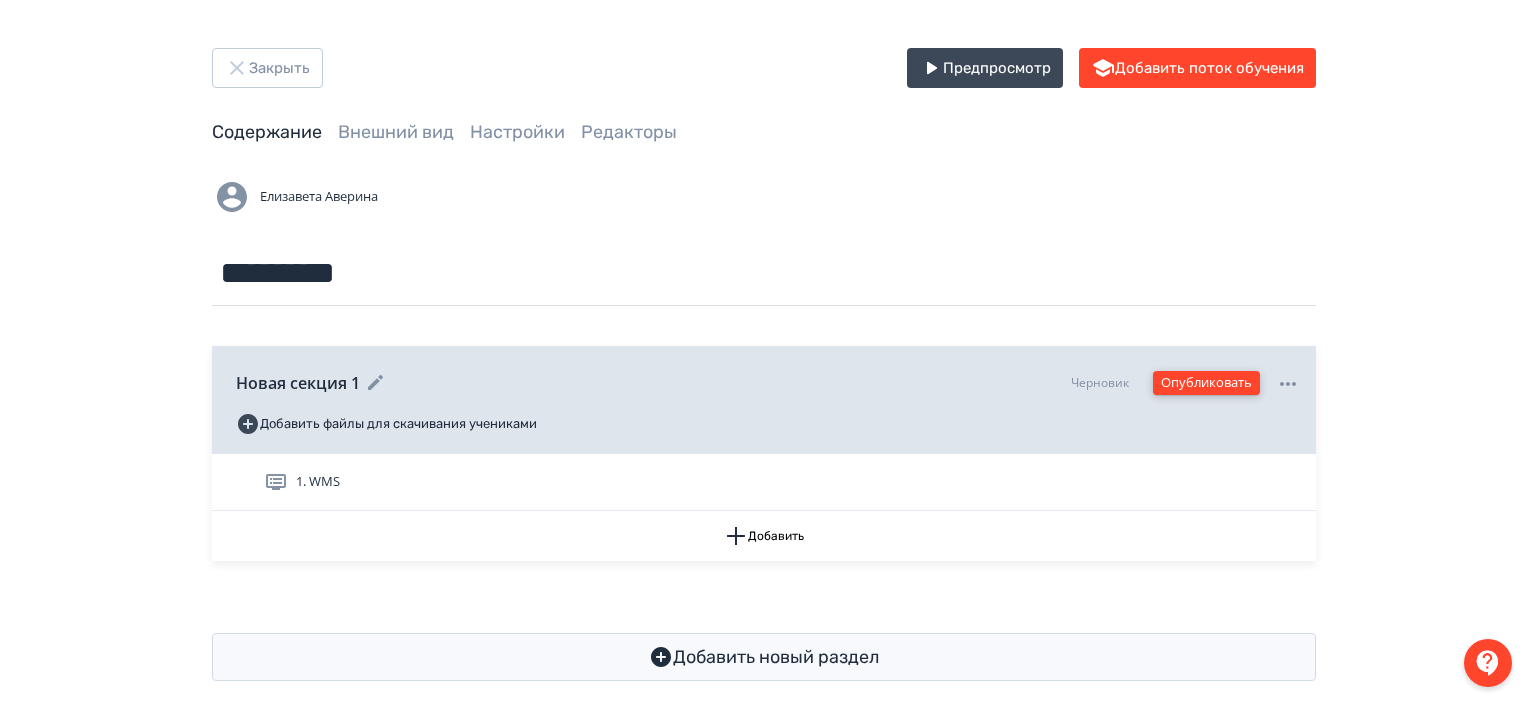 click on "Опубликовать" at bounding box center [1206, 383] 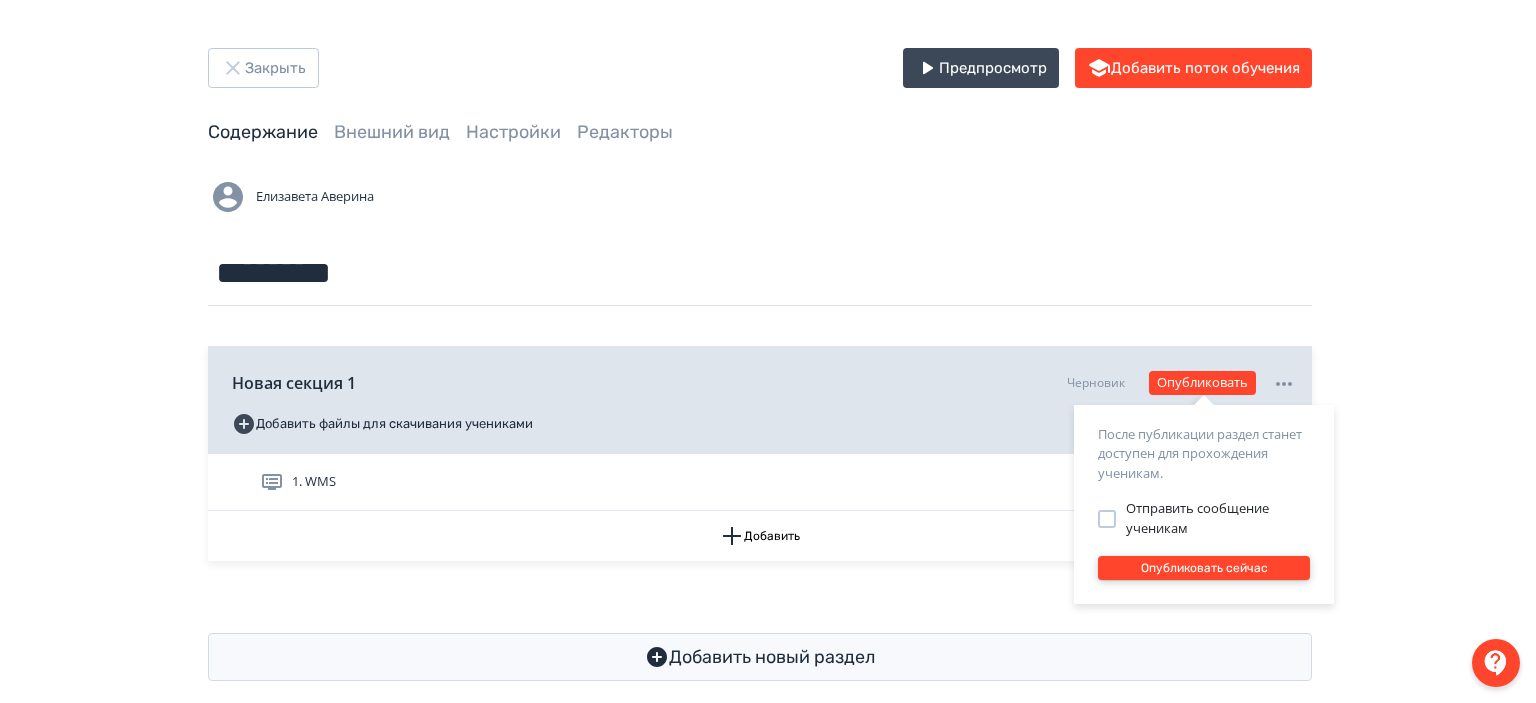 click on "Опубликовать сейчас" at bounding box center (1204, 568) 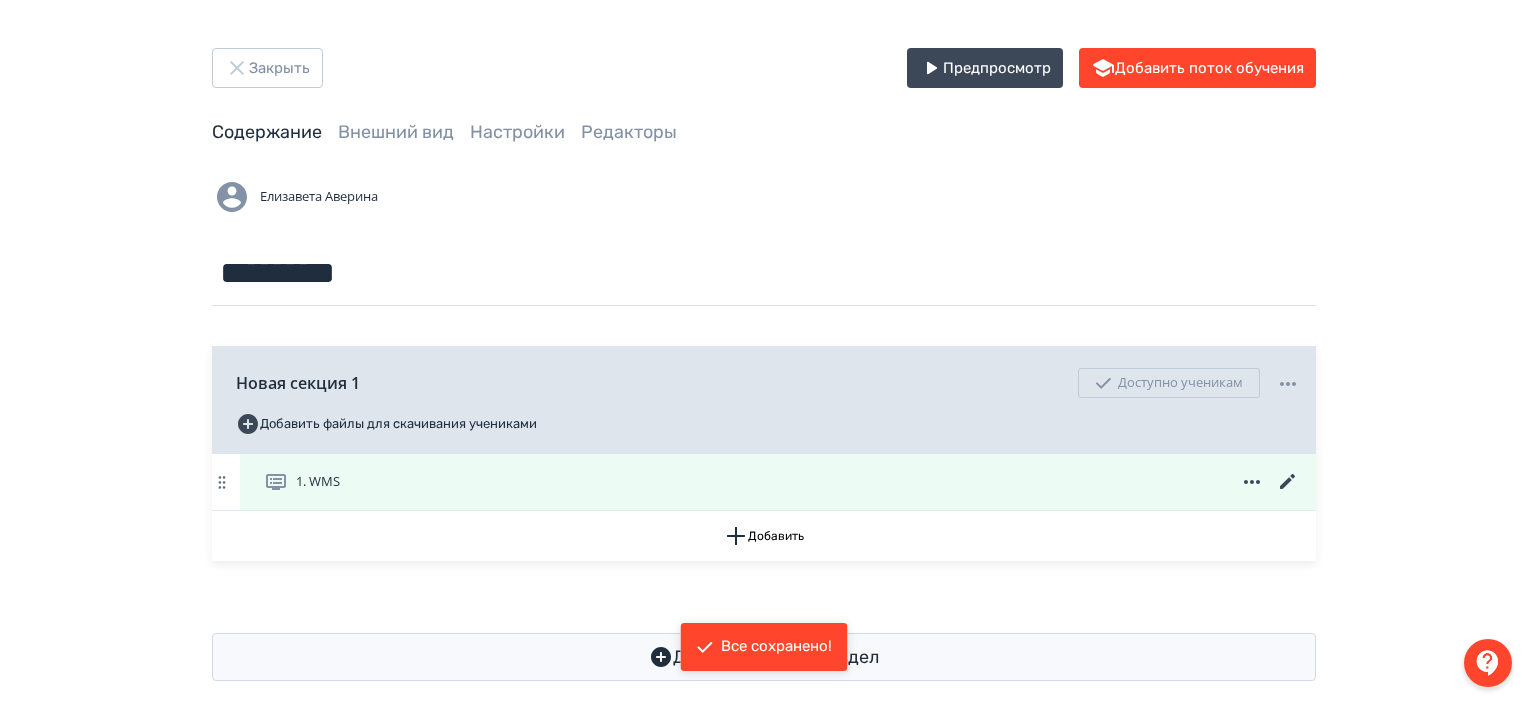 click 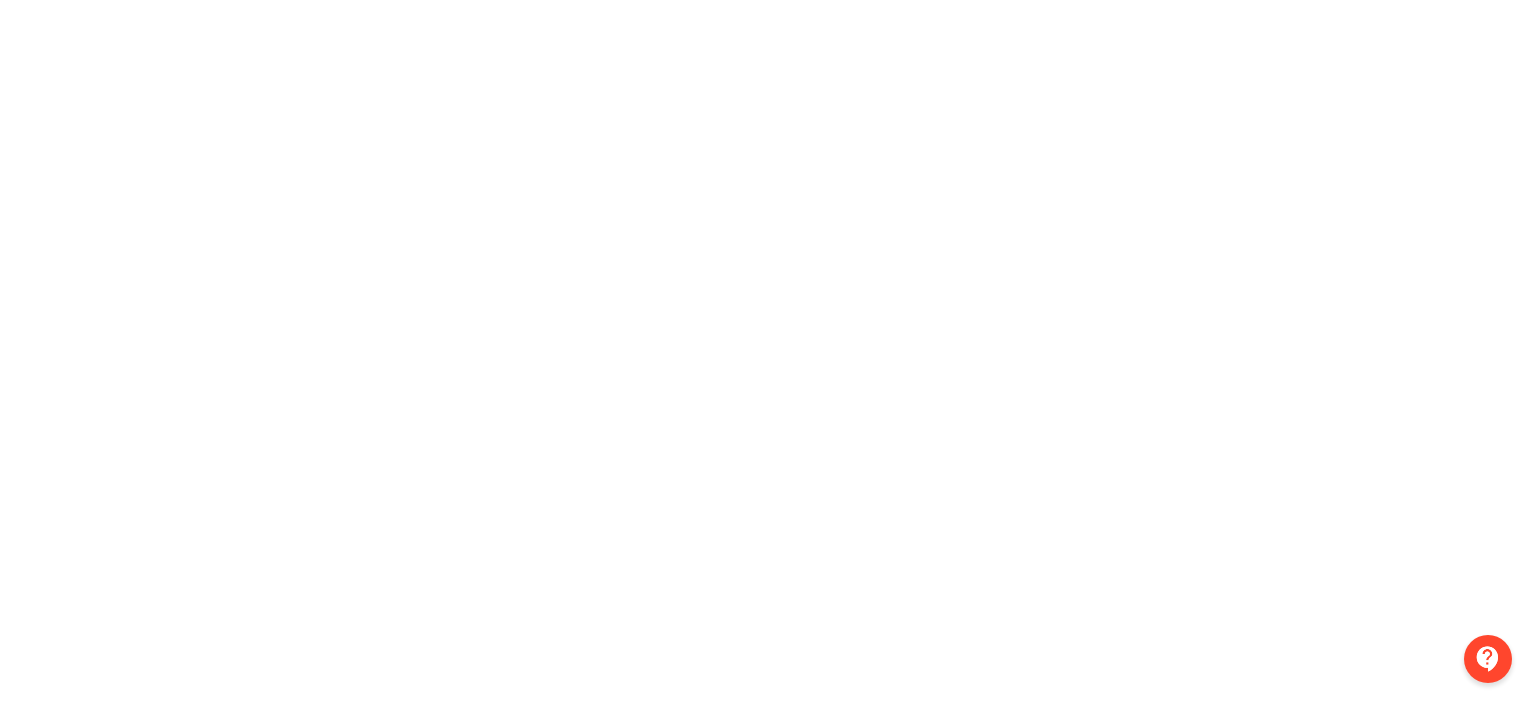 scroll, scrollTop: 0, scrollLeft: 0, axis: both 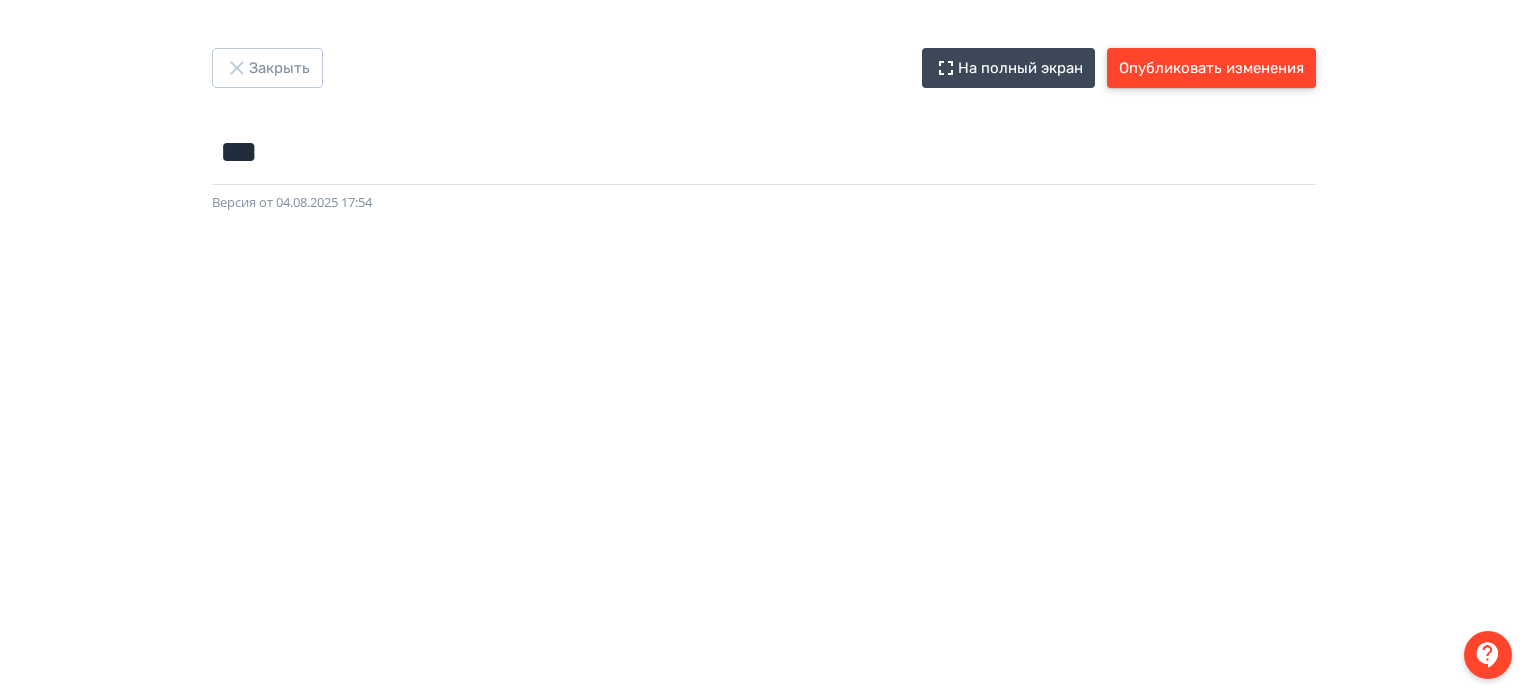 click on "Опубликовать изменения" at bounding box center (1211, 68) 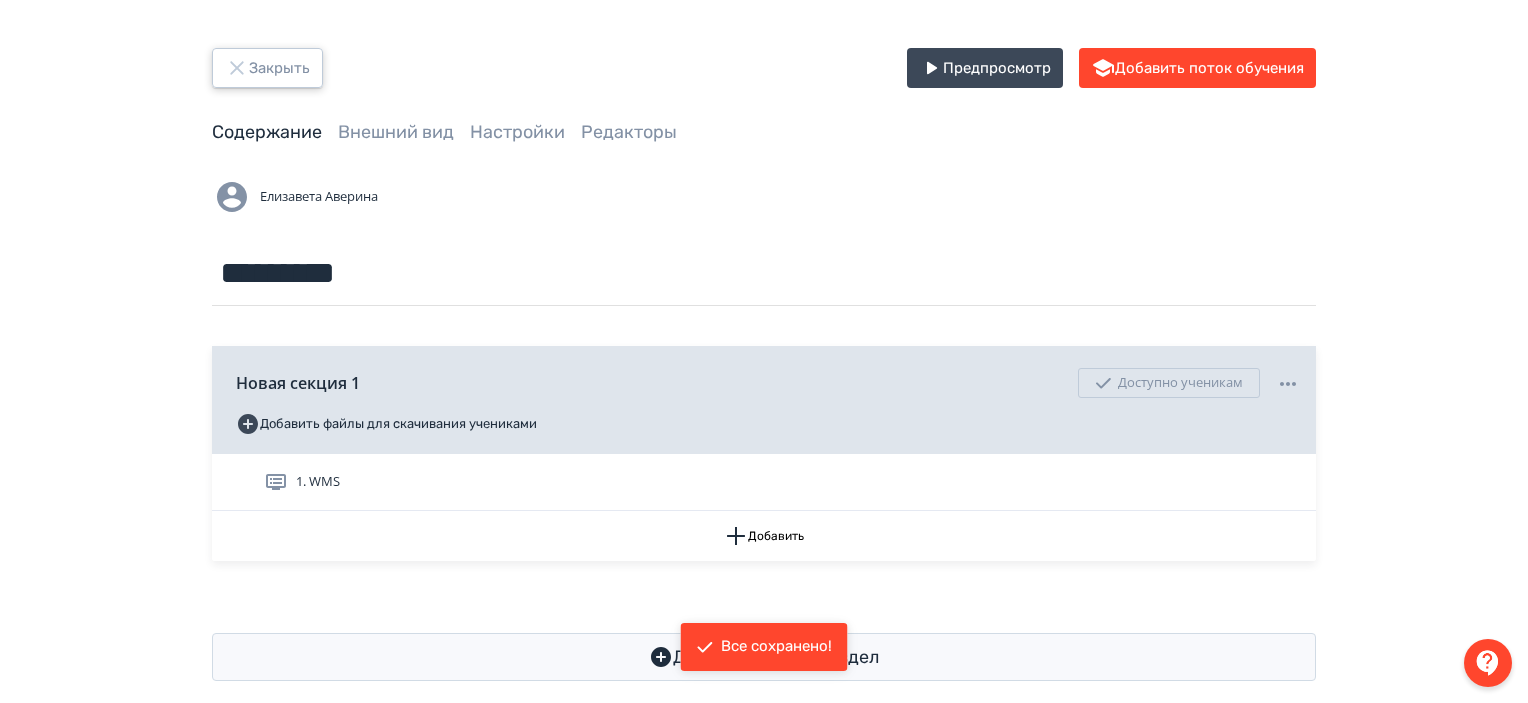 click on "Закрыть" at bounding box center [267, 68] 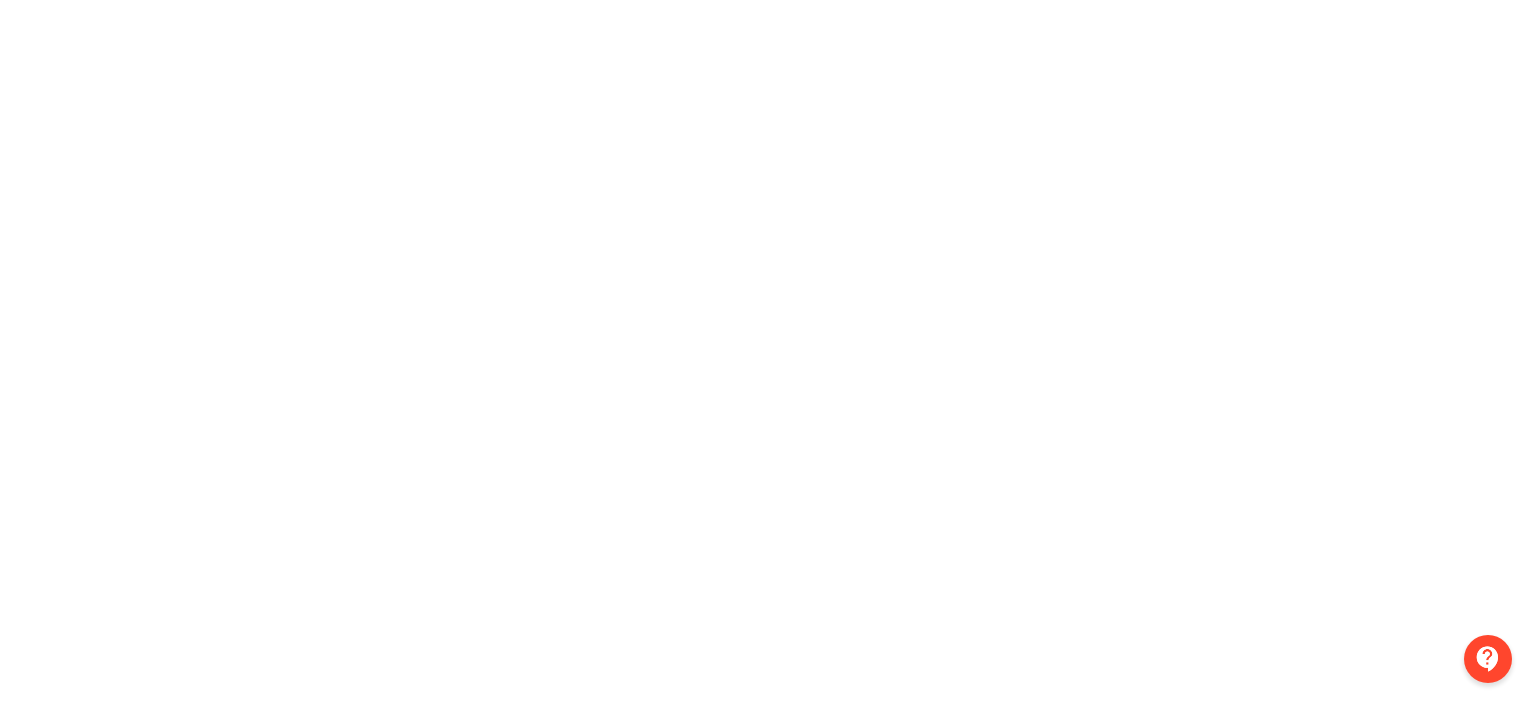 scroll, scrollTop: 0, scrollLeft: 0, axis: both 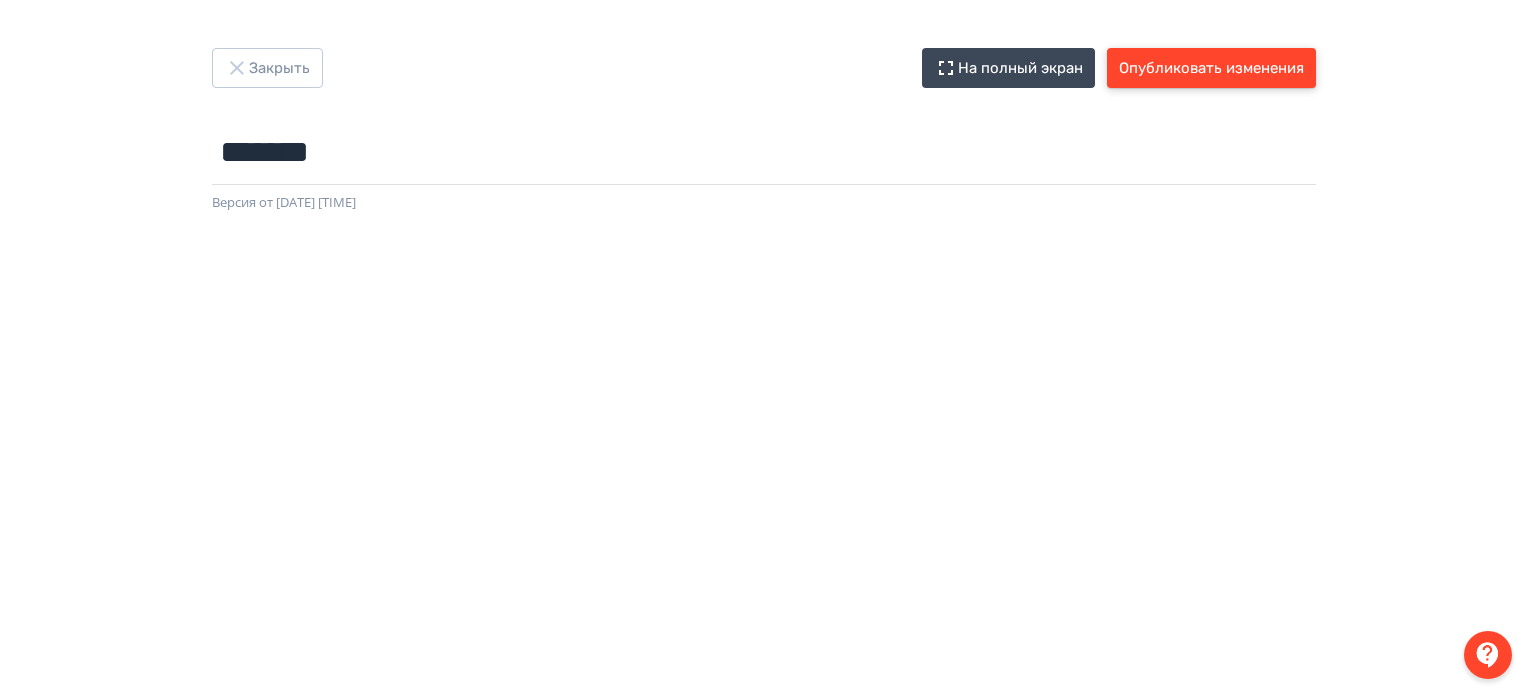 click on "Опубликовать изменения" at bounding box center (1211, 68) 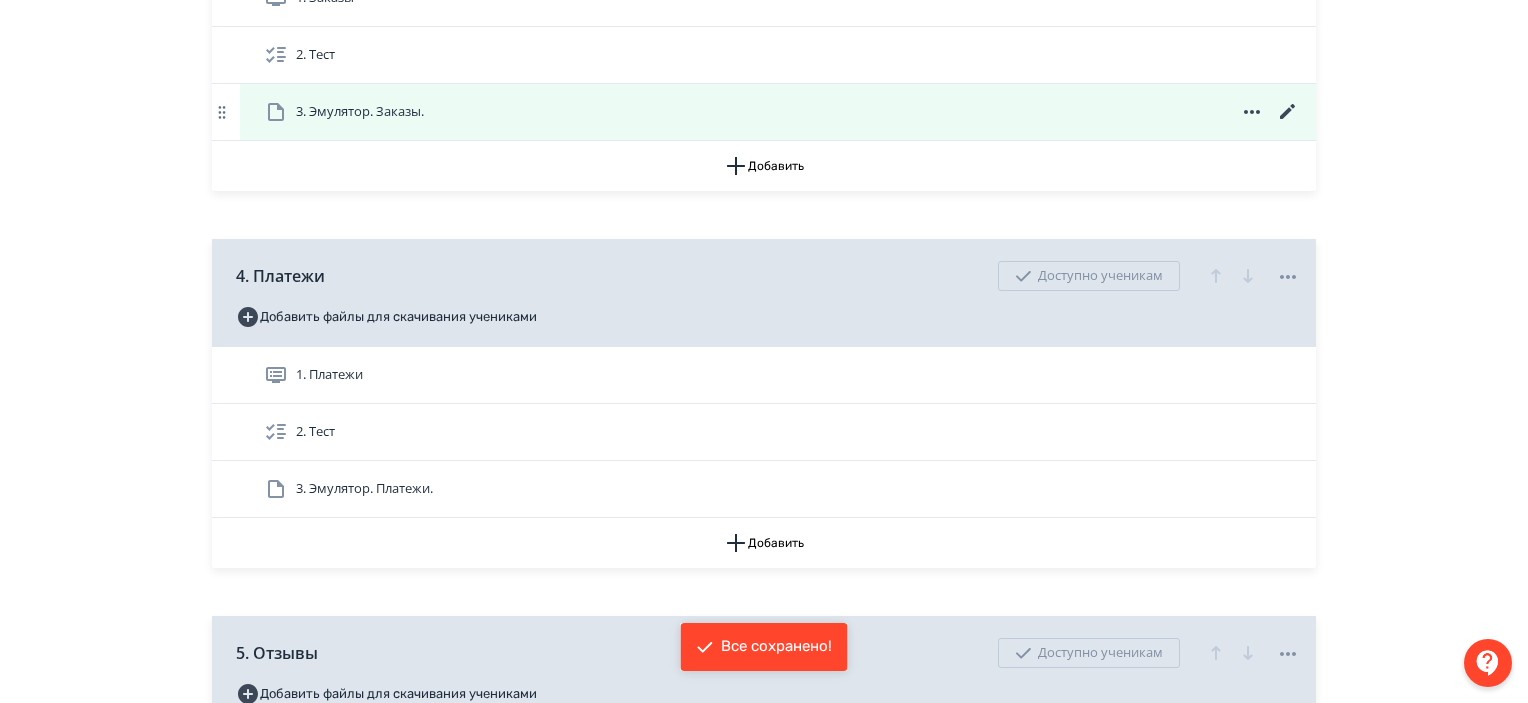 scroll, scrollTop: 1400, scrollLeft: 0, axis: vertical 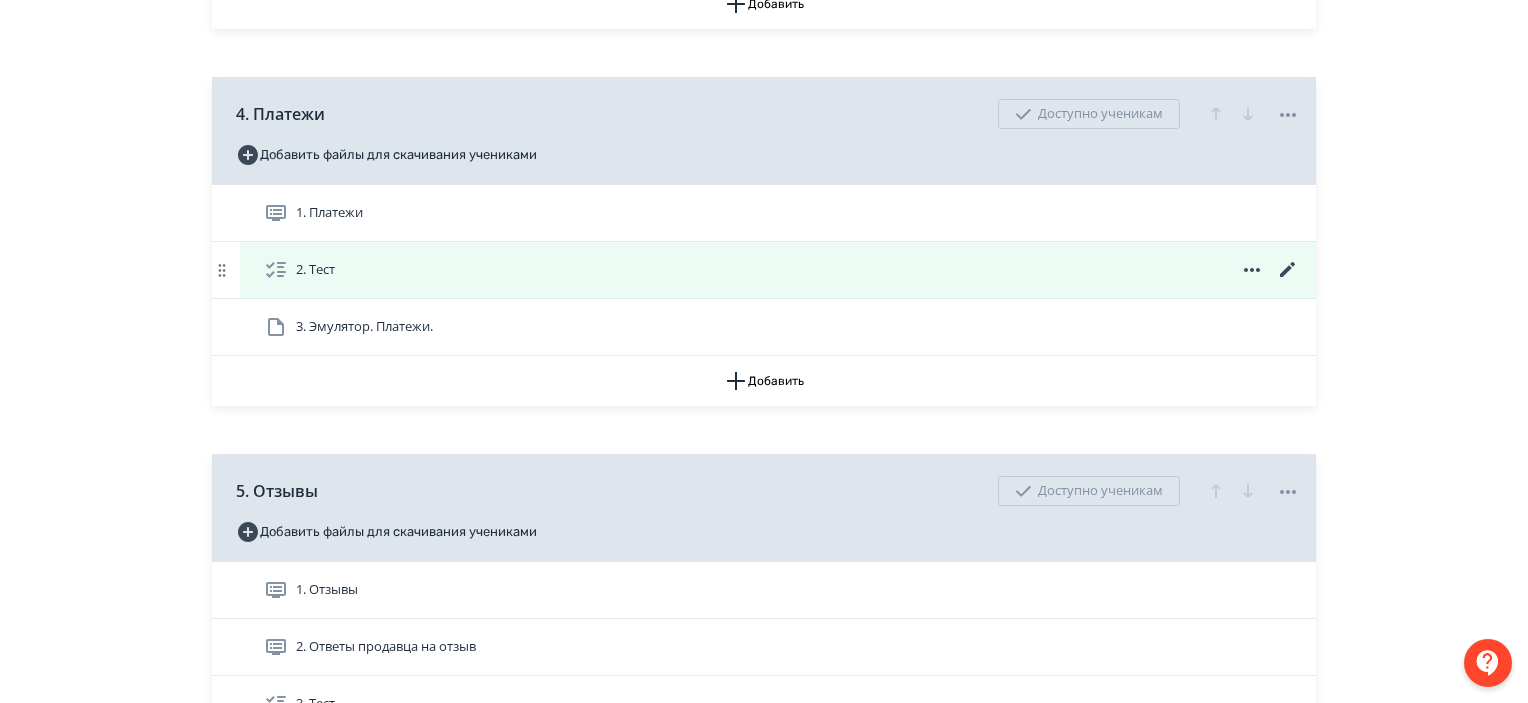click 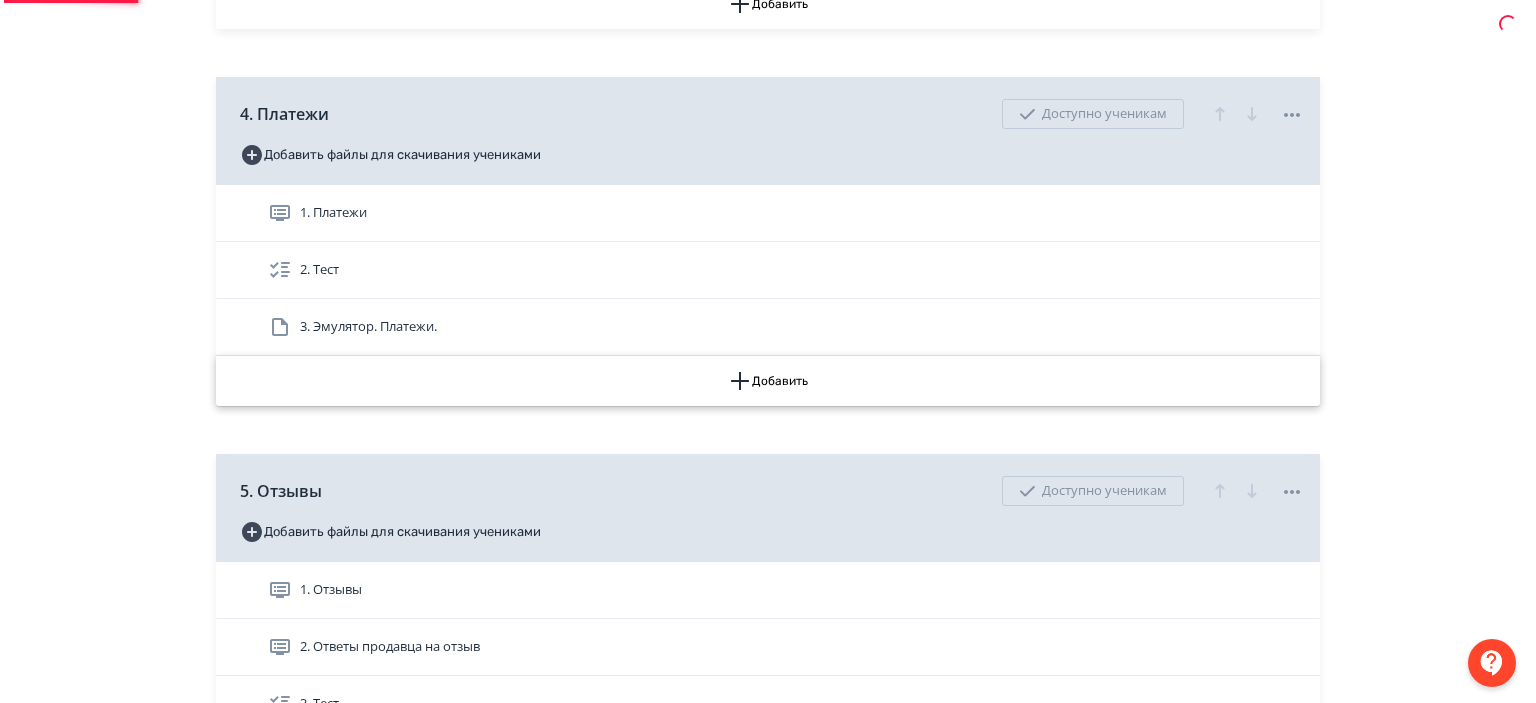 scroll, scrollTop: 0, scrollLeft: 0, axis: both 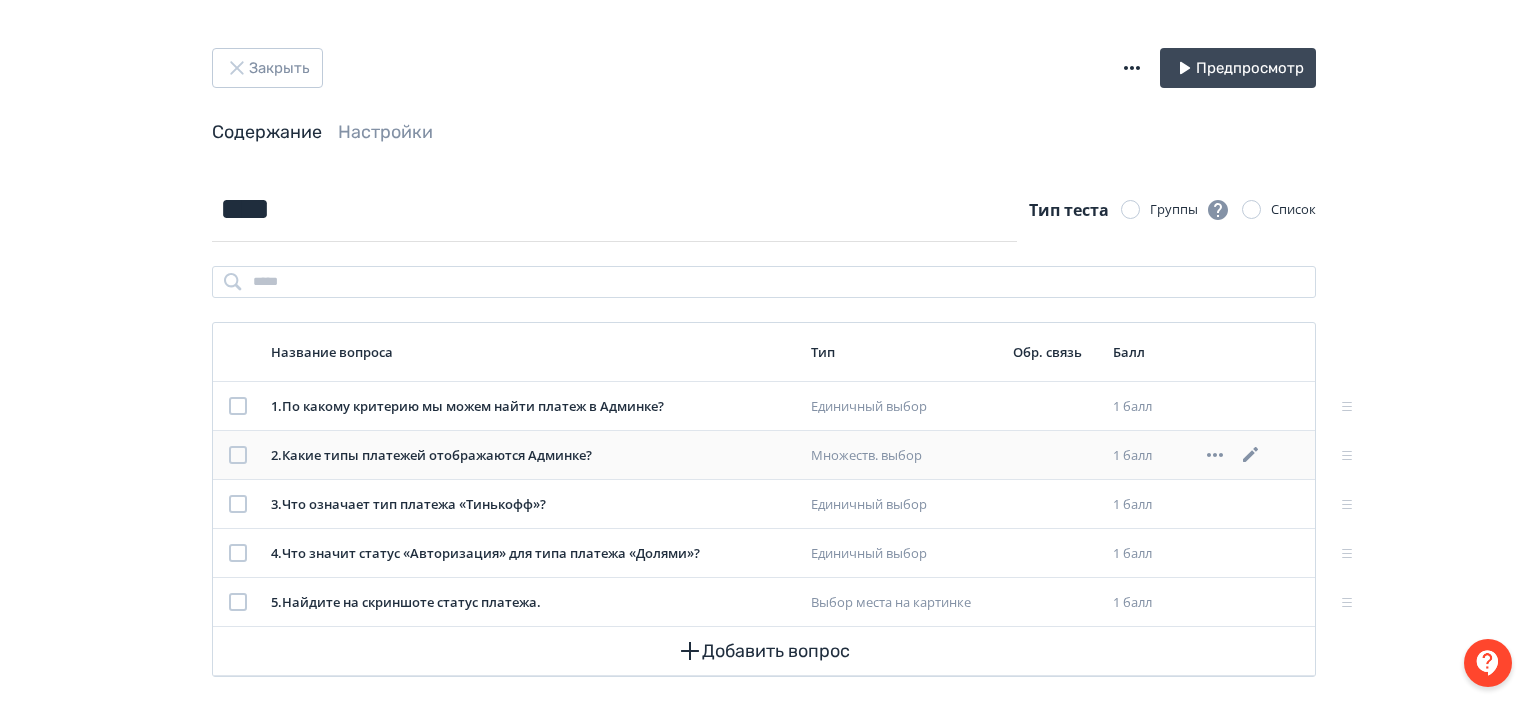 click 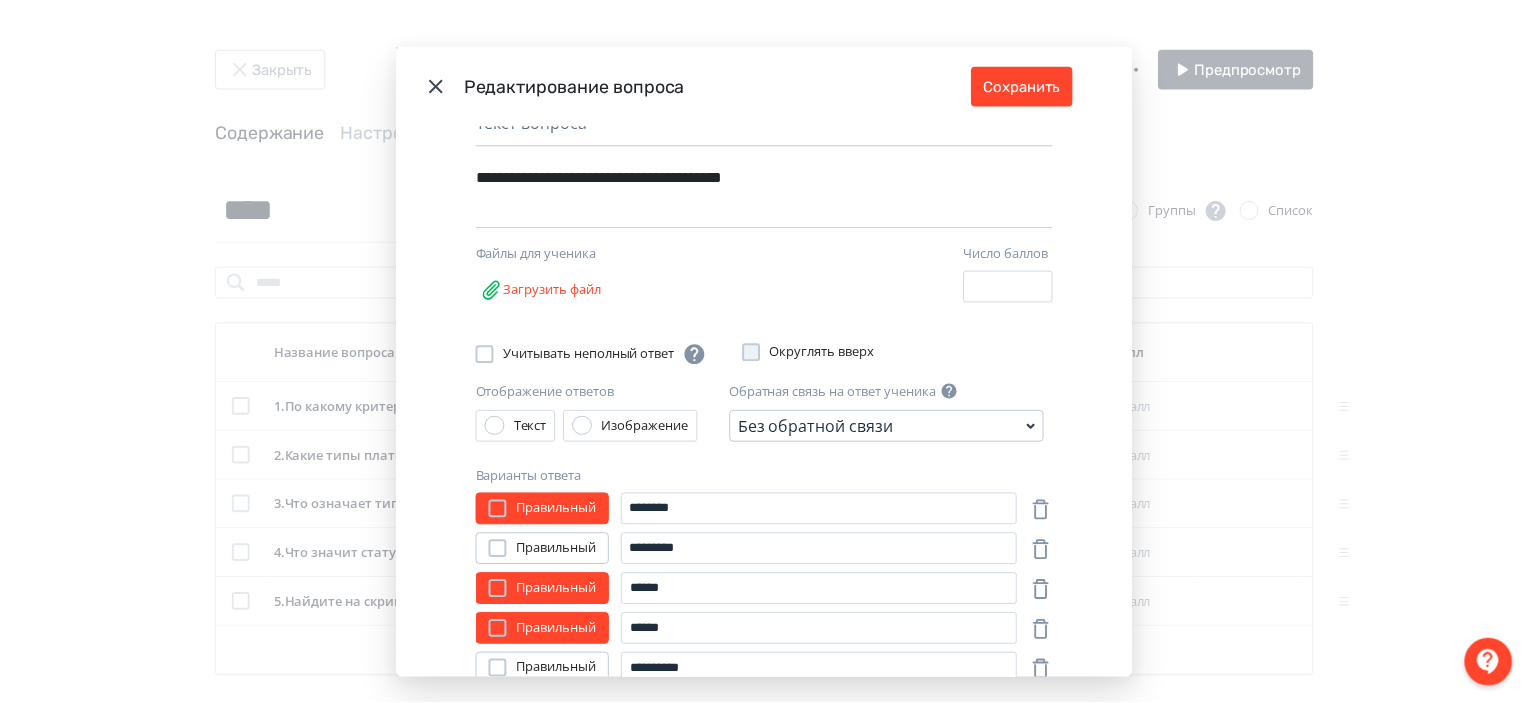 scroll, scrollTop: 244, scrollLeft: 0, axis: vertical 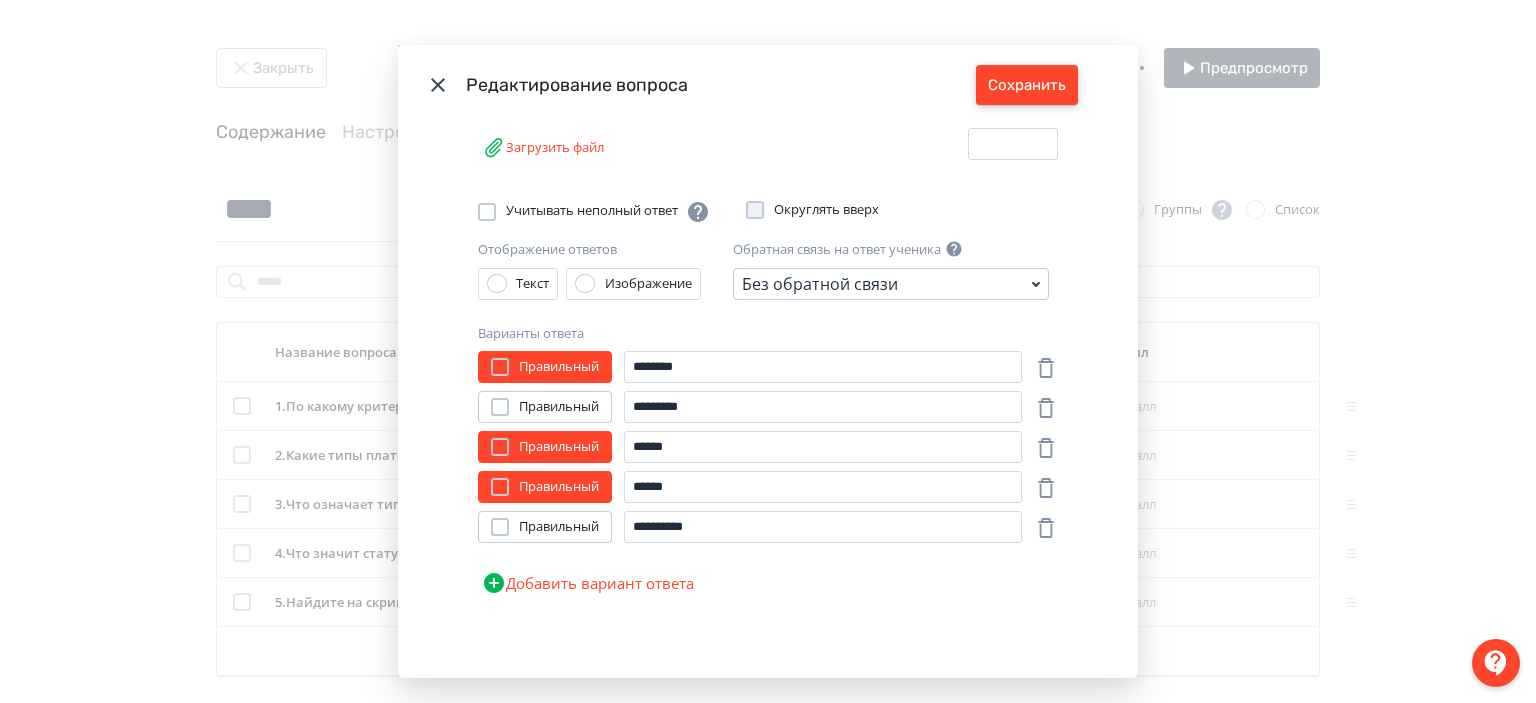 click on "Сохранить" at bounding box center (1027, 85) 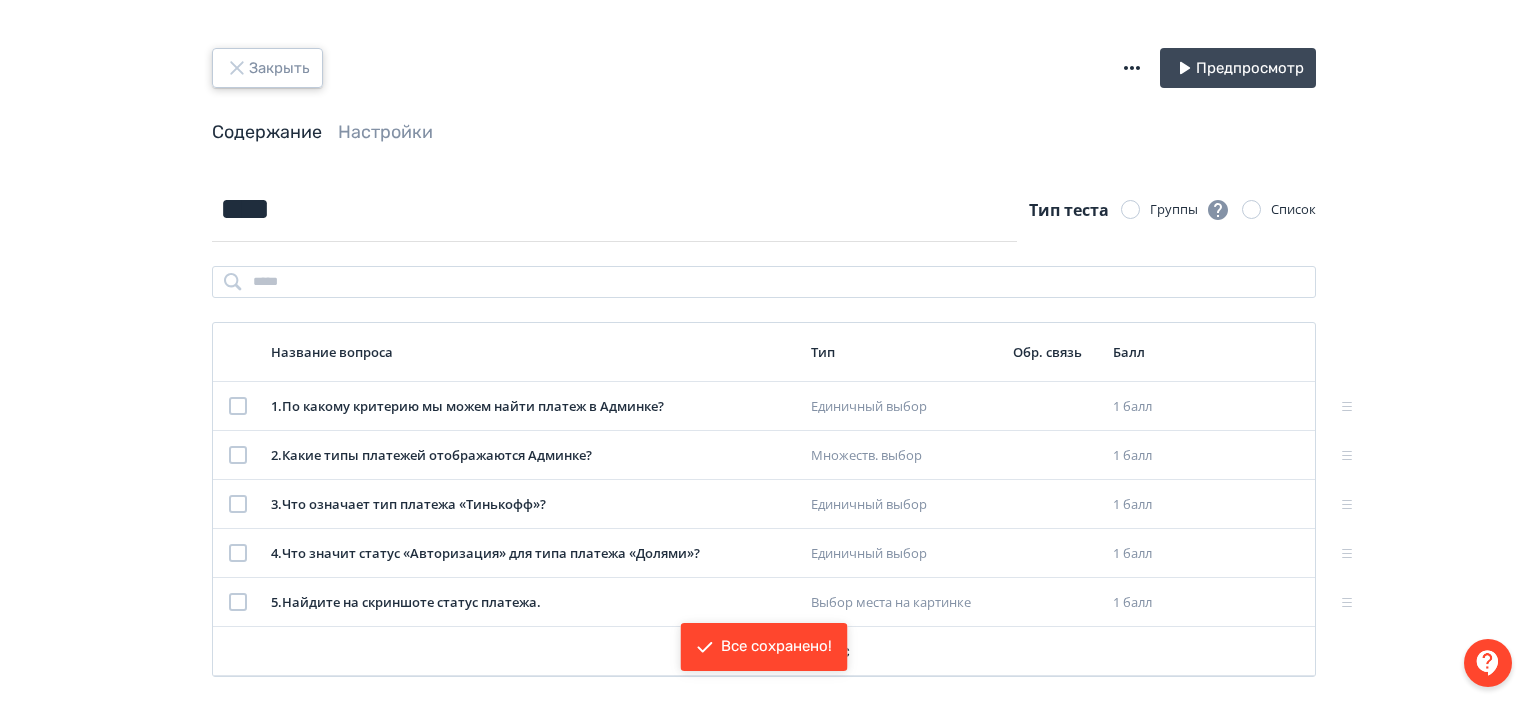 click on "Закрыть" at bounding box center (267, 68) 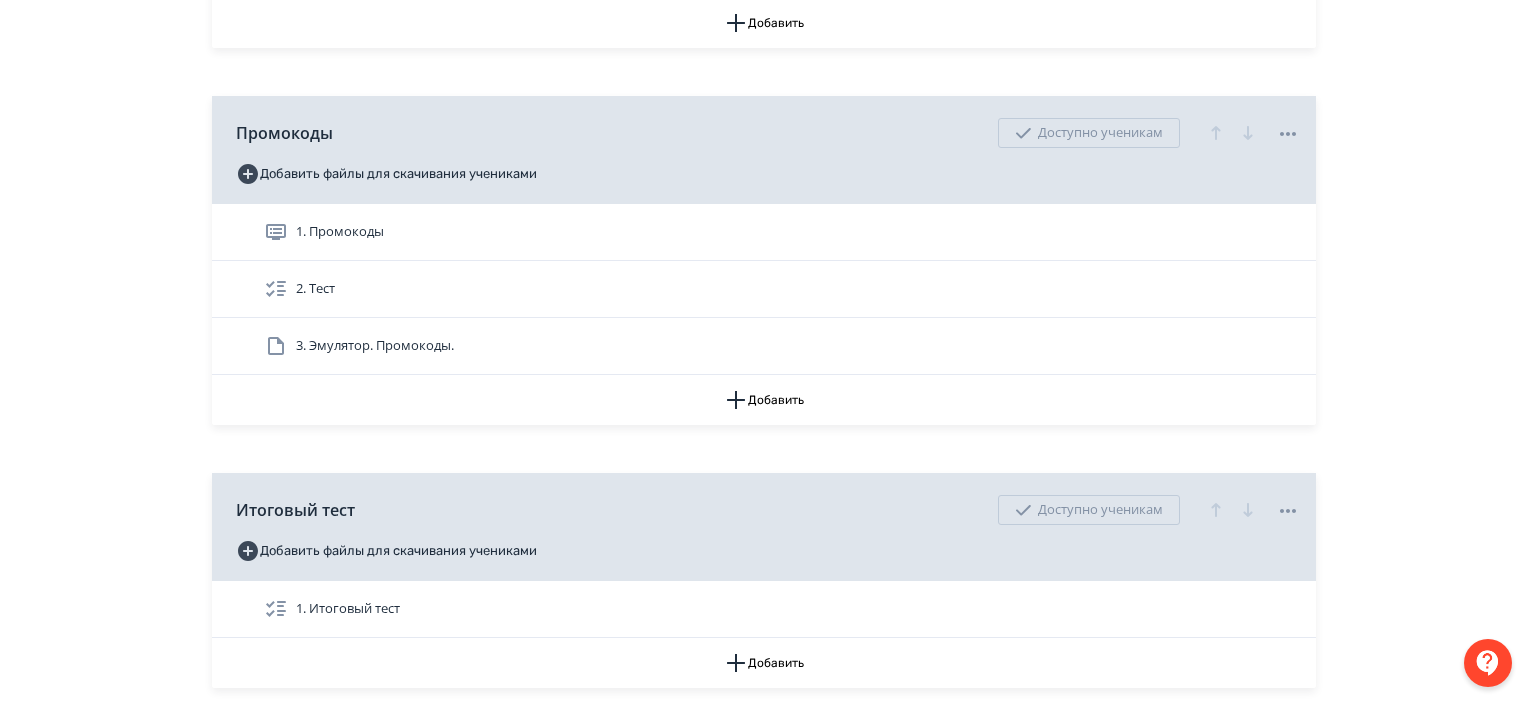 scroll, scrollTop: 2800, scrollLeft: 0, axis: vertical 